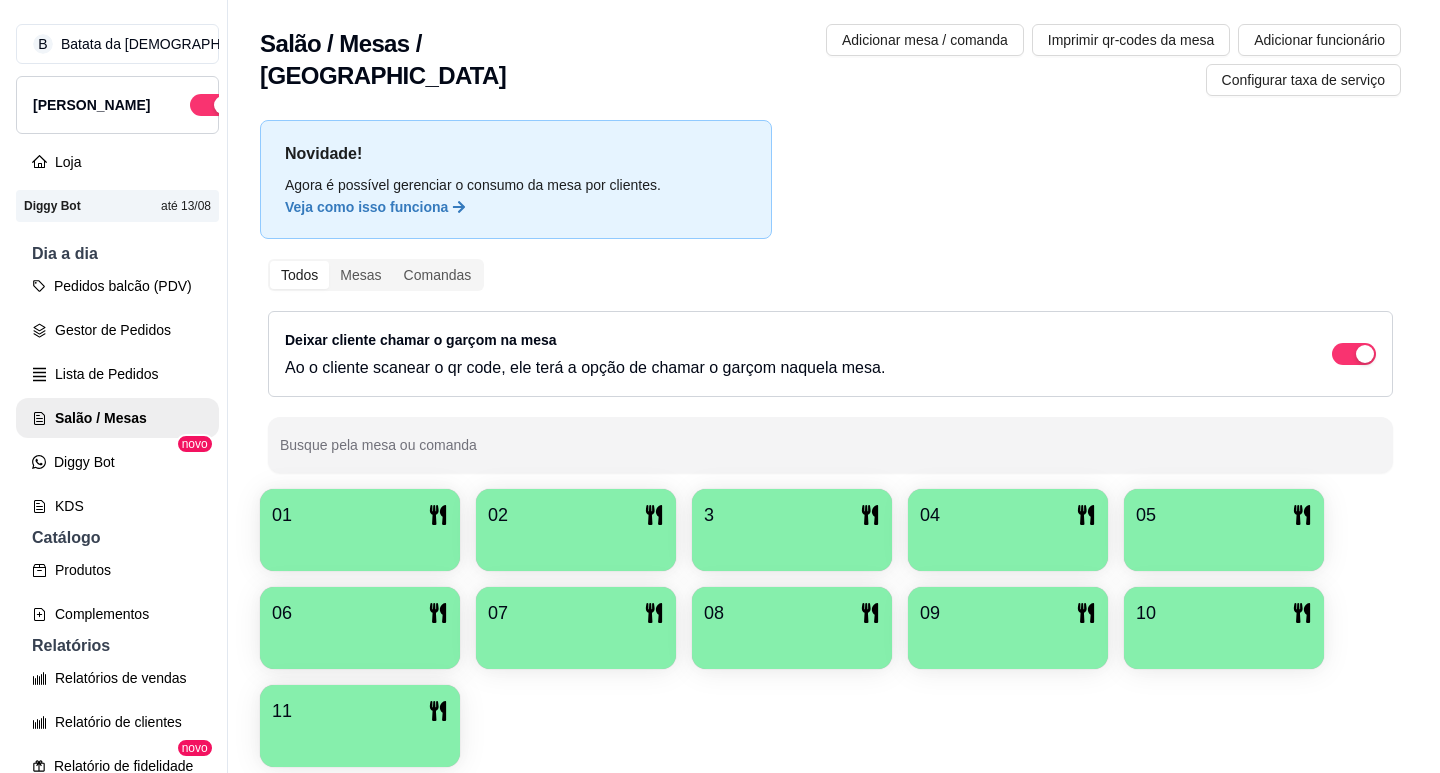 scroll, scrollTop: 0, scrollLeft: 0, axis: both 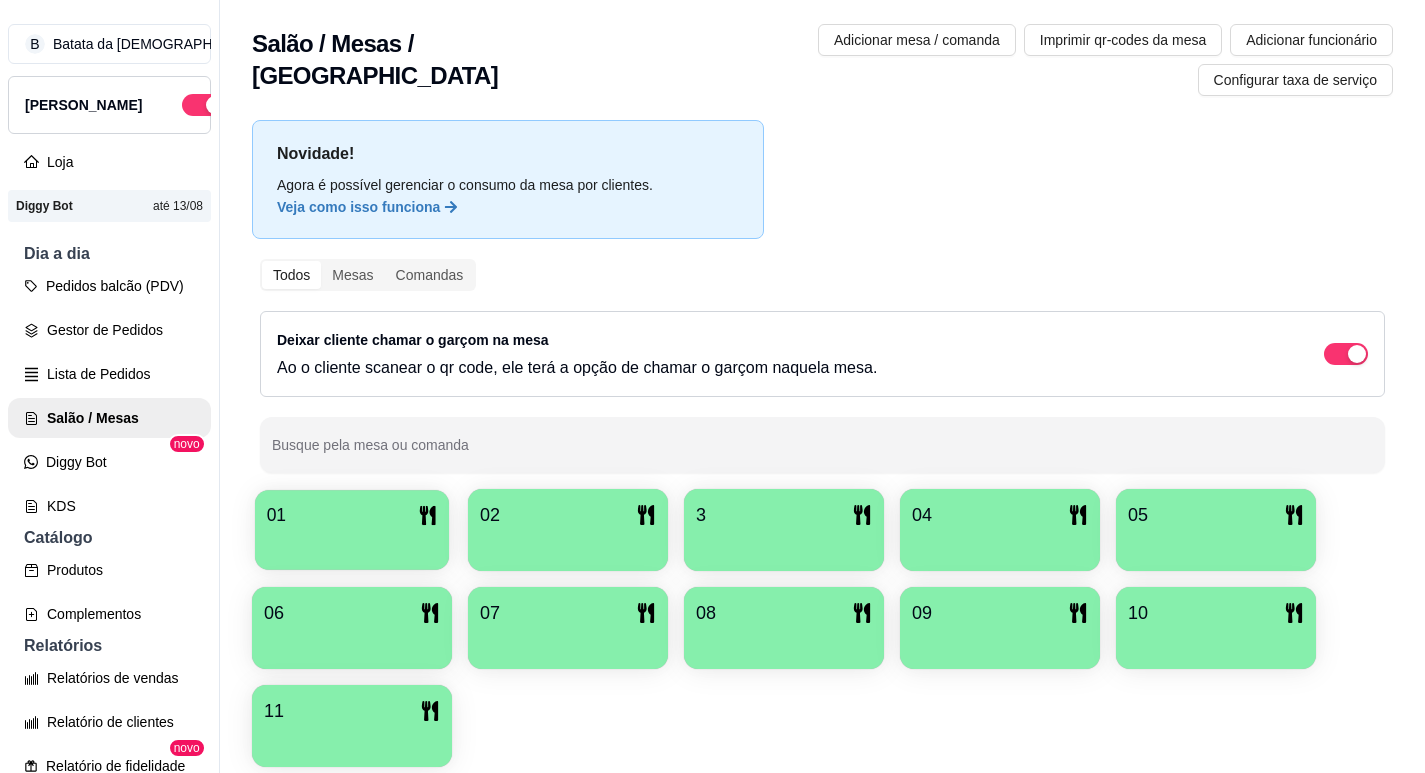 click at bounding box center [352, 543] 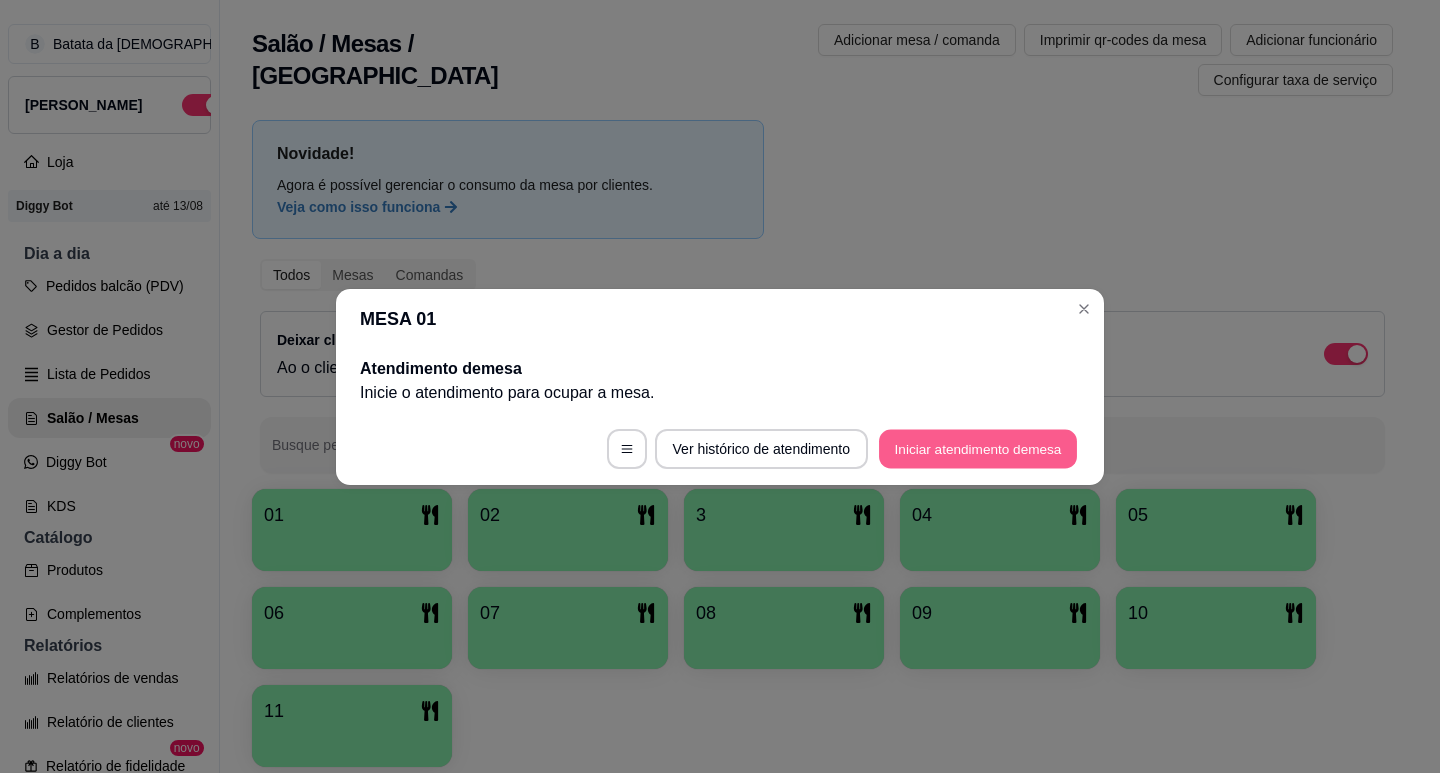 click on "Iniciar atendimento de  mesa" at bounding box center (978, 448) 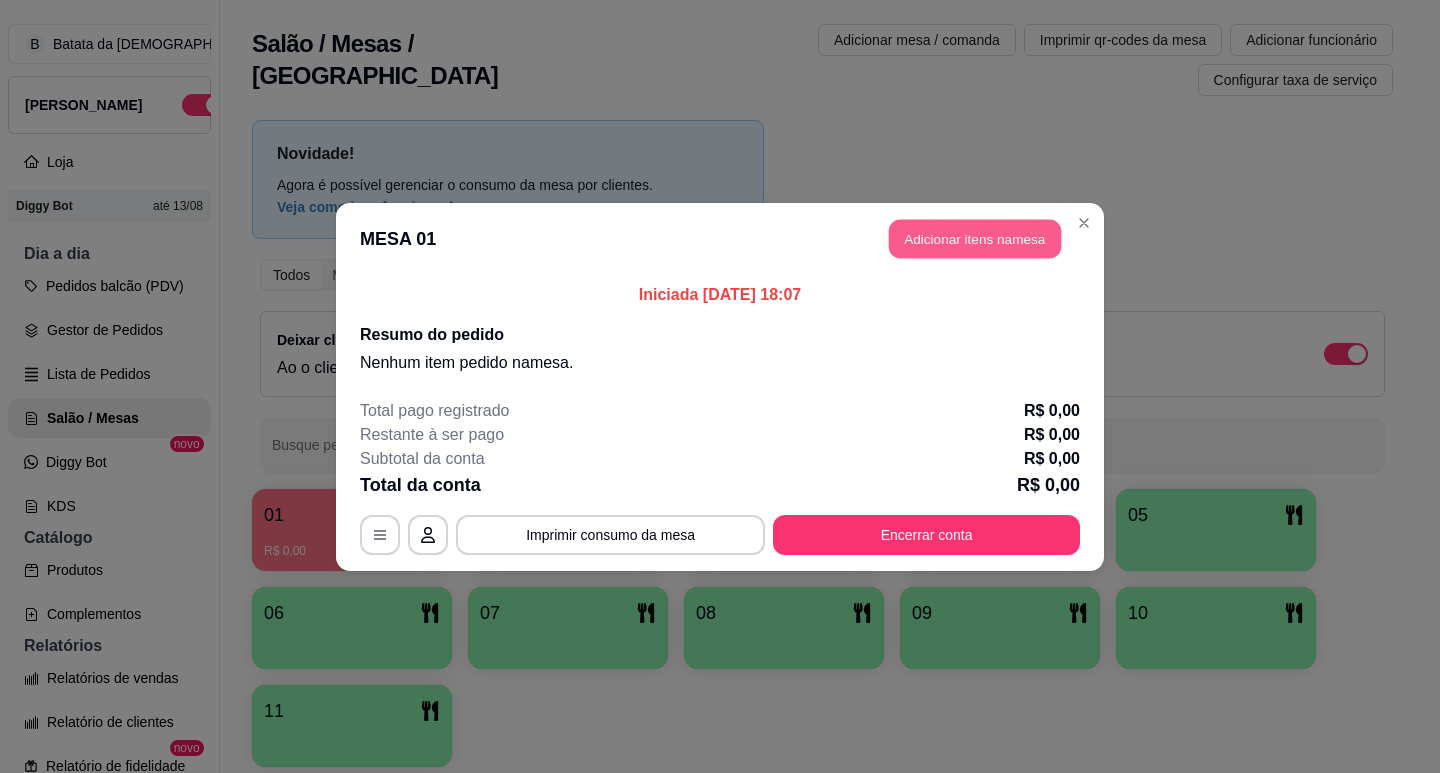 click on "Adicionar itens na  mesa" at bounding box center [975, 238] 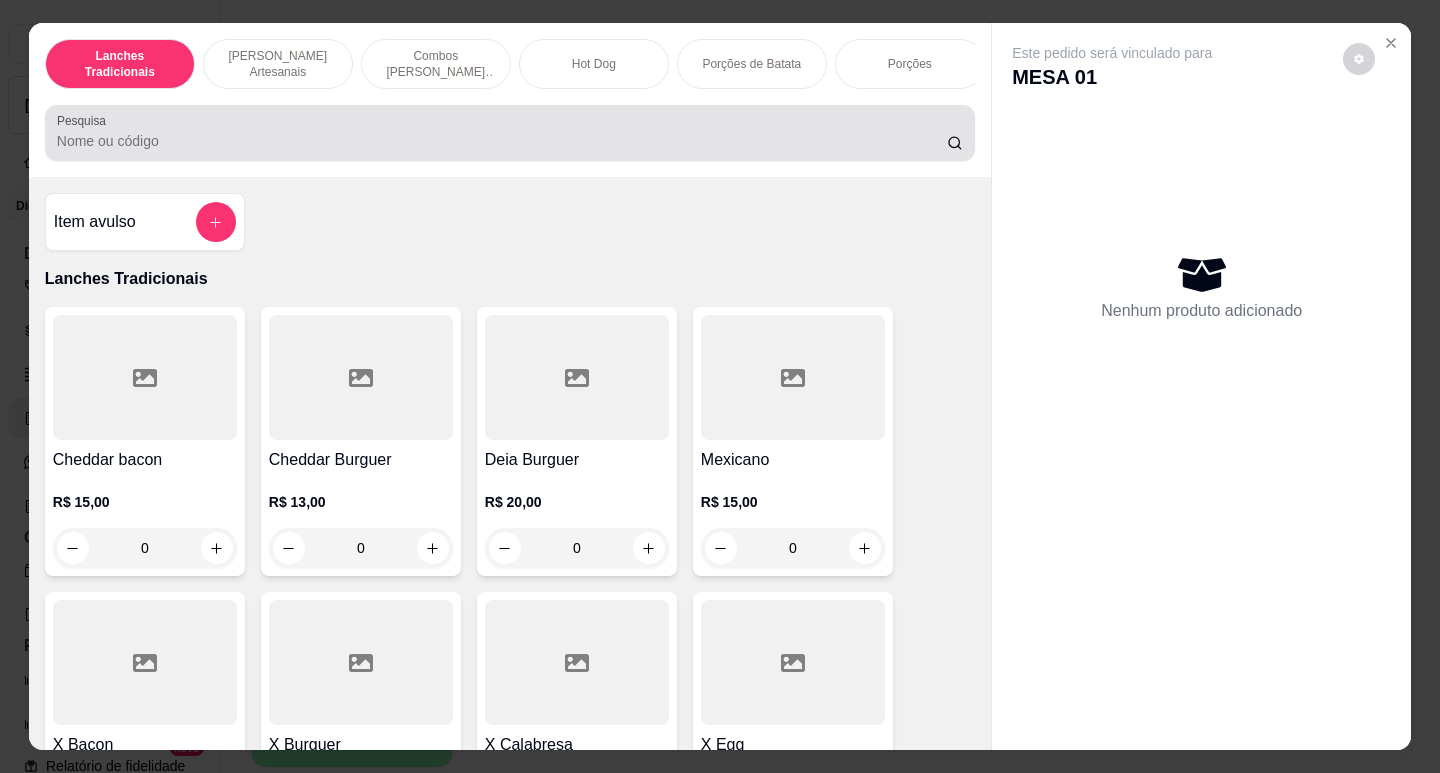 scroll, scrollTop: 48, scrollLeft: 0, axis: vertical 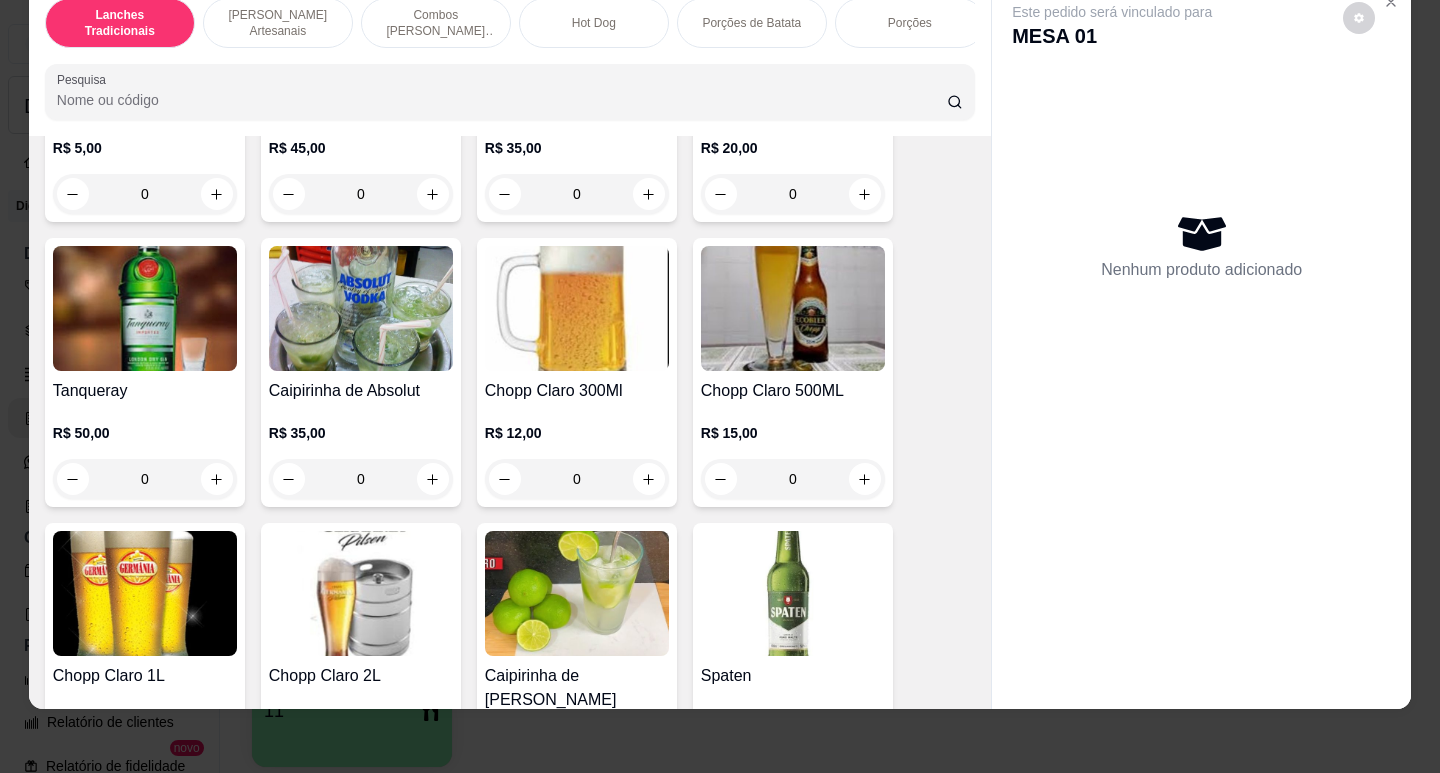 click at bounding box center [577, 308] 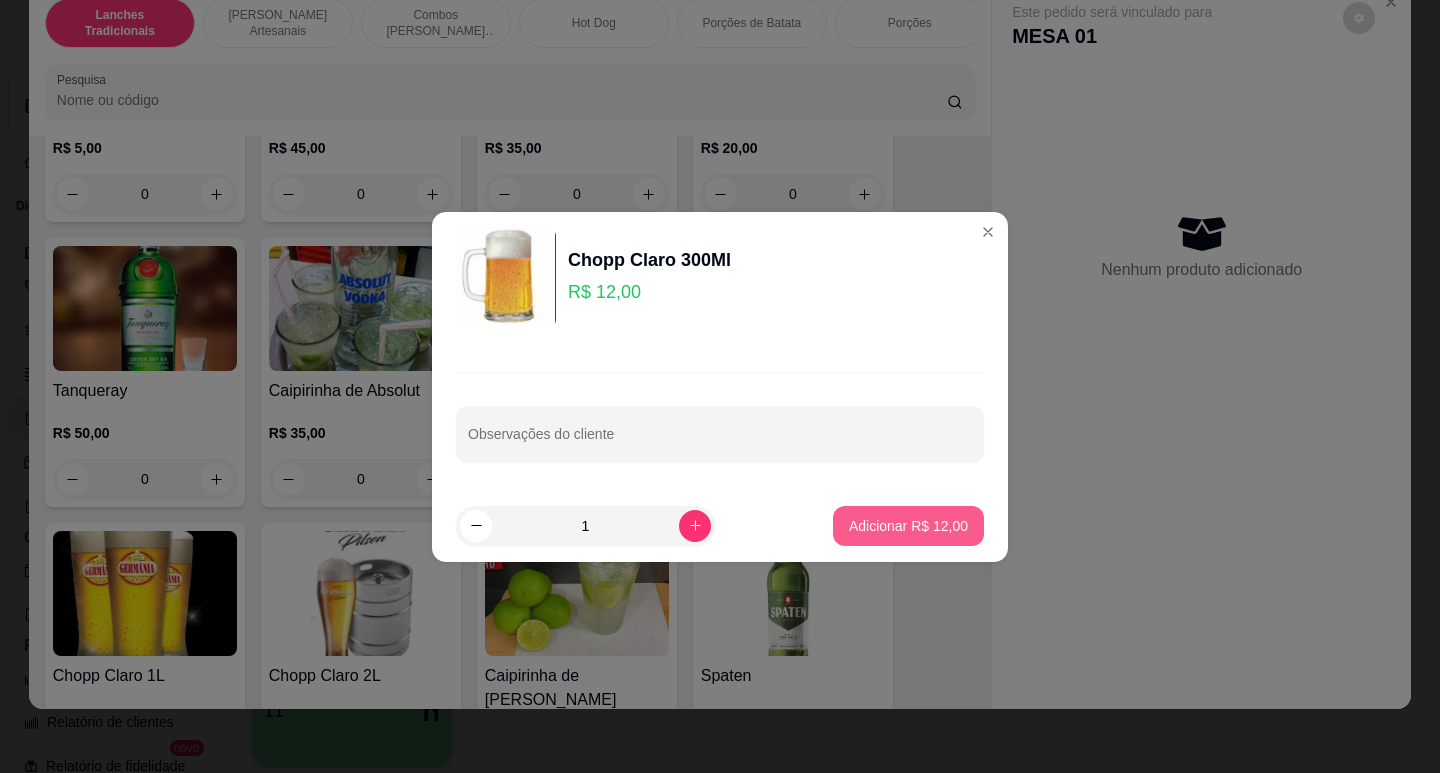 click on "Adicionar   R$ 12,00" at bounding box center (908, 526) 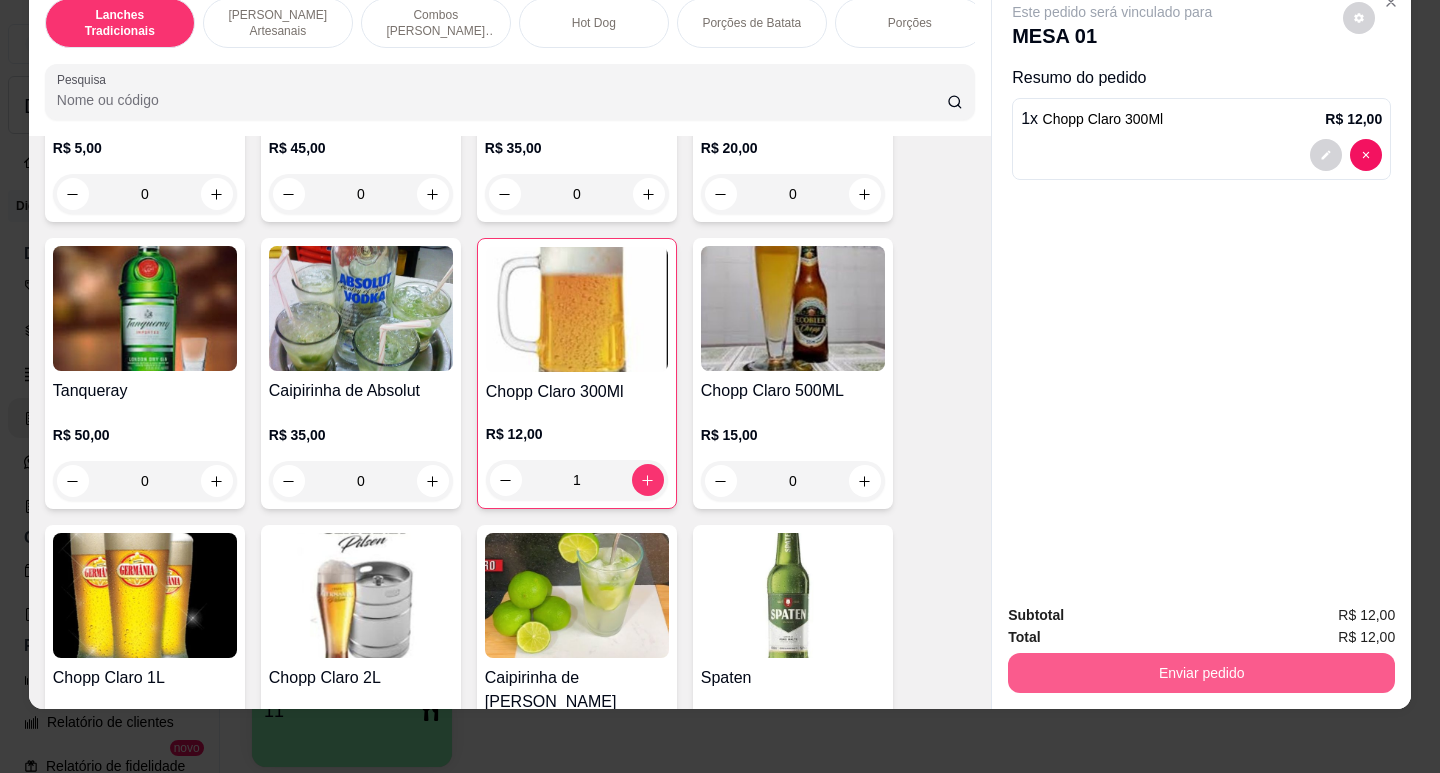 click on "Enviar pedido" at bounding box center (1201, 673) 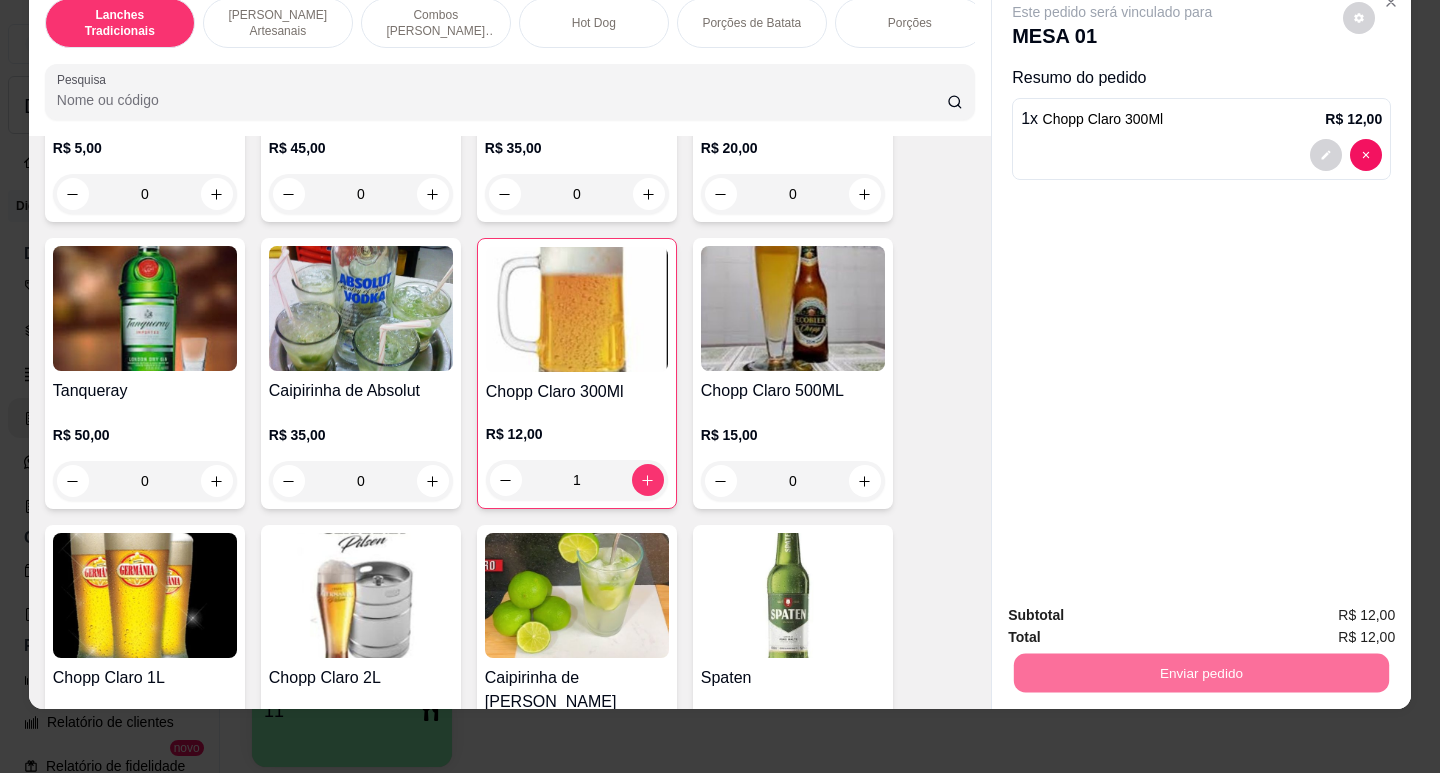 click on "Não registrar e enviar pedido" at bounding box center [1135, 609] 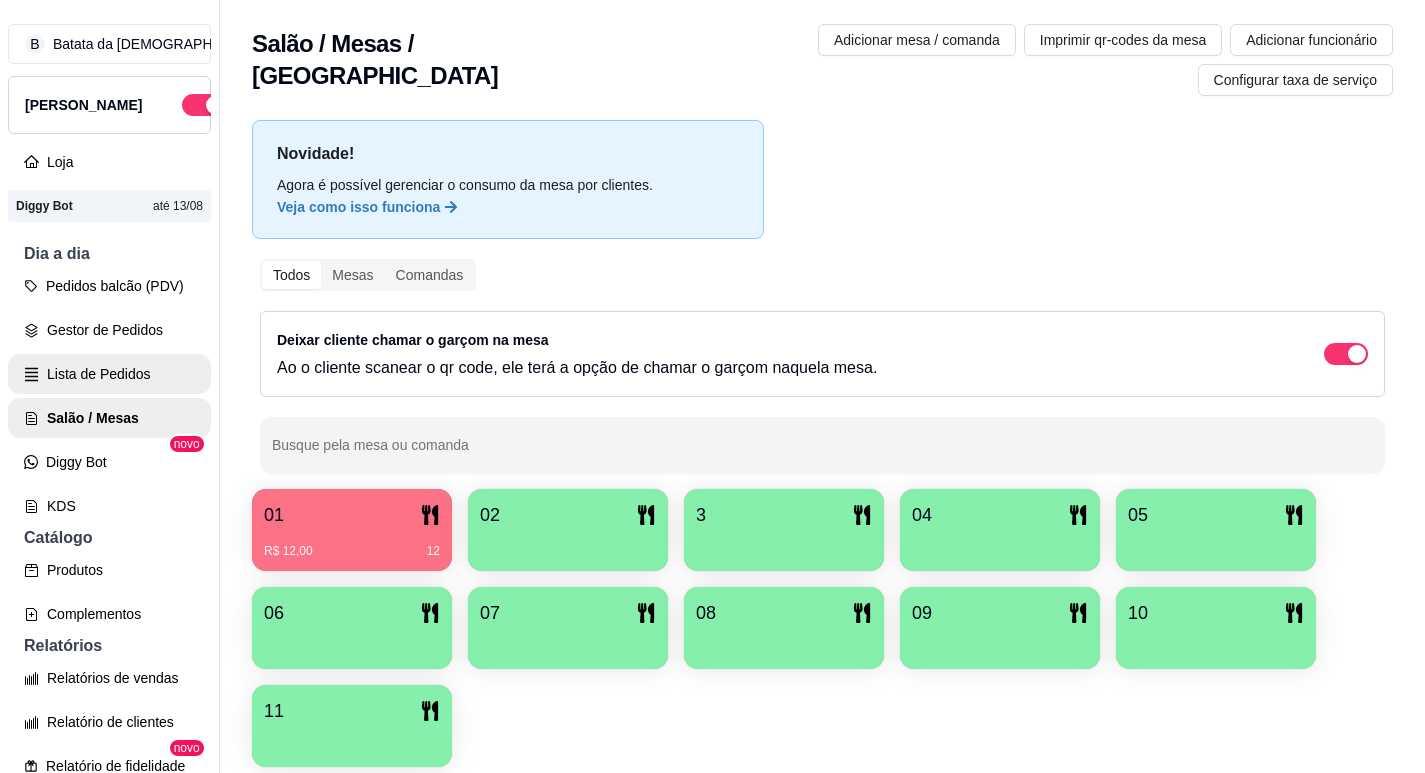 click on "Lista de Pedidos" at bounding box center [109, 374] 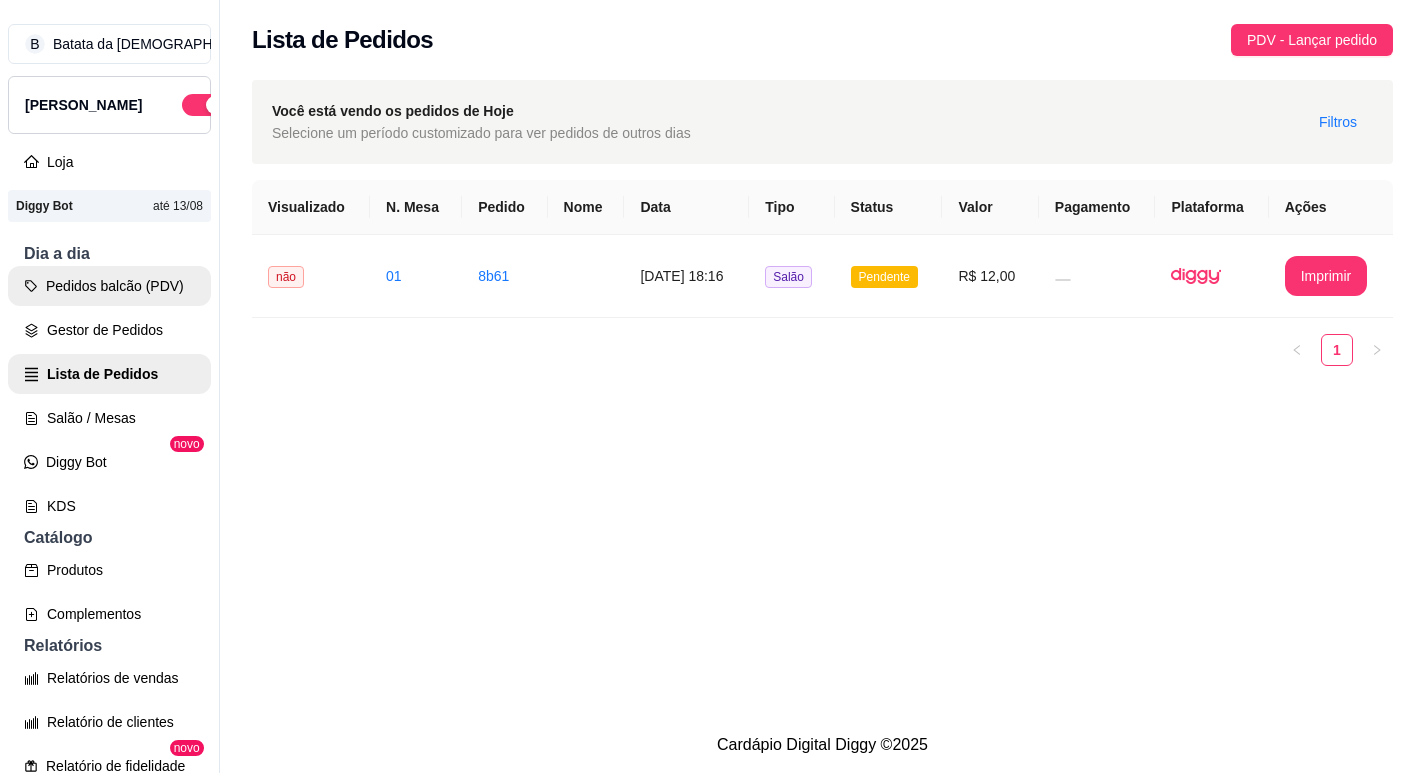 click on "Pedidos balcão (PDV)" at bounding box center (109, 286) 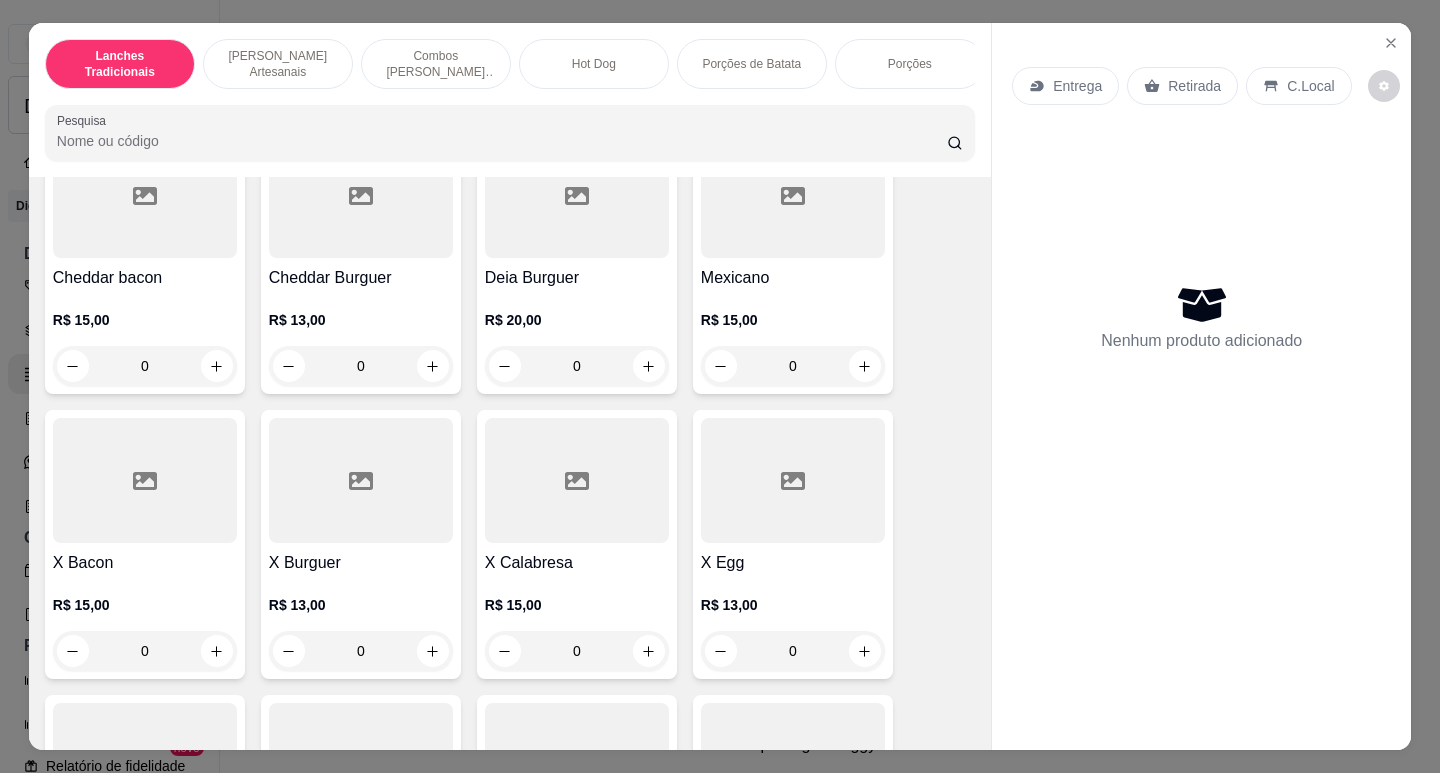scroll, scrollTop: 200, scrollLeft: 0, axis: vertical 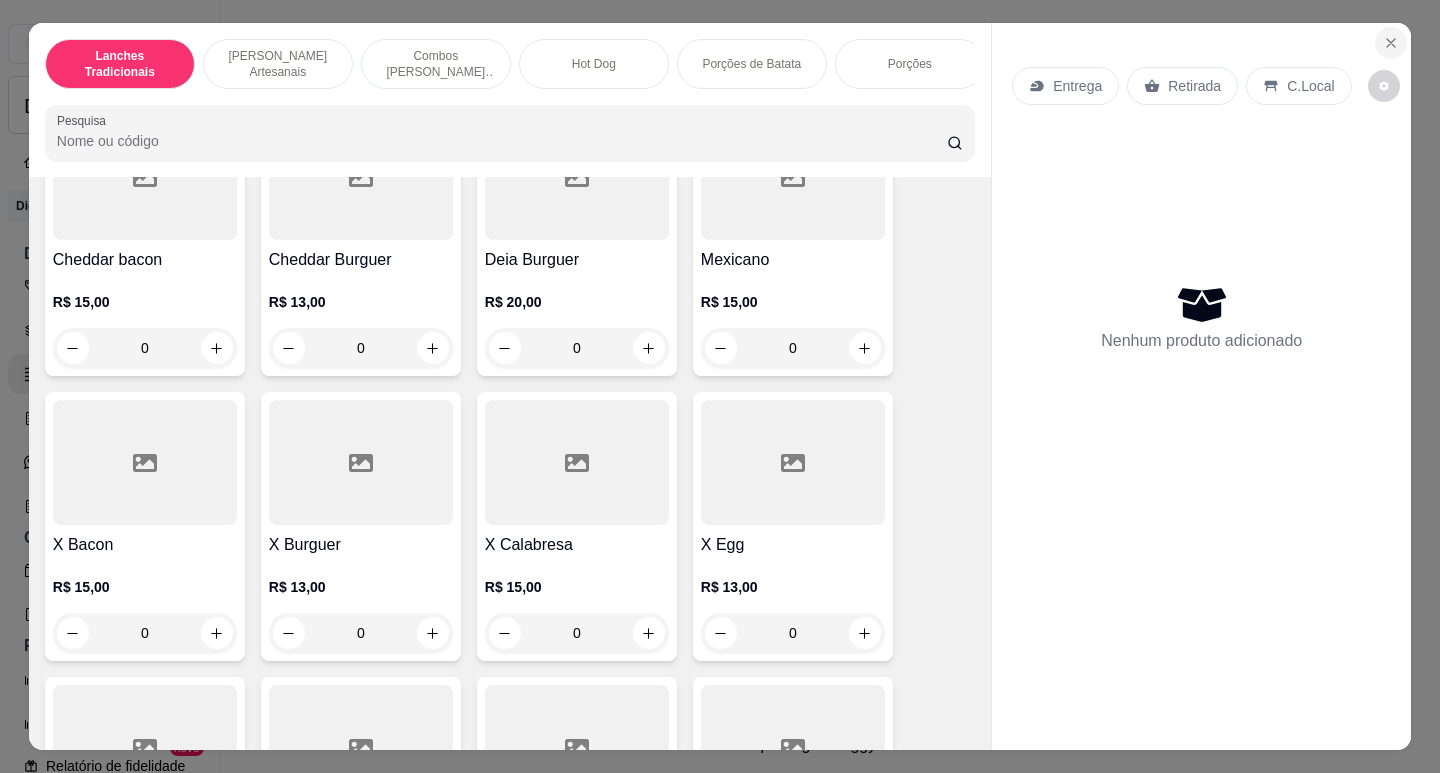 click 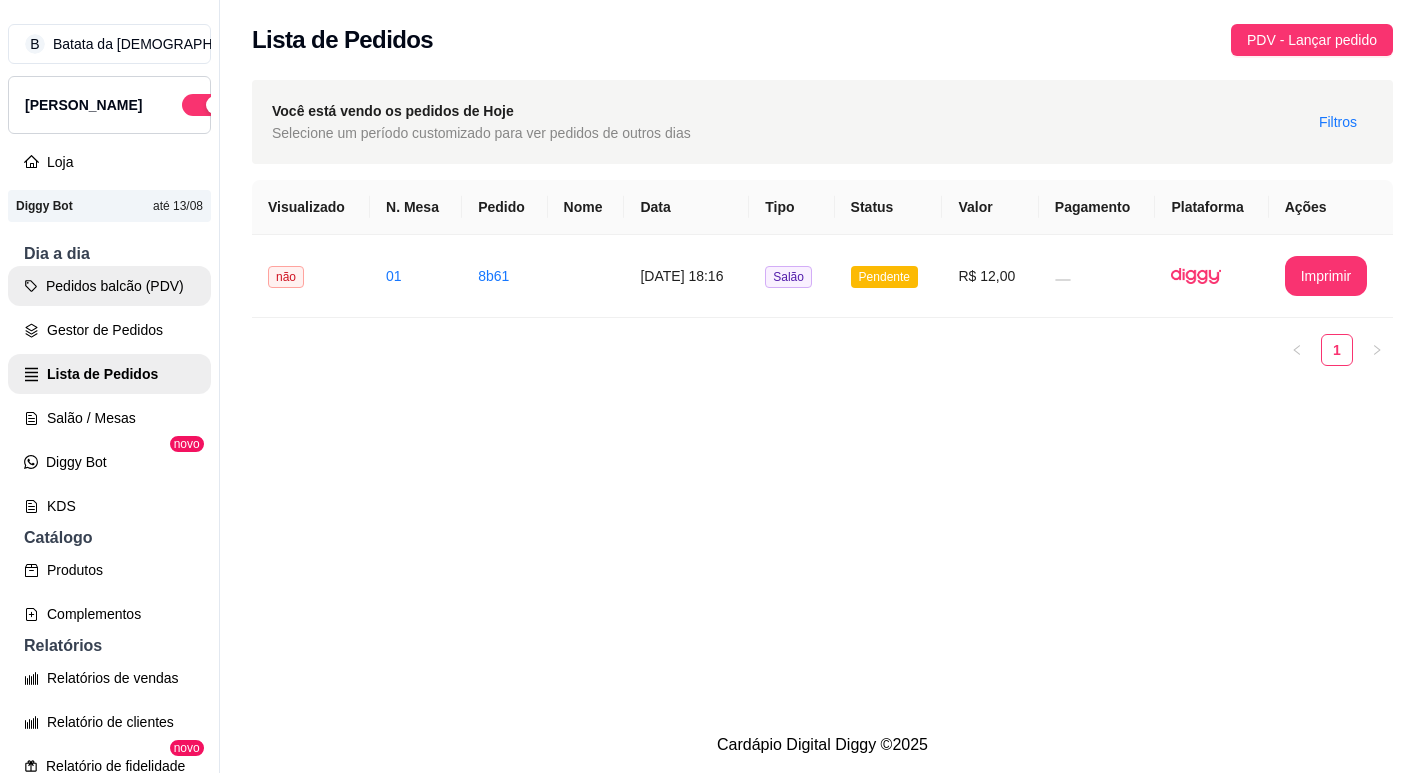 click on "Pedidos balcão (PDV)" at bounding box center (109, 286) 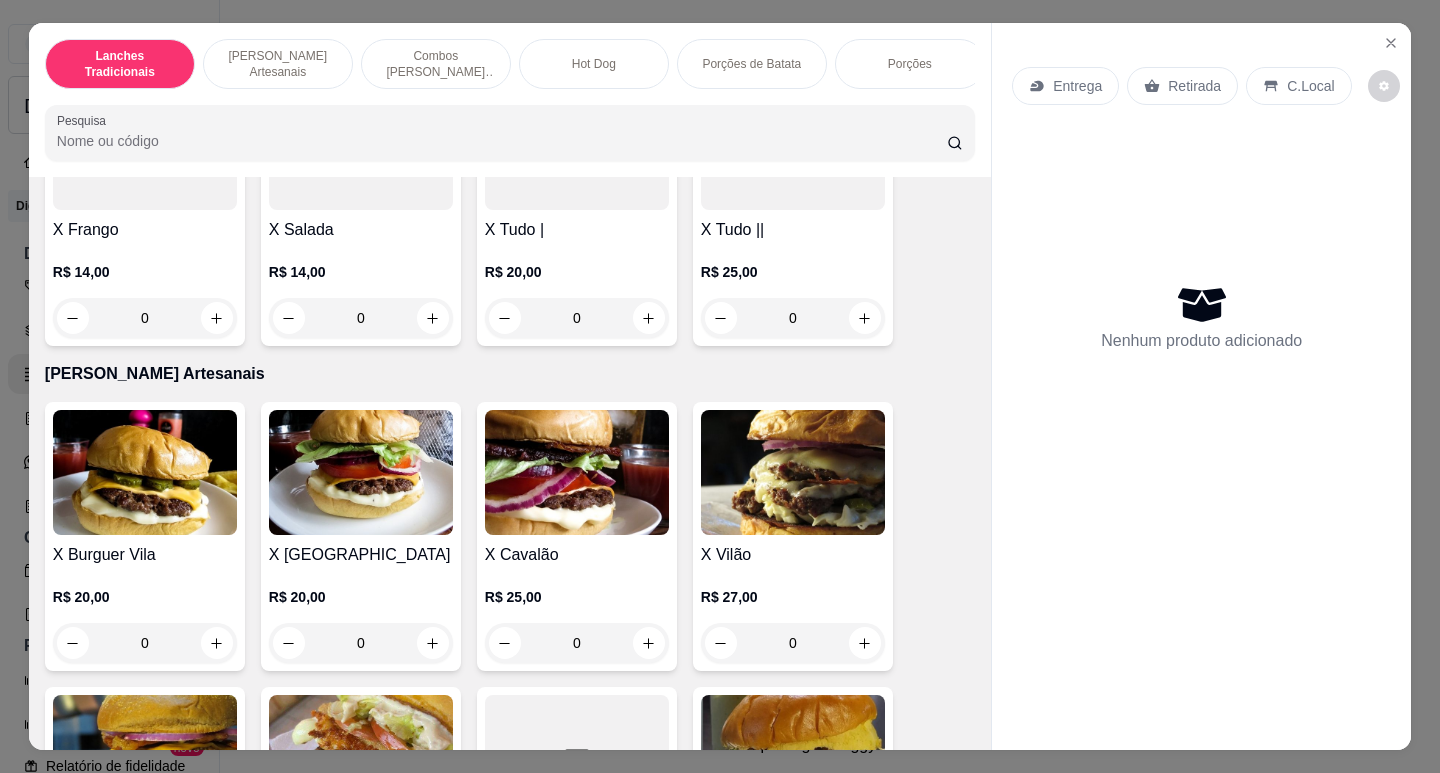 scroll, scrollTop: 700, scrollLeft: 0, axis: vertical 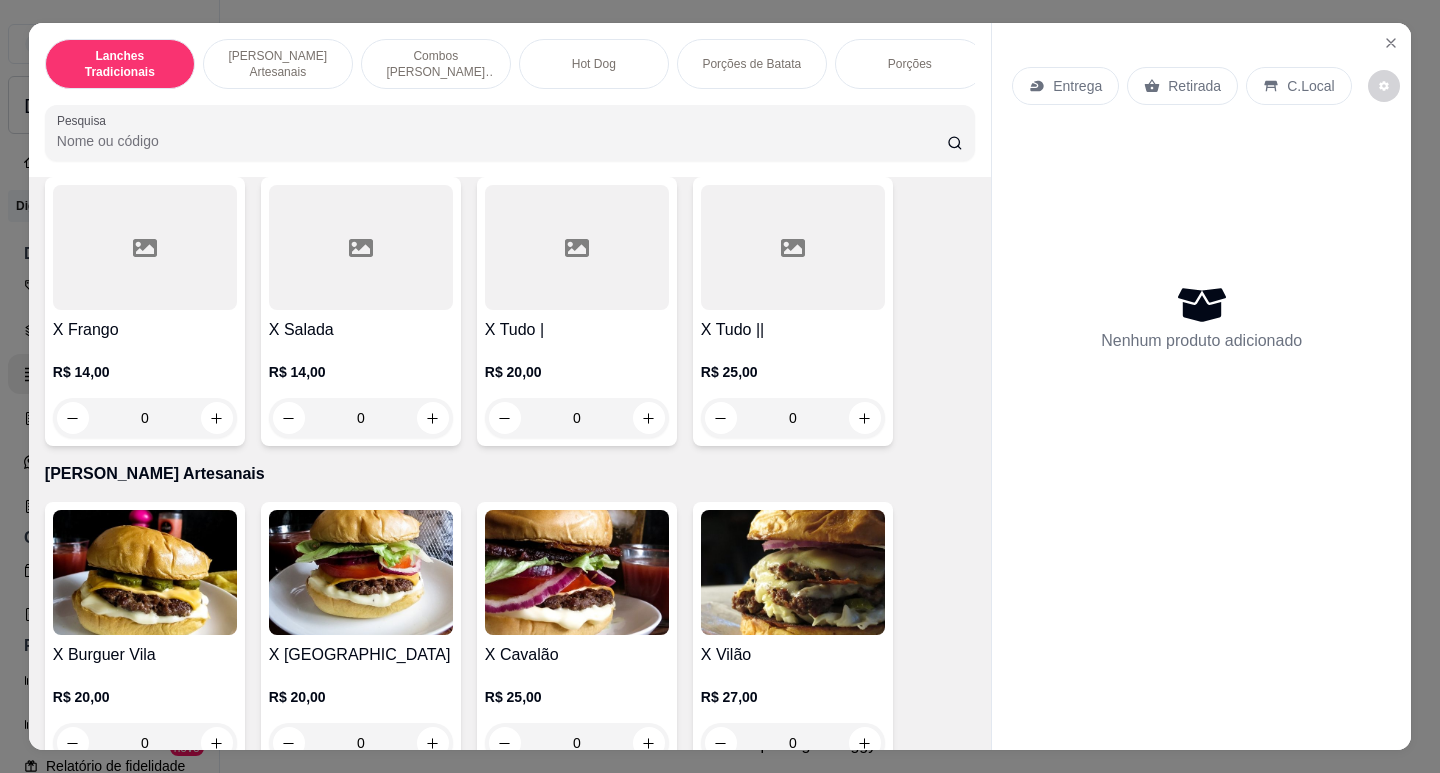 click at bounding box center (145, 572) 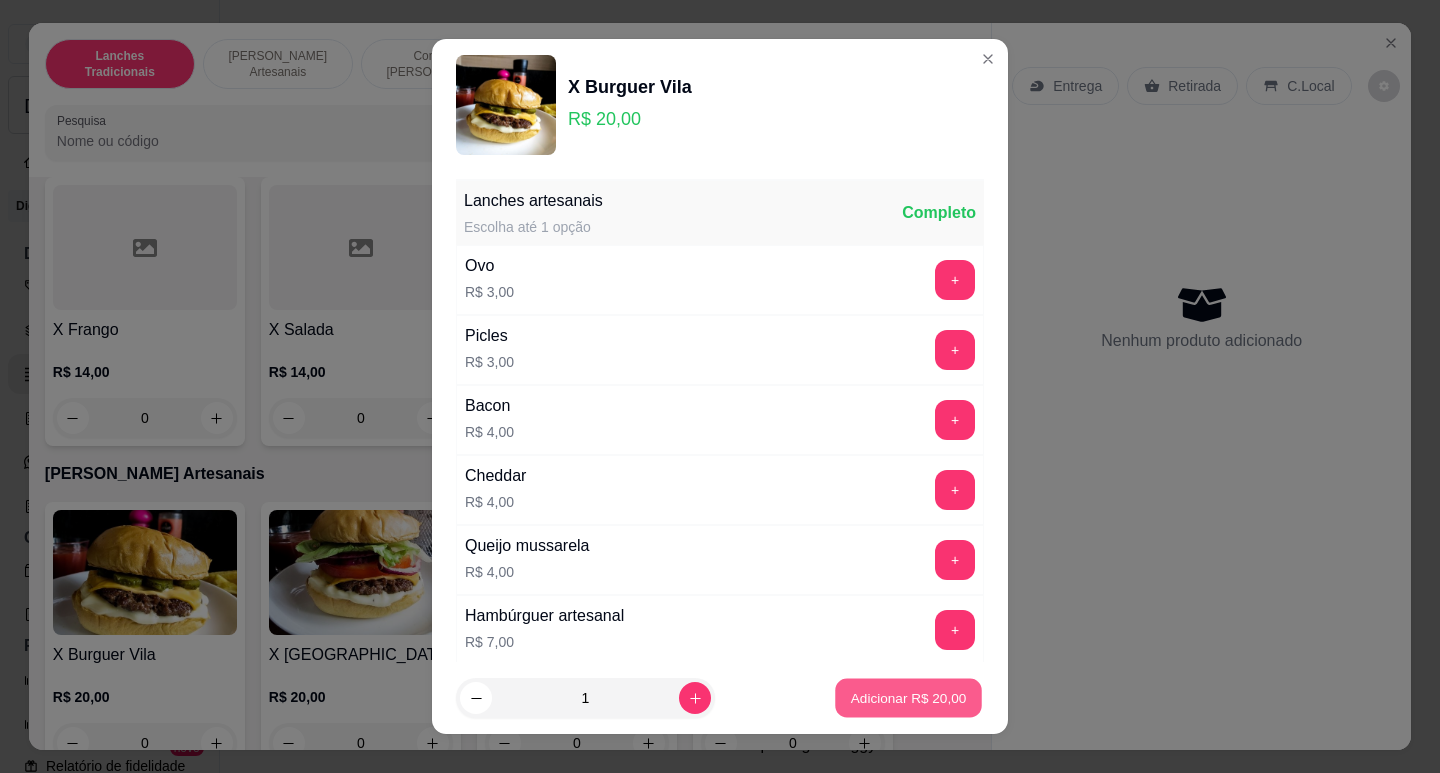 click on "Adicionar   R$ 20,00" at bounding box center [909, 698] 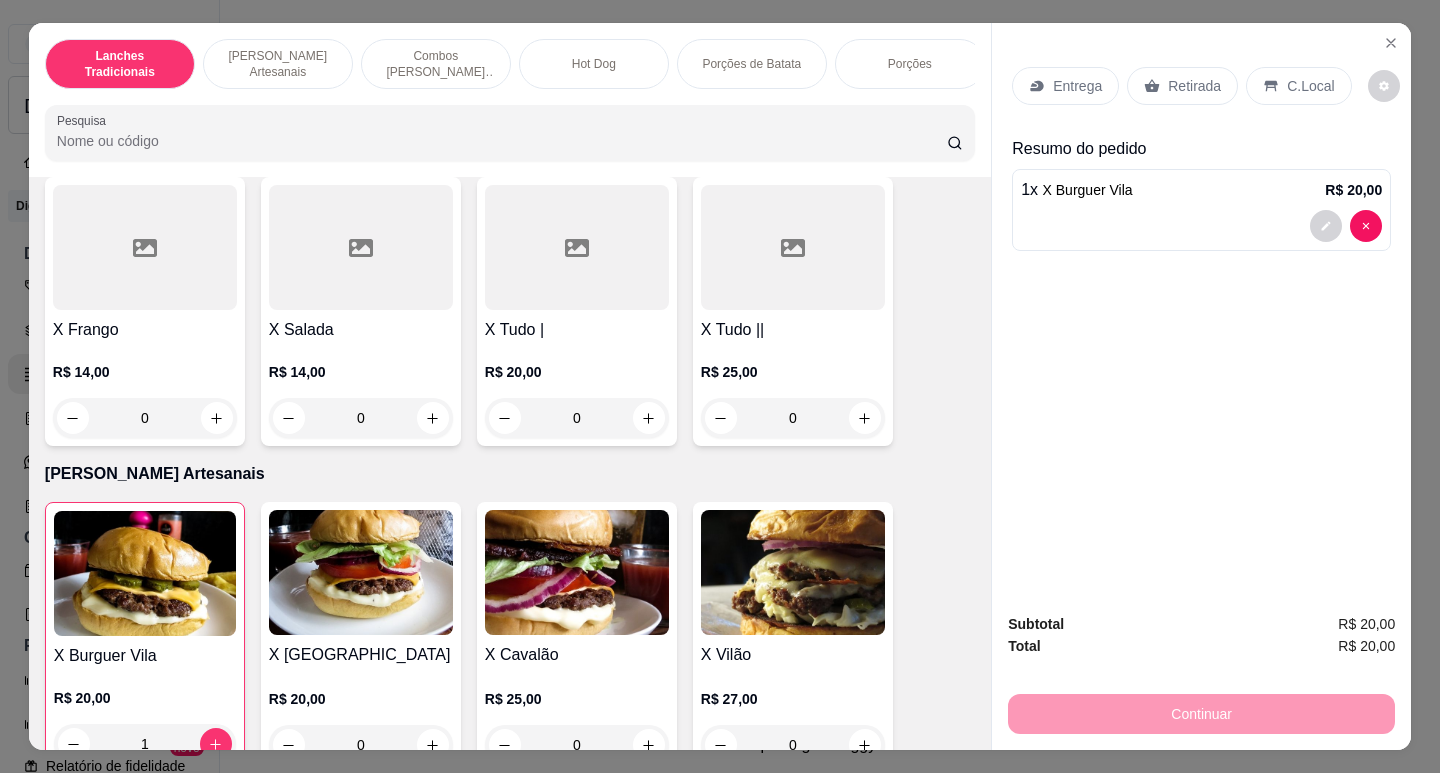 click on "Retirada" at bounding box center [1182, 86] 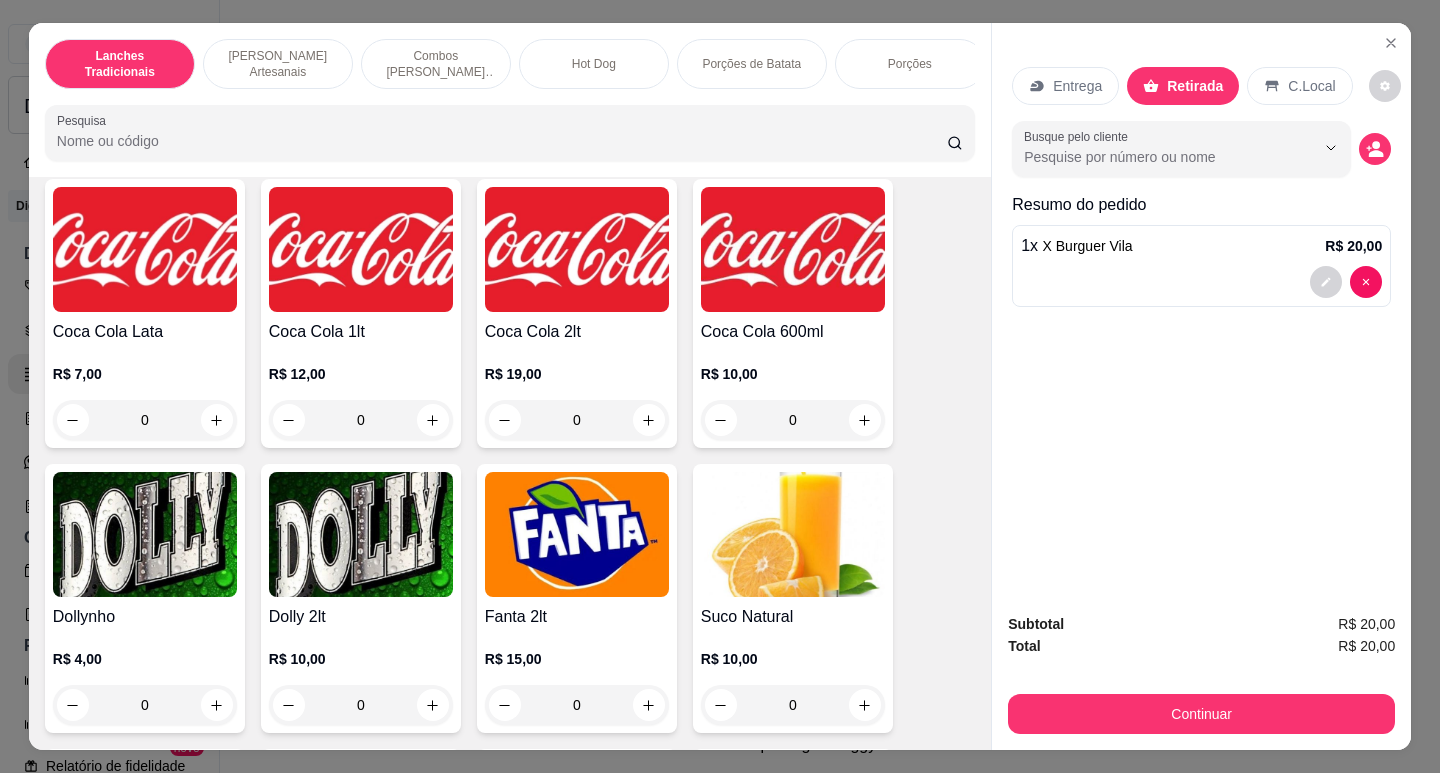 scroll, scrollTop: 5700, scrollLeft: 0, axis: vertical 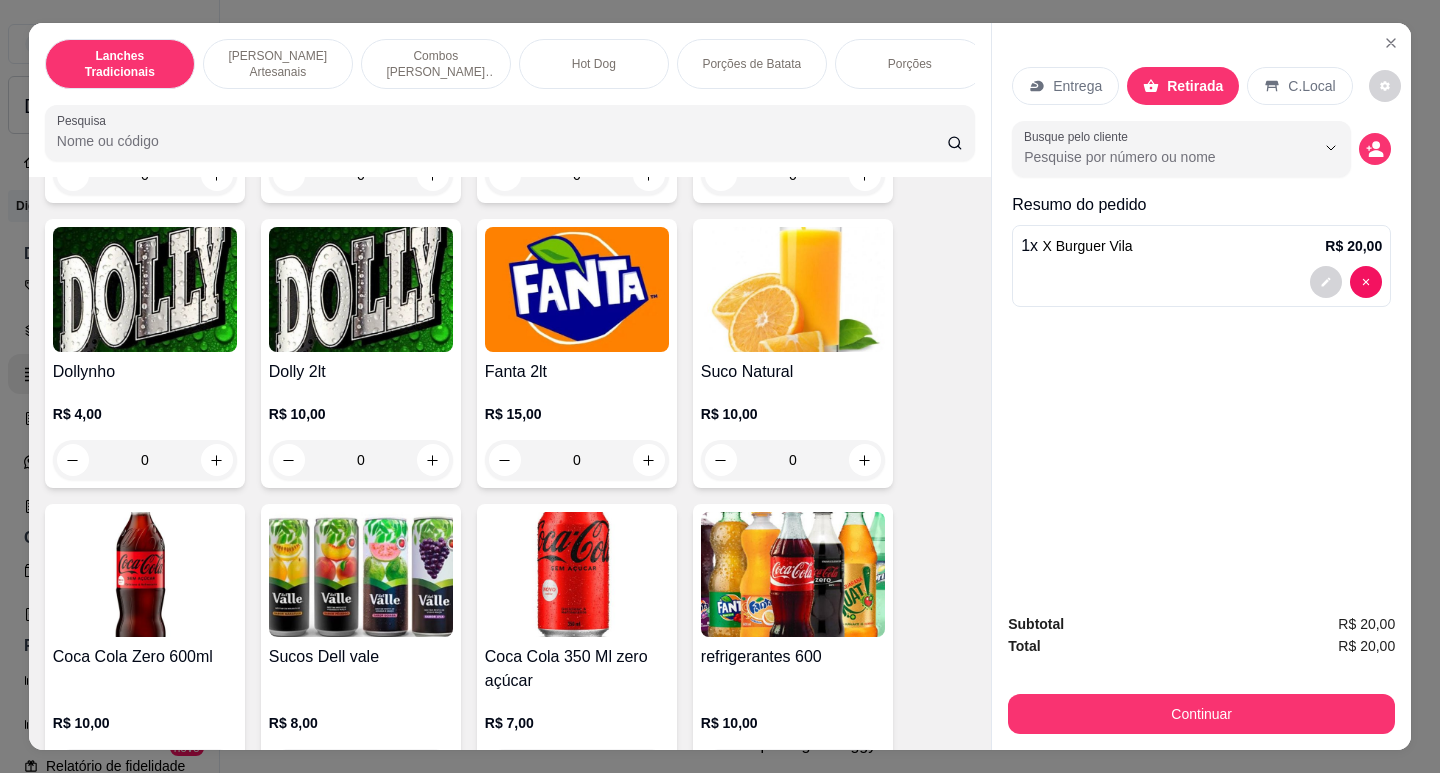 click at bounding box center (361, 574) 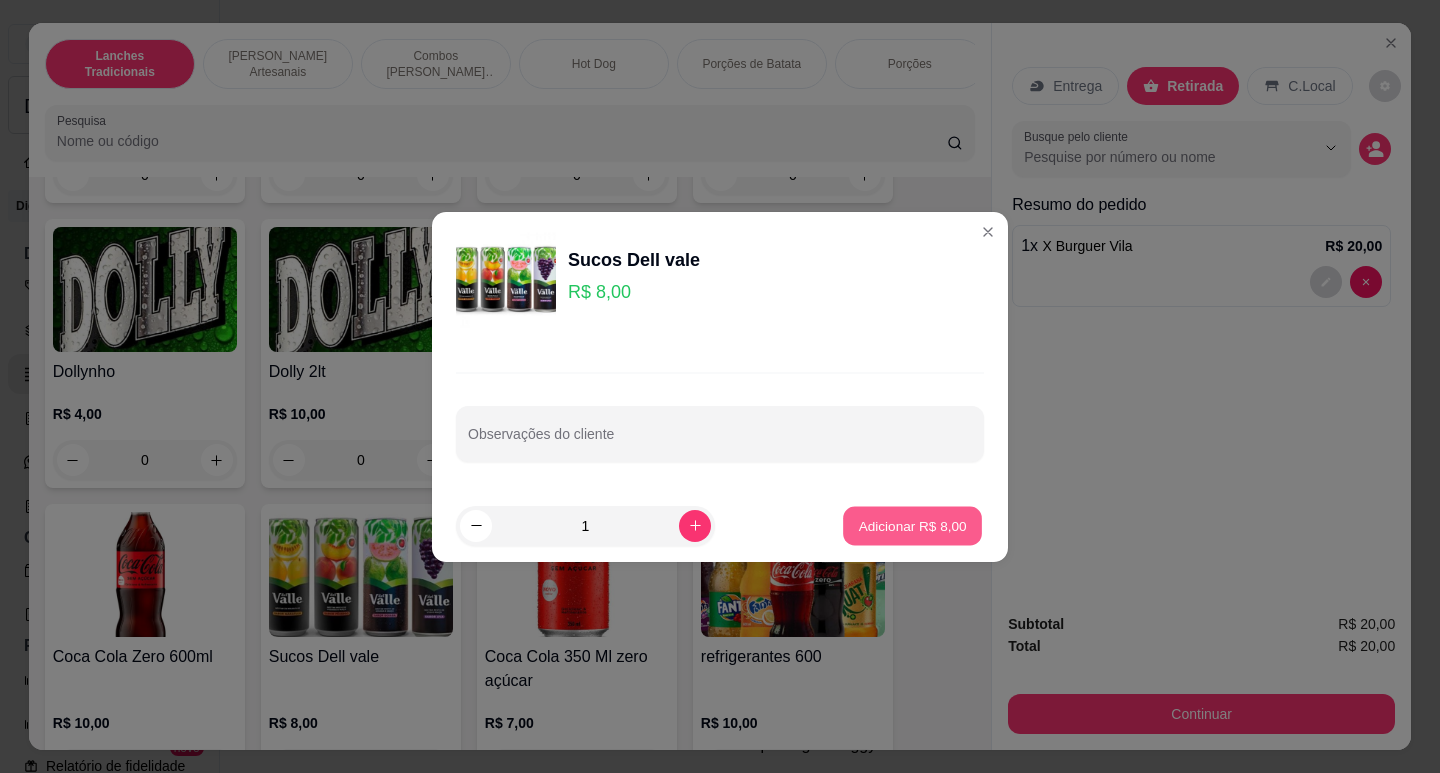 click on "Adicionar   R$ 8,00" at bounding box center (912, 525) 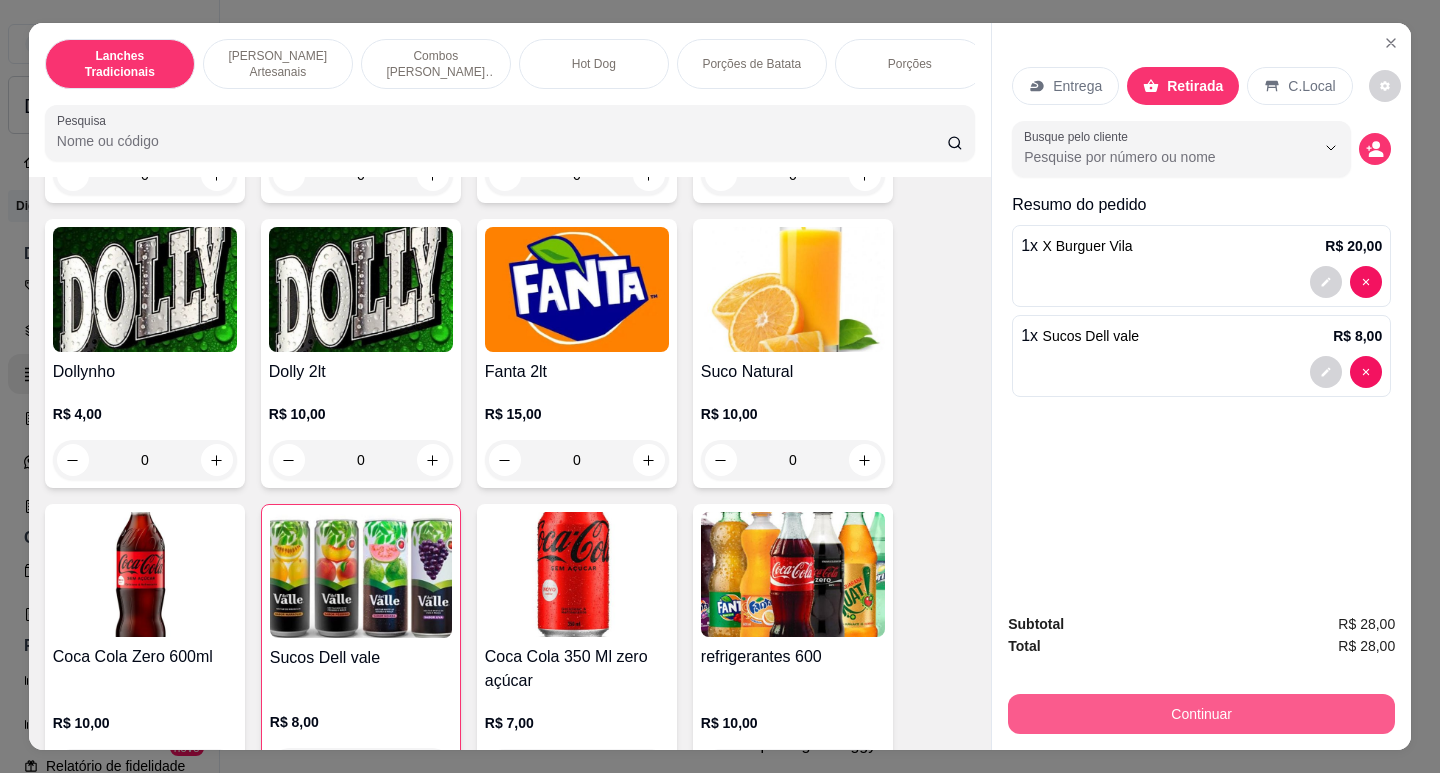 click on "Continuar" at bounding box center (1201, 714) 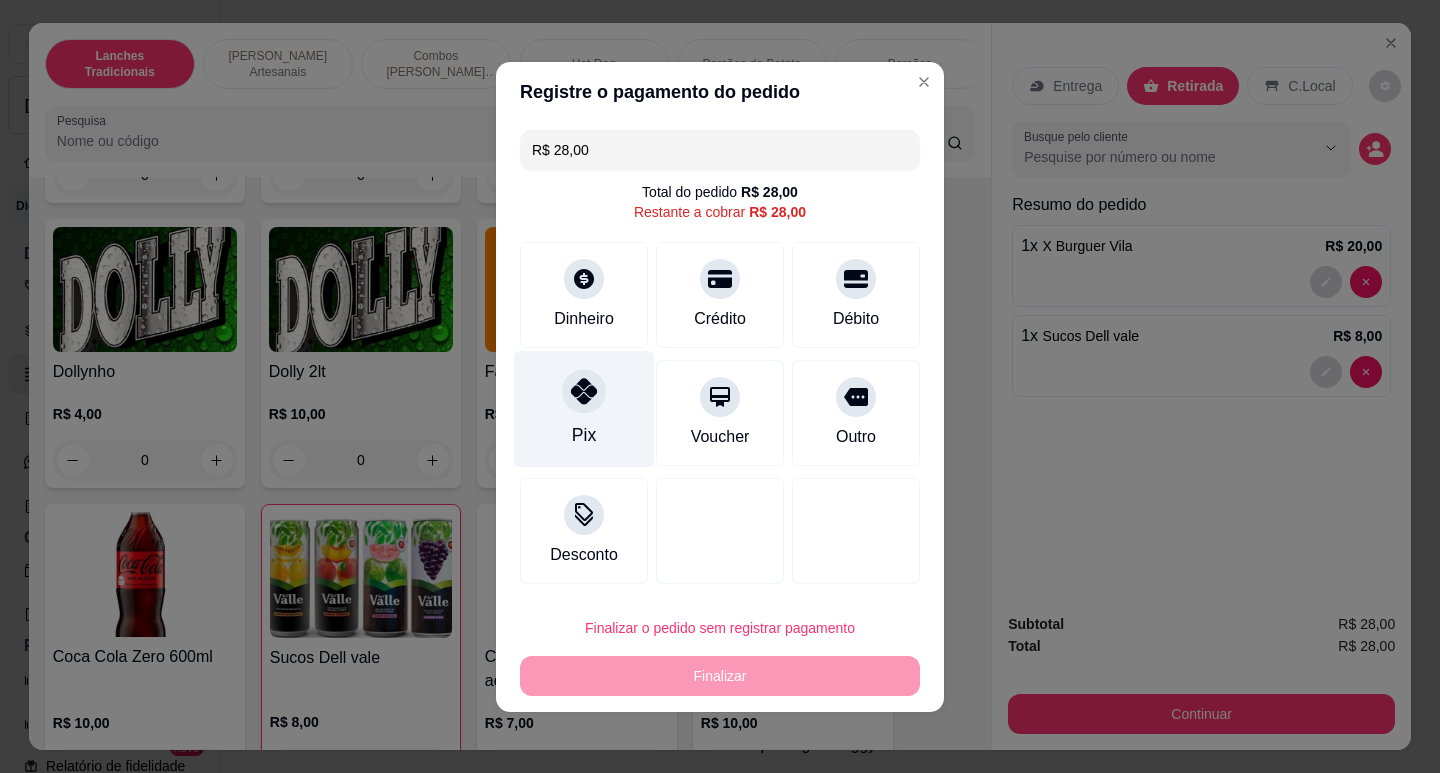 click on "Pix" at bounding box center [584, 408] 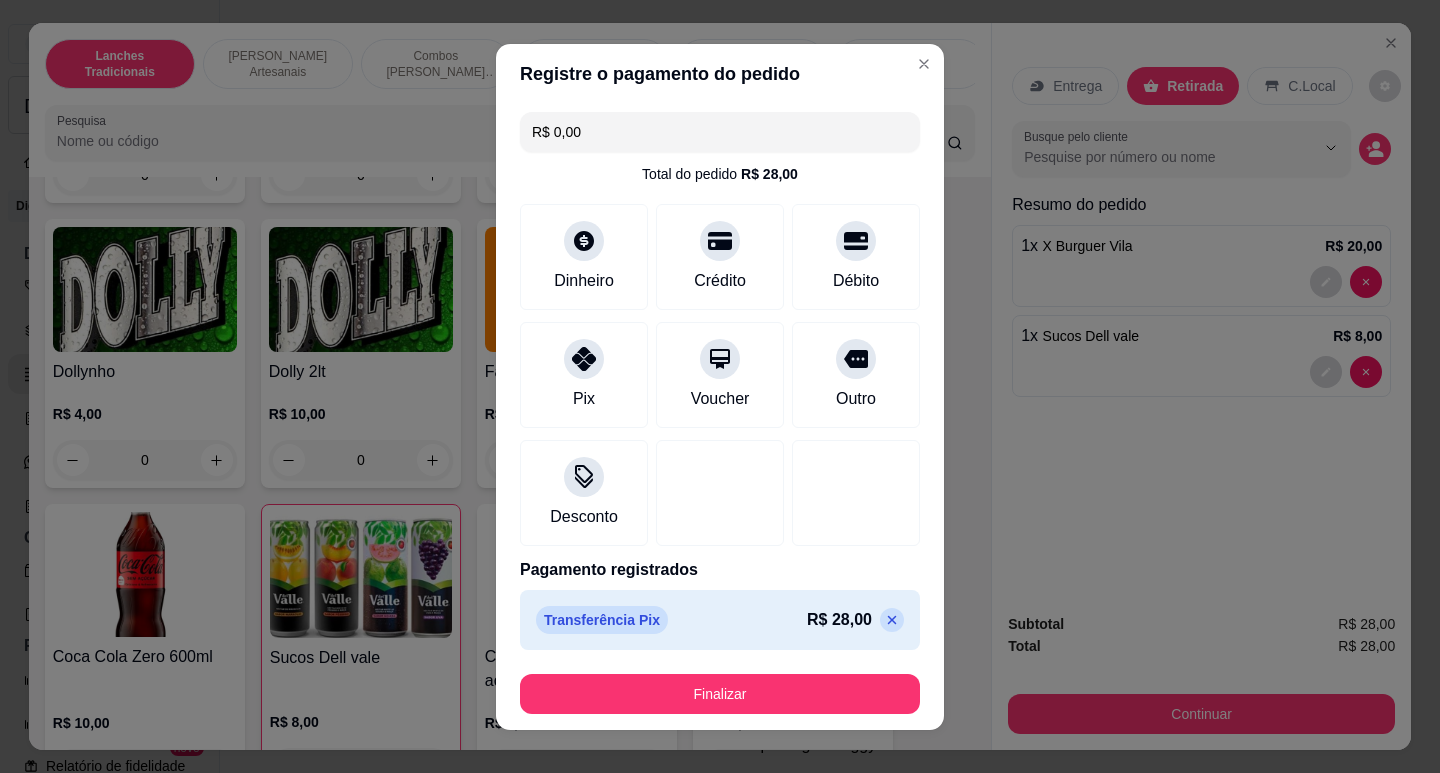 click on "Finalizar" at bounding box center (720, 694) 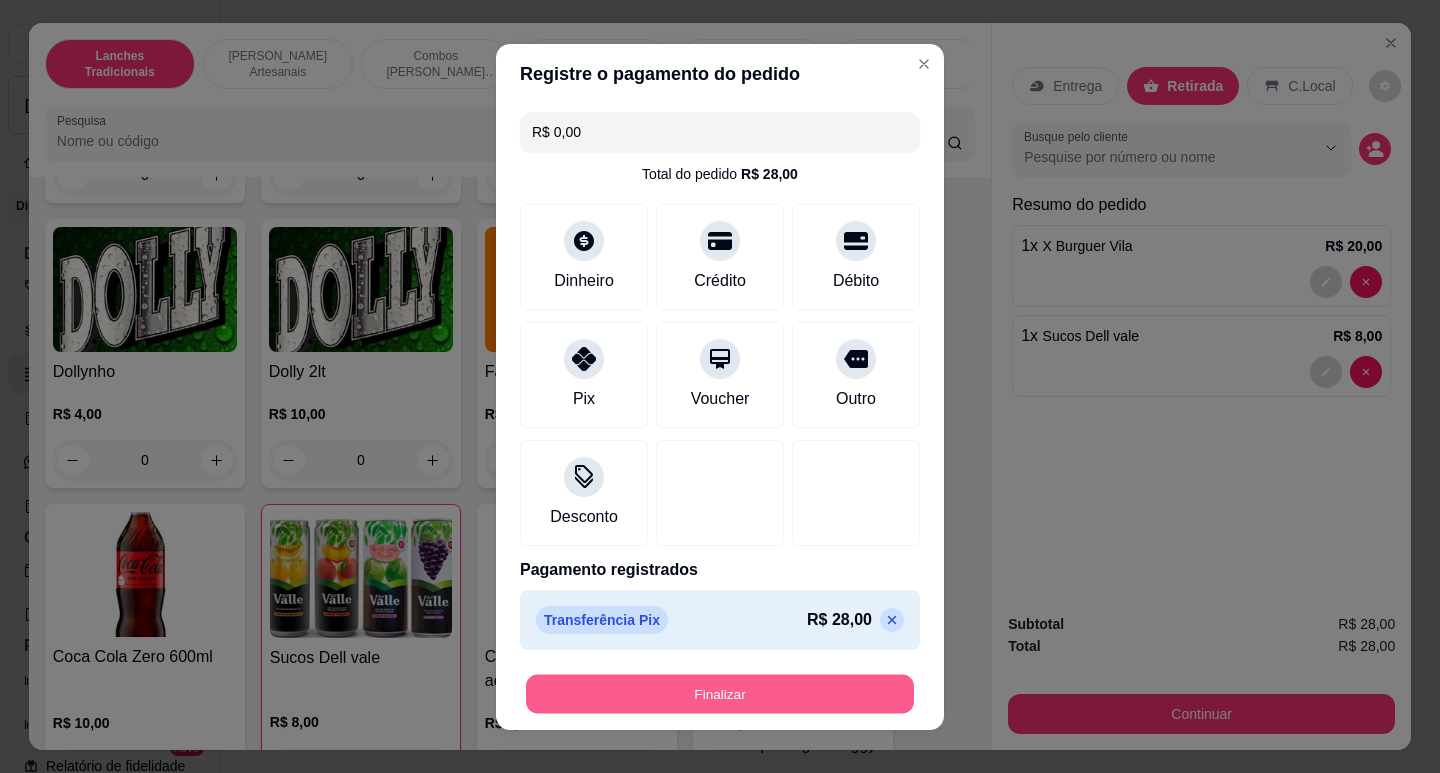 click on "Finalizar" at bounding box center (720, 693) 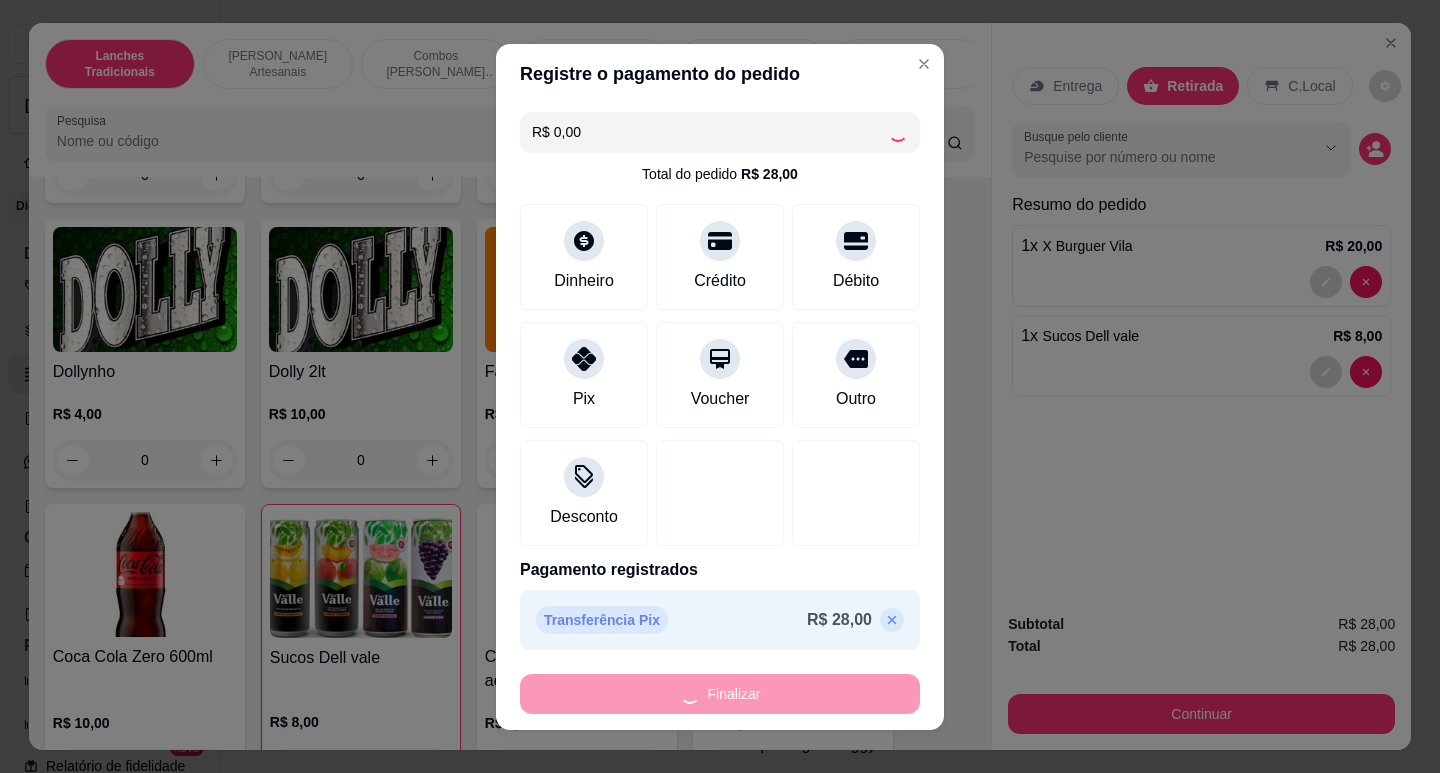 type on "0" 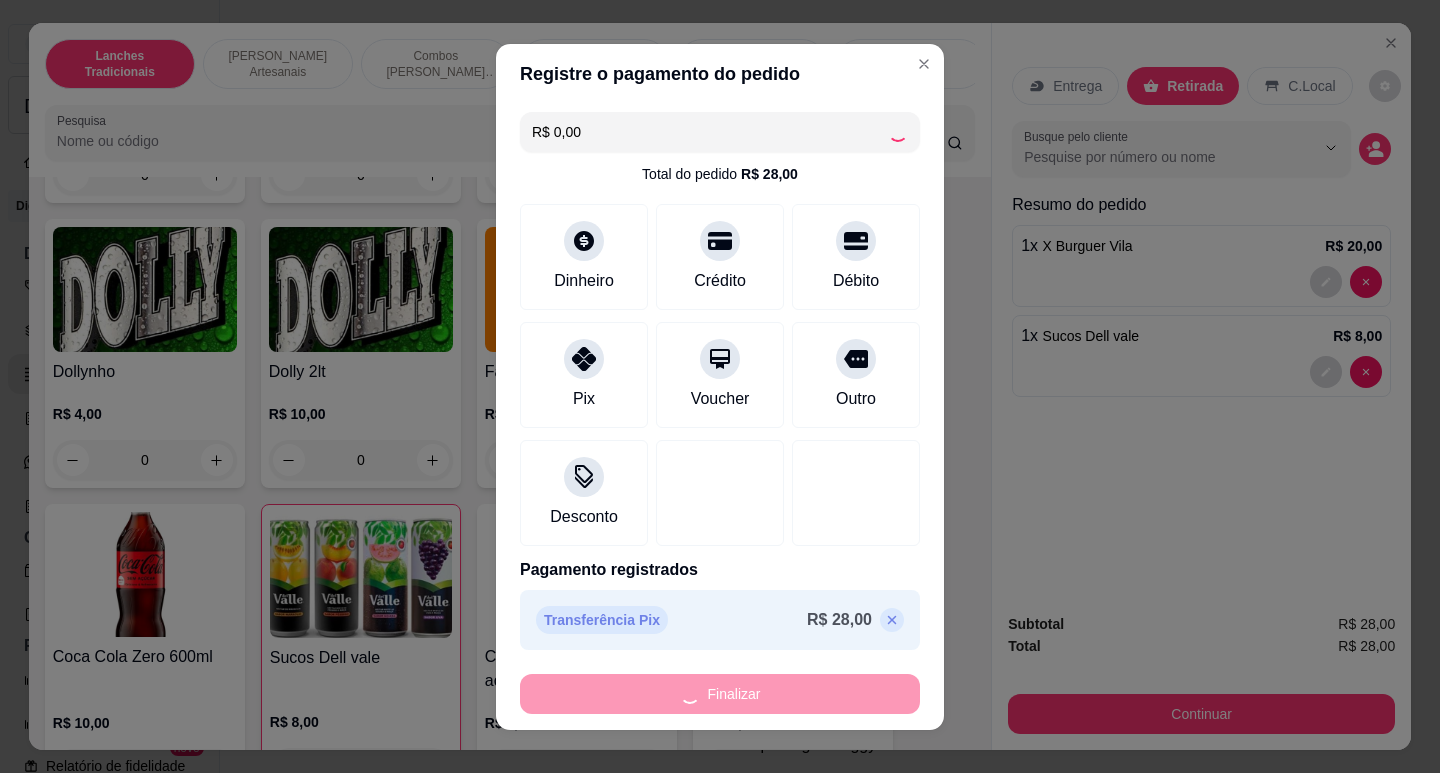 type on "0" 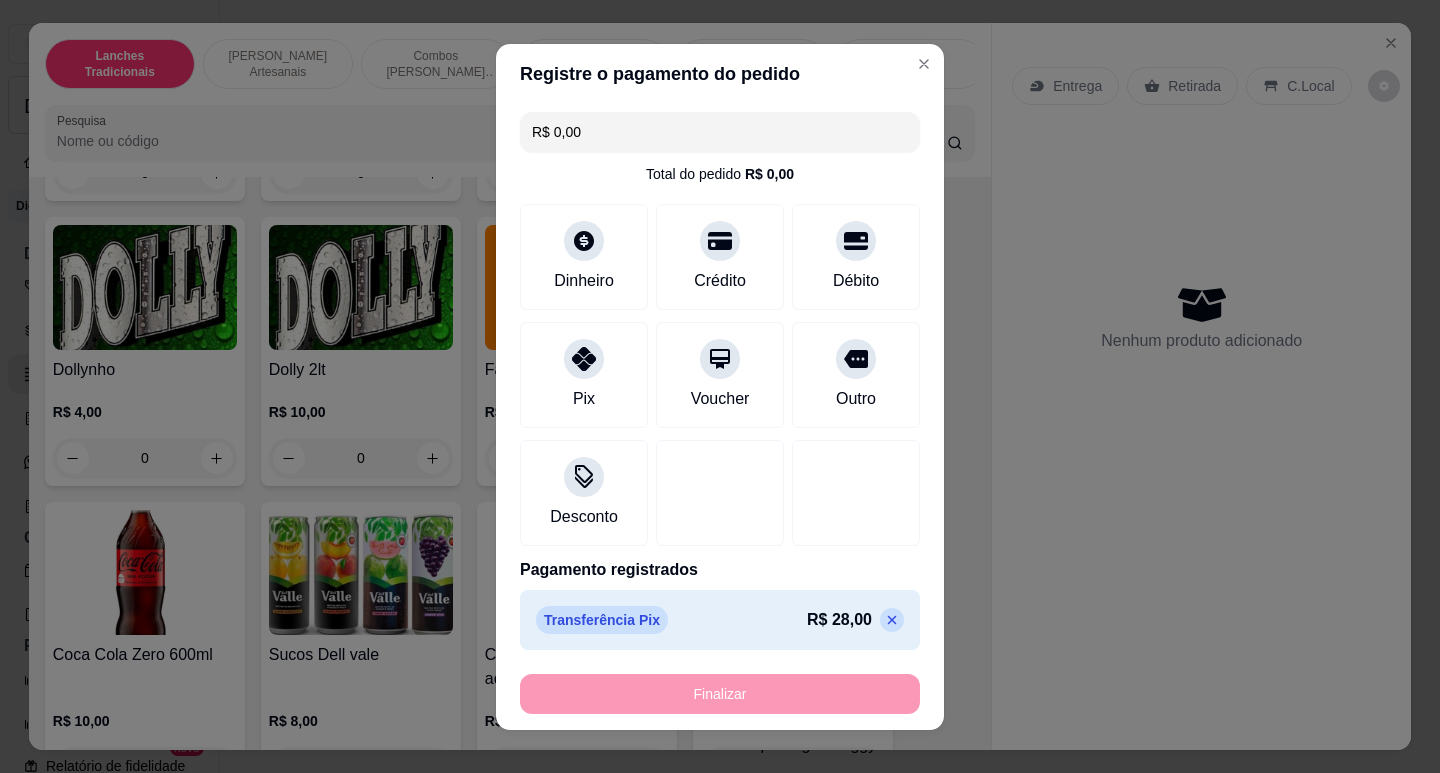 type on "-R$ 28,00" 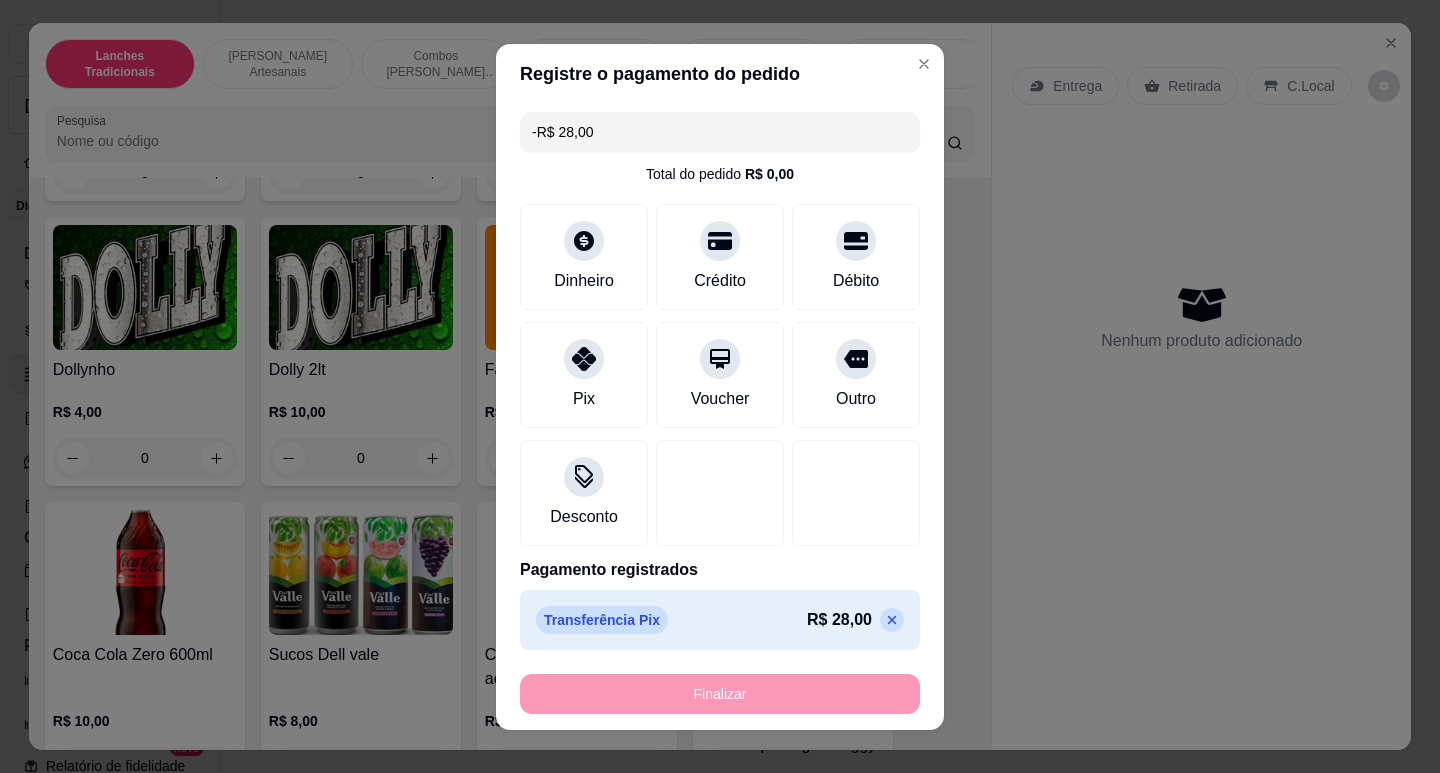 scroll, scrollTop: 5698, scrollLeft: 0, axis: vertical 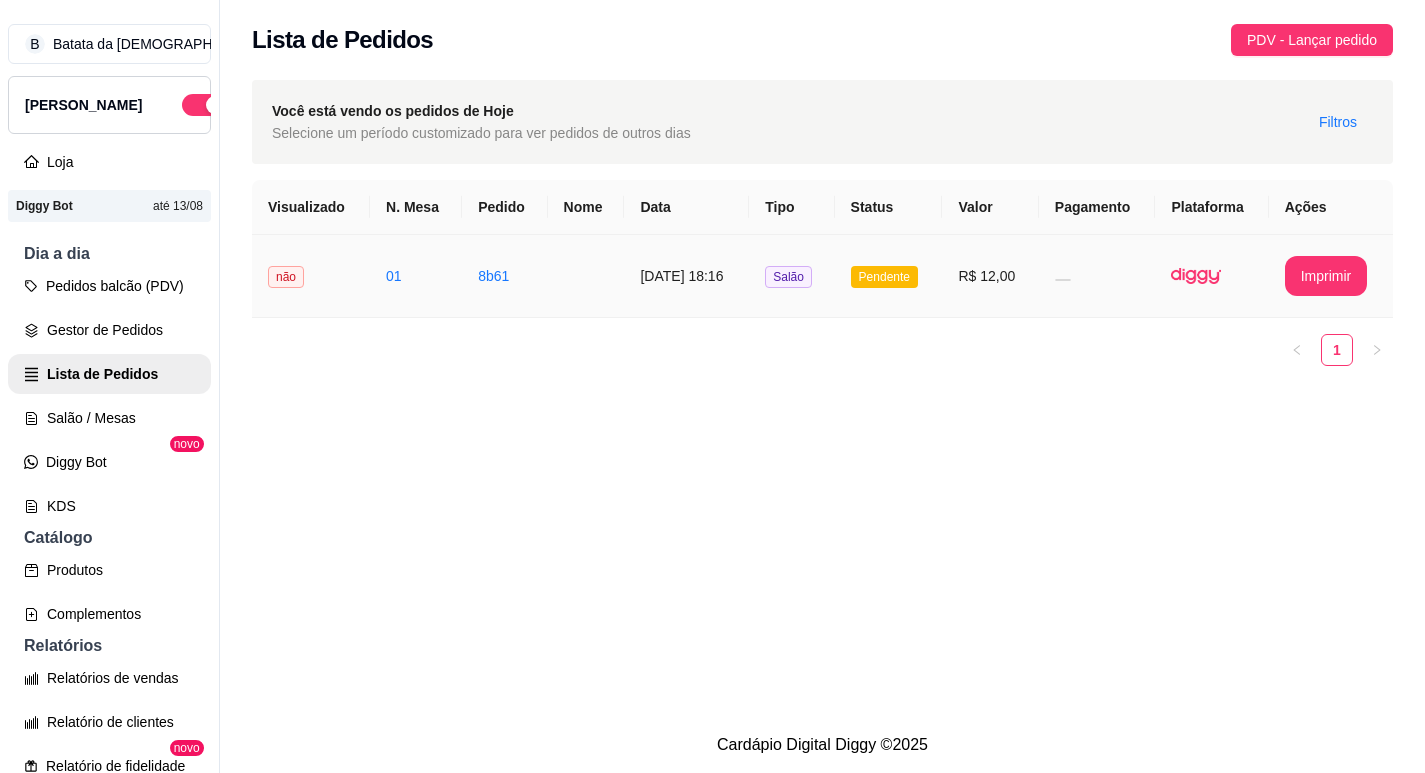 click on "Pendente" at bounding box center (884, 277) 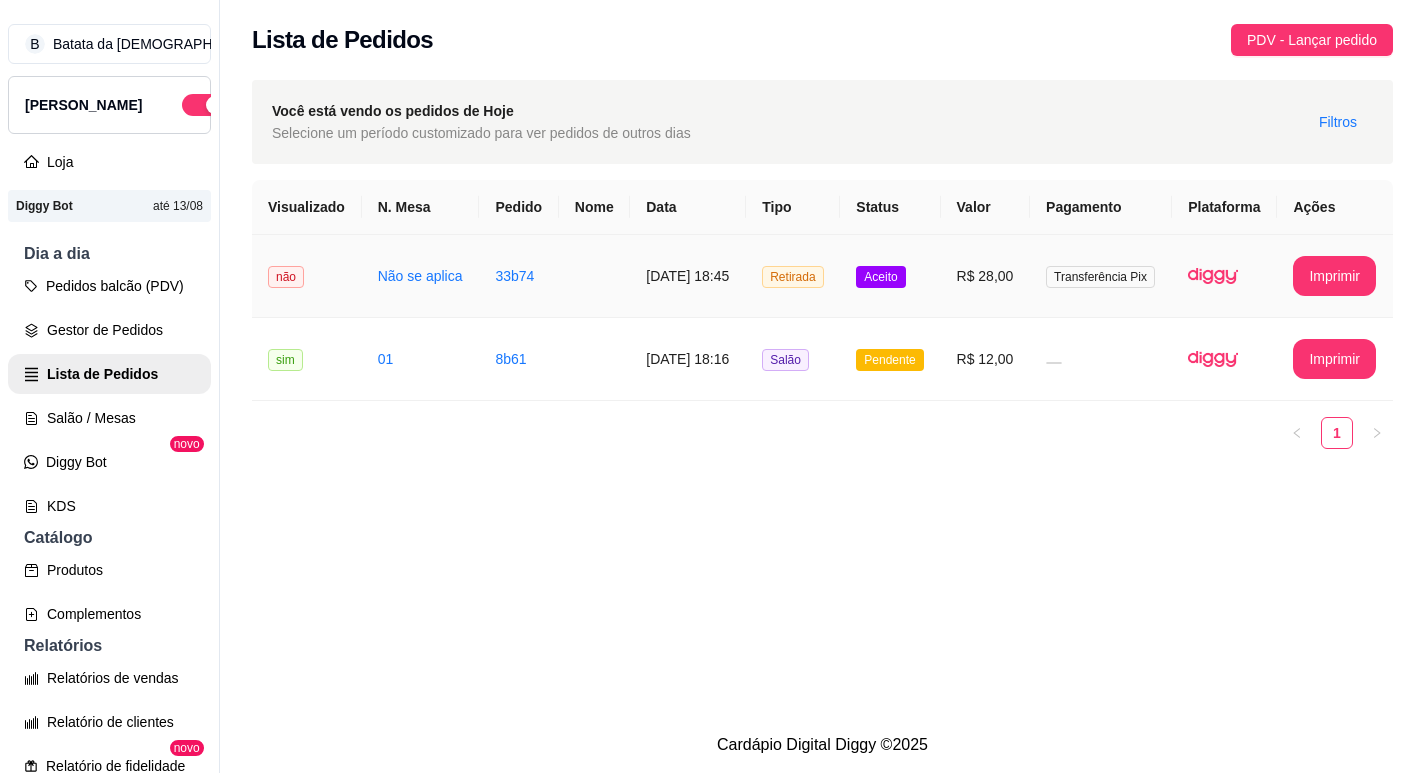 click on "Aceito" at bounding box center (890, 276) 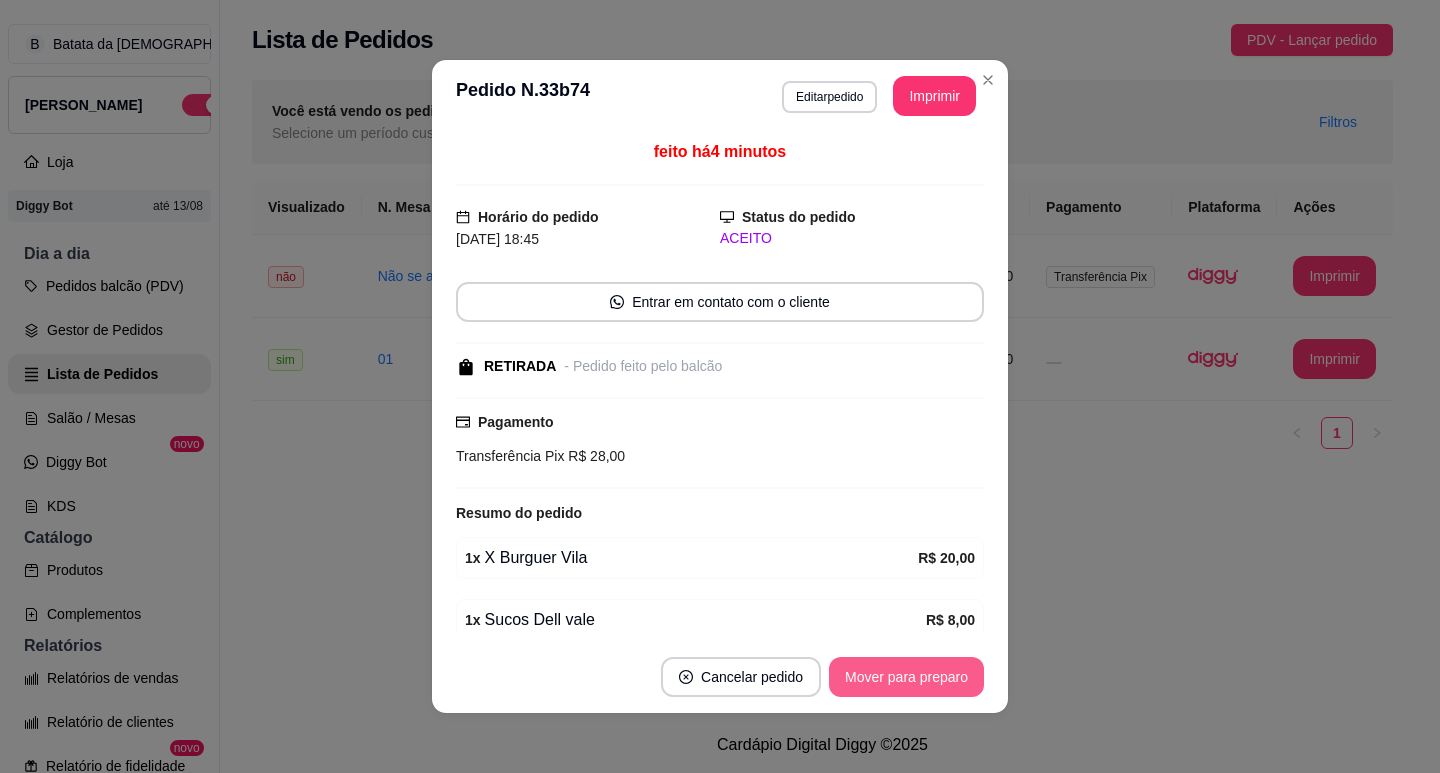 click on "Mover para preparo" at bounding box center [906, 677] 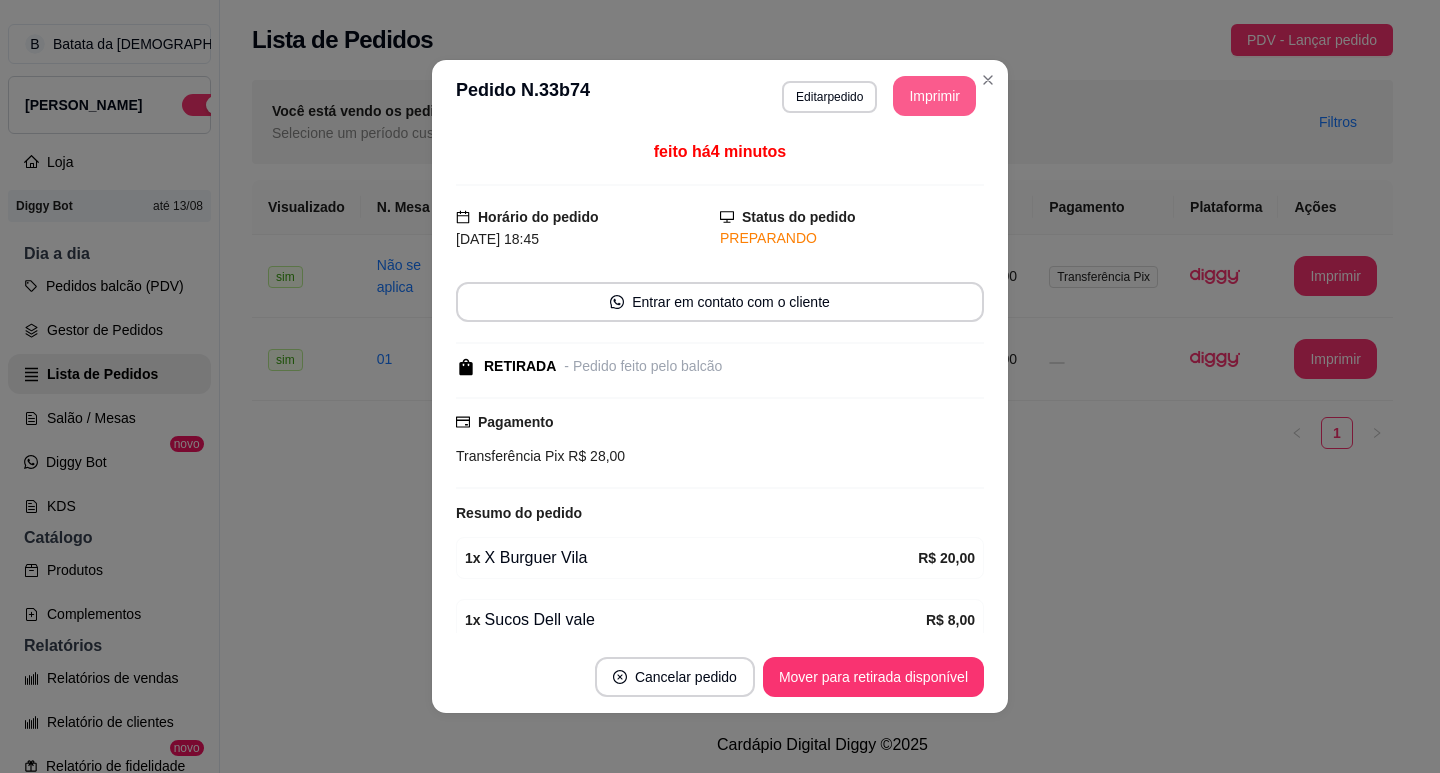 click on "Imprimir" at bounding box center [934, 96] 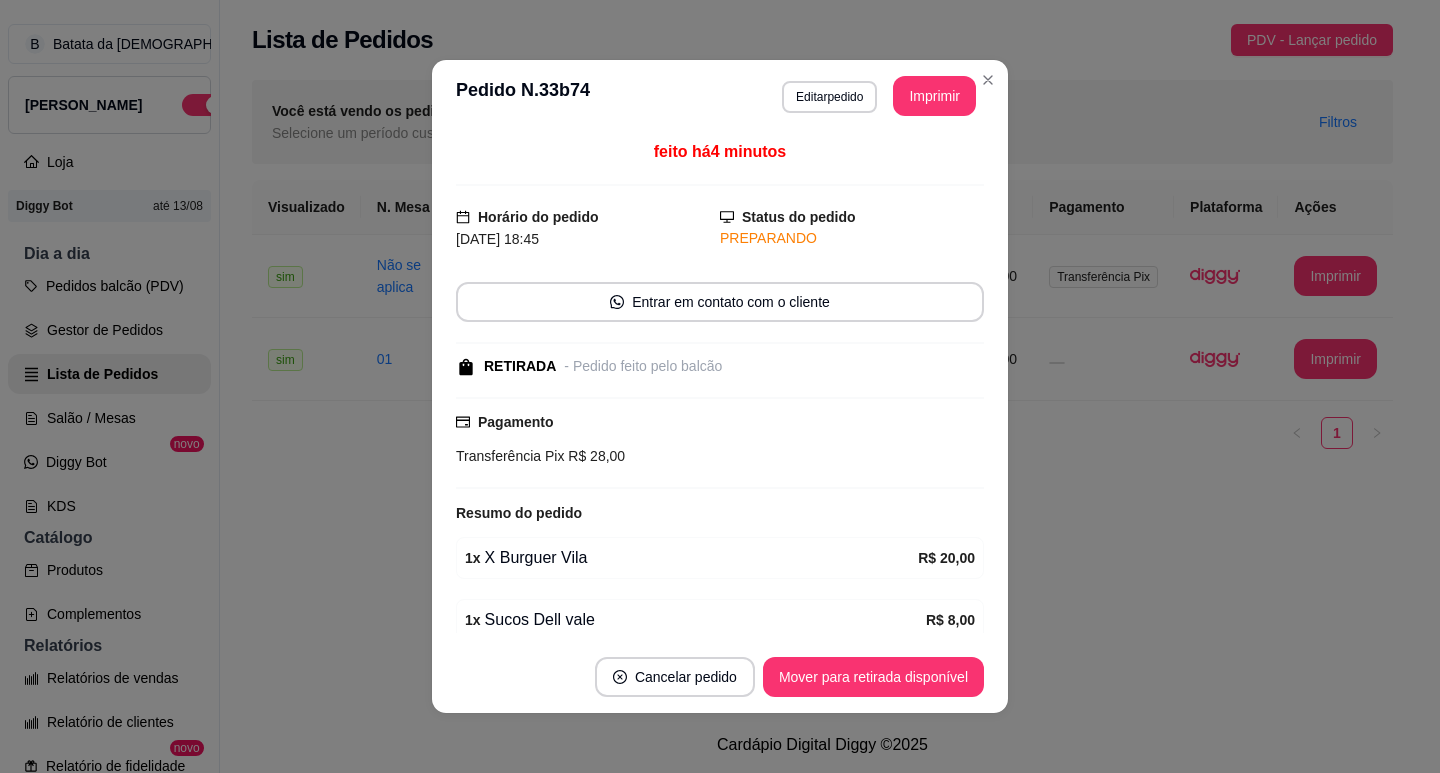 scroll, scrollTop: 0, scrollLeft: 0, axis: both 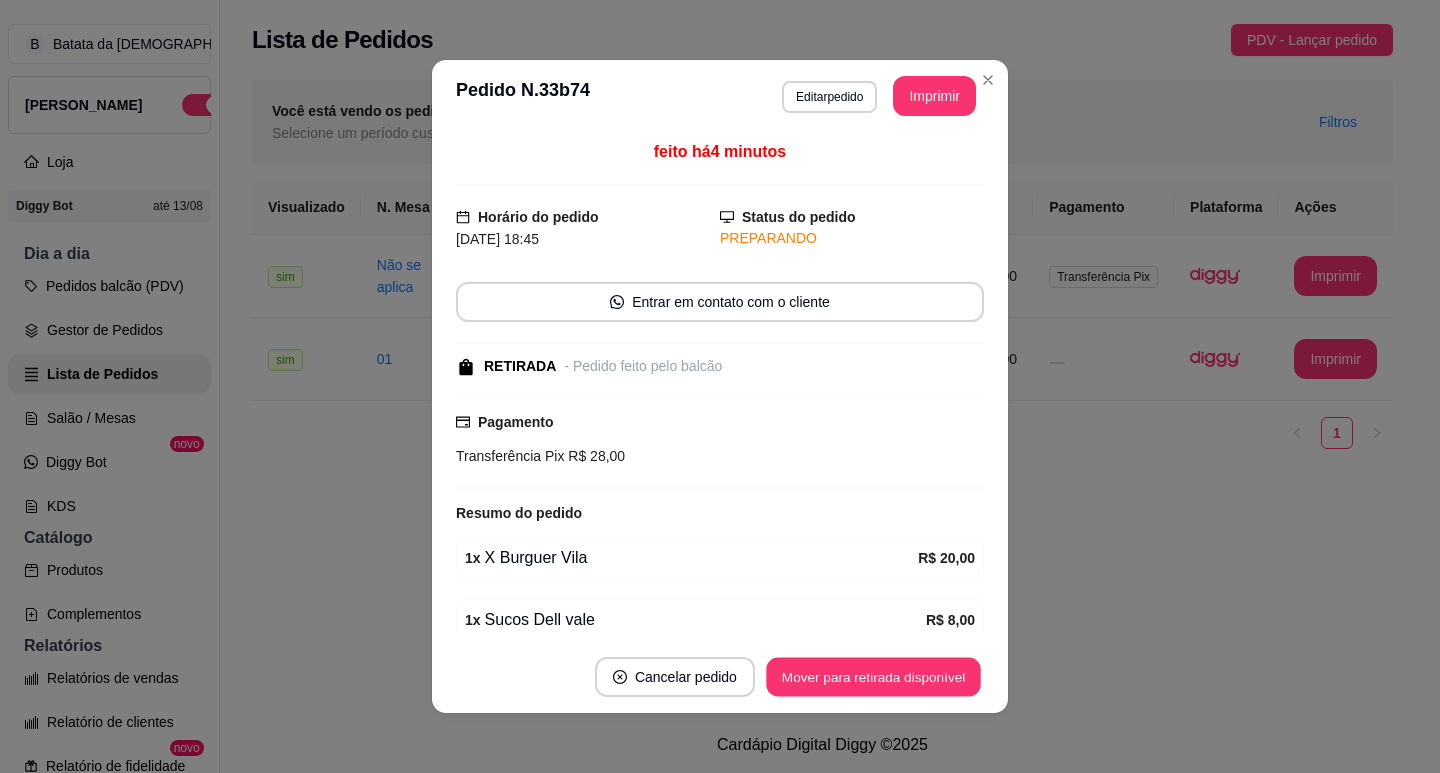 click on "Mover para retirada disponível" at bounding box center (873, 677) 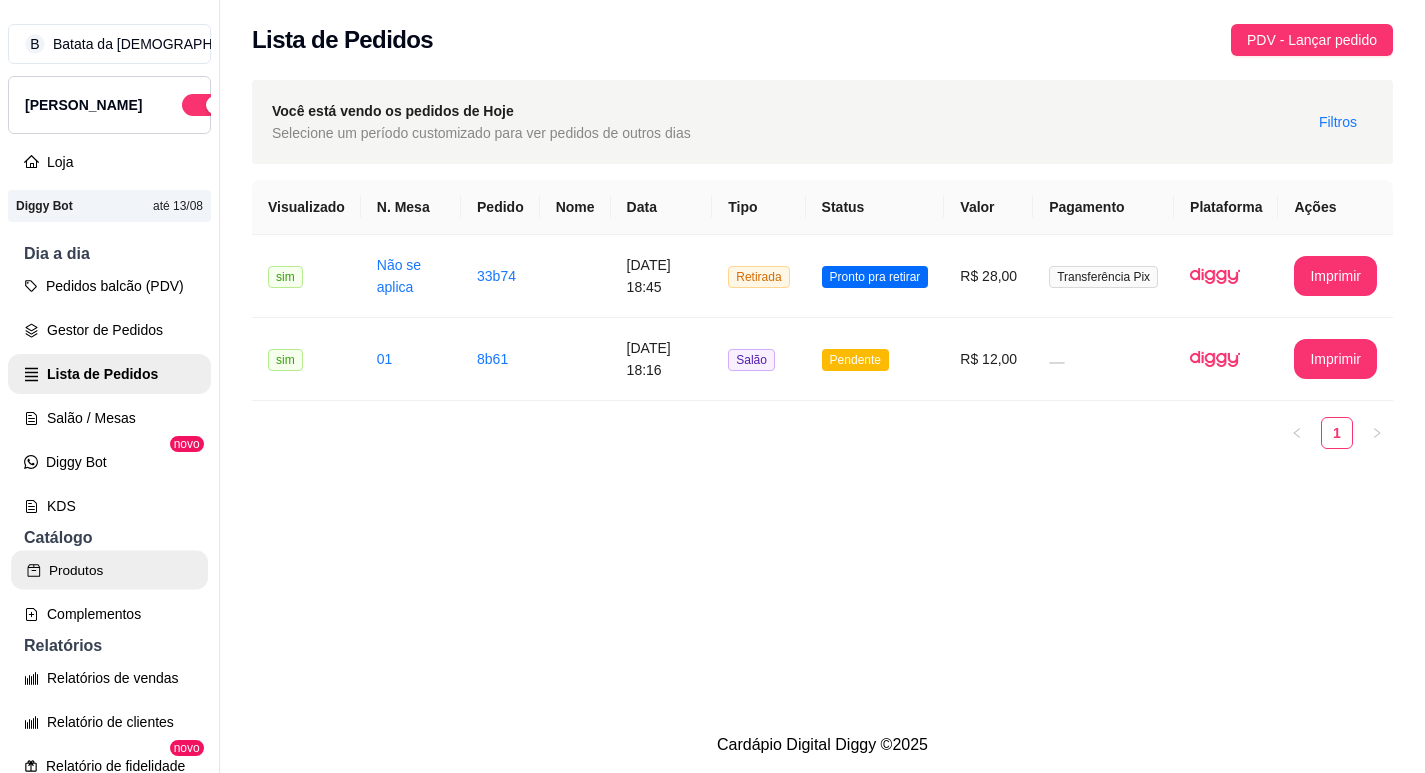click on "Produtos" at bounding box center (109, 570) 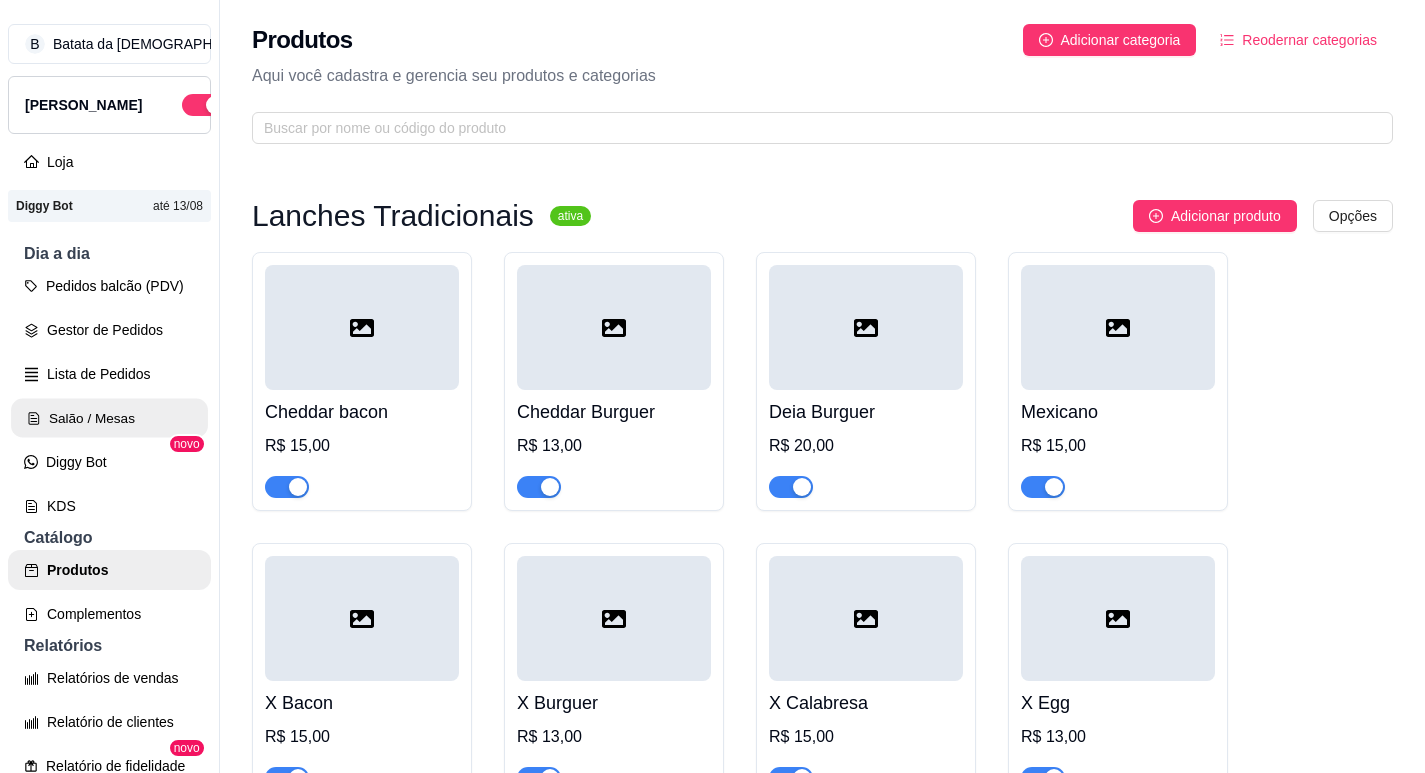 click on "Salão / Mesas" at bounding box center [109, 418] 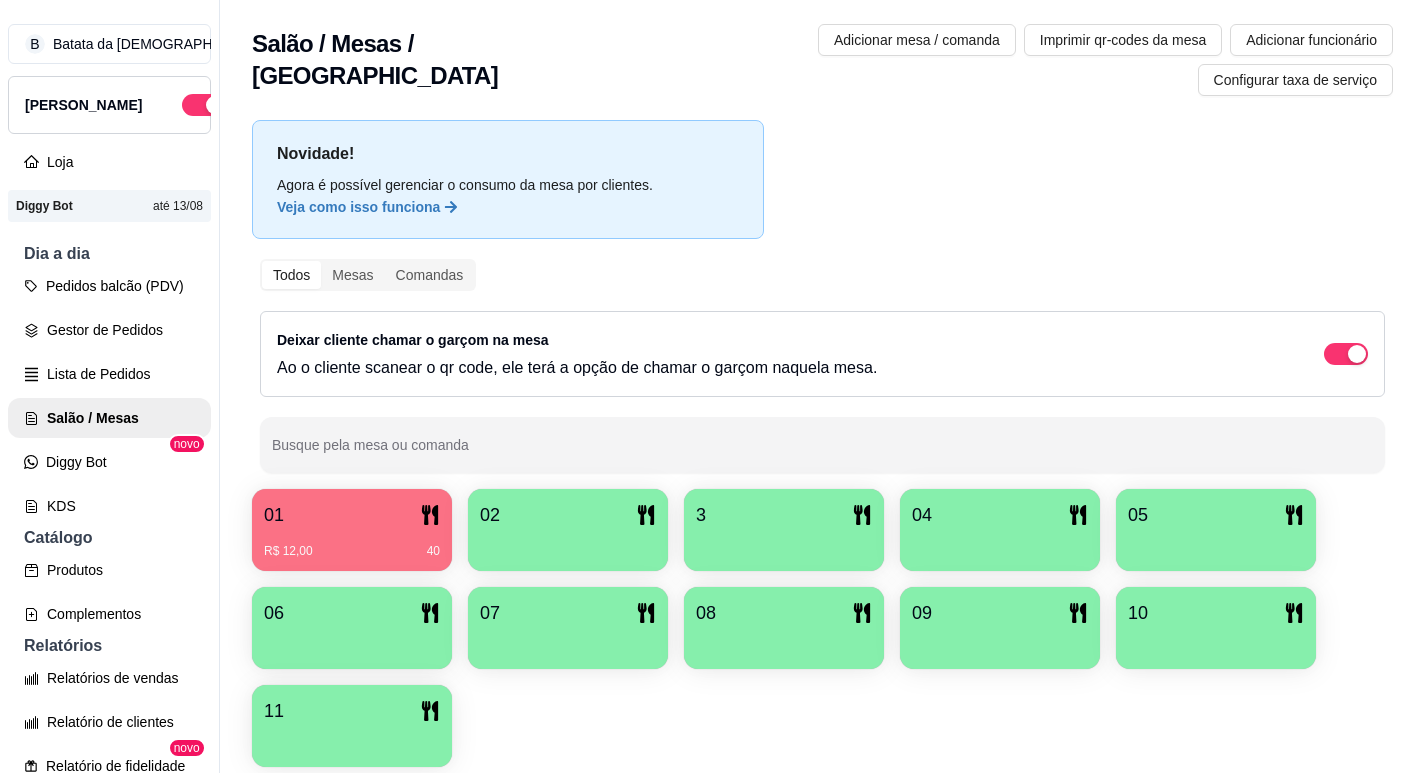 click on "R$ 12,00 40" at bounding box center (352, 551) 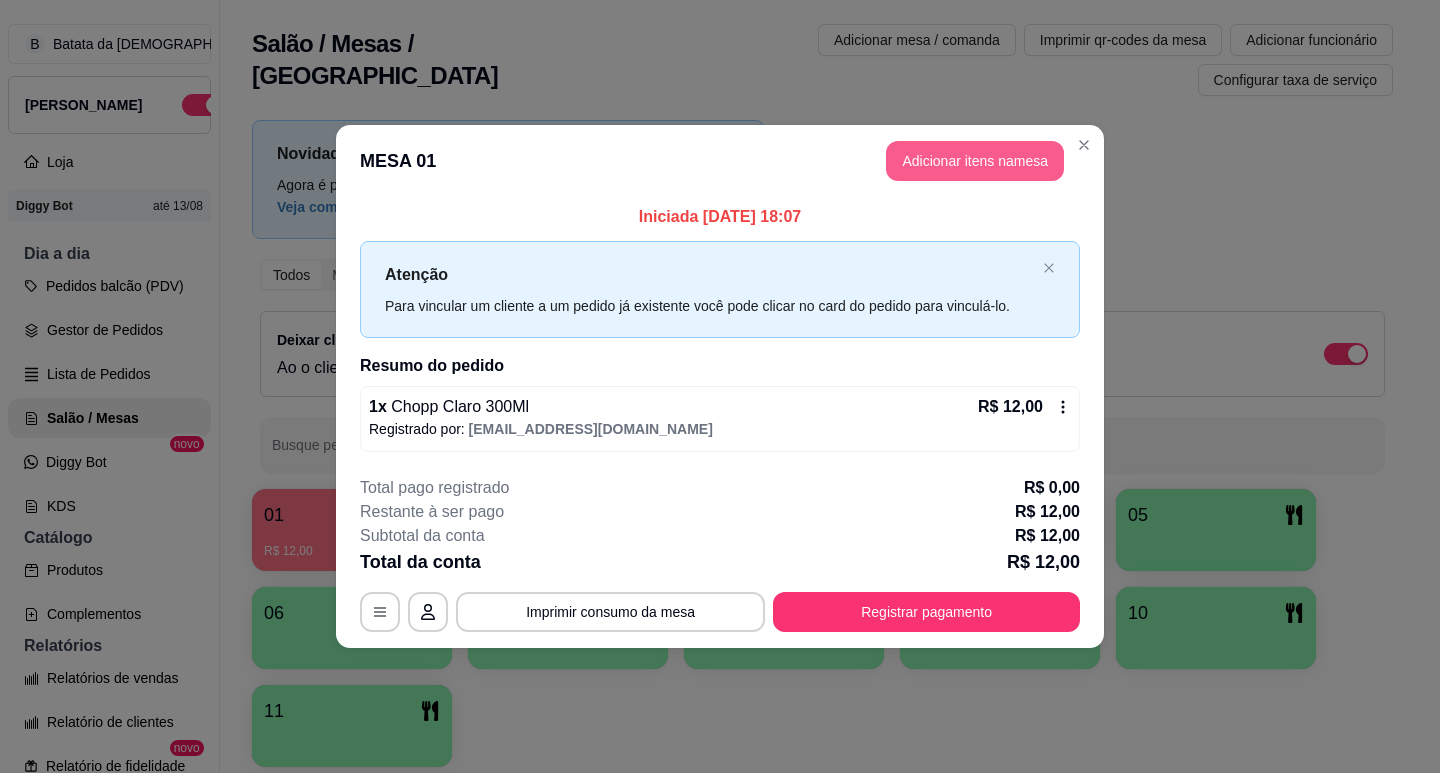 click on "Adicionar itens na  mesa" at bounding box center (975, 161) 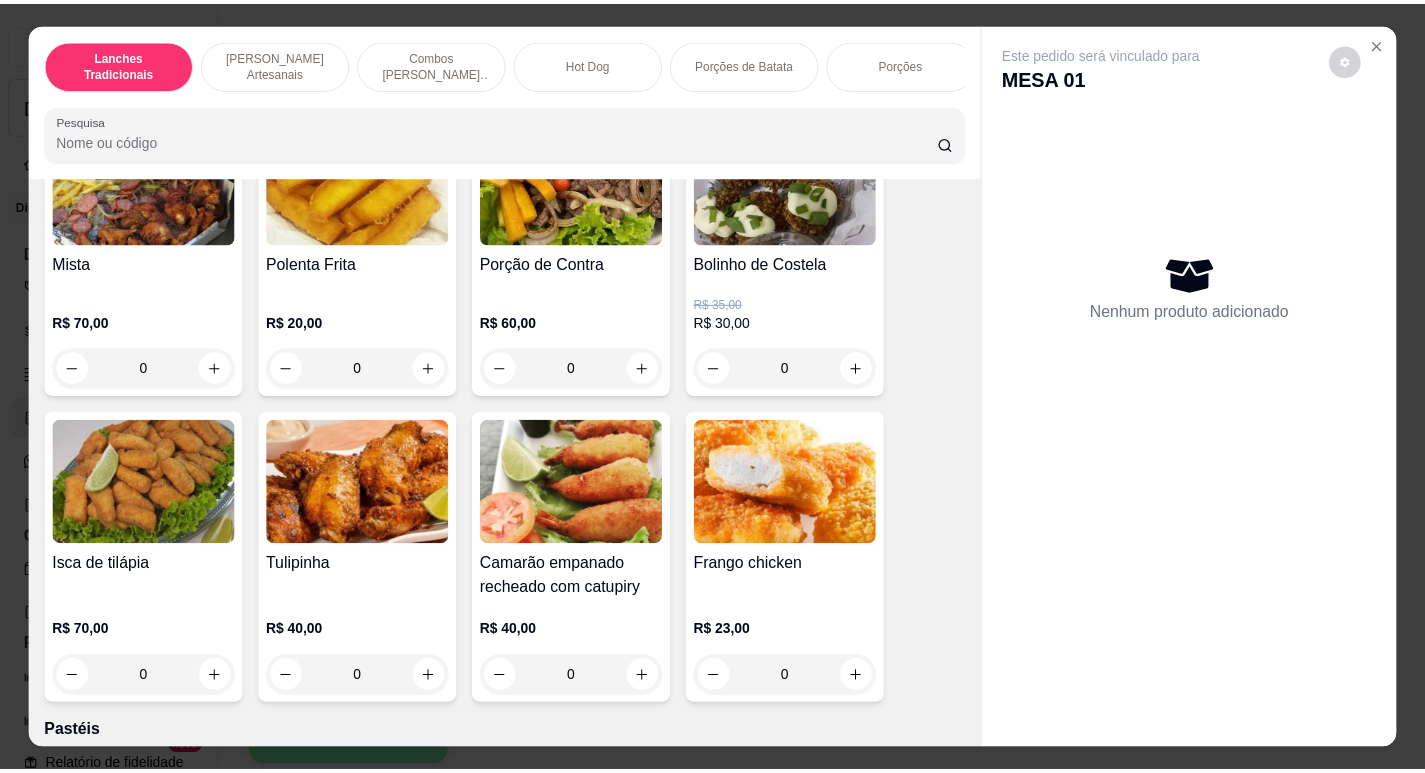 scroll, scrollTop: 3900, scrollLeft: 0, axis: vertical 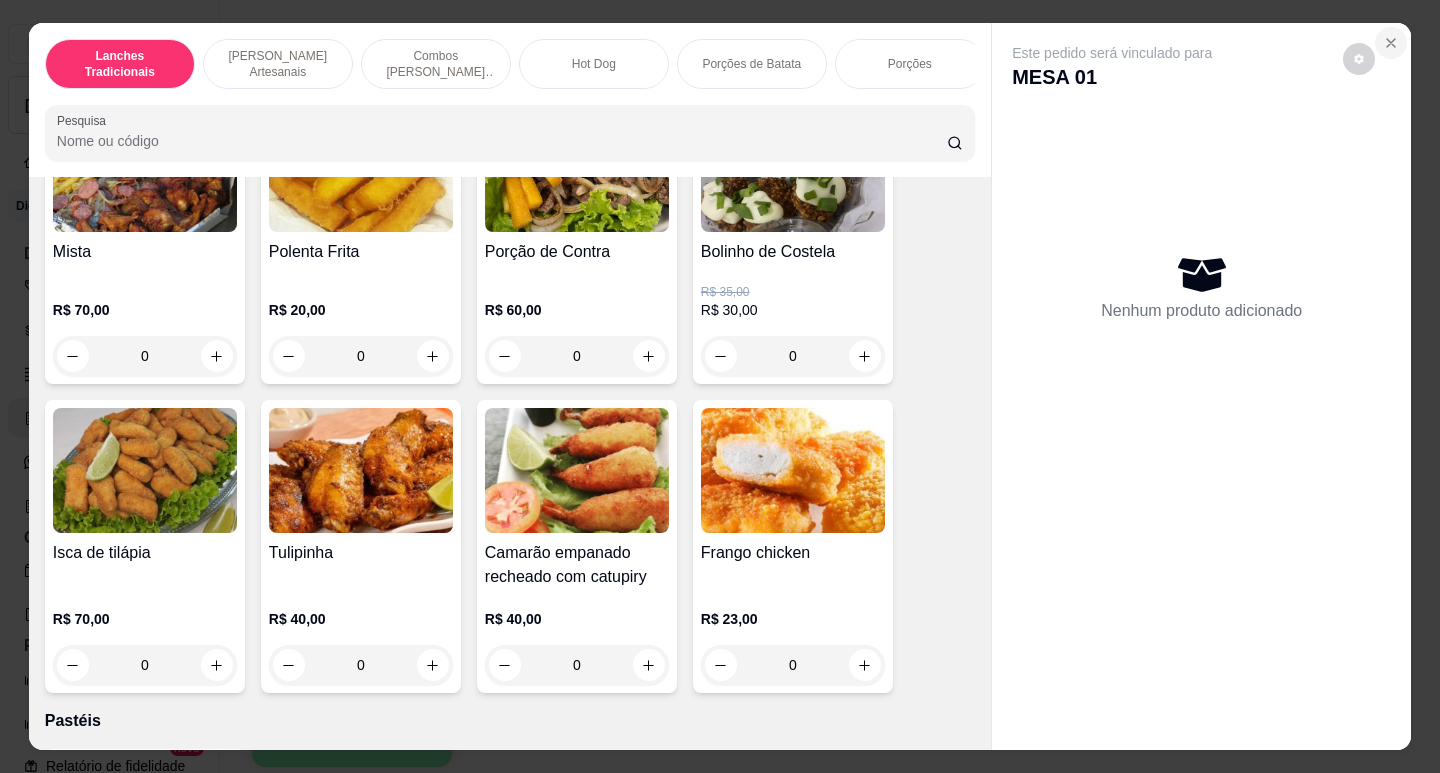 click at bounding box center (1391, 43) 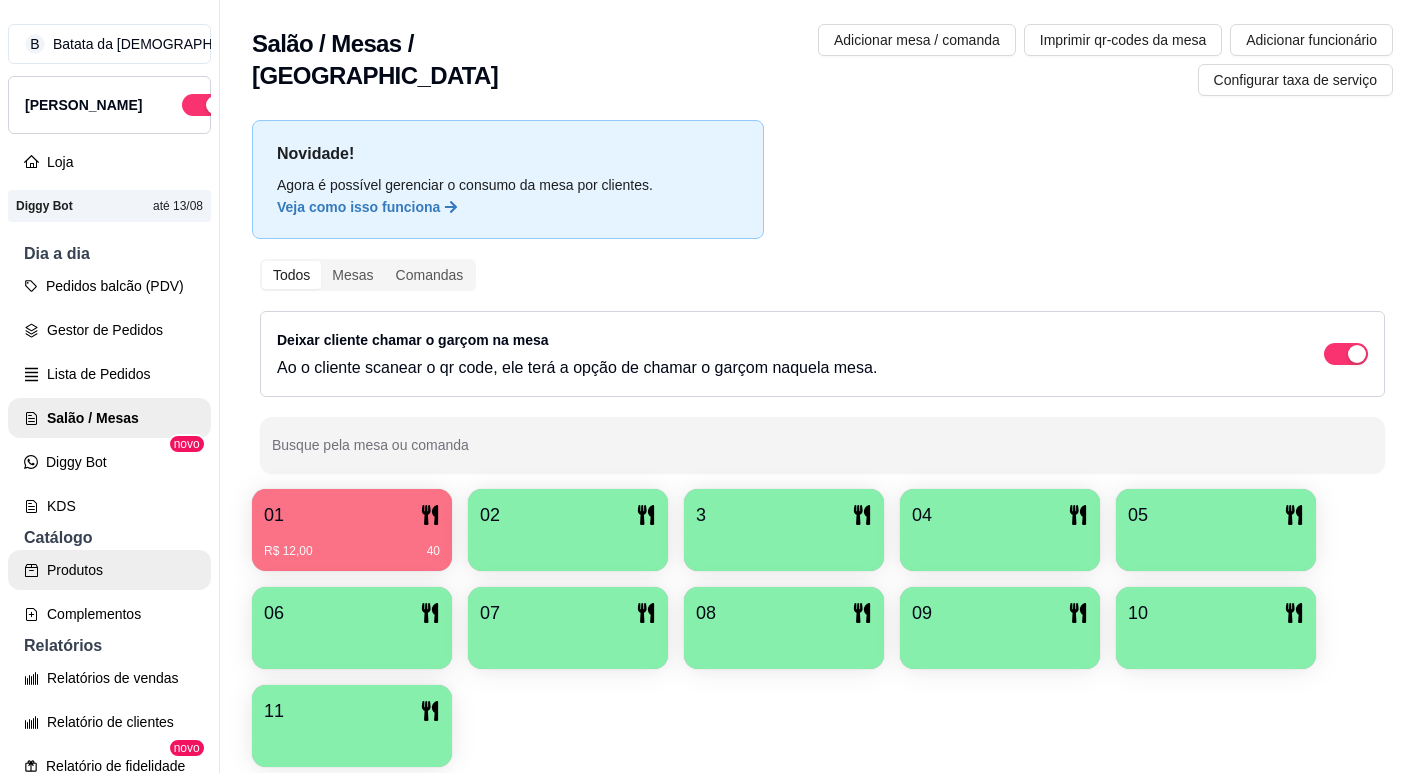 click on "Produtos" at bounding box center (109, 570) 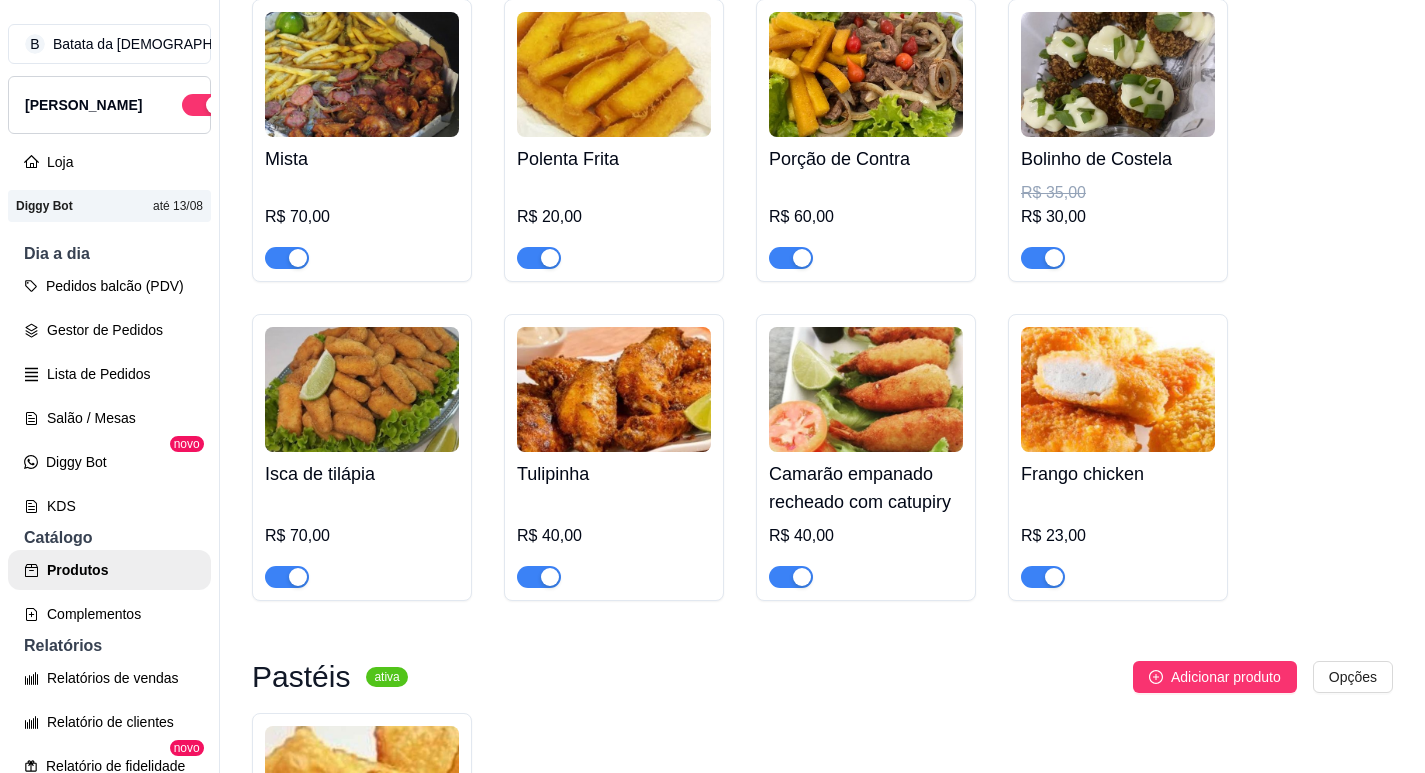 scroll, scrollTop: 4400, scrollLeft: 0, axis: vertical 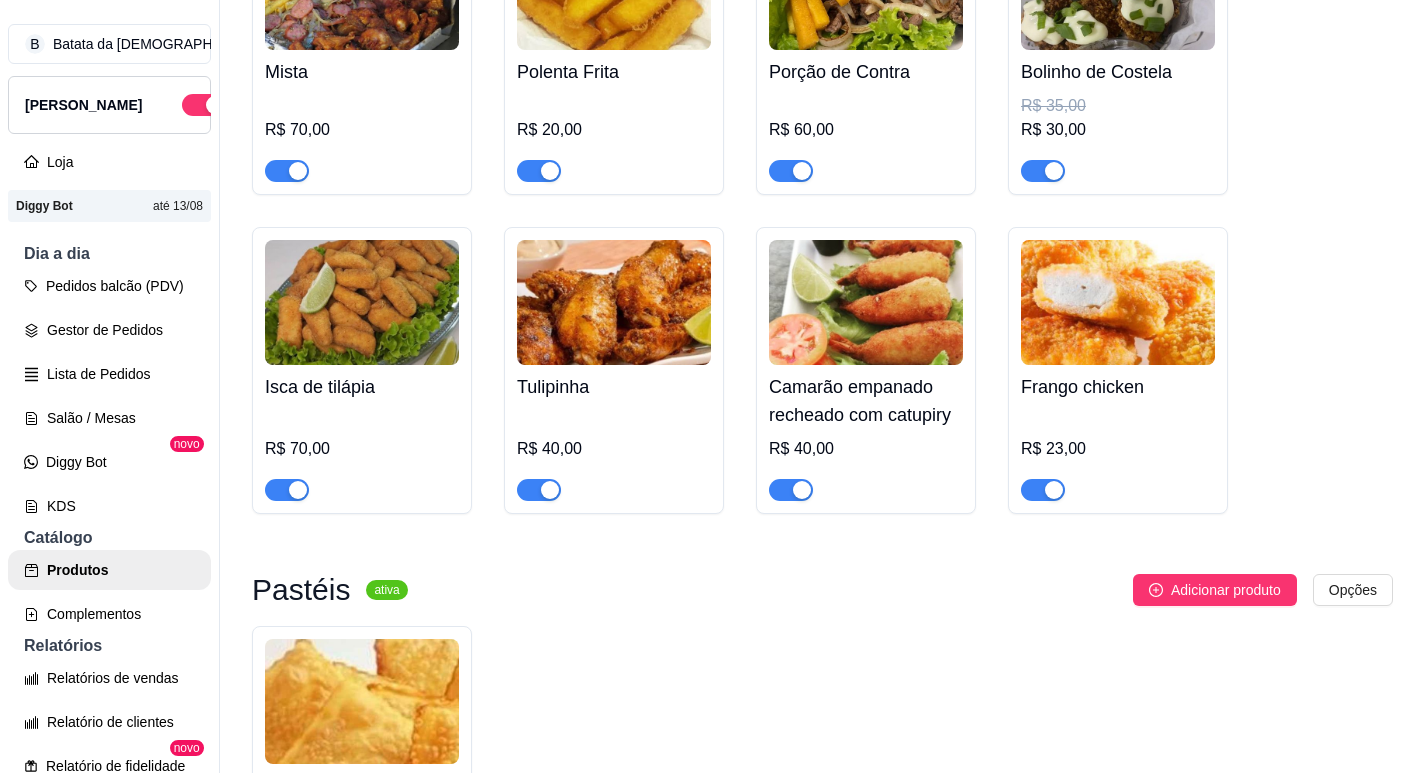 click at bounding box center (791, 490) 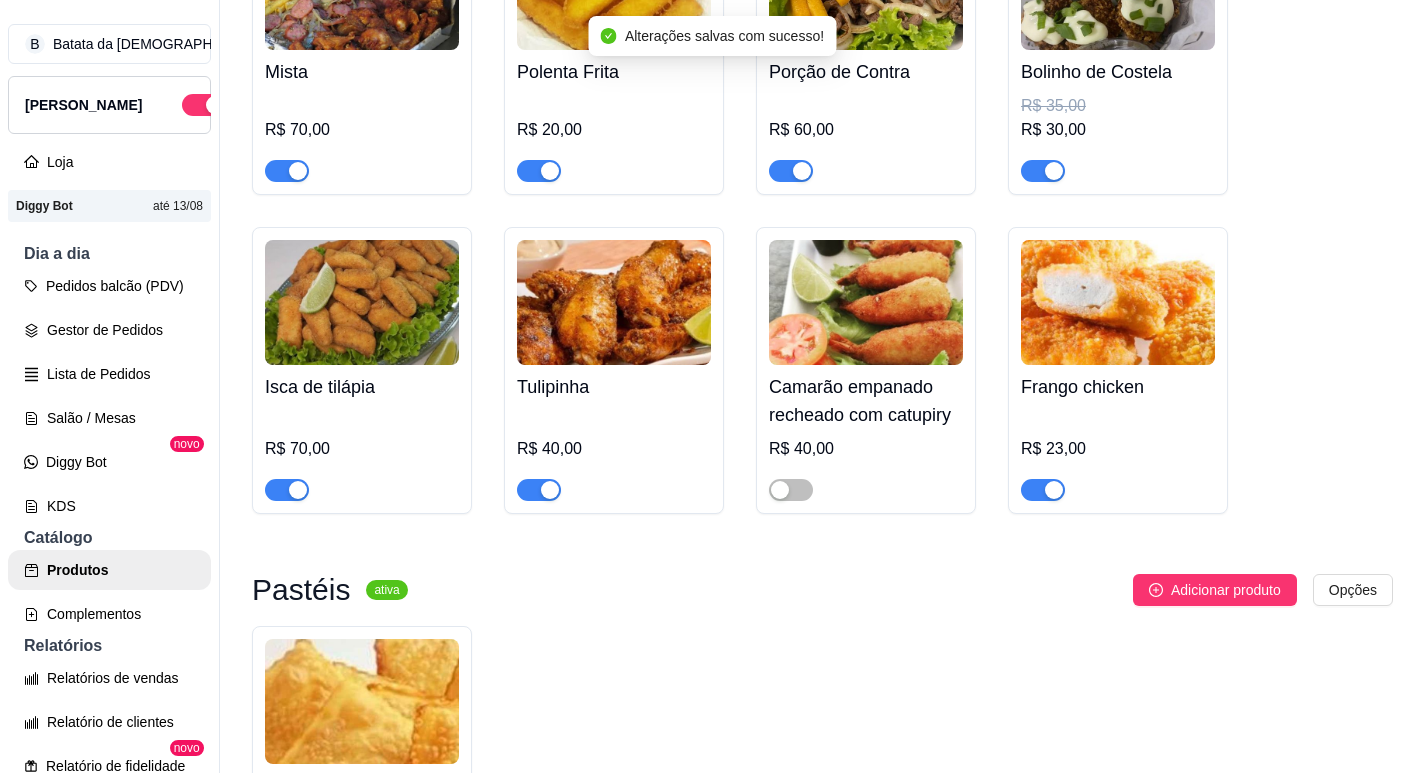 click at bounding box center [539, 490] 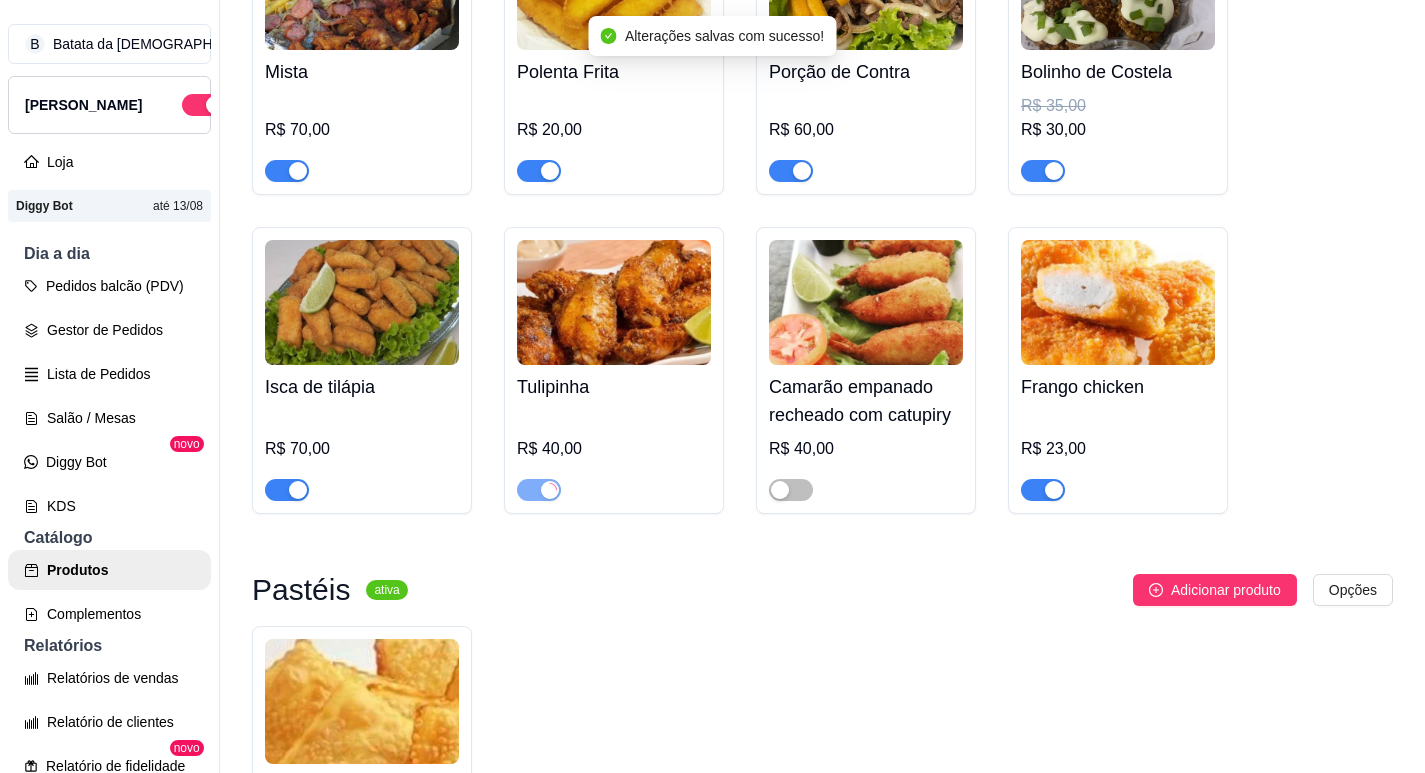 click at bounding box center [298, 490] 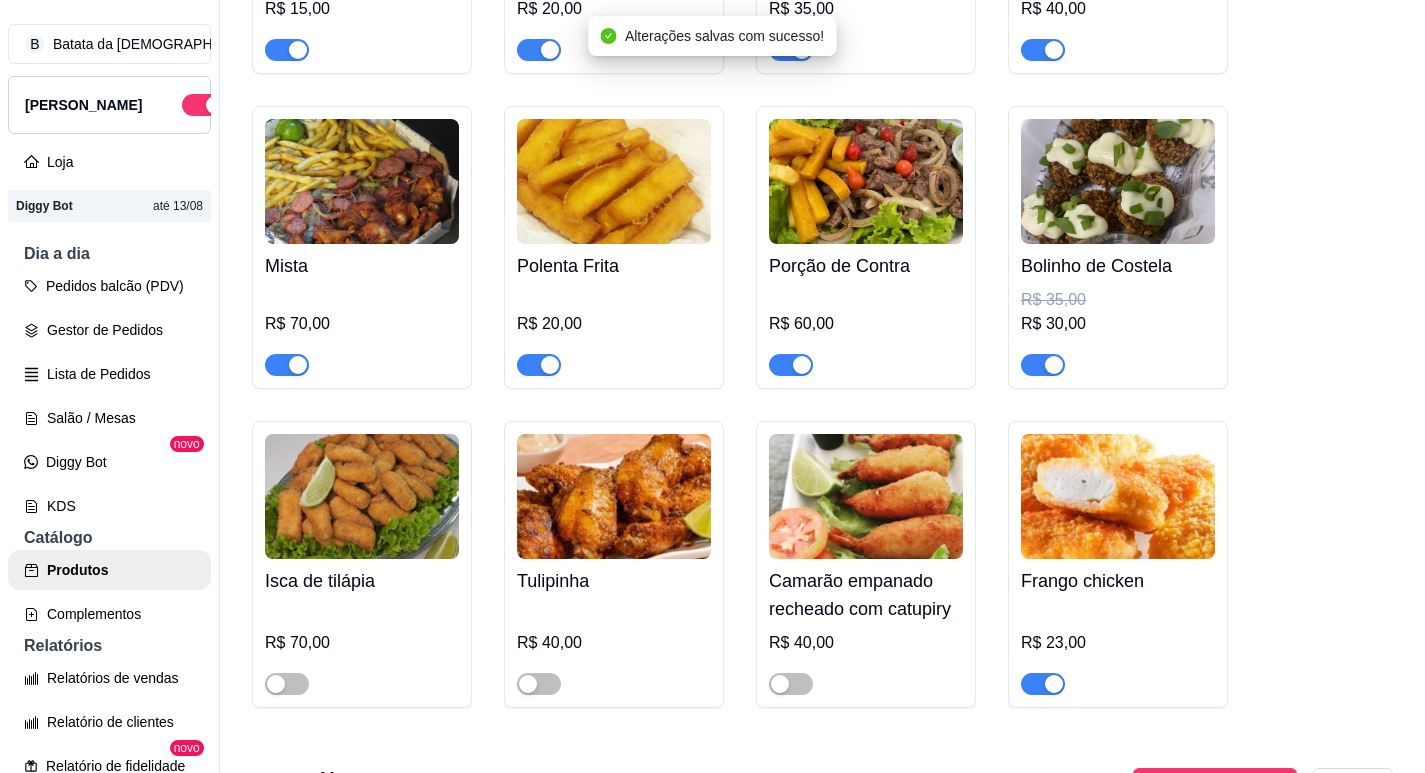 scroll, scrollTop: 4200, scrollLeft: 0, axis: vertical 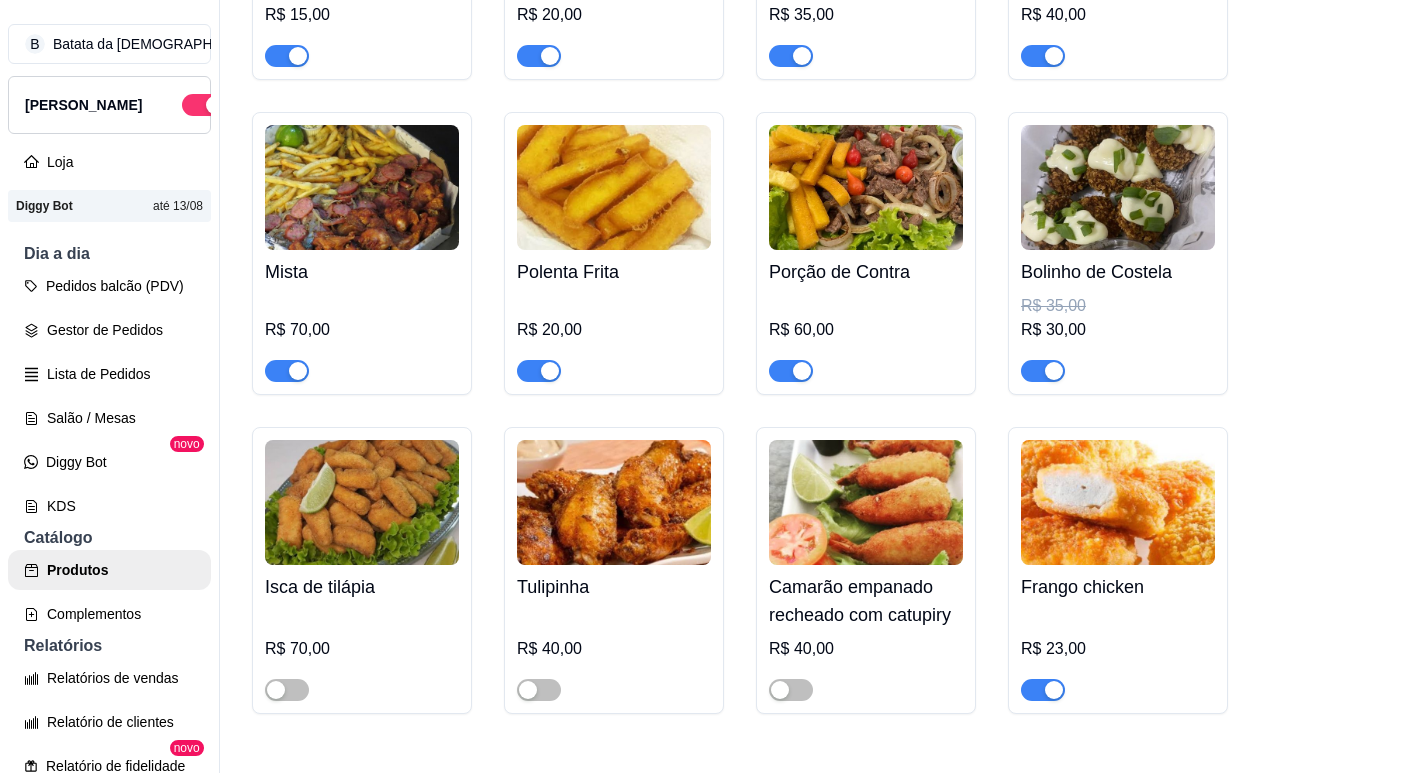 click at bounding box center [791, 371] 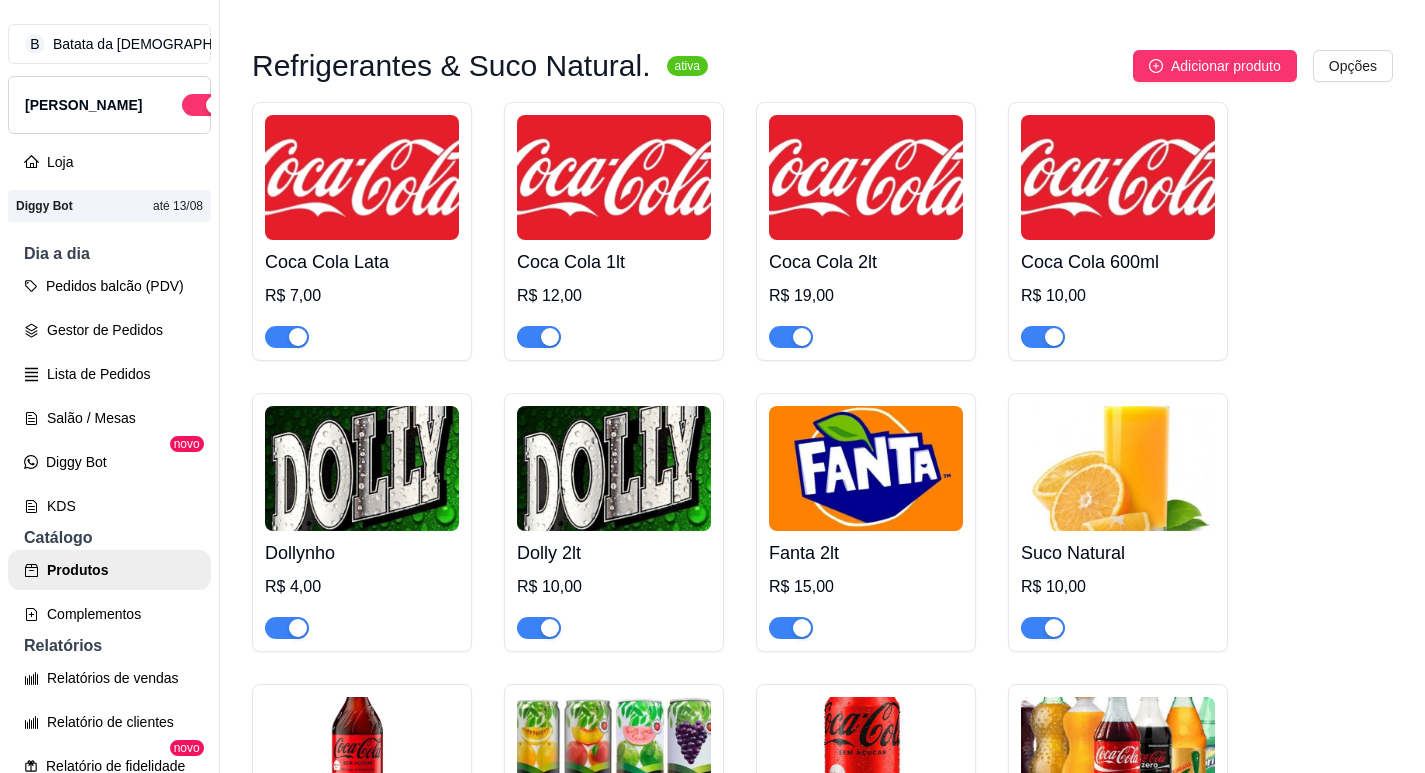 scroll, scrollTop: 5700, scrollLeft: 0, axis: vertical 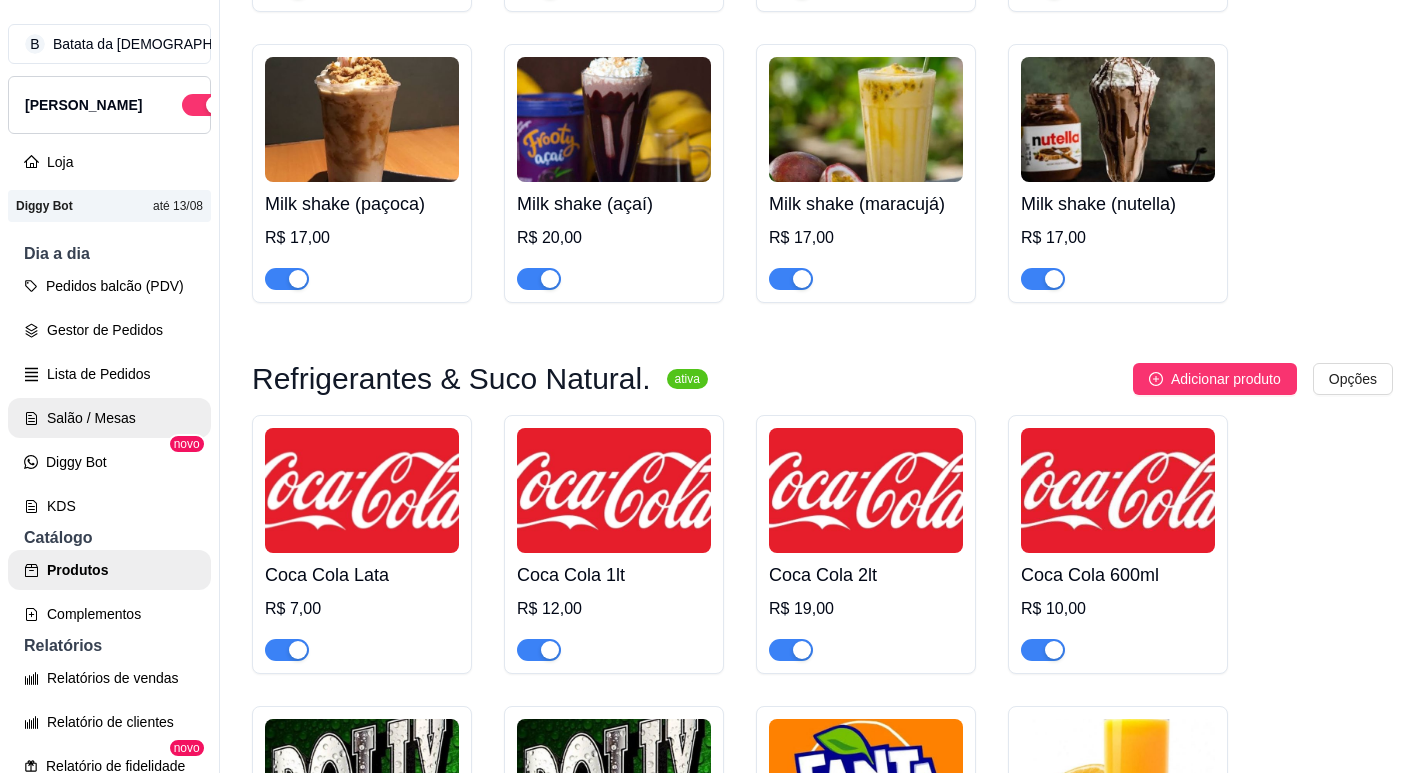 click on "Salão / Mesas" at bounding box center (109, 418) 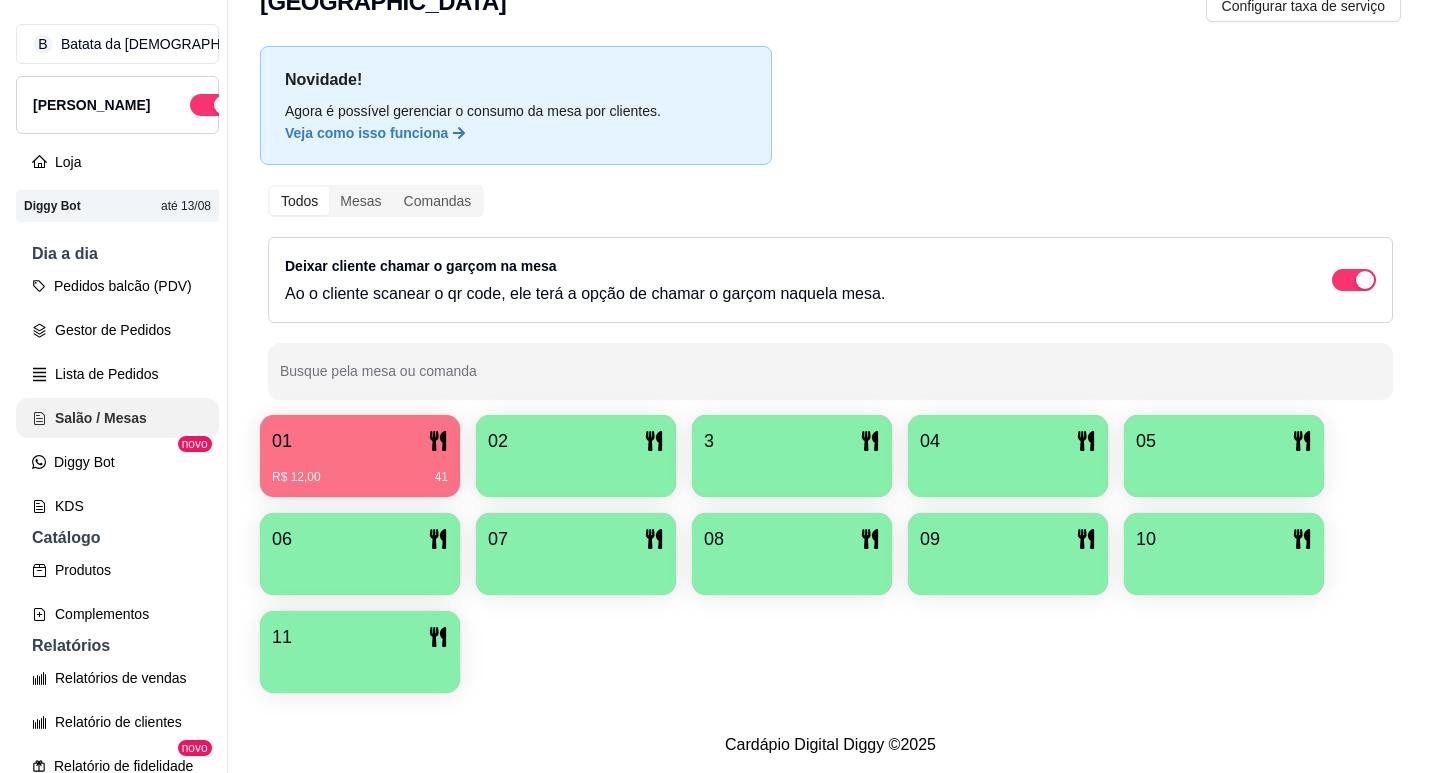 scroll, scrollTop: 0, scrollLeft: 0, axis: both 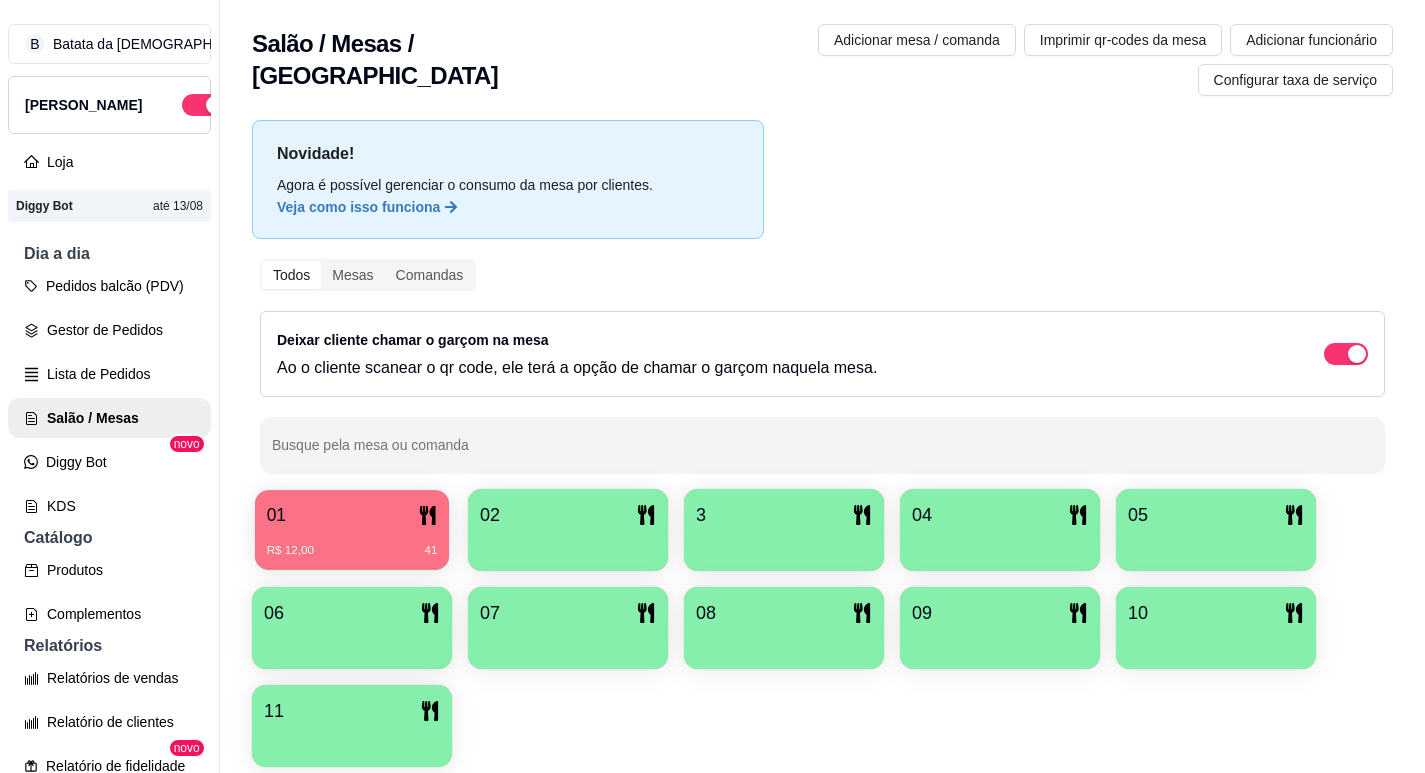 click on "01" at bounding box center [352, 515] 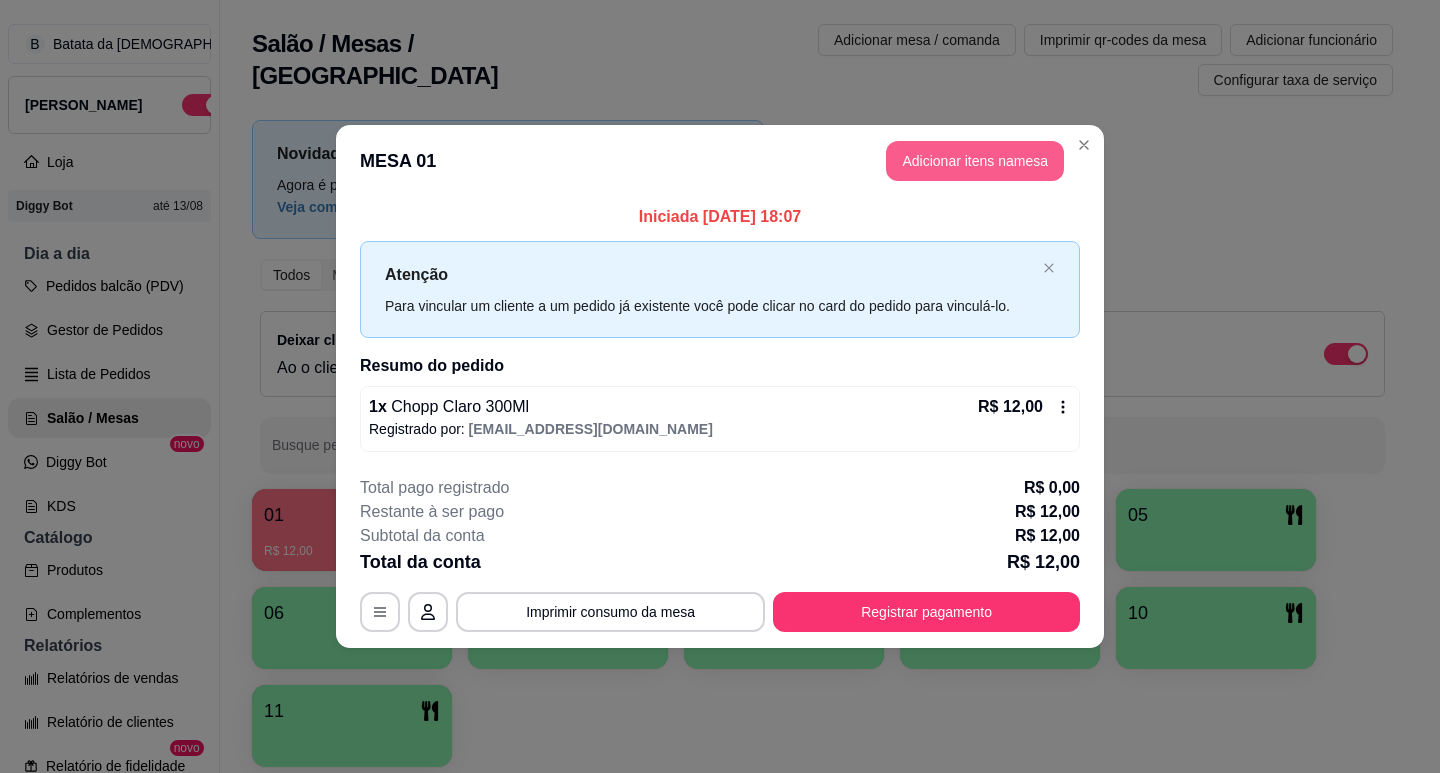 click on "Adicionar itens na  mesa" at bounding box center (975, 161) 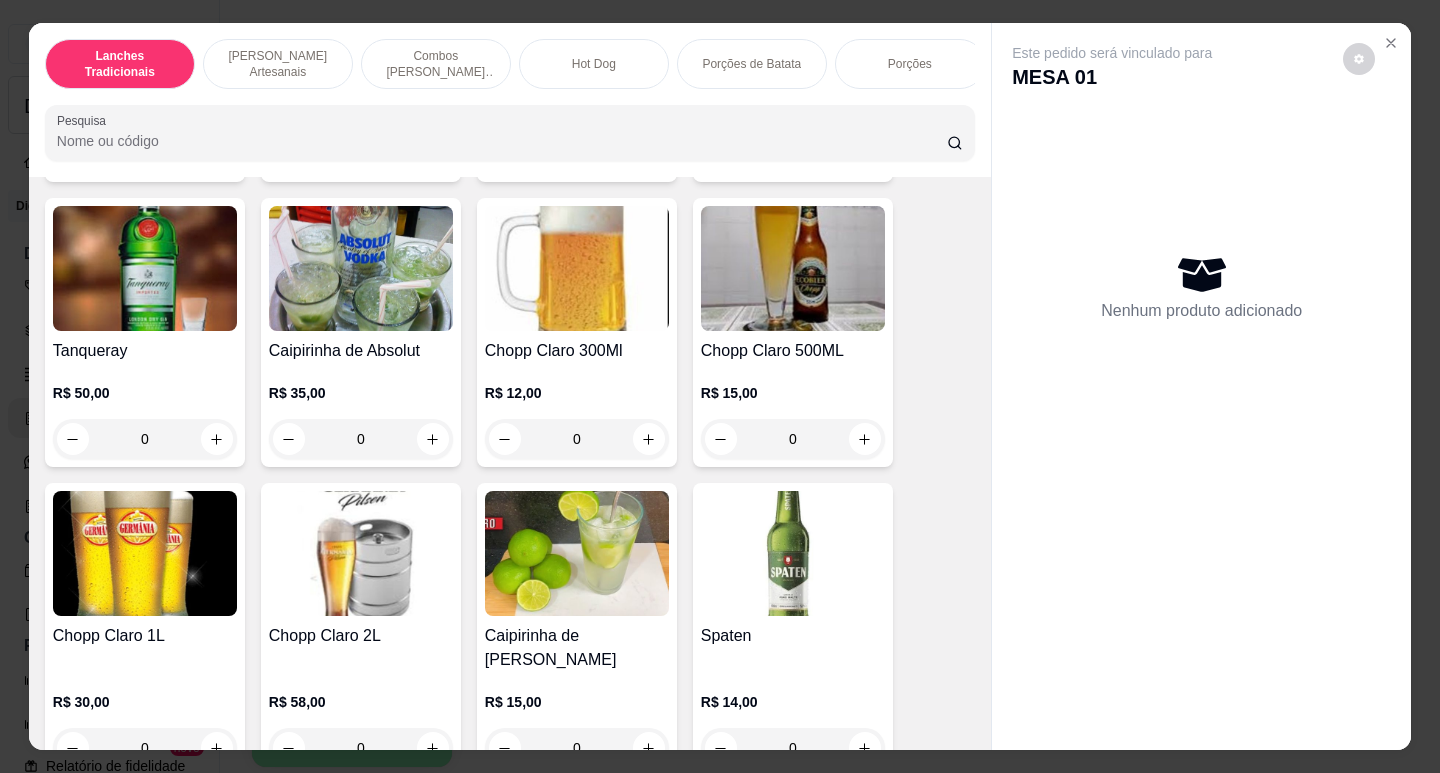 scroll, scrollTop: 8400, scrollLeft: 0, axis: vertical 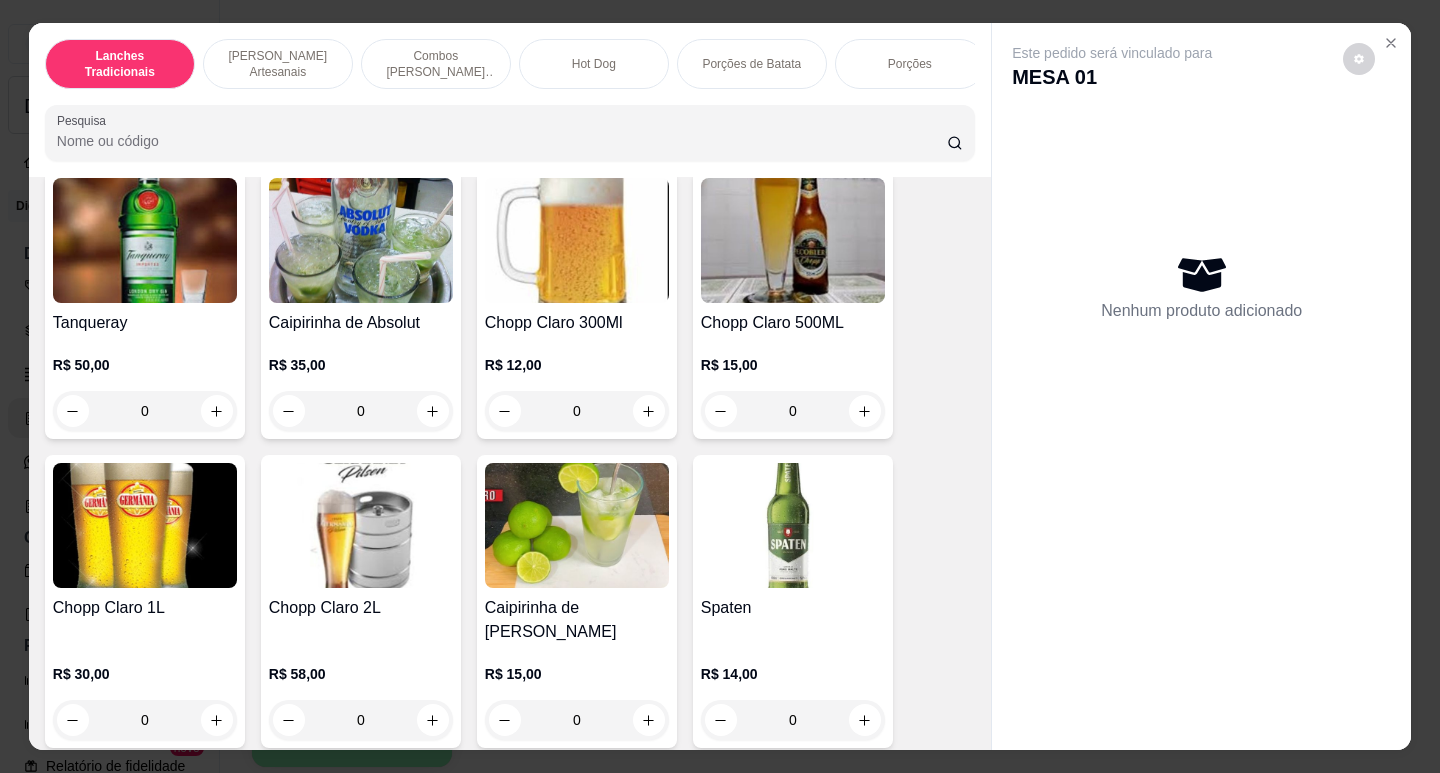 click at bounding box center (577, 240) 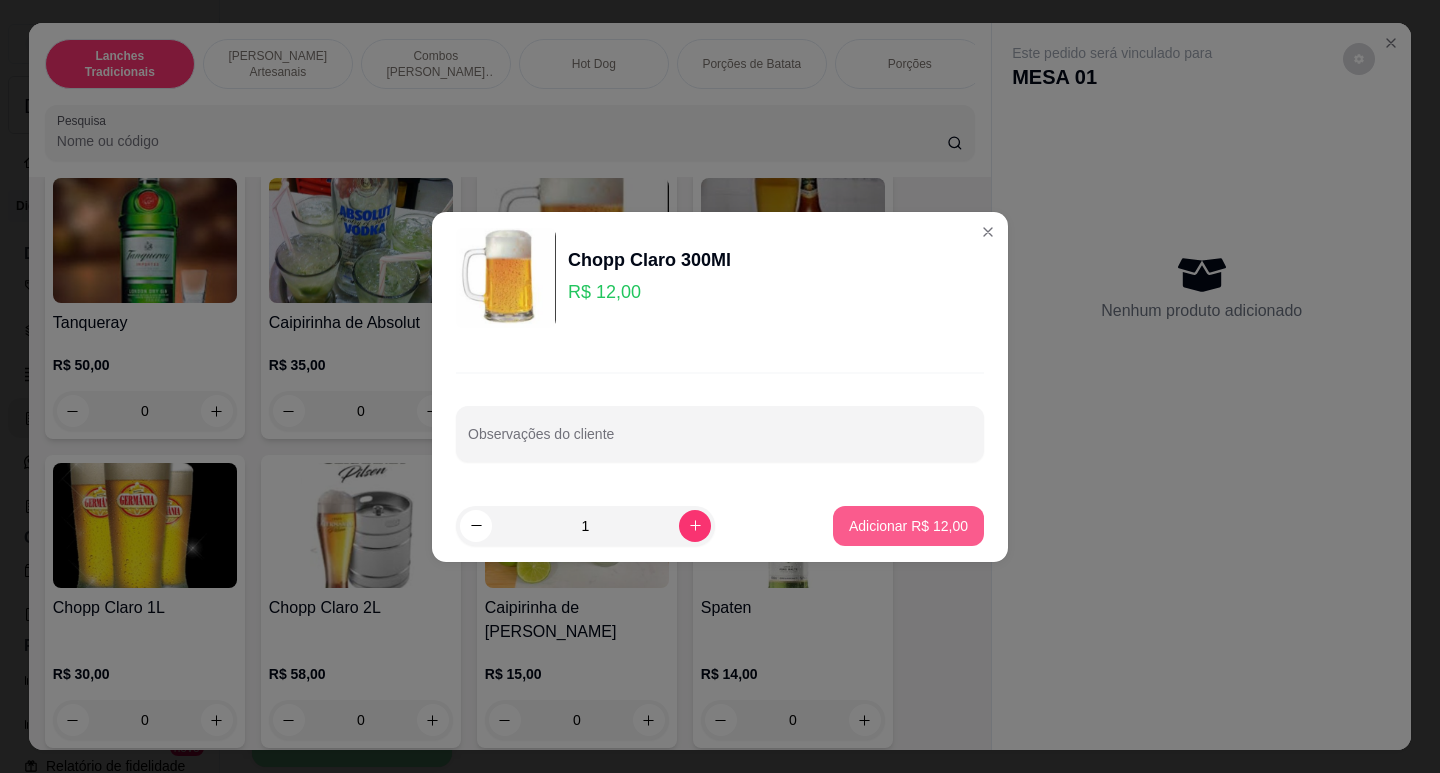 click on "Adicionar   R$ 12,00" at bounding box center (908, 526) 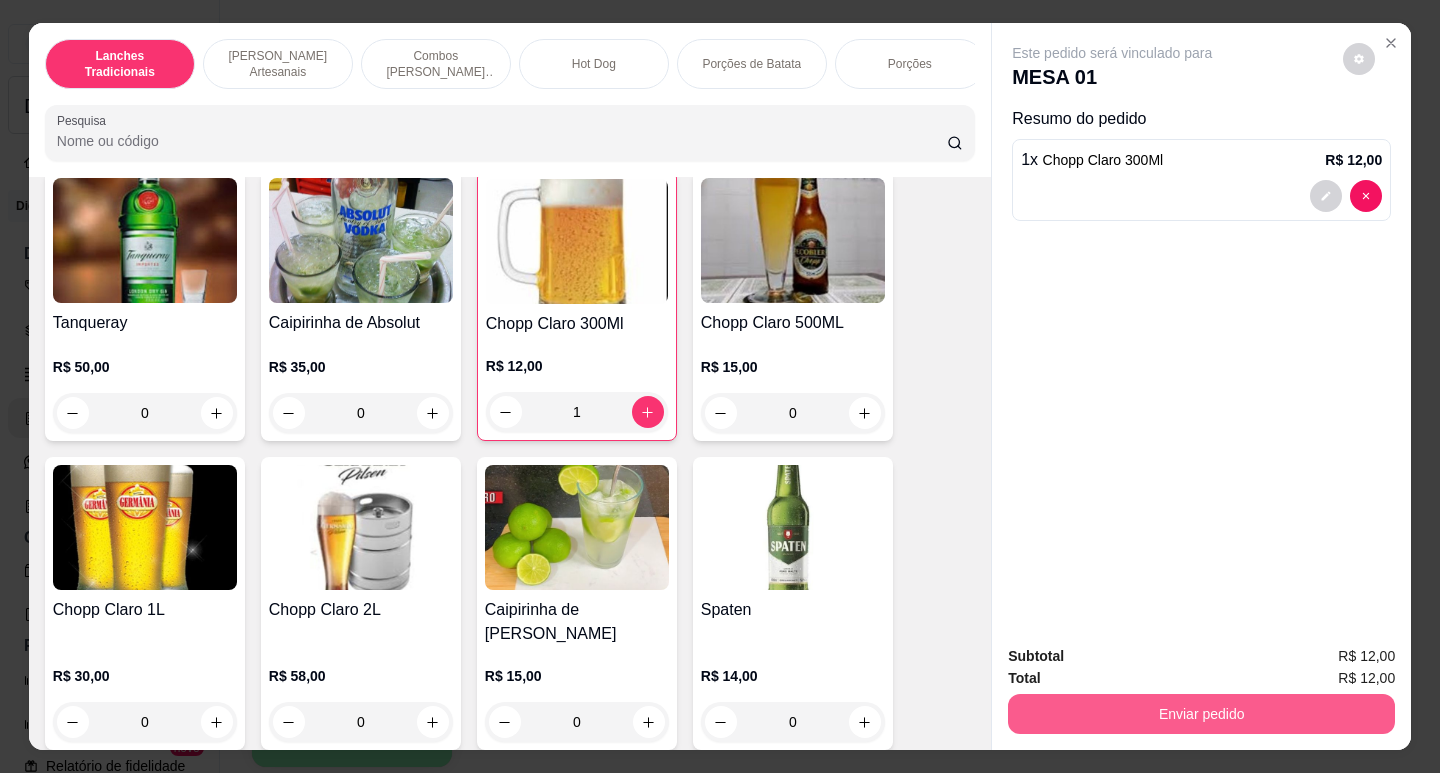 click on "Enviar pedido" at bounding box center [1201, 714] 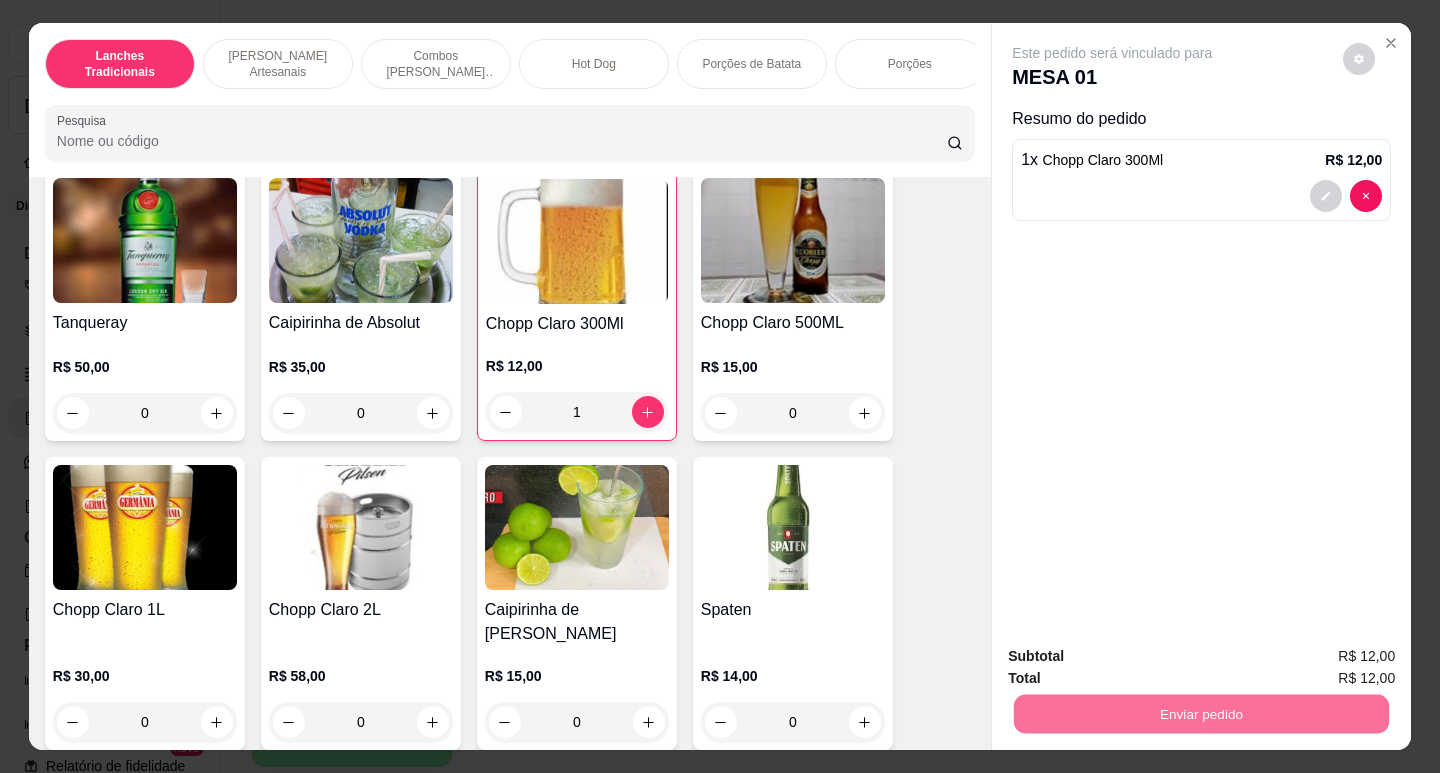 click on "Não registrar e enviar pedido" at bounding box center (1136, 656) 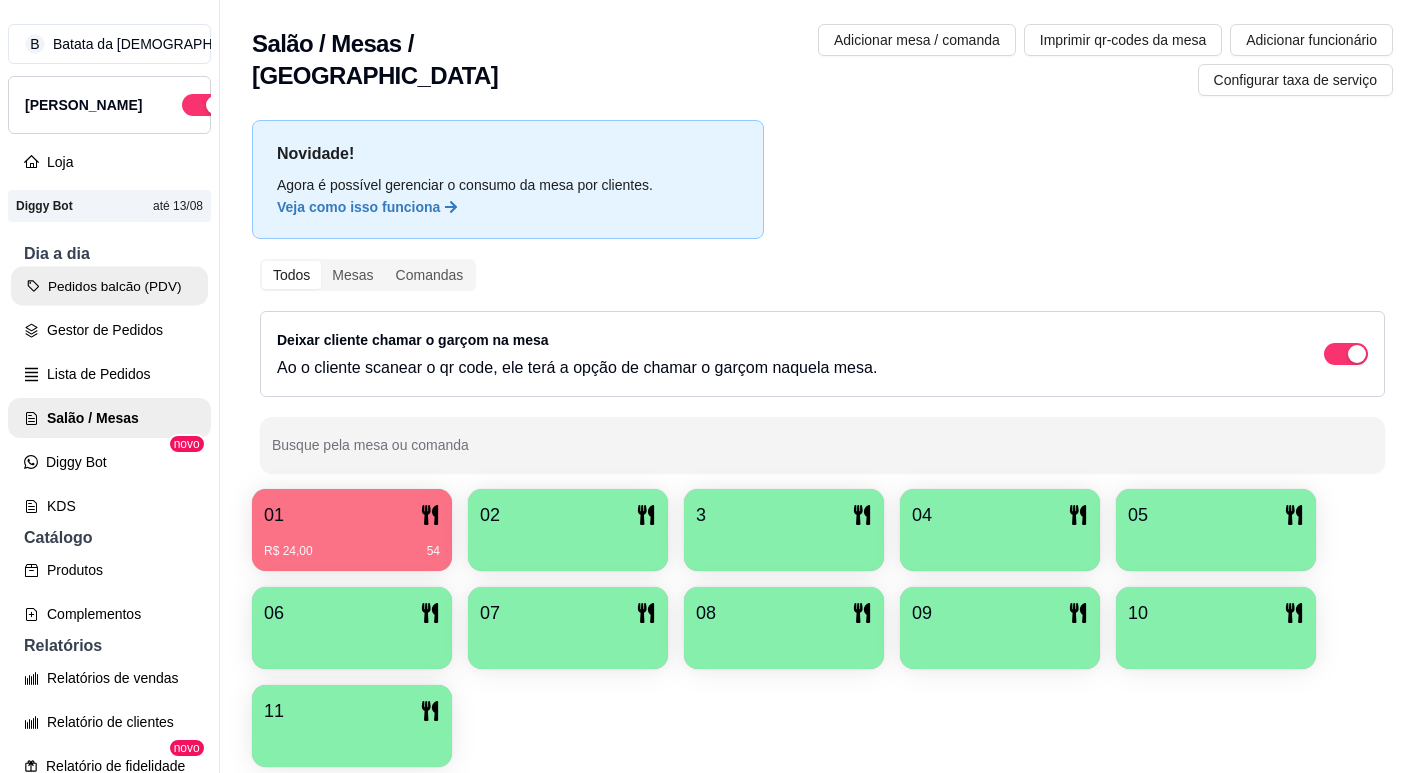 click on "Pedidos balcão (PDV)" at bounding box center [109, 286] 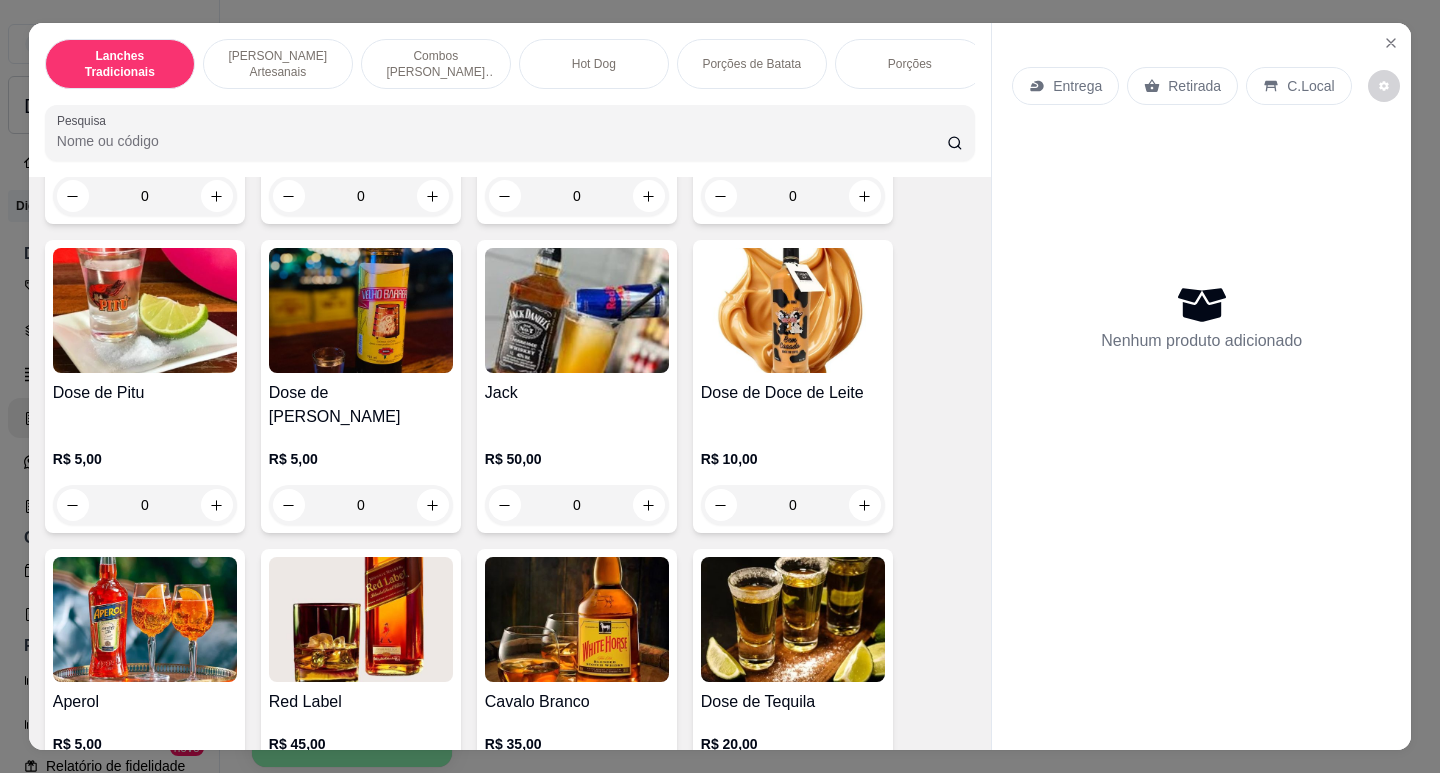 scroll, scrollTop: 7700, scrollLeft: 0, axis: vertical 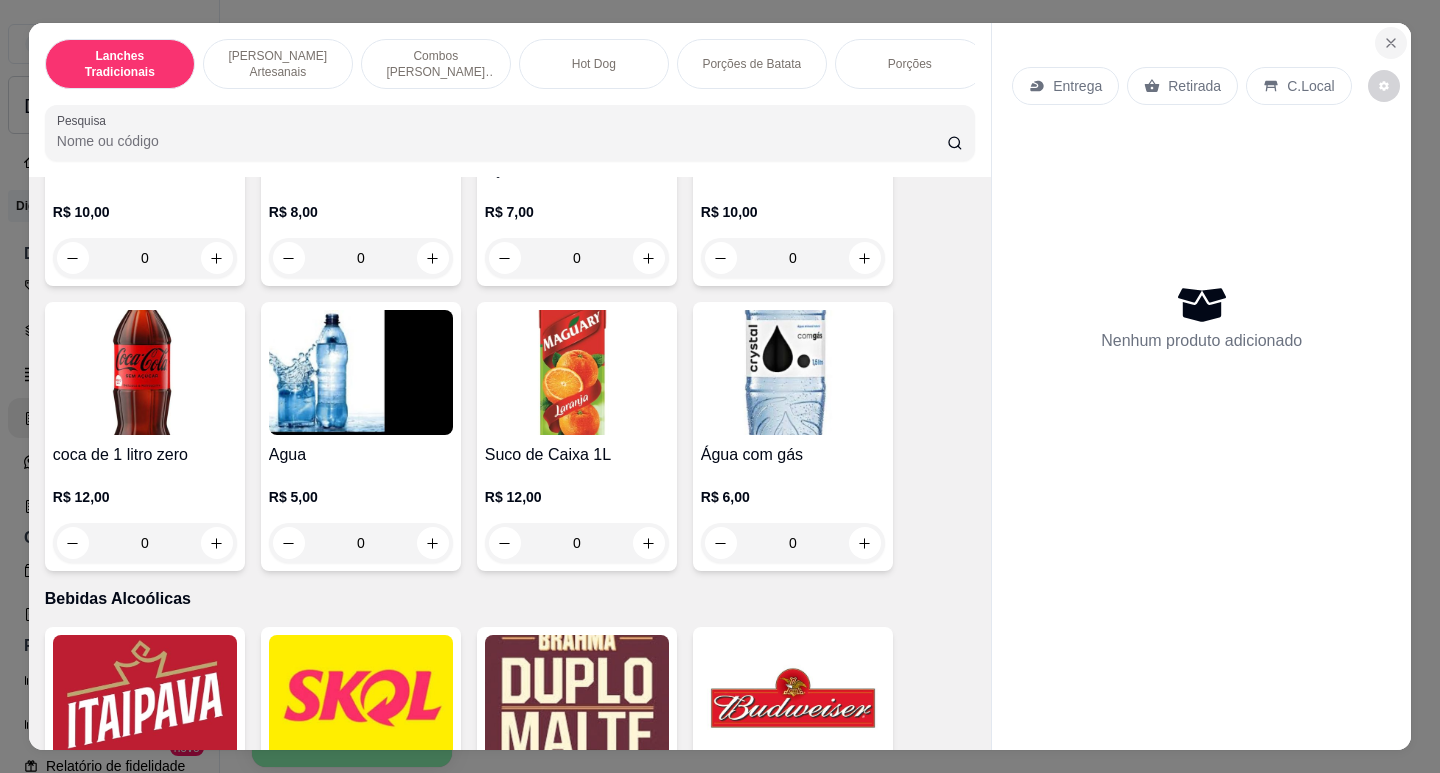 click at bounding box center [1391, 43] 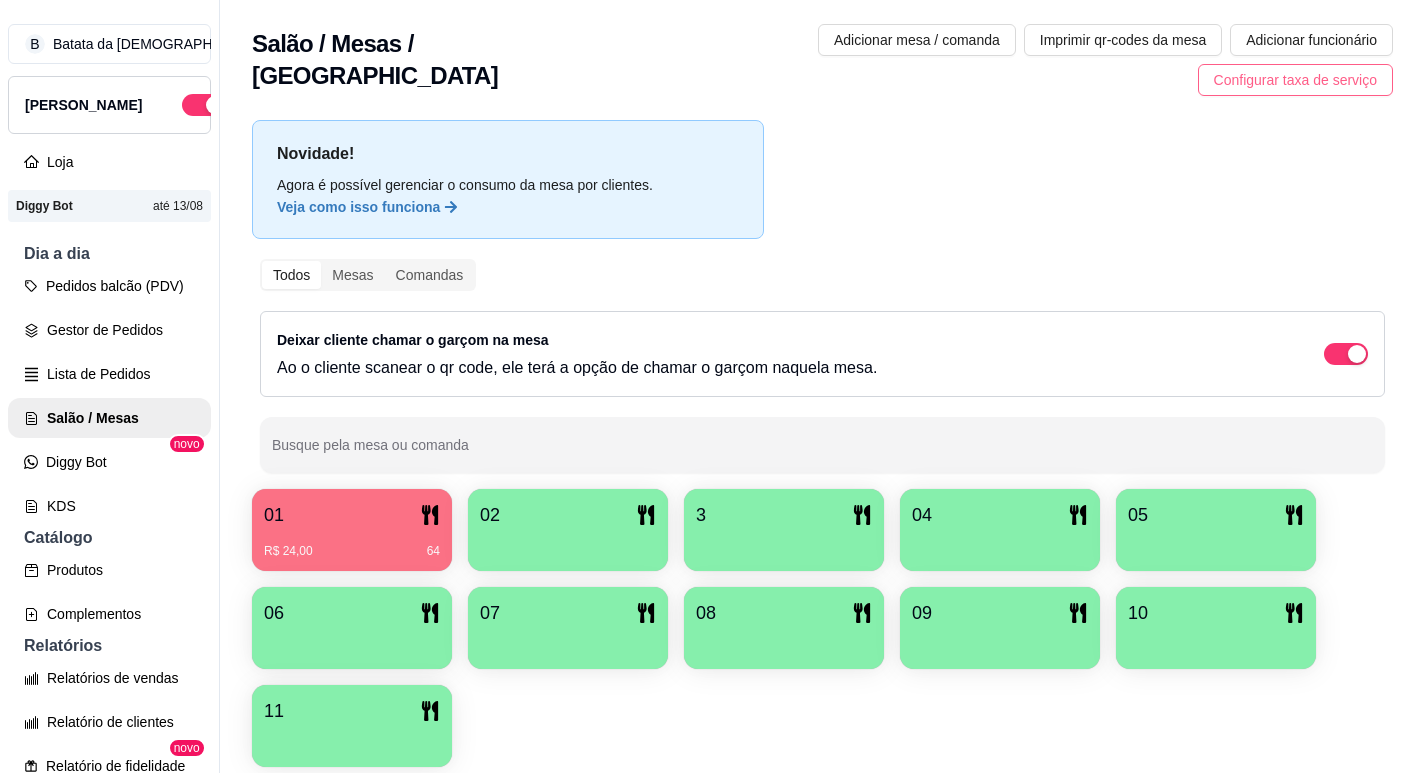 type 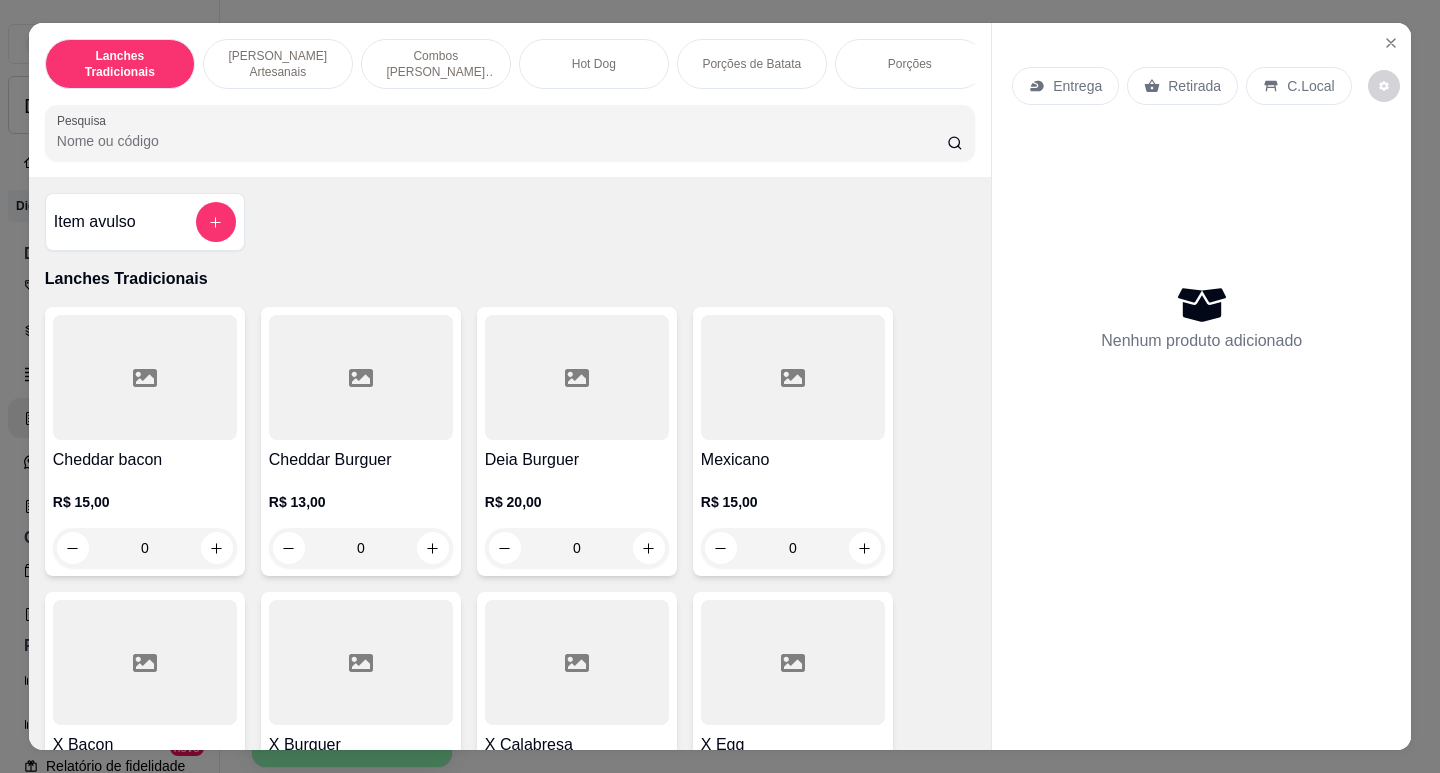 scroll, scrollTop: 48, scrollLeft: 0, axis: vertical 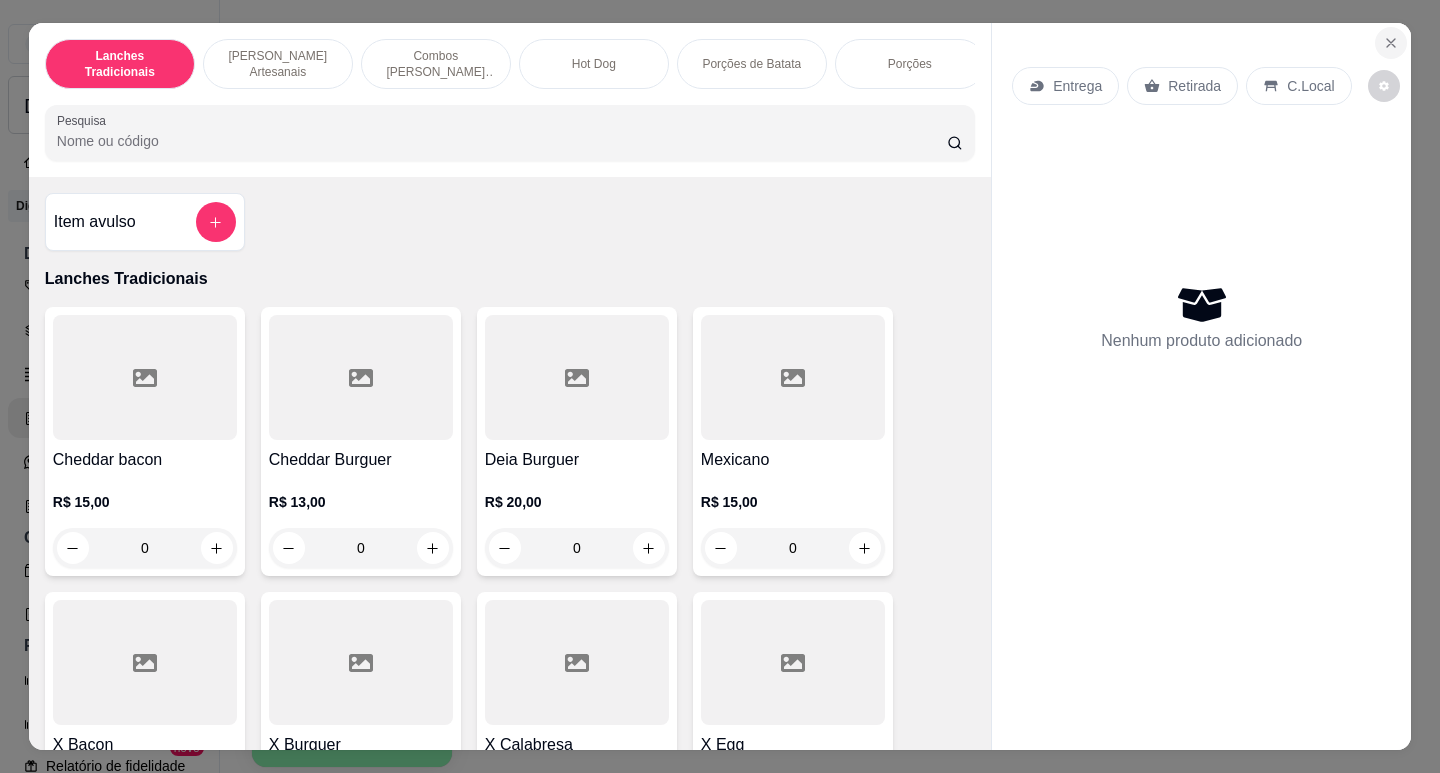 click 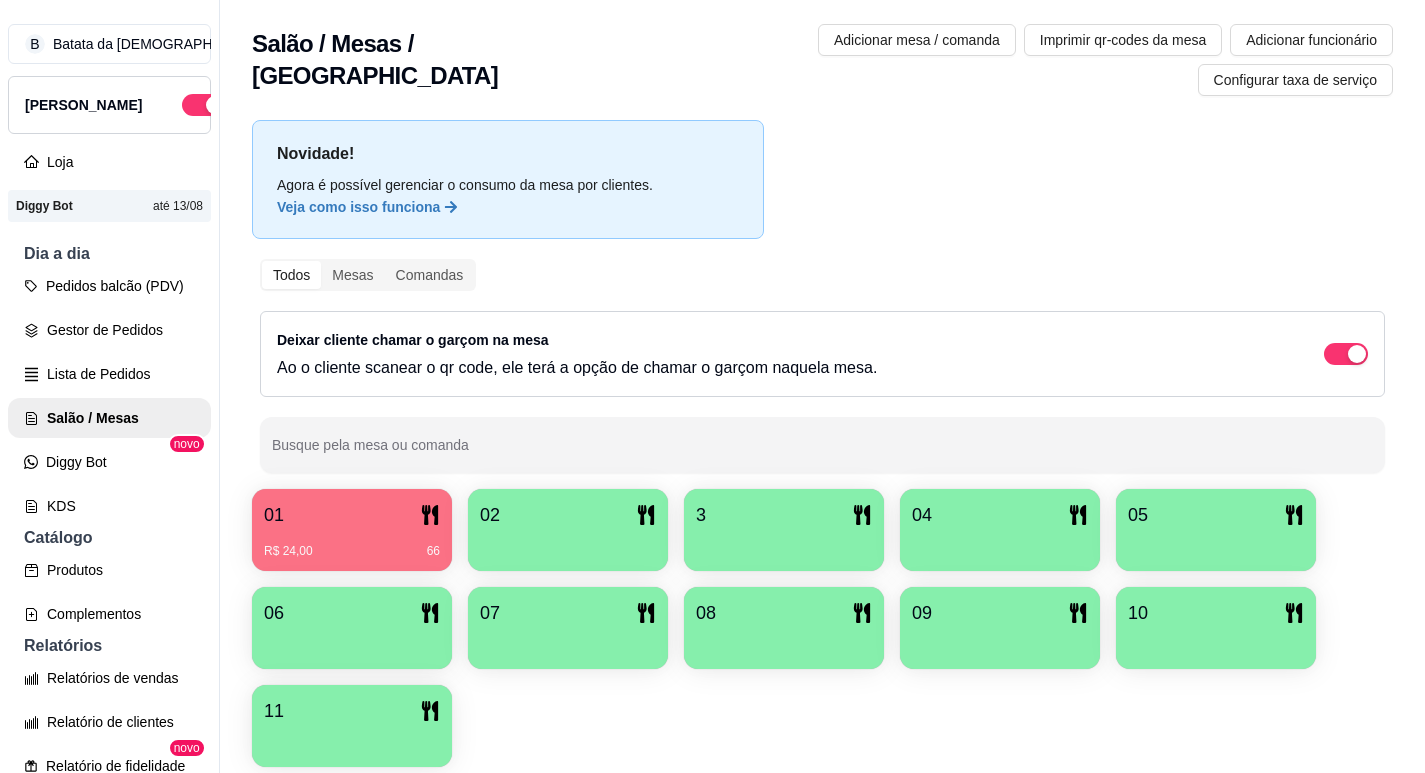 click on "01 R$ 24,00 66" at bounding box center [352, 530] 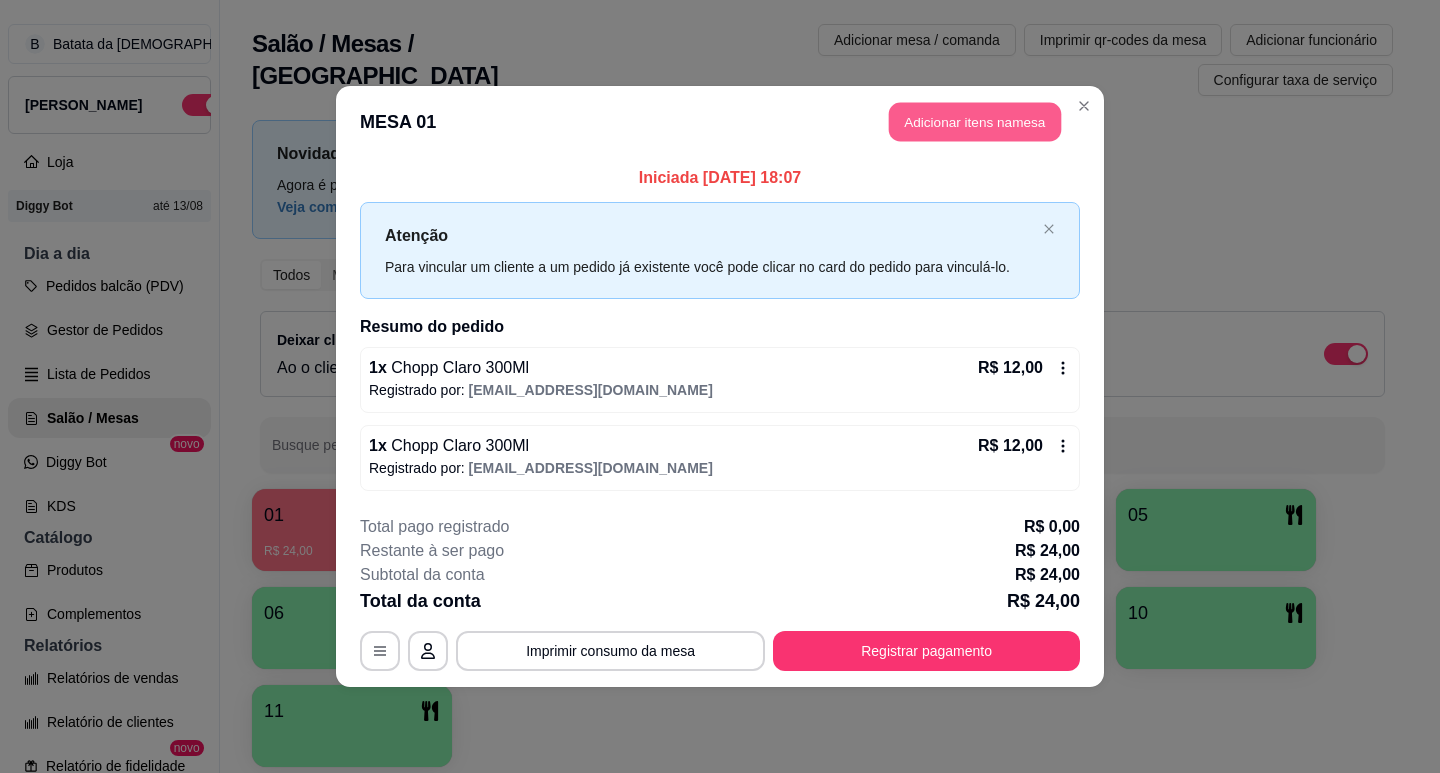 click on "Adicionar itens na  mesa" at bounding box center [975, 122] 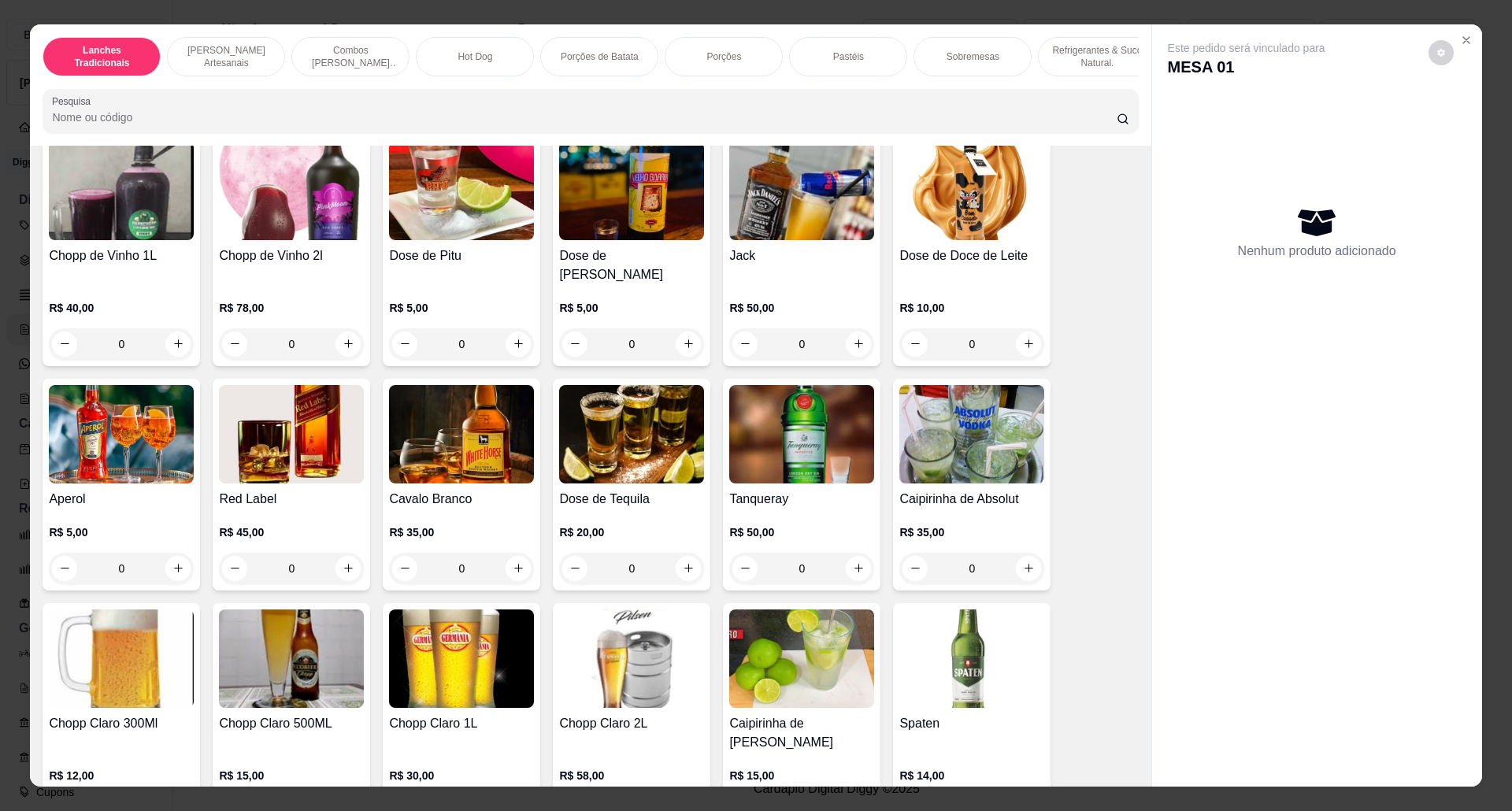 scroll, scrollTop: 4910, scrollLeft: 0, axis: vertical 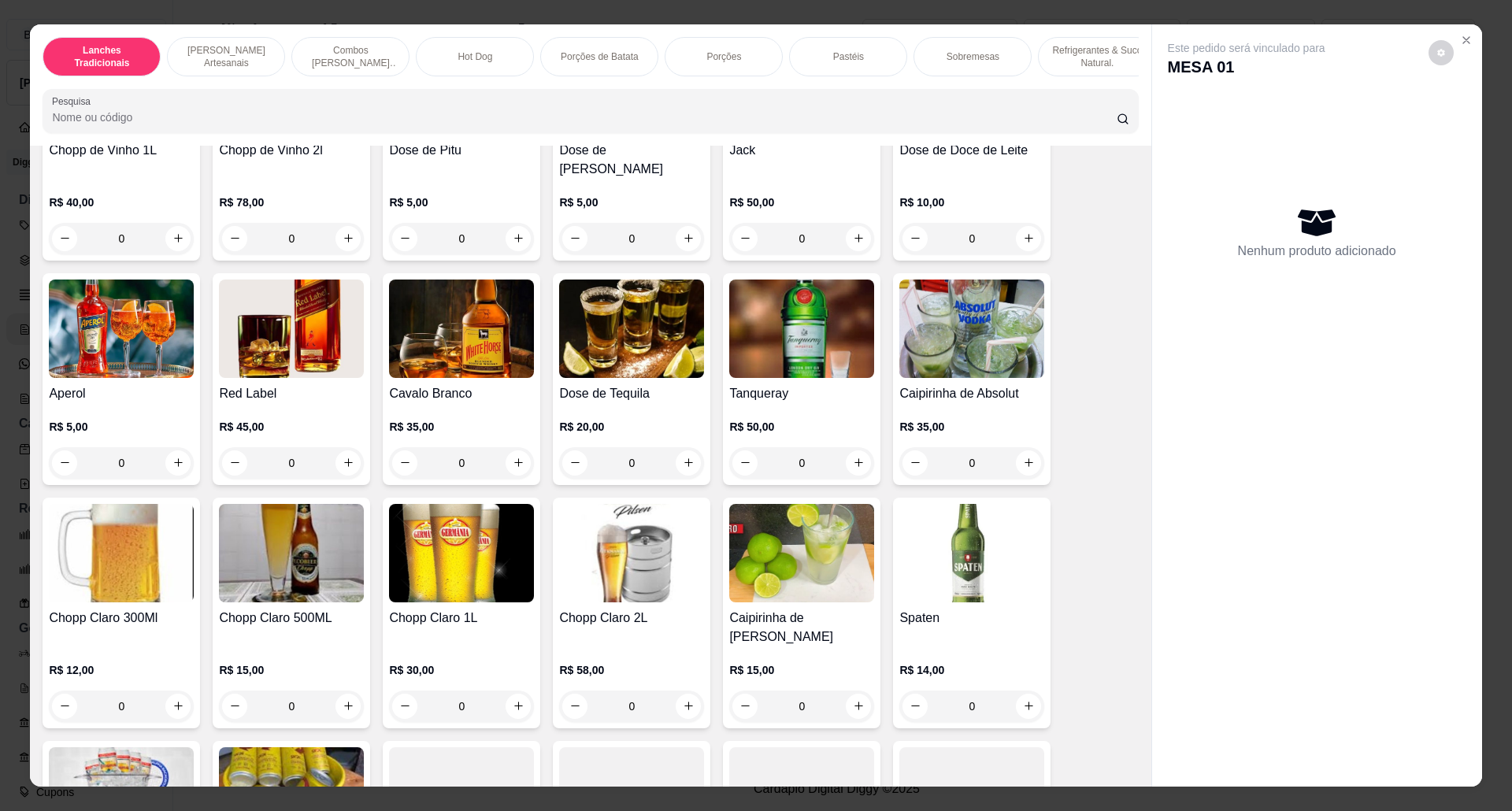 click at bounding box center [121, 553] 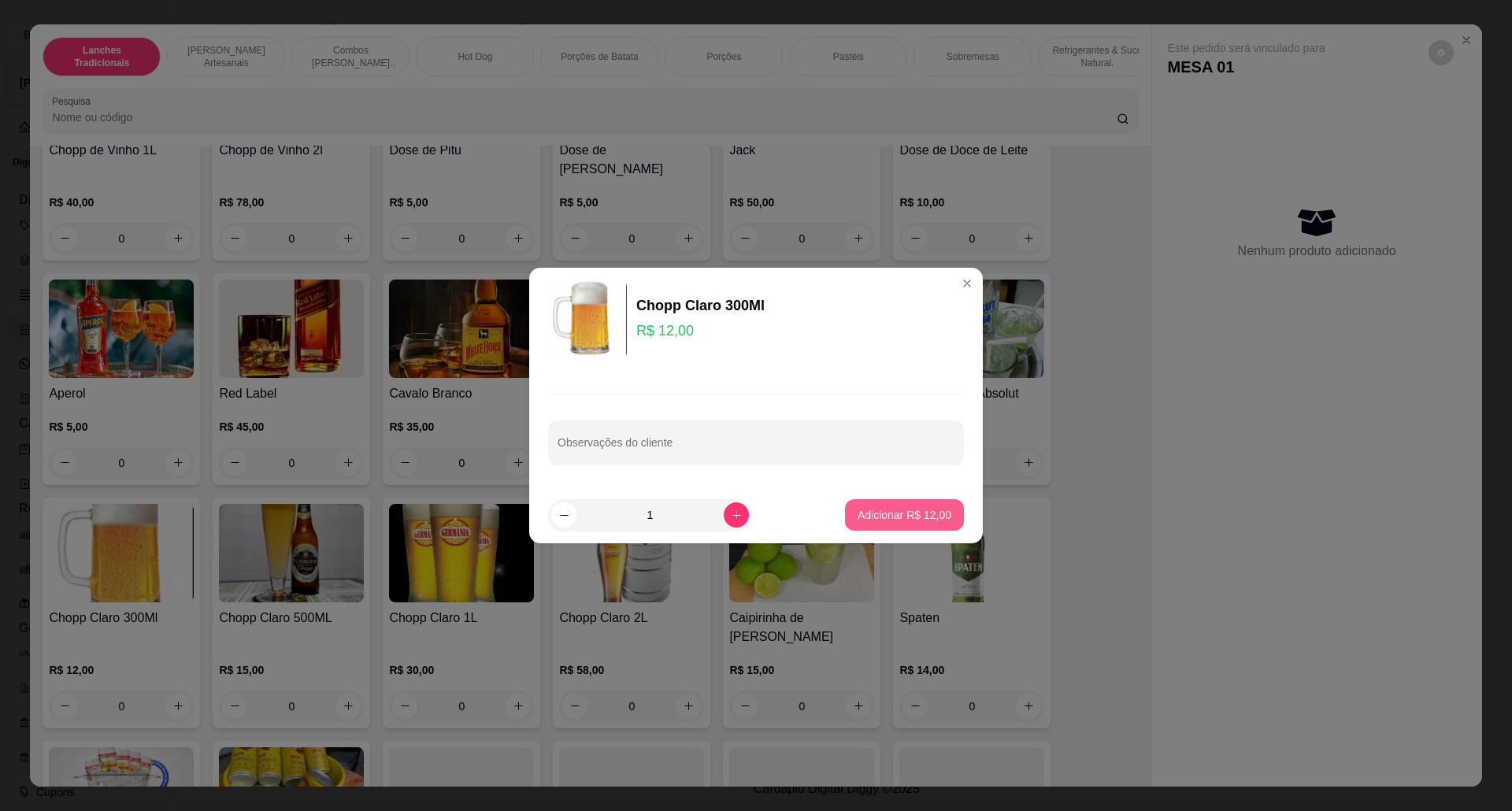 click on "Adicionar   R$ 12,00" at bounding box center [904, 515] 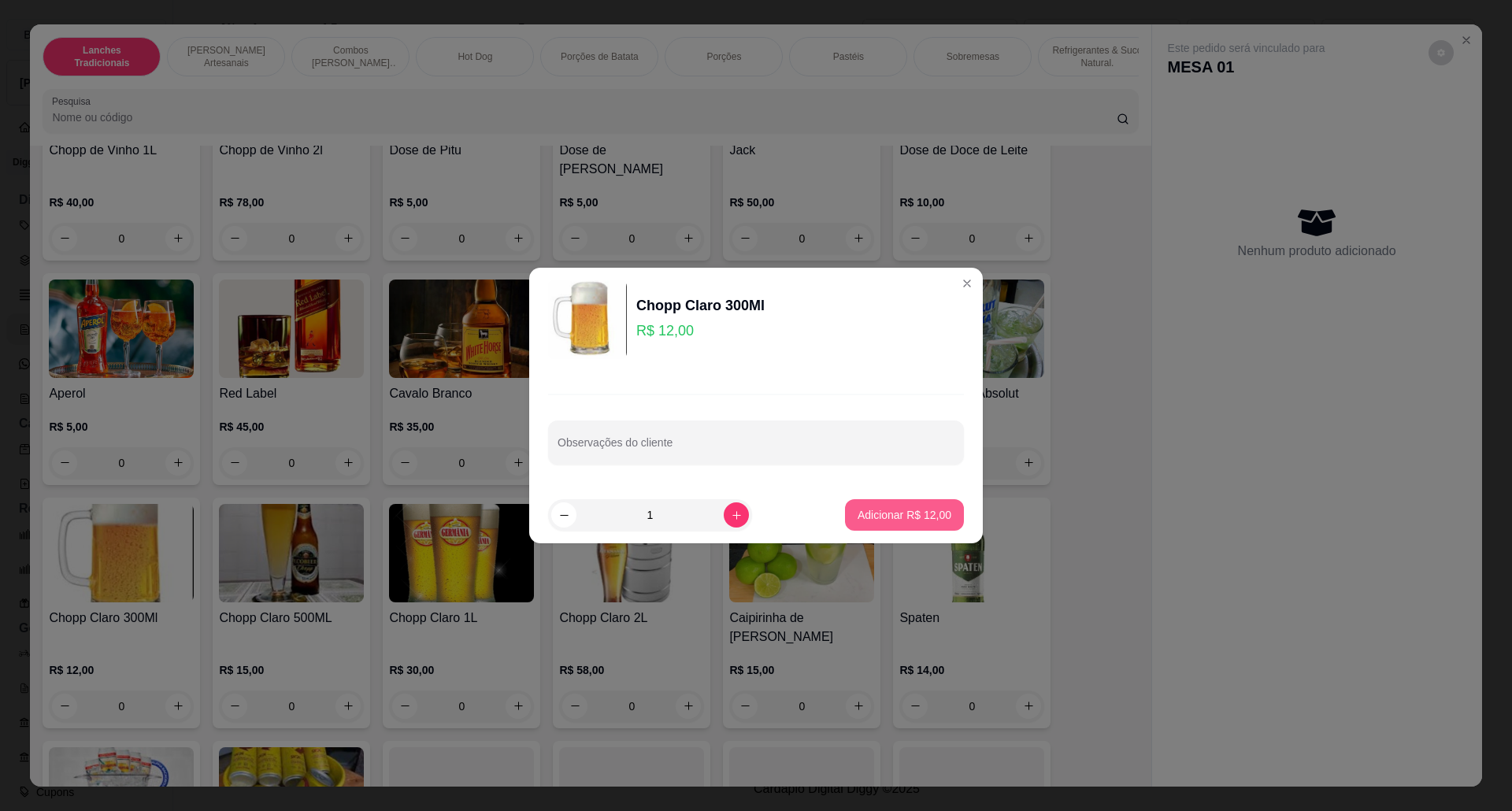 type on "1" 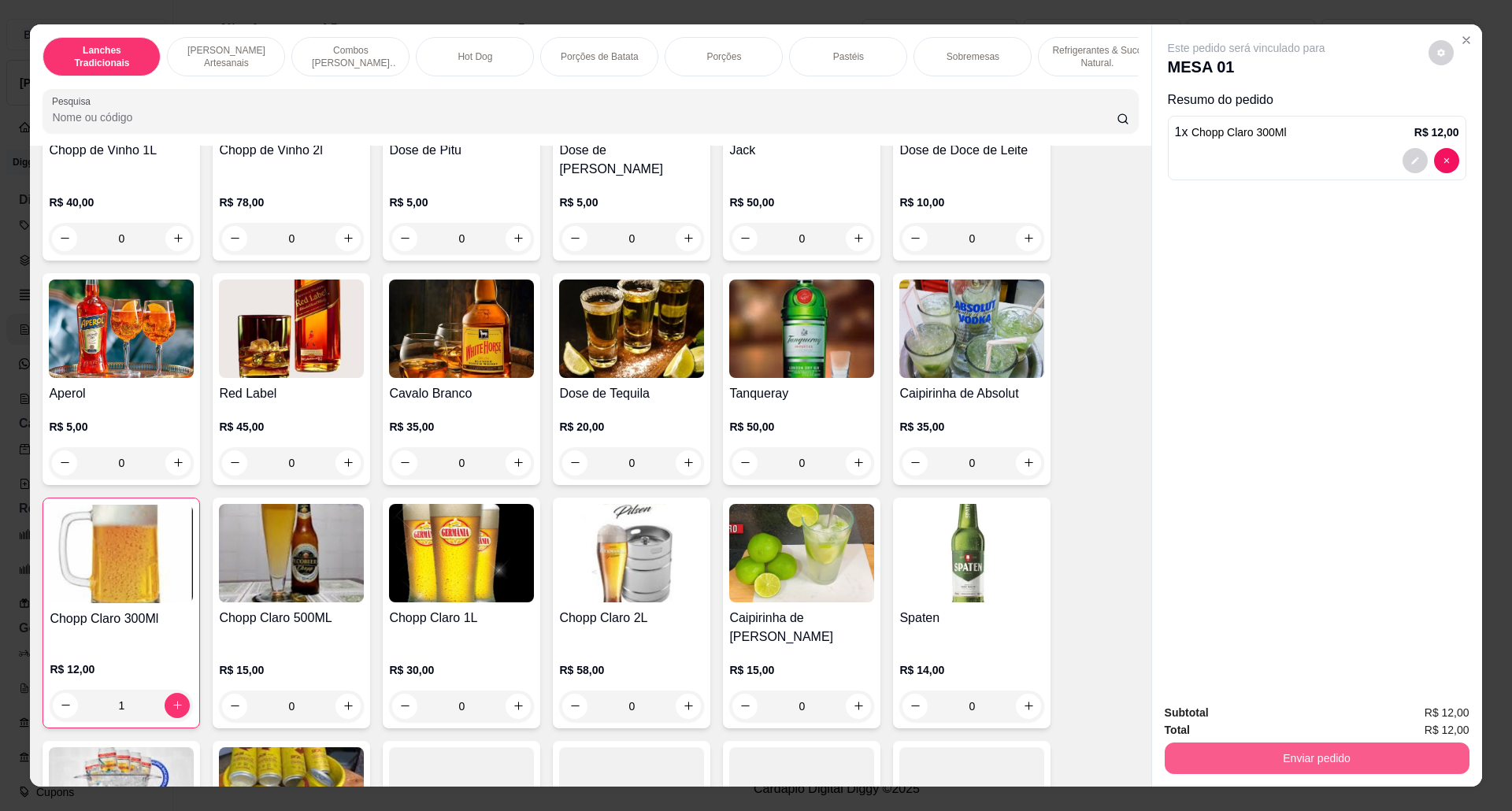 click on "Enviar pedido" at bounding box center (1317, 758) 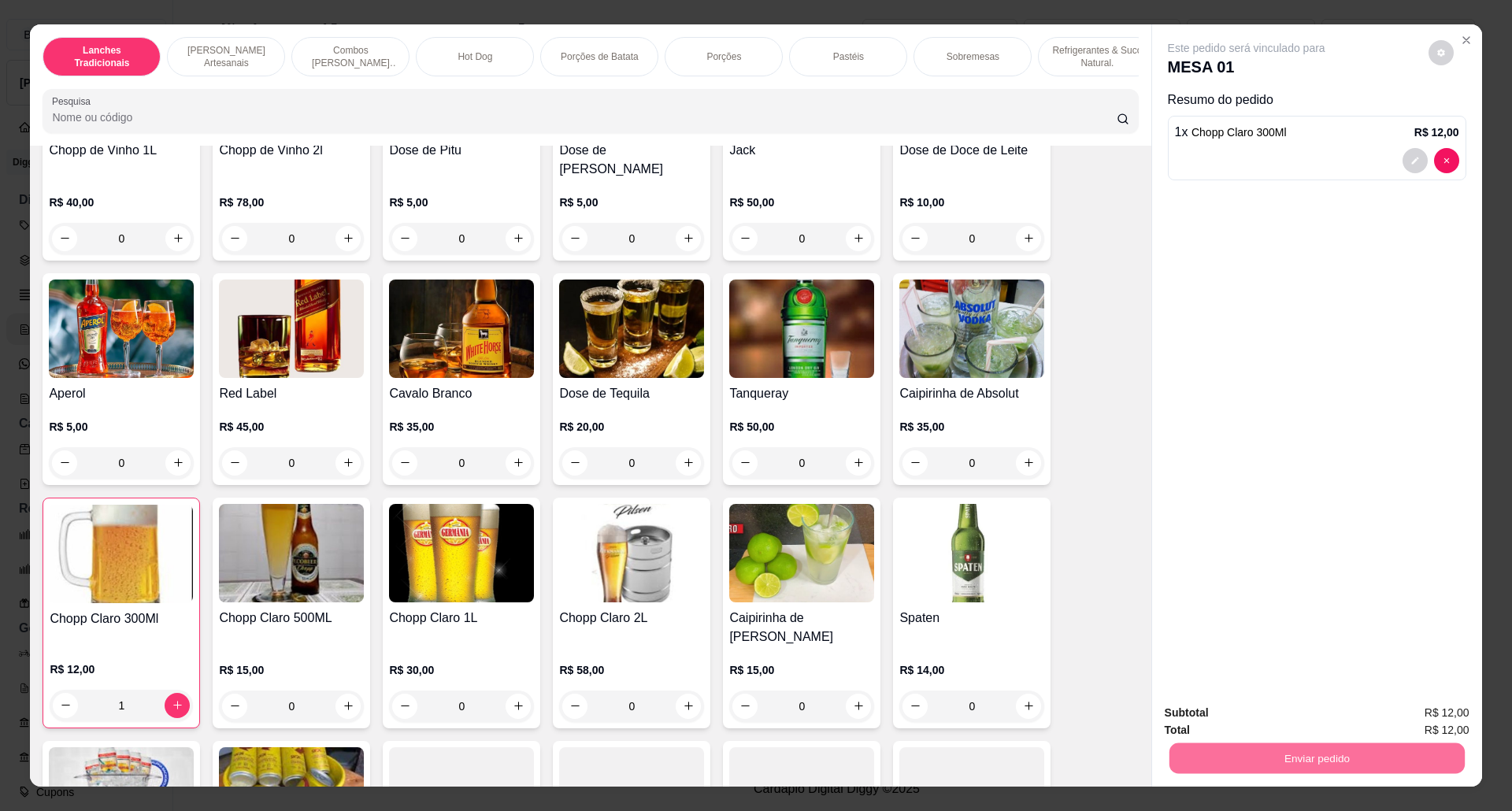 click on "Não registrar e enviar pedido" at bounding box center [1263, 720] 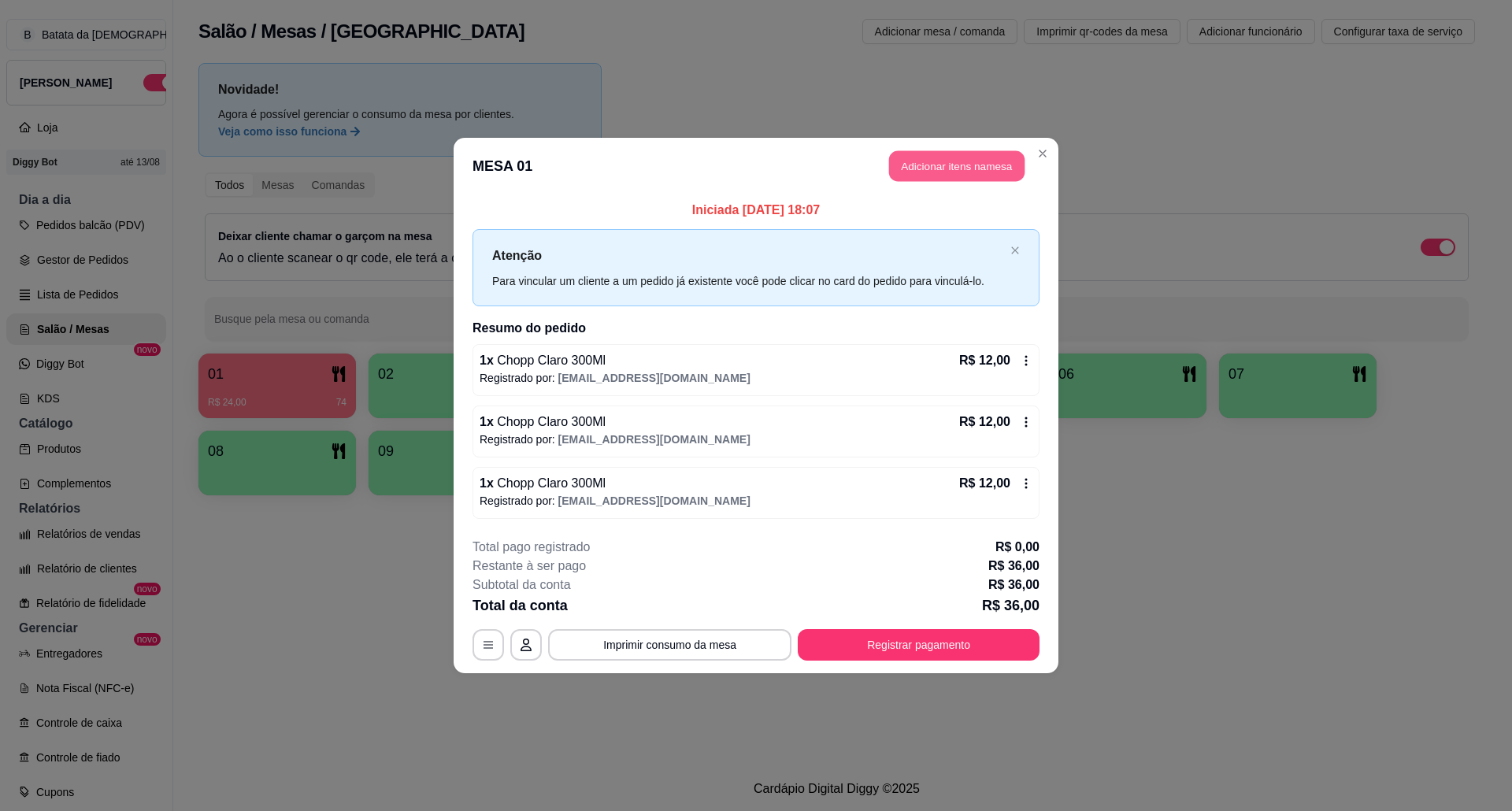 click on "Adicionar itens na  mesa" at bounding box center [957, 166] 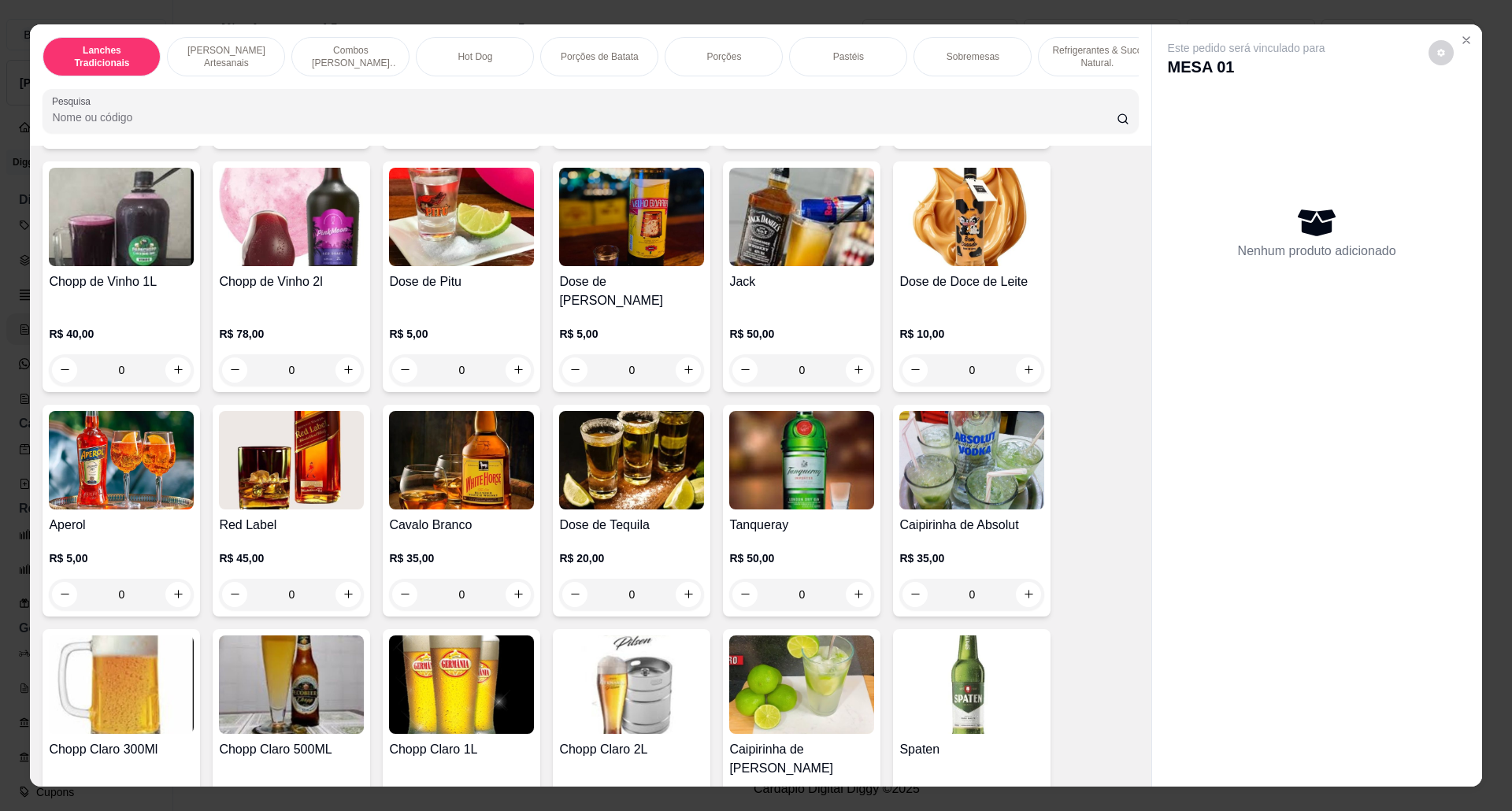 scroll, scrollTop: 4829, scrollLeft: 0, axis: vertical 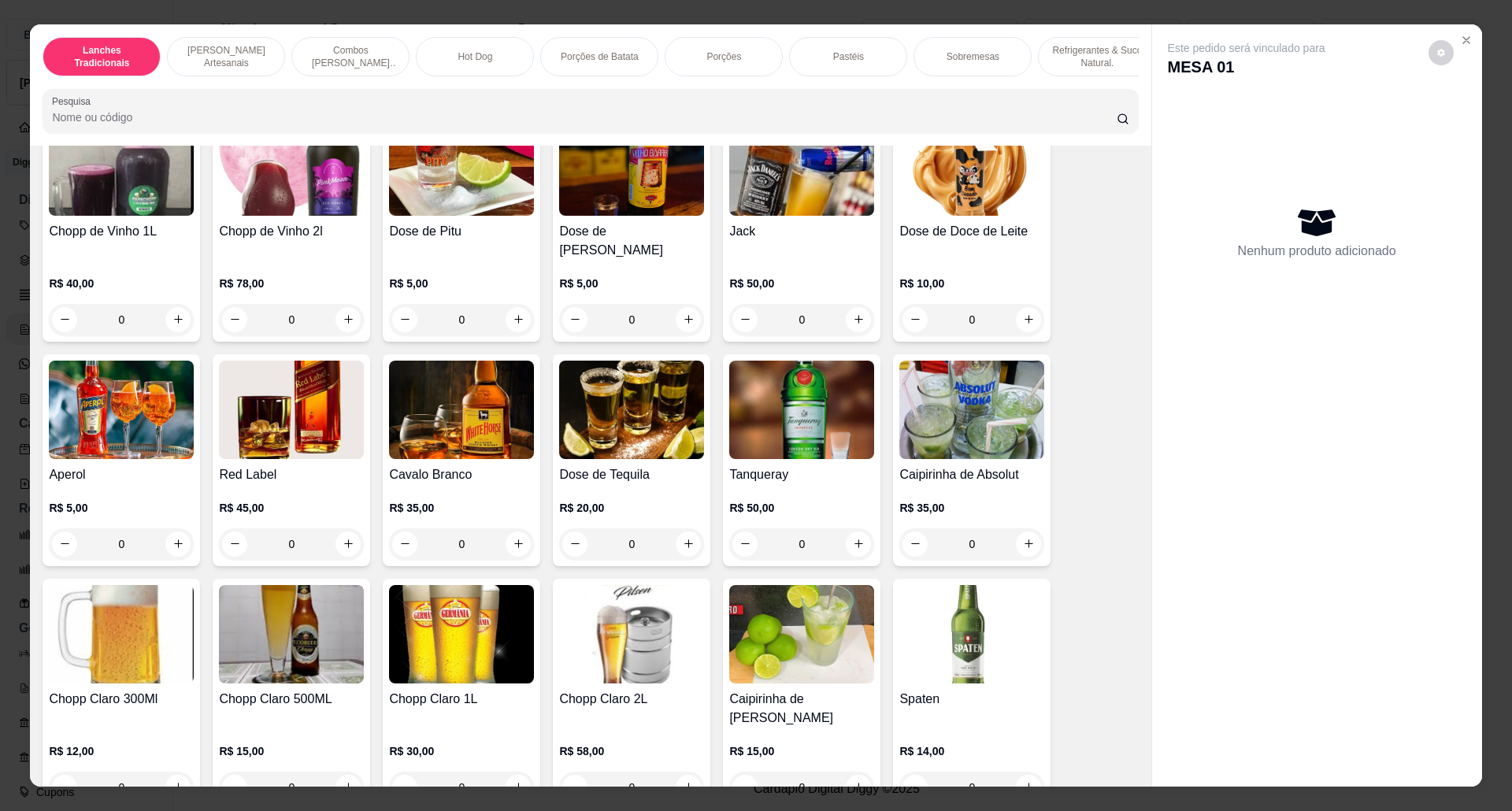 click at bounding box center [121, 634] 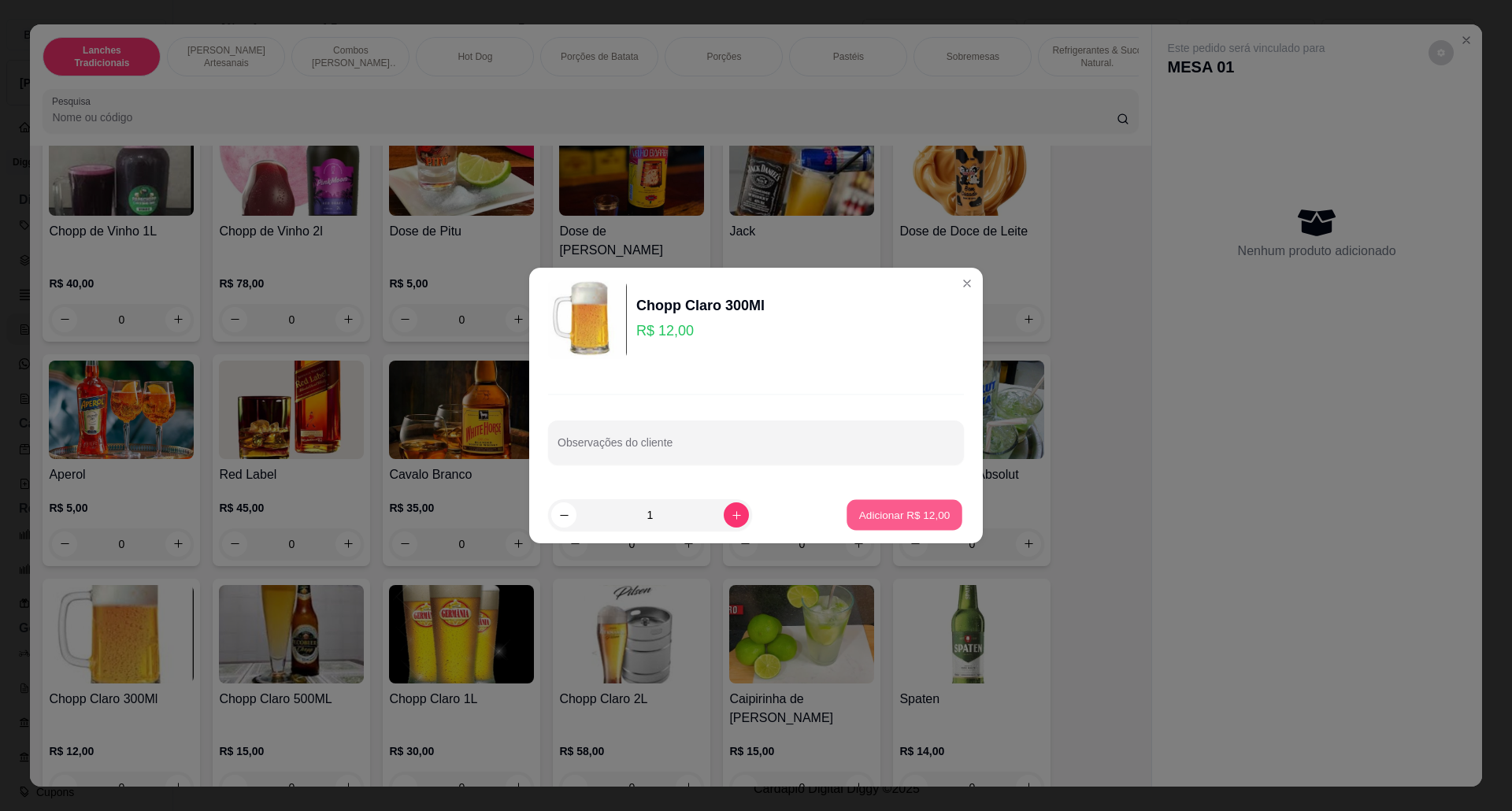 click on "Adicionar   R$ 12,00" at bounding box center [904, 515] 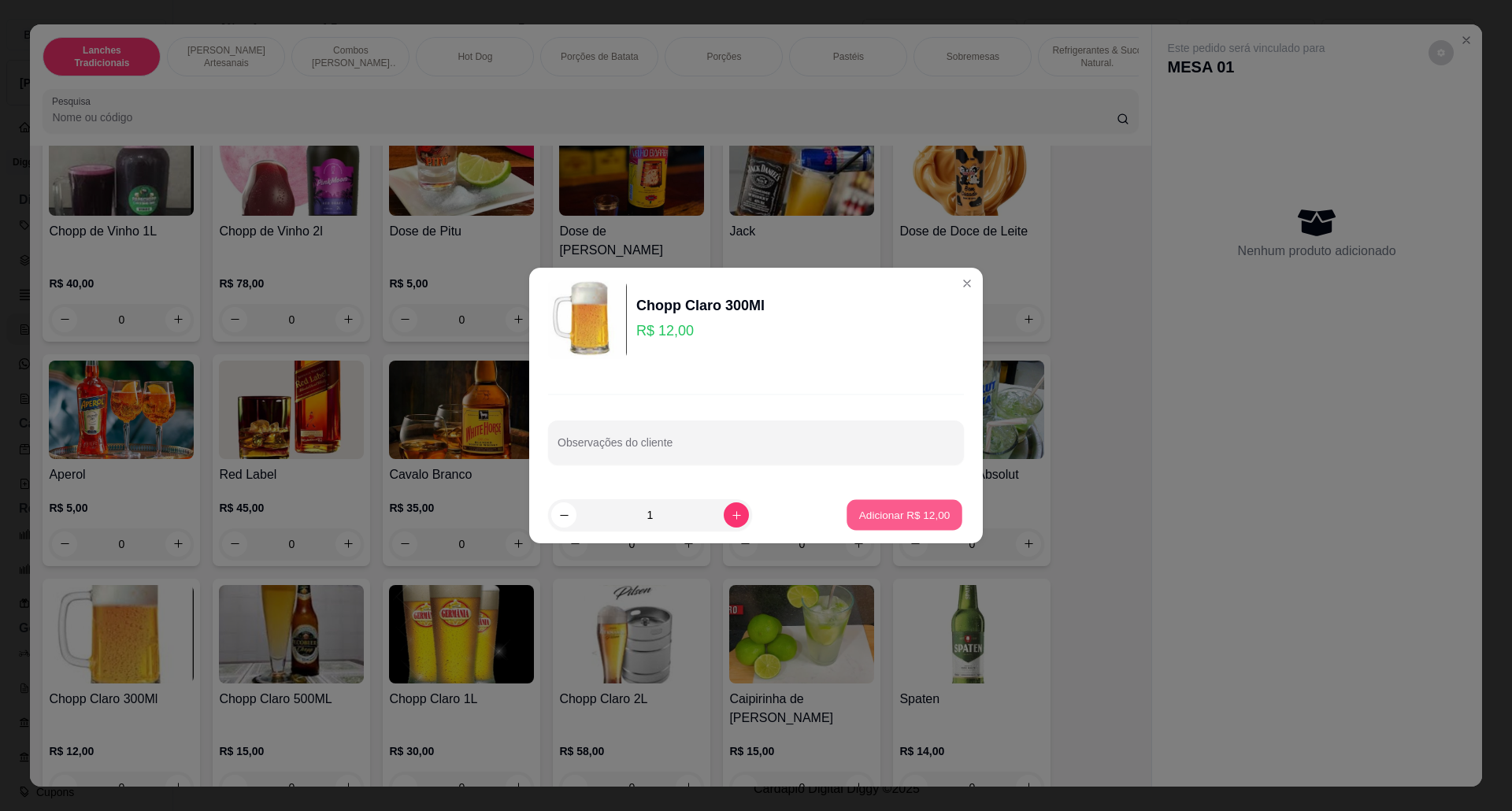 type on "1" 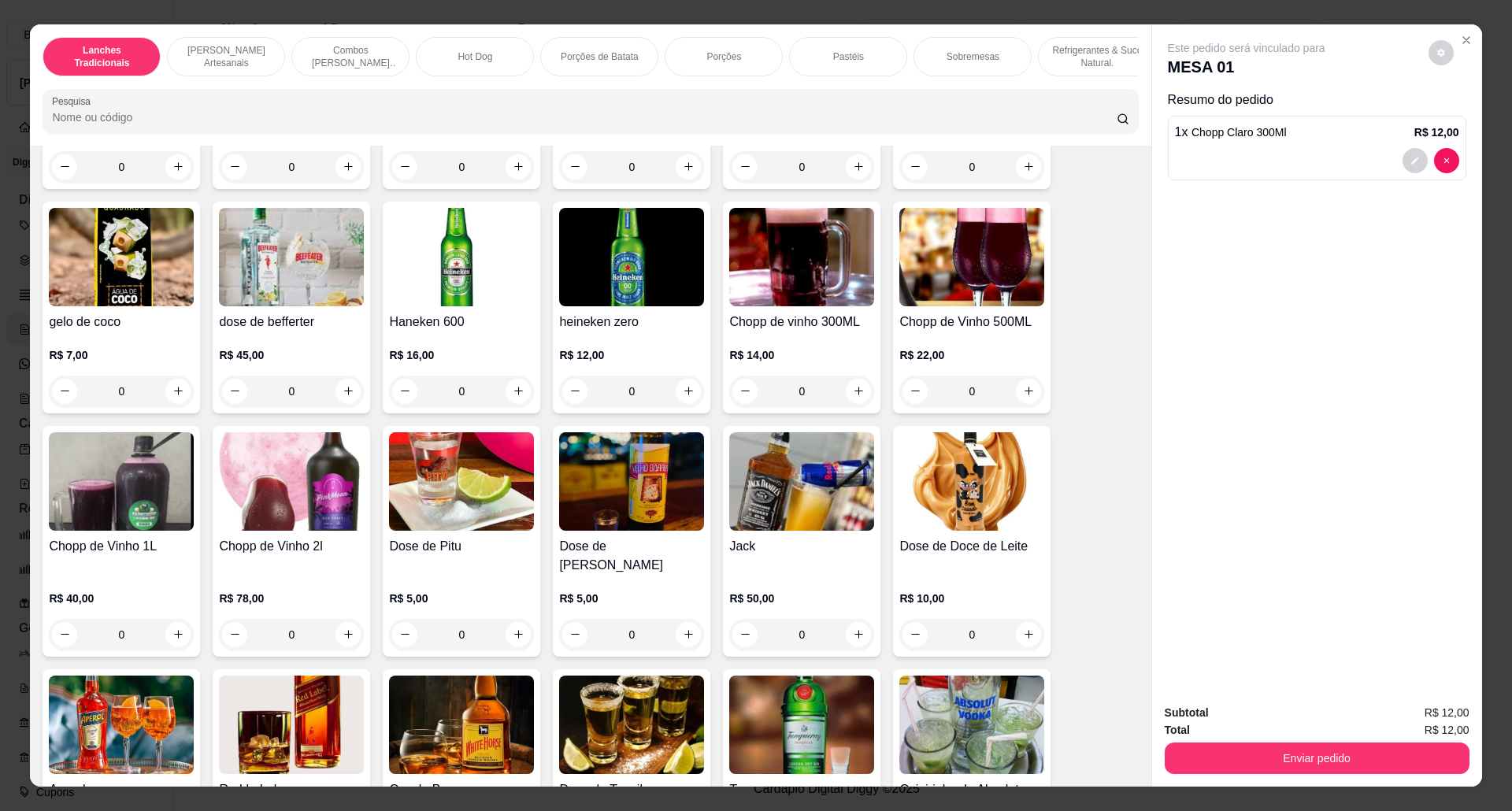 scroll, scrollTop: 4619, scrollLeft: 0, axis: vertical 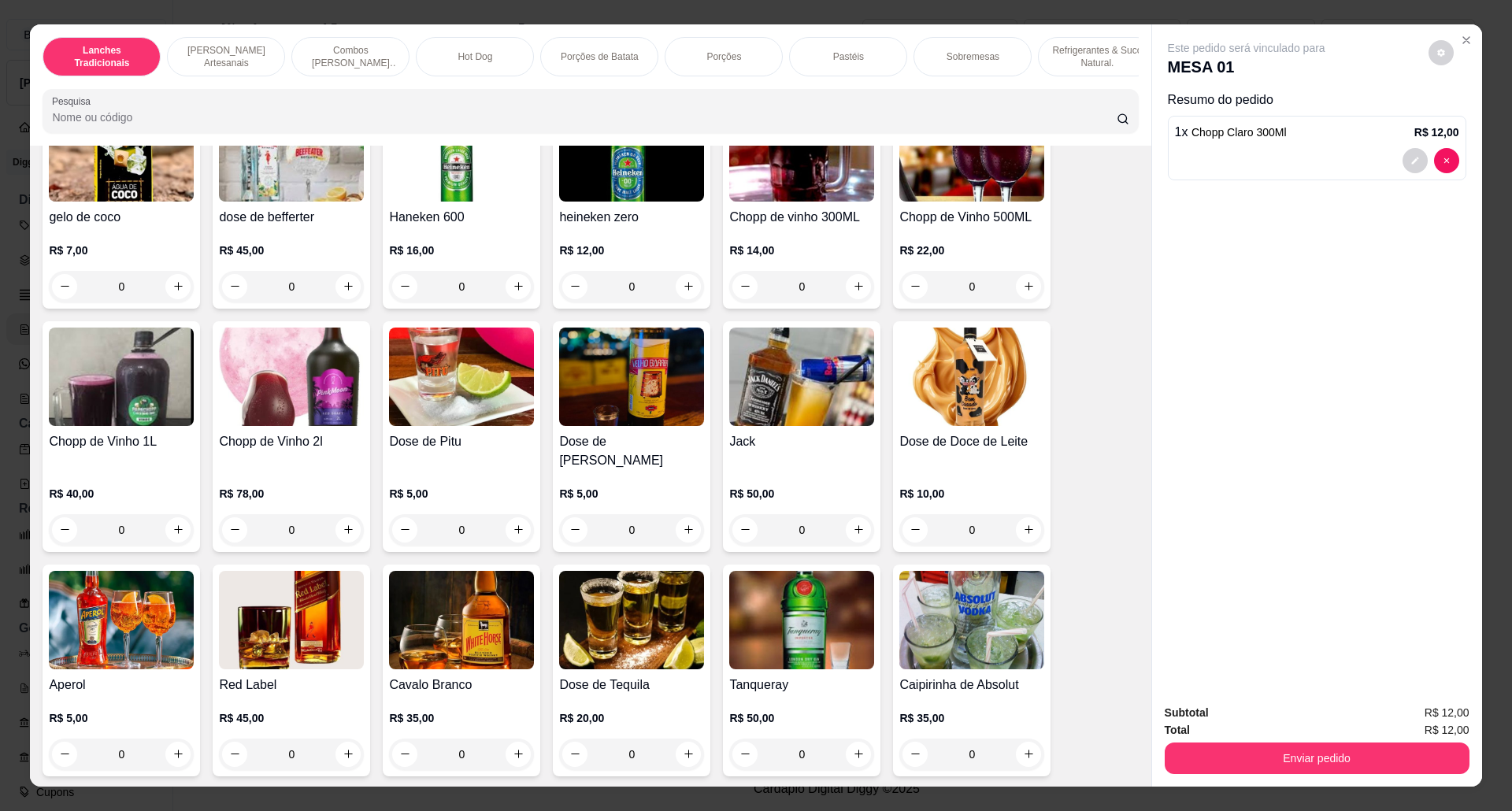click at bounding box center (461, 376) 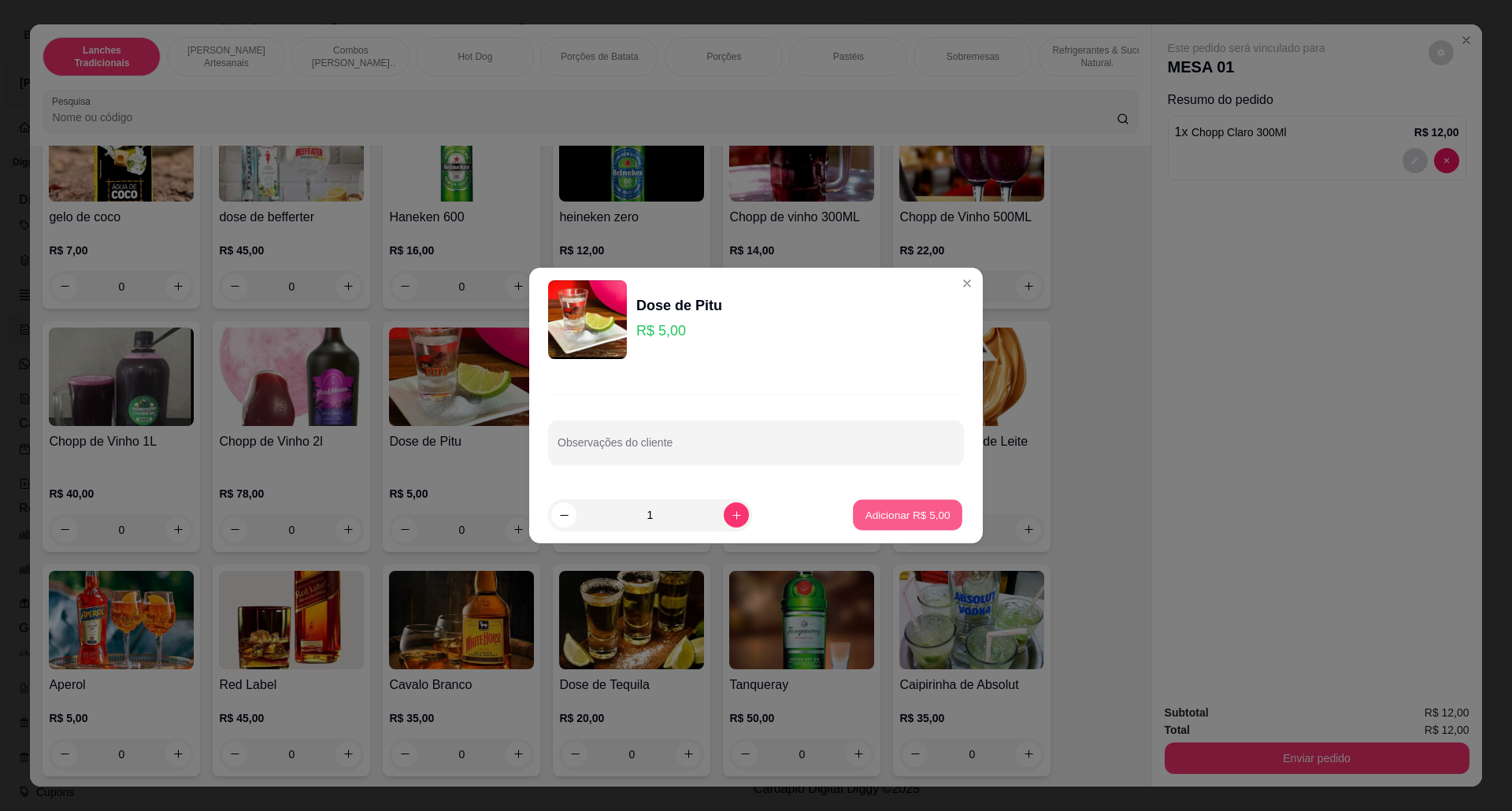 click on "Adicionar   R$ 5,00" at bounding box center [907, 515] 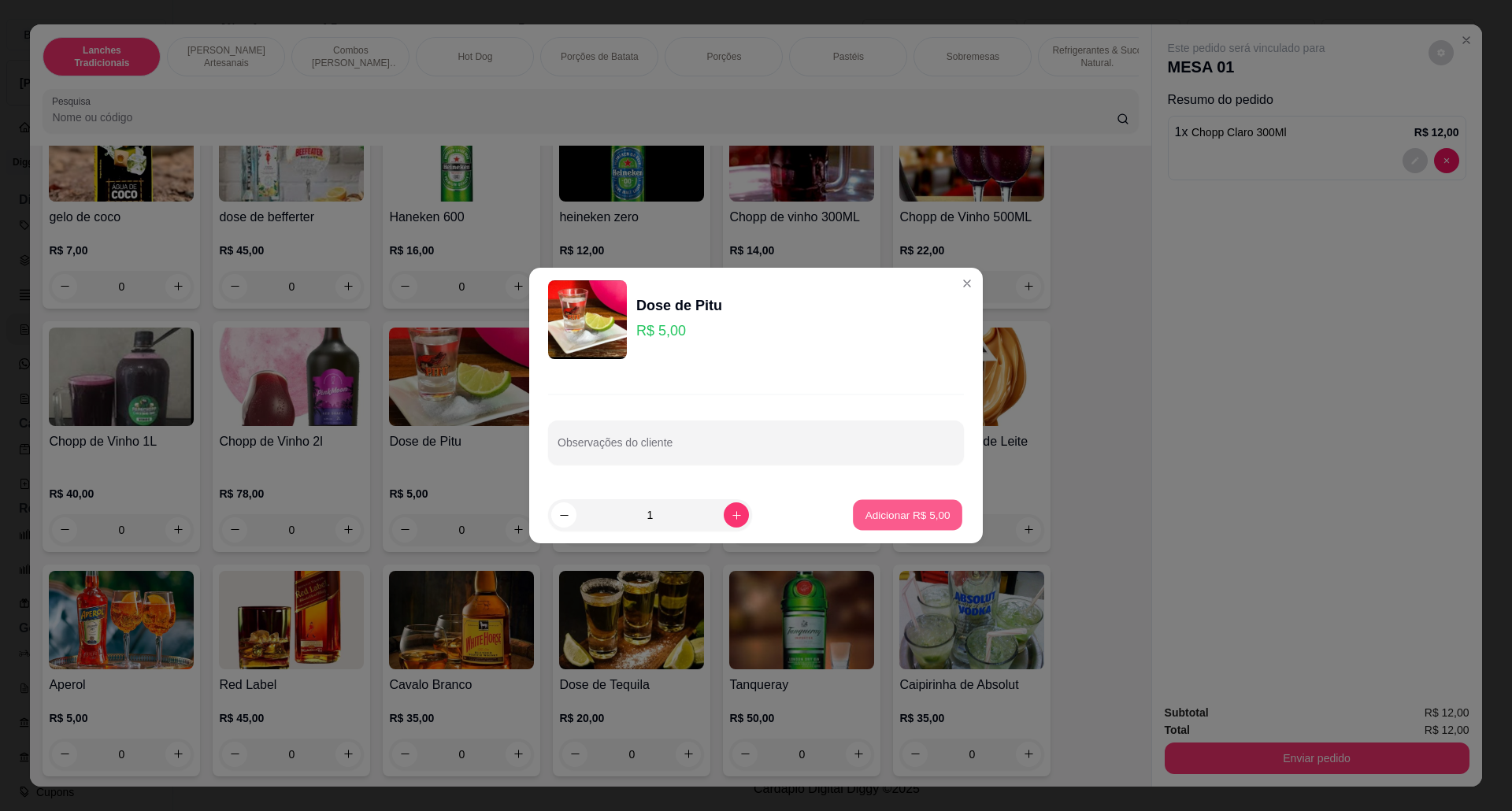 type on "1" 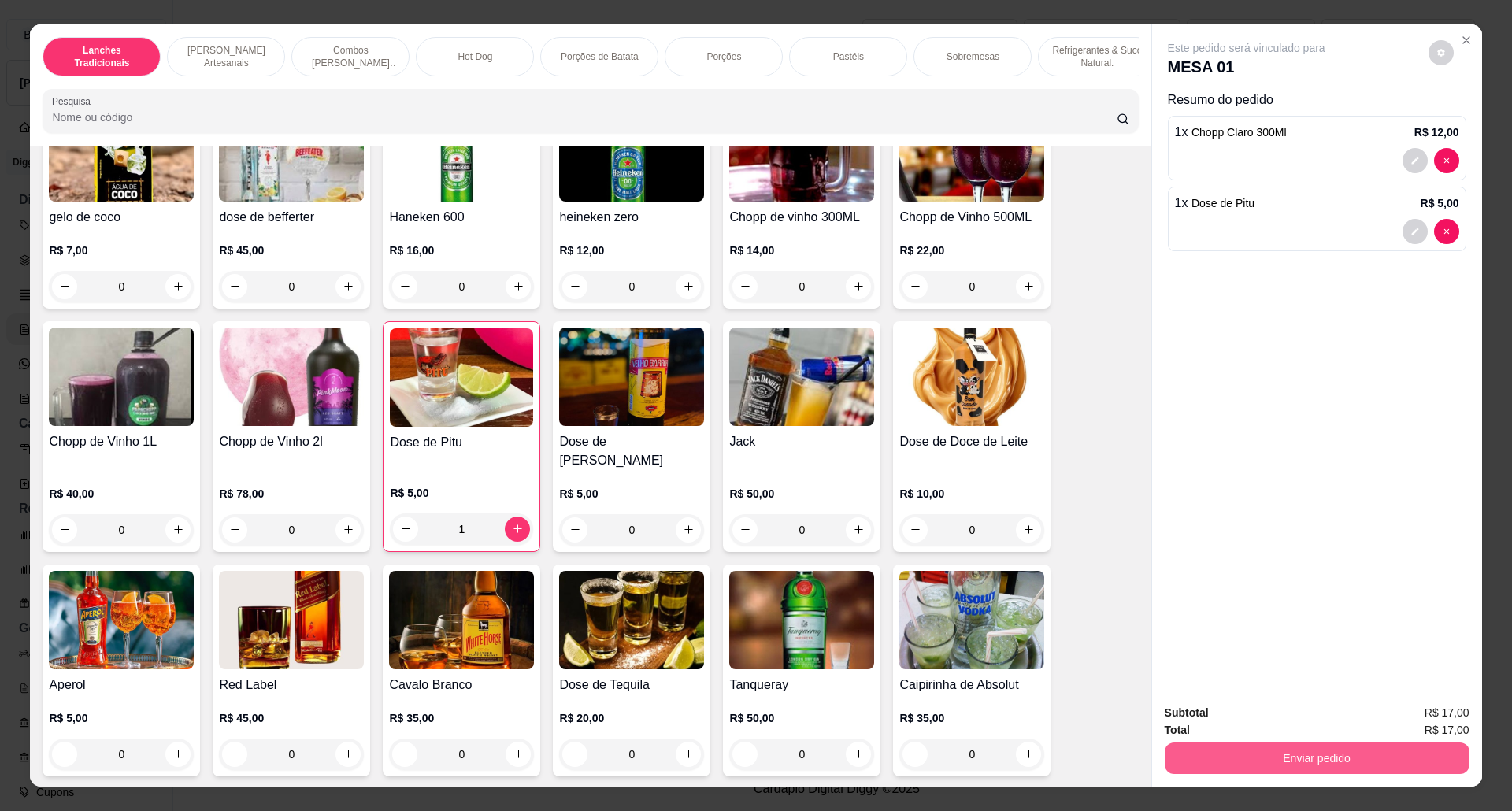 click on "Enviar pedido" at bounding box center [1317, 758] 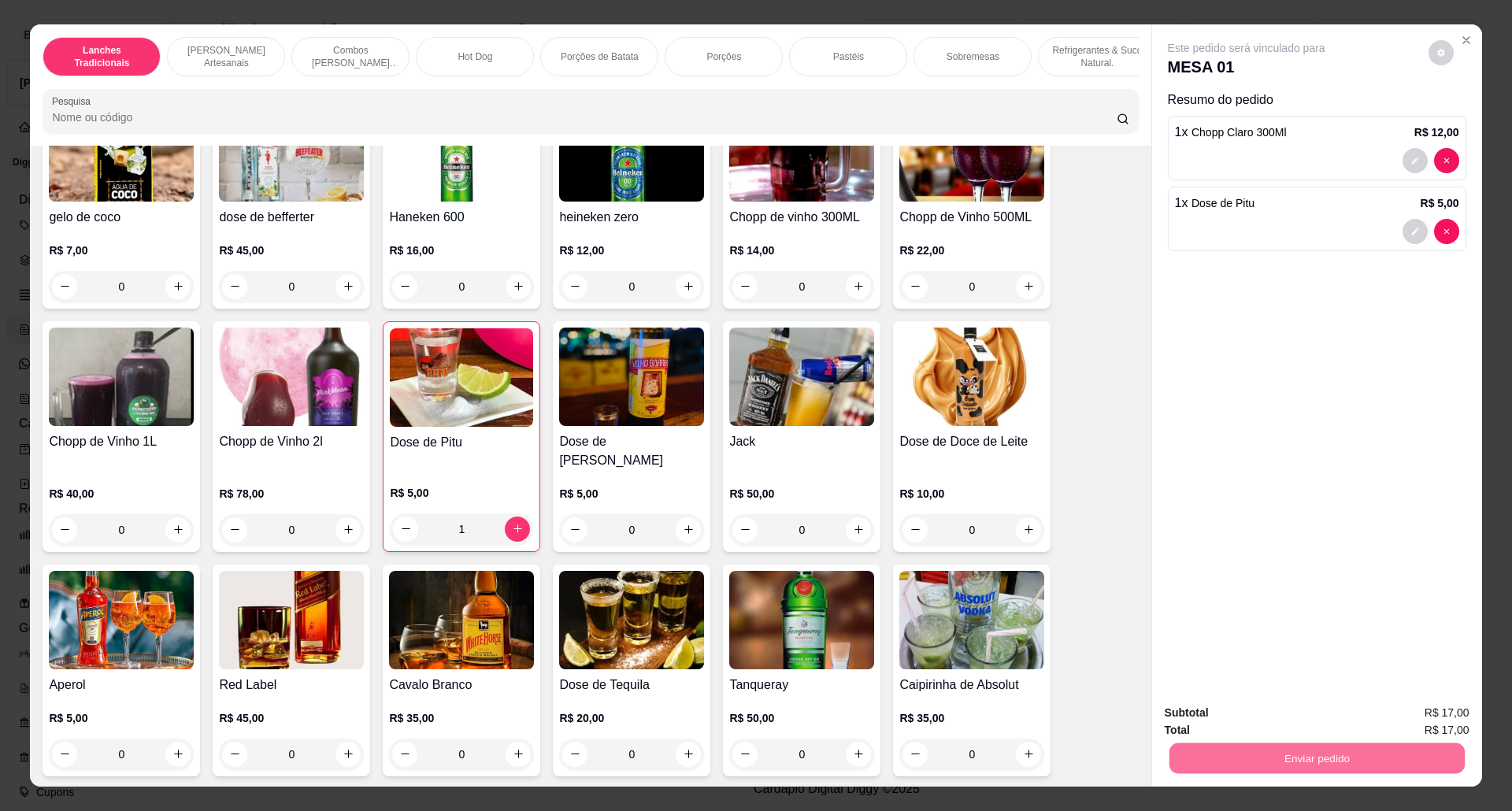 click on "Não registrar e enviar pedido" at bounding box center (1263, 720) 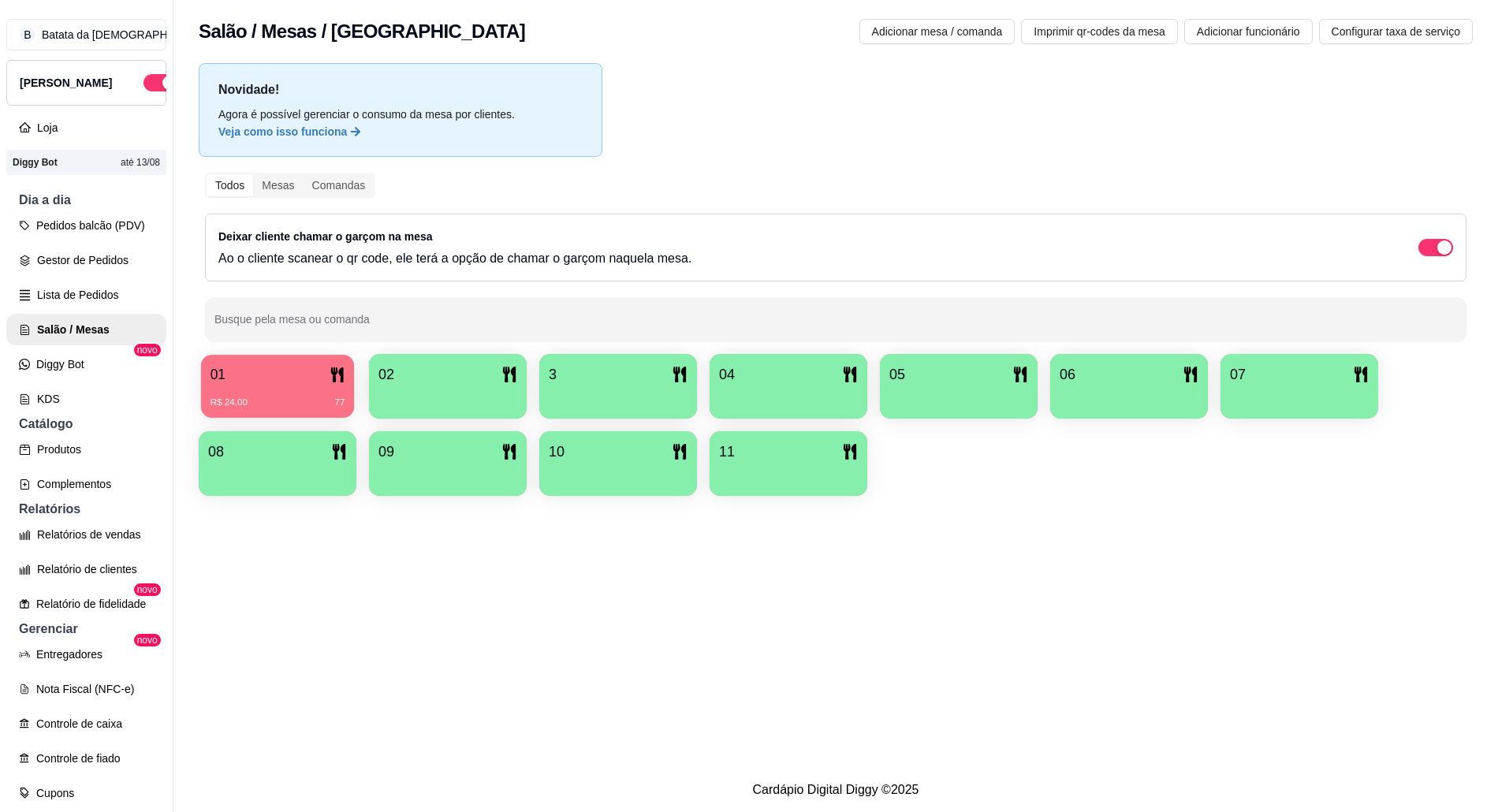 click on "R$ 24,00 77" at bounding box center (278, 397) 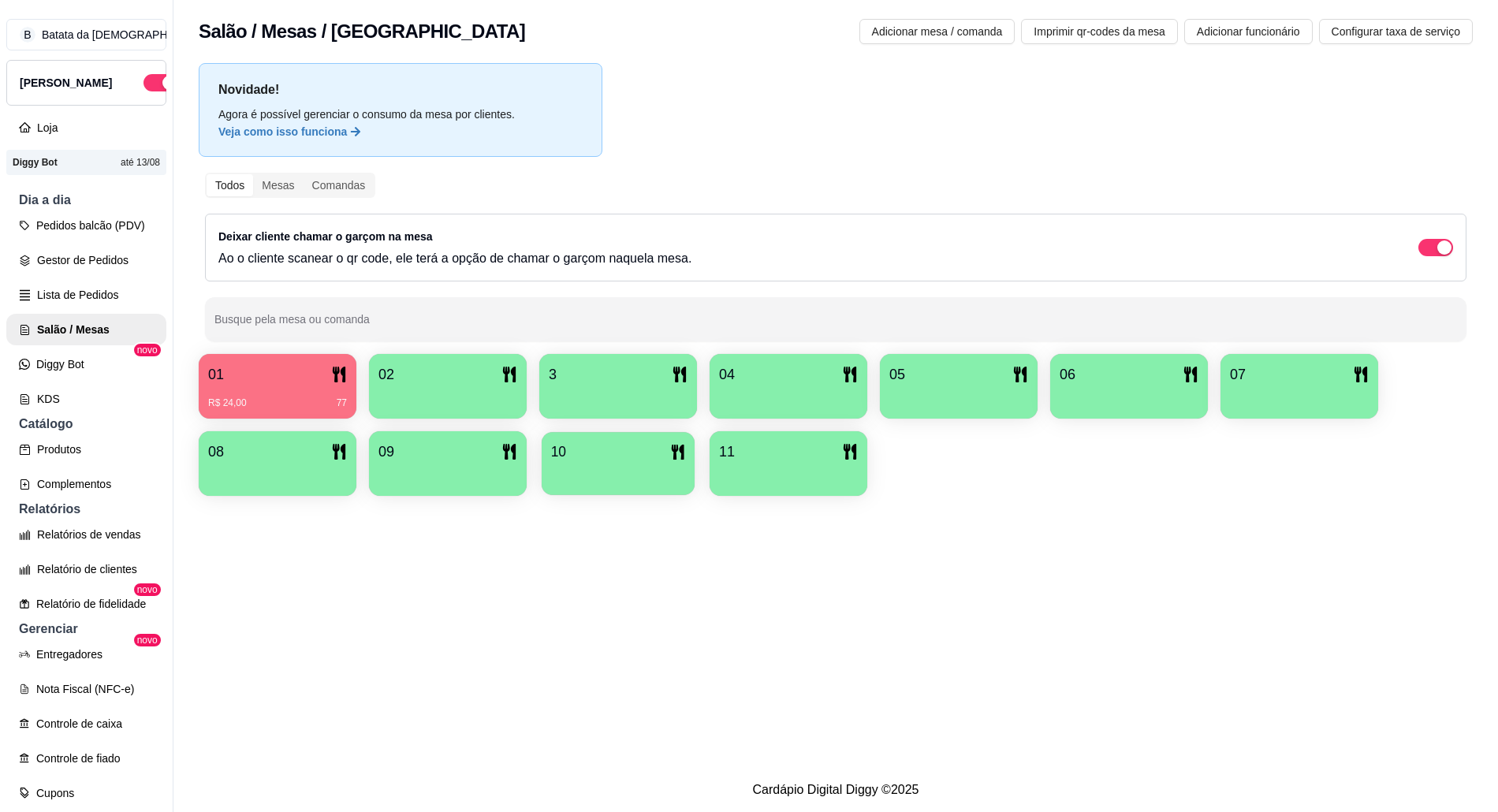 click on "10" at bounding box center [618, 452] 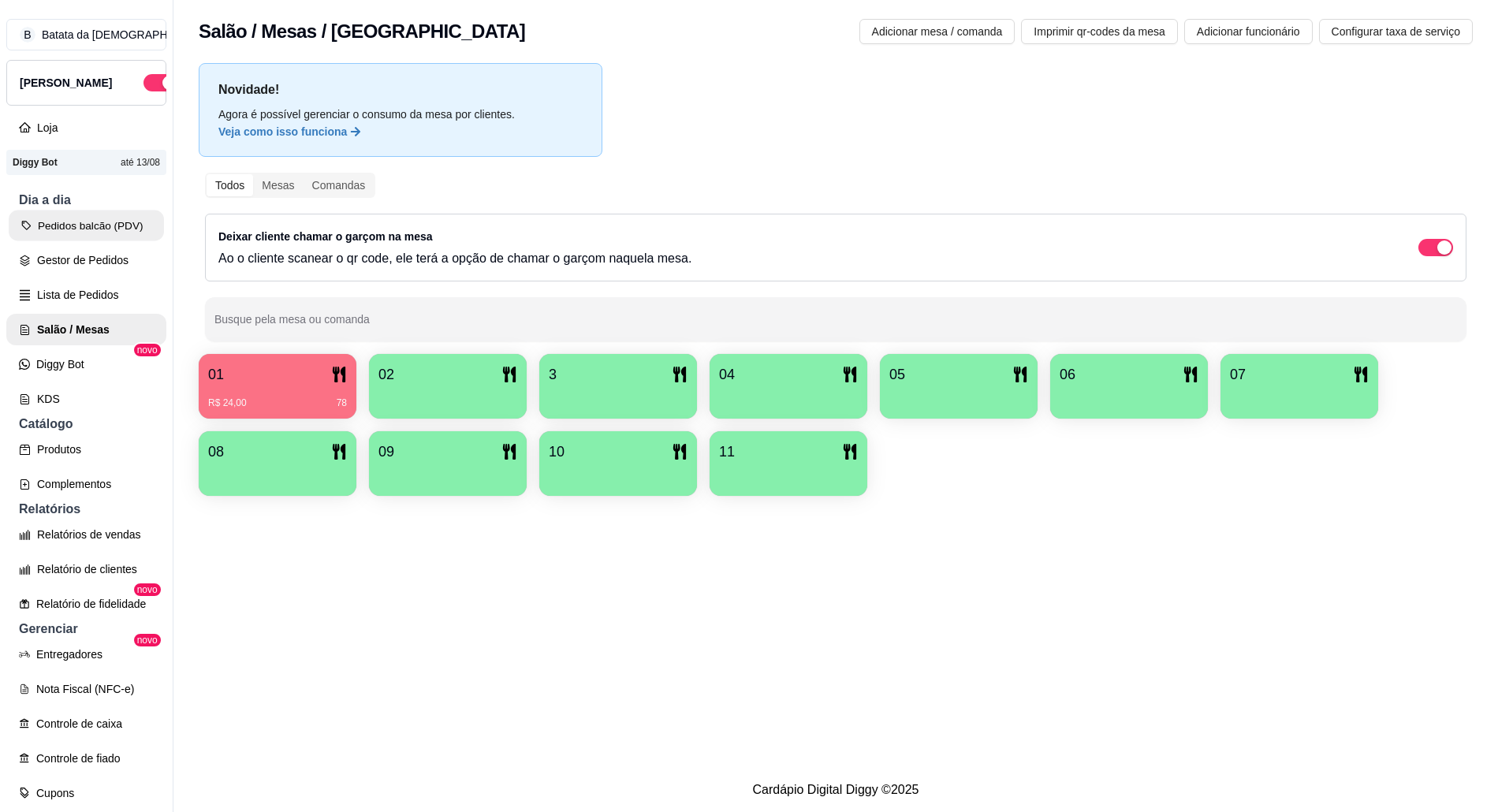 click on "Pedidos balcão (PDV)" at bounding box center [86, 225] 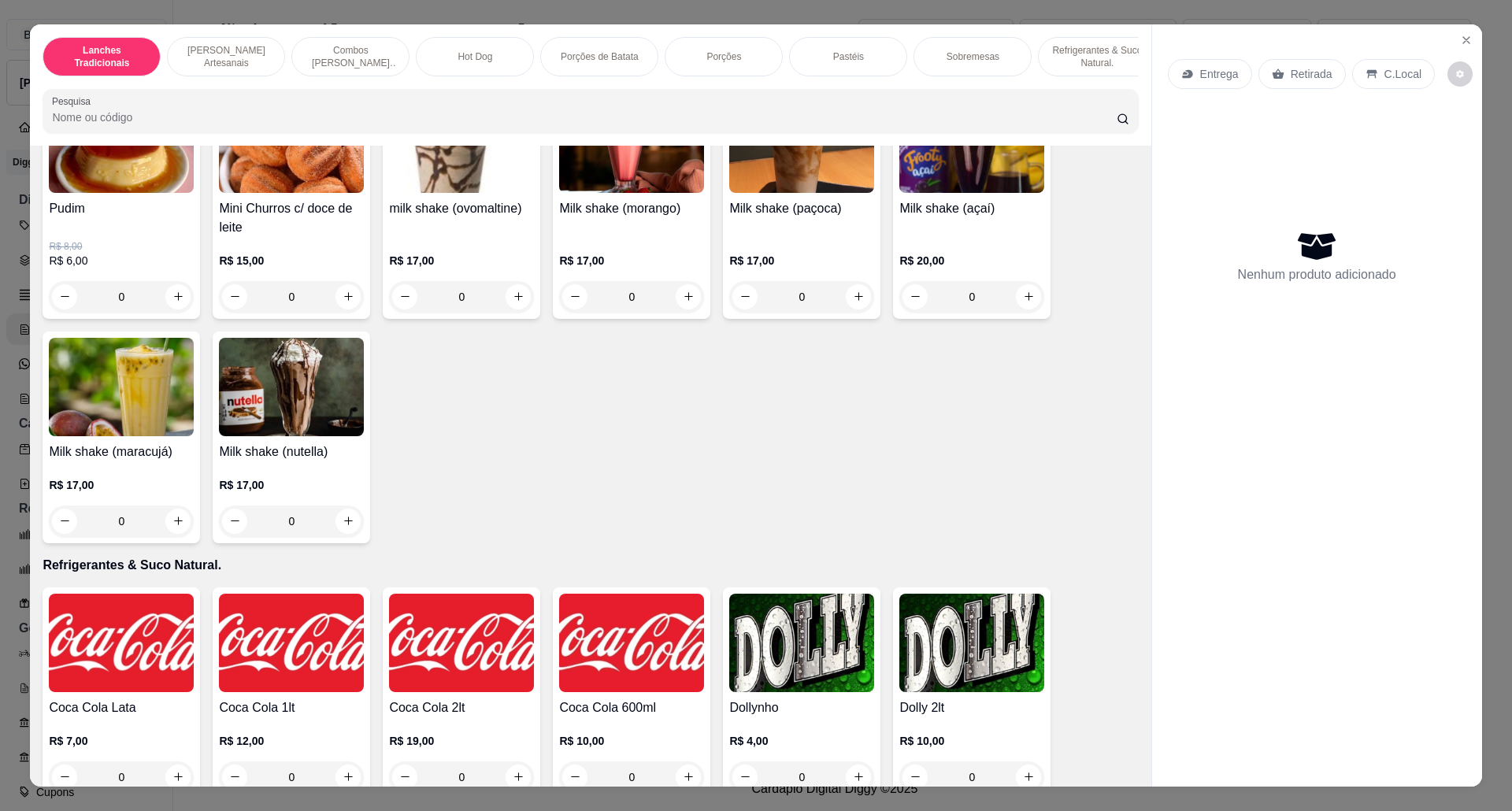 scroll, scrollTop: 2939, scrollLeft: 0, axis: vertical 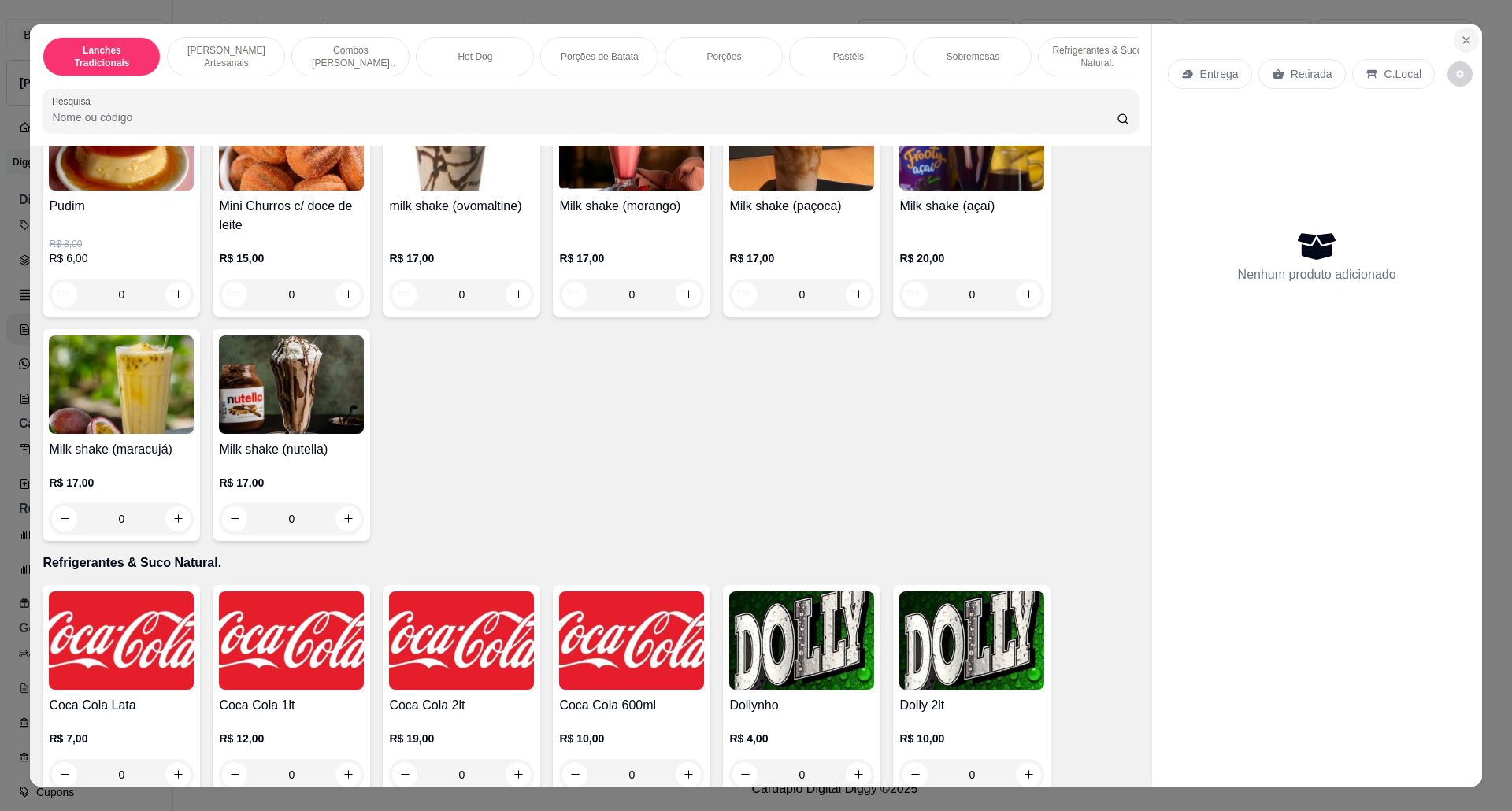 click at bounding box center [1466, 40] 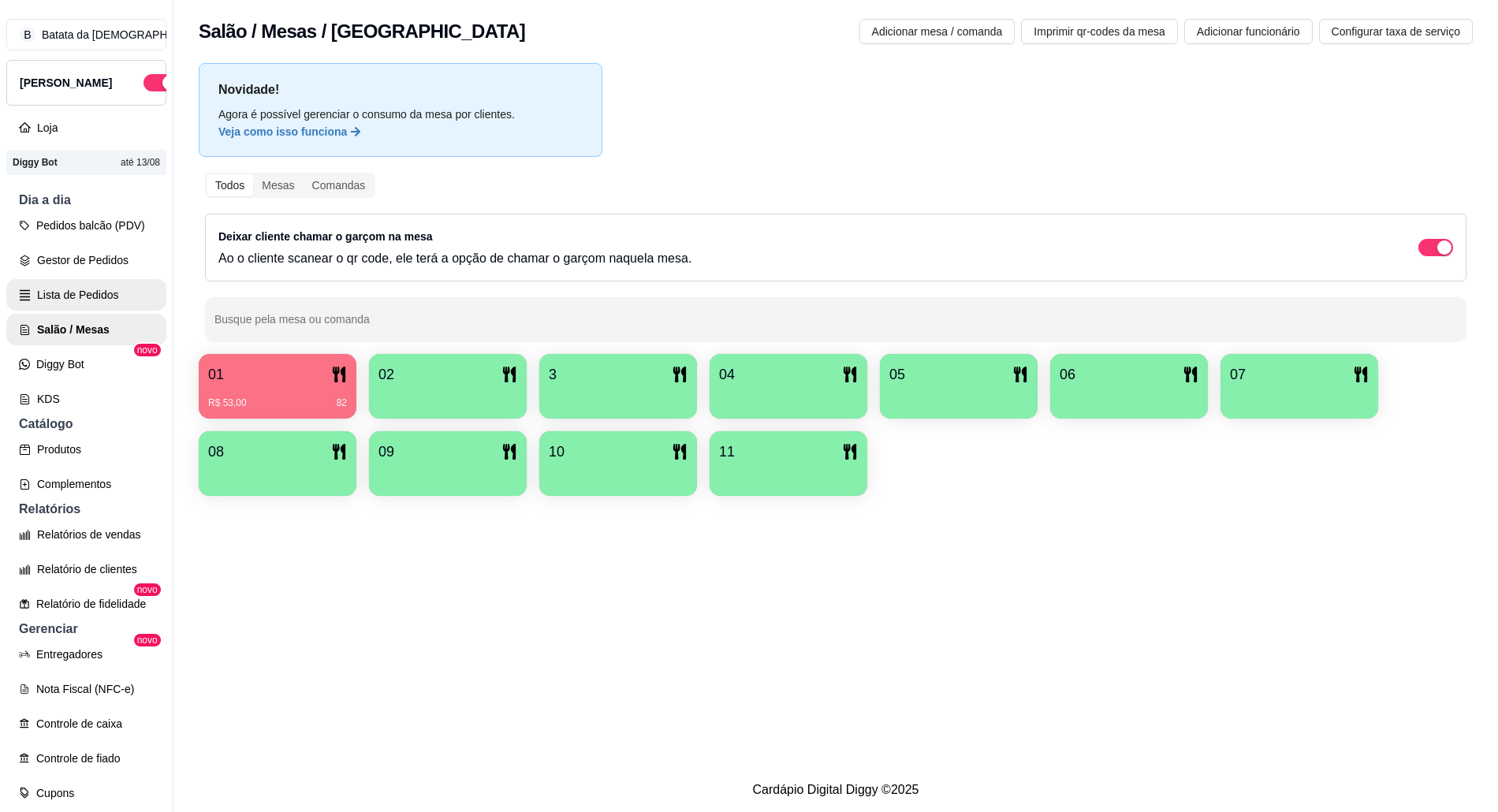 click on "Lista de Pedidos" at bounding box center [86, 295] 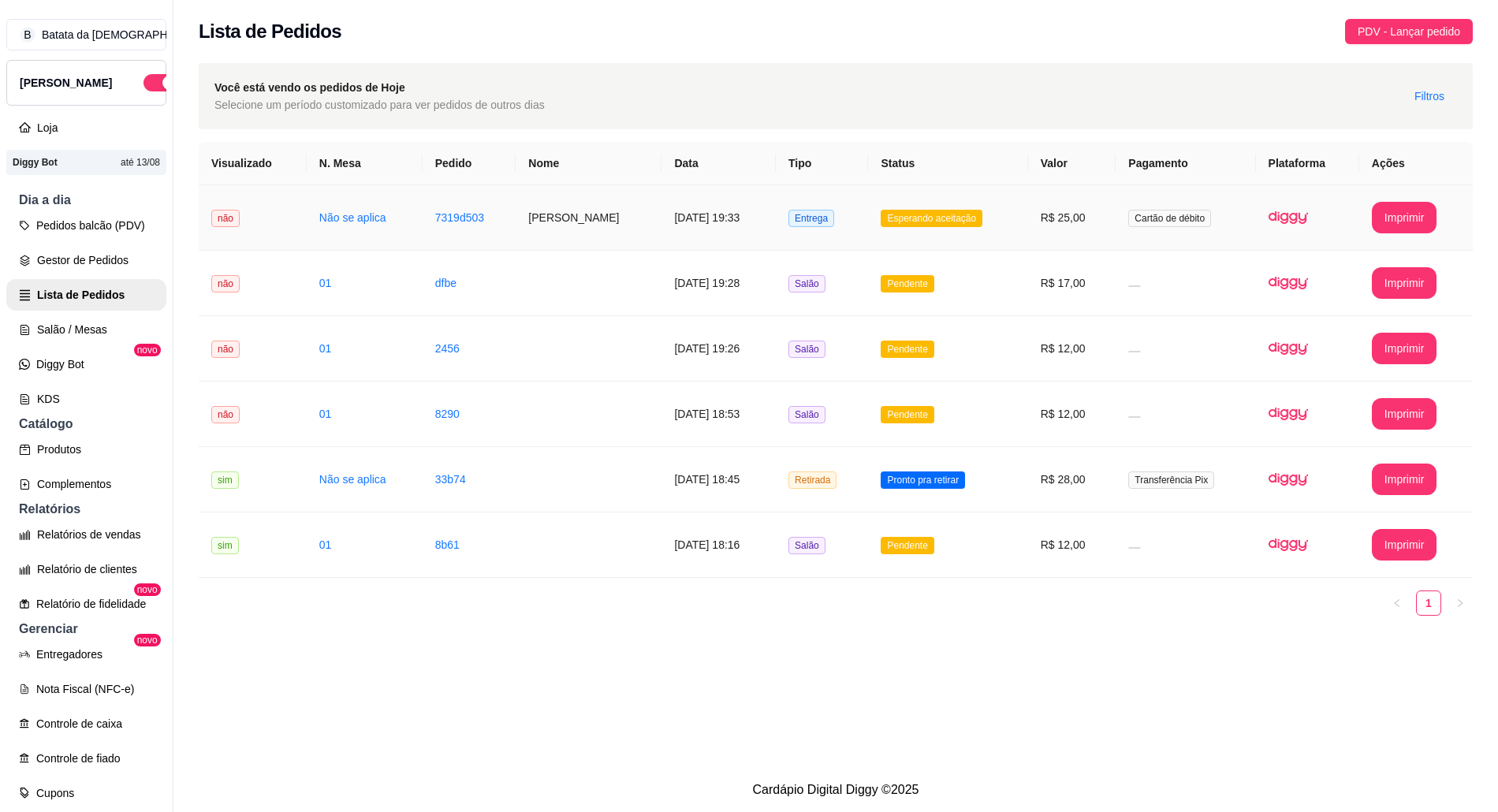 click on "Esperando aceitação" at bounding box center (948, 218) 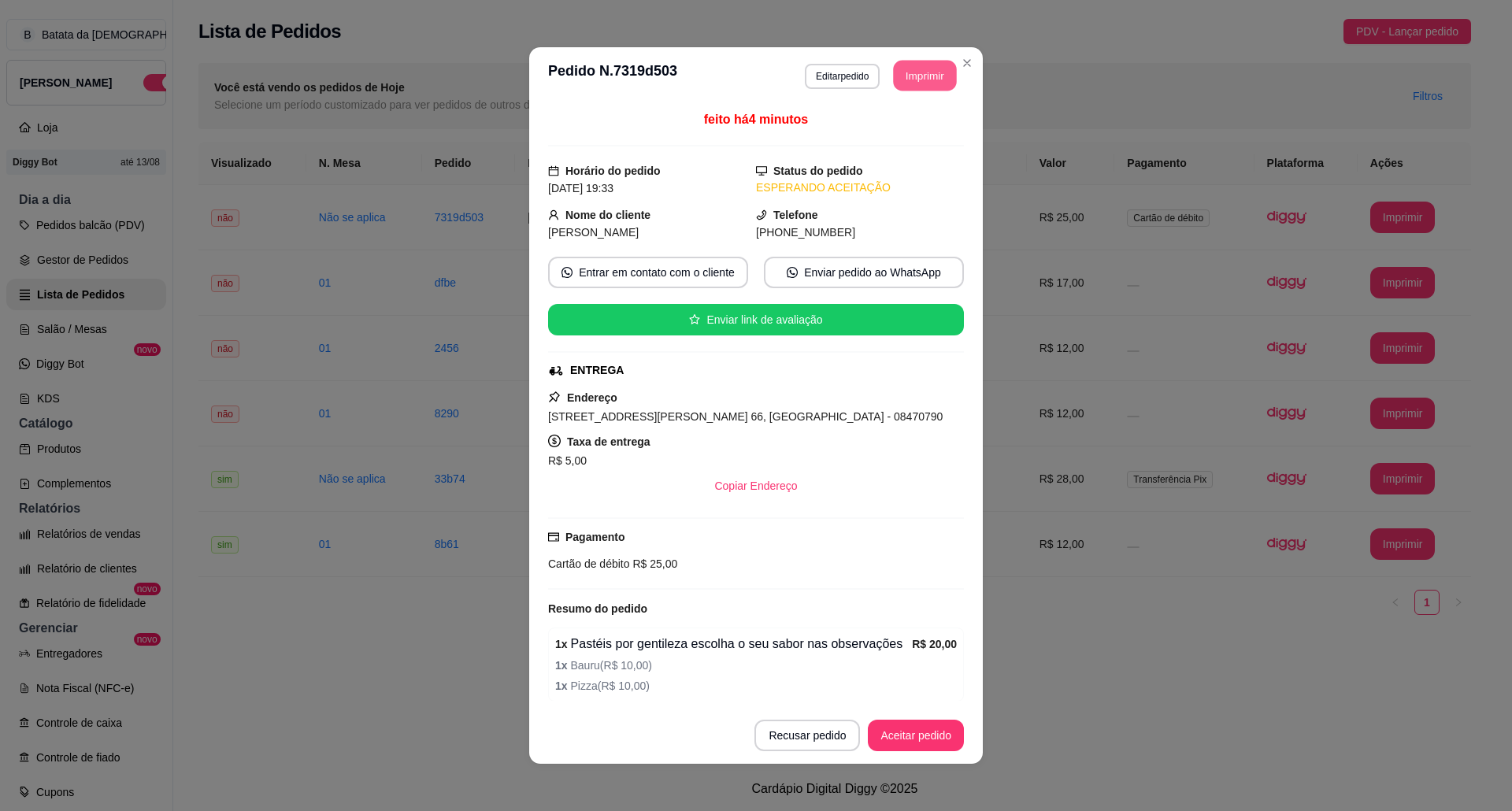 click on "Imprimir" at bounding box center (925, 76) 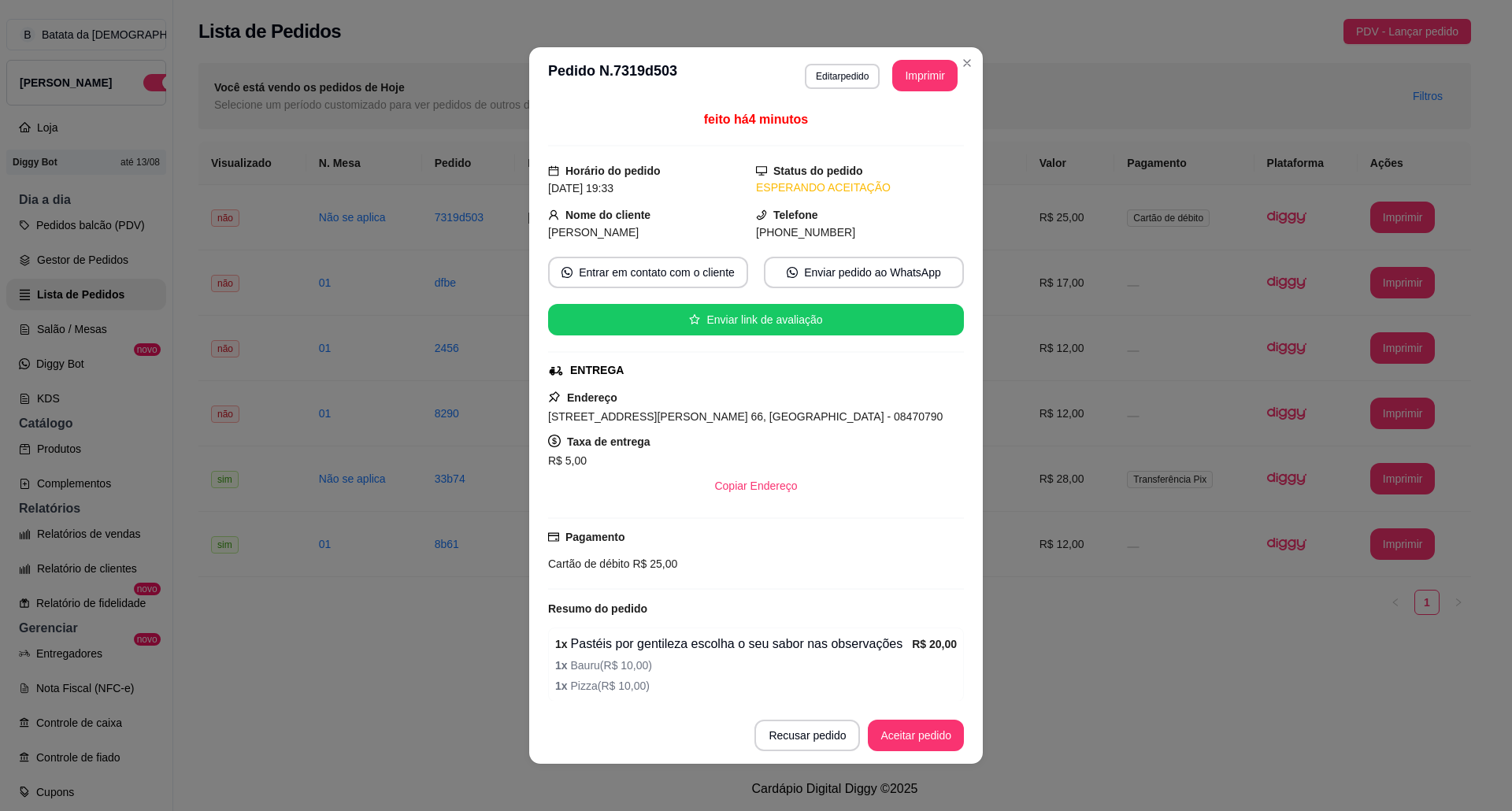 scroll, scrollTop: 0, scrollLeft: 0, axis: both 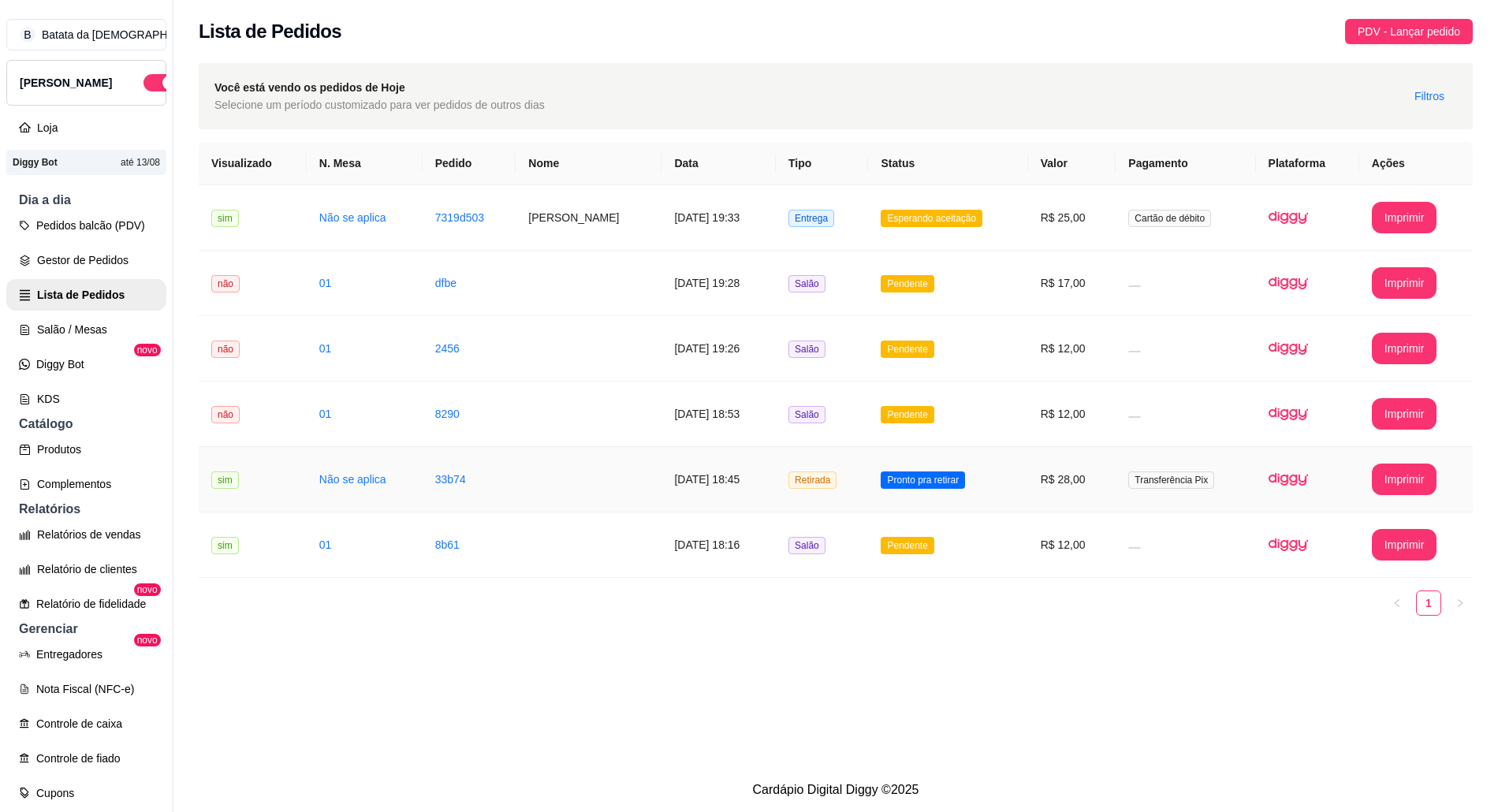 click on "Transferência Pix" at bounding box center [1185, 479] 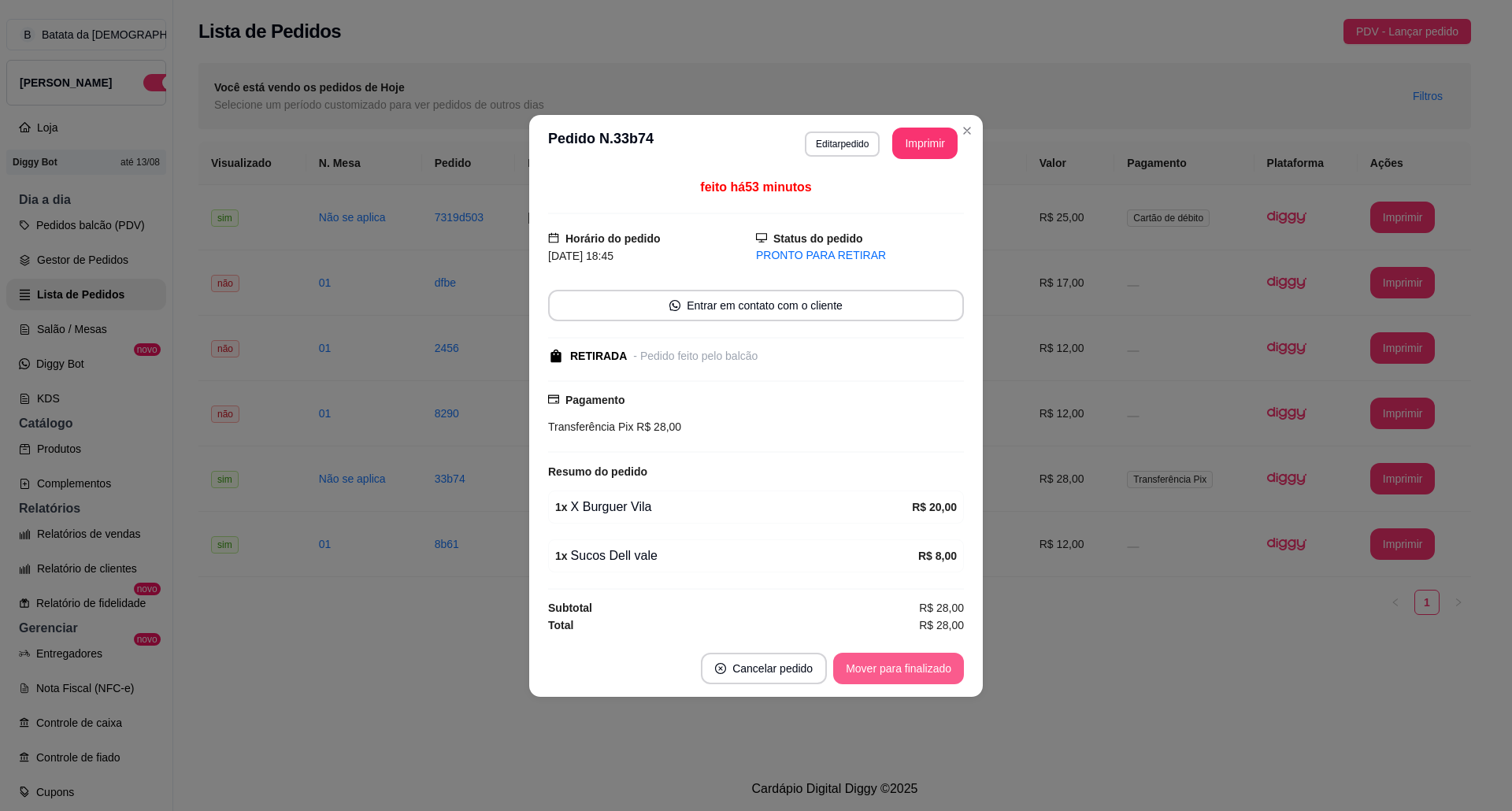 click on "Mover para finalizado" at bounding box center [899, 668] 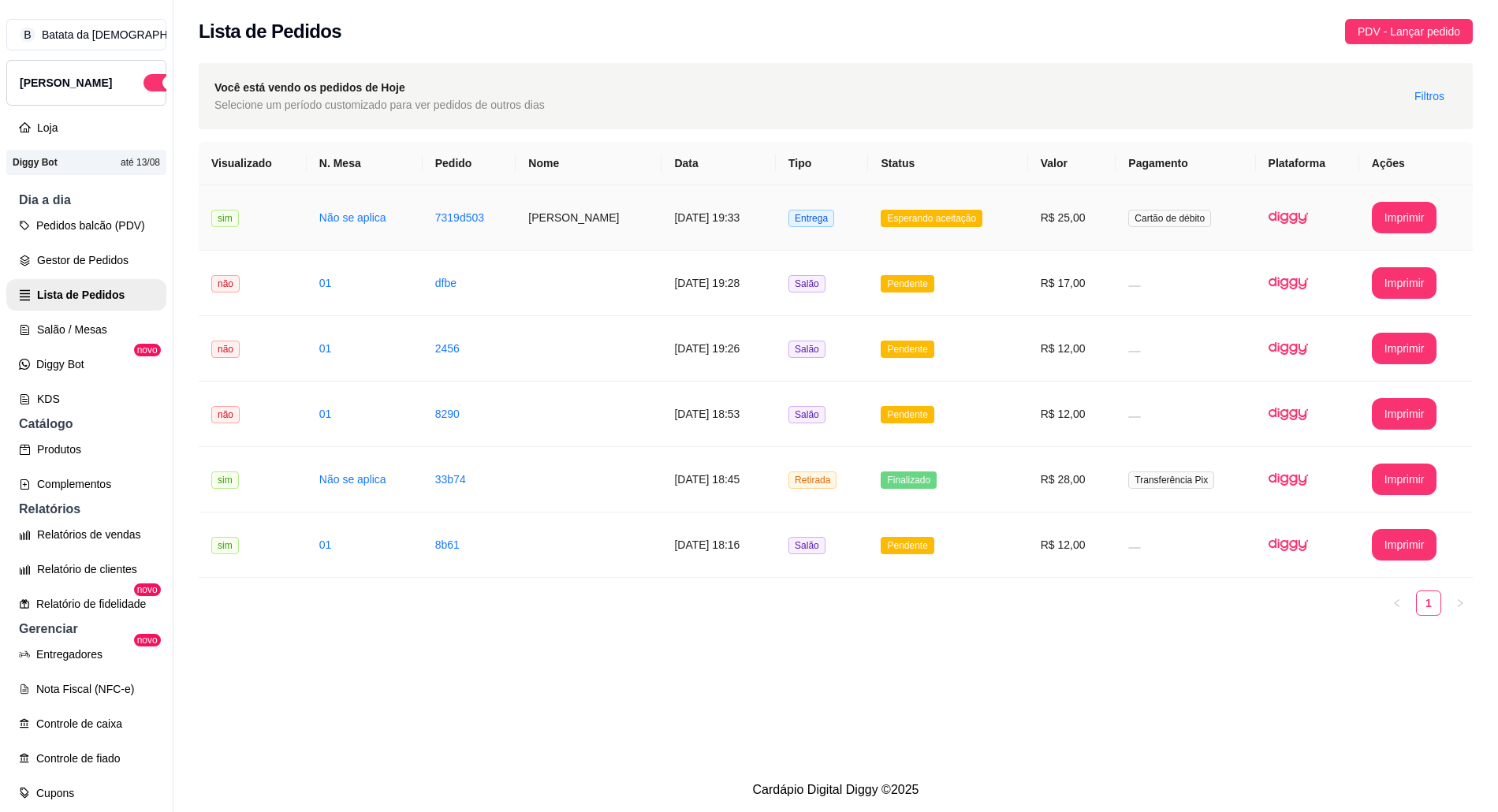 click on "Esperando aceitação" at bounding box center [948, 218] 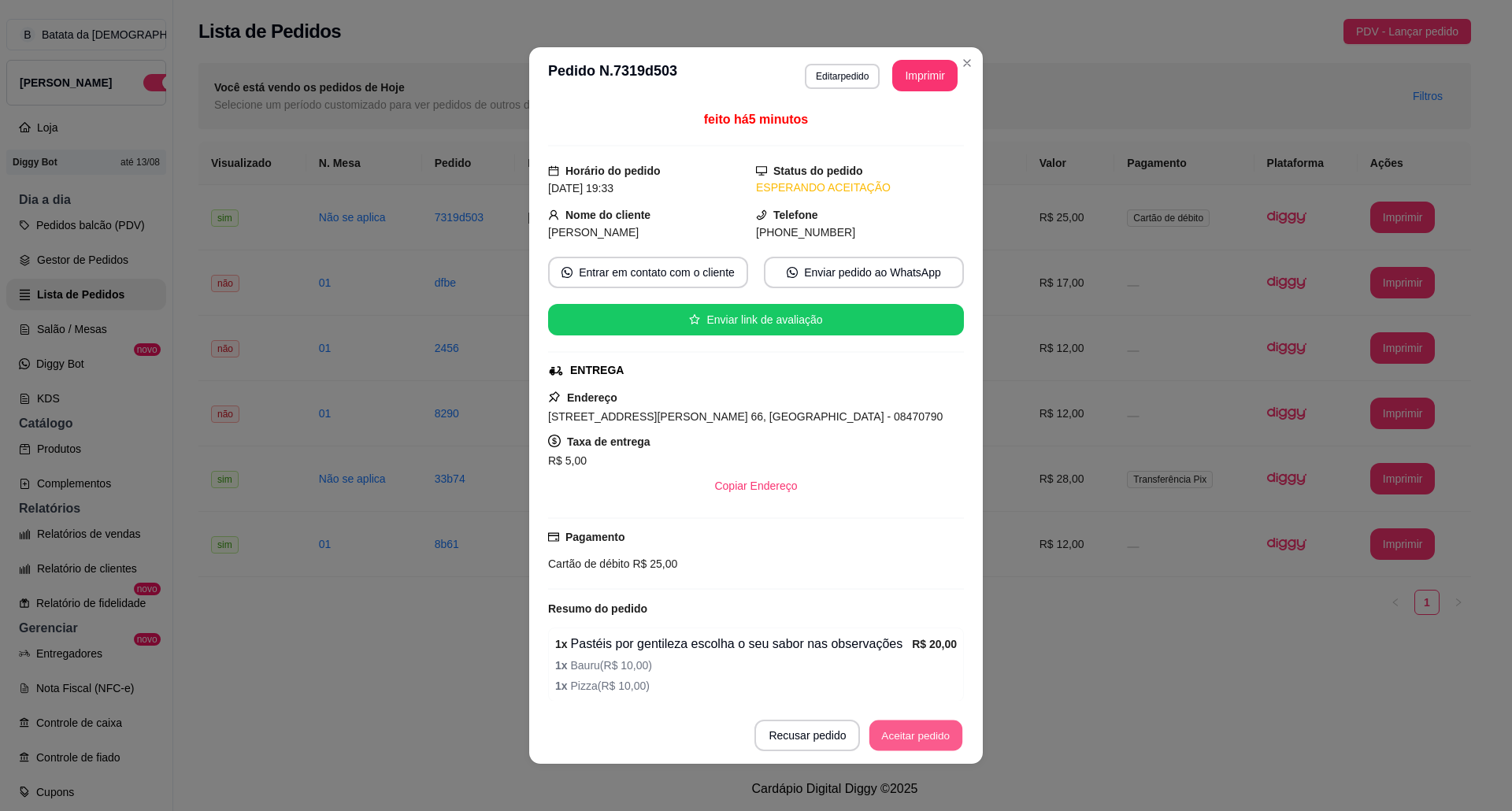 click on "Aceitar pedido" at bounding box center [916, 735] 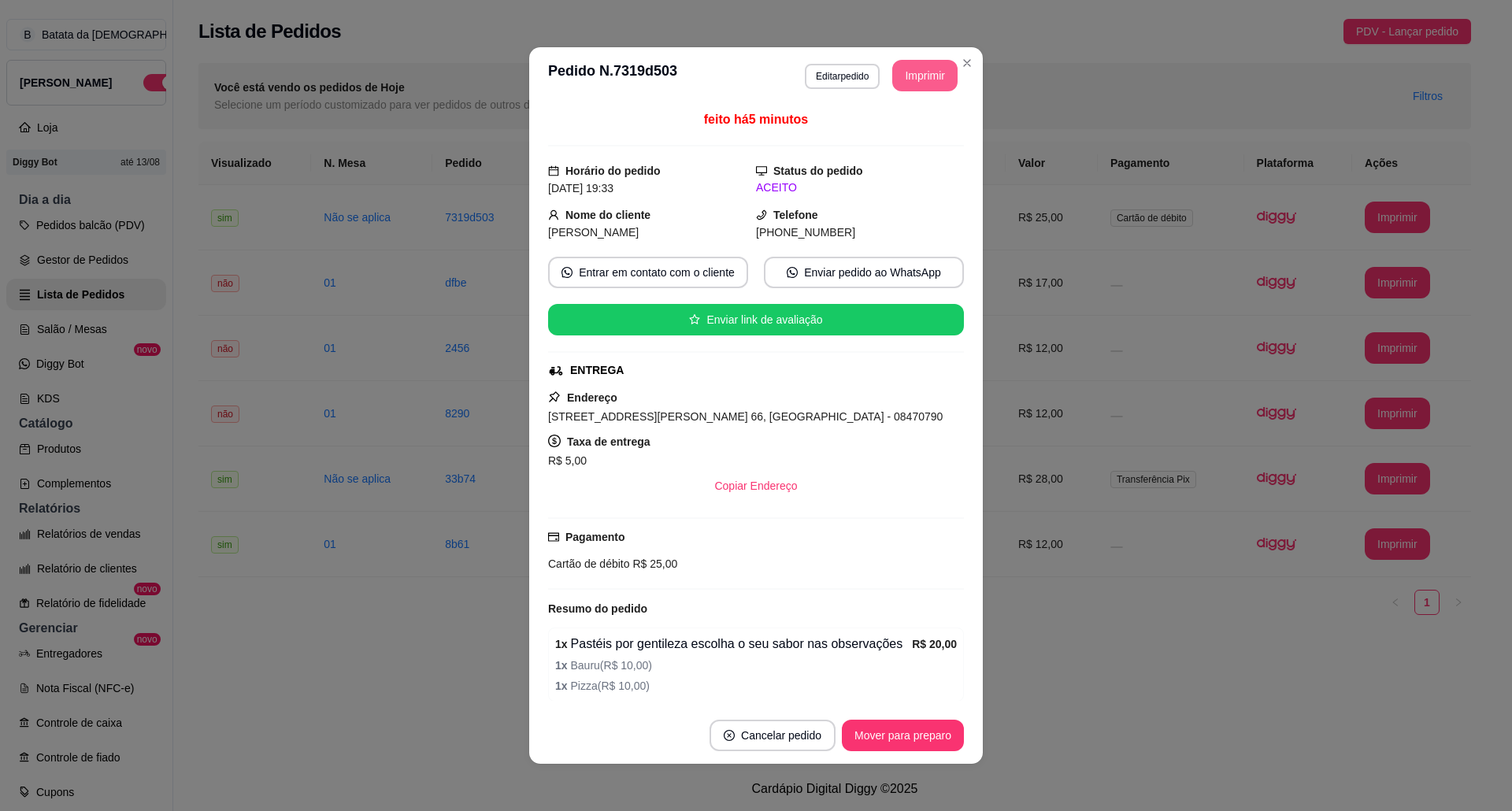 click on "Imprimir" at bounding box center [925, 76] 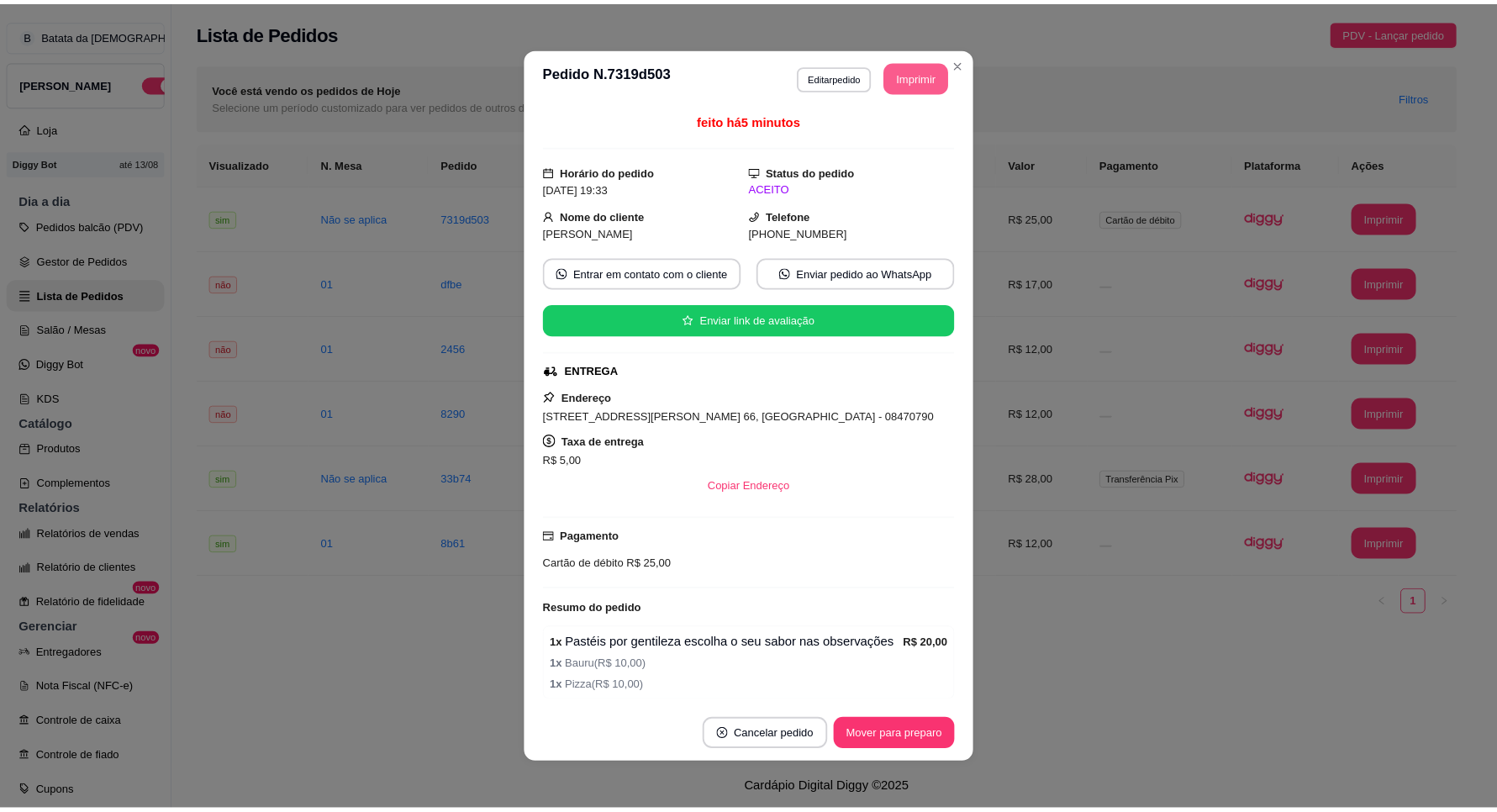 scroll, scrollTop: 0, scrollLeft: 0, axis: both 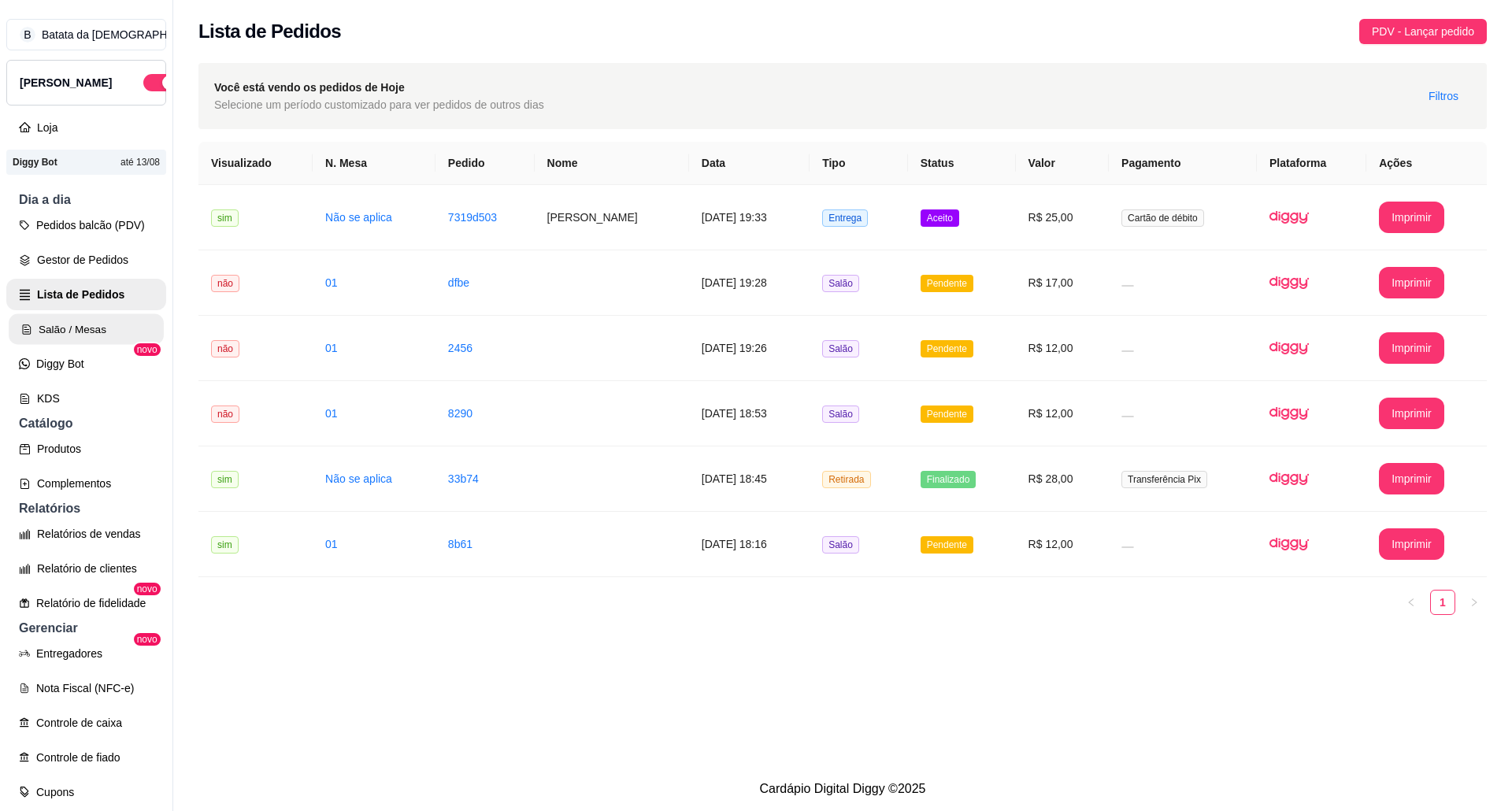 click on "Salão / Mesas" at bounding box center [86, 329] 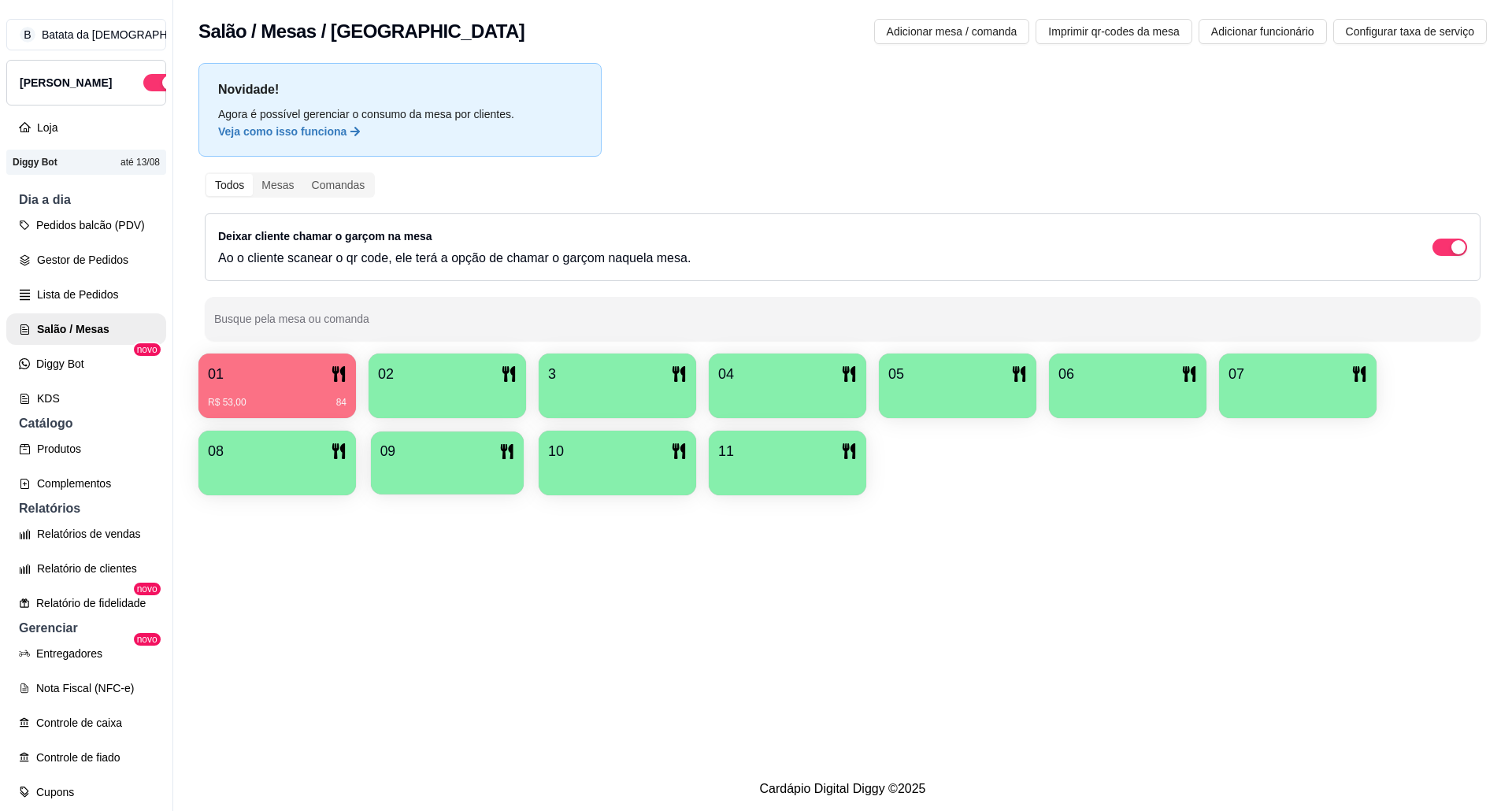 click at bounding box center [447, 473] 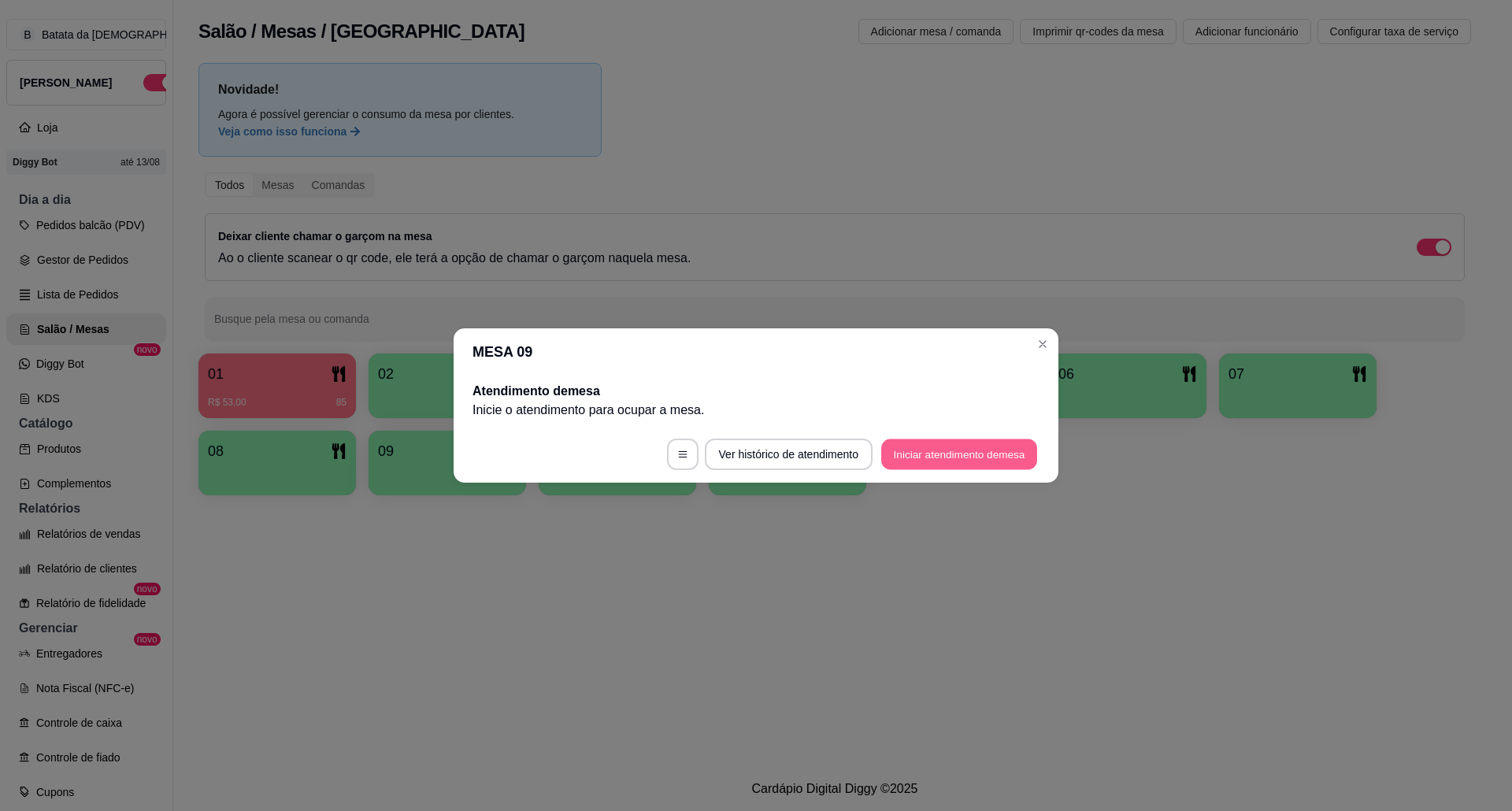 click on "Iniciar atendimento de  mesa" at bounding box center (959, 454) 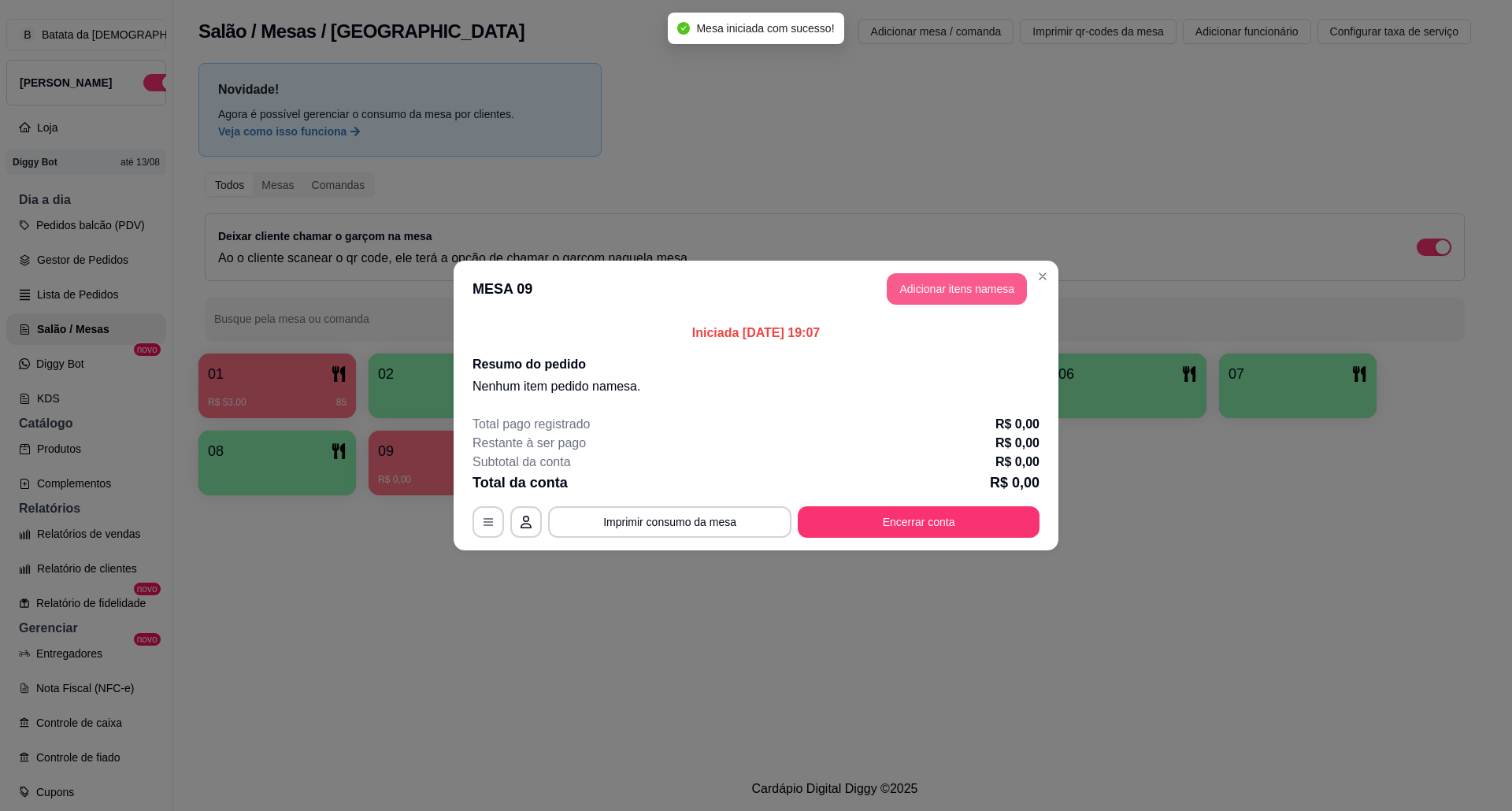 click on "Adicionar itens na  mesa" at bounding box center (957, 289) 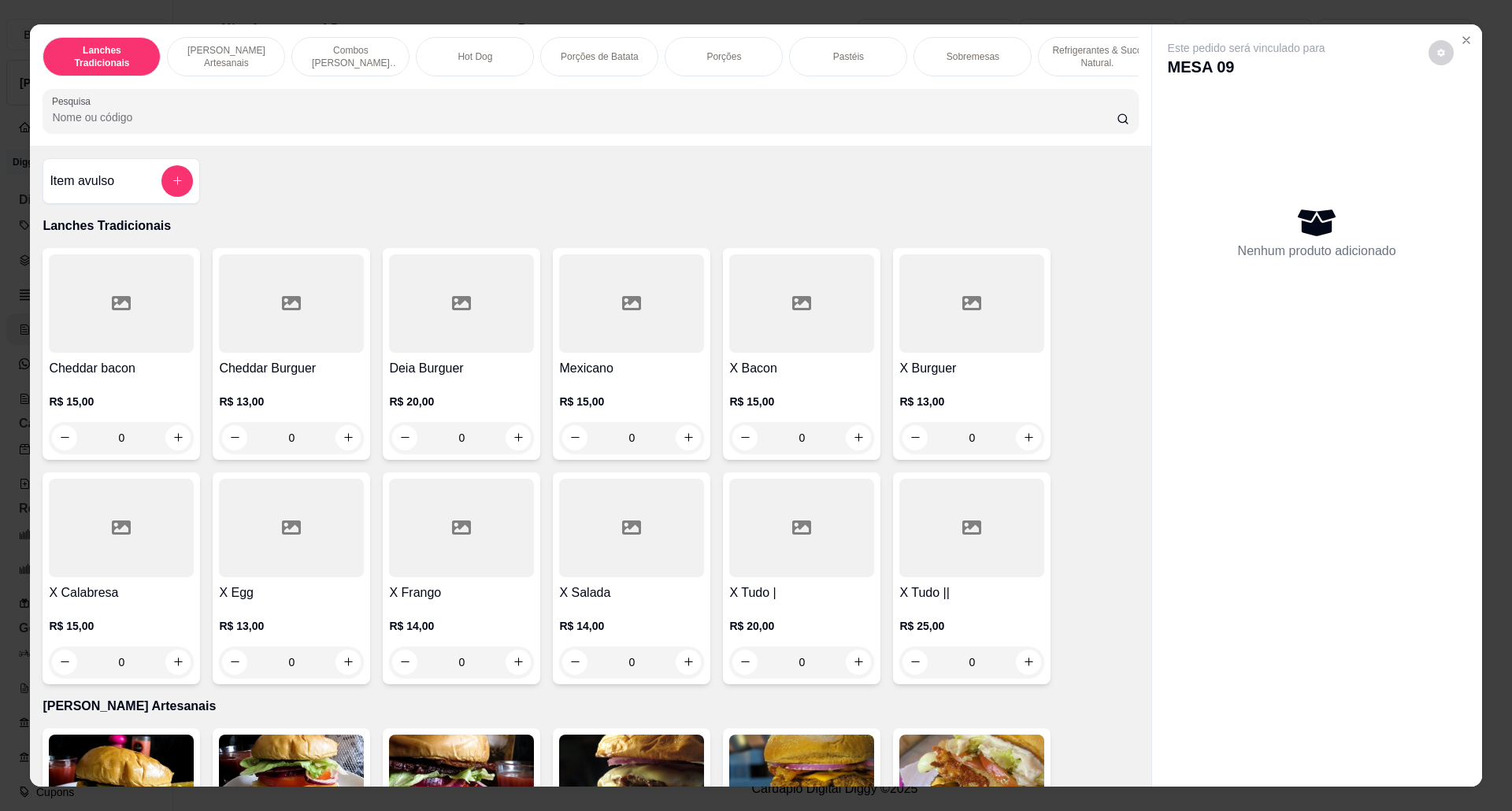 click at bounding box center (461, 1264) 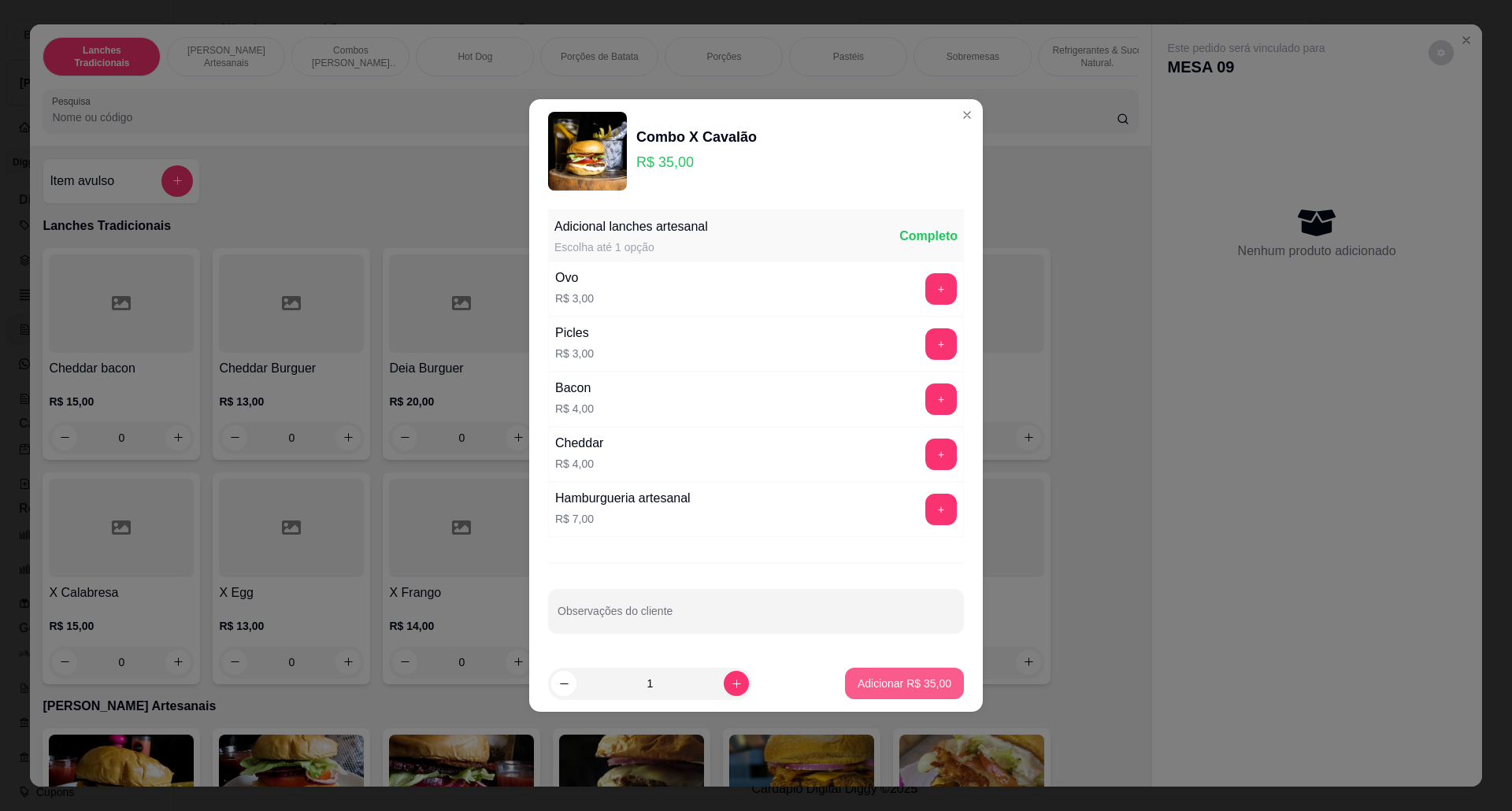 click on "Adicionar   R$ 35,00" at bounding box center (904, 683) 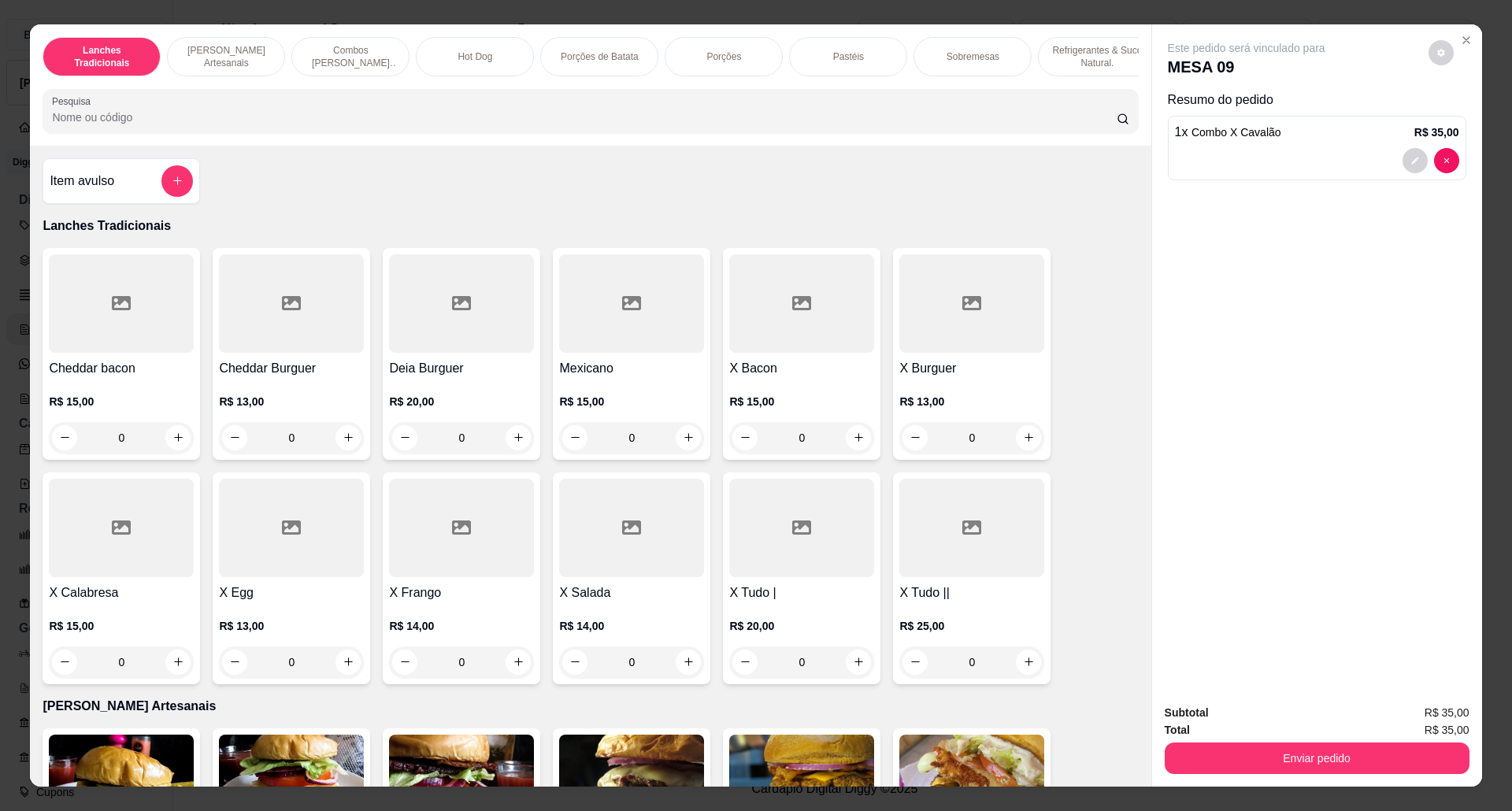 click on "1" at bounding box center [461, 1416] 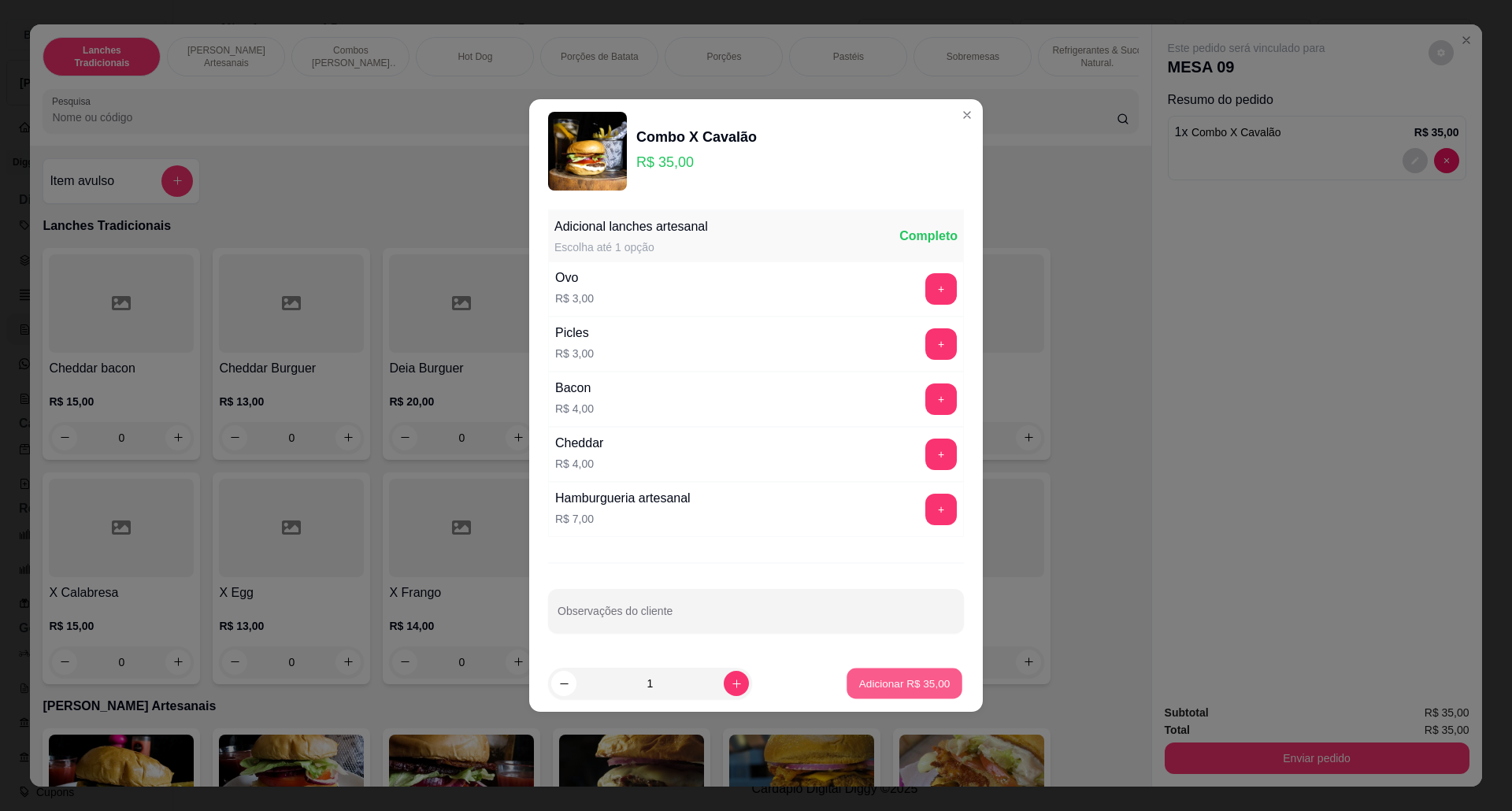 click on "Adicionar   R$ 35,00" at bounding box center (905, 683) 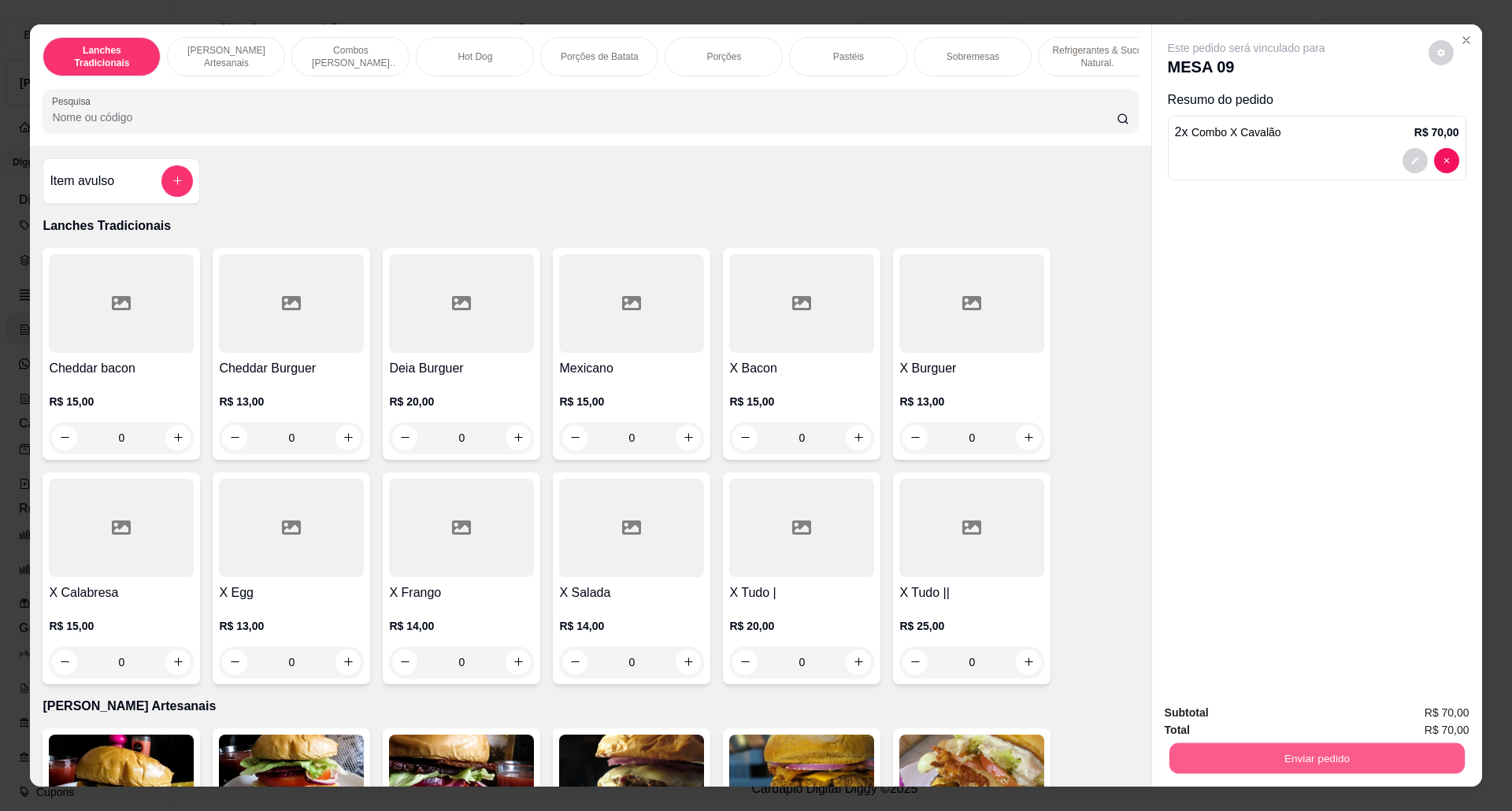 click on "Enviar pedido" at bounding box center (1316, 758) 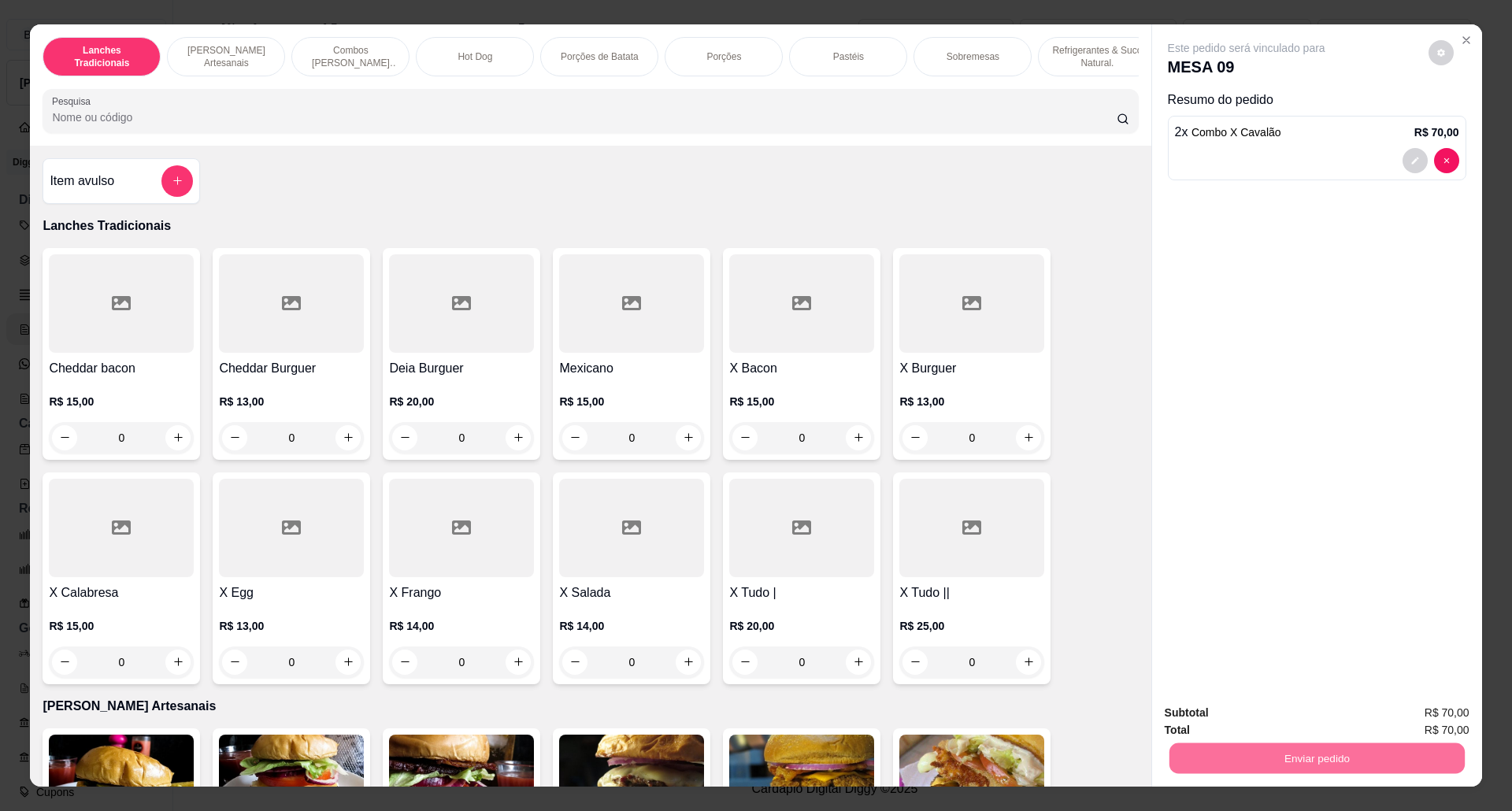 click on "Não registrar e enviar pedido" at bounding box center [1263, 720] 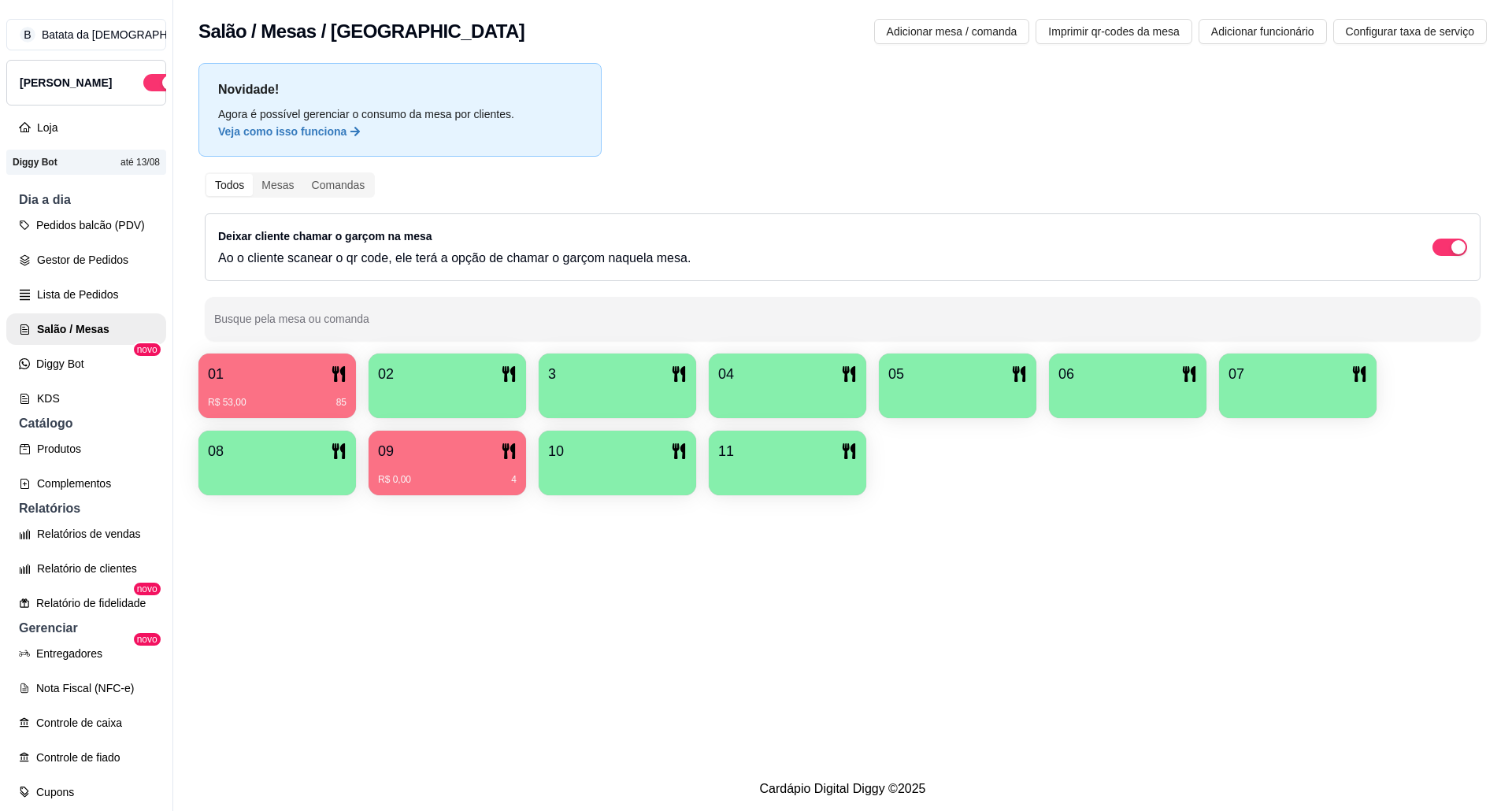 click on "R$ 0,00 4" at bounding box center (447, 474) 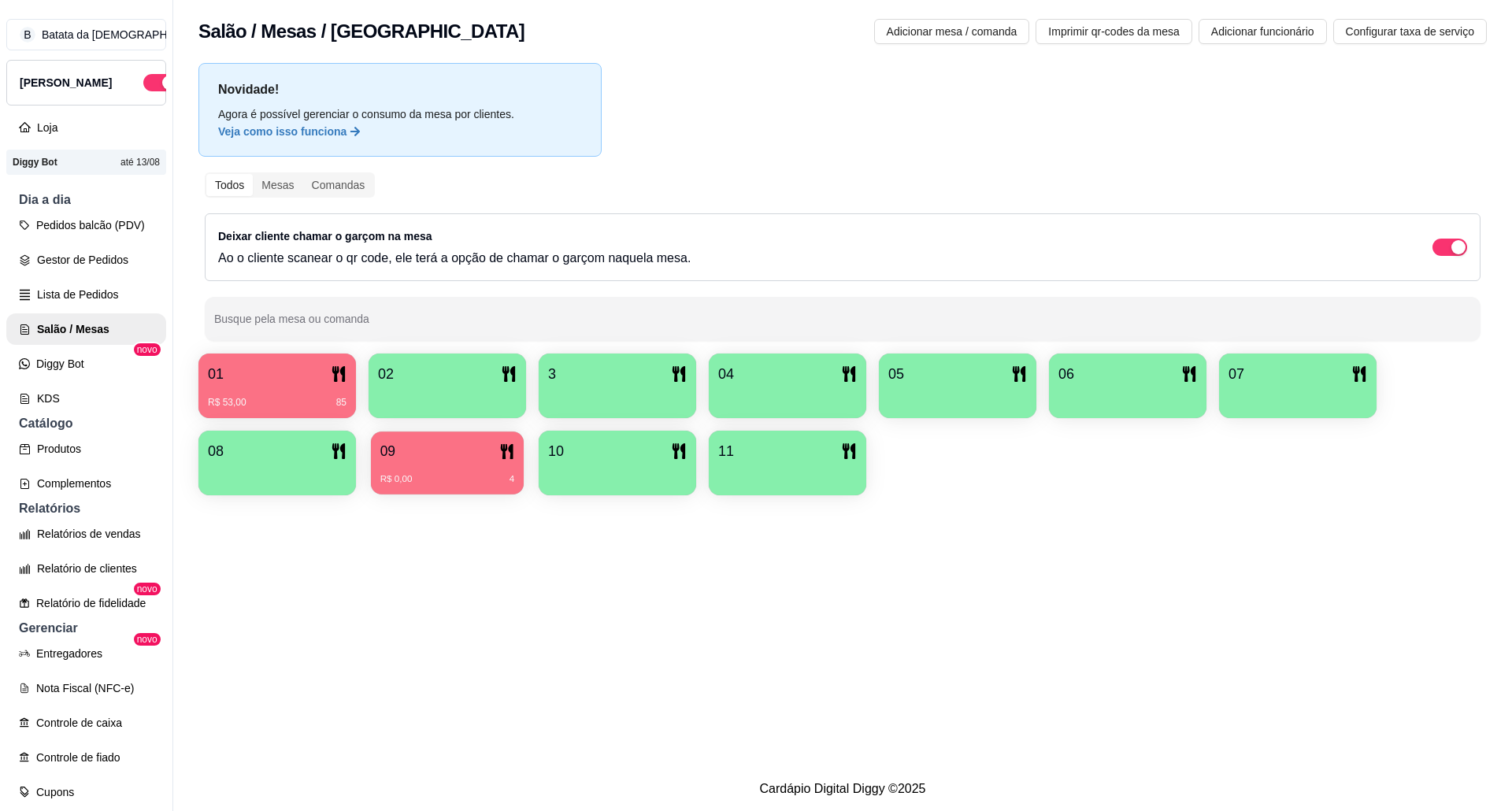 click on "09" at bounding box center [447, 451] 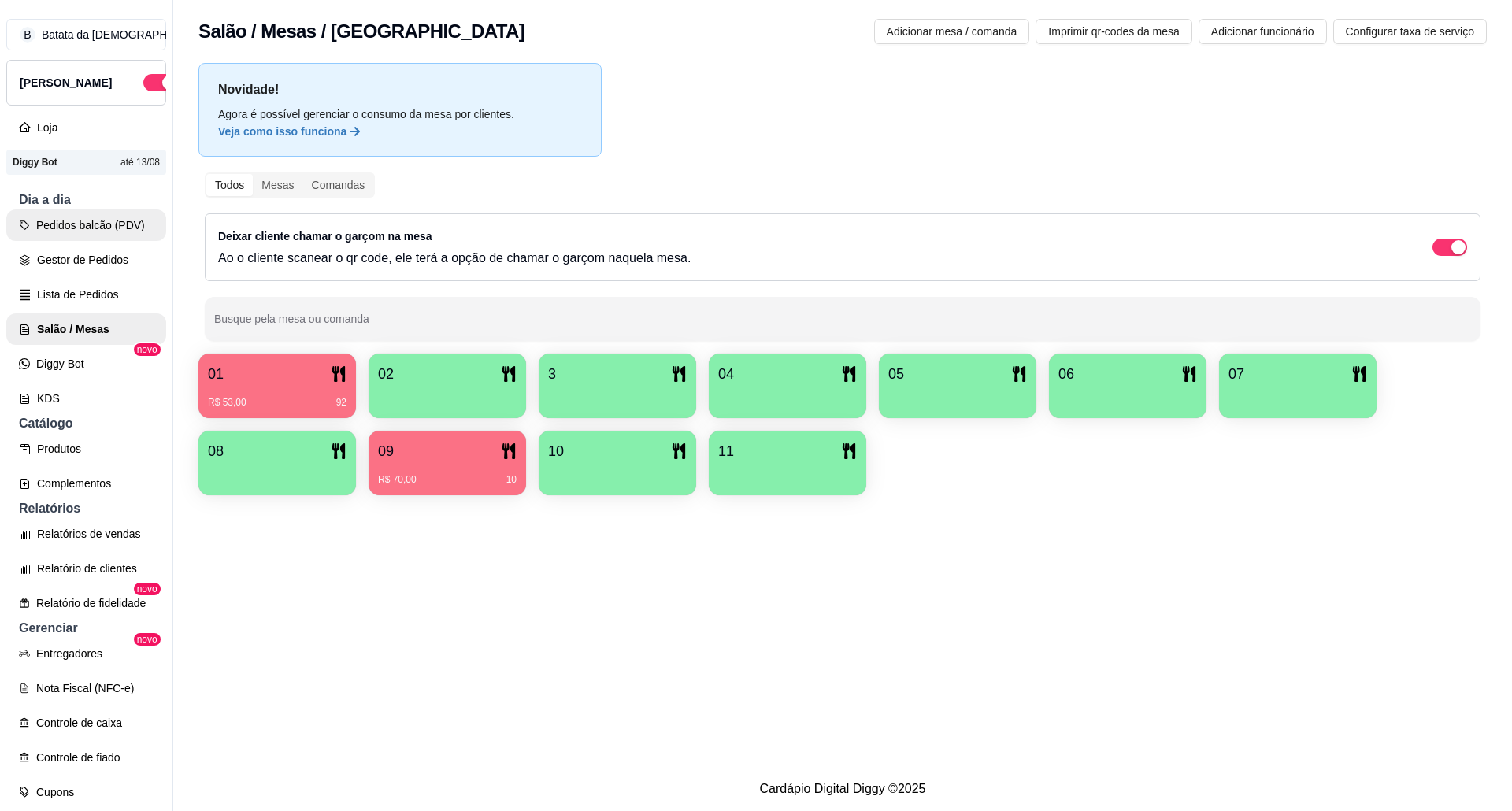 click on "Pedidos balcão (PDV)" at bounding box center (86, 225) 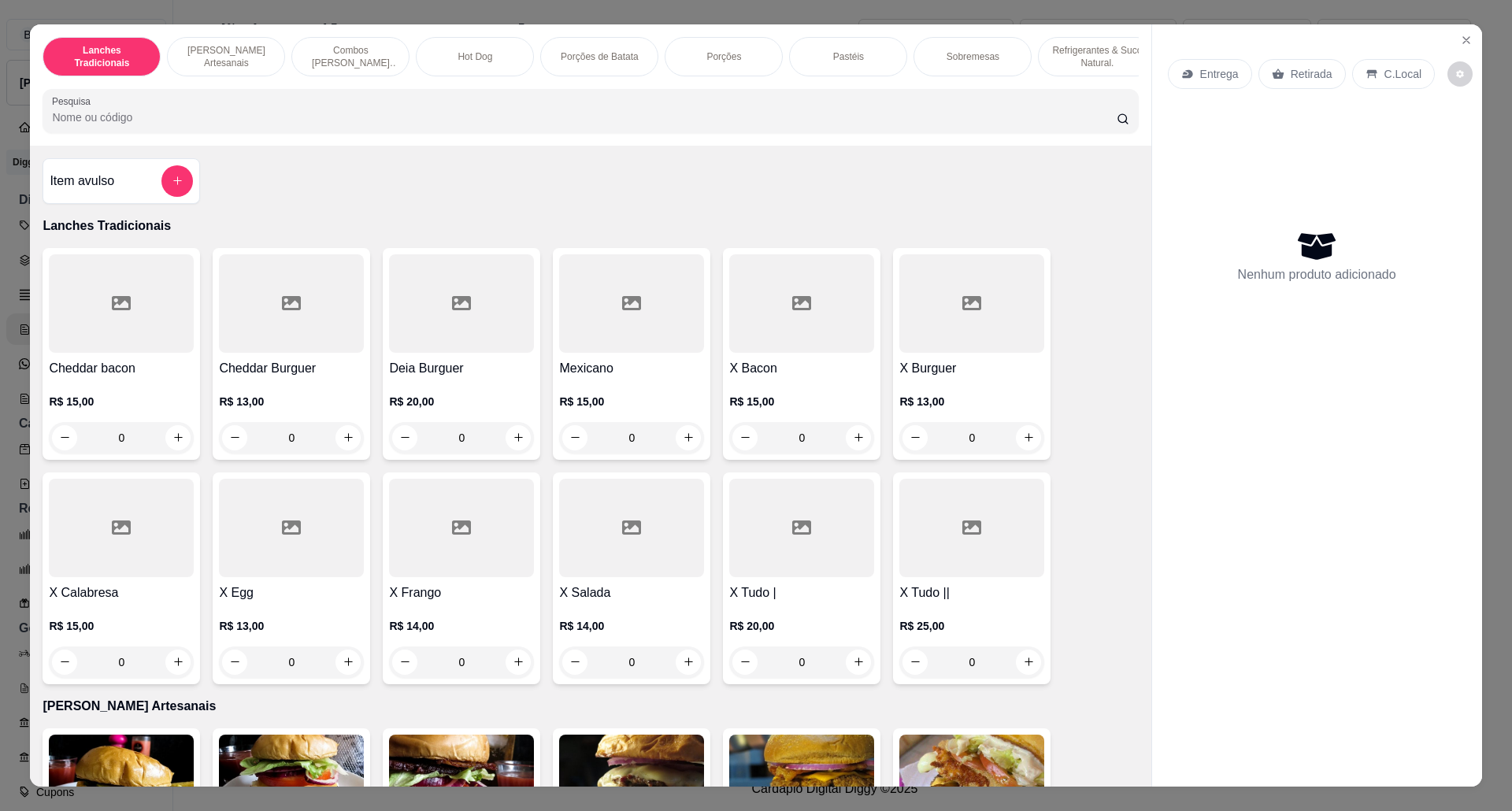 click on "Mister X" at bounding box center (972, 849) 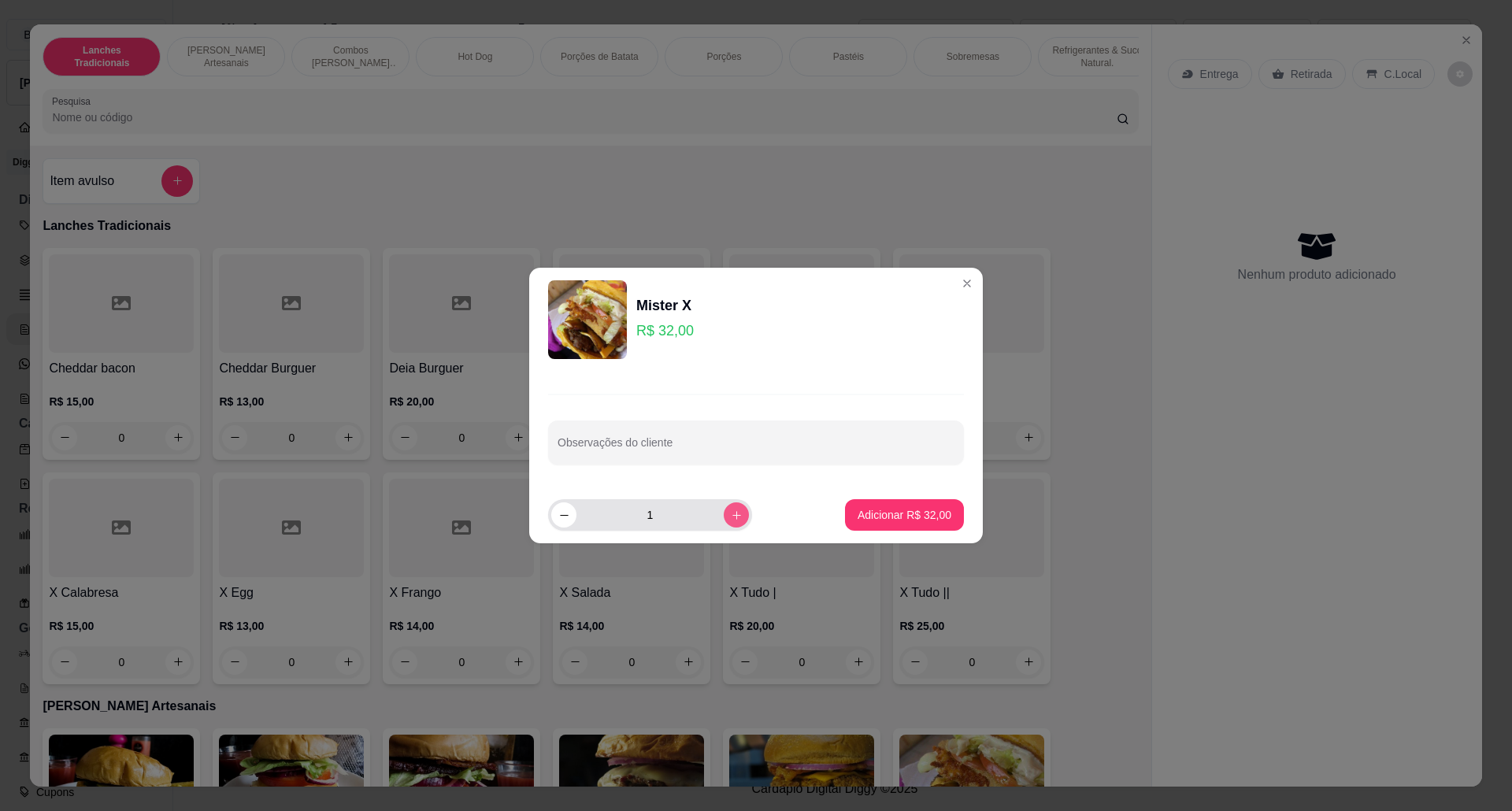 click at bounding box center [736, 515] 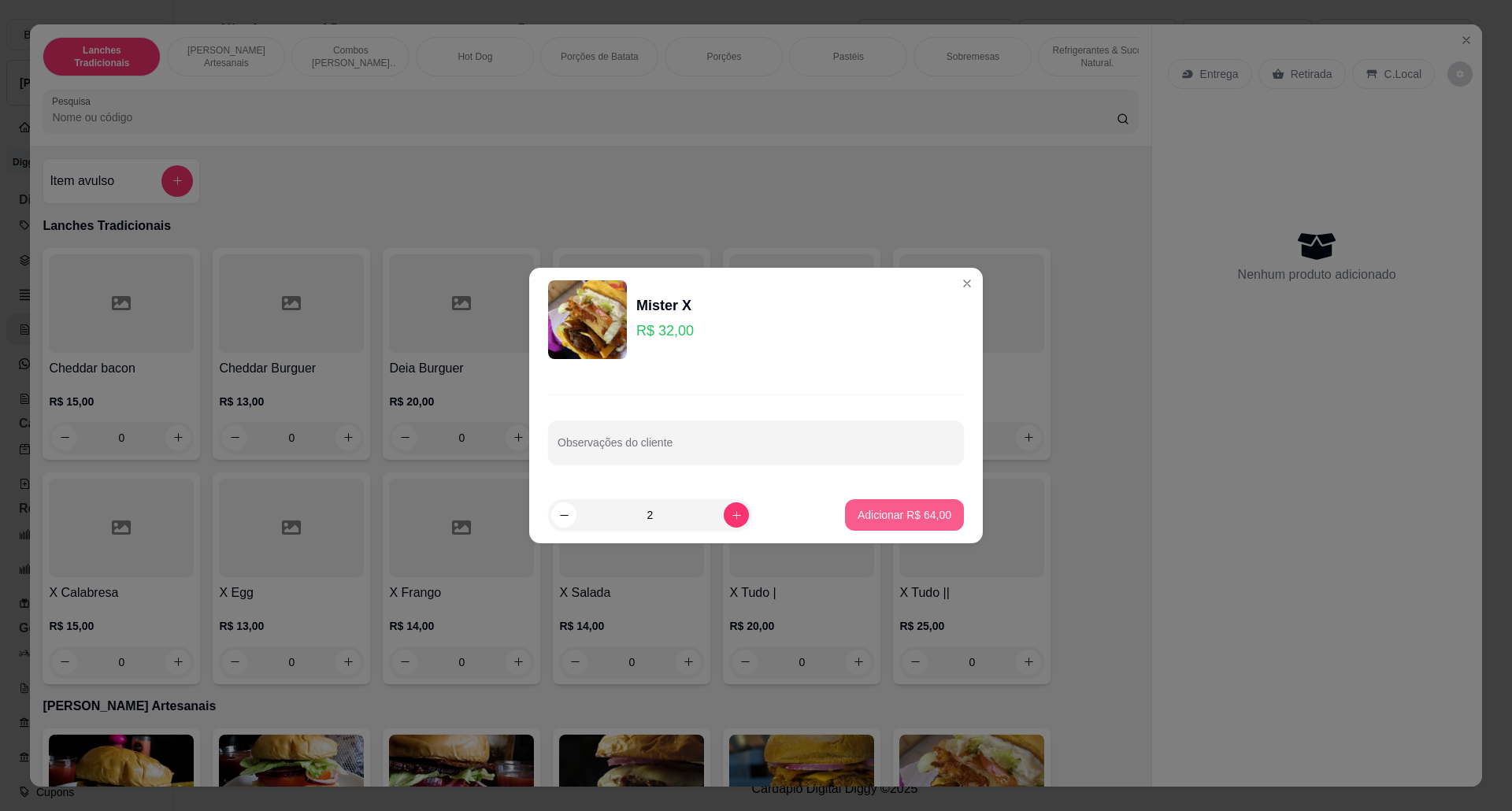click on "Adicionar   R$ 64,00" at bounding box center [904, 515] 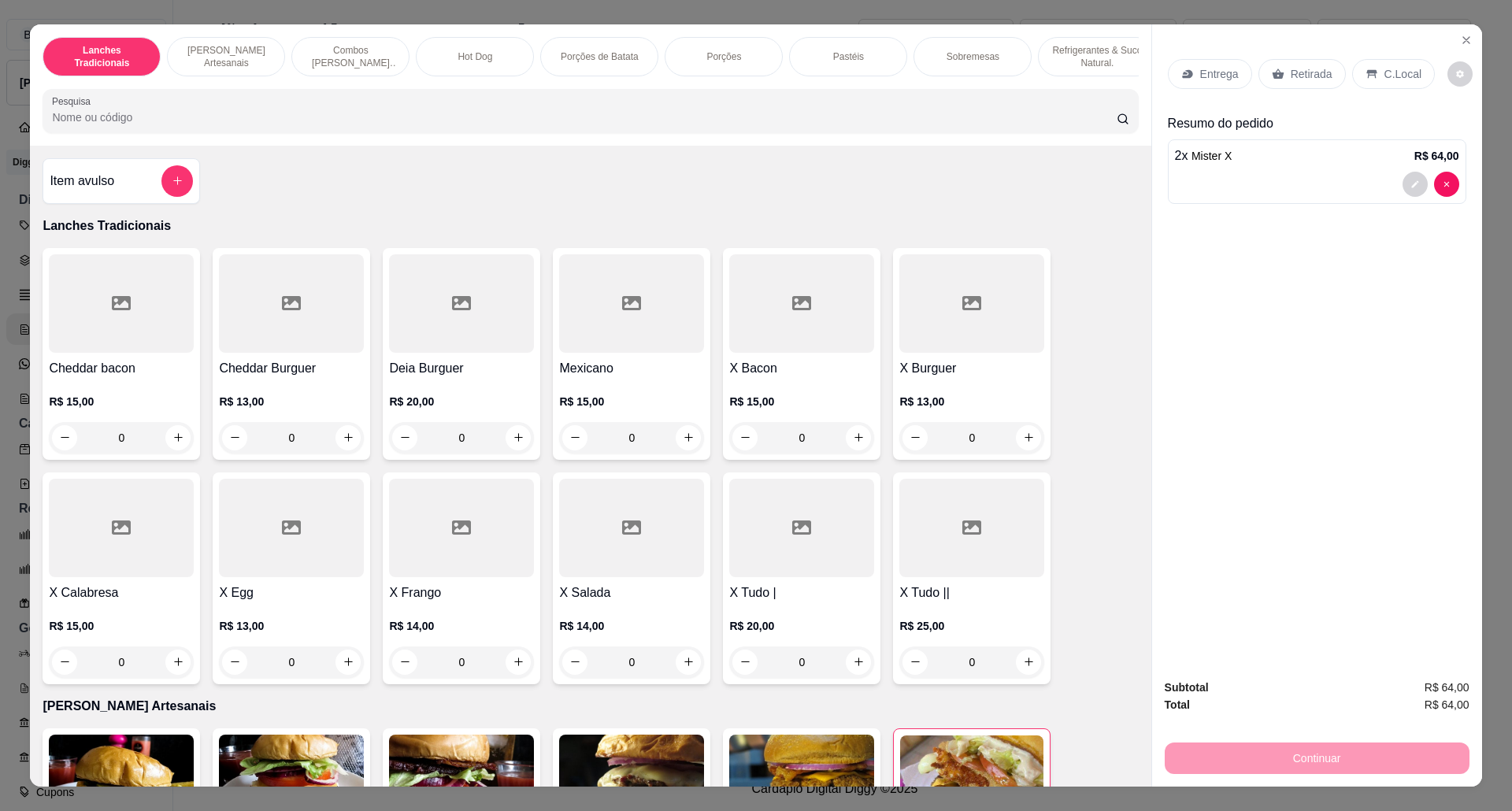 click at bounding box center (461, 2039) 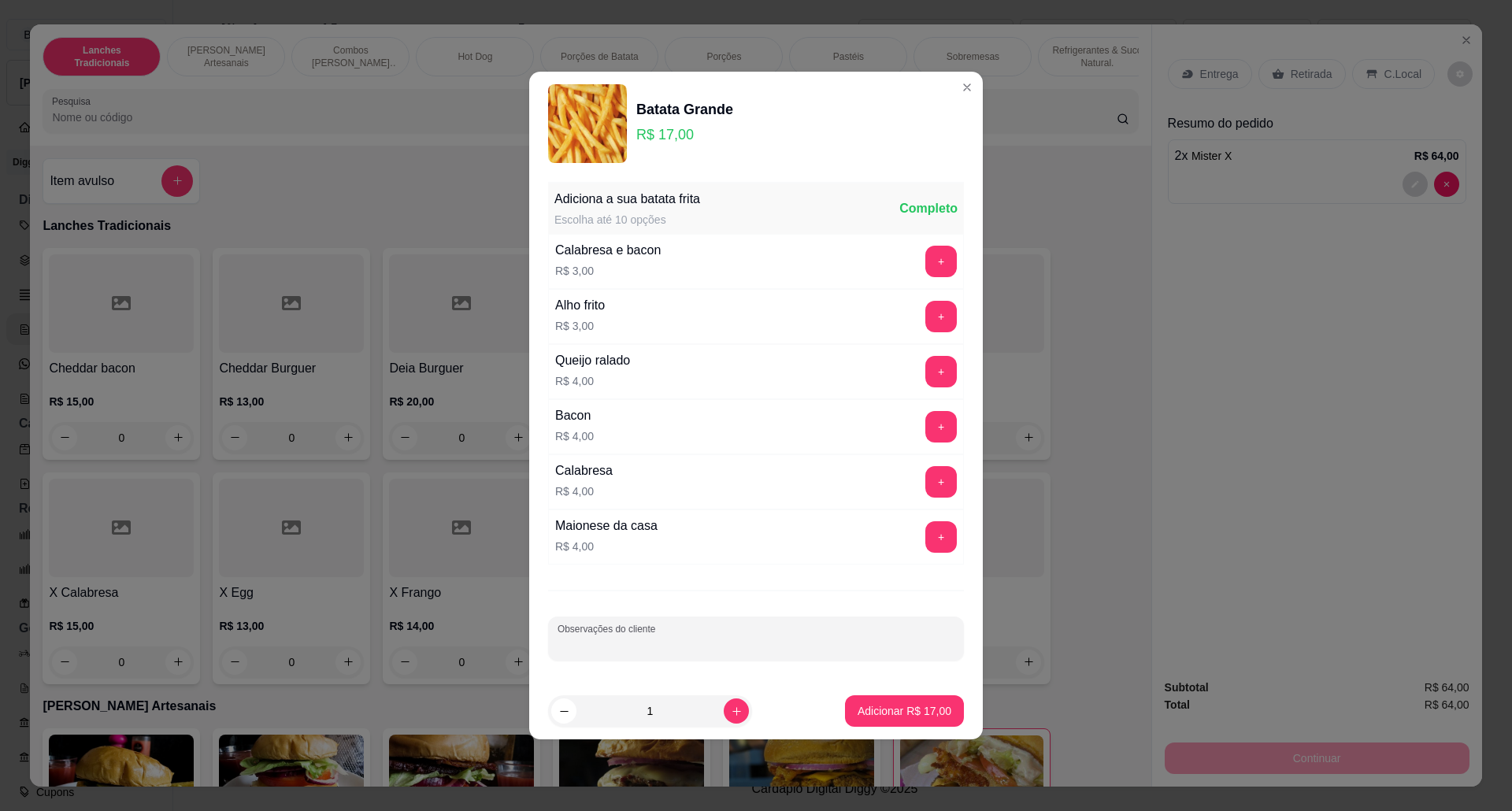 click on "Observações do cliente" at bounding box center (756, 645) 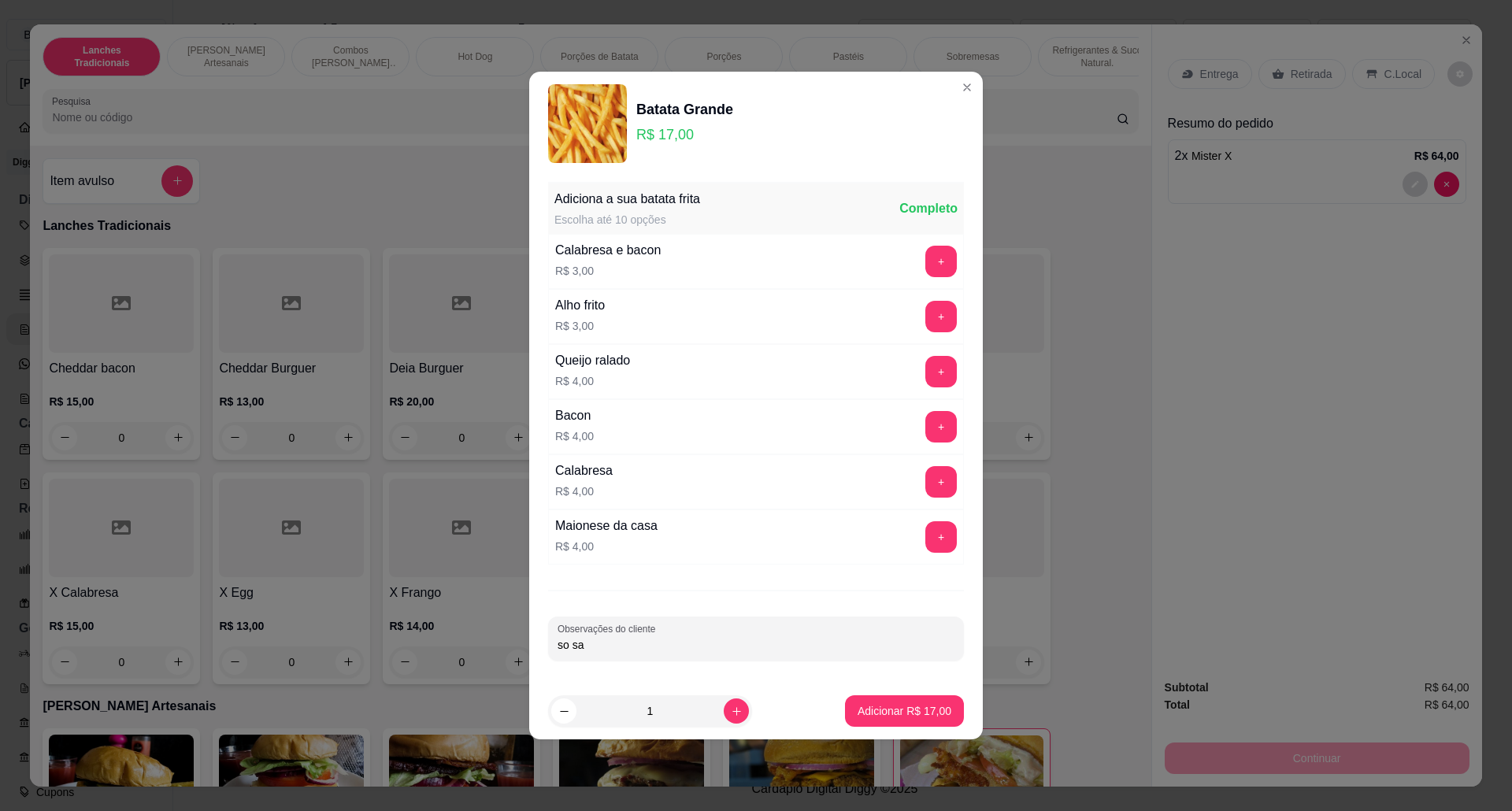 type on "so sal" 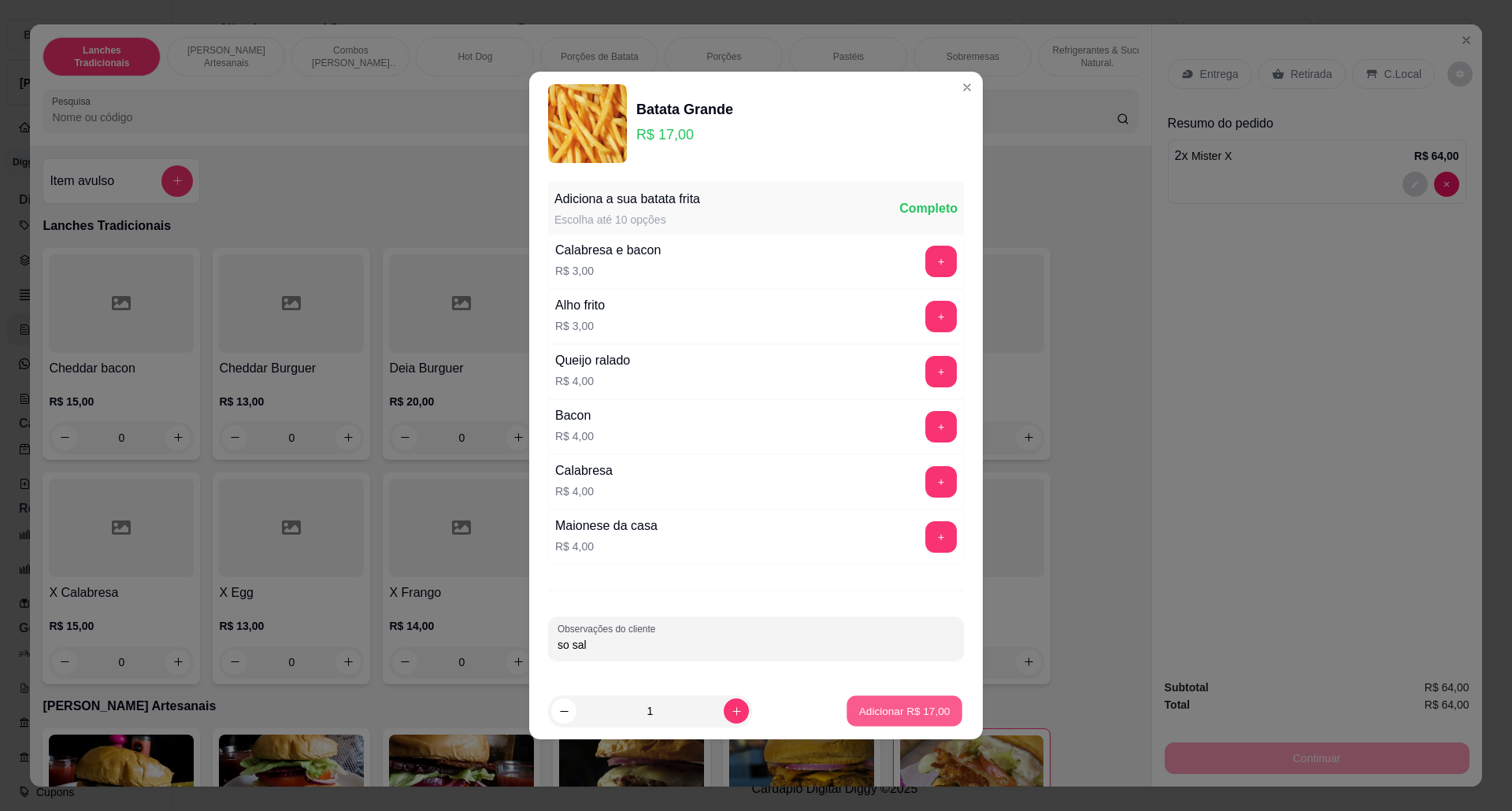 click on "Adicionar   R$ 17,00" at bounding box center (904, 711) 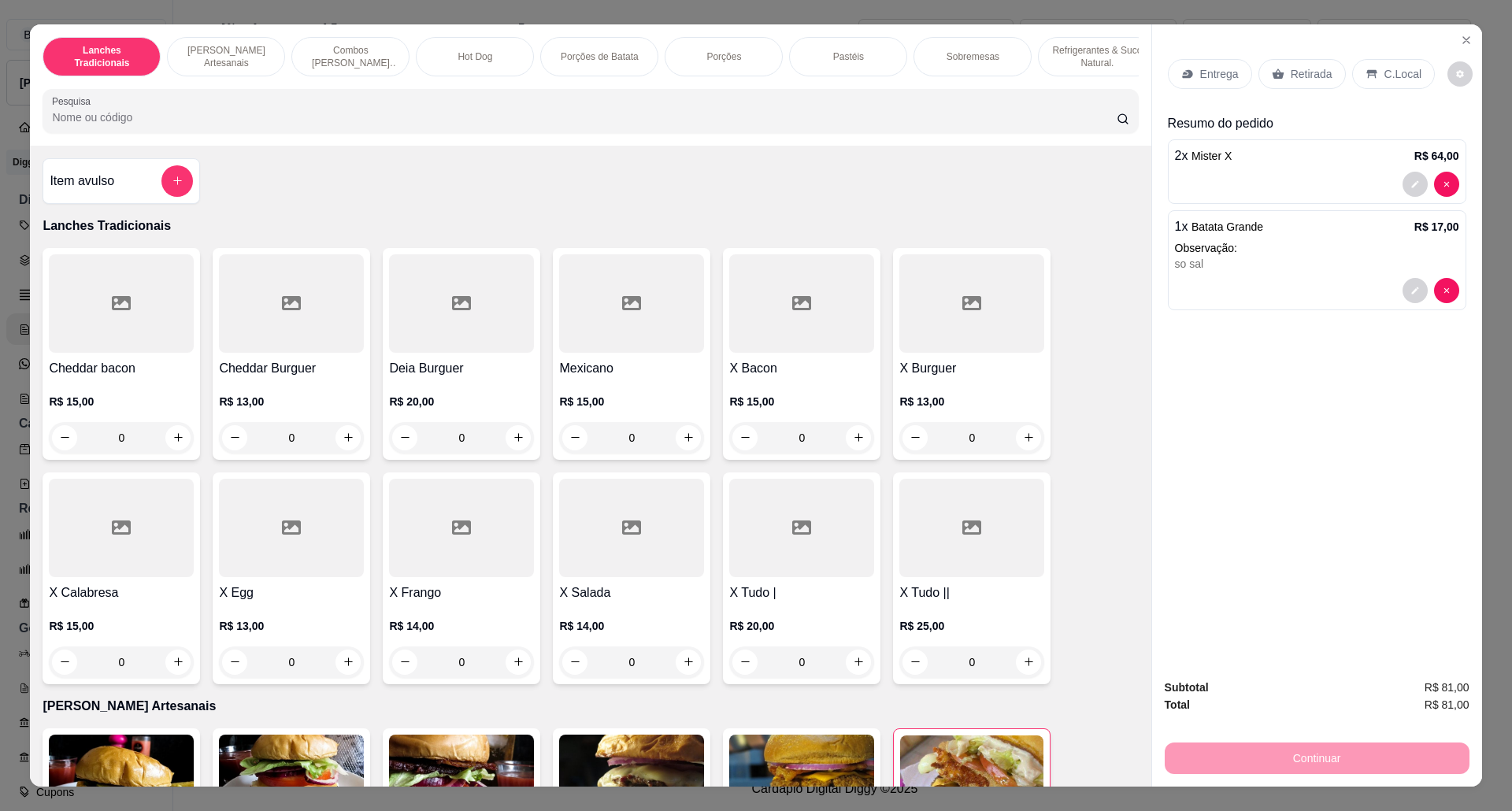 click on "2 x   Mister X R$ 64,00" at bounding box center [1317, 172] 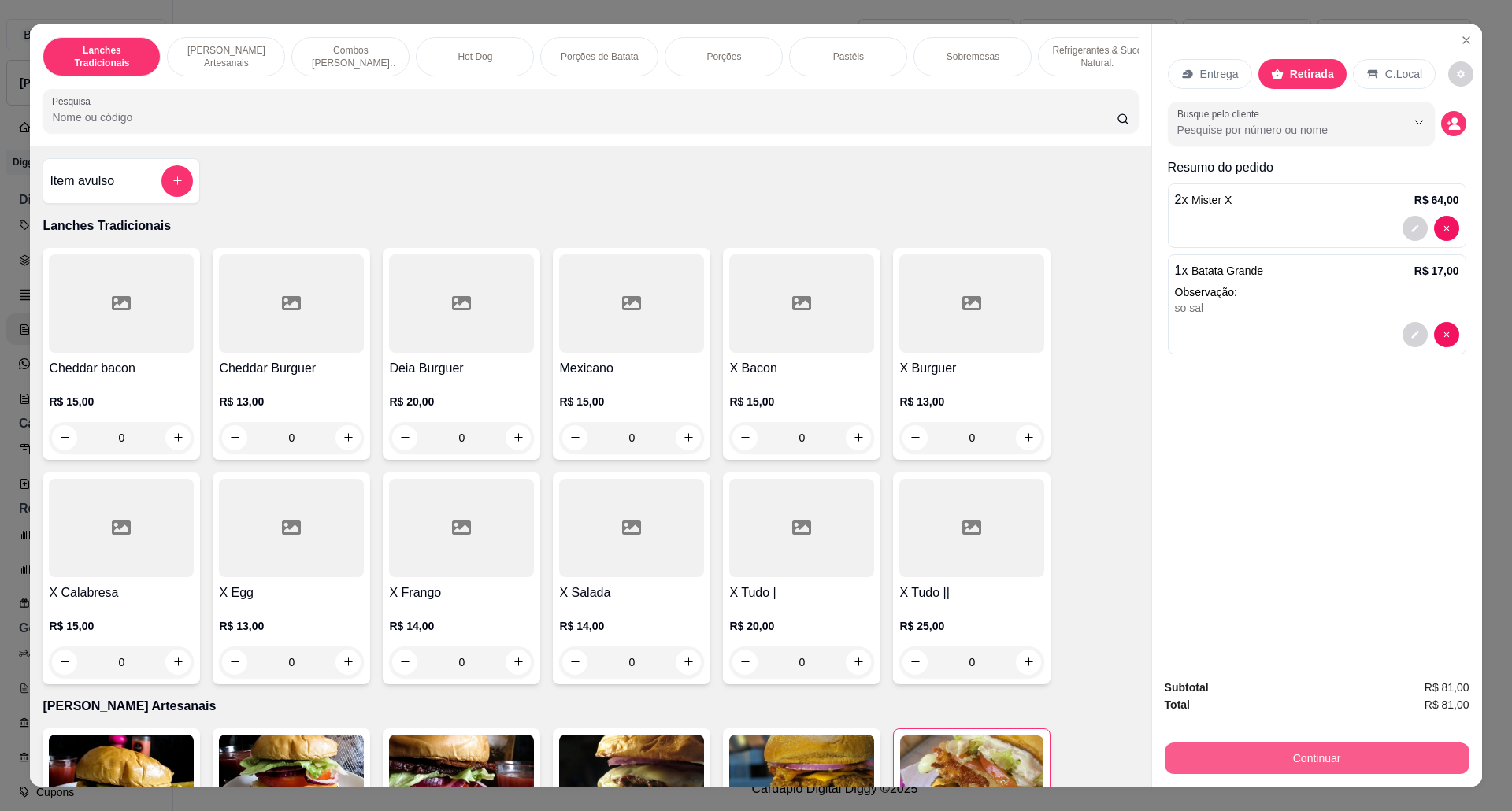 click on "Continuar" at bounding box center (1317, 758) 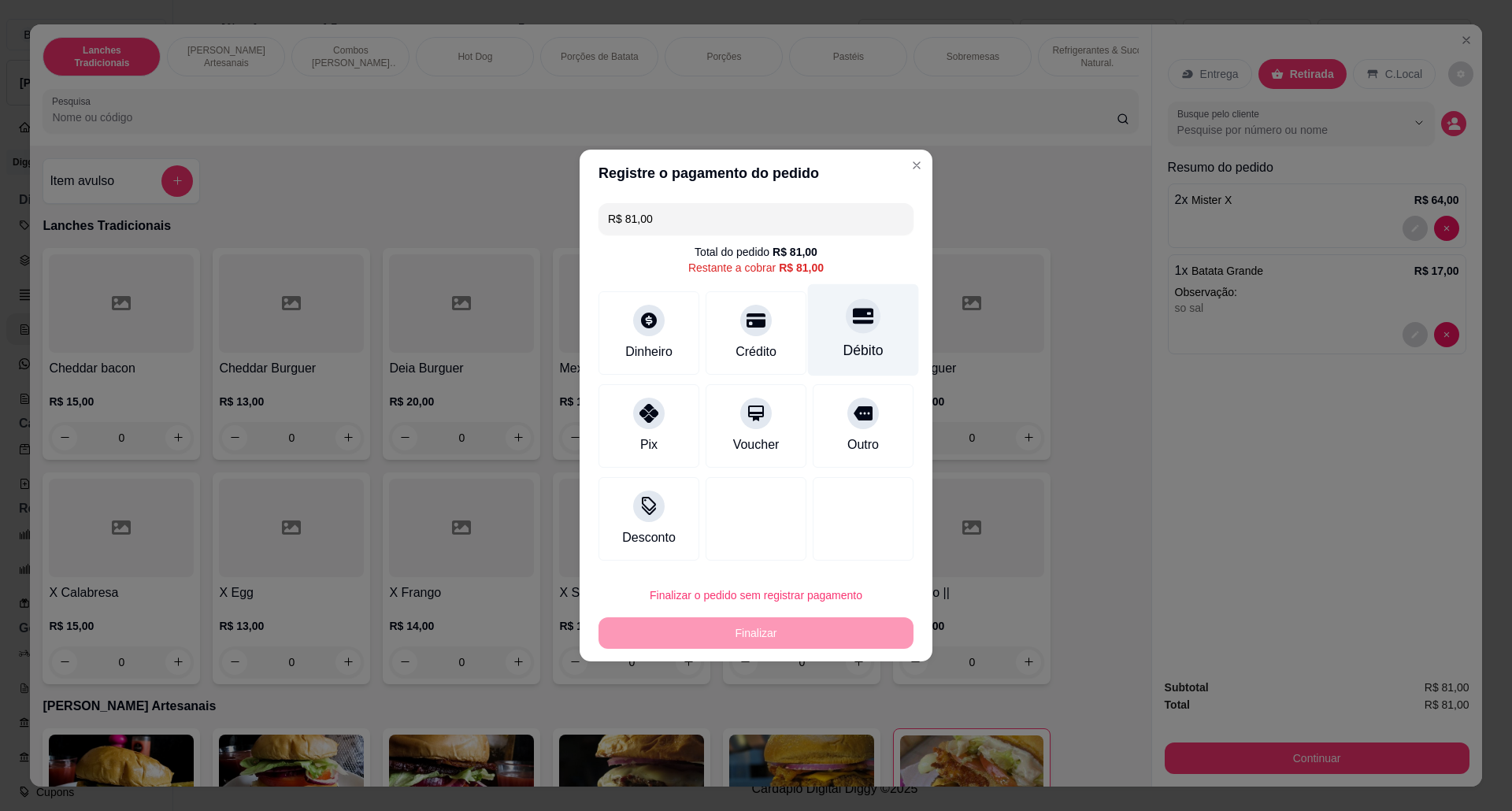 click on "Débito" at bounding box center (863, 350) 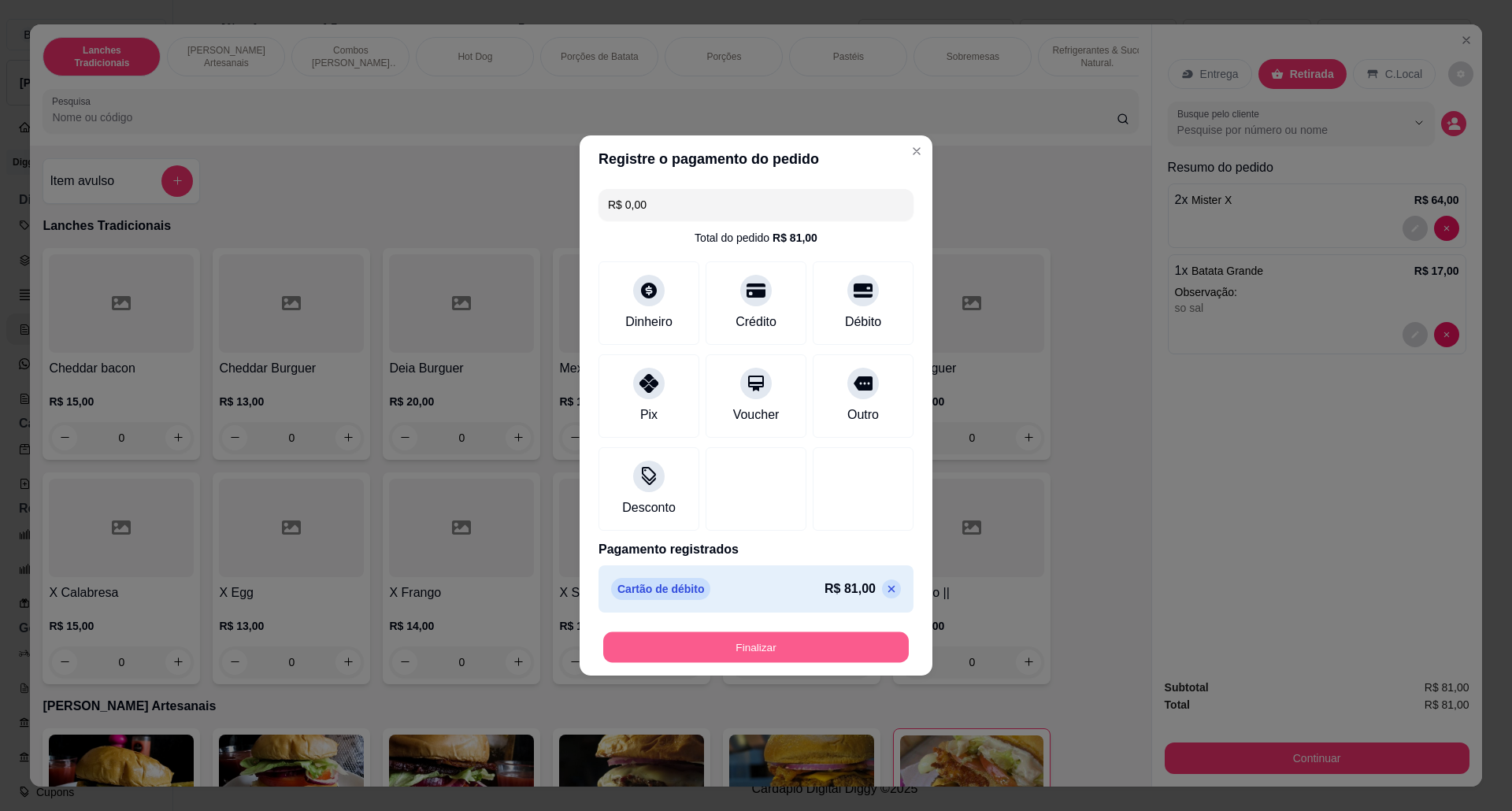 click on "Finalizar" at bounding box center (756, 647) 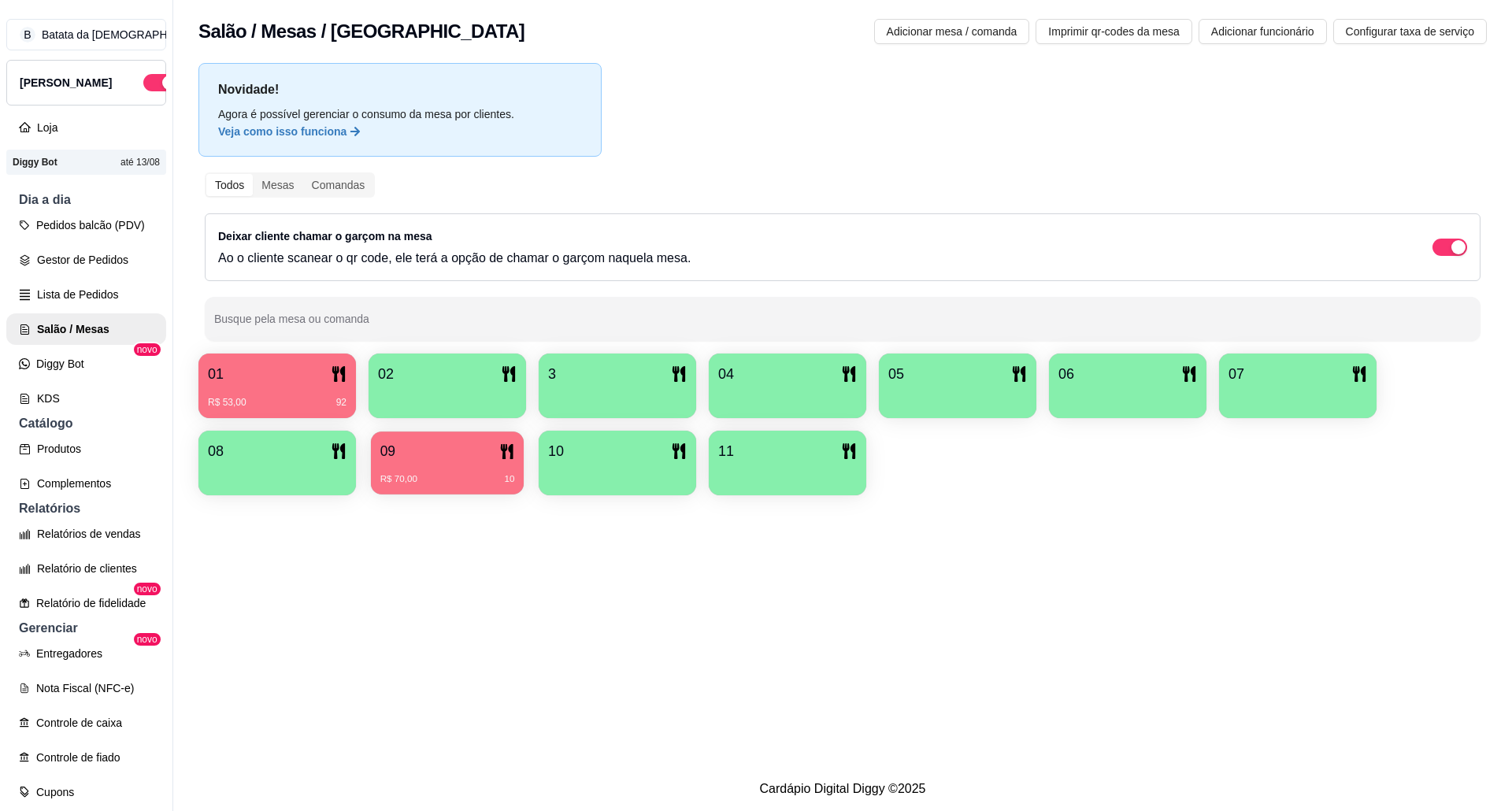click on "09" at bounding box center (447, 451) 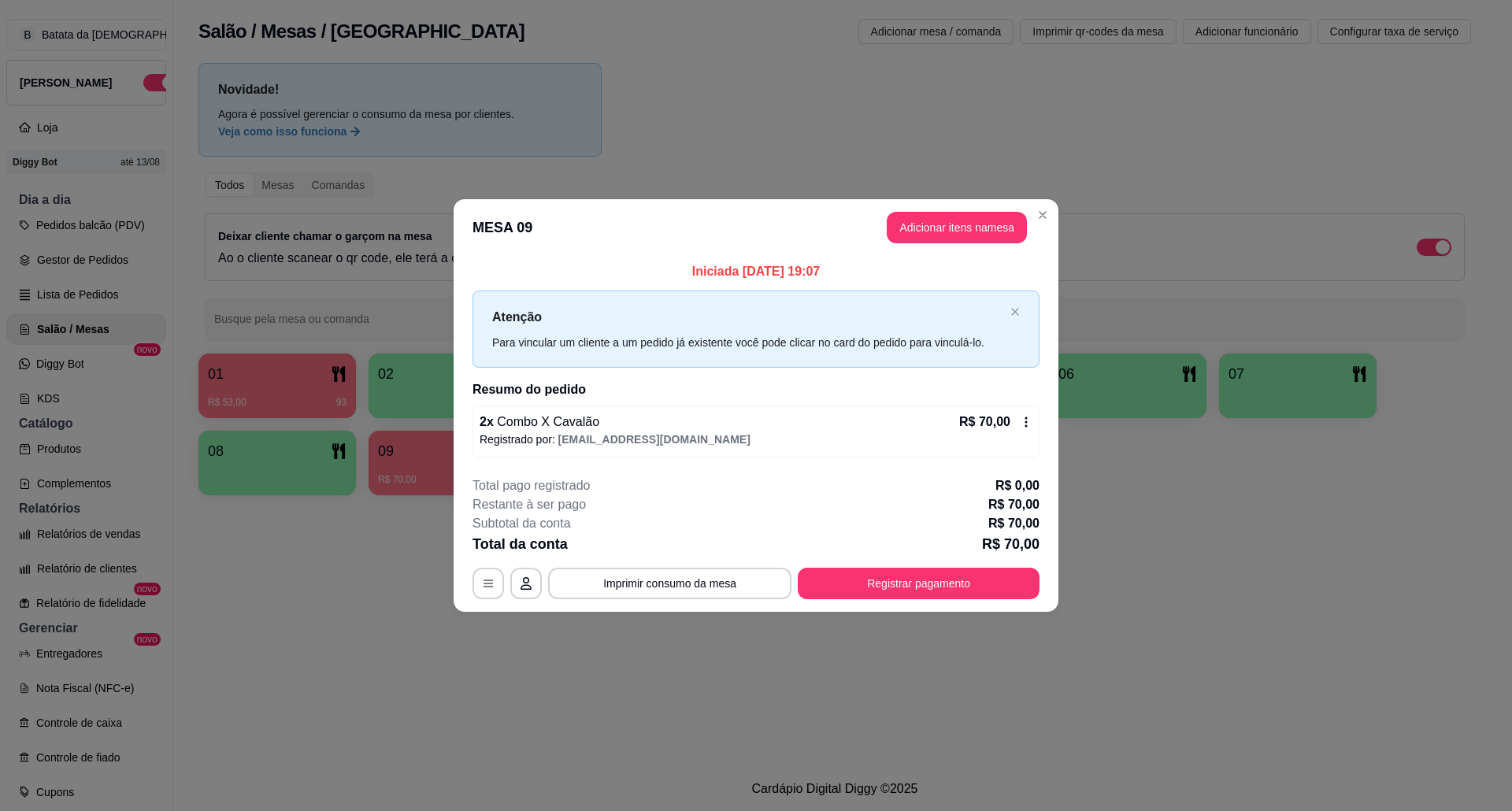 click on "**********" at bounding box center [756, 538] 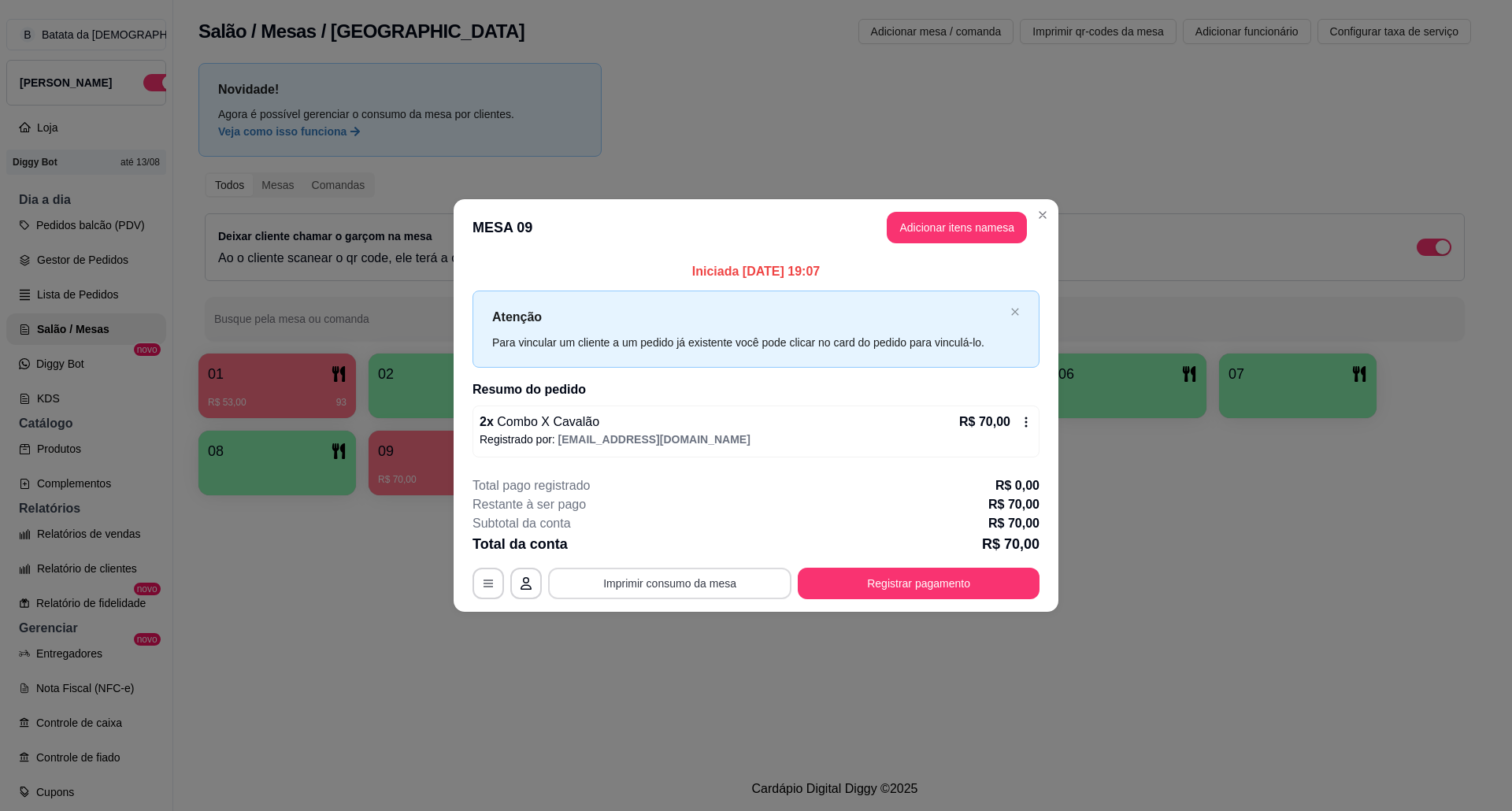 click on "Imprimir consumo da mesa" at bounding box center [669, 583] 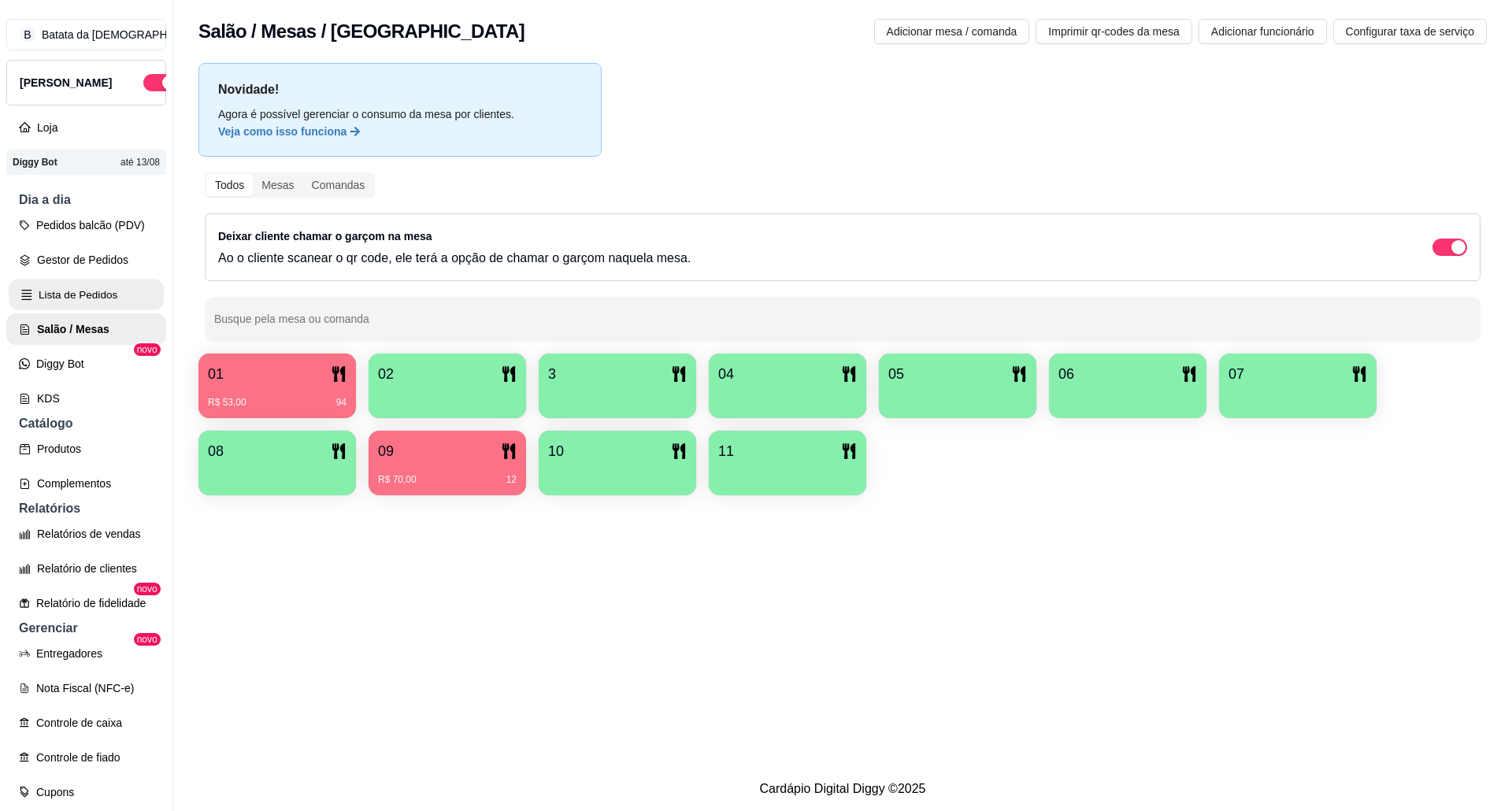 click on "Lista de Pedidos" at bounding box center [86, 294] 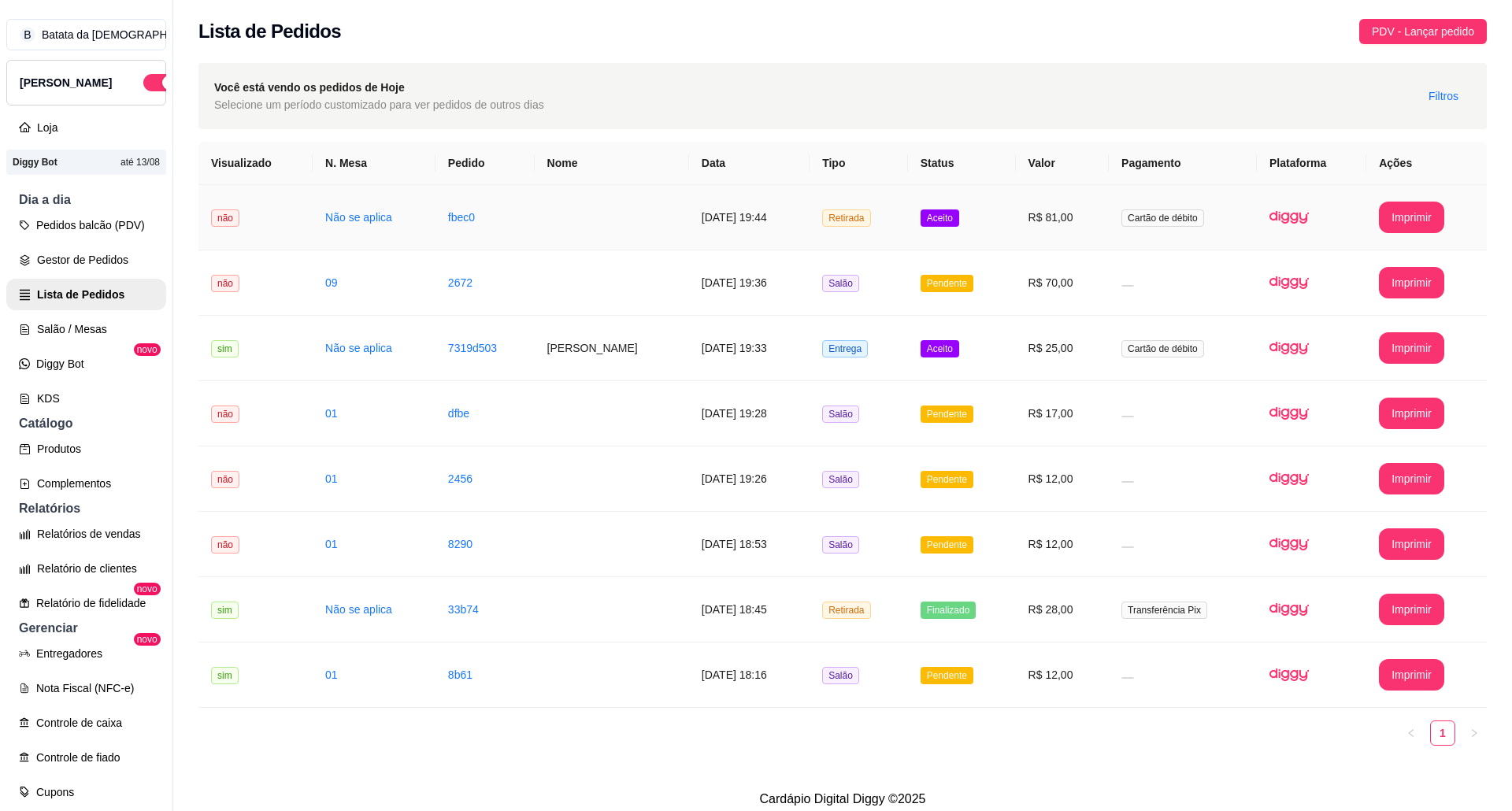 click on "Retirada" at bounding box center [846, 218] 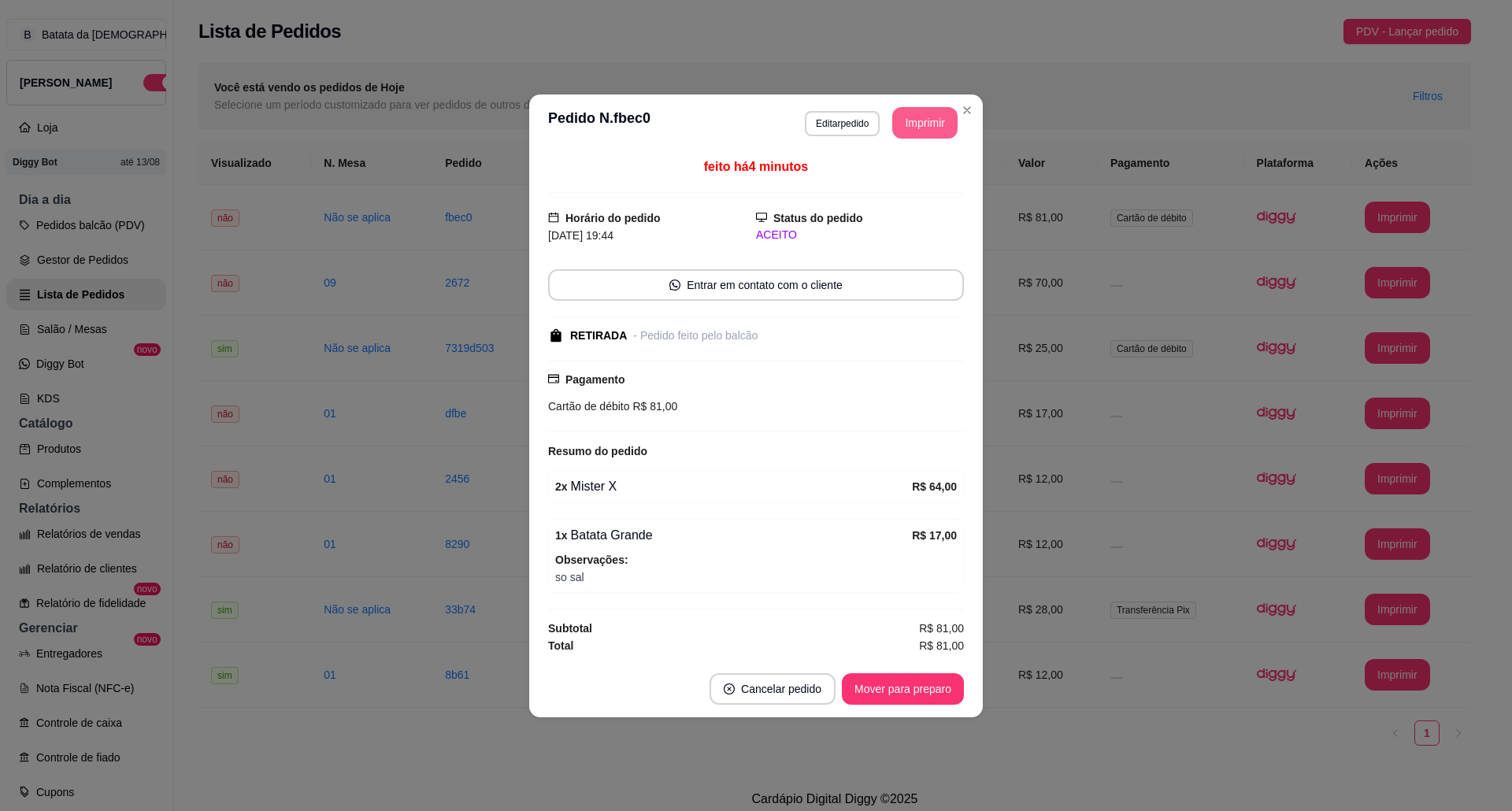 click on "Imprimir" at bounding box center (925, 123) 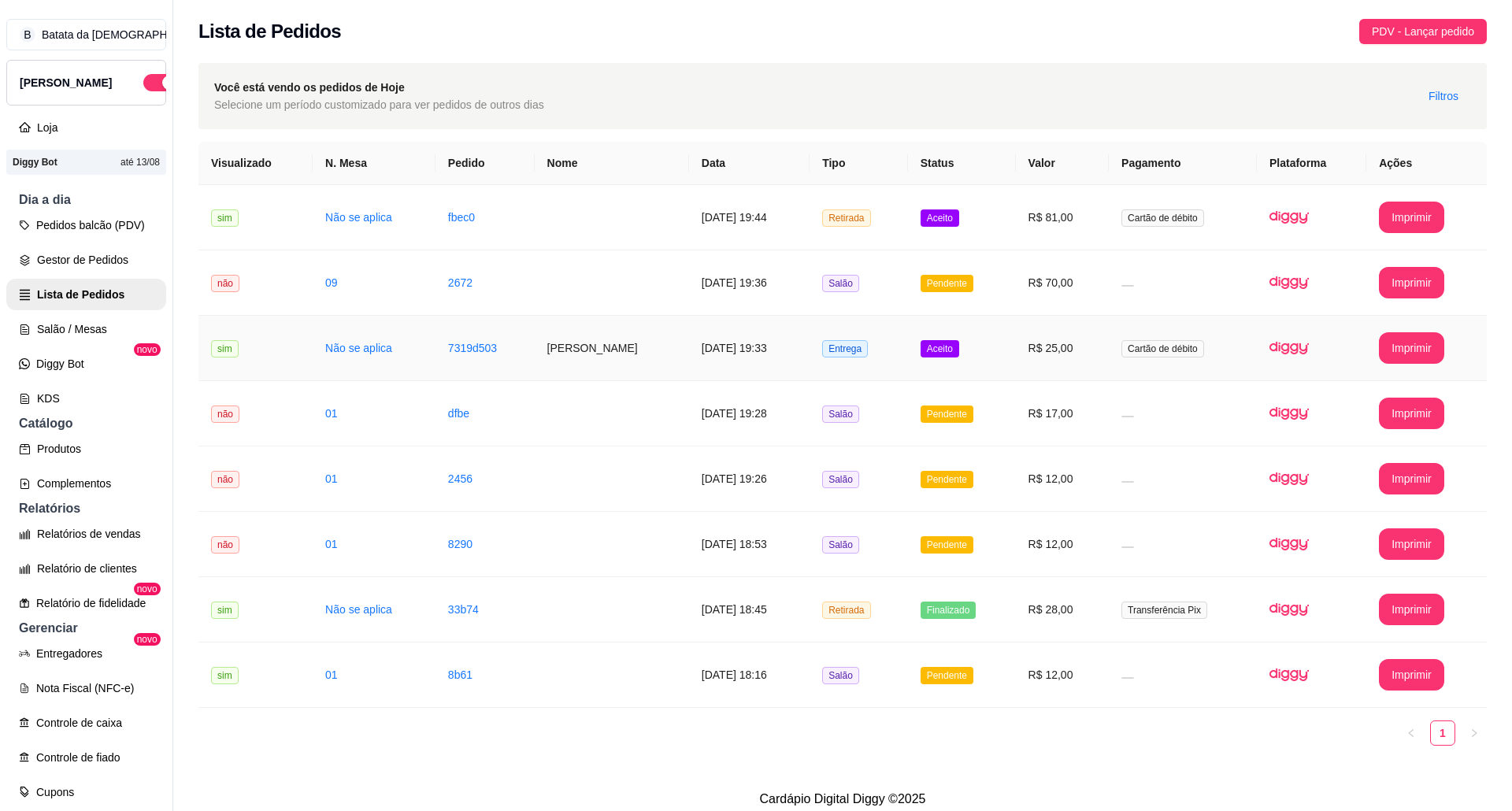 click on "R$ 25,00" at bounding box center (1062, 348) 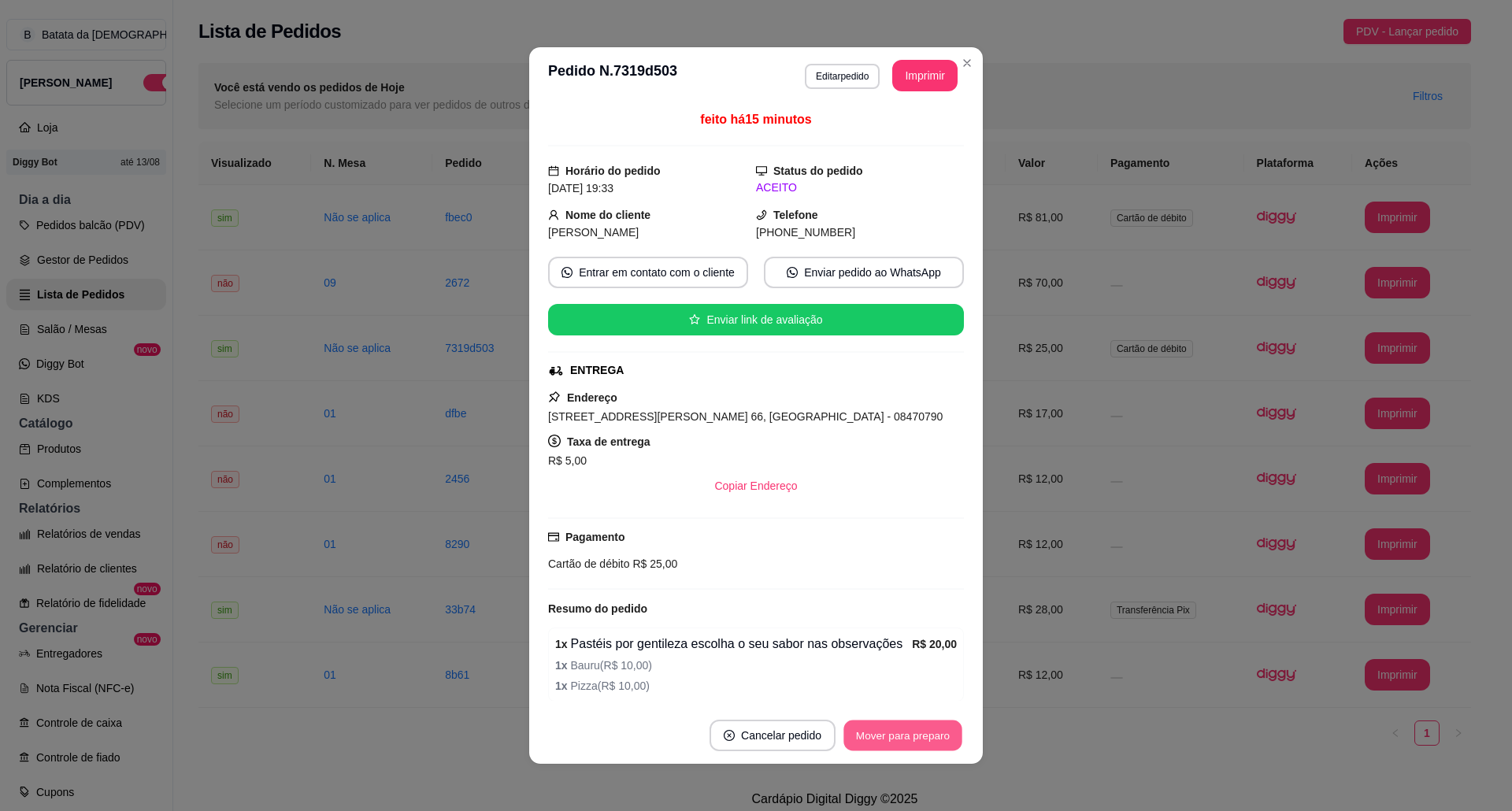 click on "Mover para preparo" at bounding box center (902, 735) 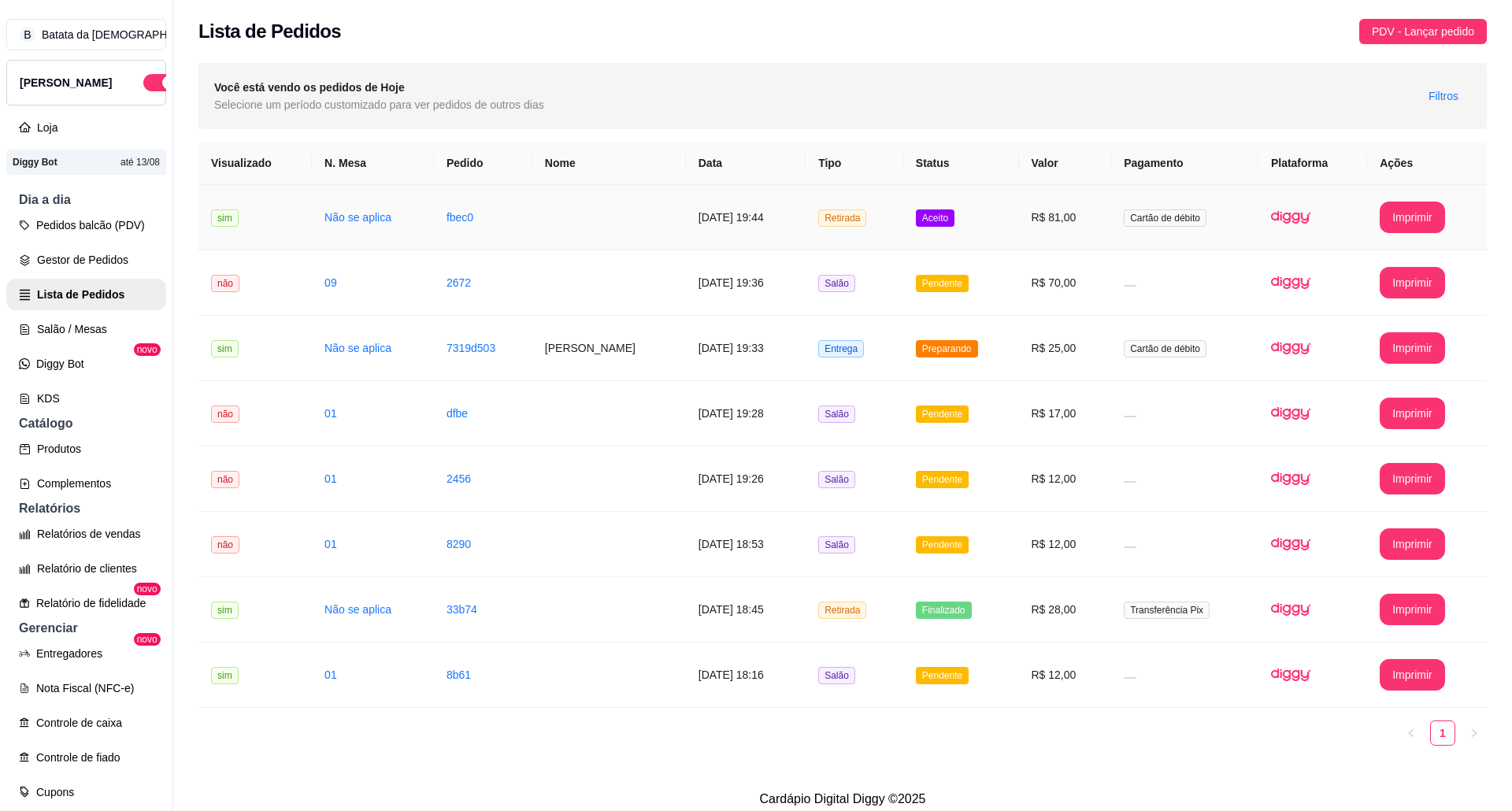 click on "Retirada" at bounding box center (854, 217) 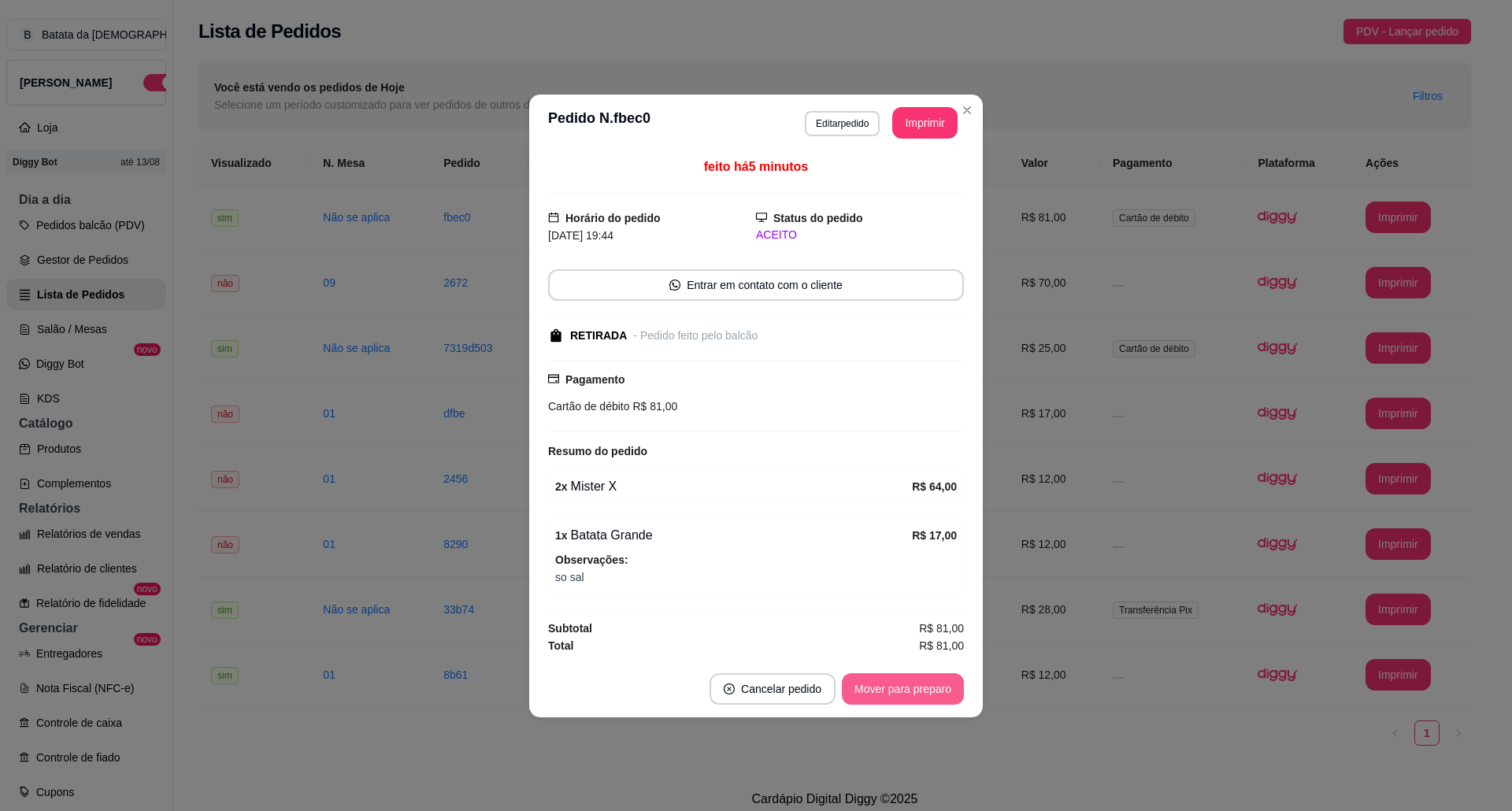 click on "Mover para preparo" at bounding box center [902, 689] 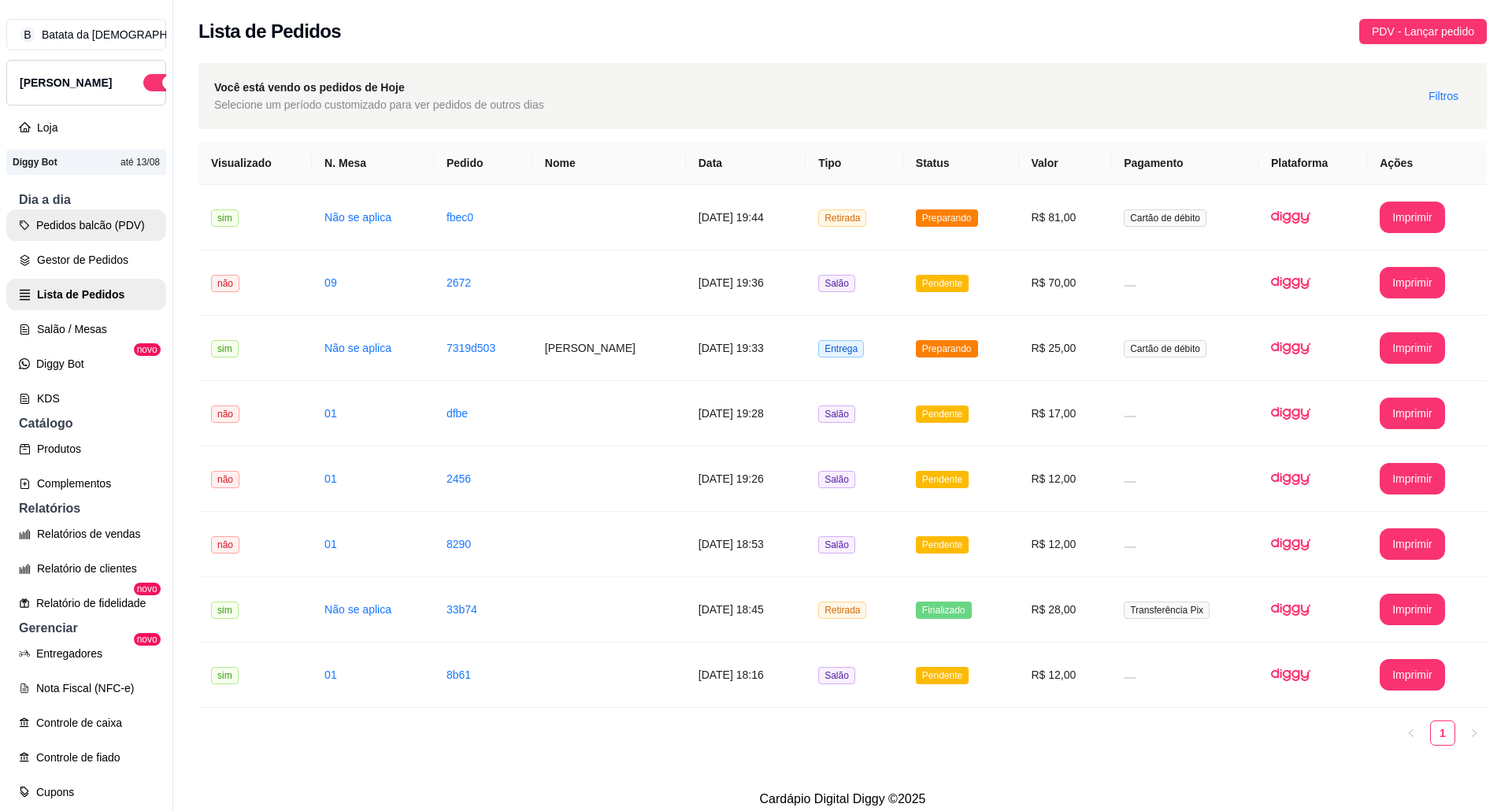 click on "Pedidos balcão (PDV)" at bounding box center (86, 225) 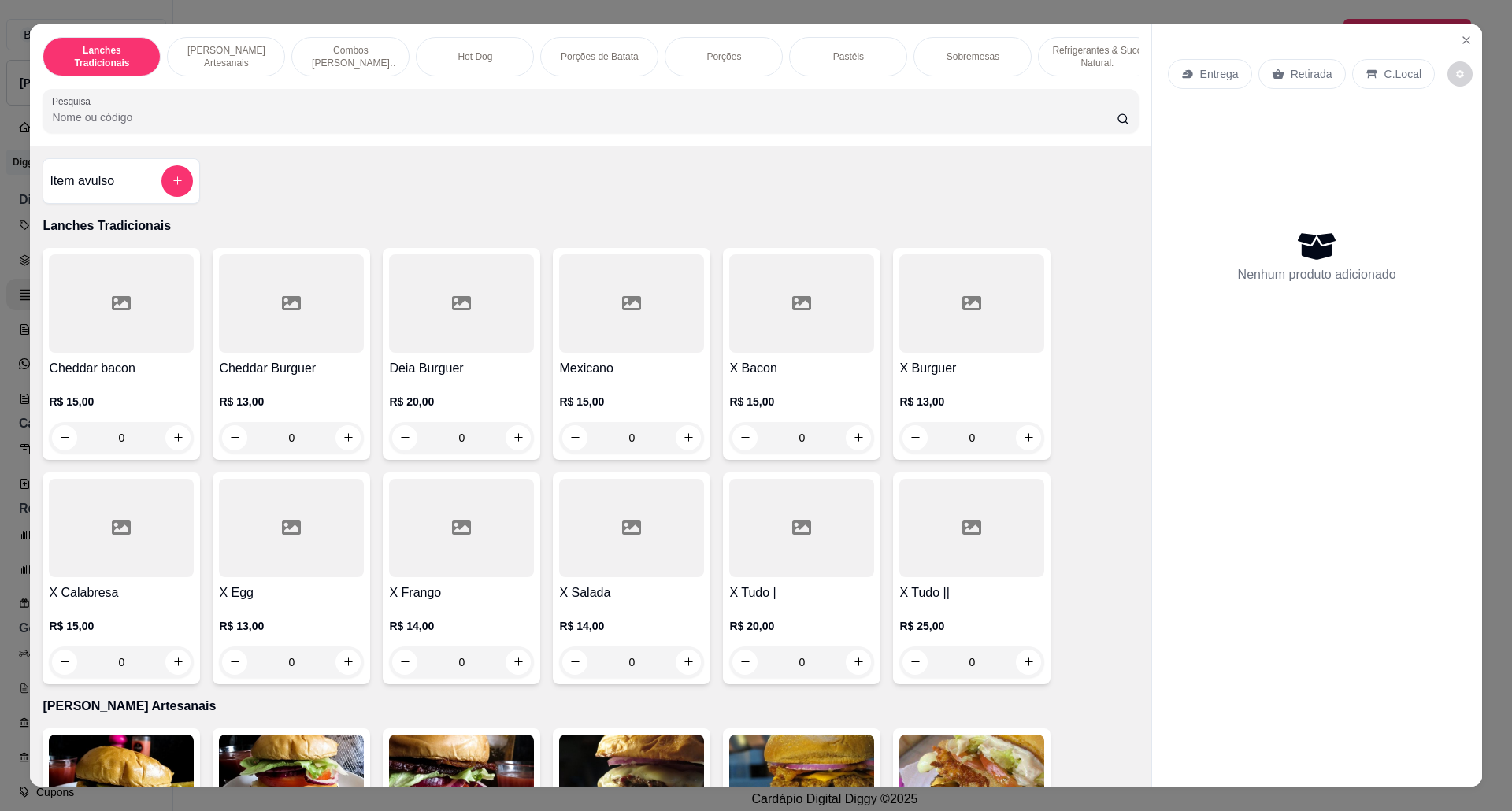 click on "Chopp Claro 300Ml" at bounding box center (121, 5528) 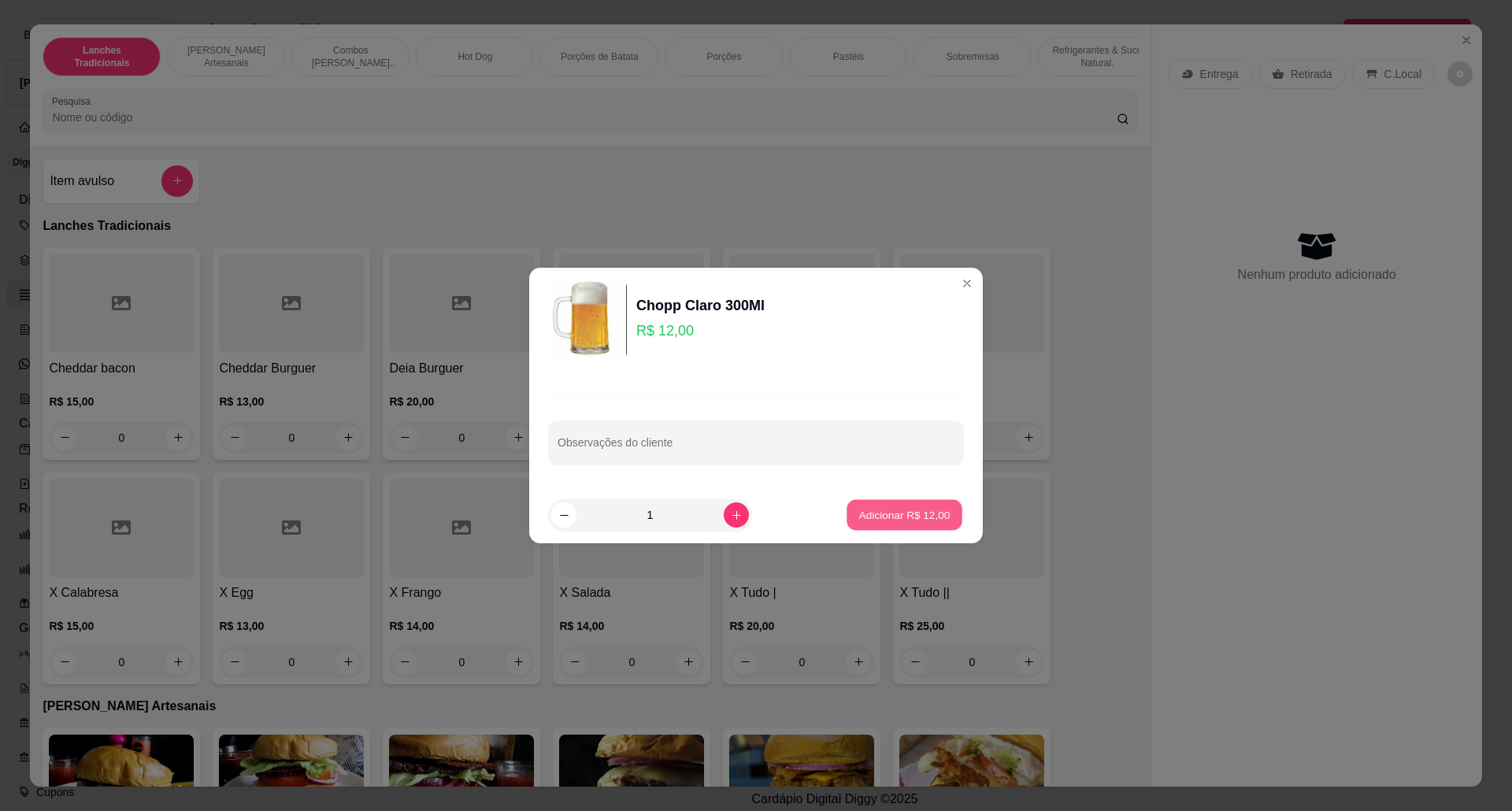 click on "Adicionar   R$ 12,00" at bounding box center [904, 515] 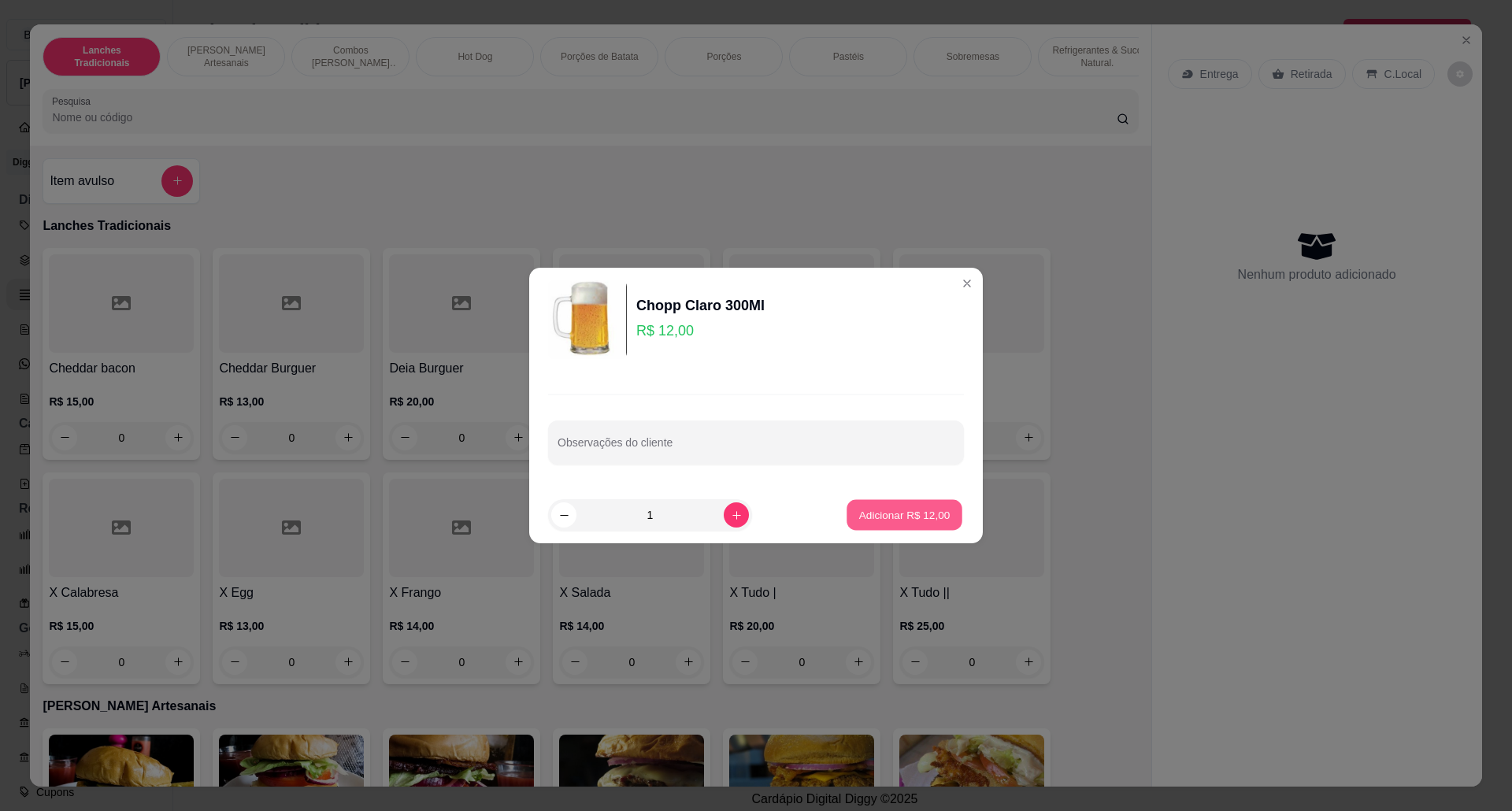 type on "1" 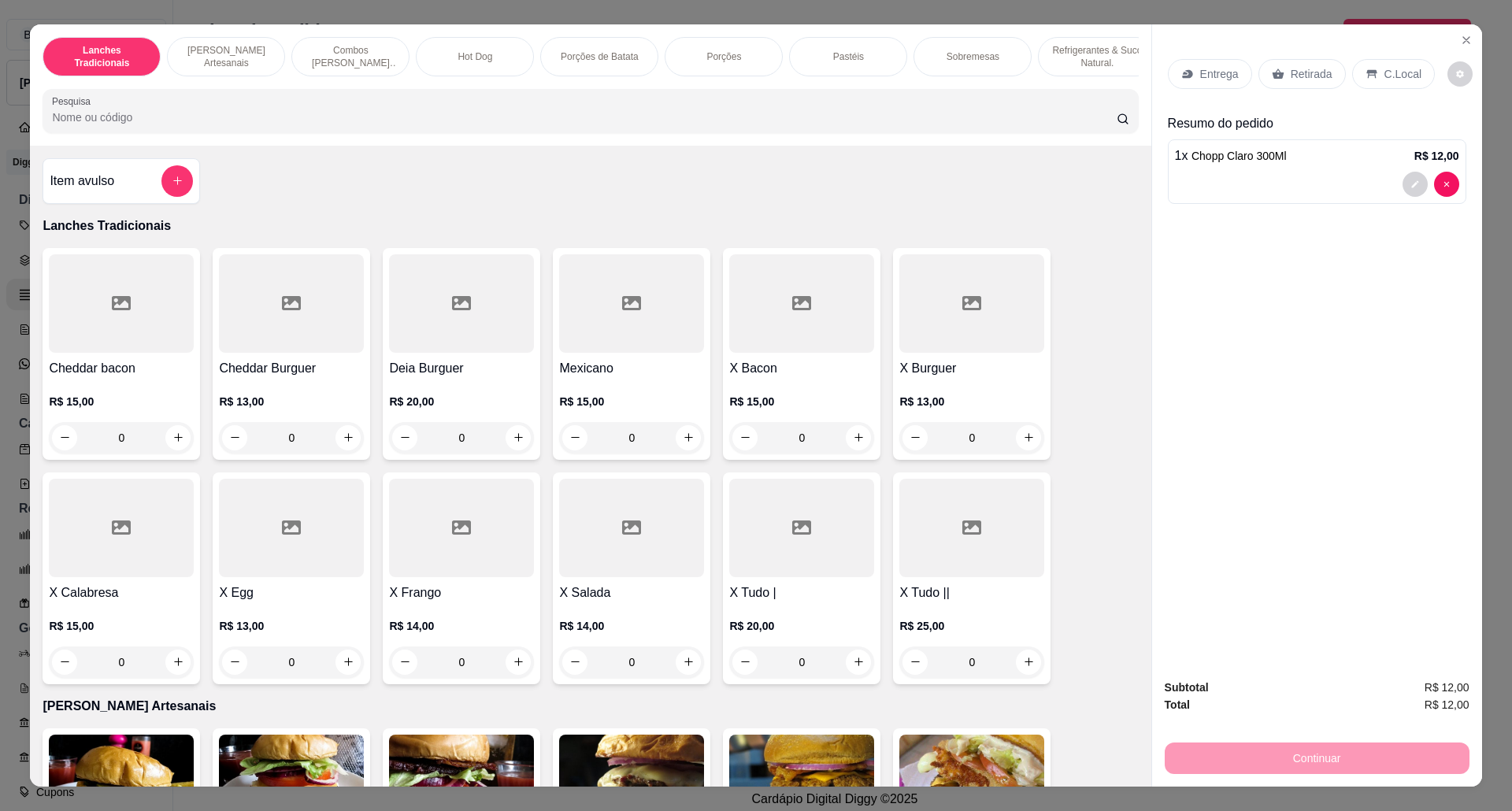 click on "Retirada" at bounding box center [1302, 74] 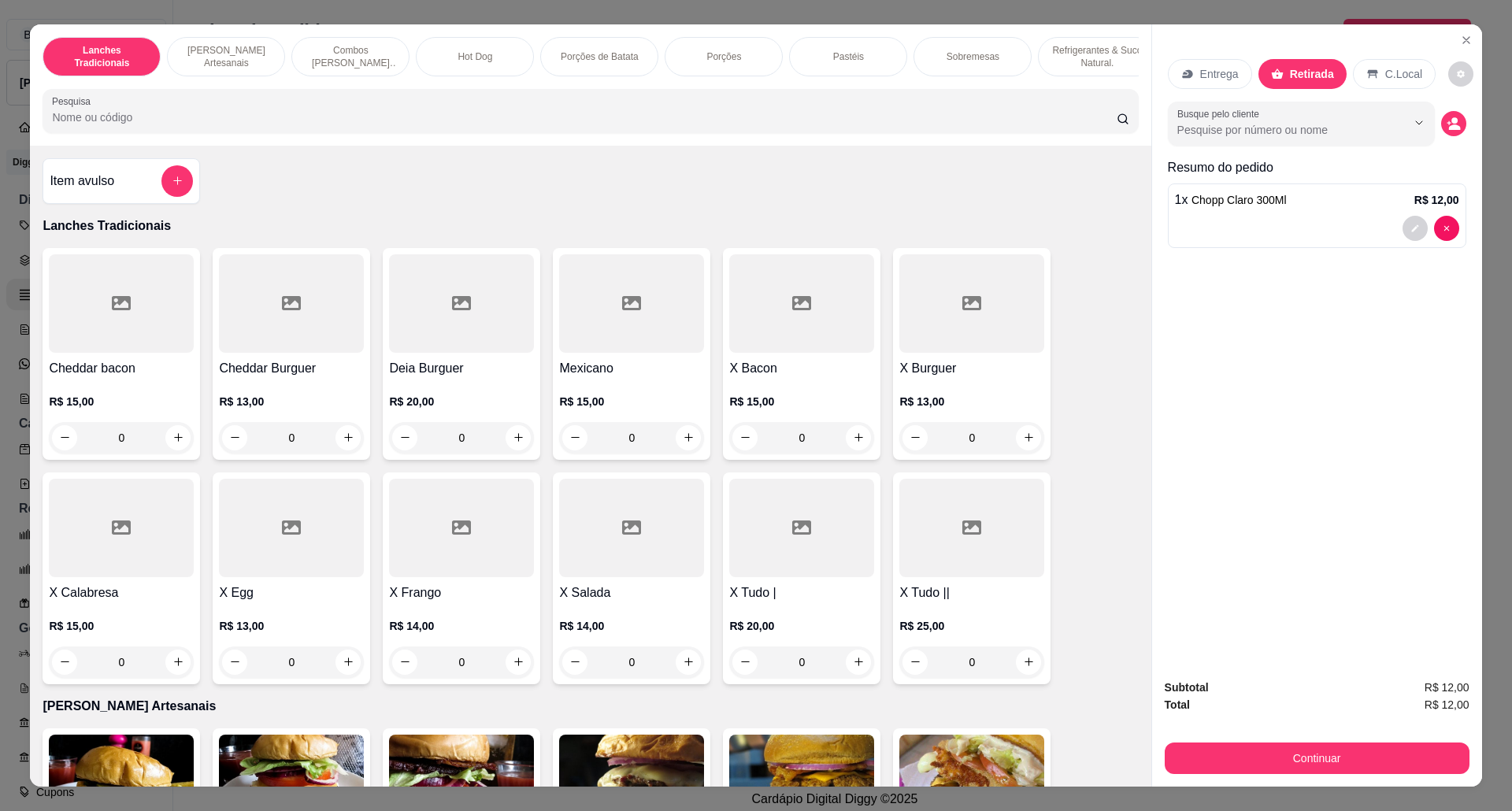 click 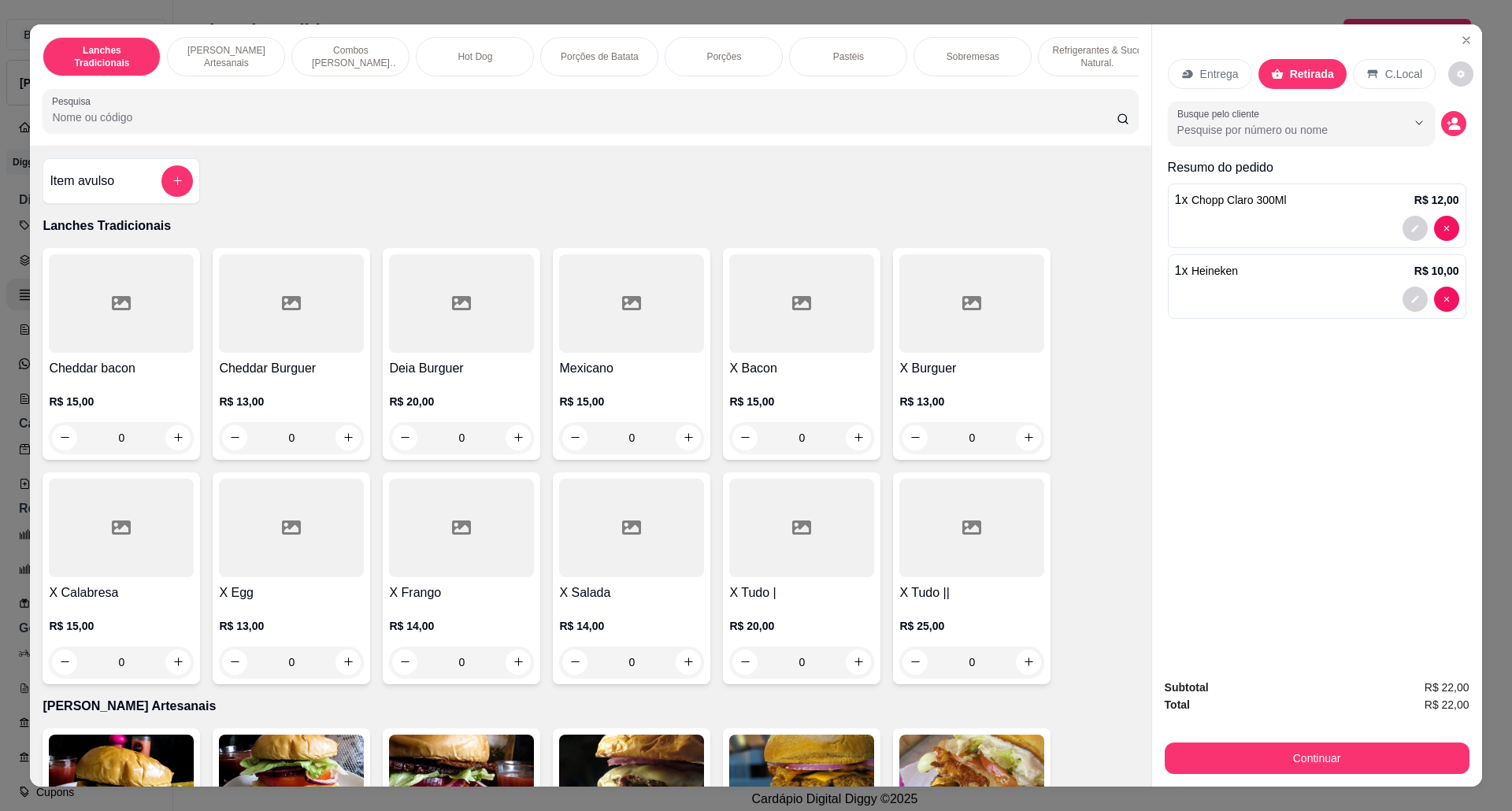 click 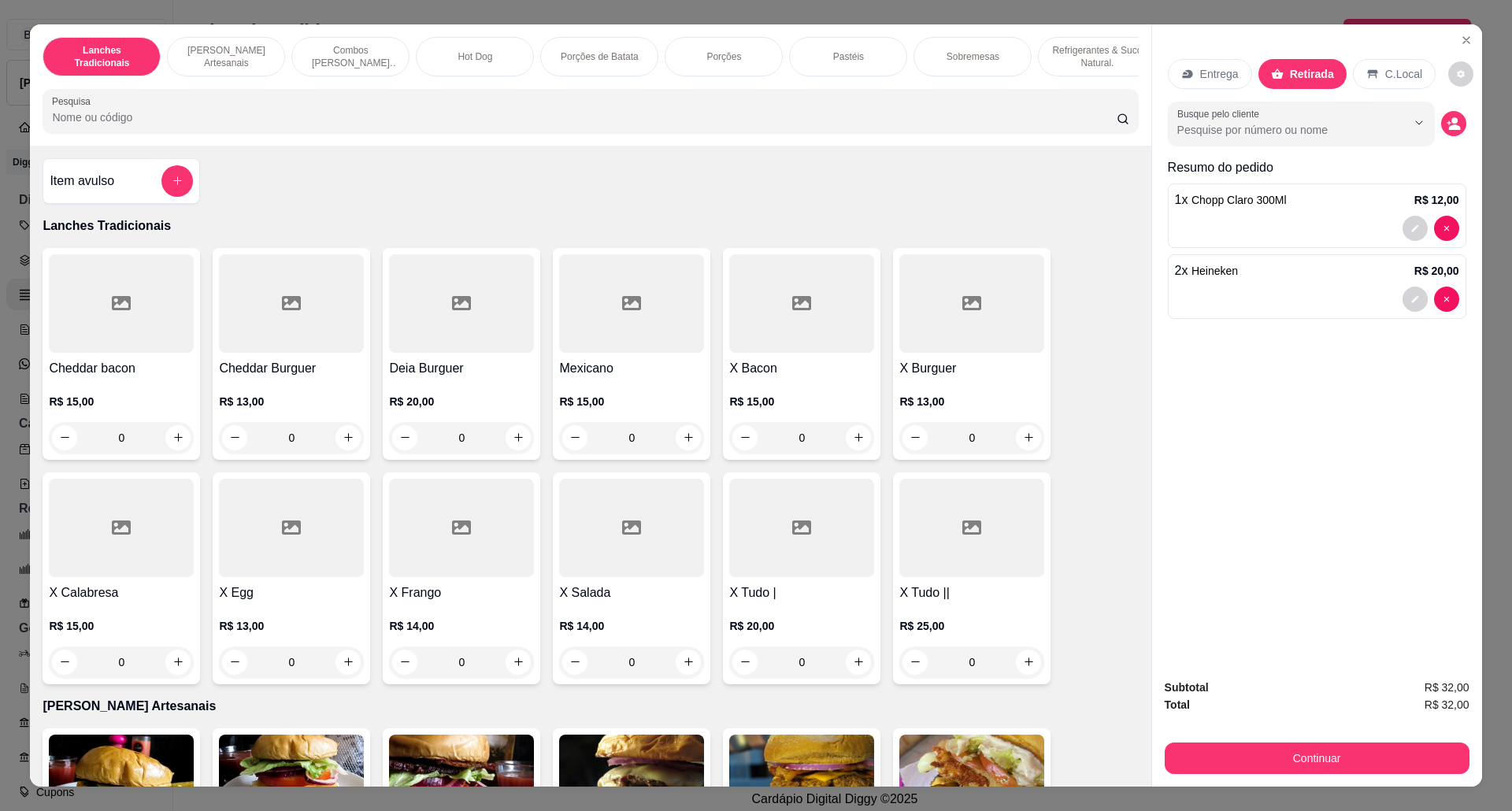 click 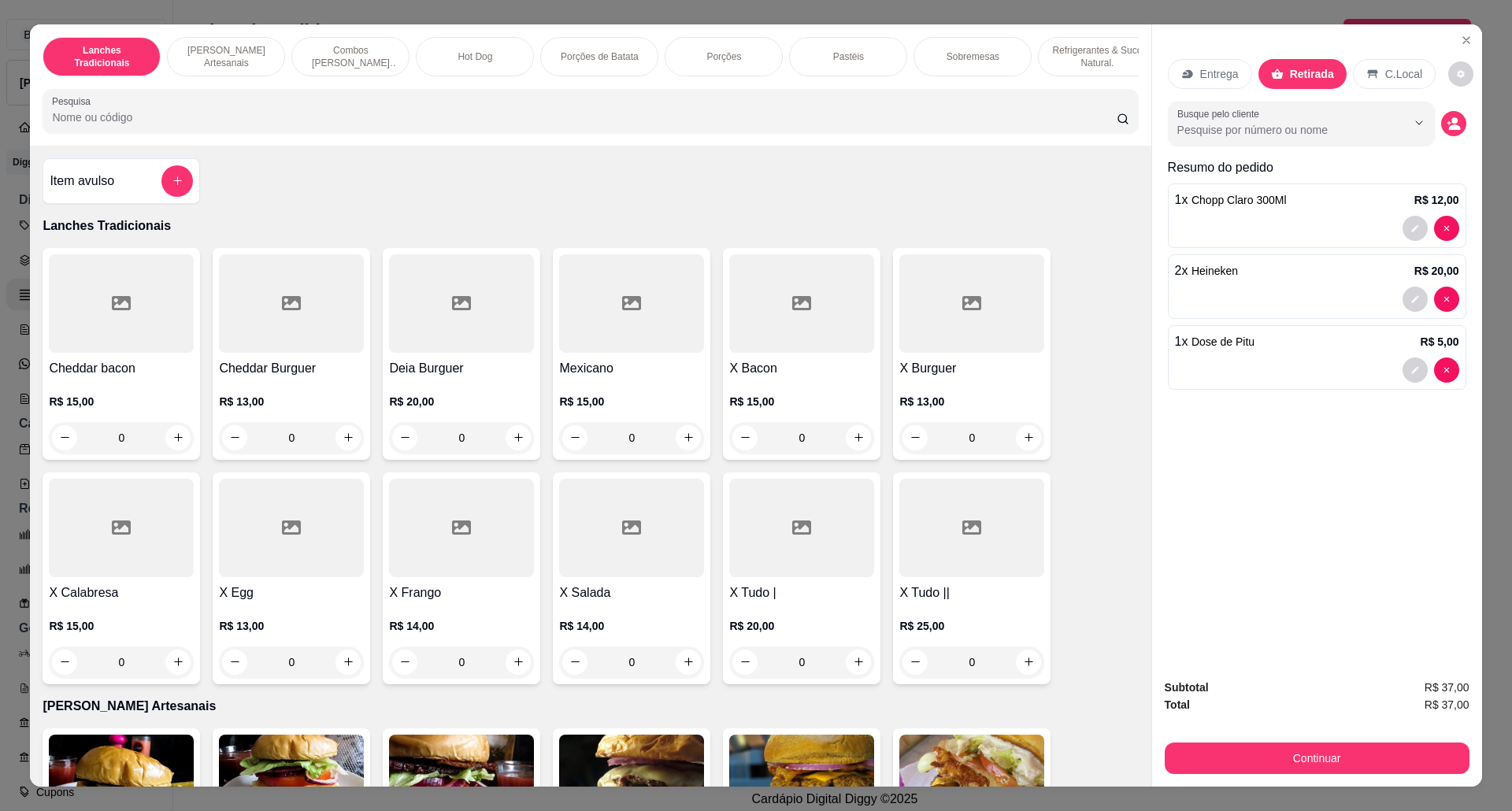 click at bounding box center (518, 4683) 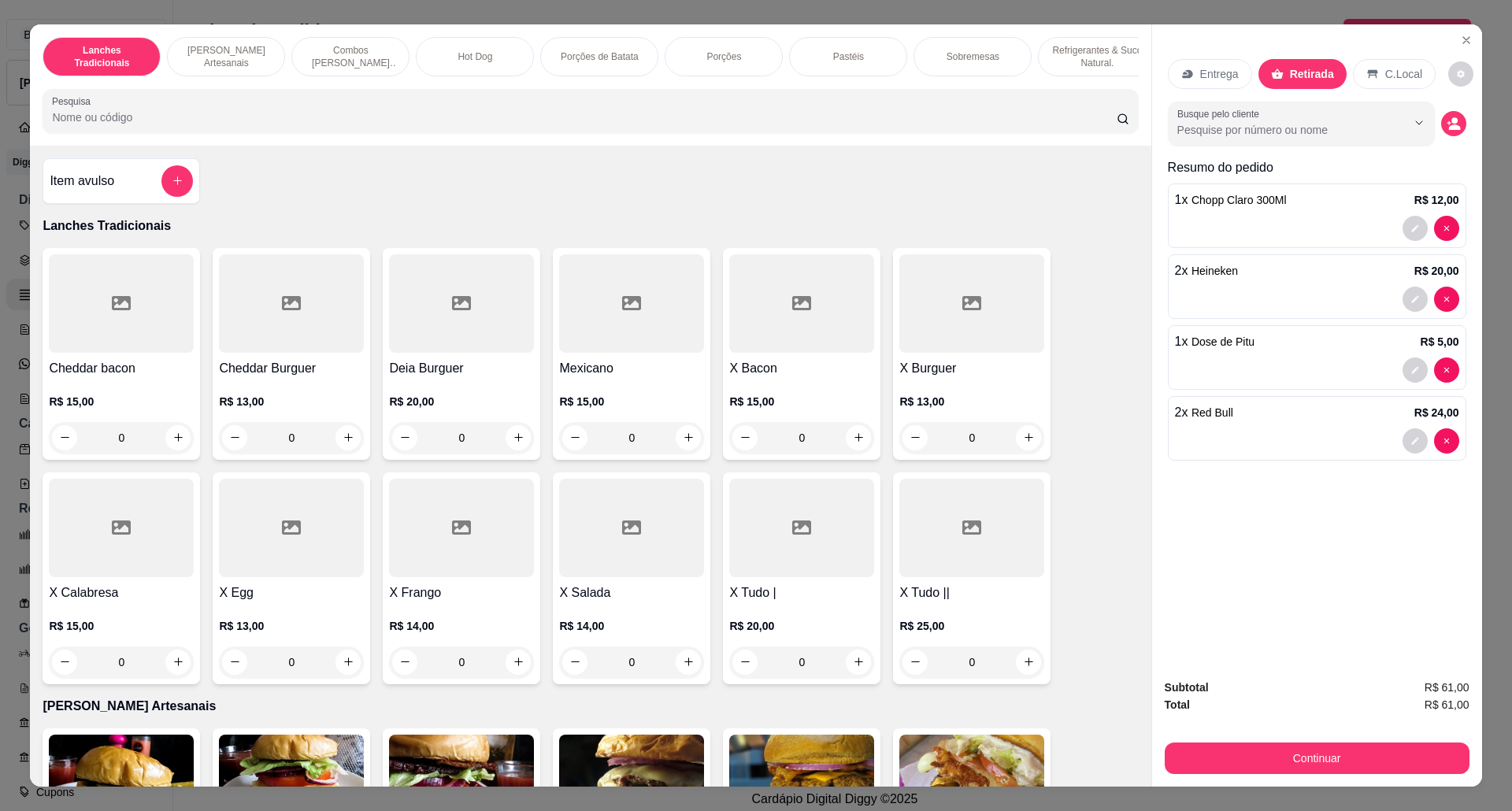 type on "2" 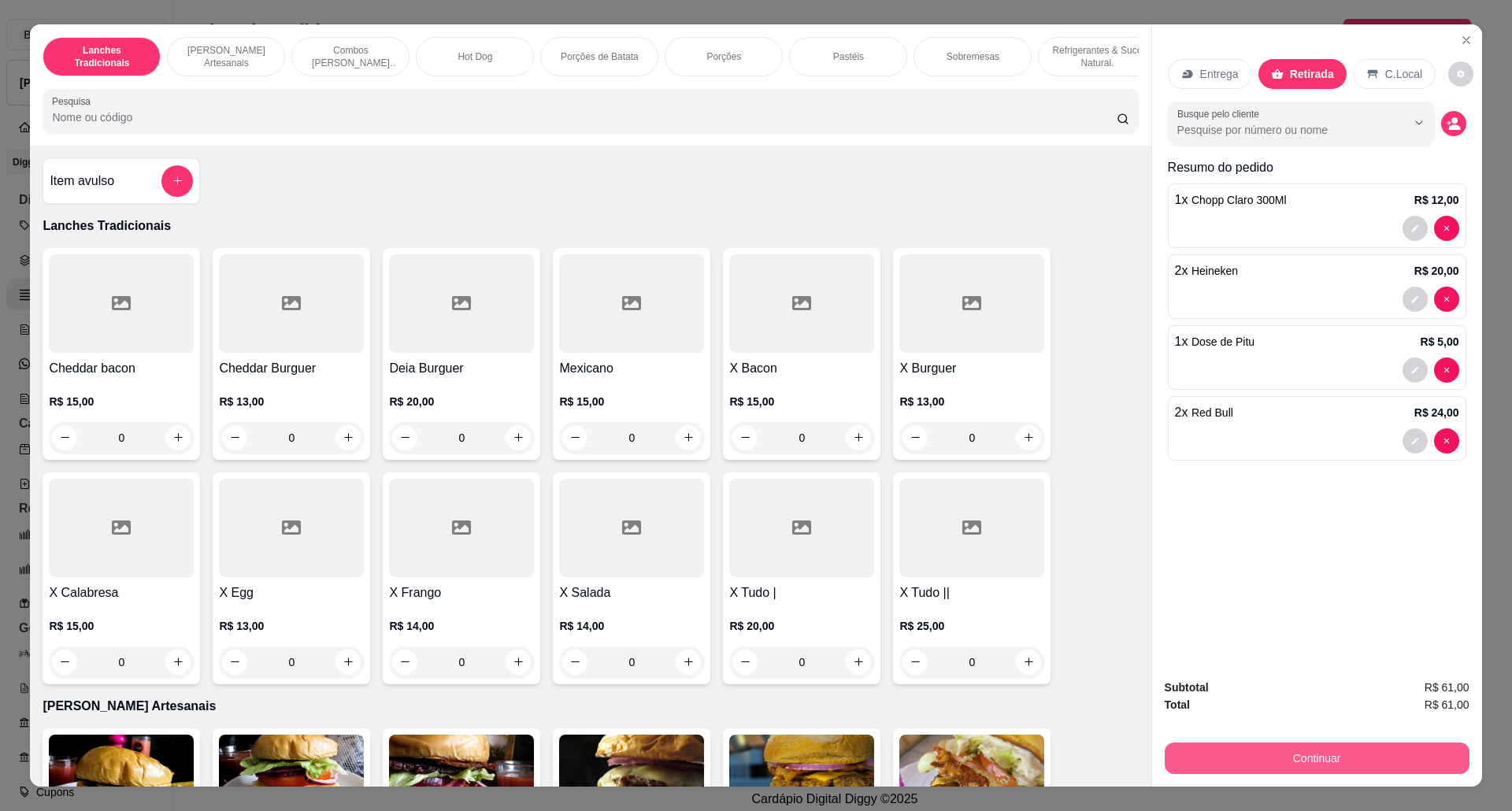 click on "Continuar" at bounding box center [1317, 758] 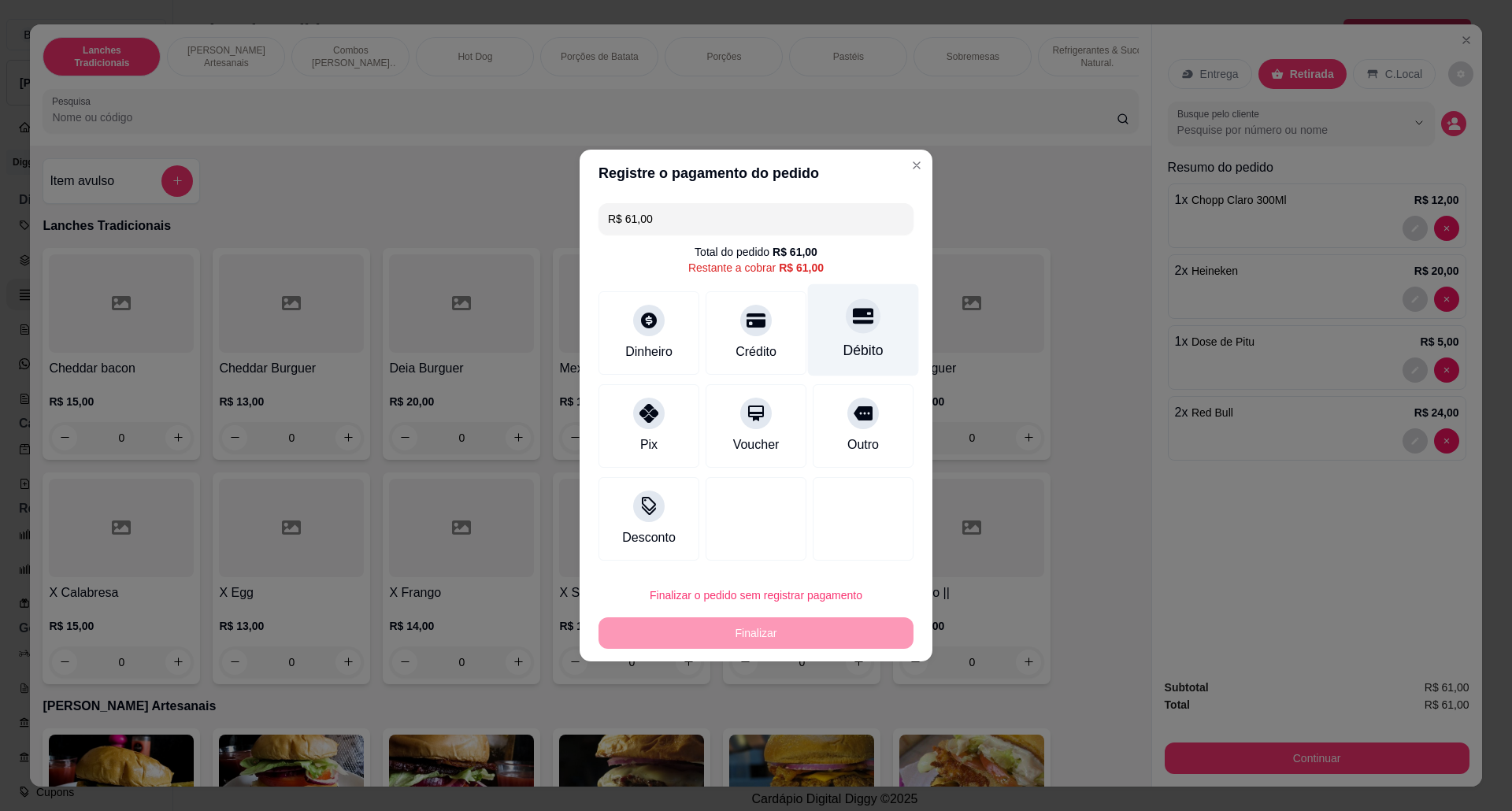 click at bounding box center (863, 316) 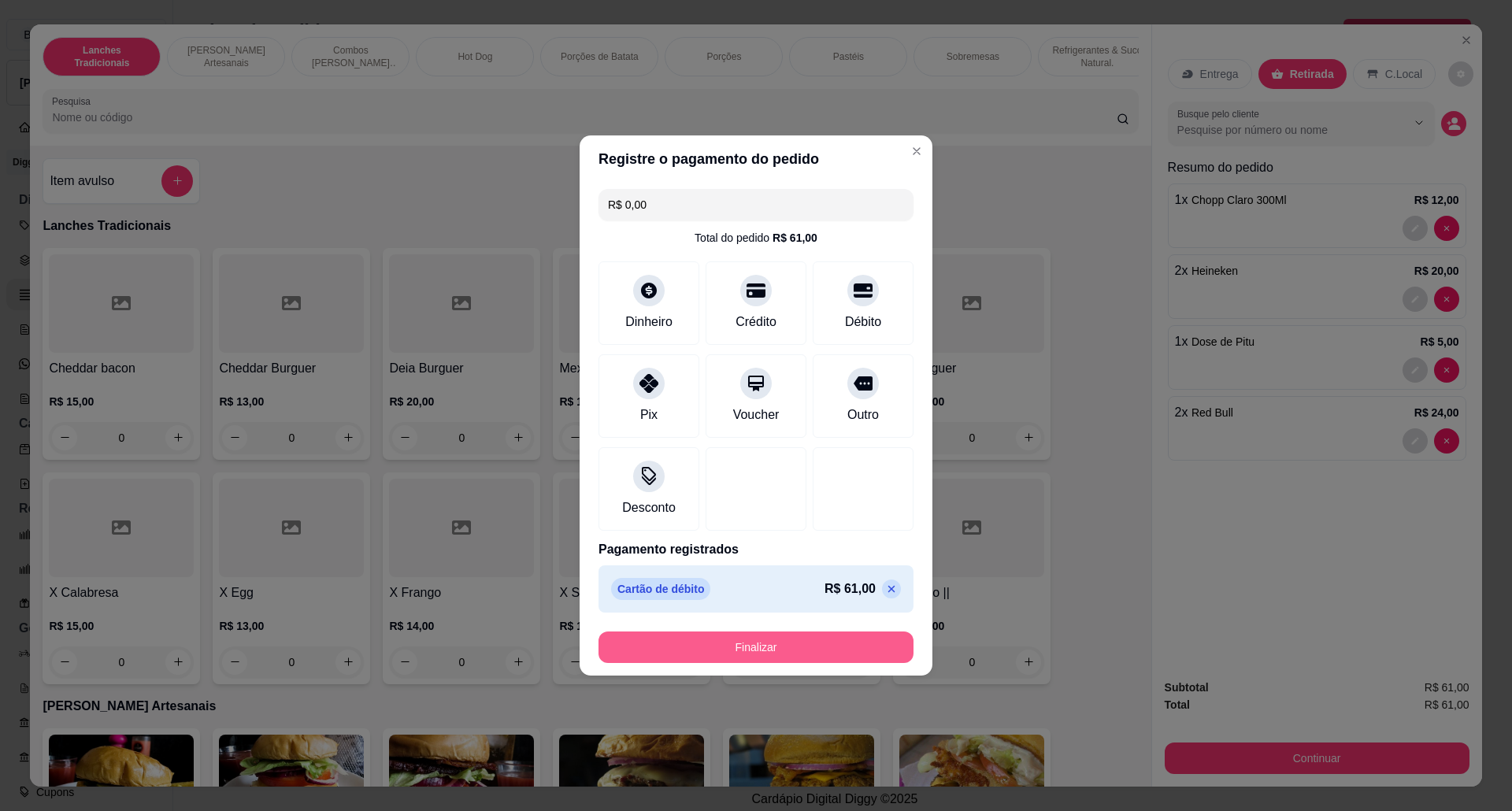 click on "Finalizar" at bounding box center [756, 647] 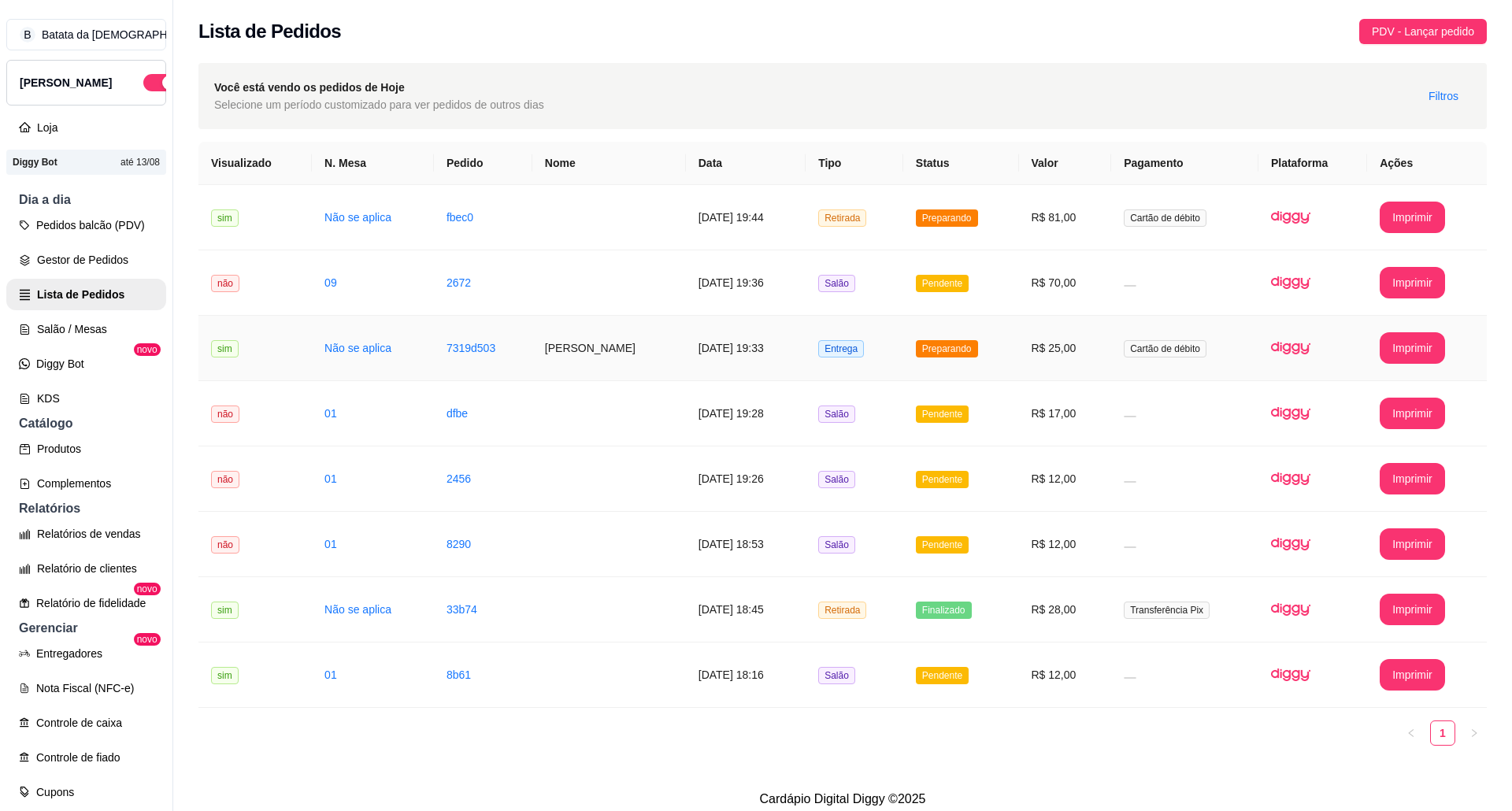 click on "Entrega" at bounding box center (854, 348) 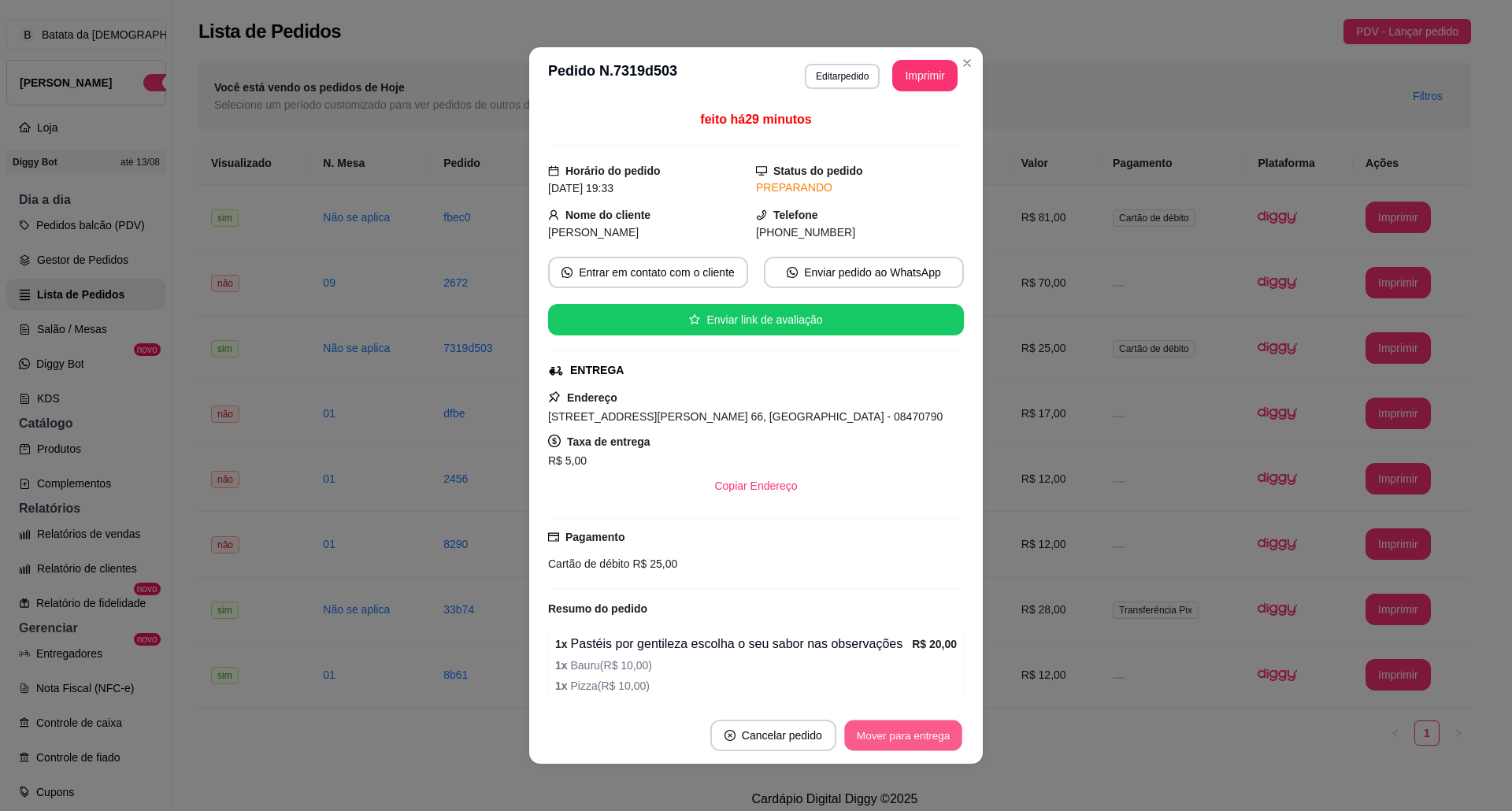 click on "Mover para entrega" at bounding box center (903, 735) 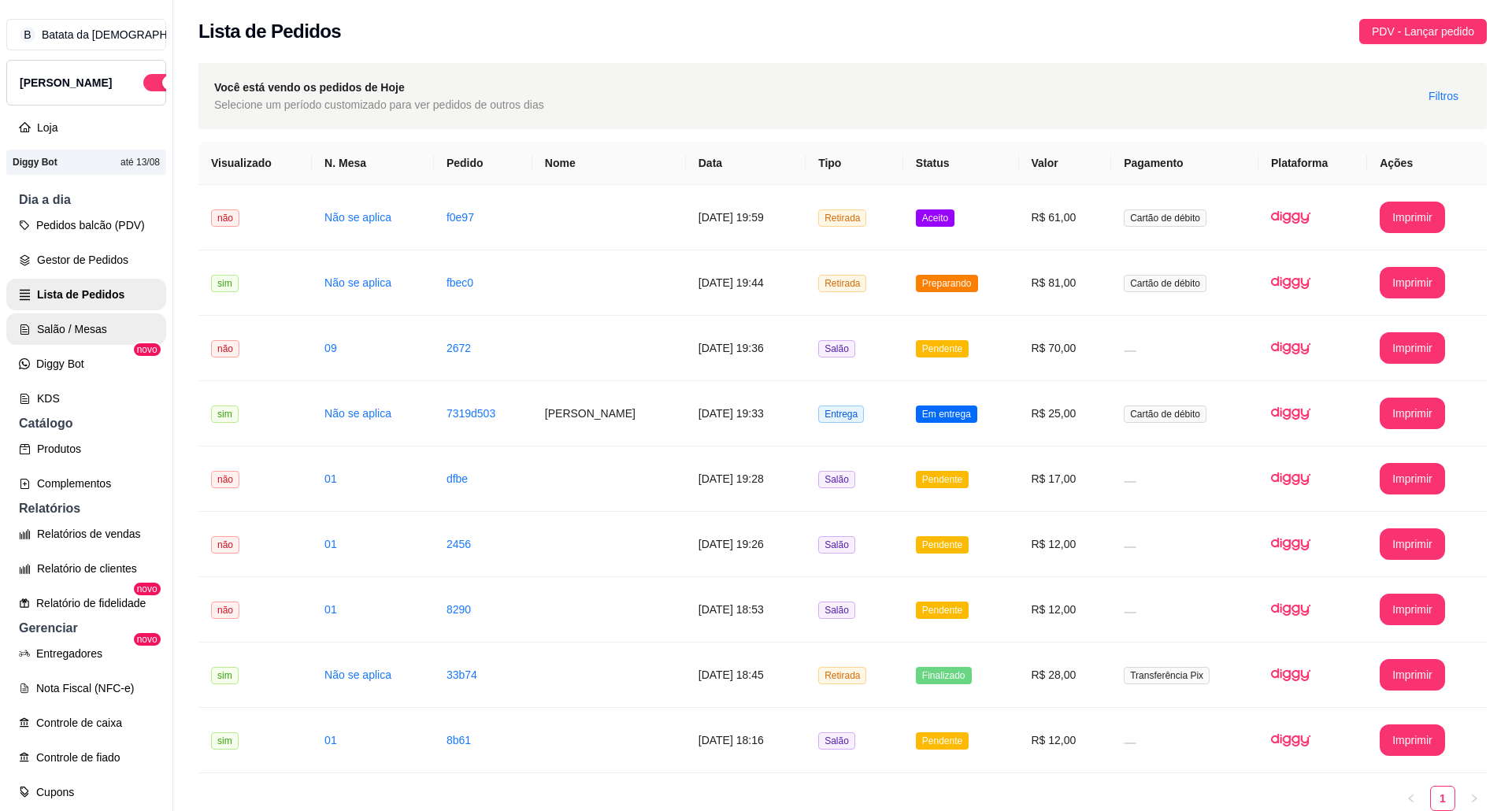 click on "Salão / Mesas" at bounding box center (86, 329) 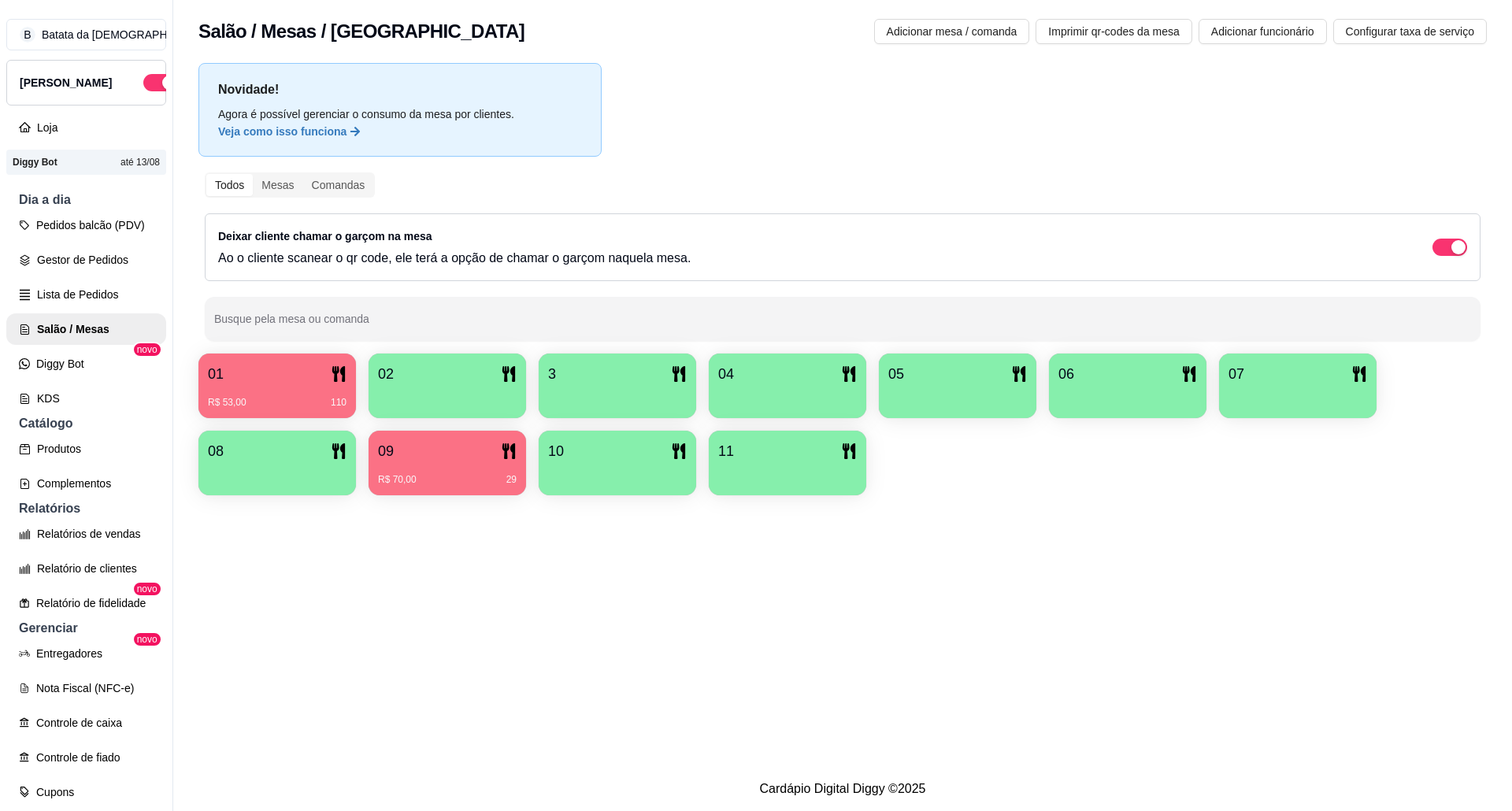 click on "R$ 70,00 29" at bounding box center (447, 474) 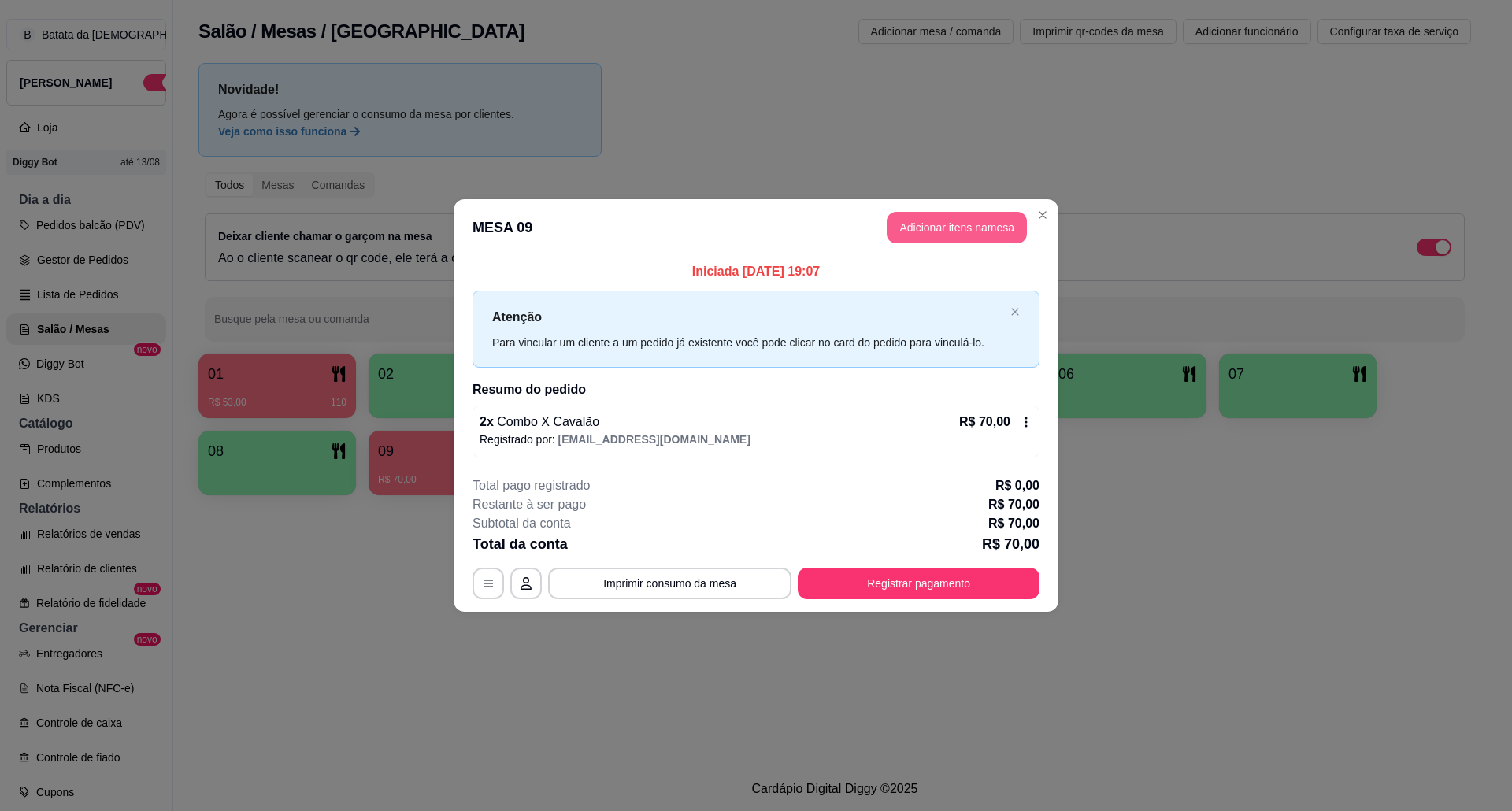 click on "Adicionar itens na  mesa" at bounding box center [957, 228] 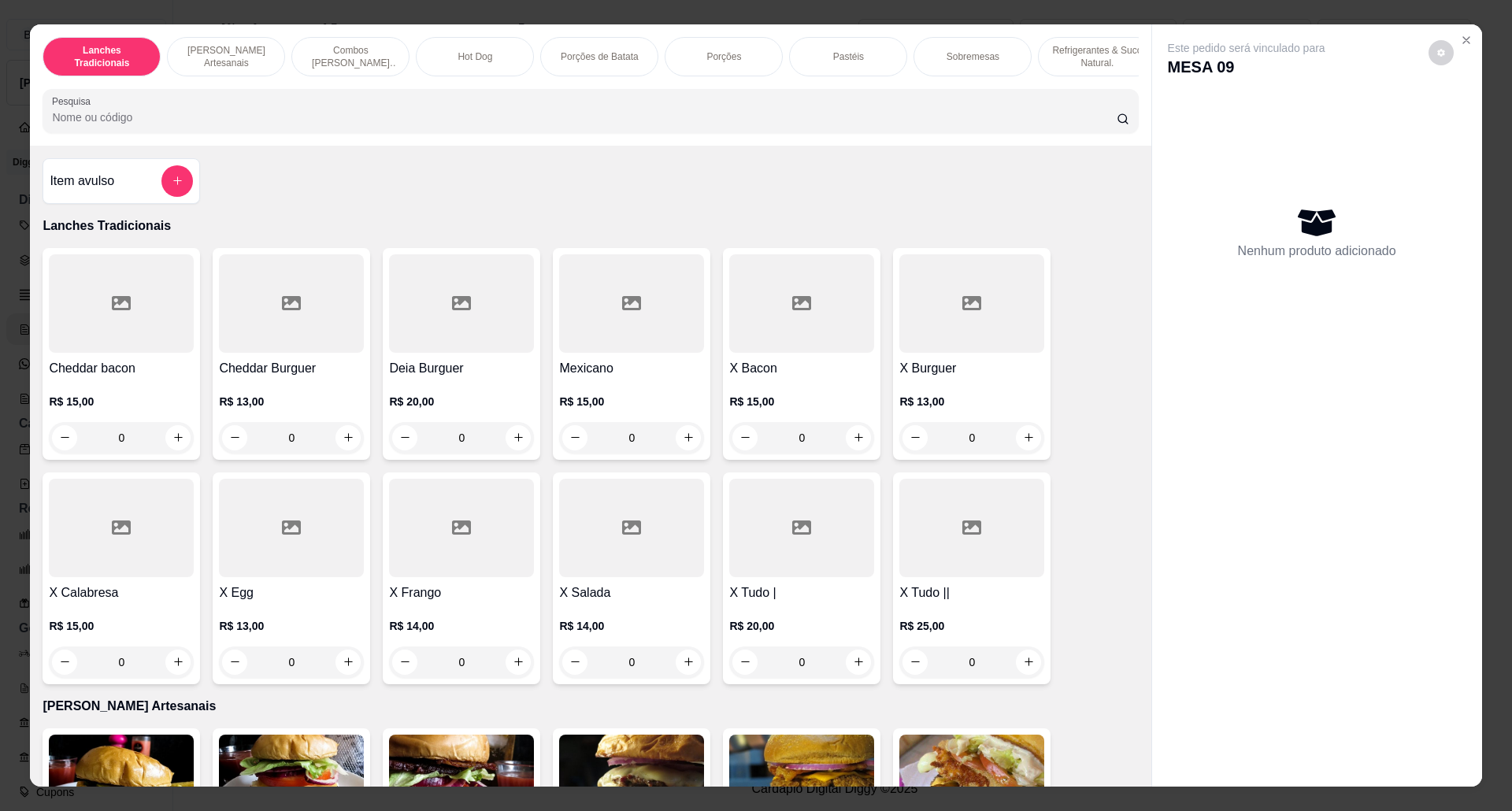 click at bounding box center [632, 3579] 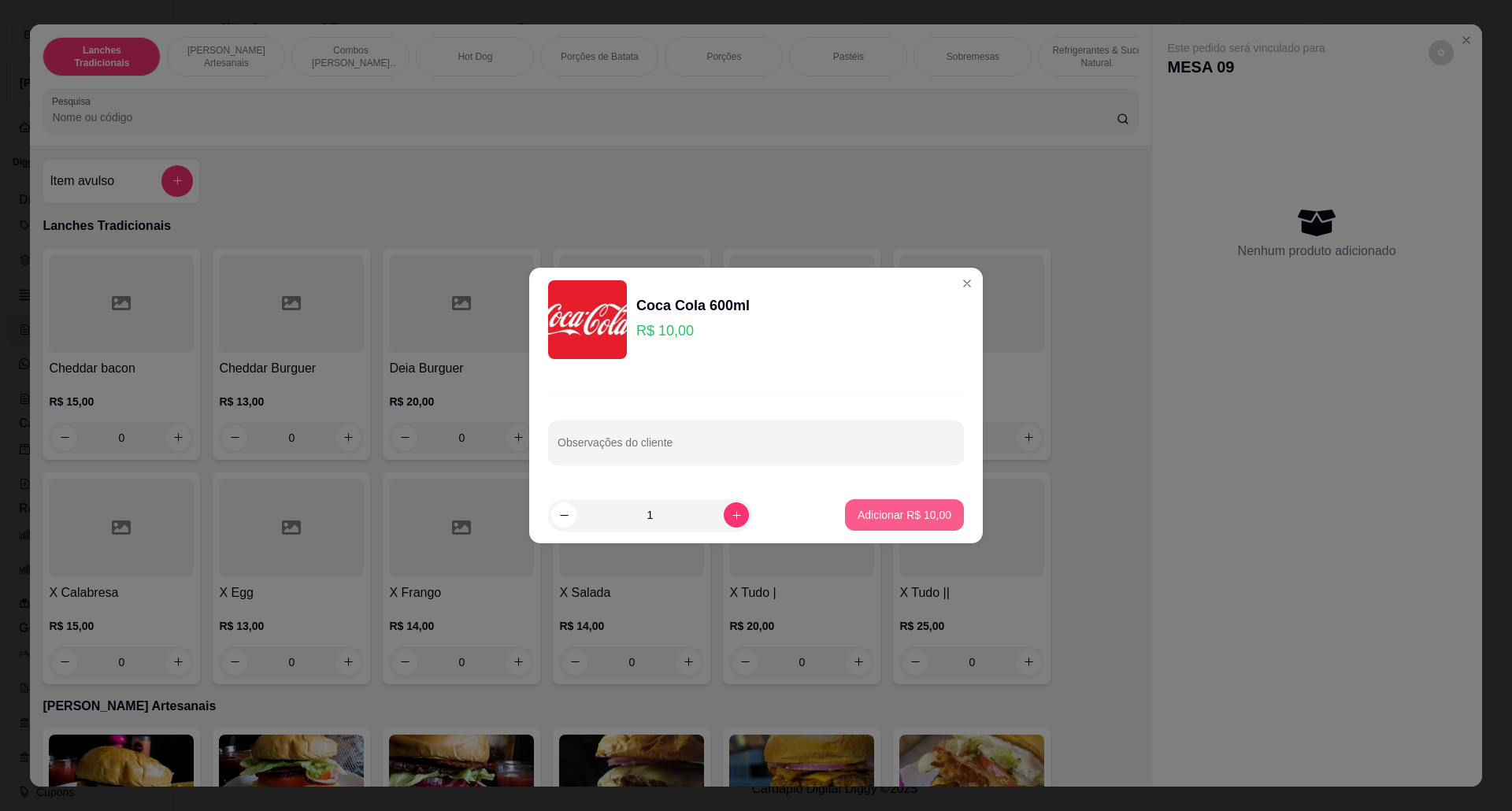 click on "Adicionar   R$ 10,00" at bounding box center (904, 515) 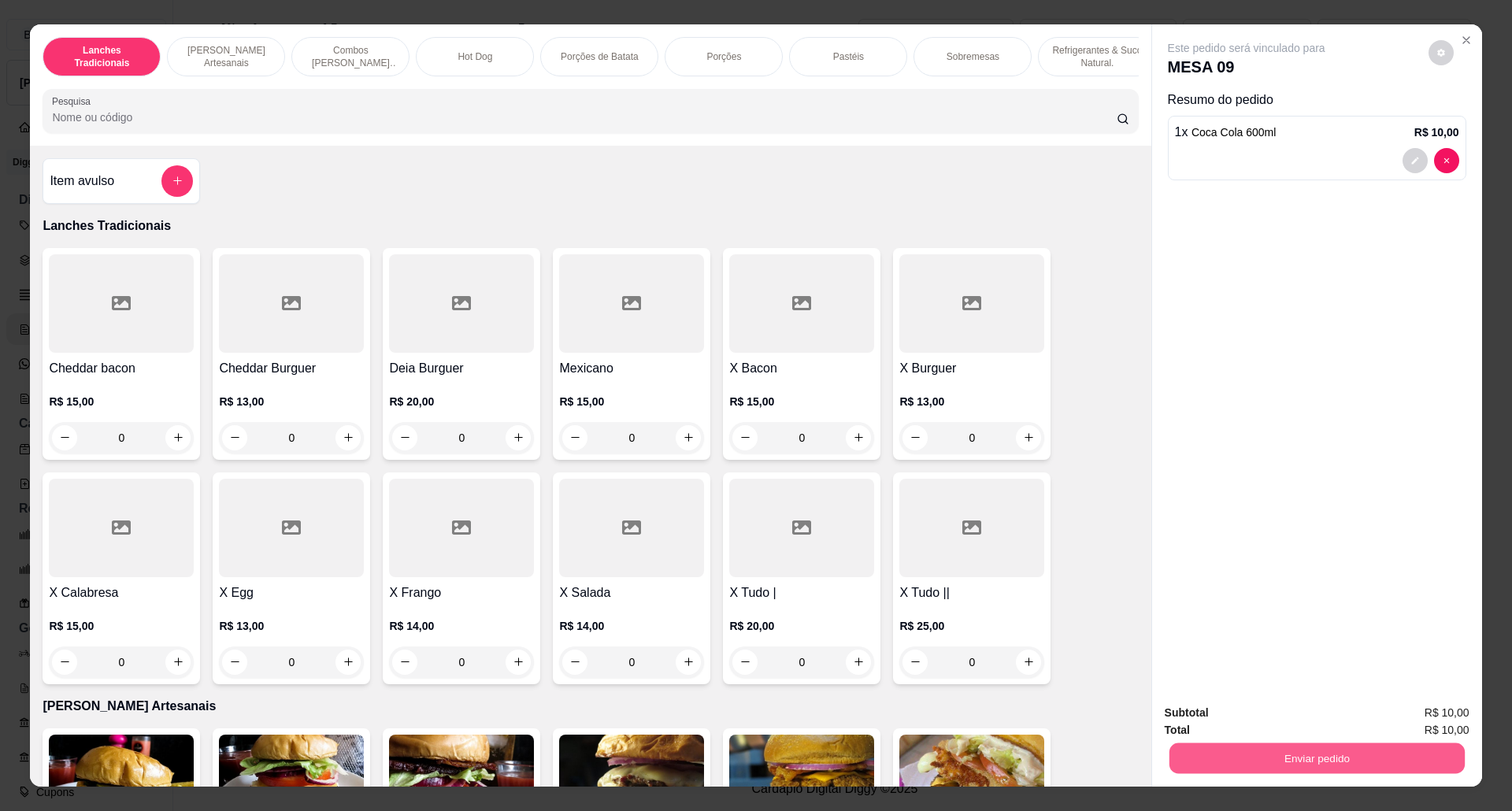 click on "Enviar pedido" at bounding box center (1317, 756) 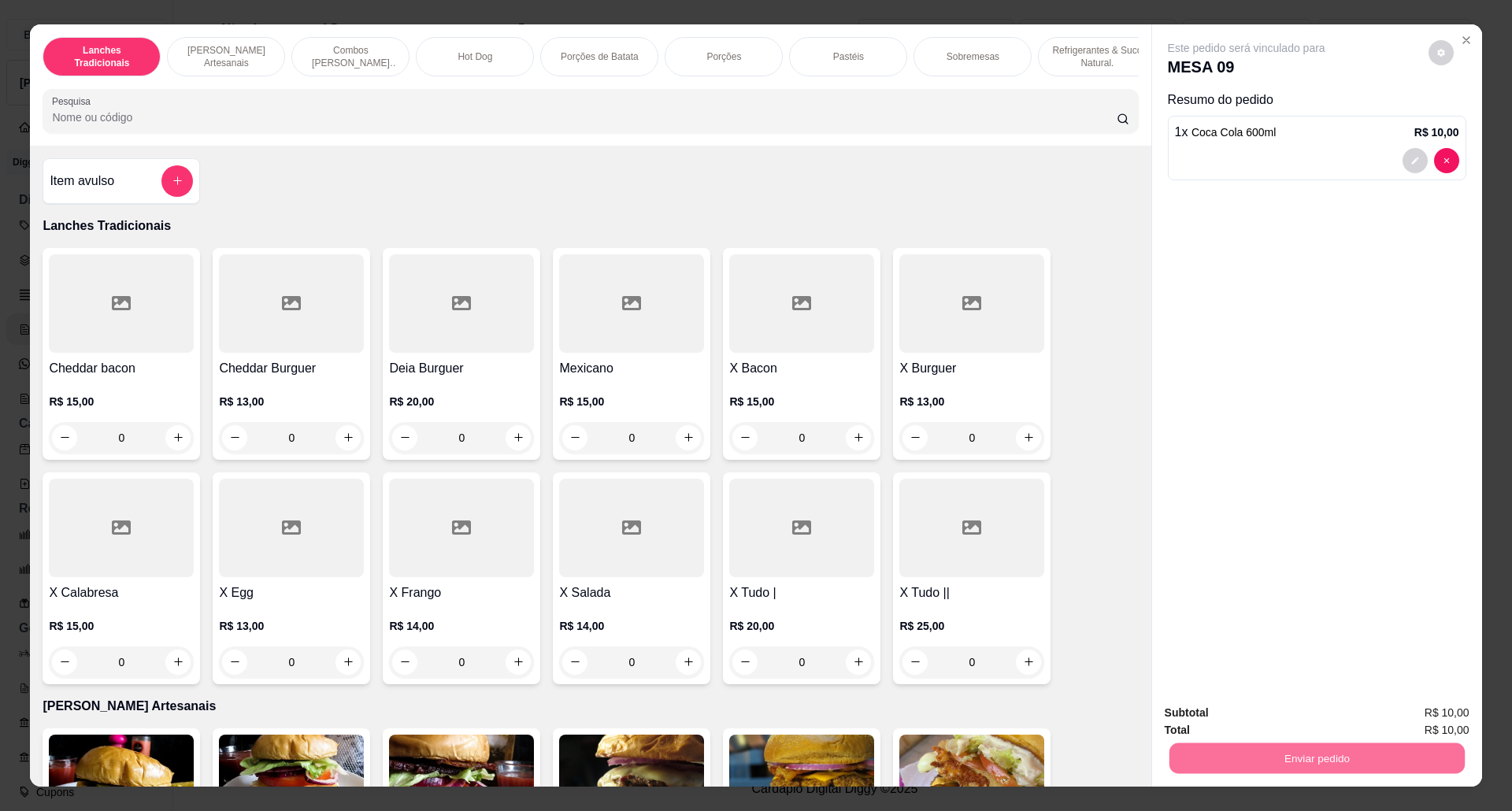 click on "Não registrar e enviar pedido" at bounding box center (1263, 720) 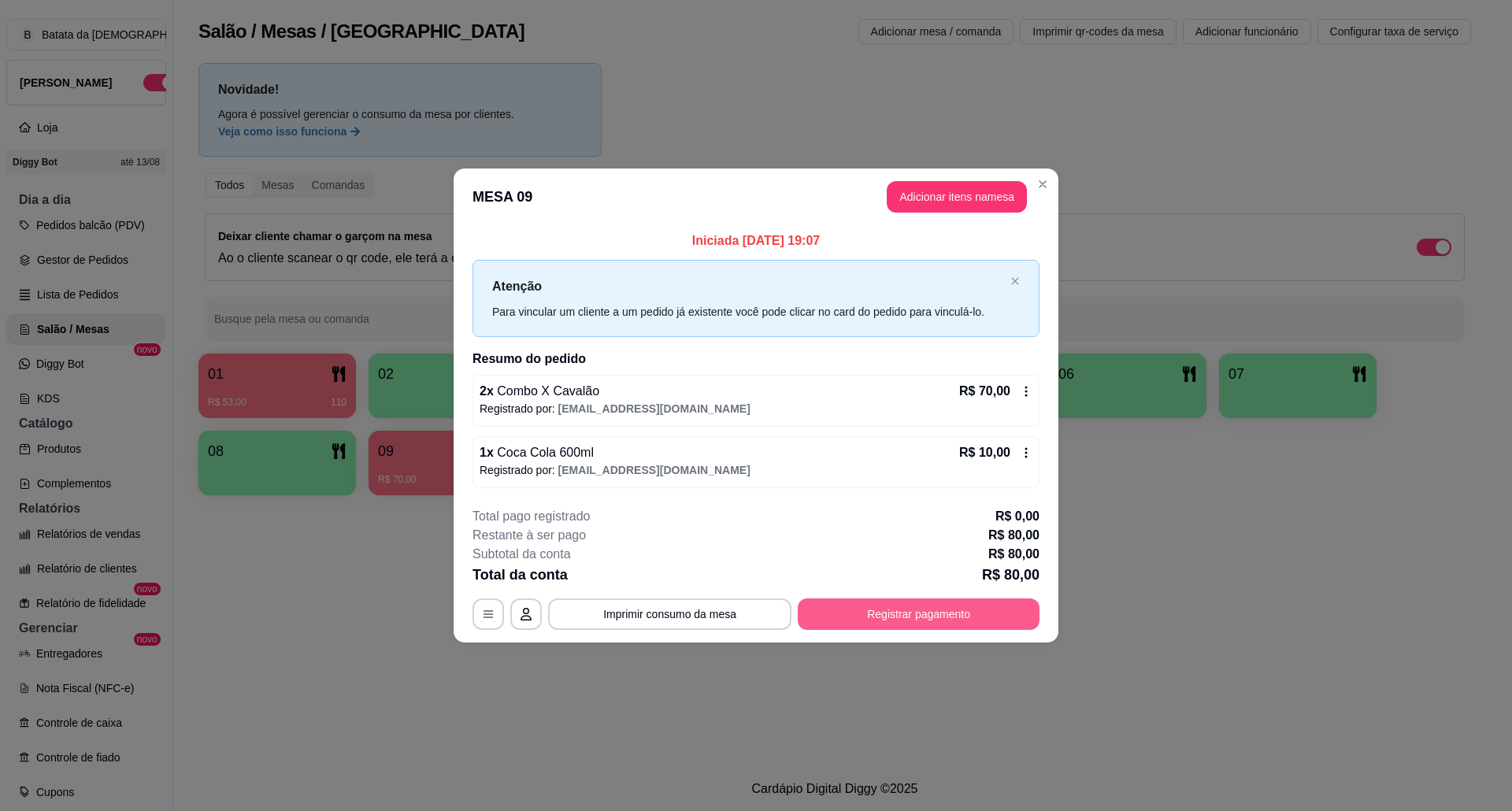 click on "Registrar pagamento" at bounding box center [918, 614] 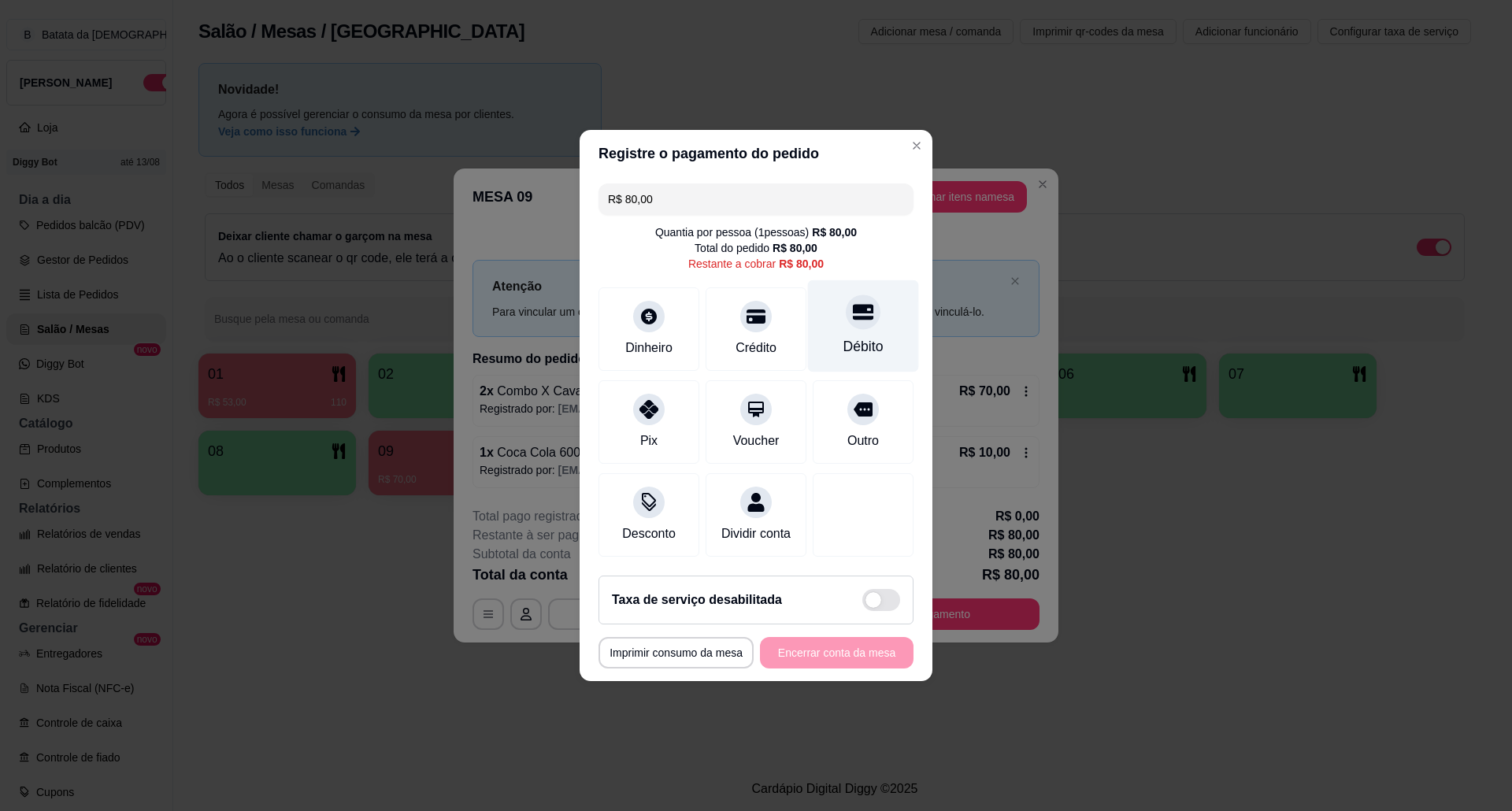click on "Débito" at bounding box center (863, 326) 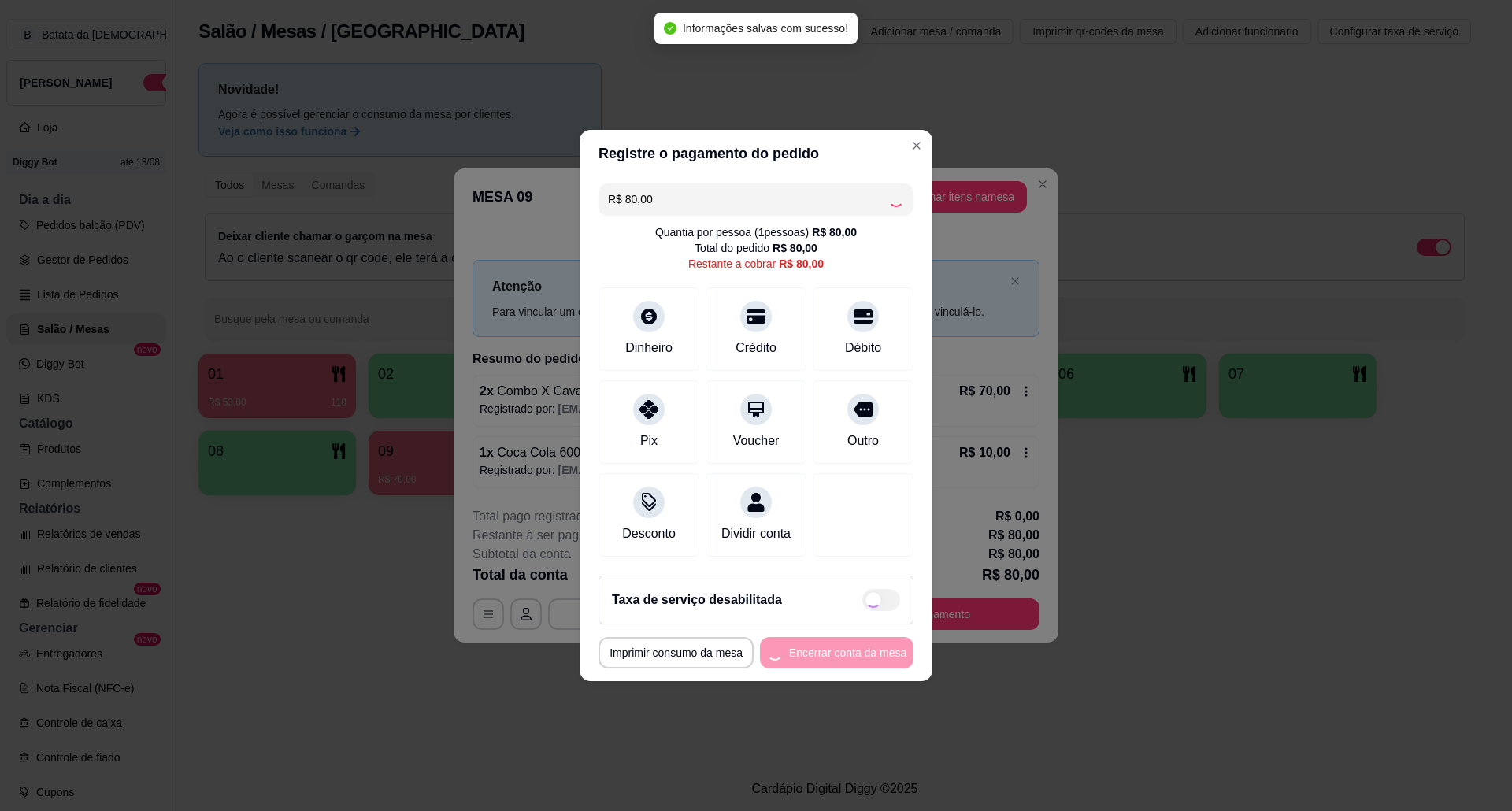 type on "R$ 0,00" 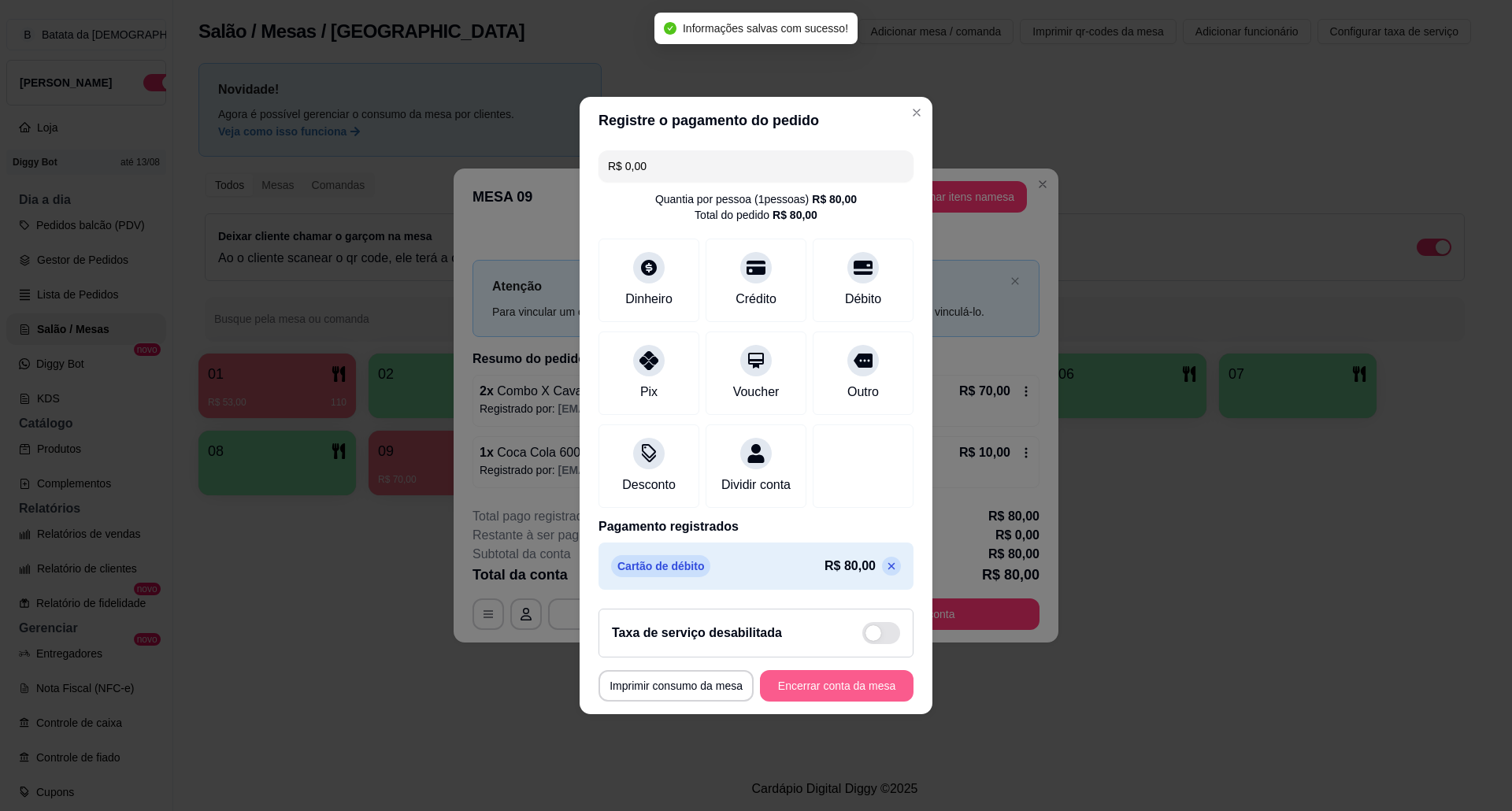 click on "Encerrar conta da mesa" at bounding box center (836, 686) 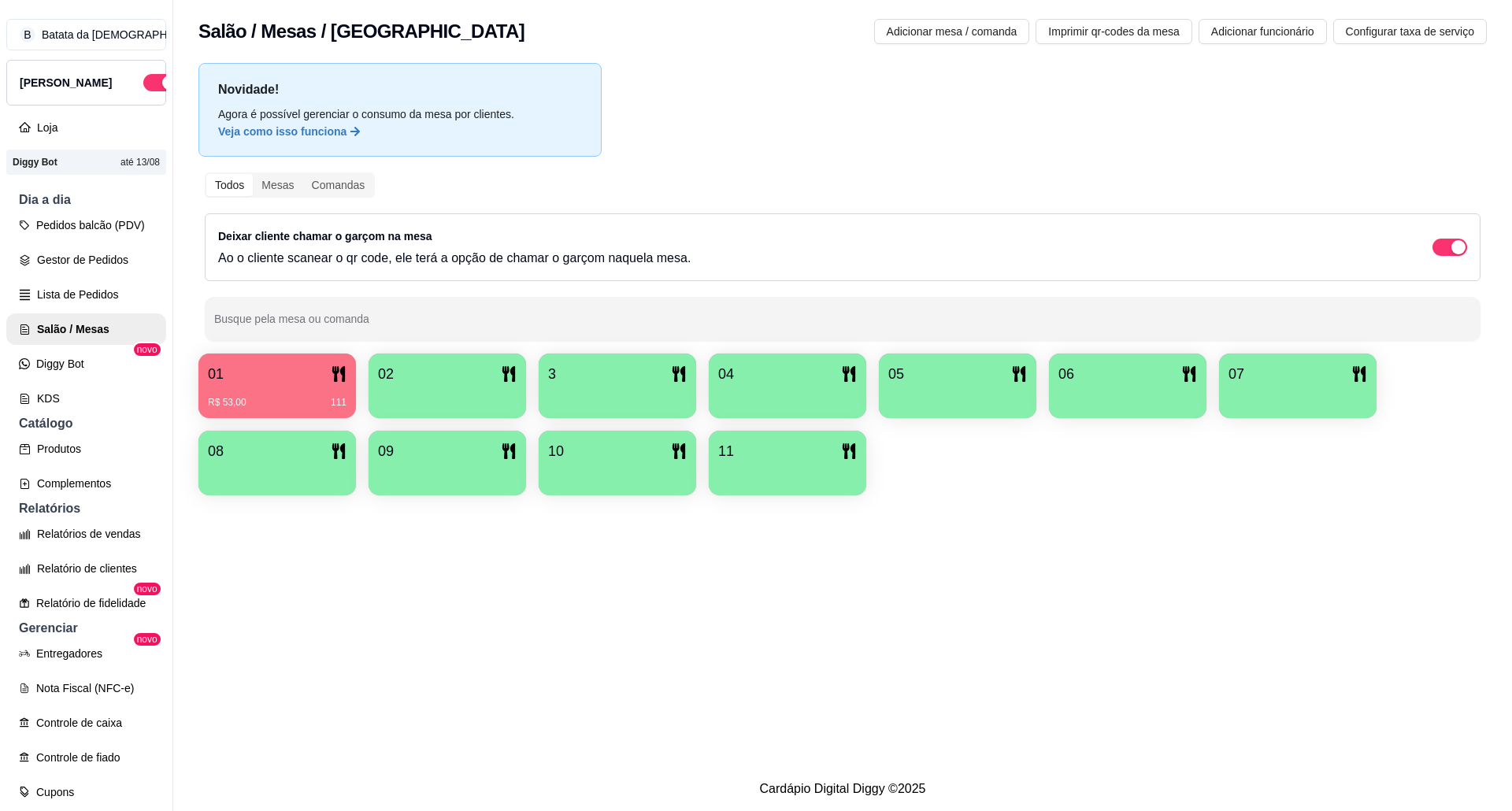 type 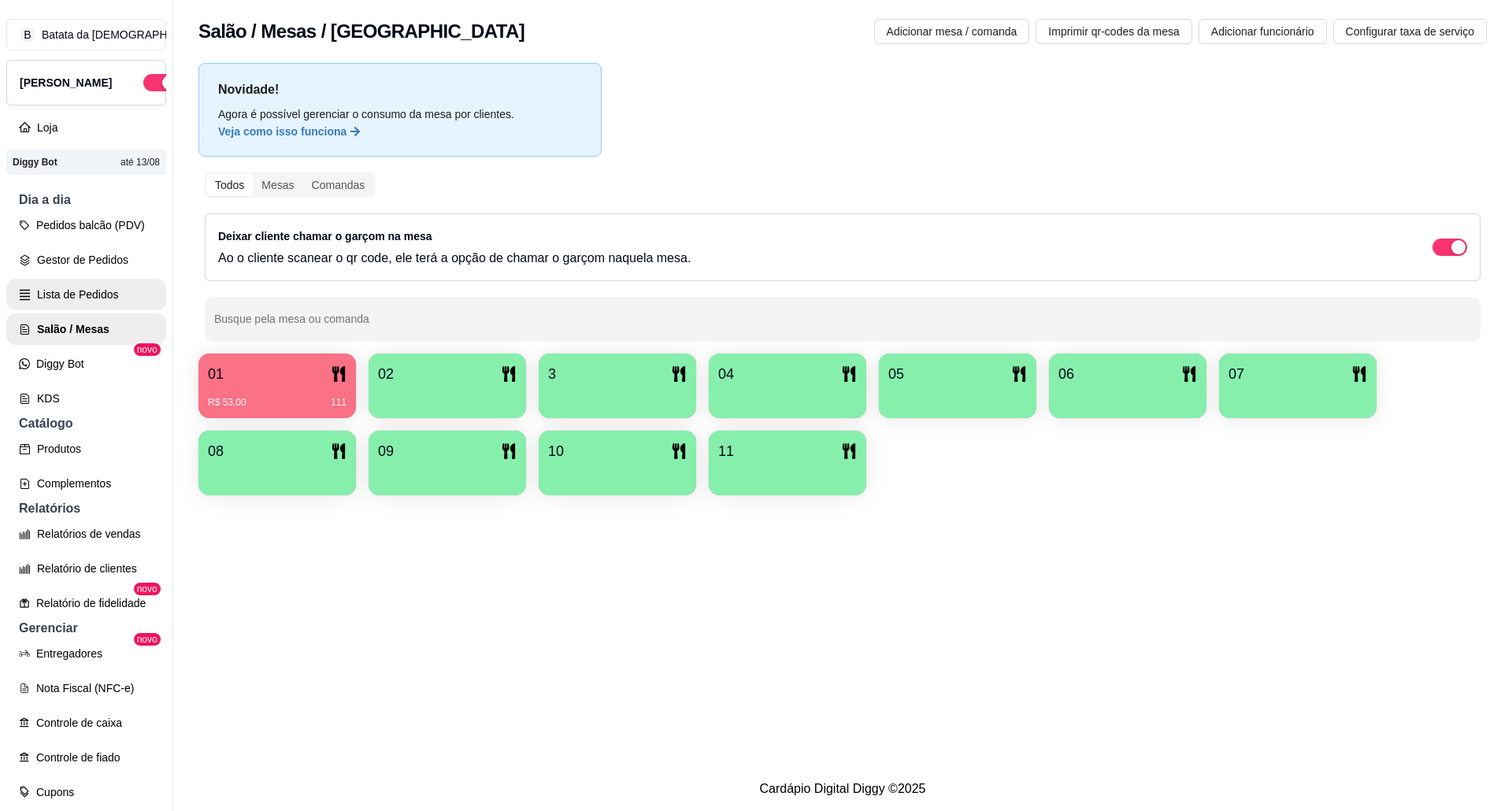 click on "Lista de Pedidos" at bounding box center (86, 294) 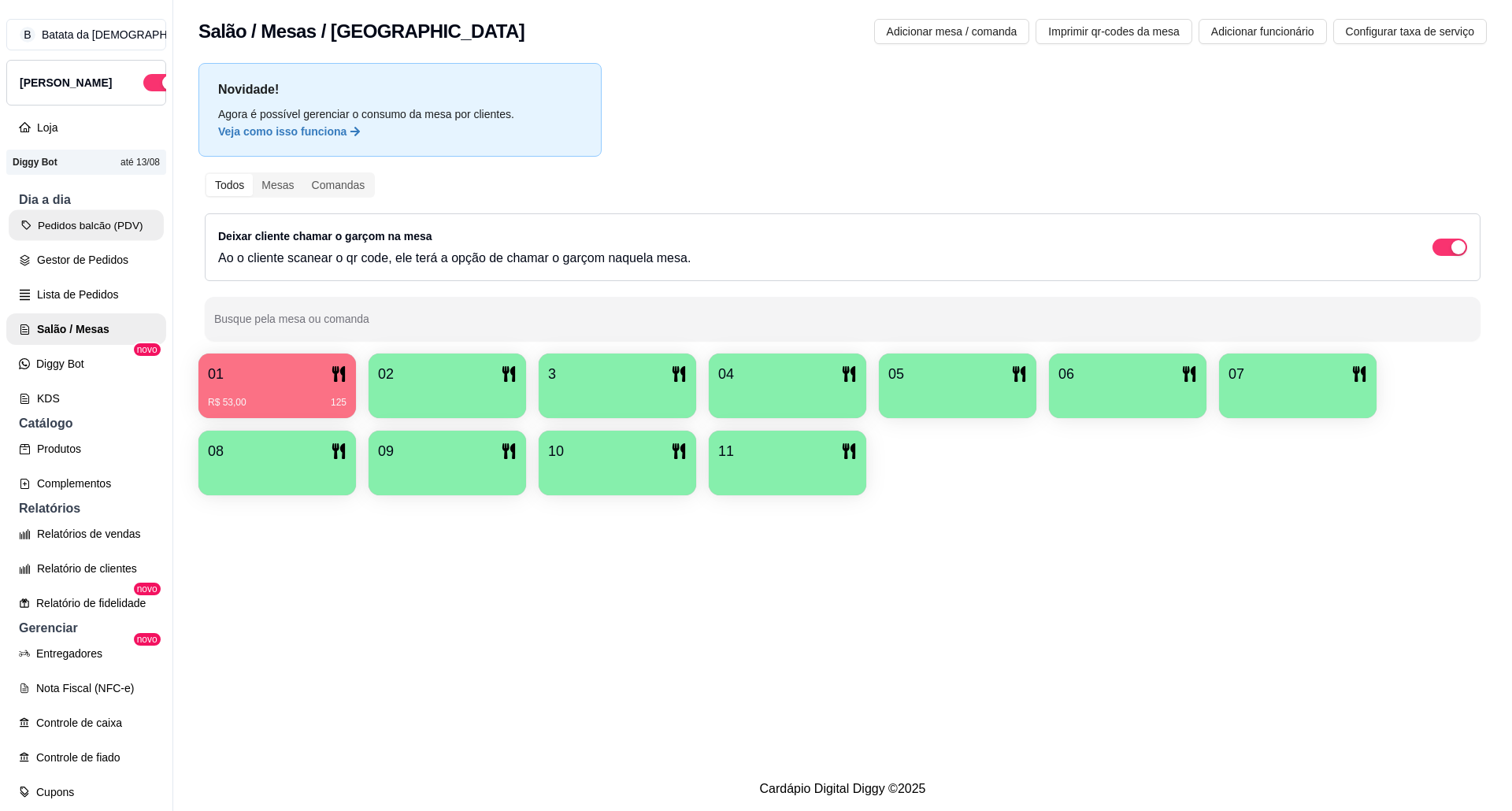 click on "Pedidos balcão (PDV)" at bounding box center (86, 225) 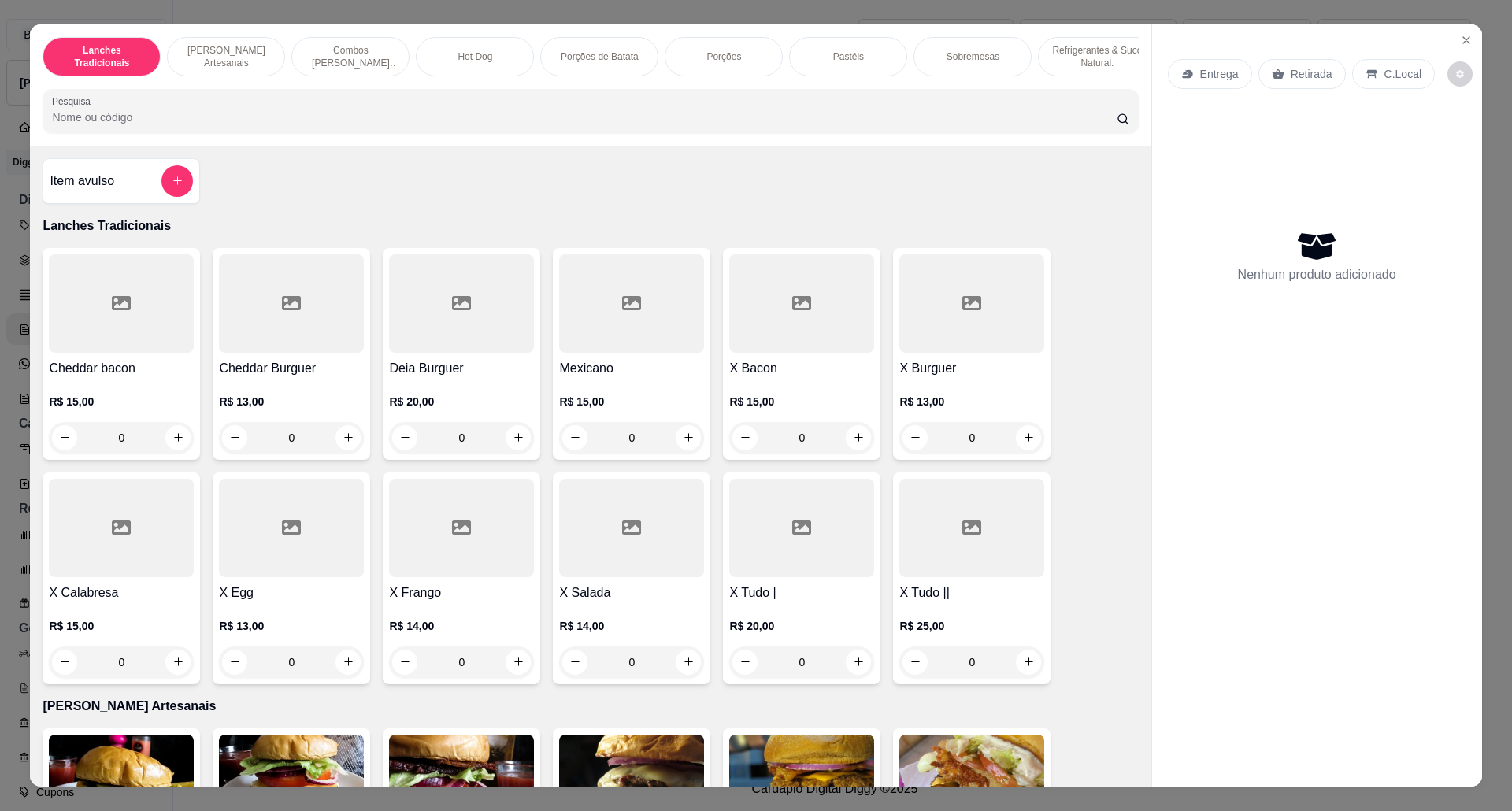 click at bounding box center [802, 2294] 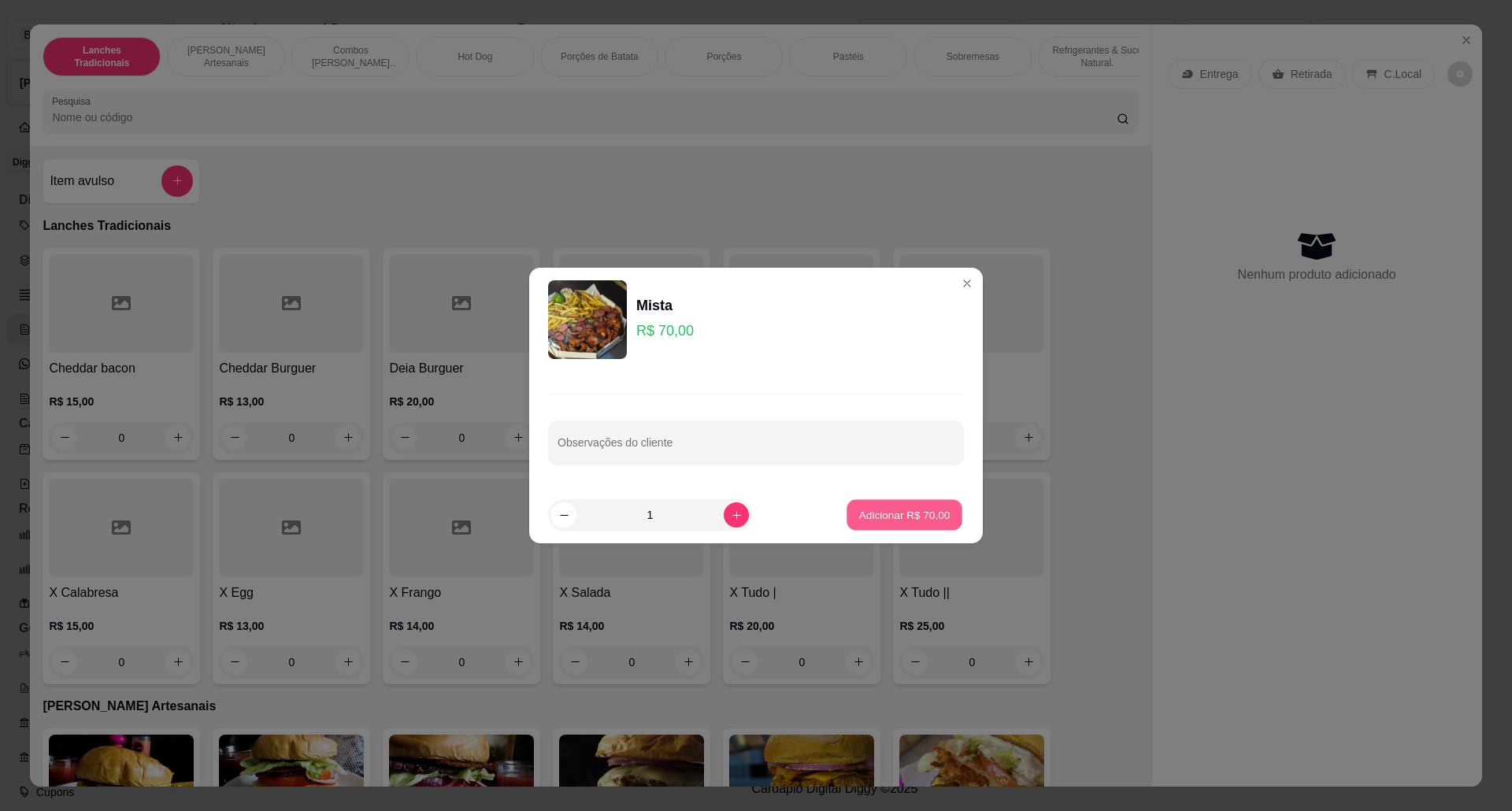 click on "Adicionar   R$ 70,00" at bounding box center [905, 514] 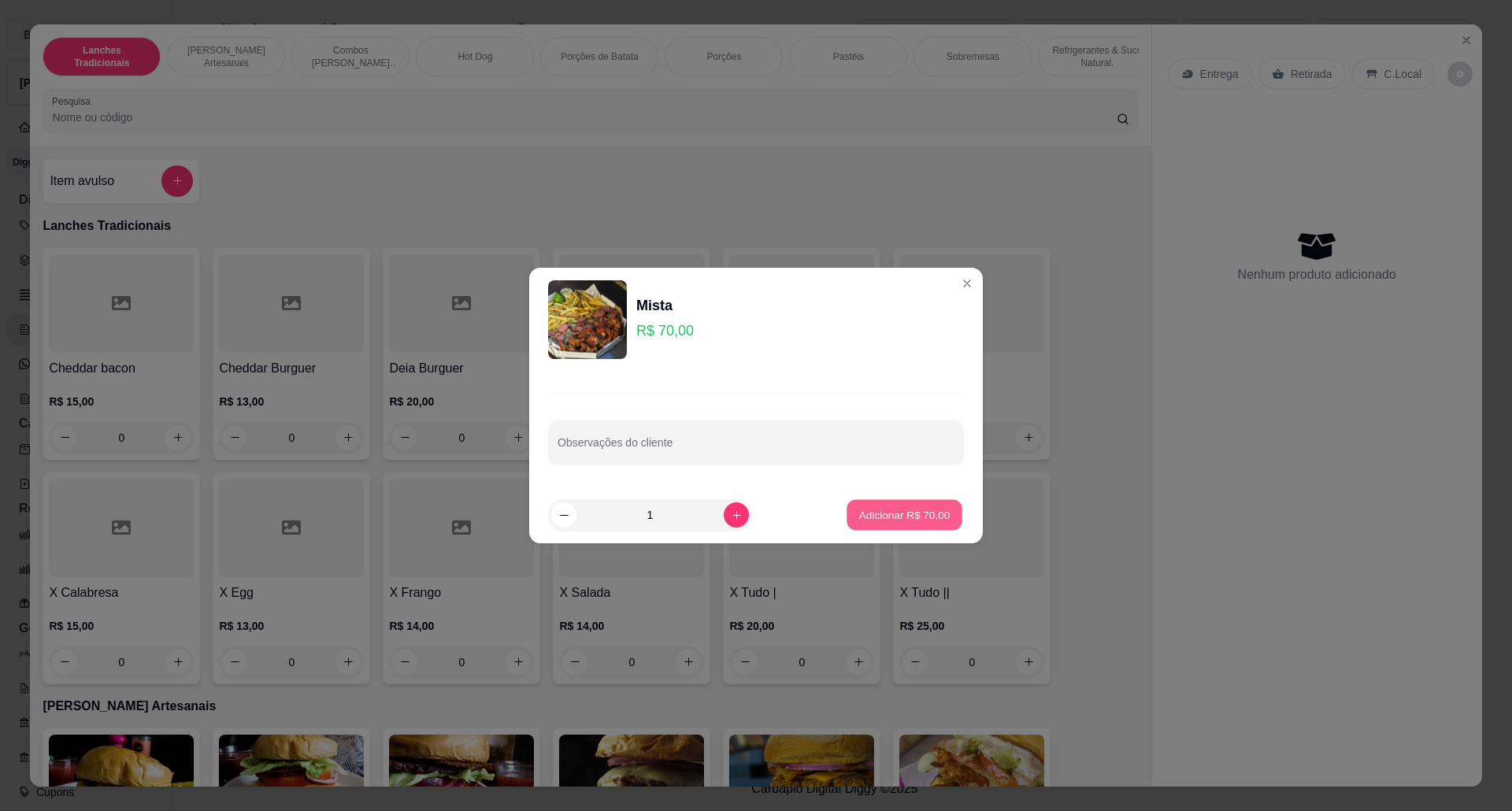 type on "1" 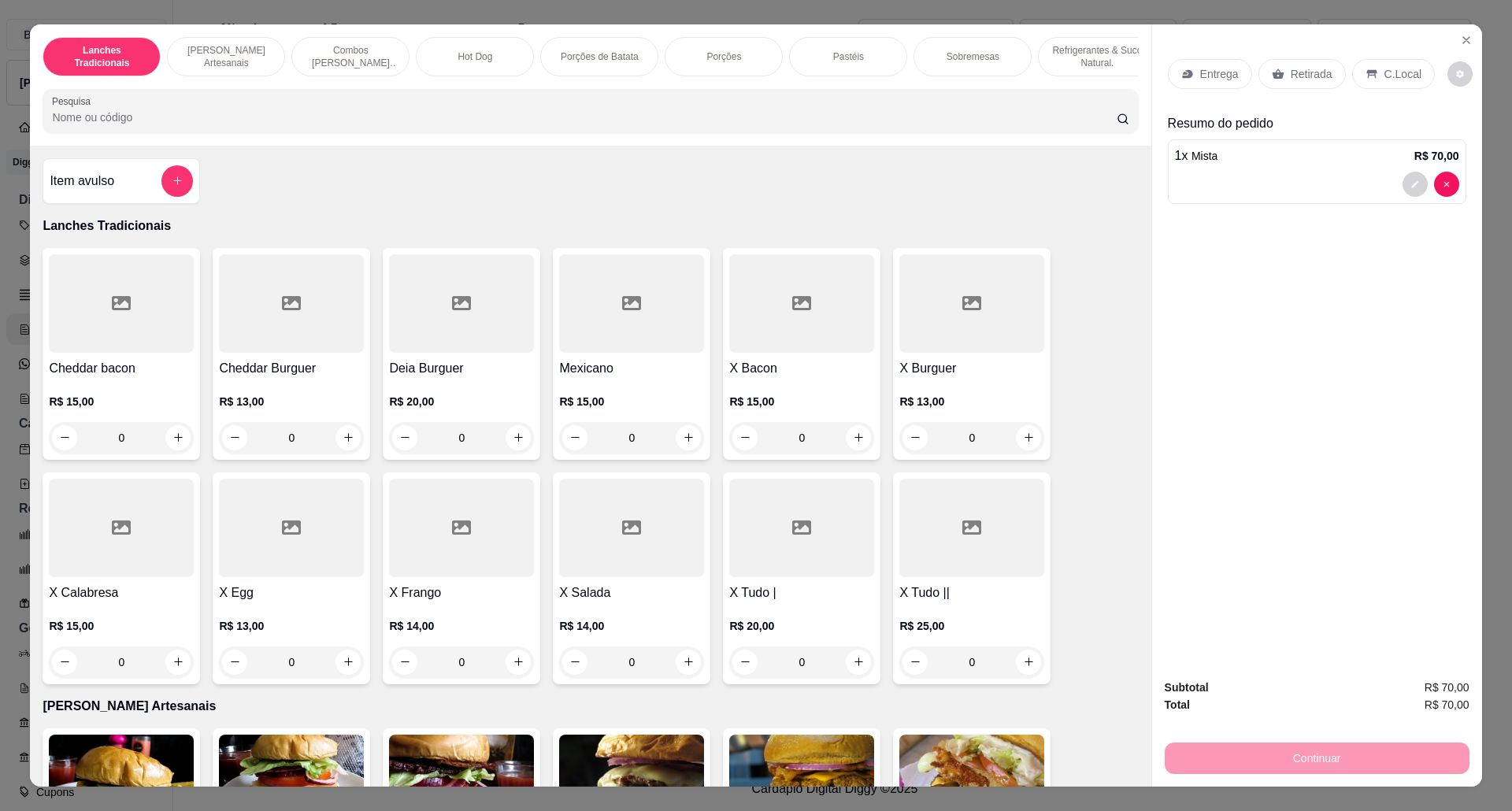 click on "Entrega" at bounding box center [1210, 74] 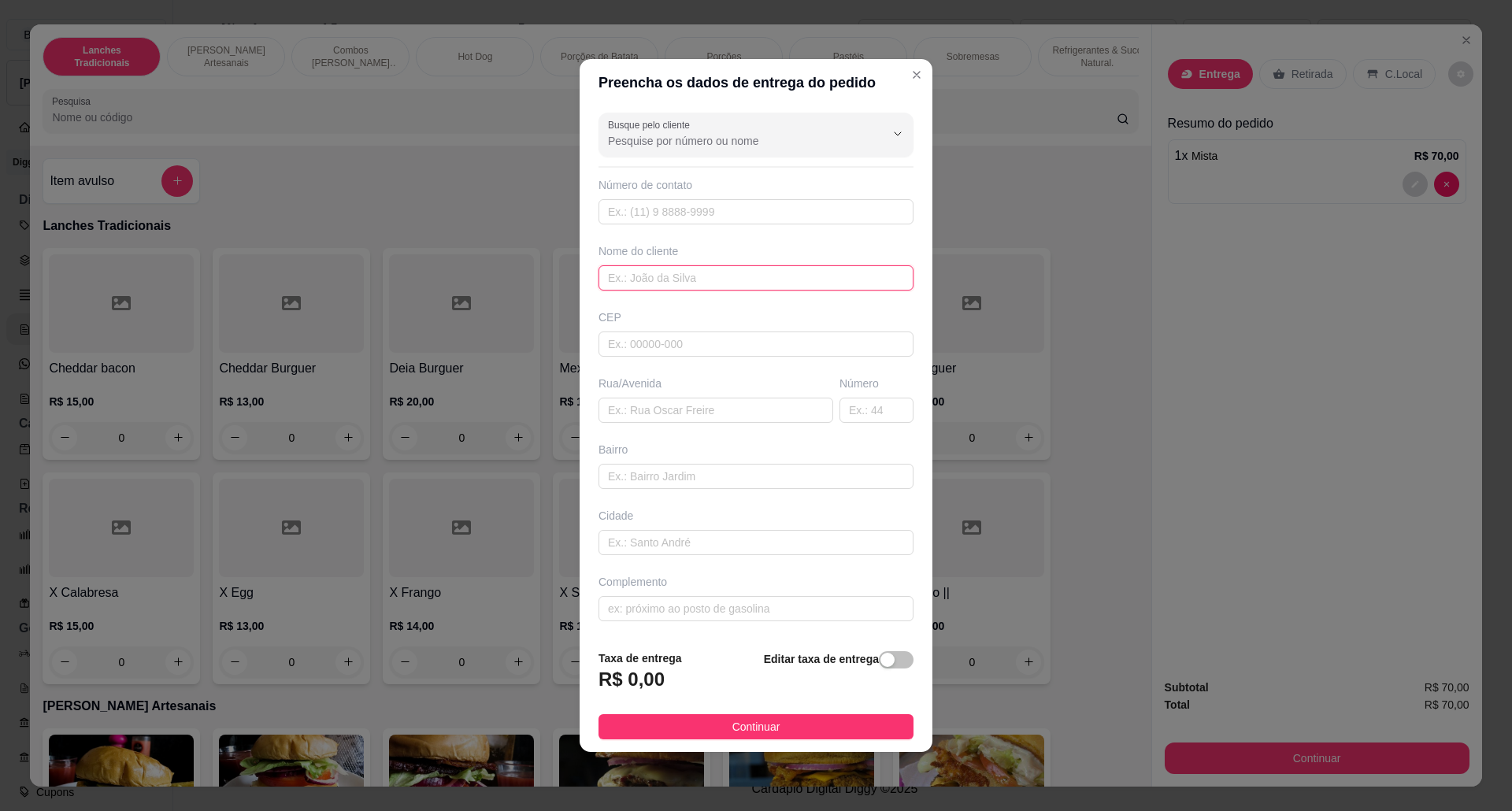 click at bounding box center [756, 278] 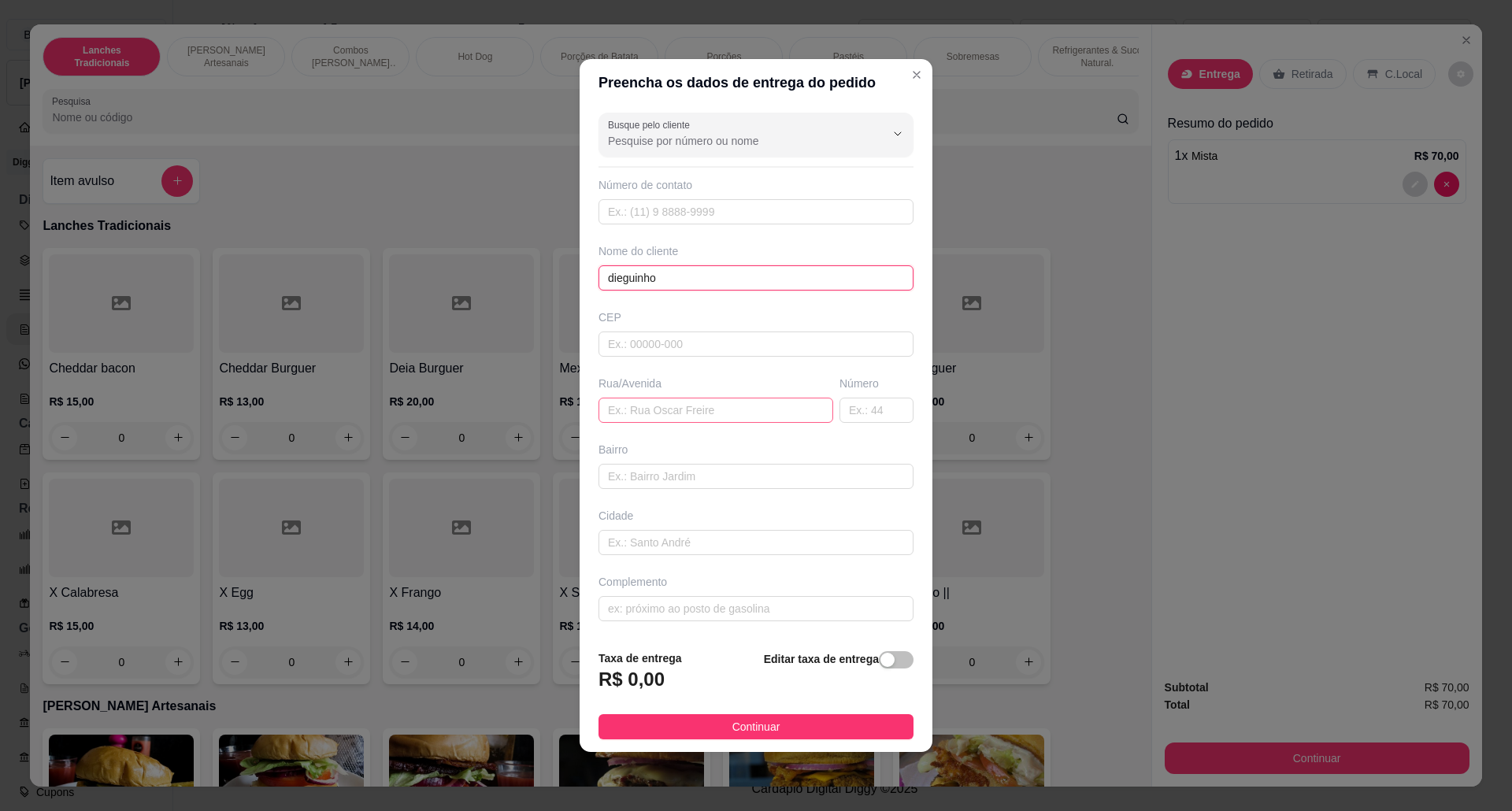 type on "dieguinho" 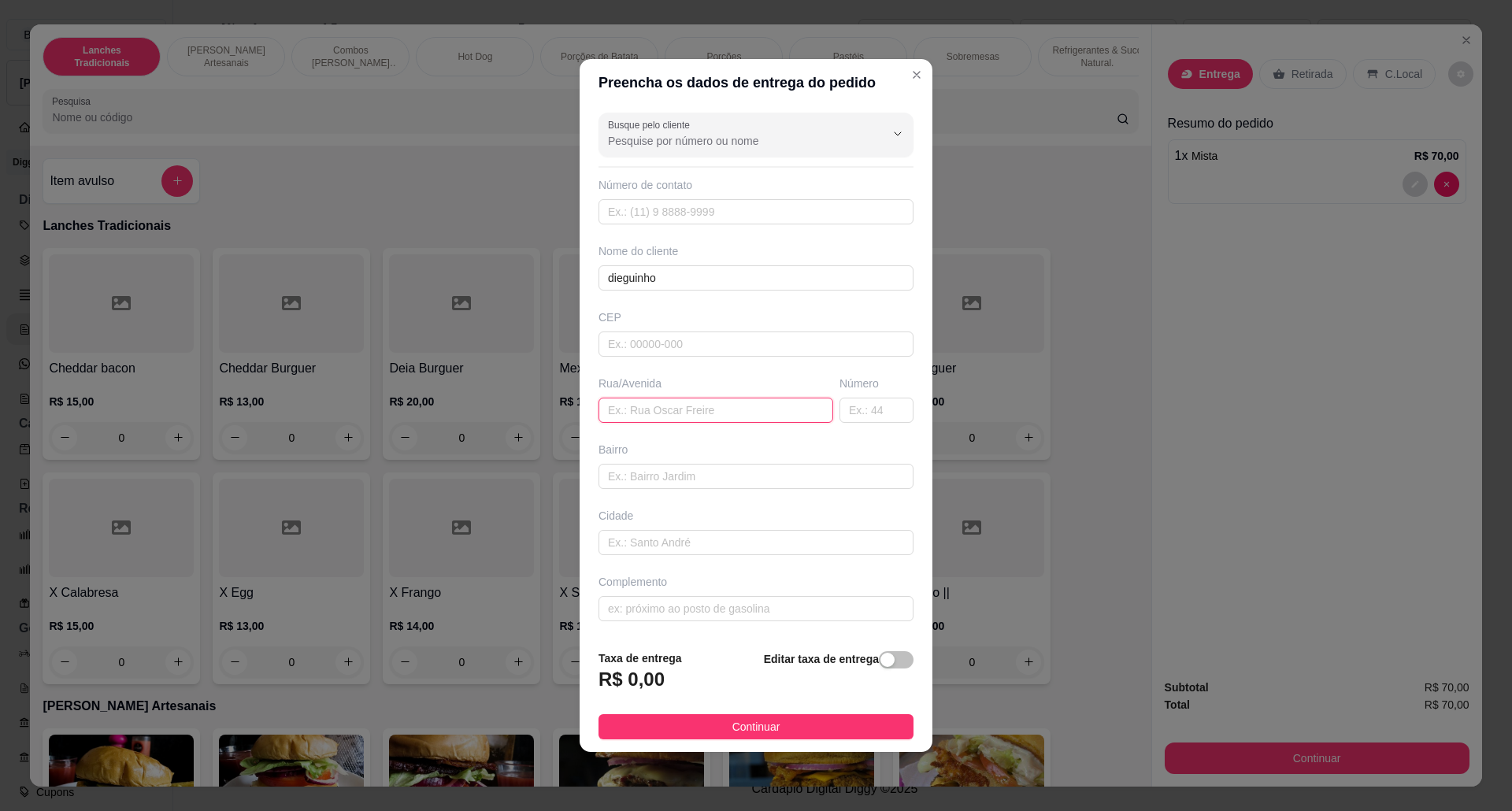 click at bounding box center [716, 410] 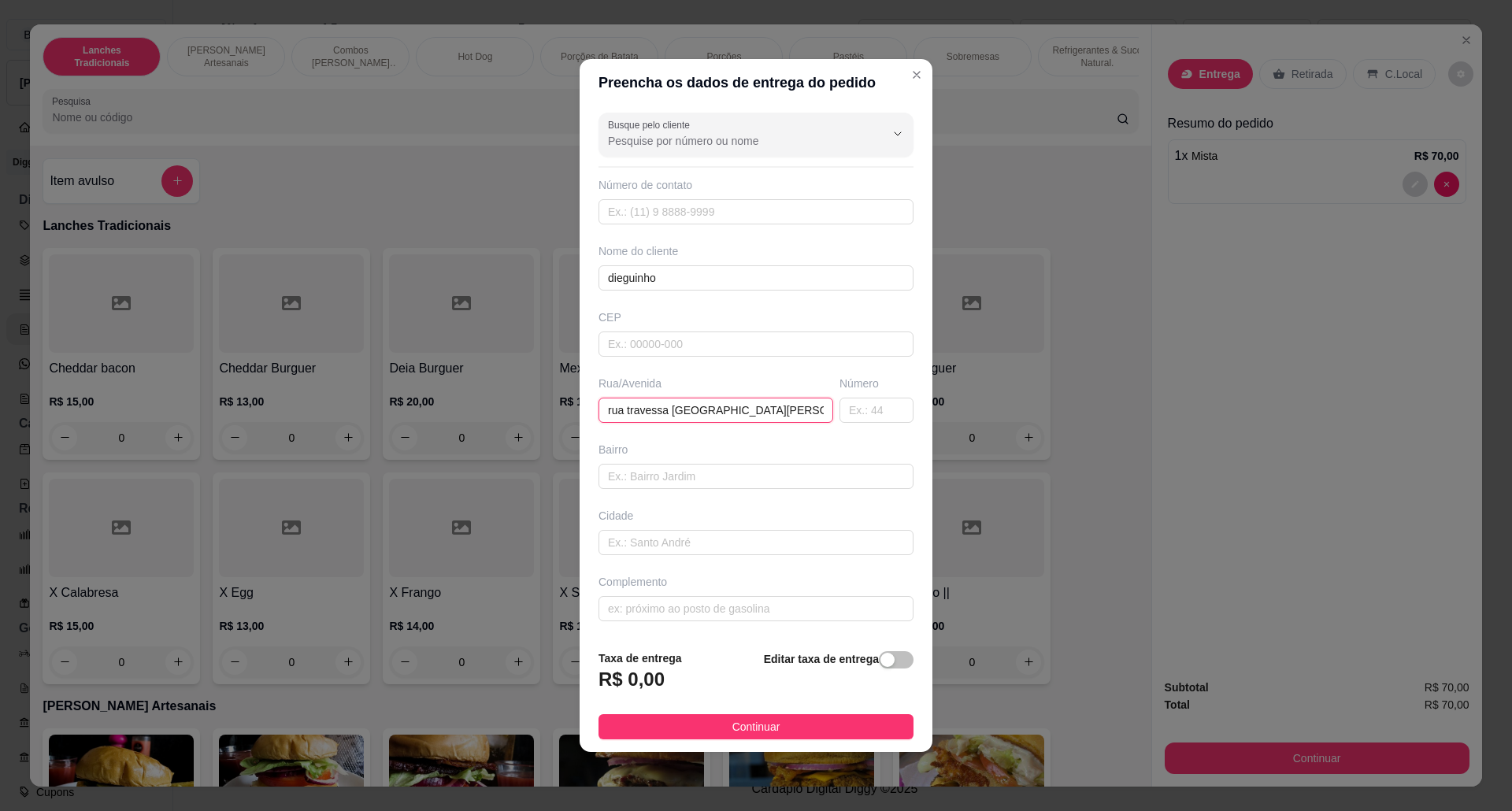 type on "rua travessa [GEOGRAPHIC_DATA][PERSON_NAME]" 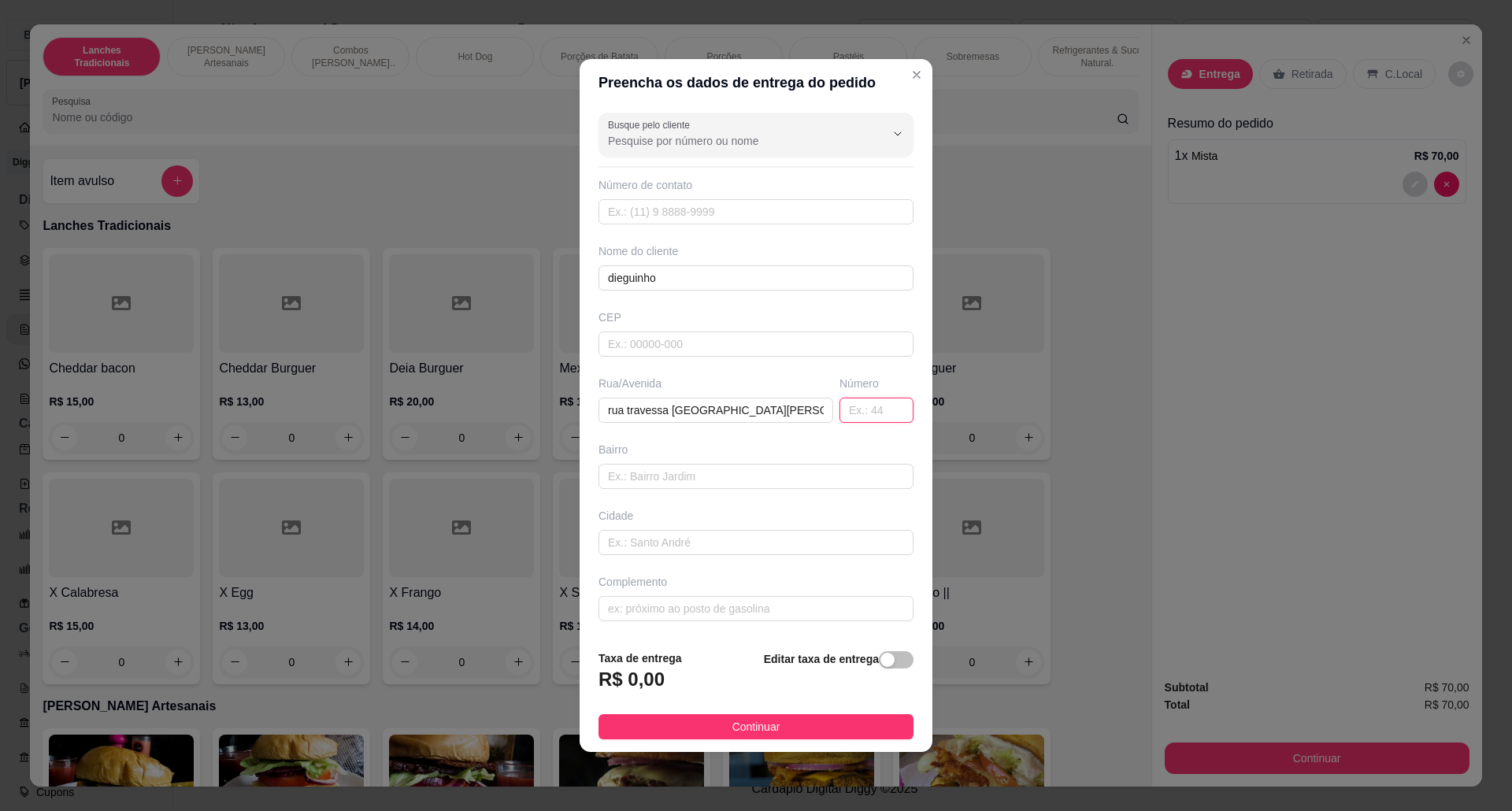 click at bounding box center (876, 410) 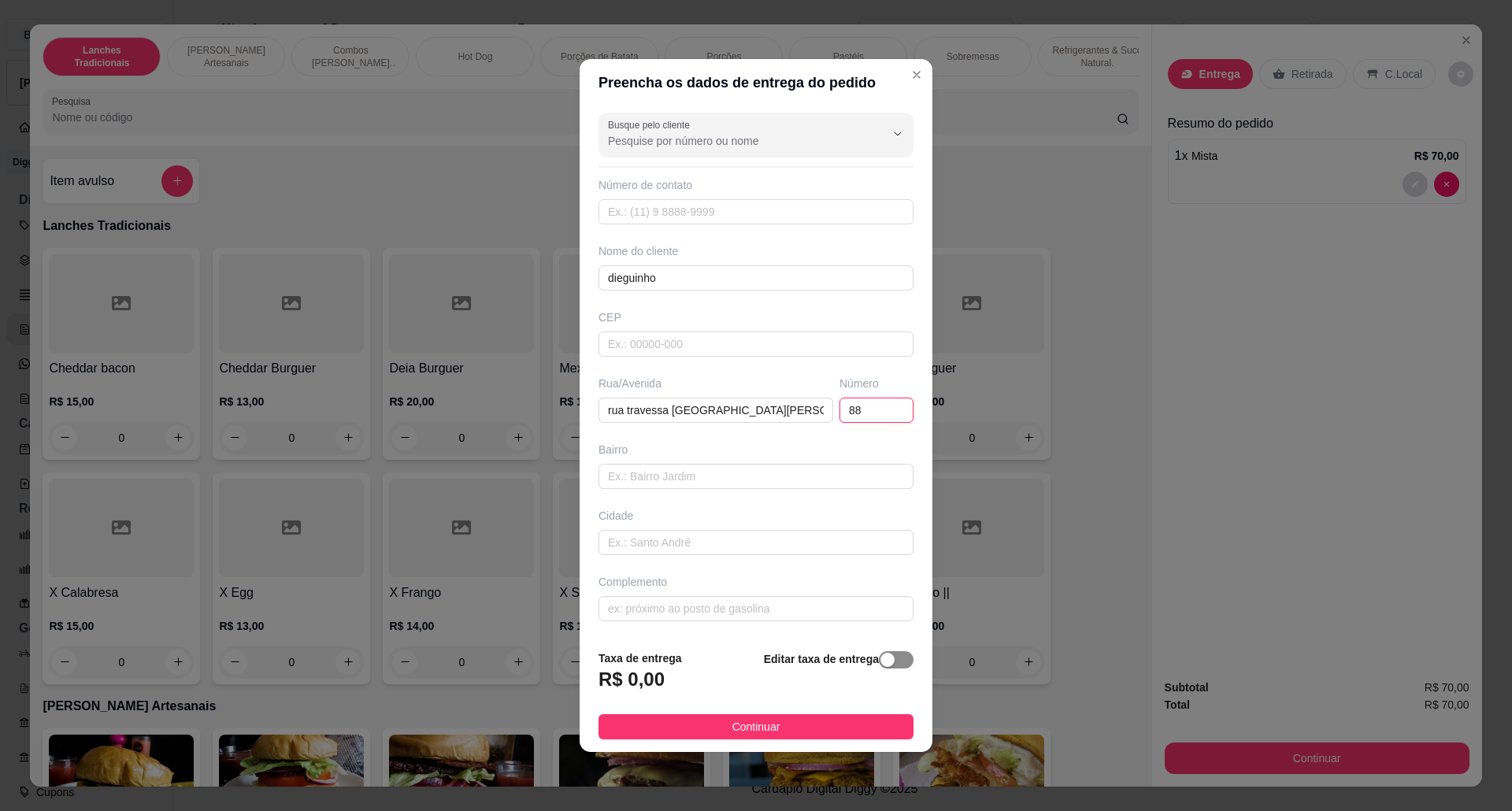 type on "88" 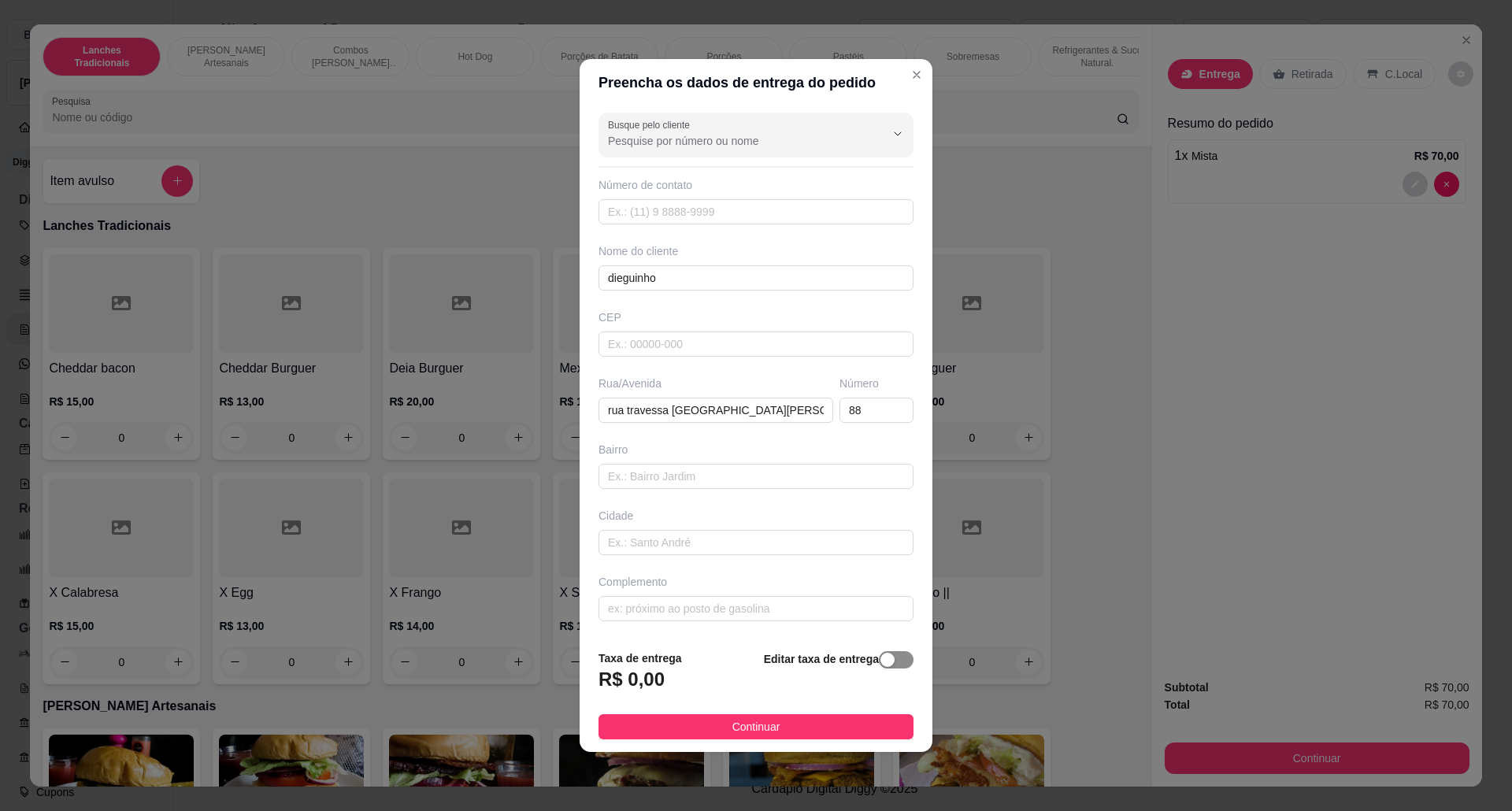 click at bounding box center (888, 660) 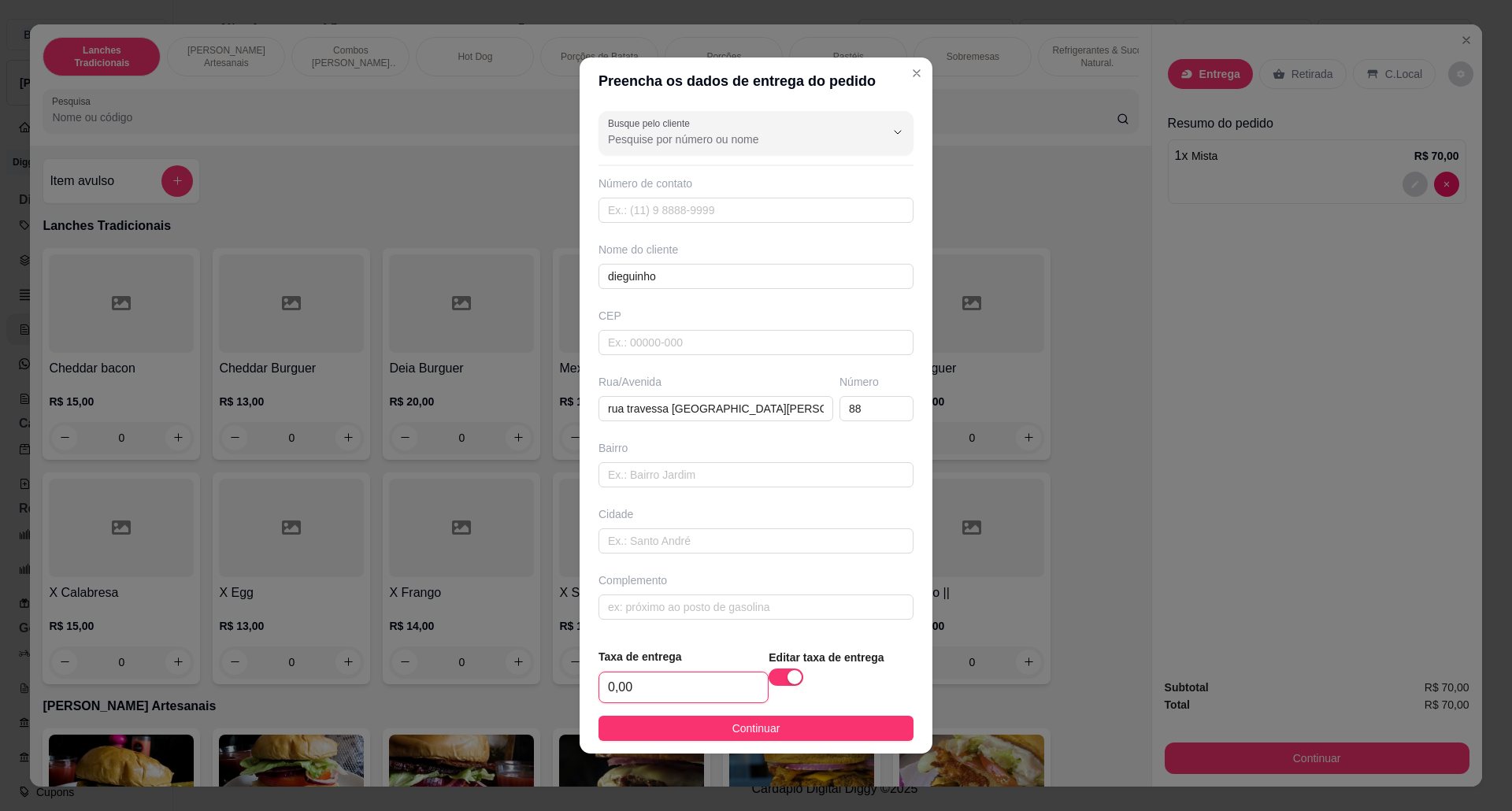 click on "0,00" at bounding box center (684, 687) 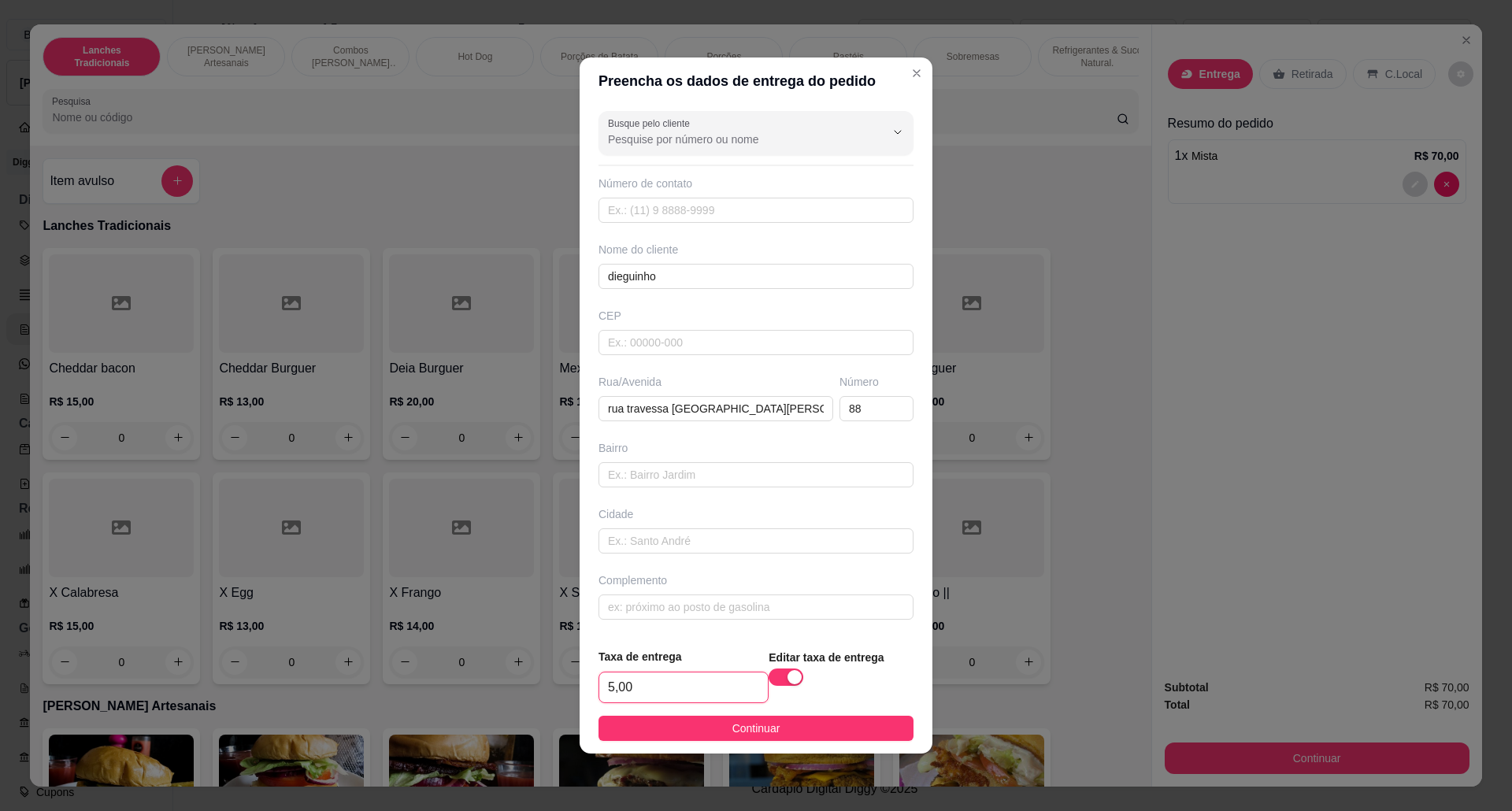 type on "5,00" 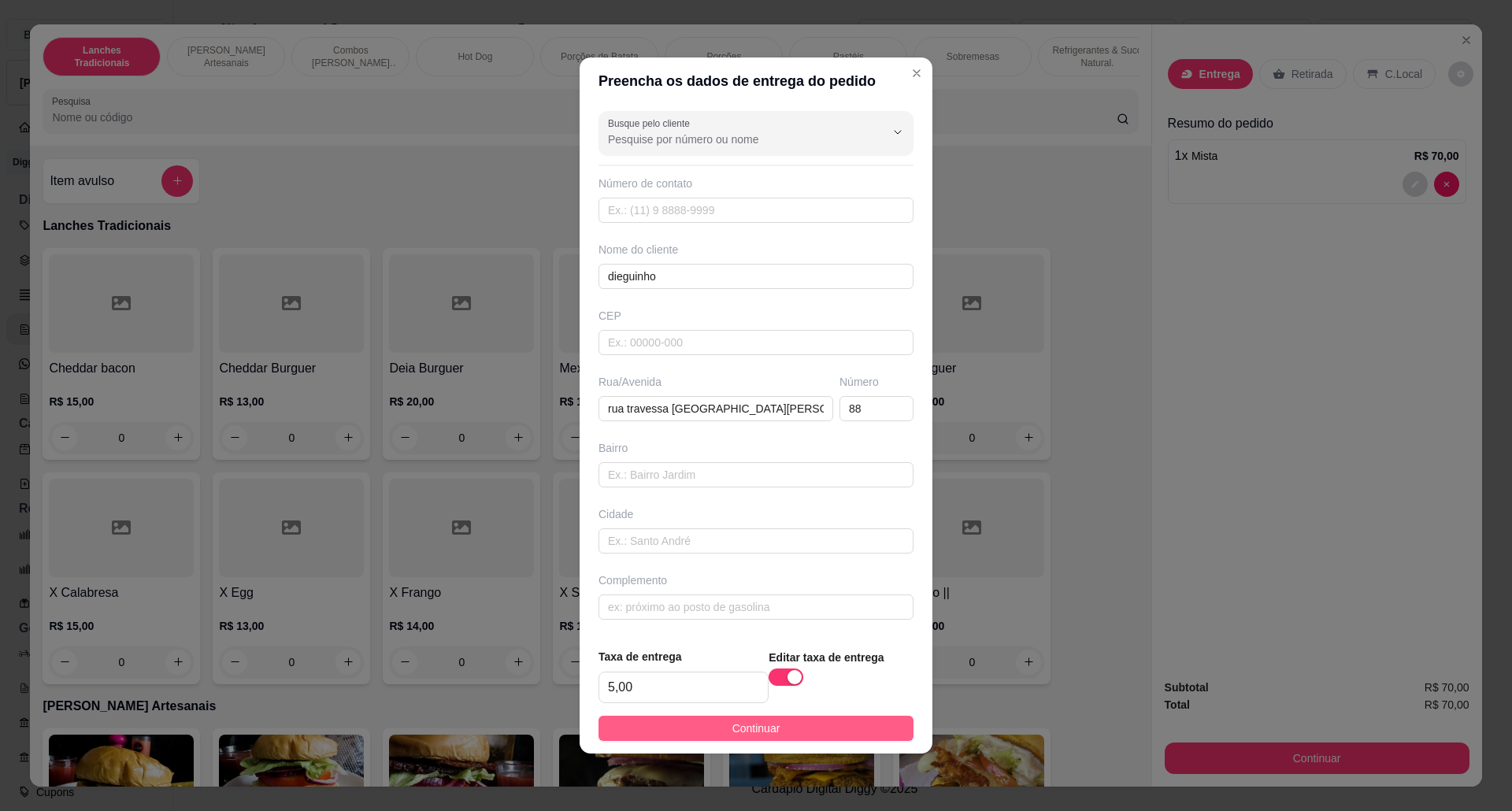 click on "Continuar" at bounding box center [756, 728] 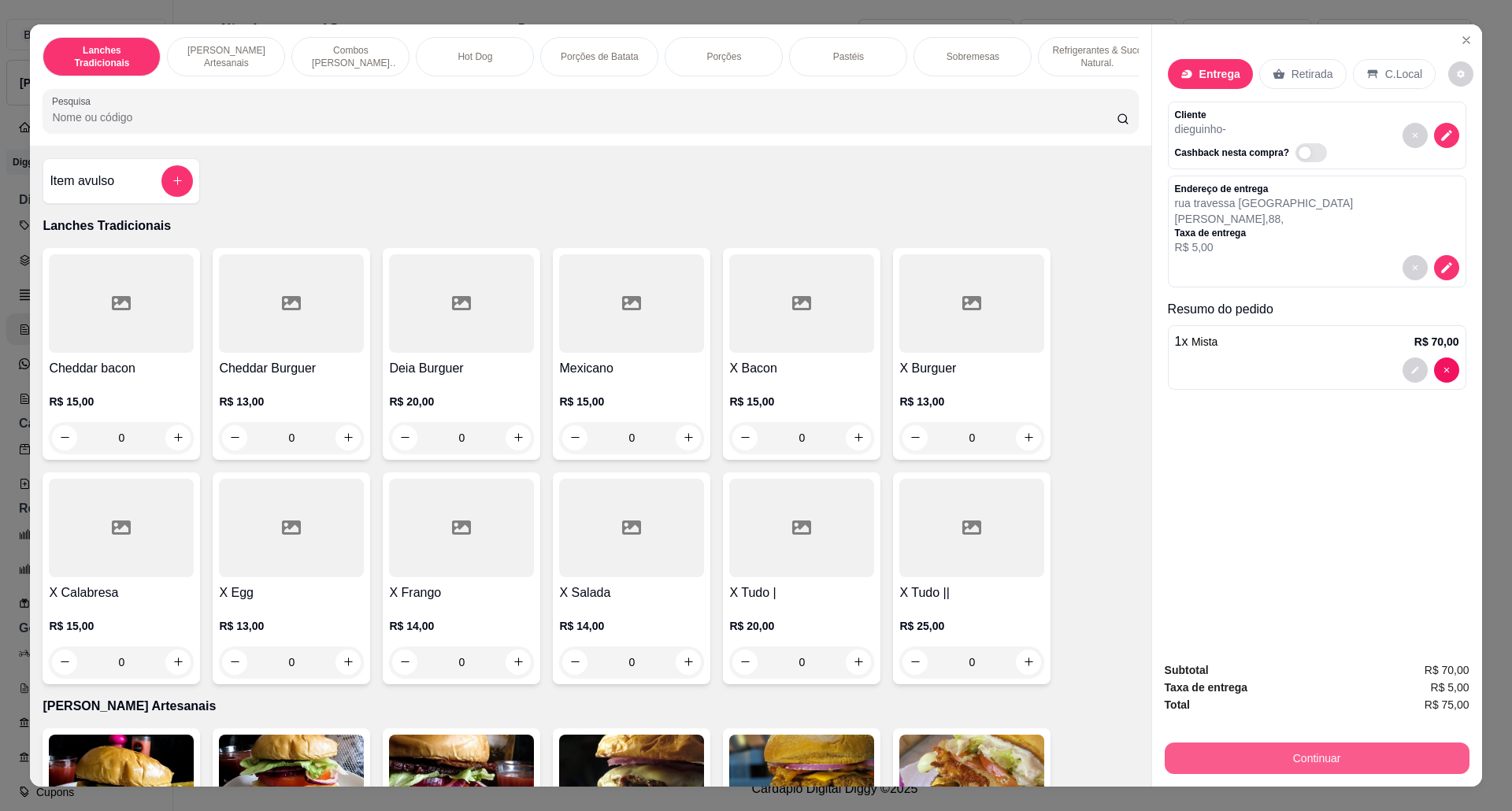 click on "Continuar" at bounding box center [1317, 758] 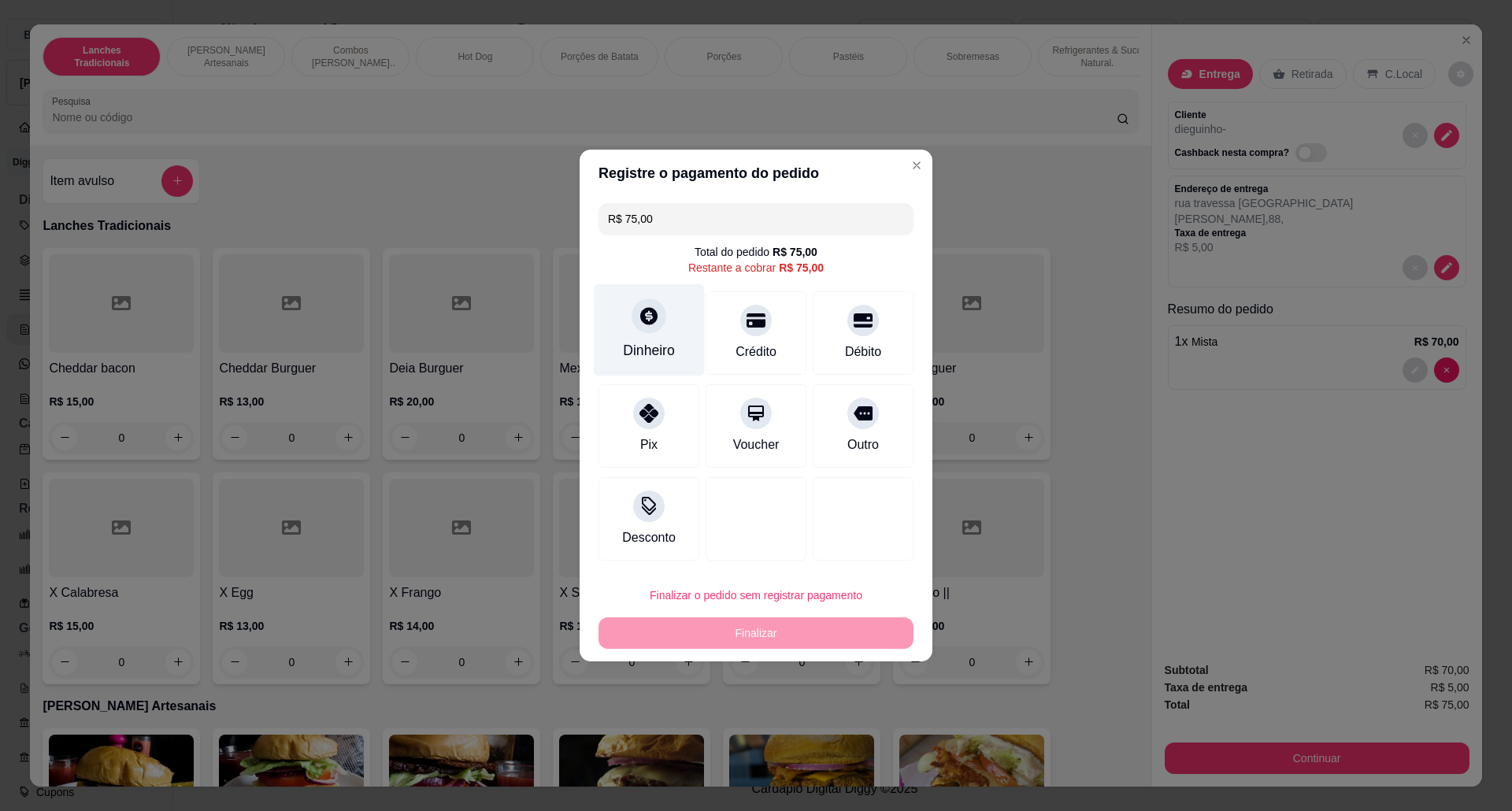 click on "Dinheiro" at bounding box center (649, 350) 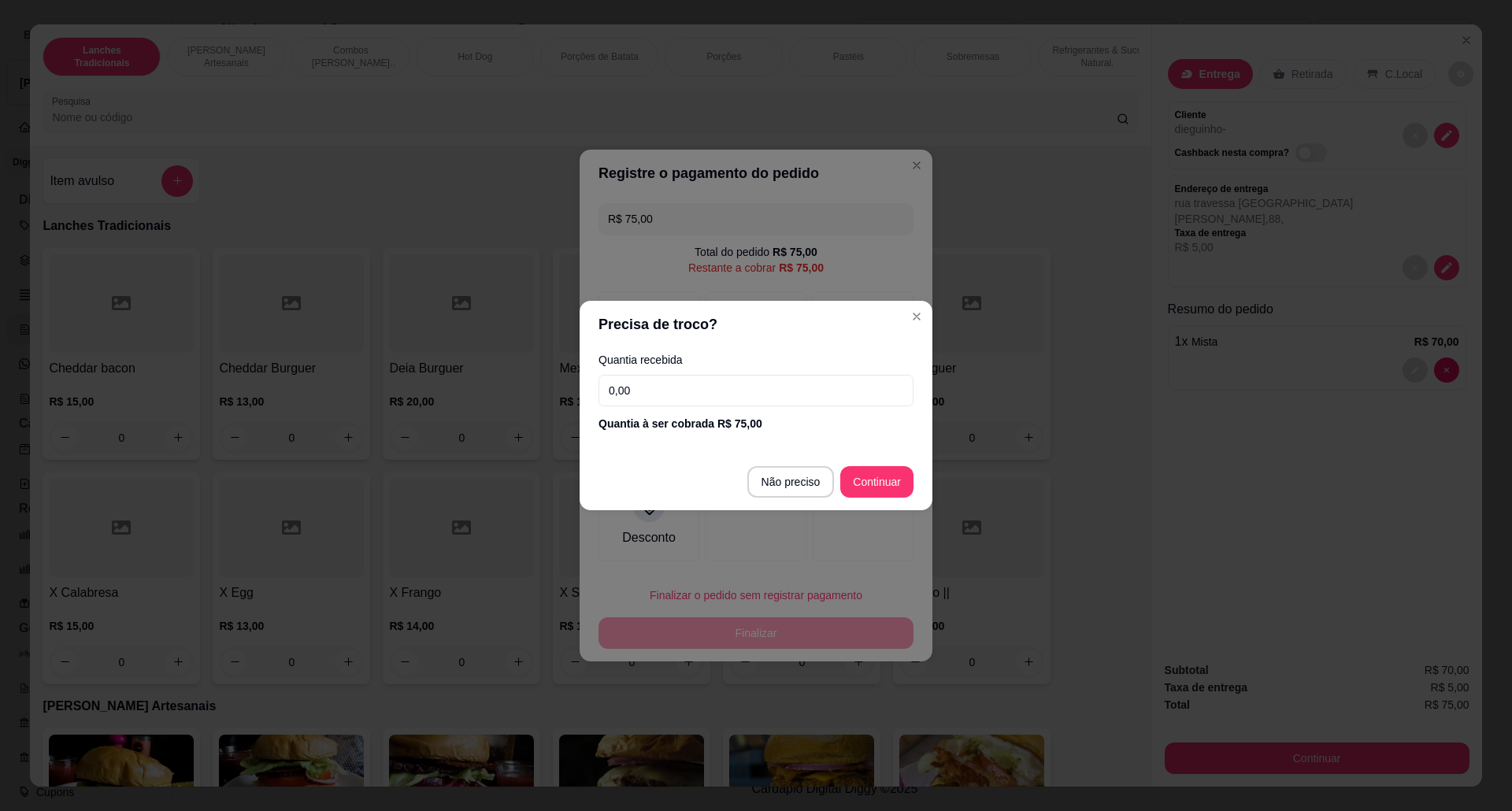 click on "0,00" at bounding box center (756, 391) 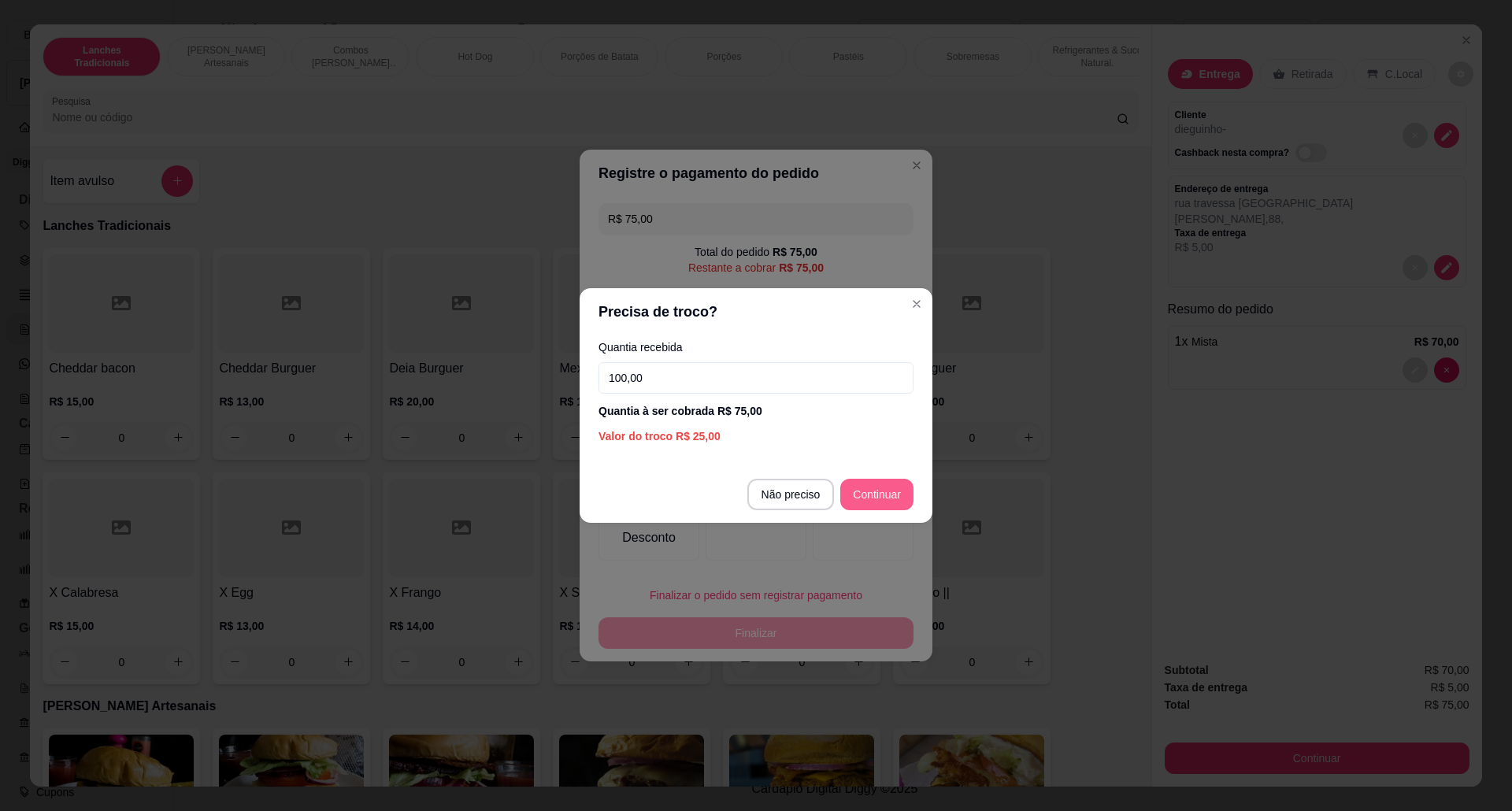 type on "R$ 0,00" 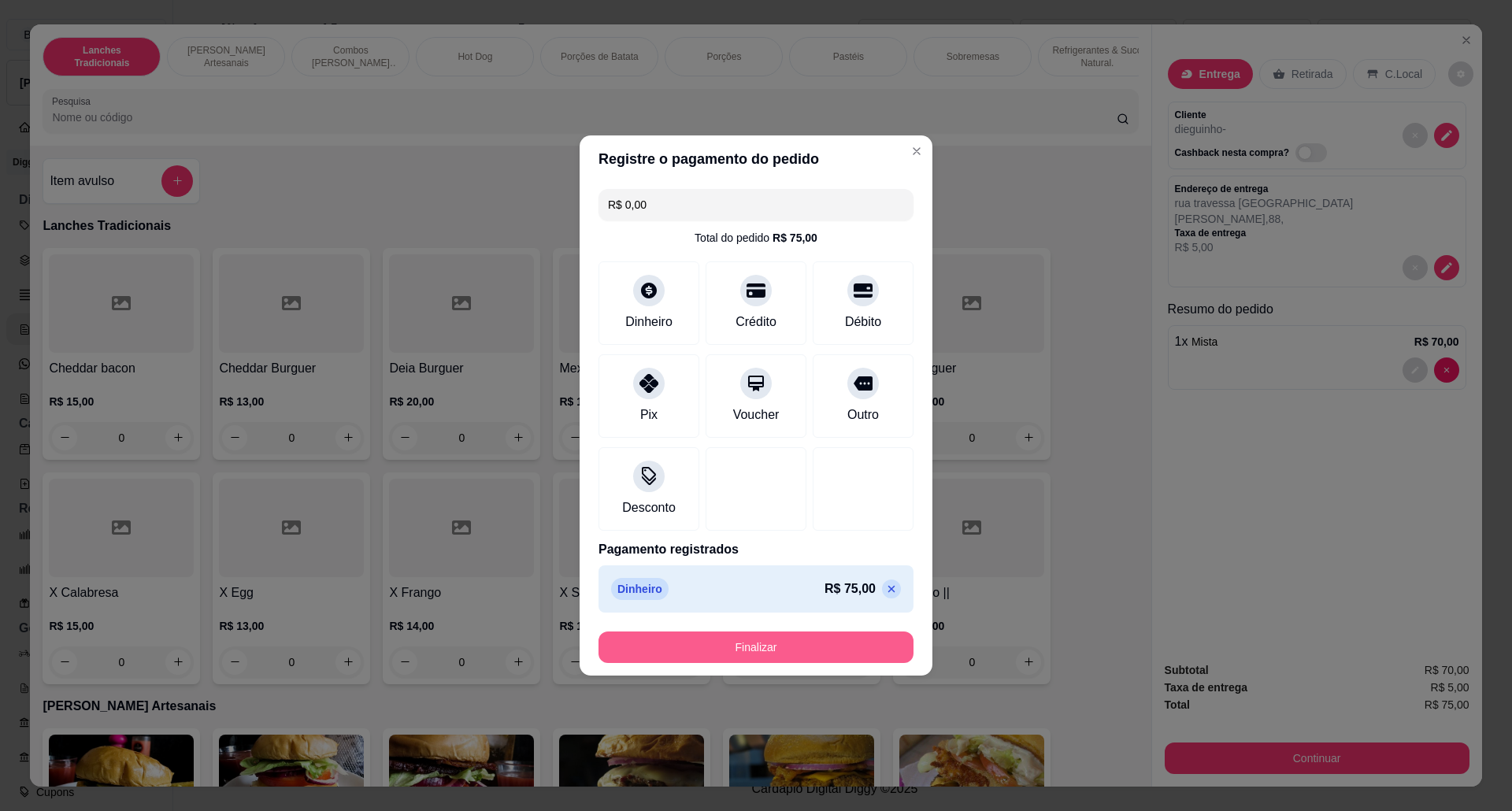 click on "Finalizar" at bounding box center [756, 647] 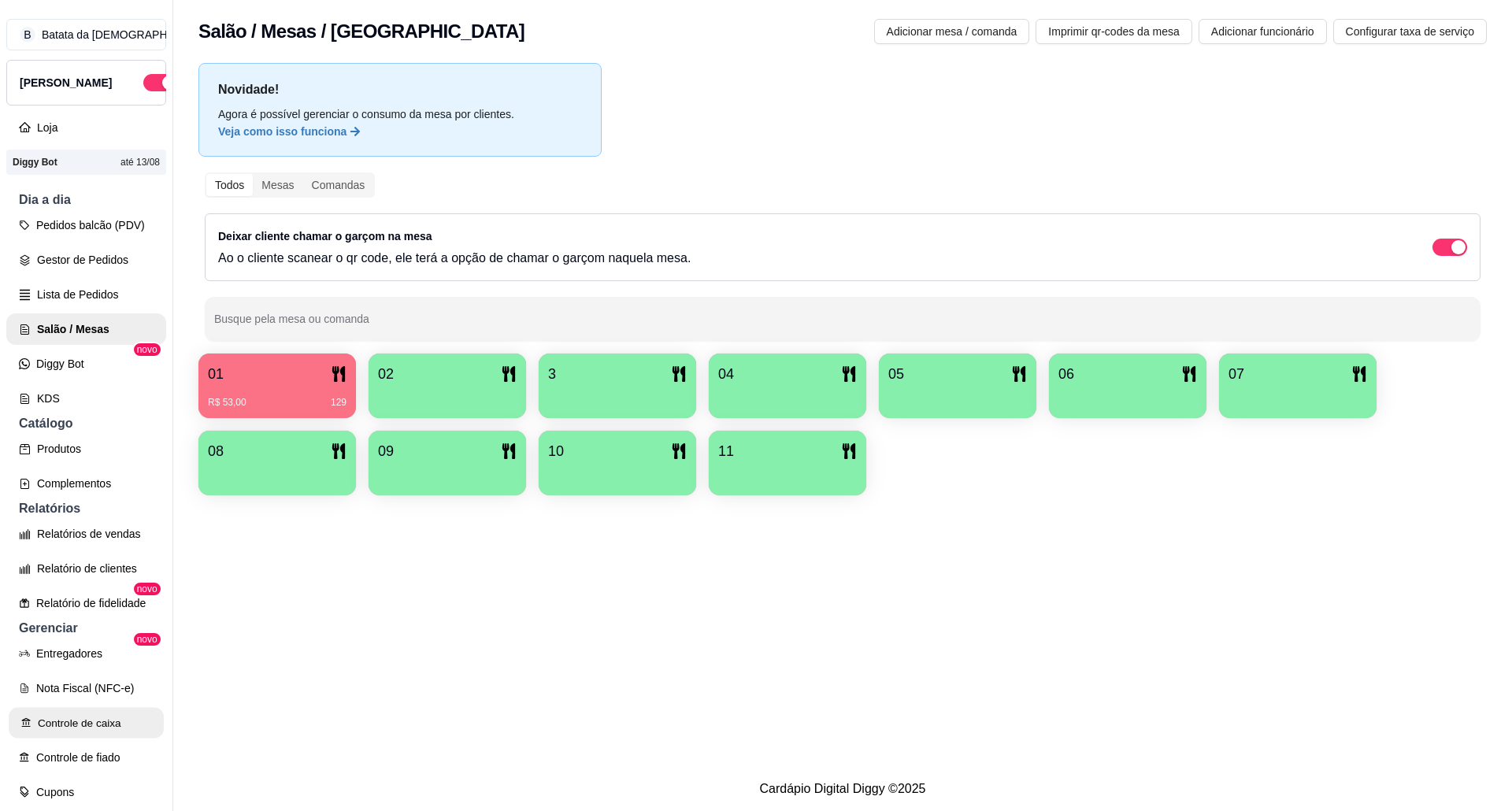 click on "Controle de caixa" at bounding box center (86, 723) 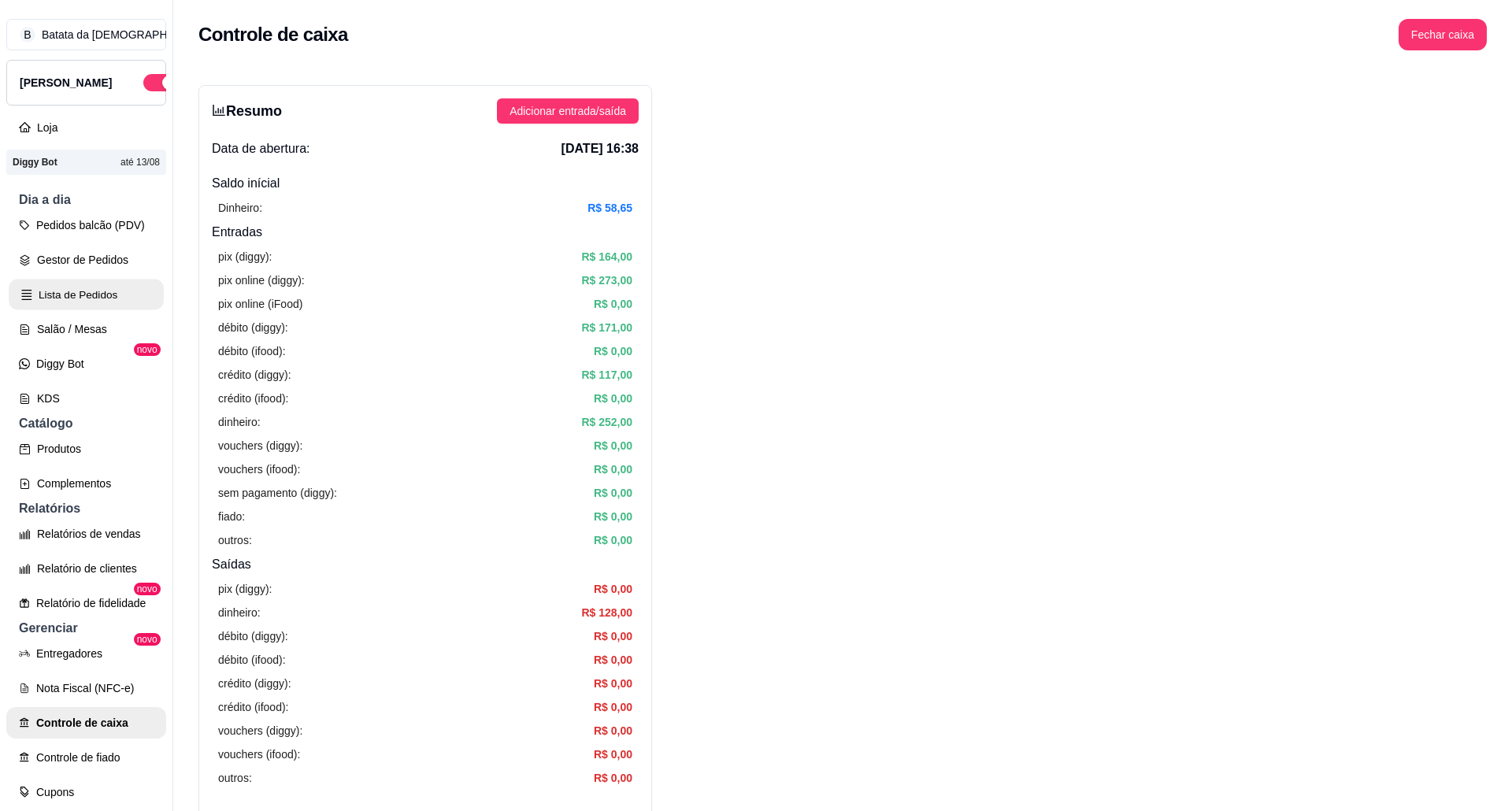click on "Lista de Pedidos" at bounding box center (86, 294) 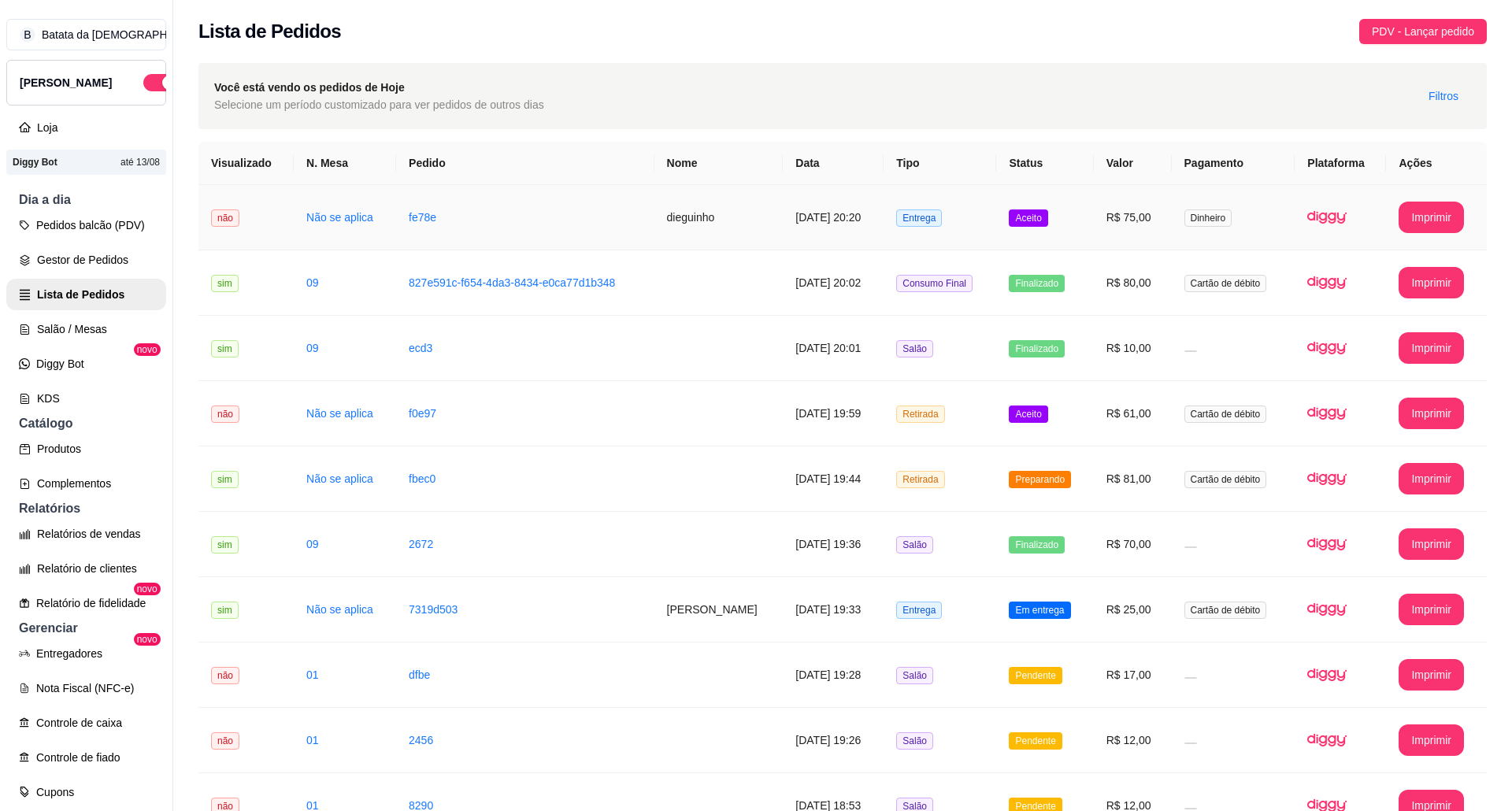 click on "[DATE] 20:20" at bounding box center (833, 217) 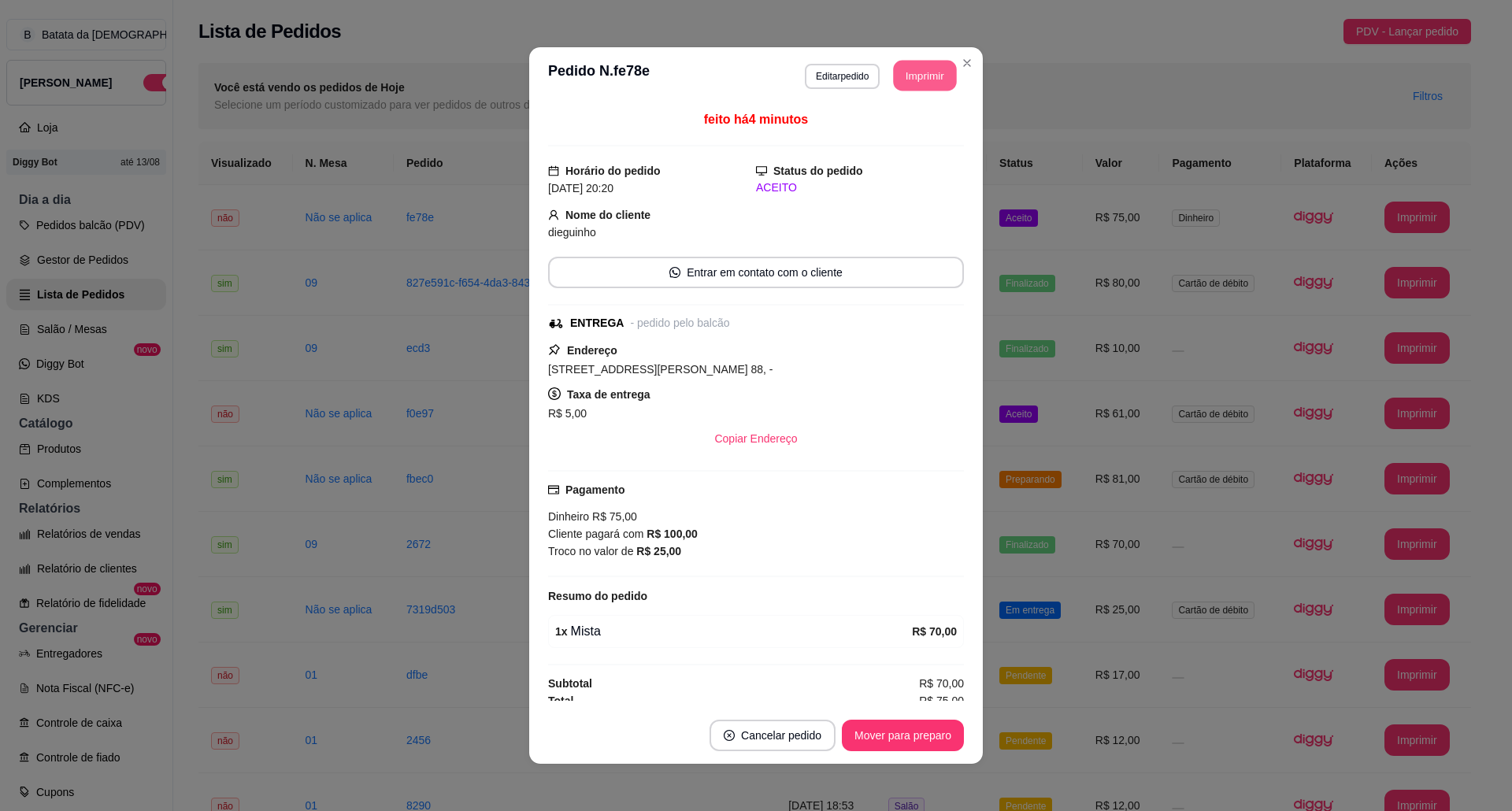 click on "Imprimir" at bounding box center (925, 76) 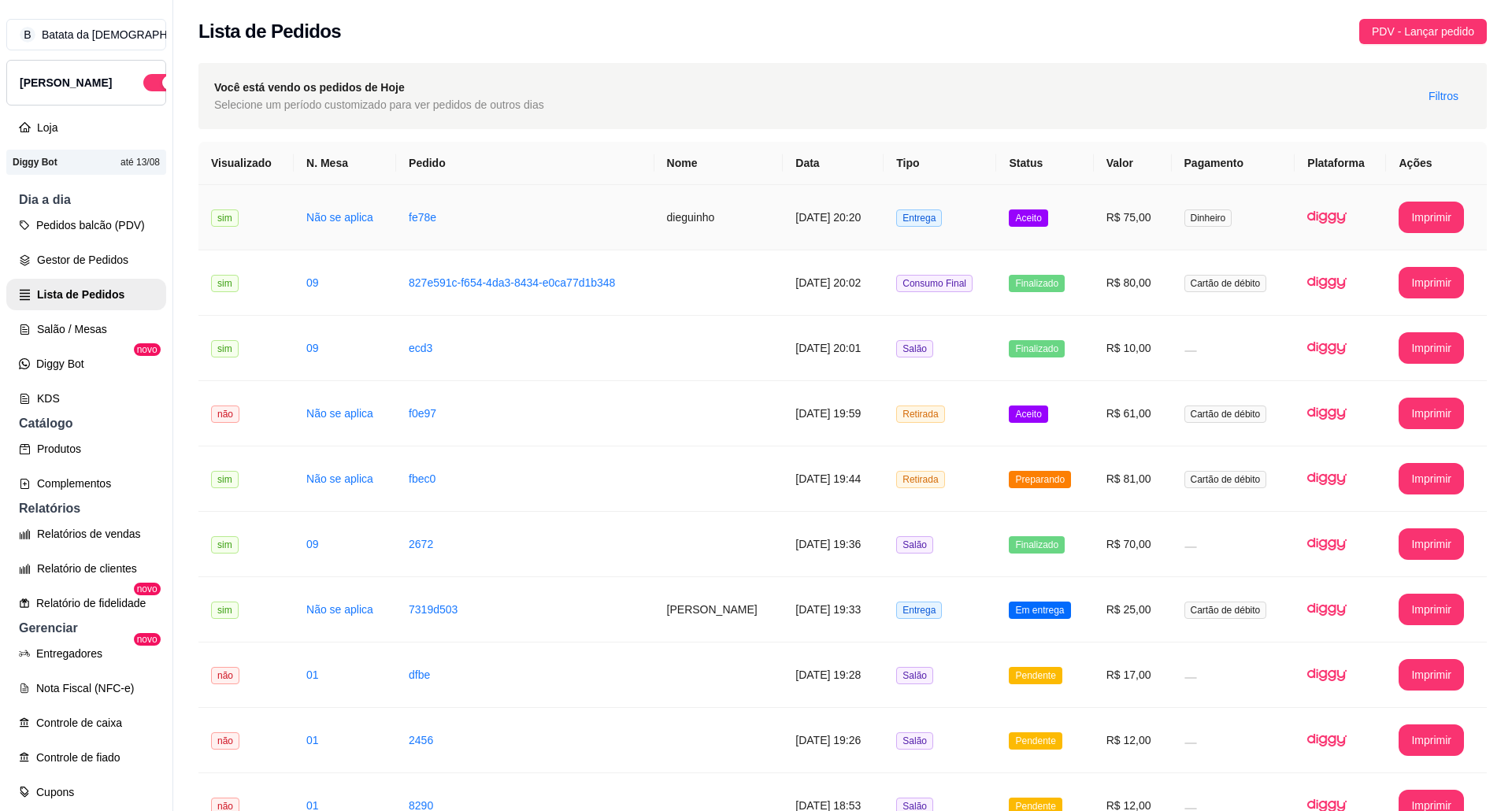 click on "Aceito" at bounding box center (1028, 218) 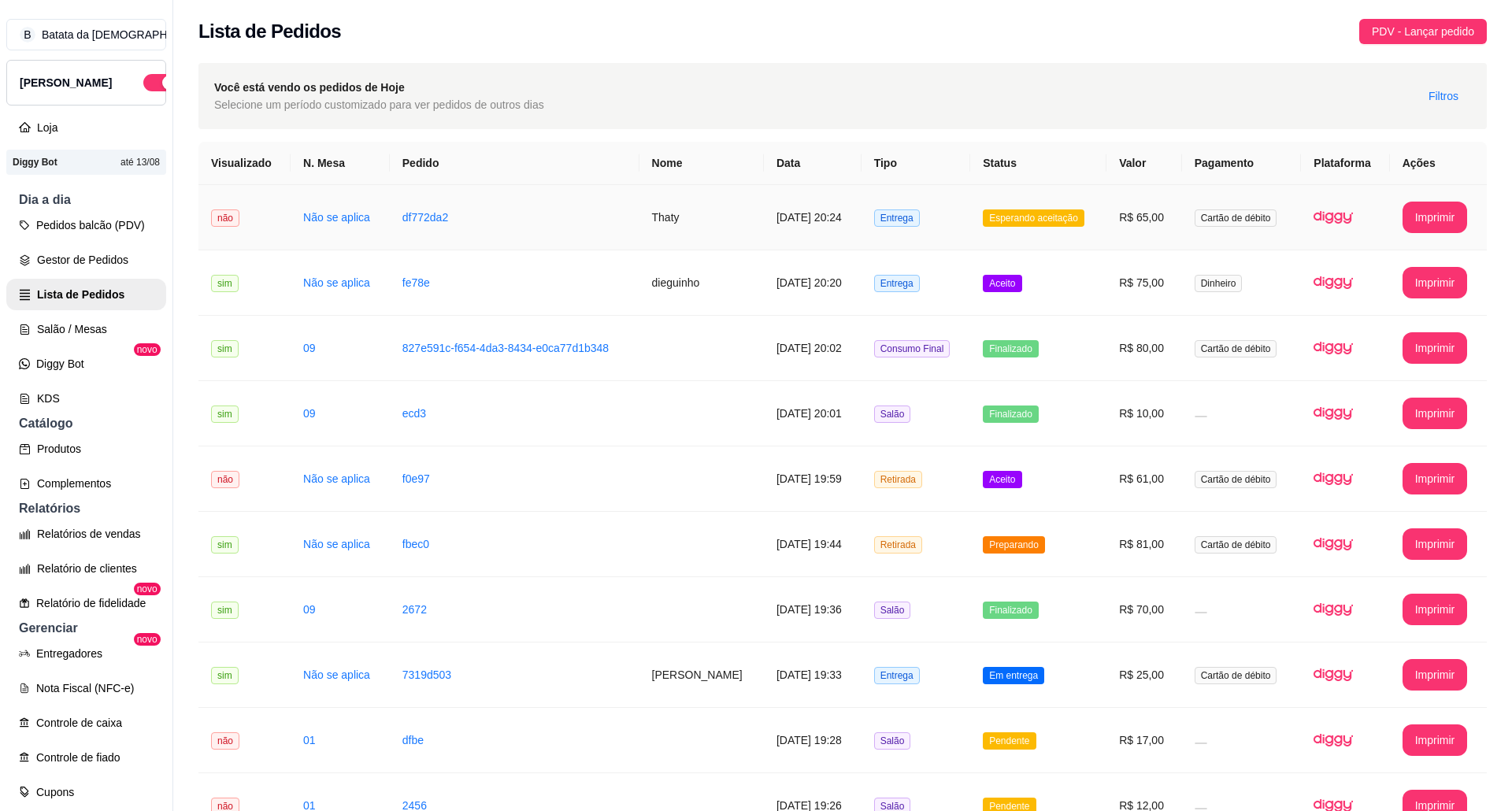 click on "Entrega" at bounding box center (916, 217) 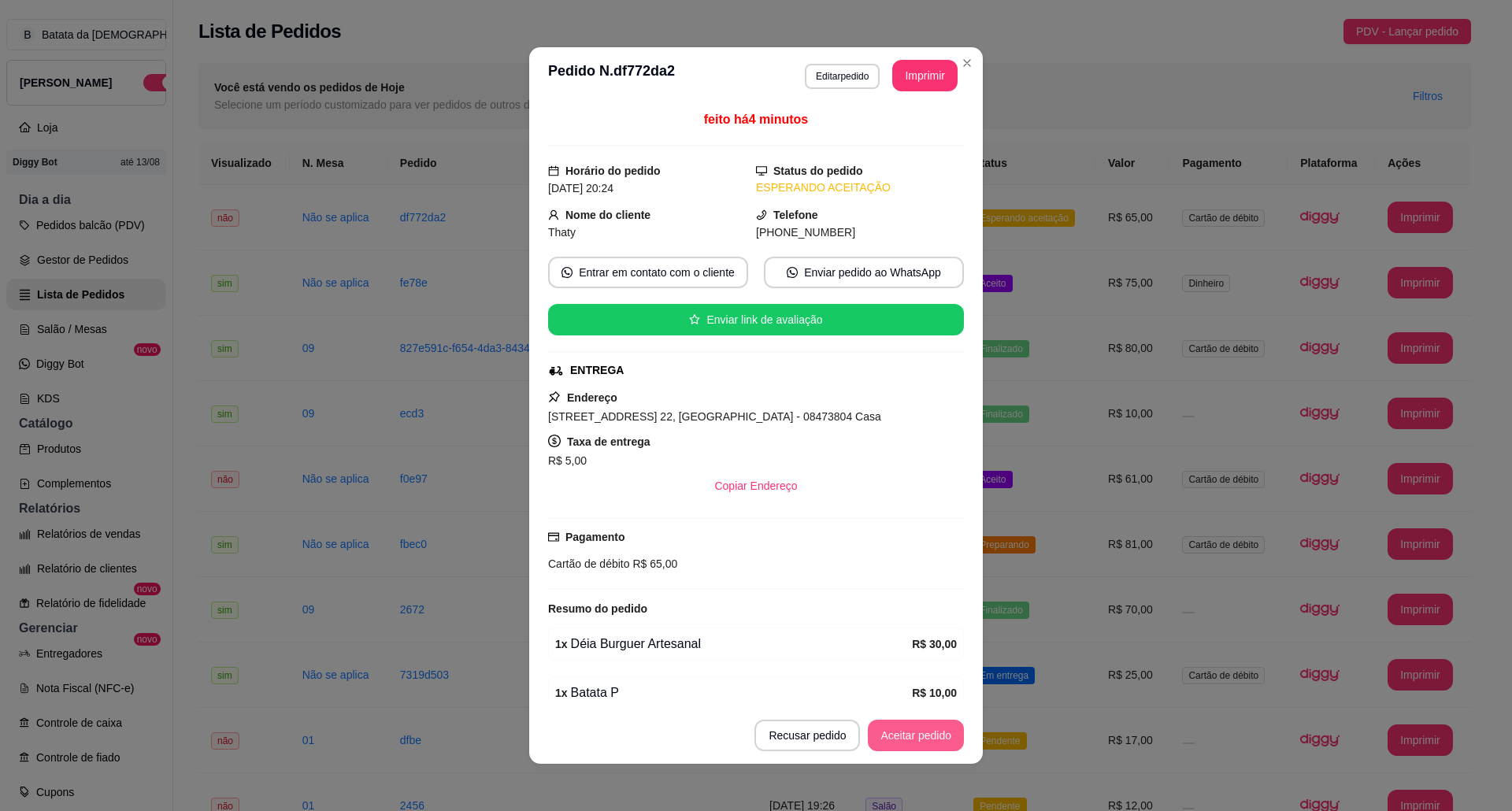 click on "Aceitar pedido" at bounding box center [916, 735] 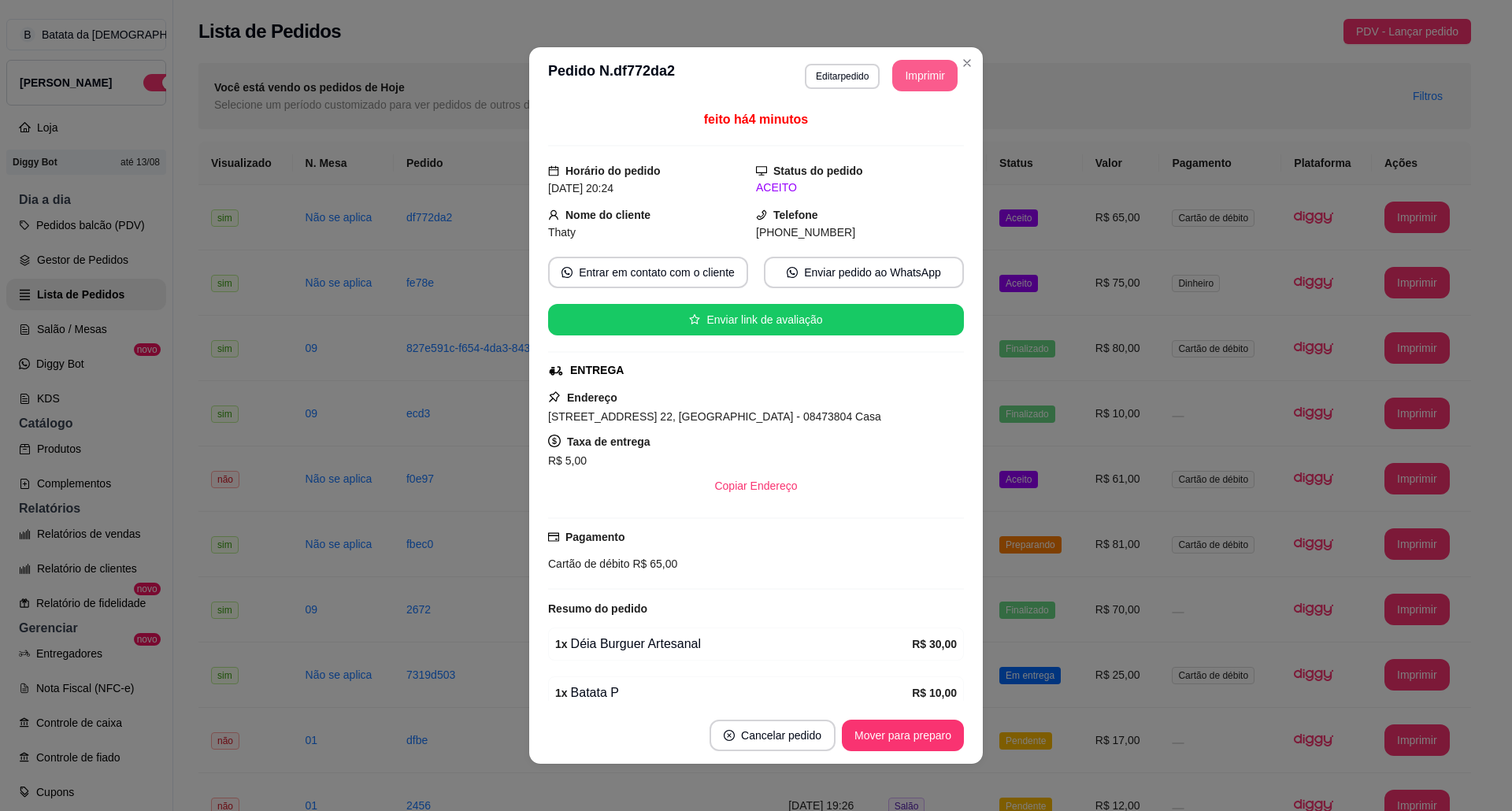 click on "Imprimir" at bounding box center (925, 76) 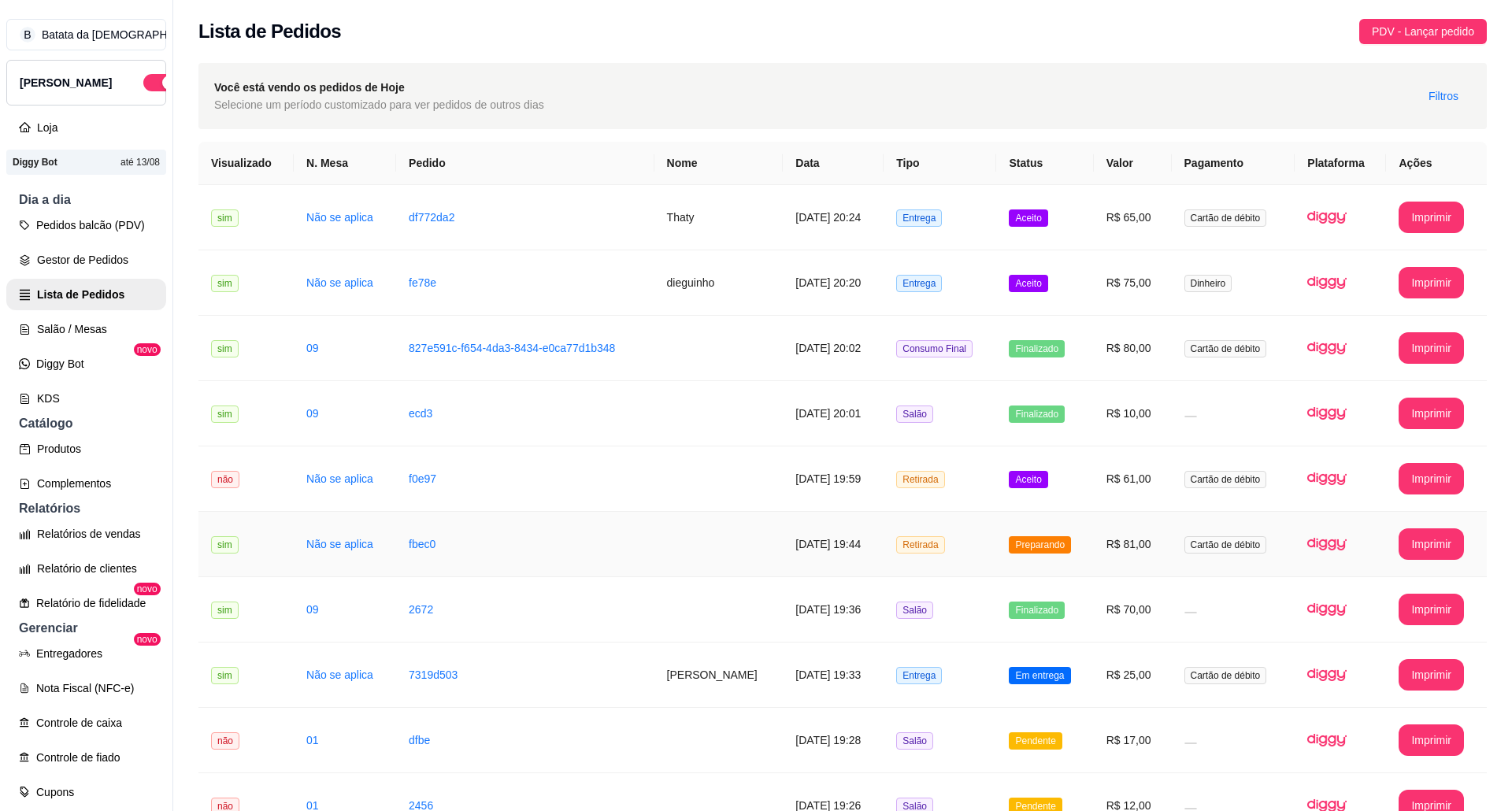 click on "Retirada" at bounding box center [939, 544] 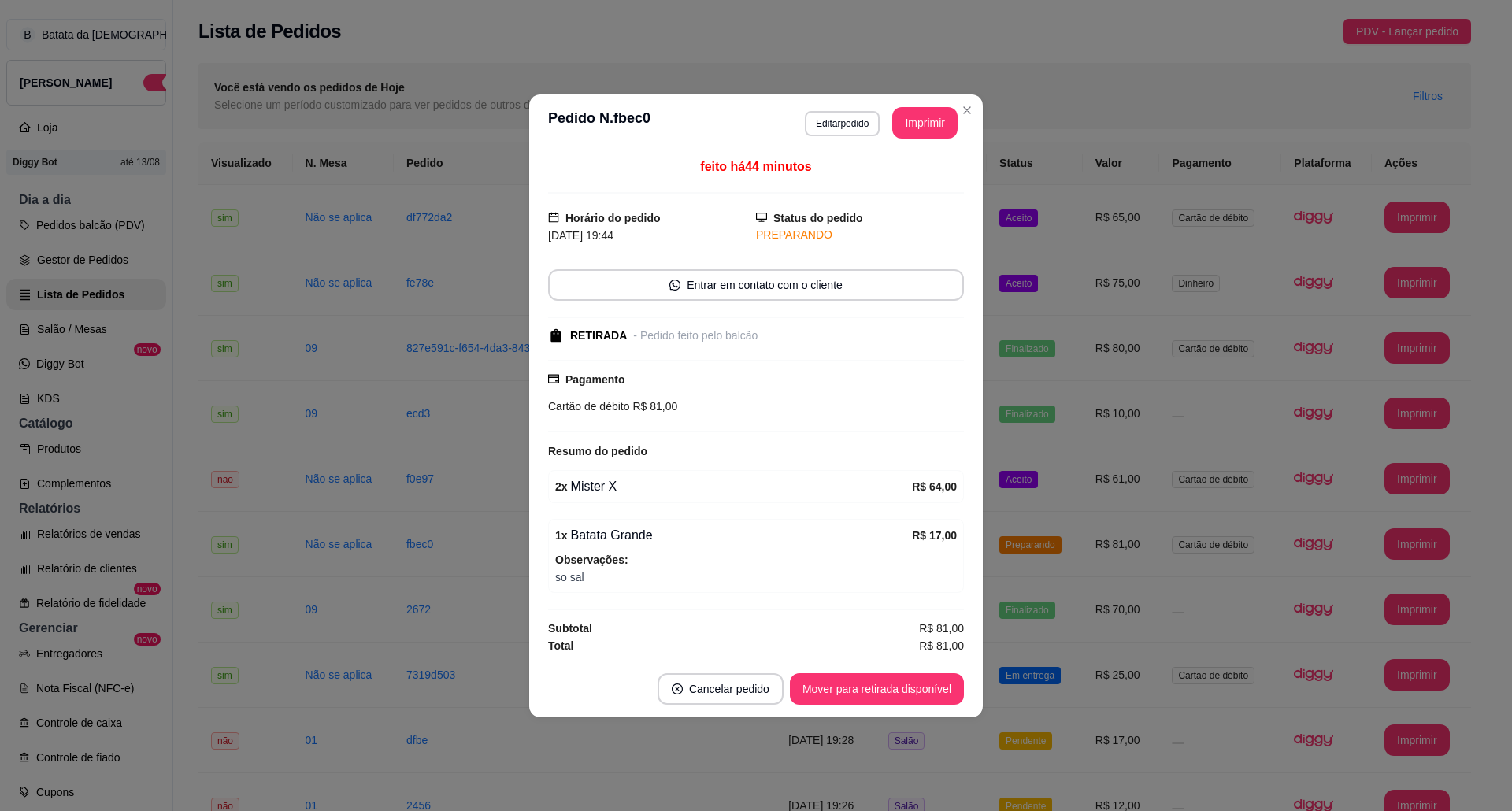 click on "Cancelar pedido Mover para retirada disponível" at bounding box center [756, 689] 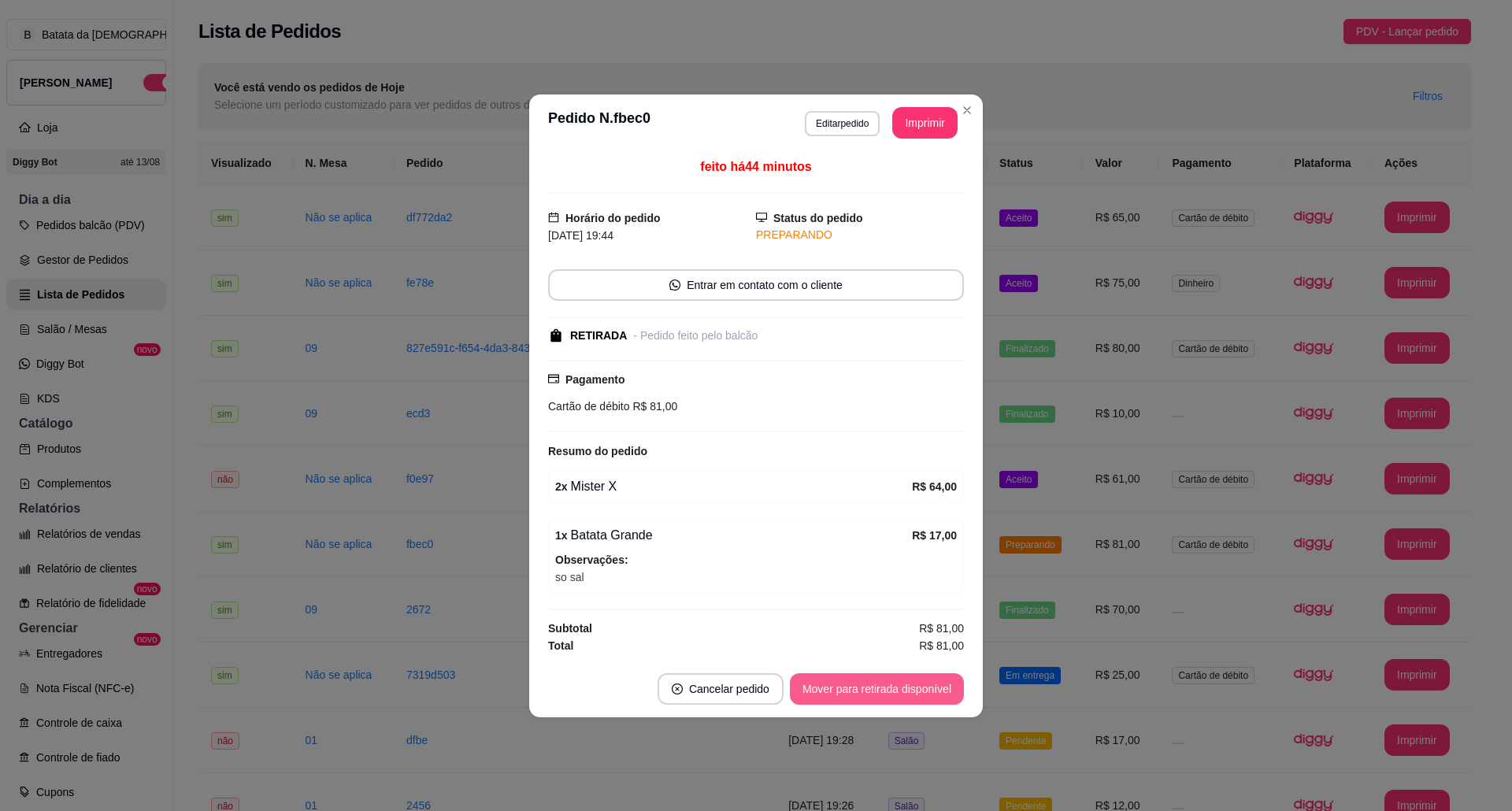 click on "Mover para retirada disponível" at bounding box center (876, 689) 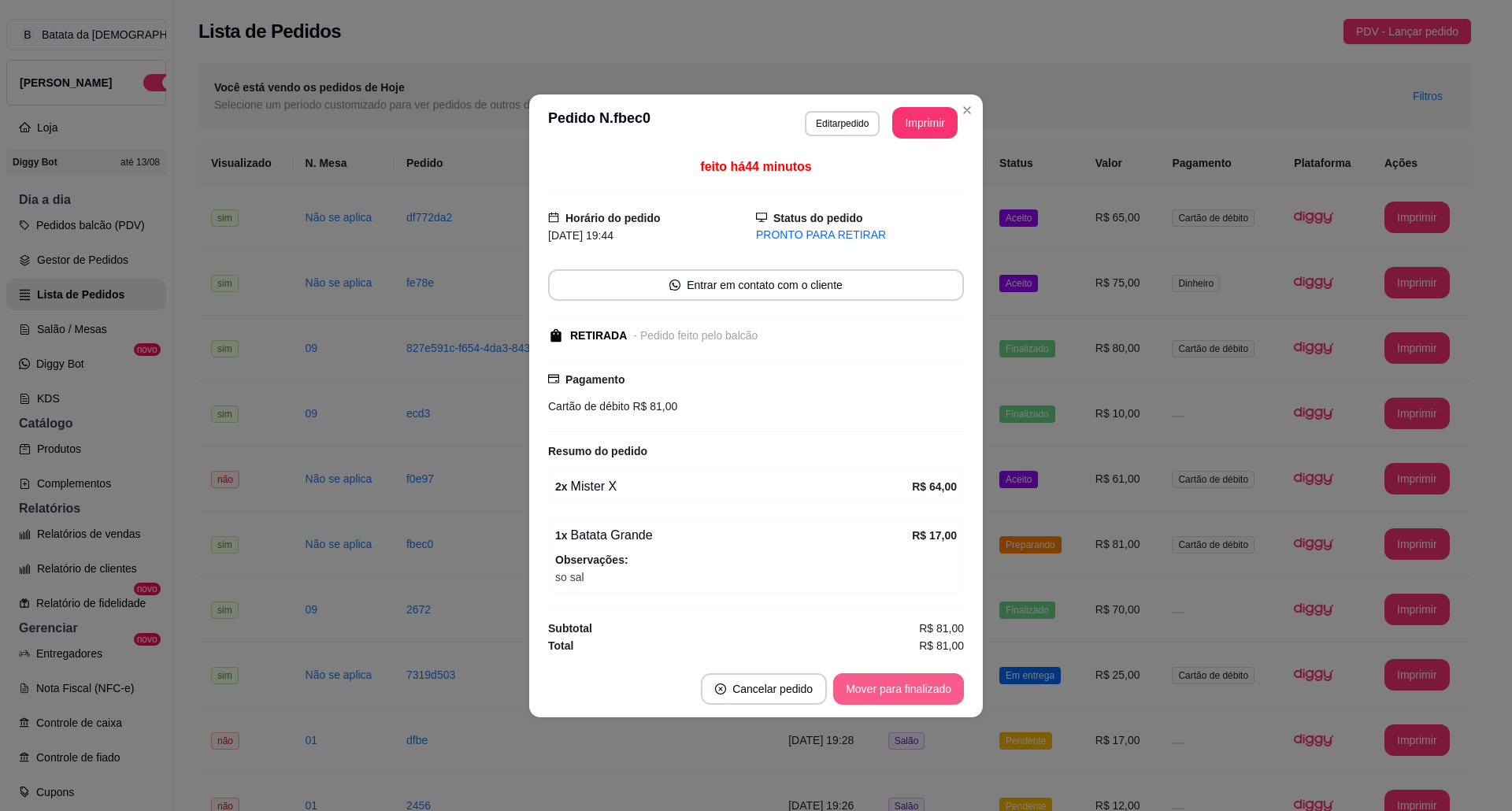 click on "Mover para finalizado" at bounding box center (899, 689) 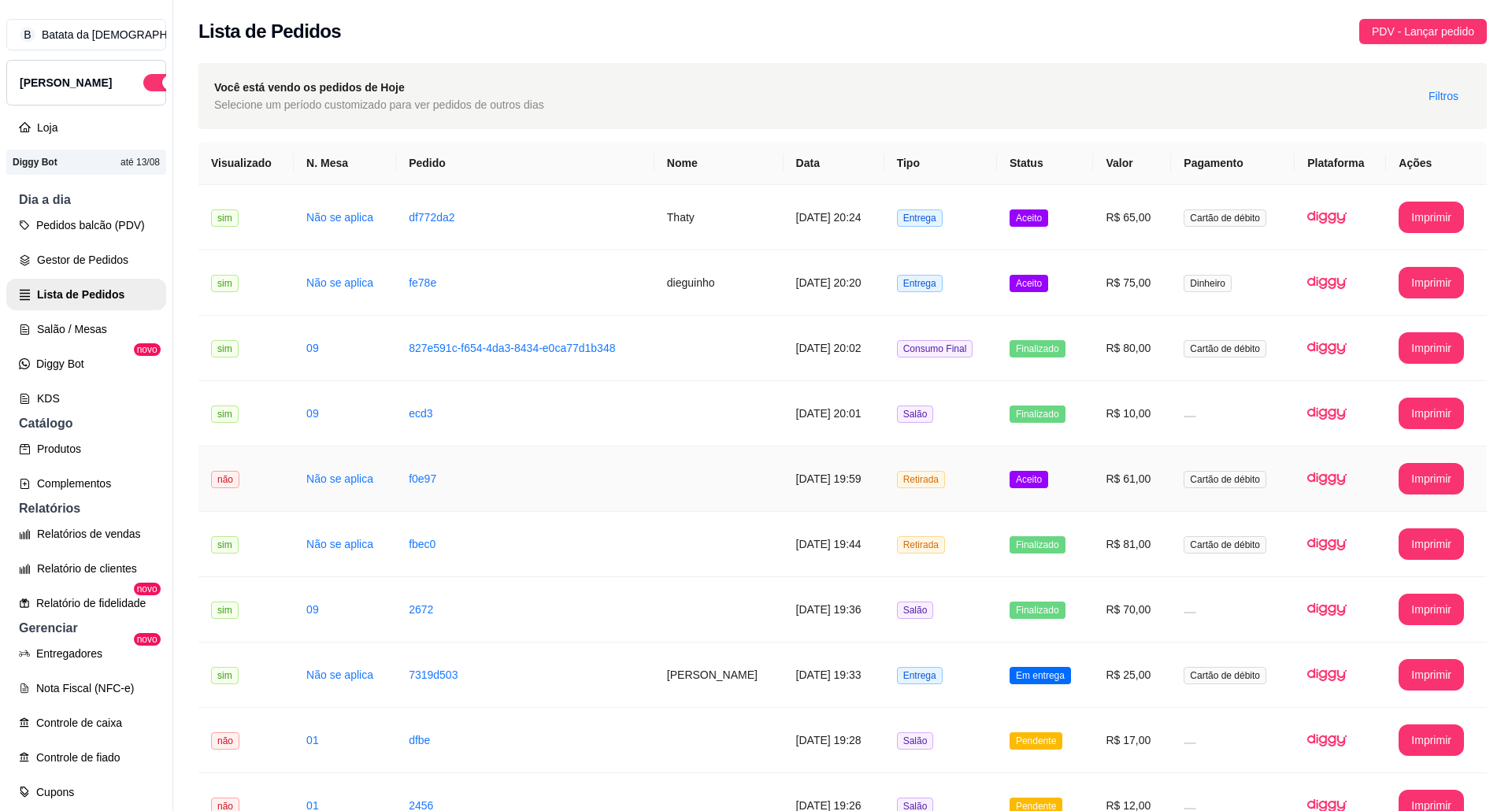 click on "Retirada" at bounding box center (940, 479) 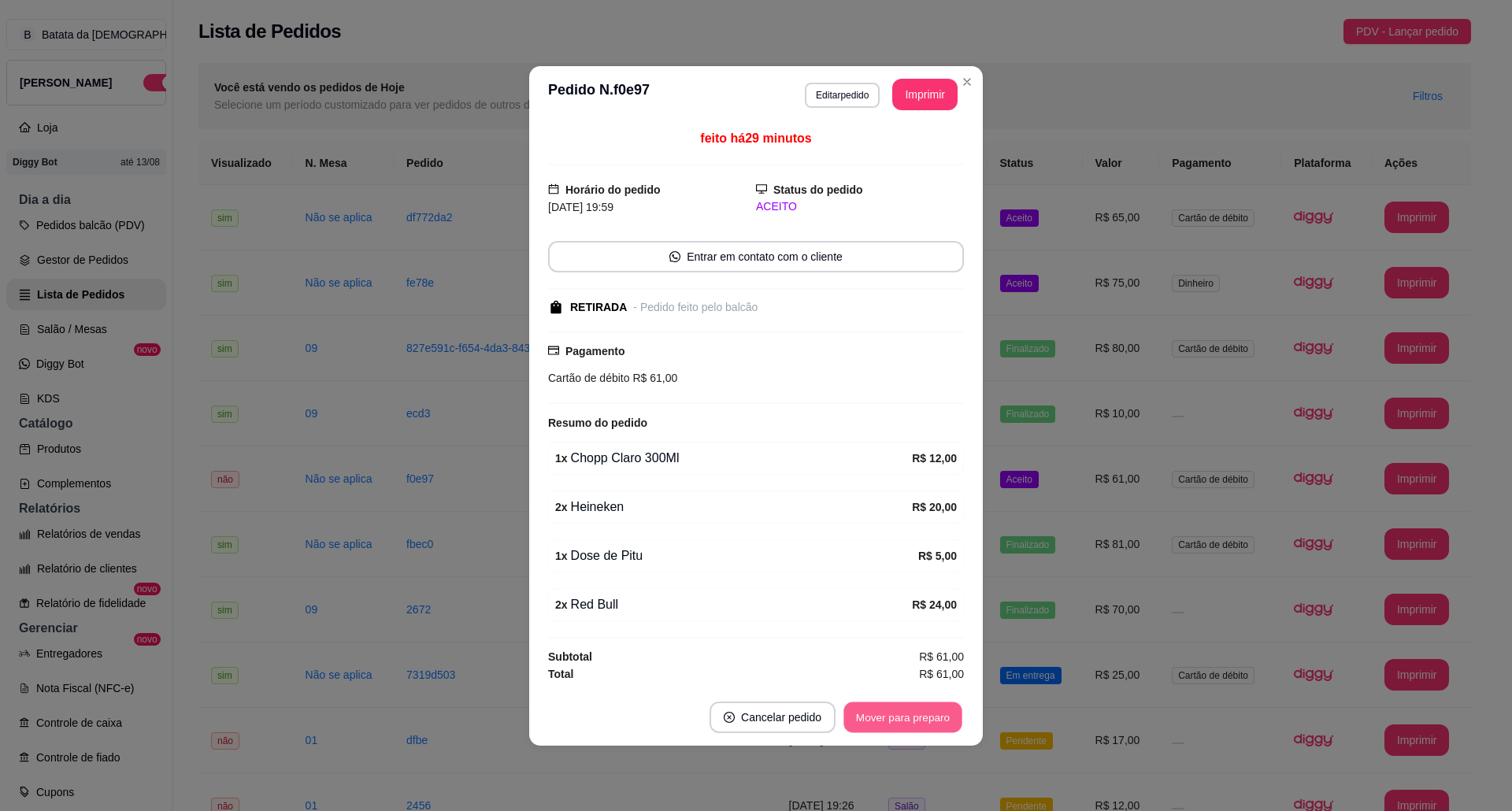 click on "Mover para preparo" at bounding box center [902, 717] 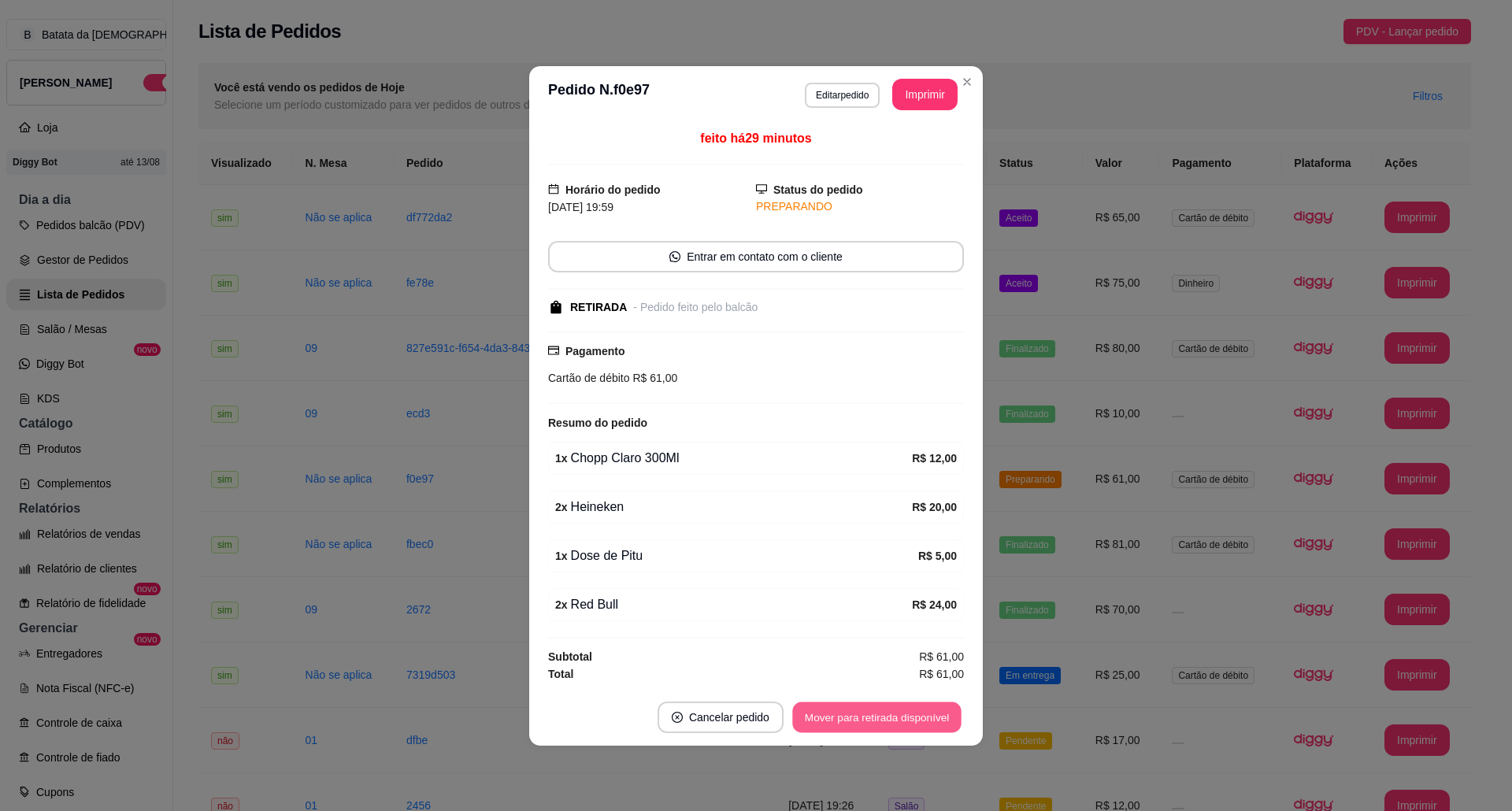 click on "Mover para retirada disponível" at bounding box center (876, 717) 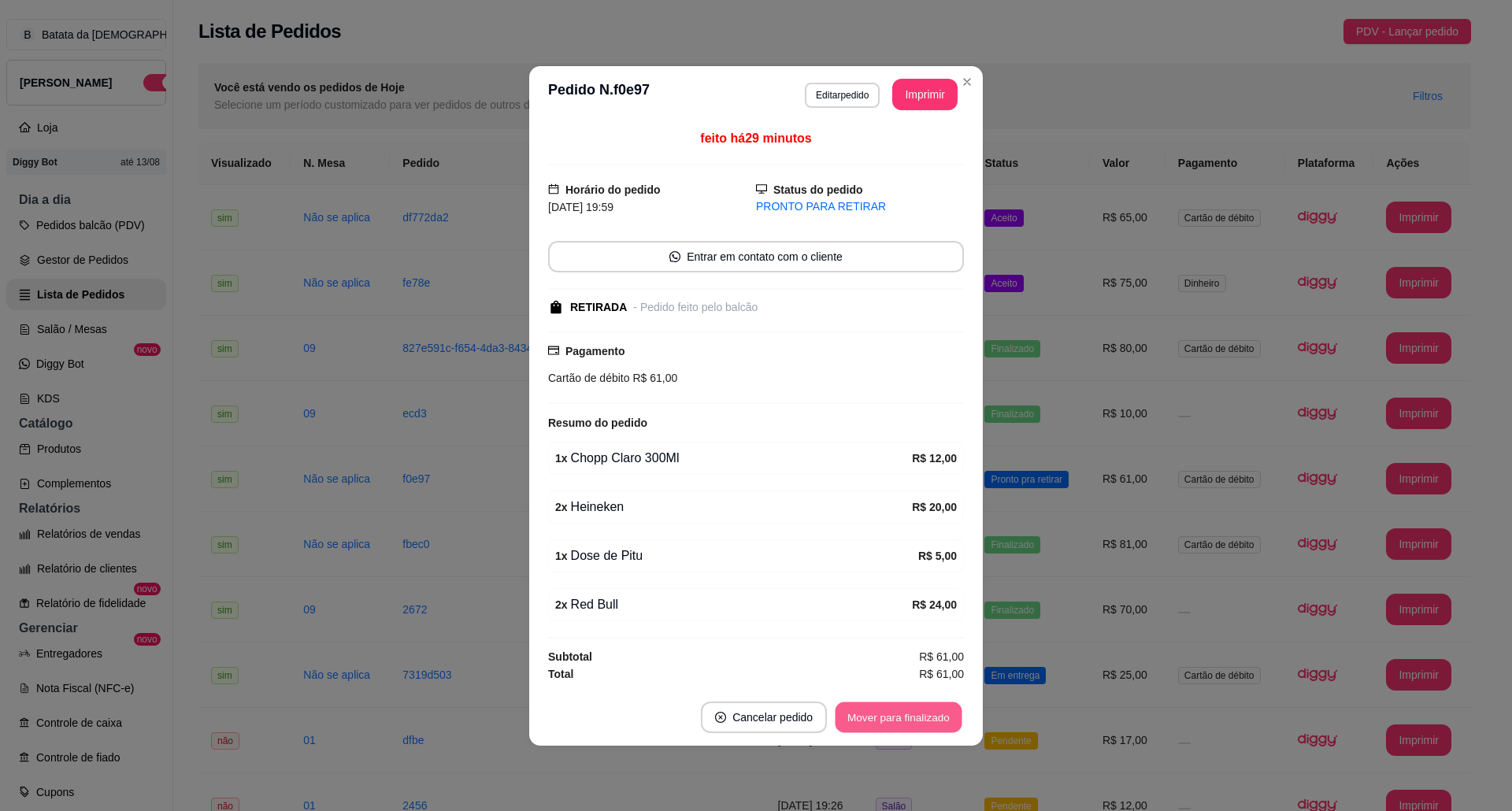 click on "Mover para finalizado" at bounding box center (899, 717) 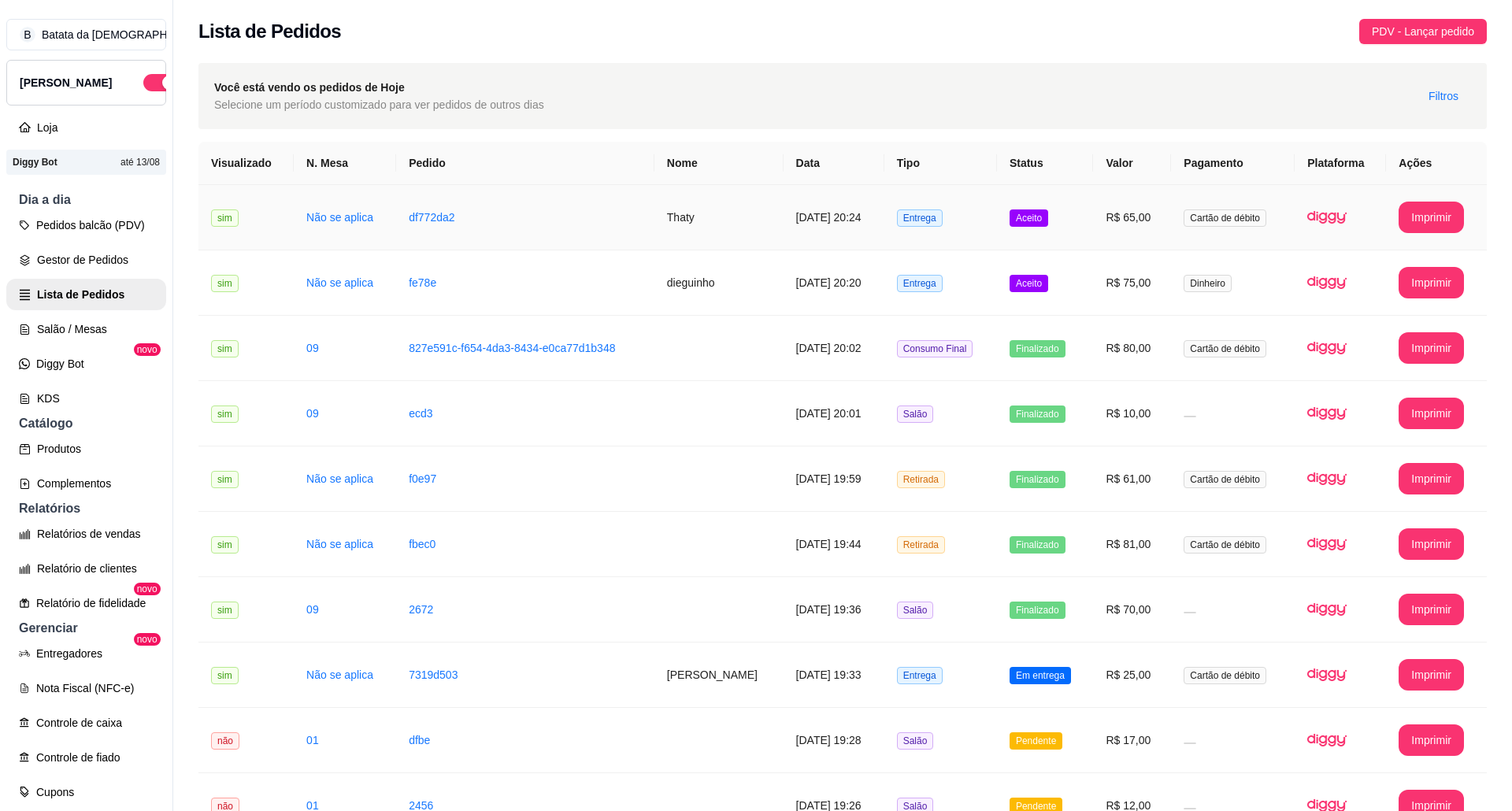 click on "[DATE] 20:24" at bounding box center (834, 217) 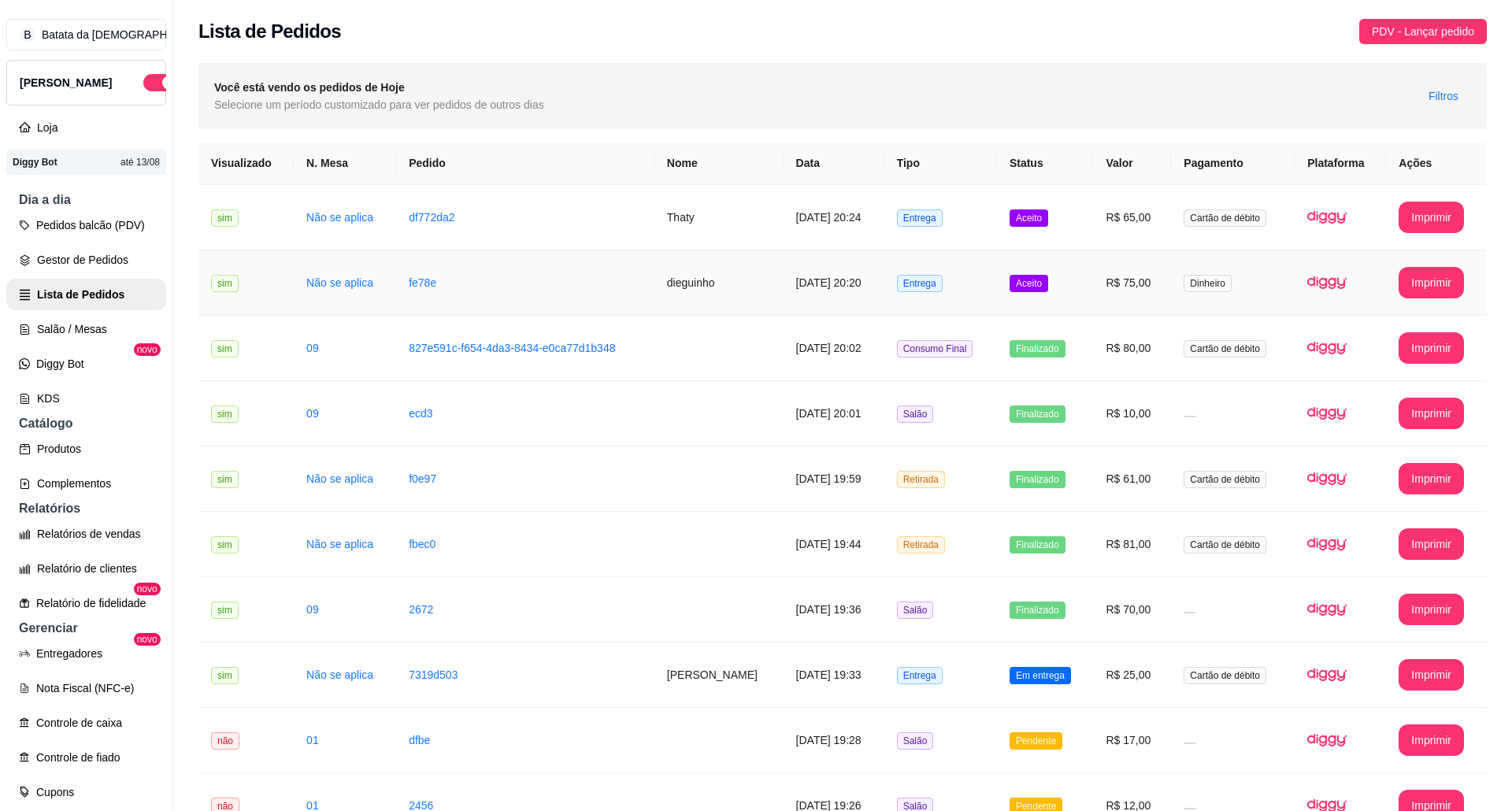 click on "[DATE] 20:20" at bounding box center (834, 283) 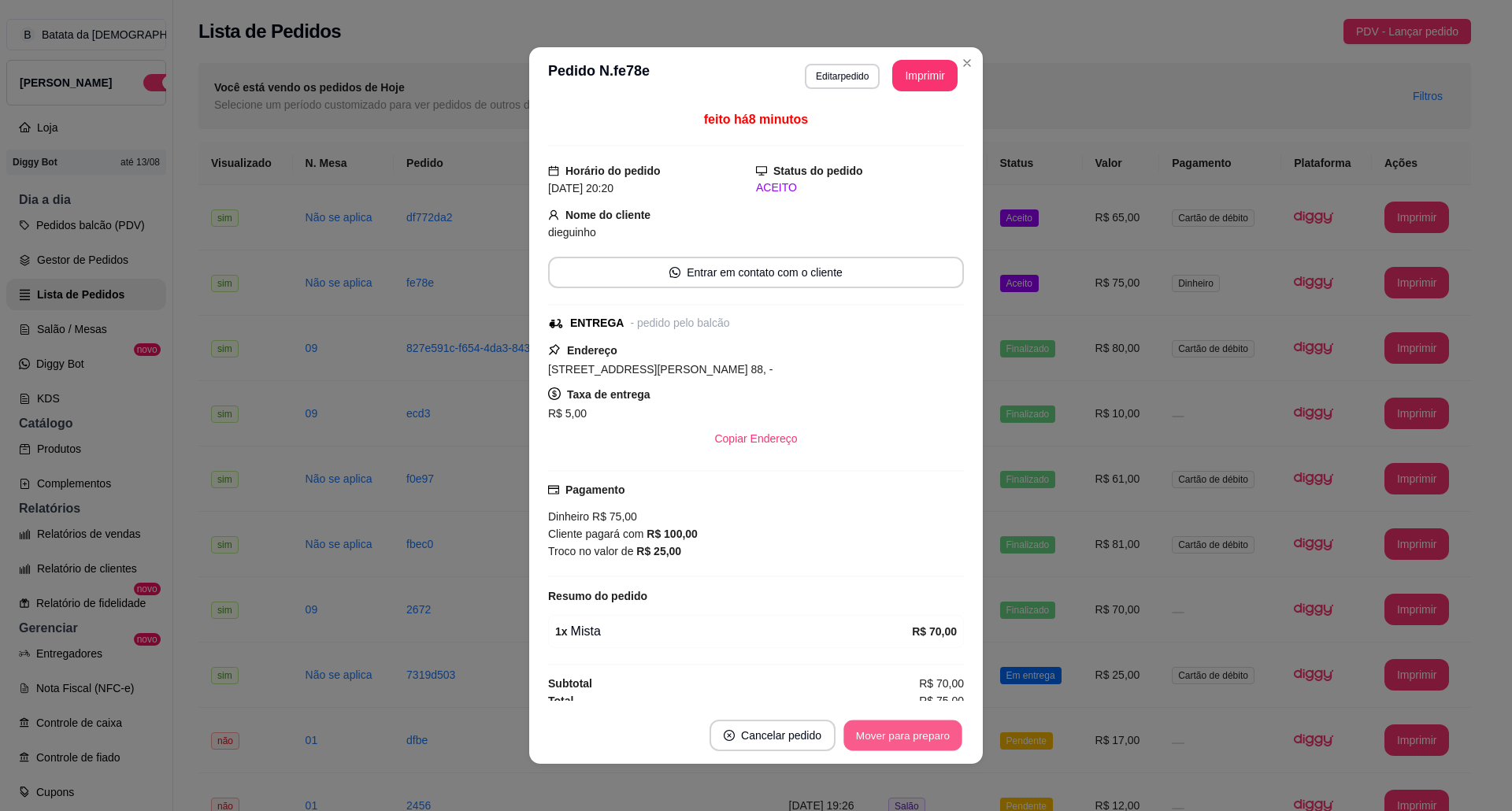 click on "Mover para preparo" at bounding box center [902, 735] 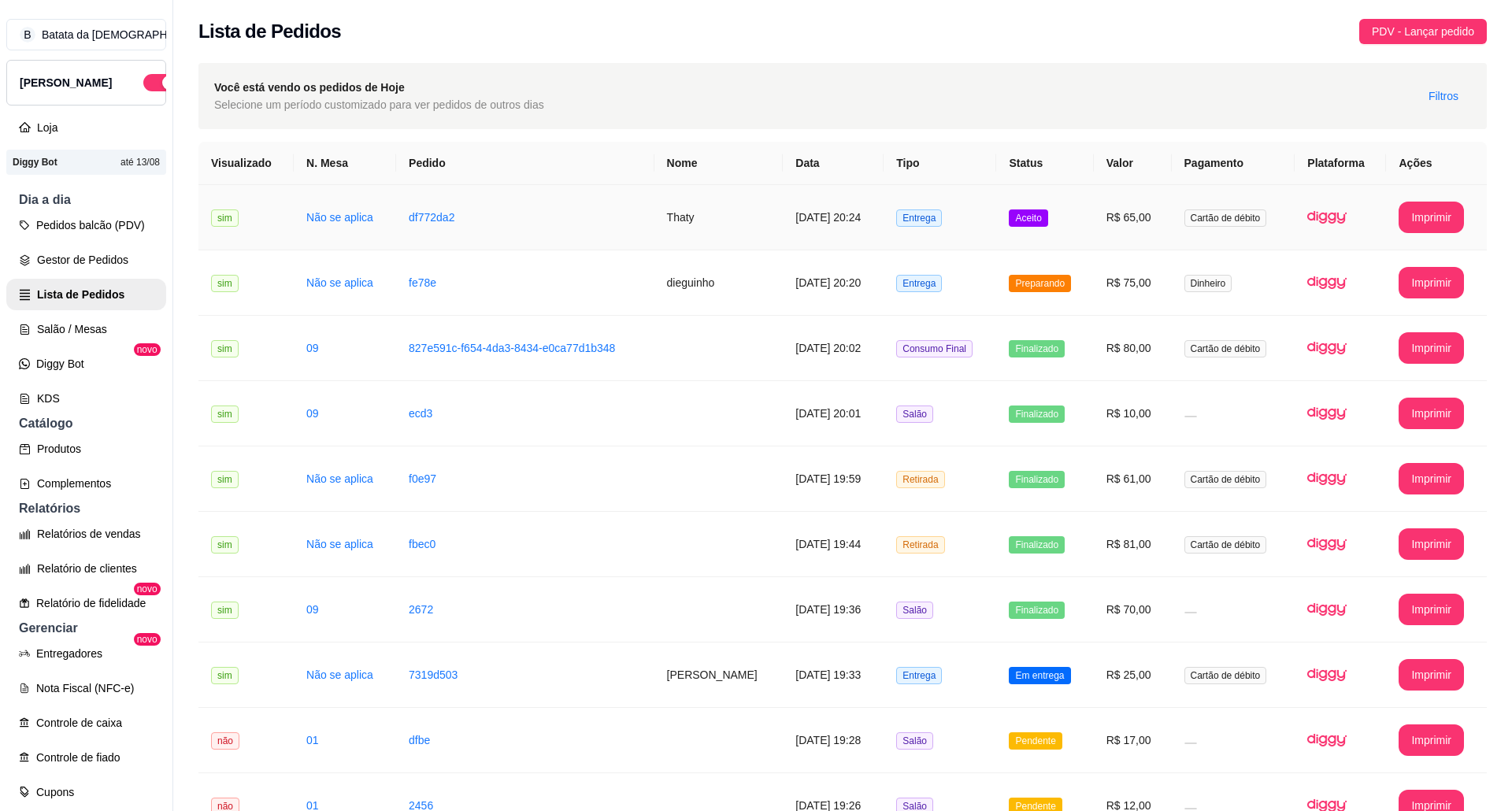 click on "Entrega" at bounding box center [939, 217] 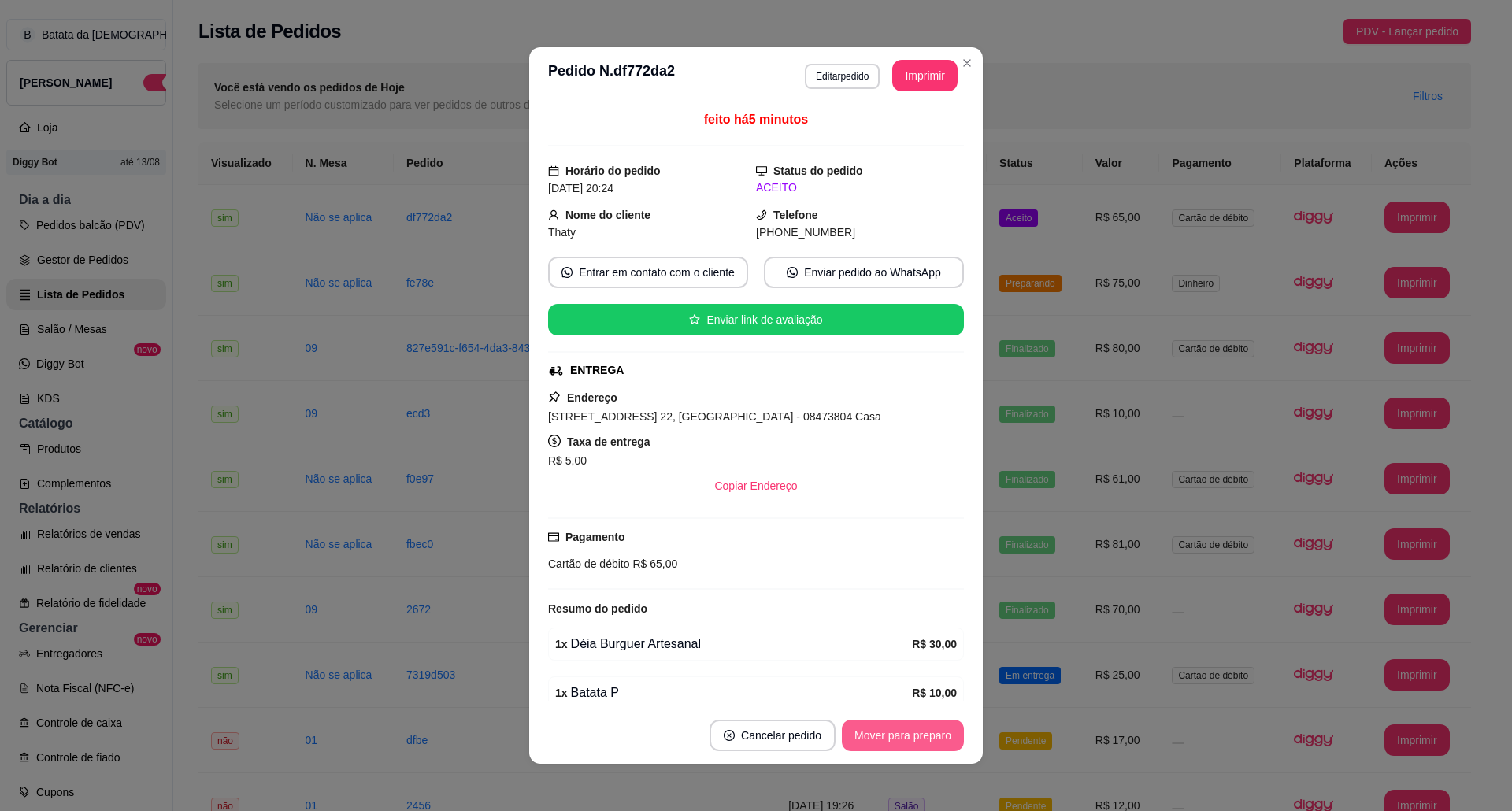 click on "Mover para preparo" at bounding box center [902, 735] 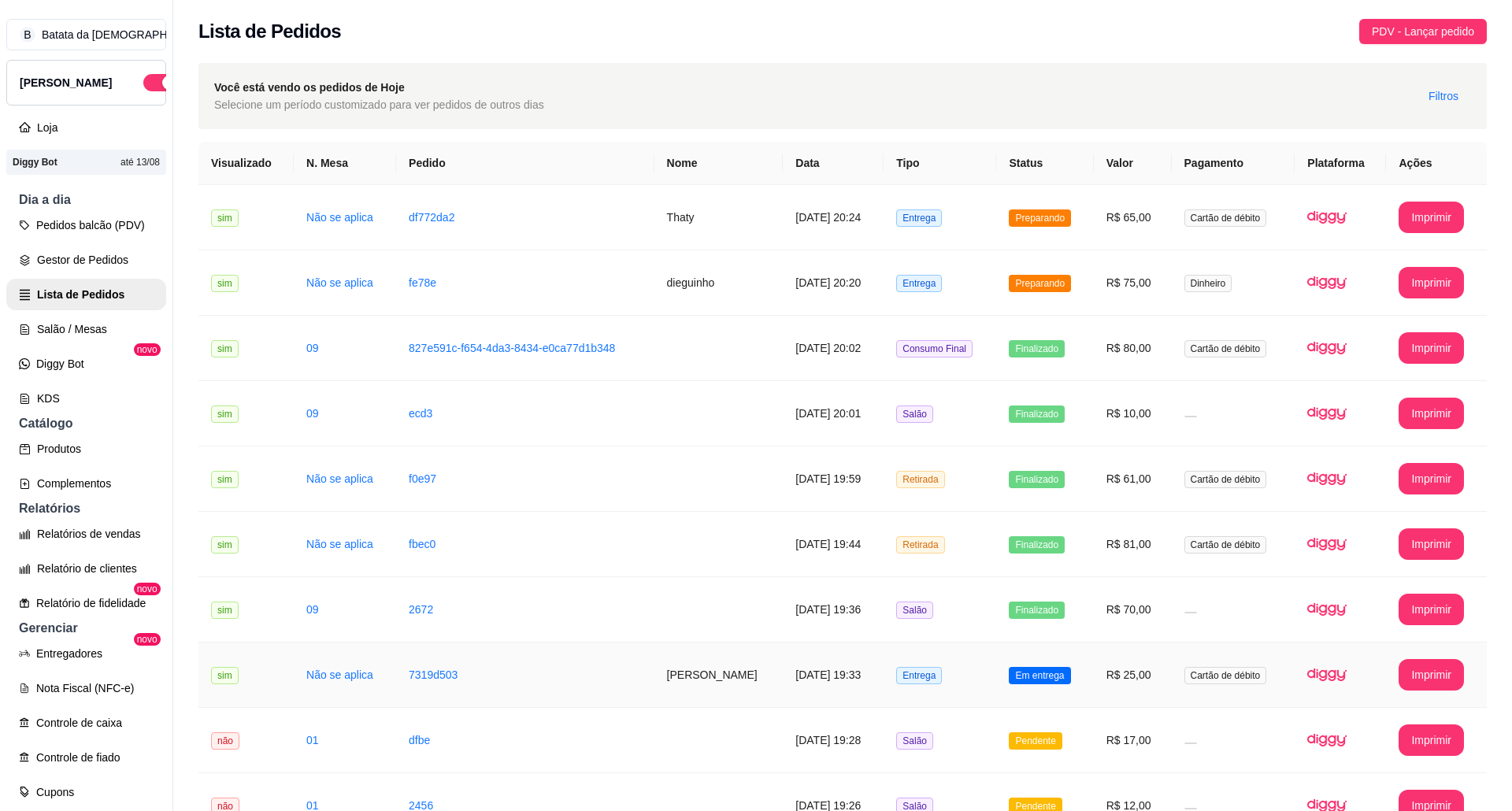 click on "[DATE] 19:33" at bounding box center (833, 675) 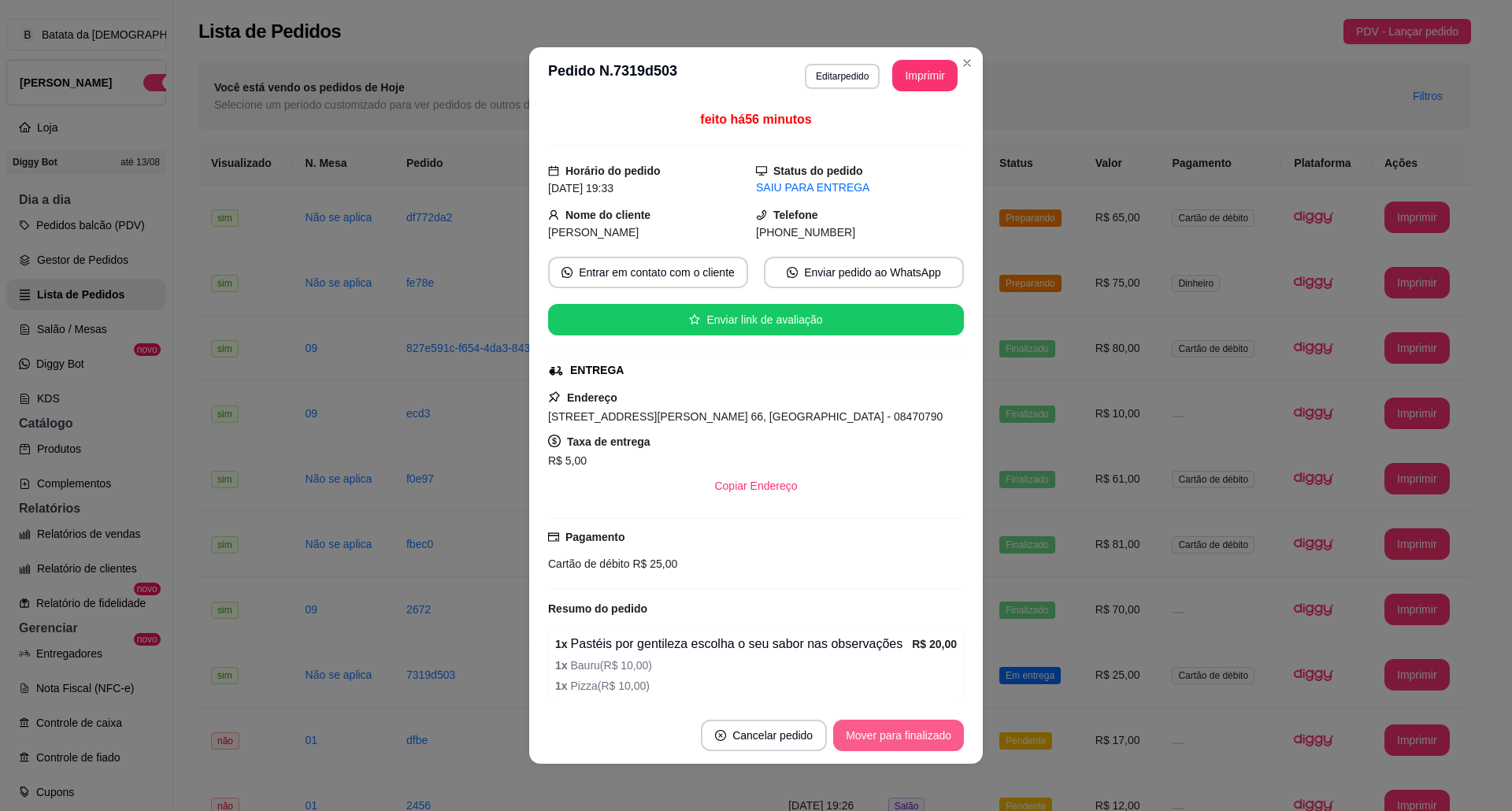 click on "Mover para finalizado" at bounding box center (899, 735) 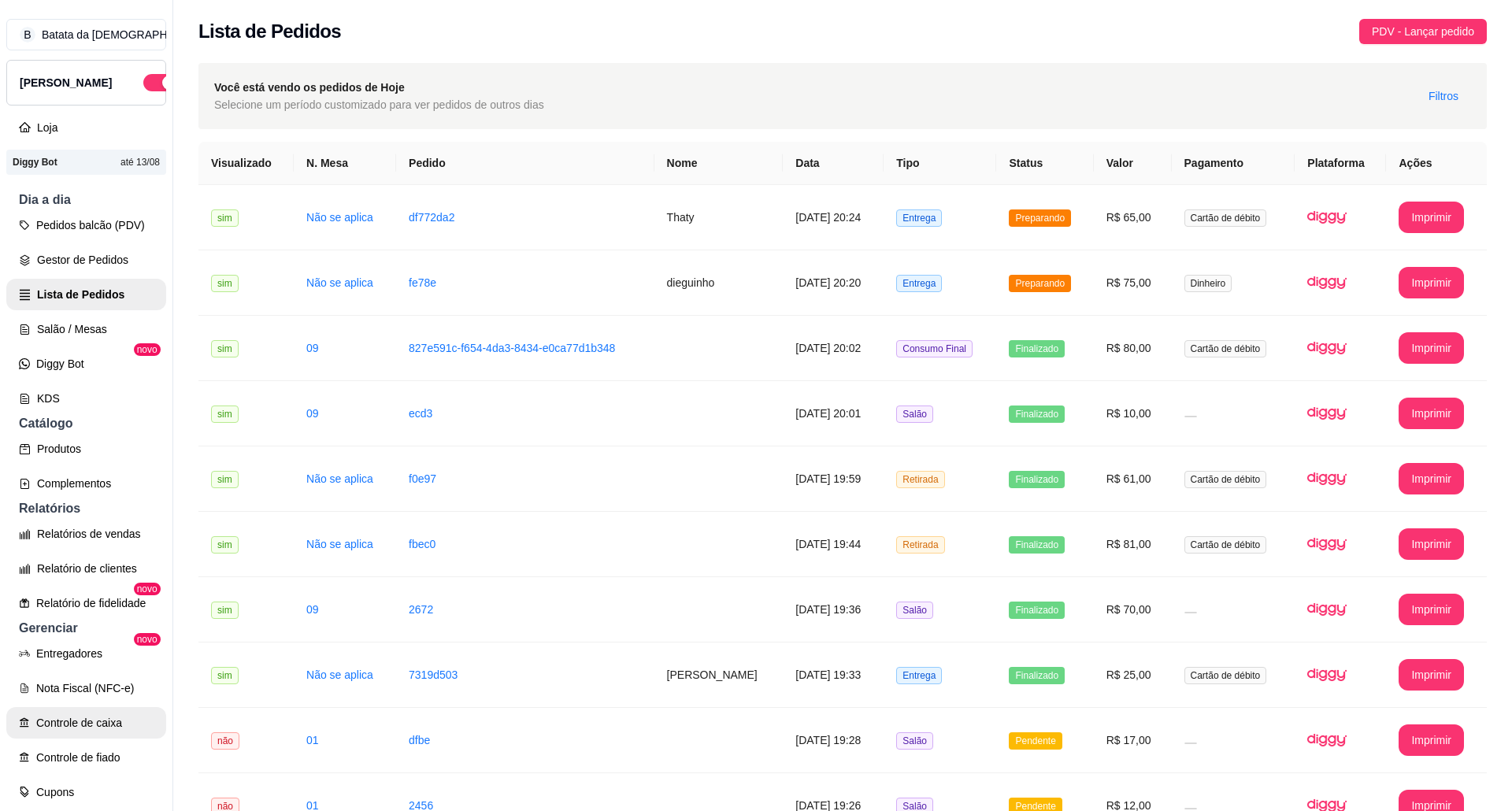 click on "Controle de caixa" at bounding box center (86, 723) 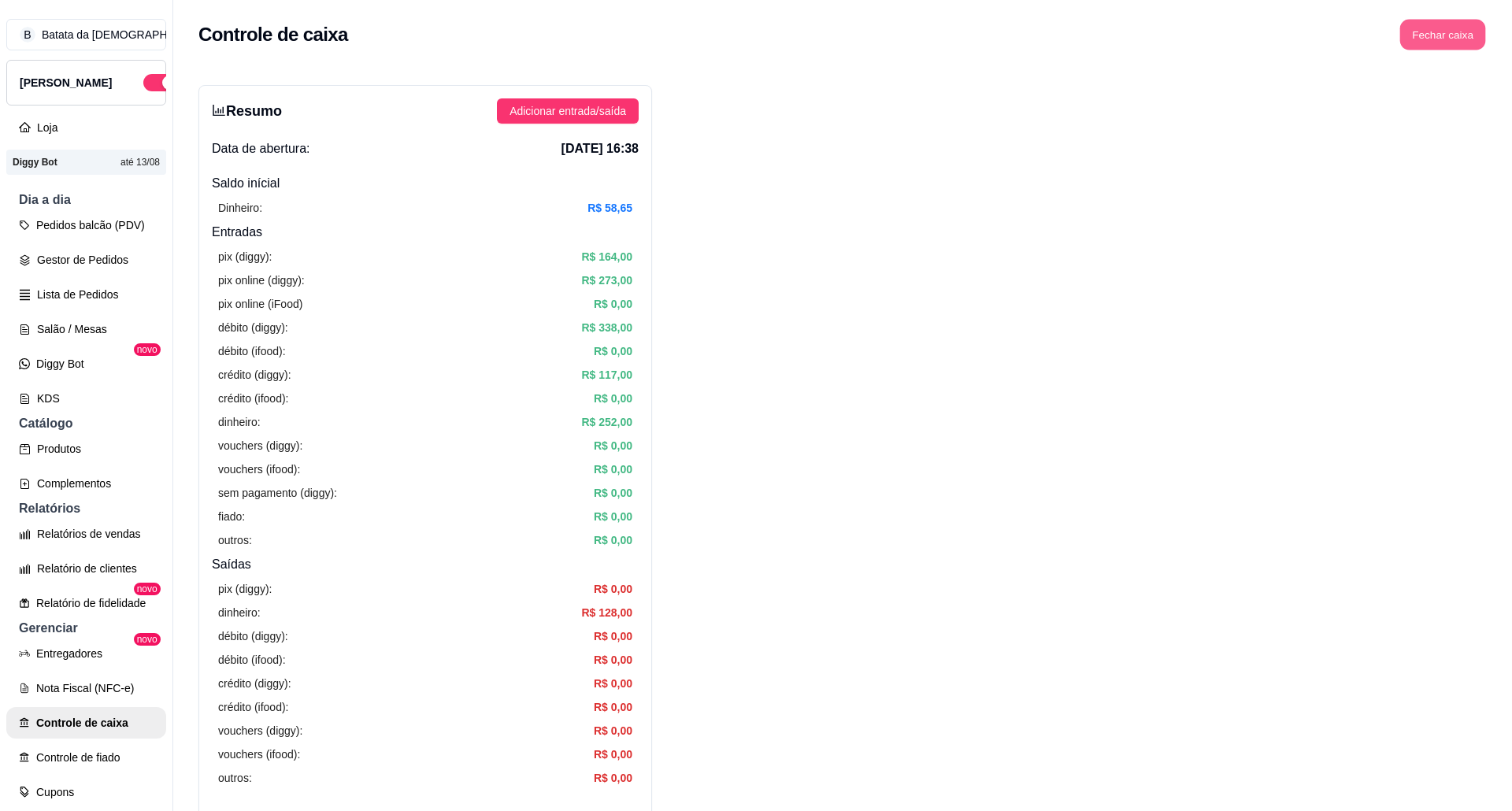 click on "Fechar caixa" at bounding box center [1443, 35] 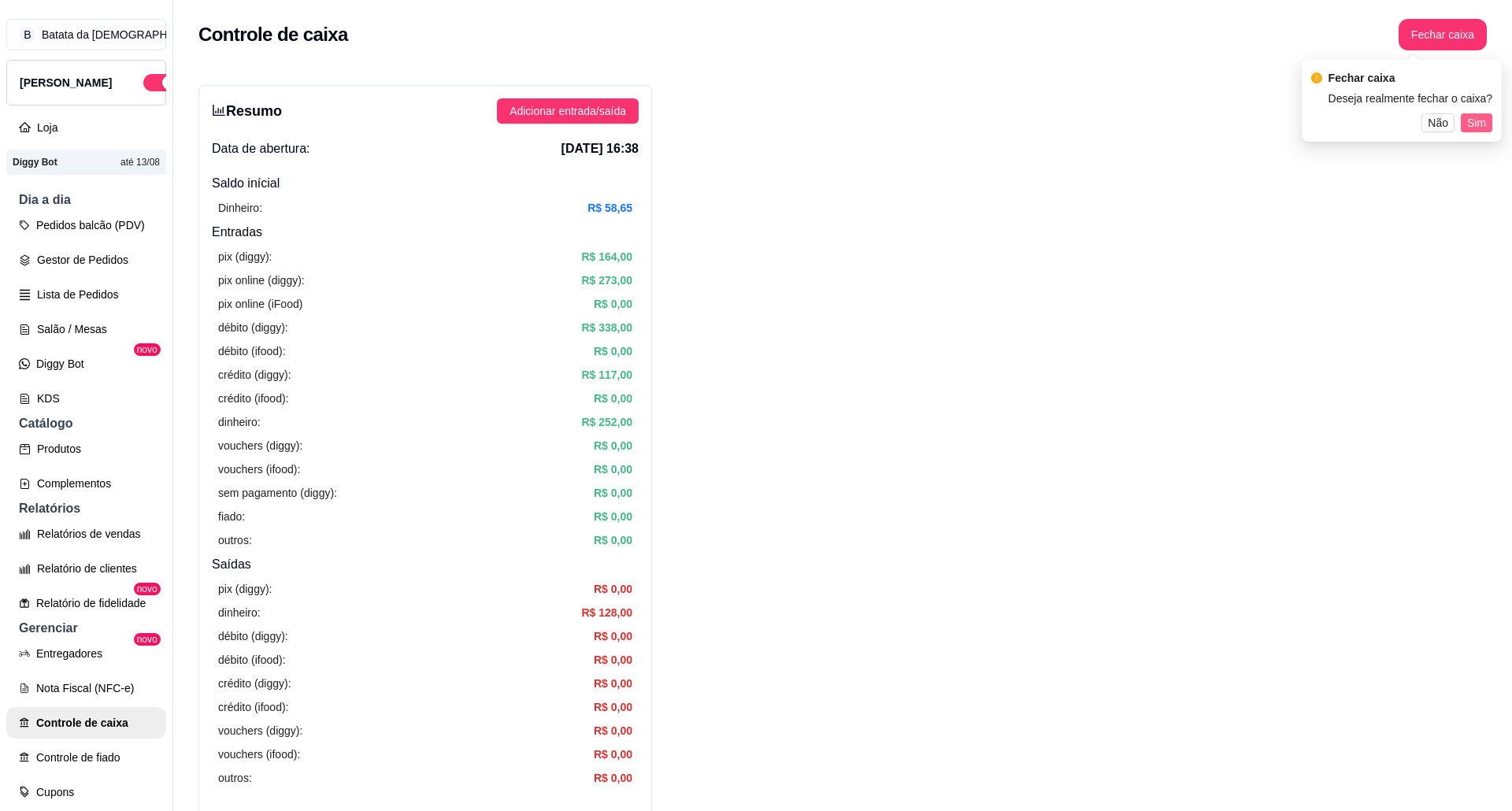 click on "Sim" at bounding box center (1477, 123) 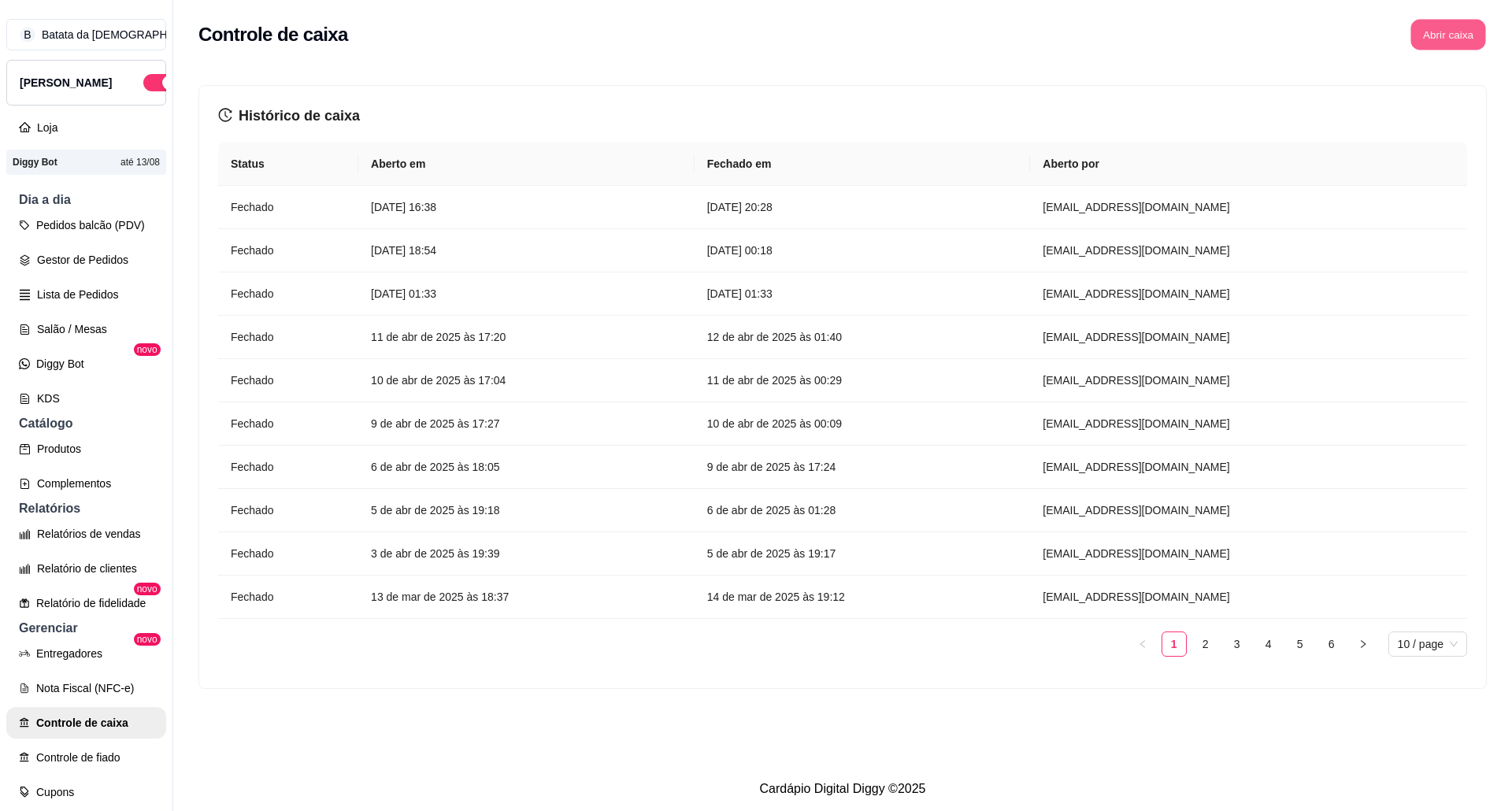 click on "Abrir caixa" at bounding box center [1447, 35] 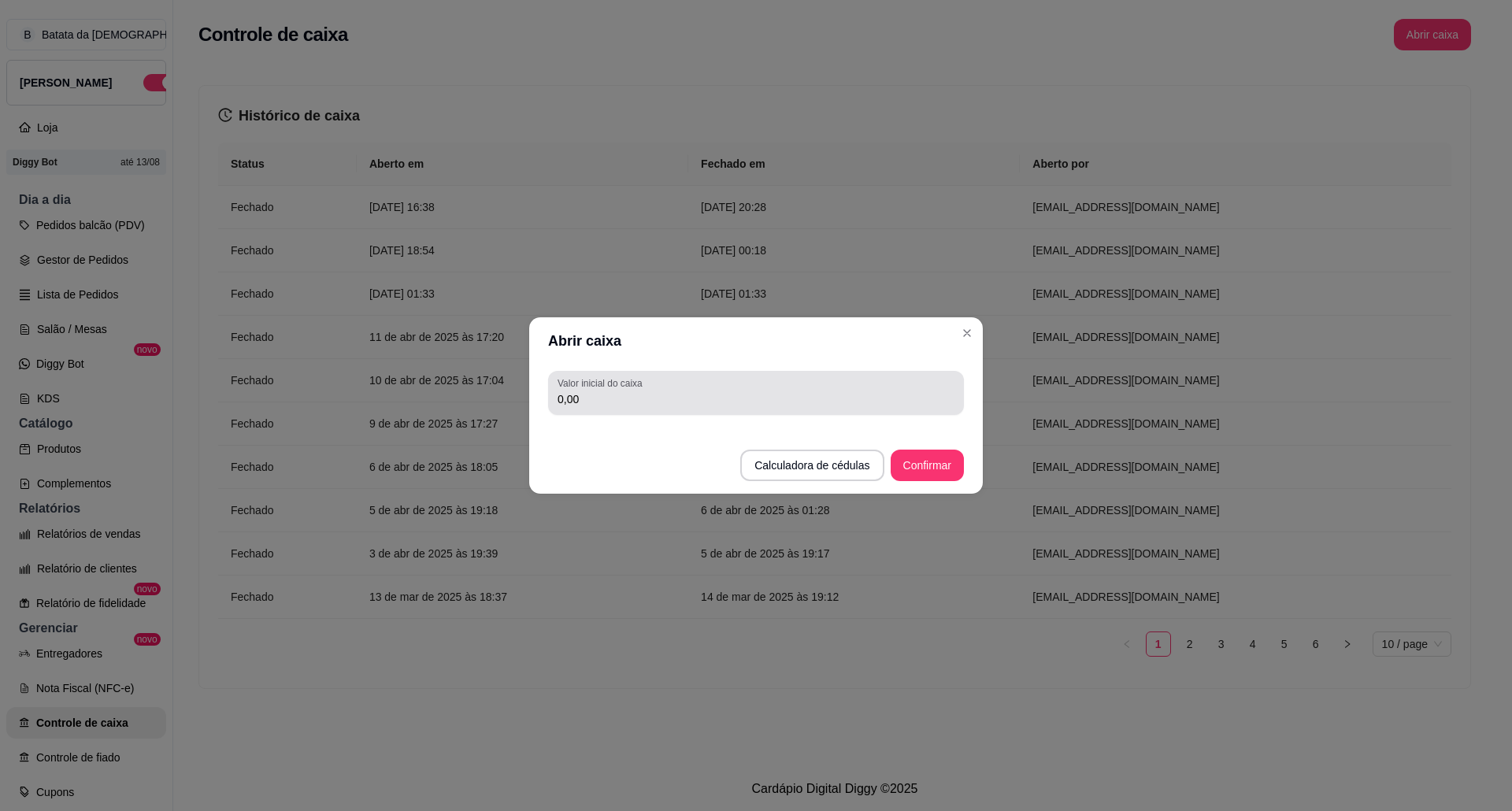 click on "0,00" at bounding box center [756, 393] 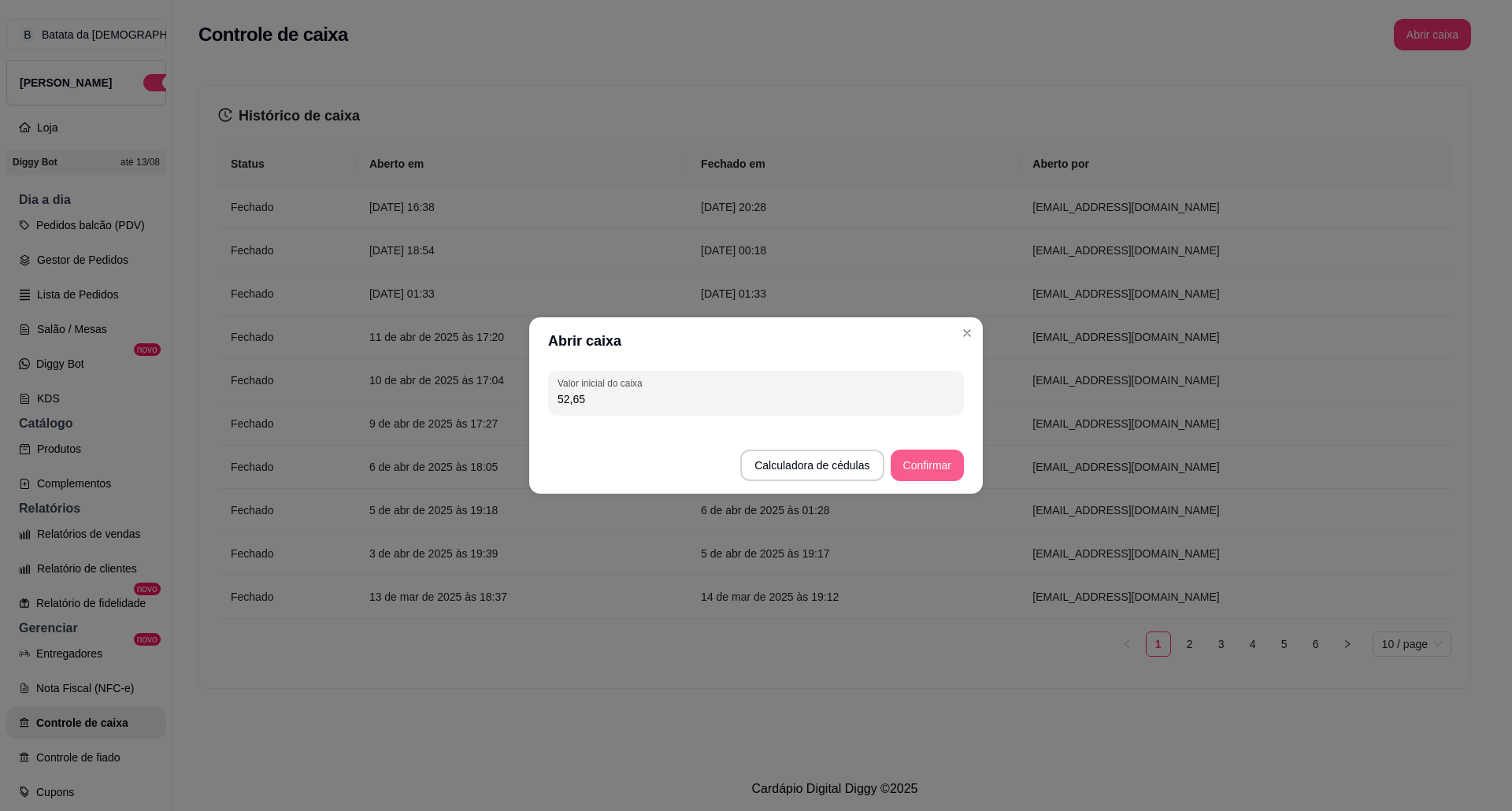 type on "52,65" 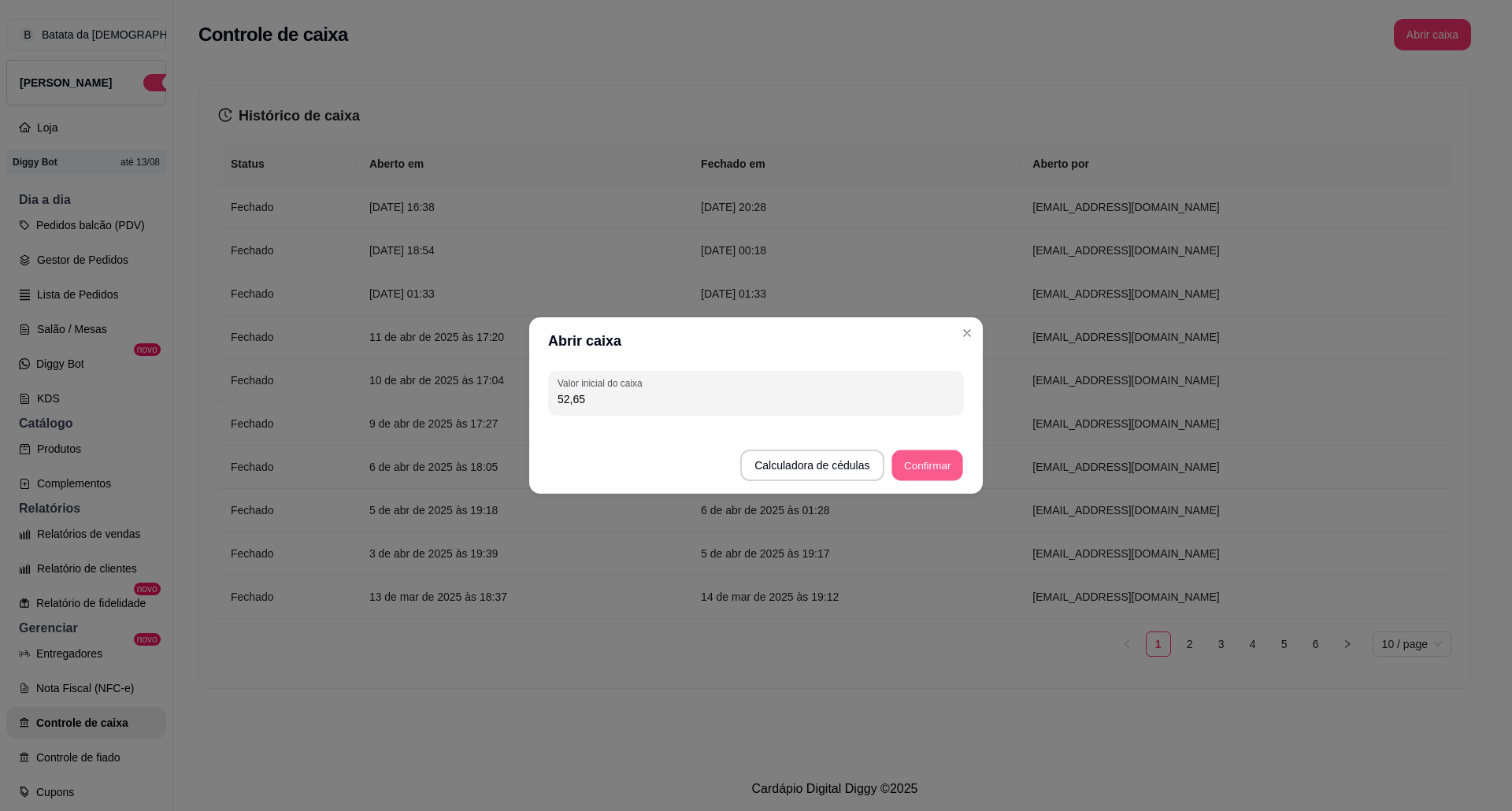 click on "Confirmar" at bounding box center (927, 465) 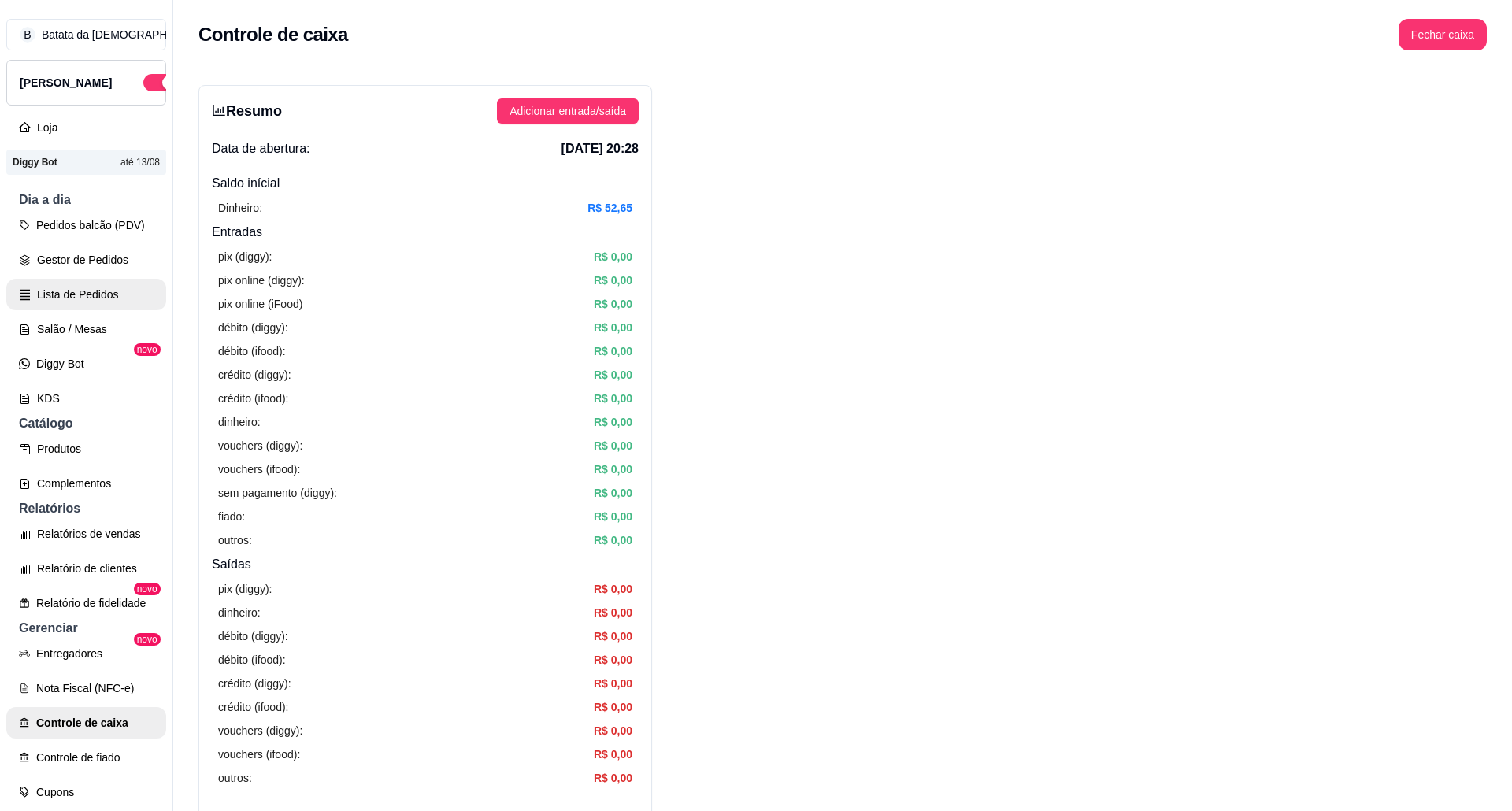 click on "Lista de Pedidos" at bounding box center [86, 294] 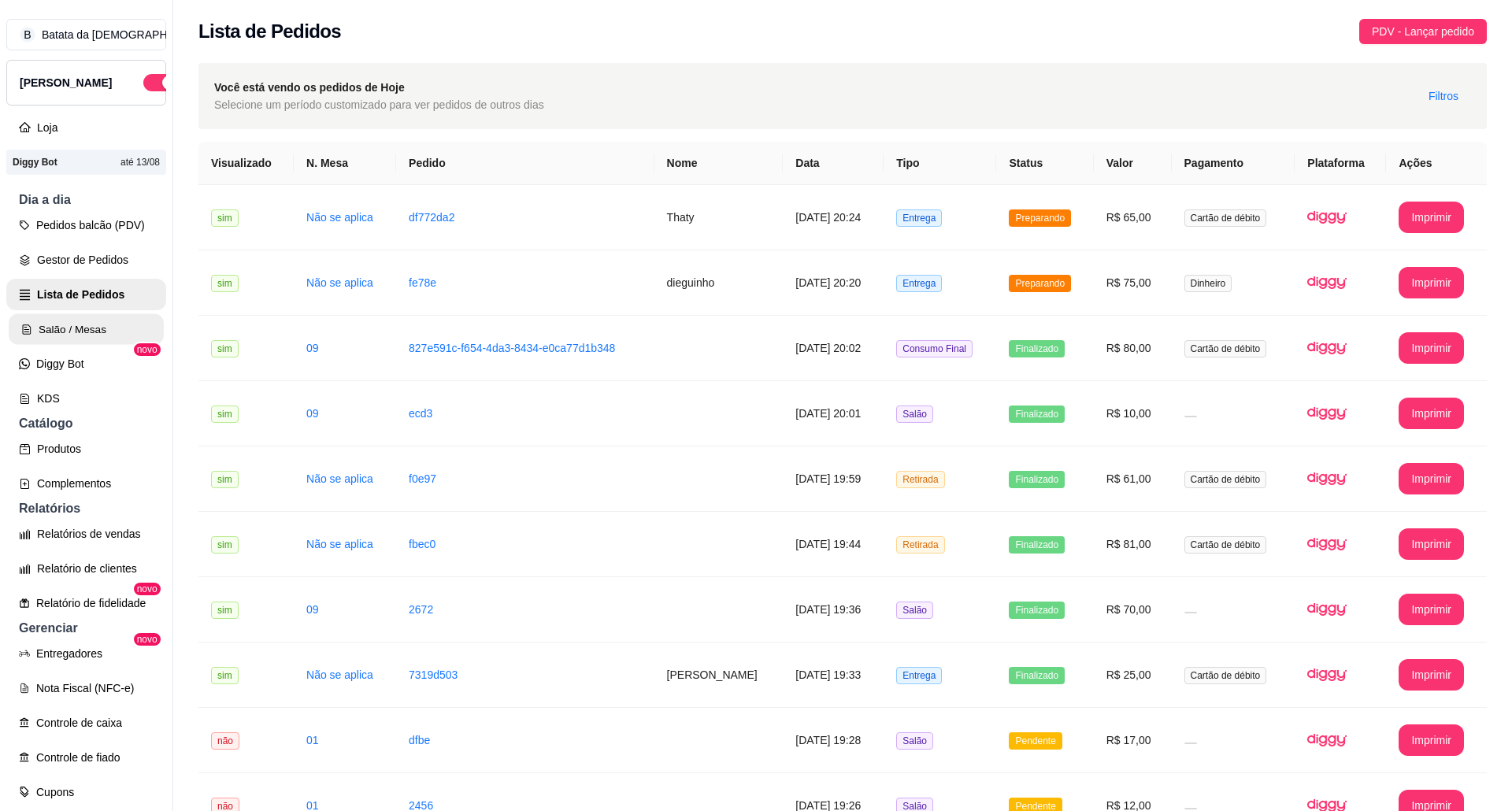 click on "Salão / Mesas" at bounding box center [86, 329] 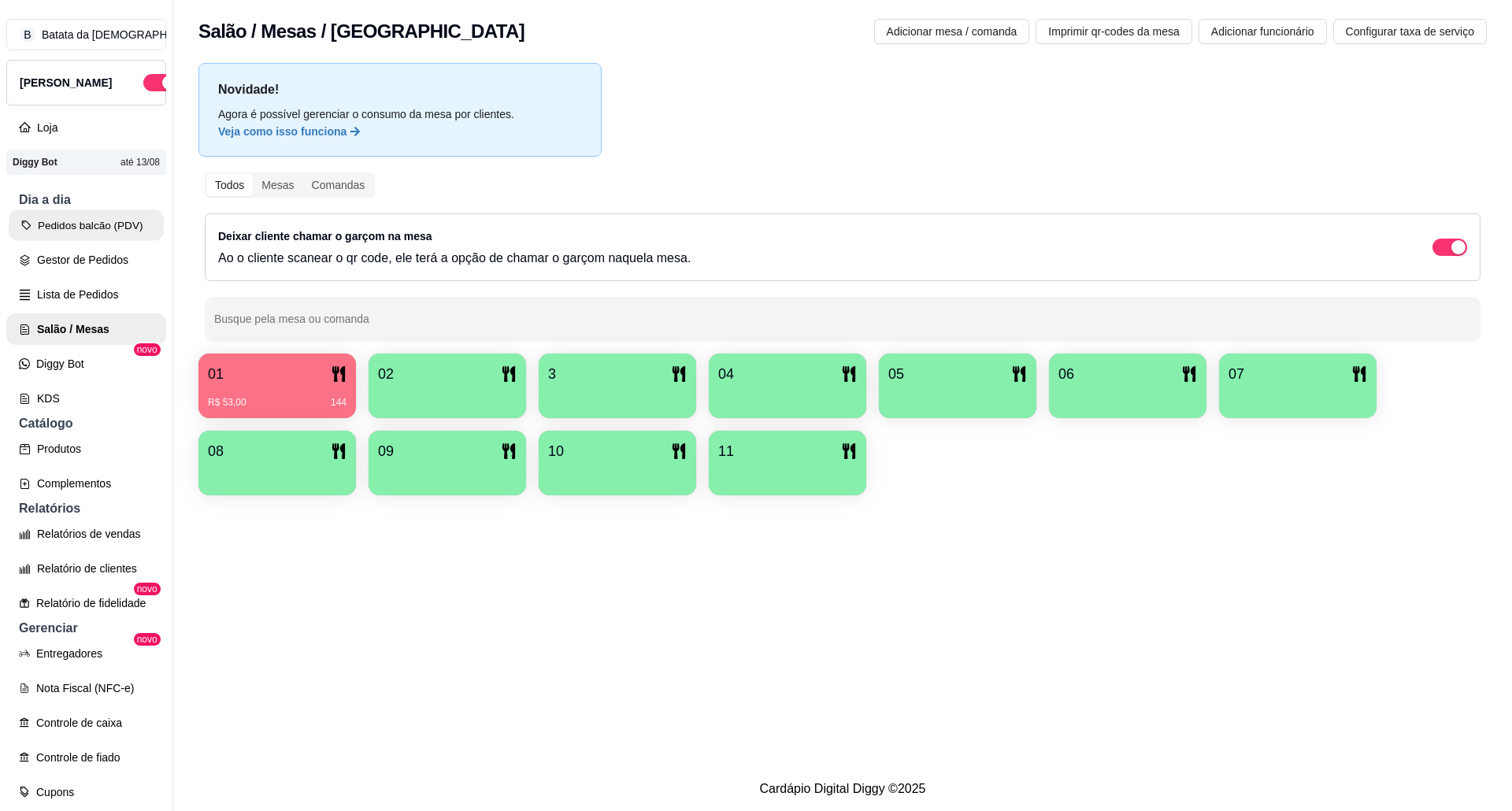 click on "Pedidos balcão (PDV)" at bounding box center [86, 225] 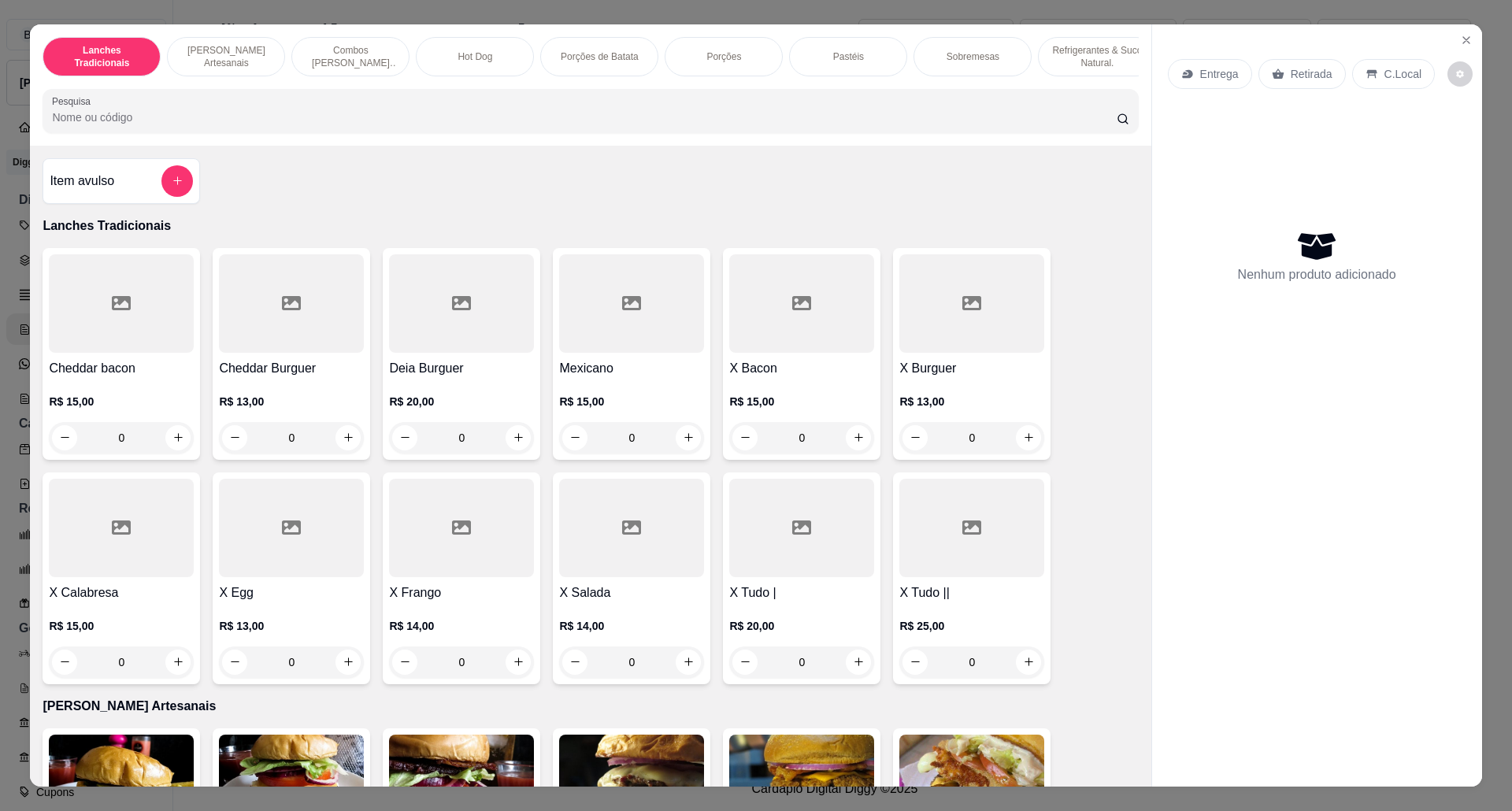 click on "Lanches Tradicionais Burguer's Artesanais  Combos Burguer's Artesanais  Hot Dog  Porções de Batata Porções  Pastéis  Sobremesas  Refrigerantes & Suco Natural. Bebidas Alcoólicas  Pesquisa Item avulso Lanches Tradicionais Cheddar bacon   R$ 15,00 0 Cheddar Burguer   R$ 13,00 0 Deia Burguer   R$ 20,00 0 Mexicano    R$ 15,00 0 X Bacon    R$ 15,00 0 X Burguer    R$ 13,00 0 X Calabresa   R$ 15,00 0 X Egg    R$ 13,00 0 X Frango    R$ 14,00 0 X Salada   R$ 14,00 0 X Tudo |   R$ 20,00 0 X Tudo ||   R$ 25,00 0 Burguer's Artesanais  X Burguer Vila    R$ 20,00 0 X [GEOGRAPHIC_DATA]$ 20,00 0 X Cavalão    R$ 25,00 0 X Vilão    R$ 27,00 0 Déia Burguer Artesanal    R$ 30,00 0 Mister X   R$ 32,00 0 Cheddar Bacon Artesanal   R$ 24,00 0 Up Costela    R$ 30,00 0 Chicken premium    R$ 27,00 0 Smash    R$ 20,00 0 Combos Burguer's Artesanais  Combo X burguer vila    R$ 28,00 0 Combo X [GEOGRAPHIC_DATA]$ 30,00 0 Combo X Cavalão    R$ 35,00 0 Combo X Vilão    R$ 40,00 0   R$ 40,00 0   0" at bounding box center (756, 406) 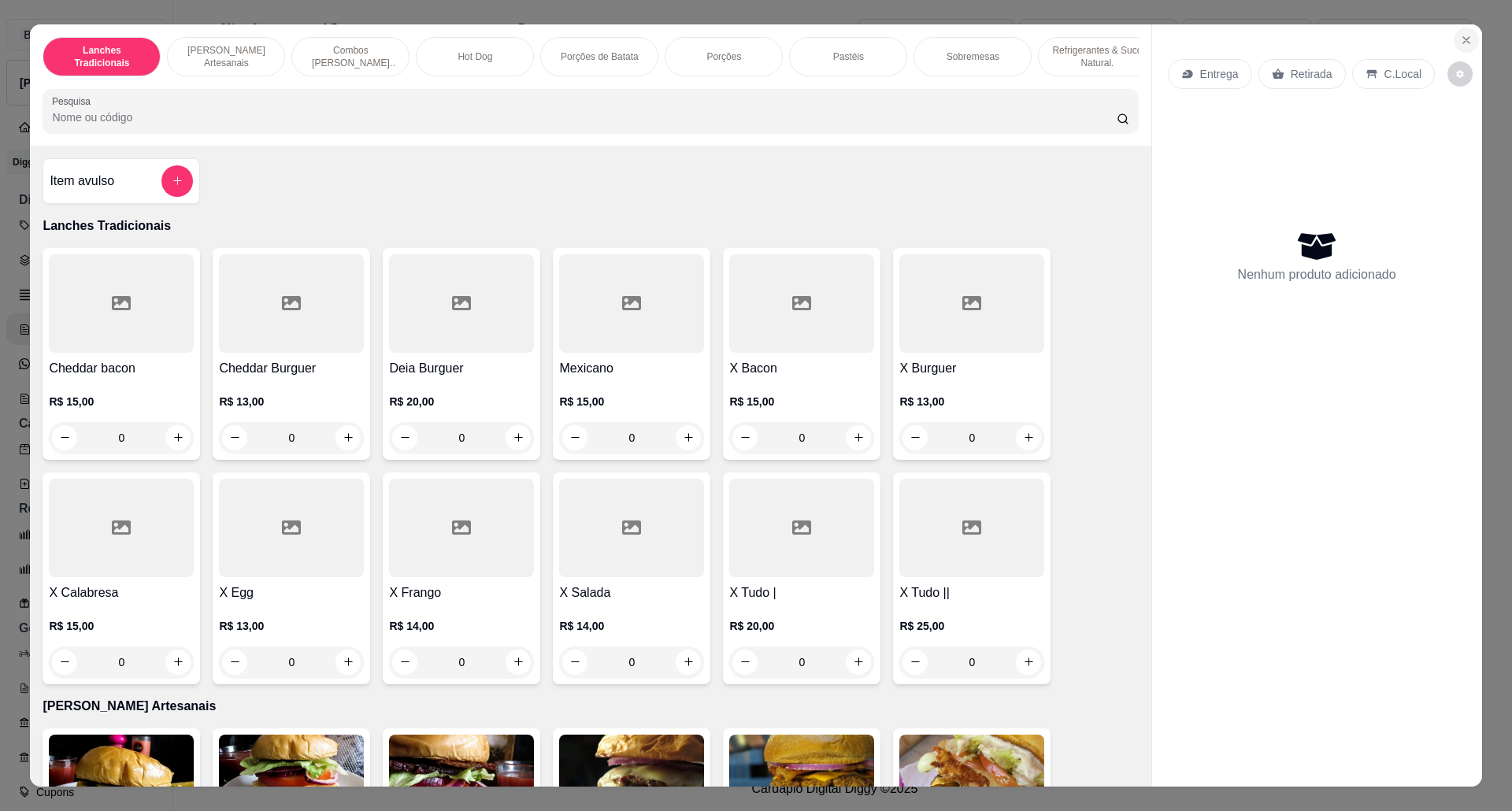 click at bounding box center [1466, 40] 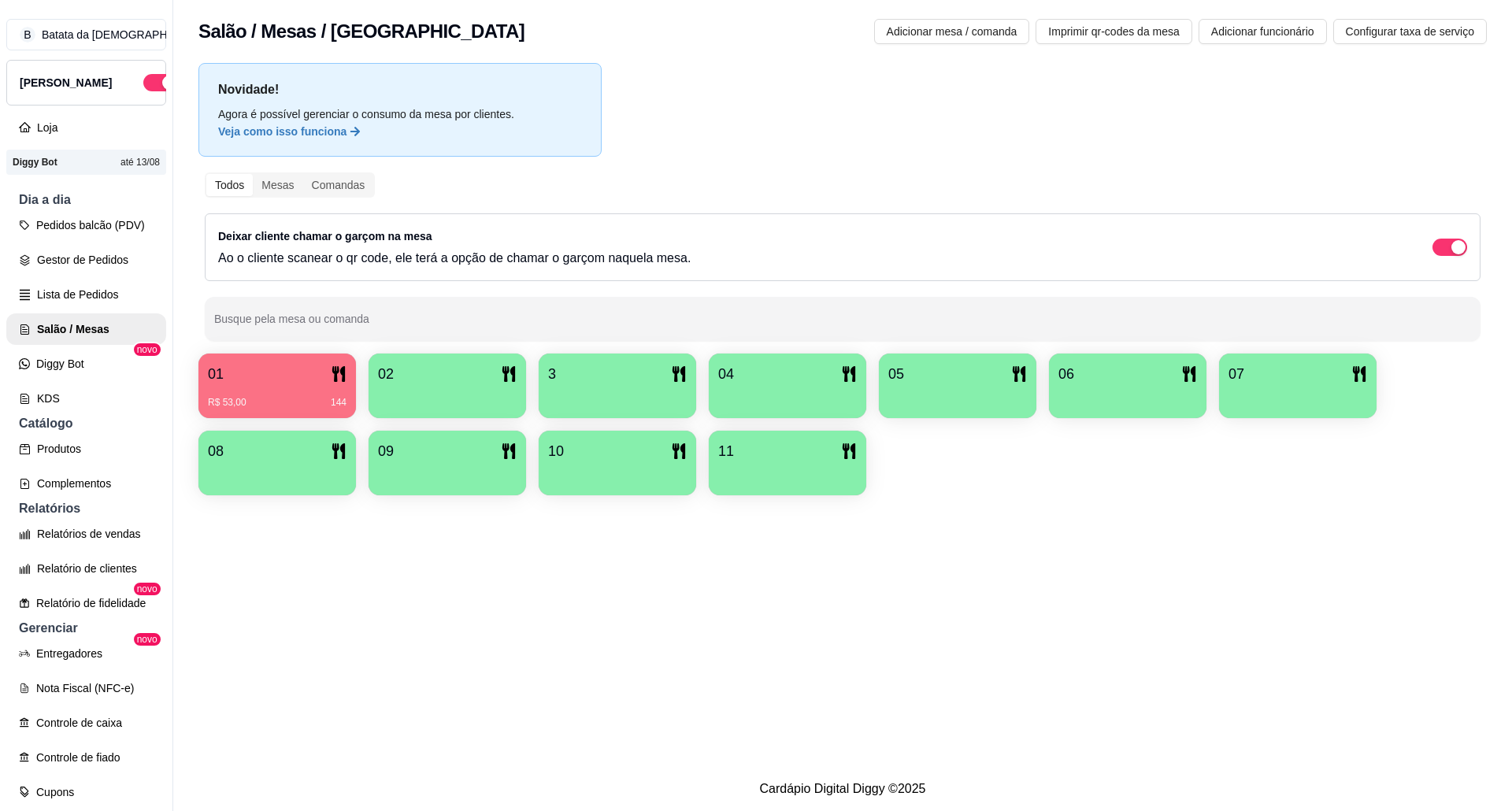 click at bounding box center [788, 397] 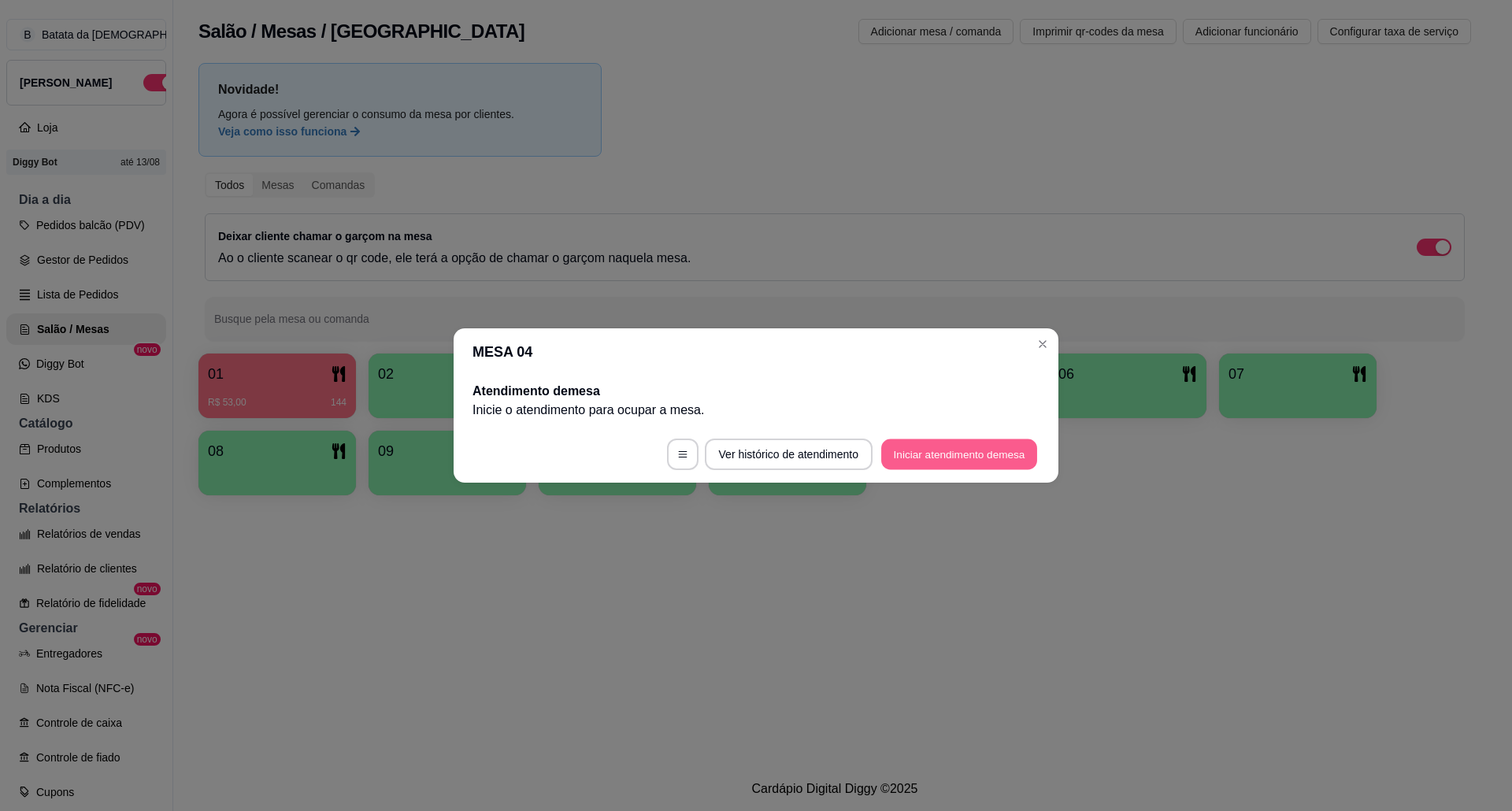 click on "Iniciar atendimento de  mesa" at bounding box center (959, 454) 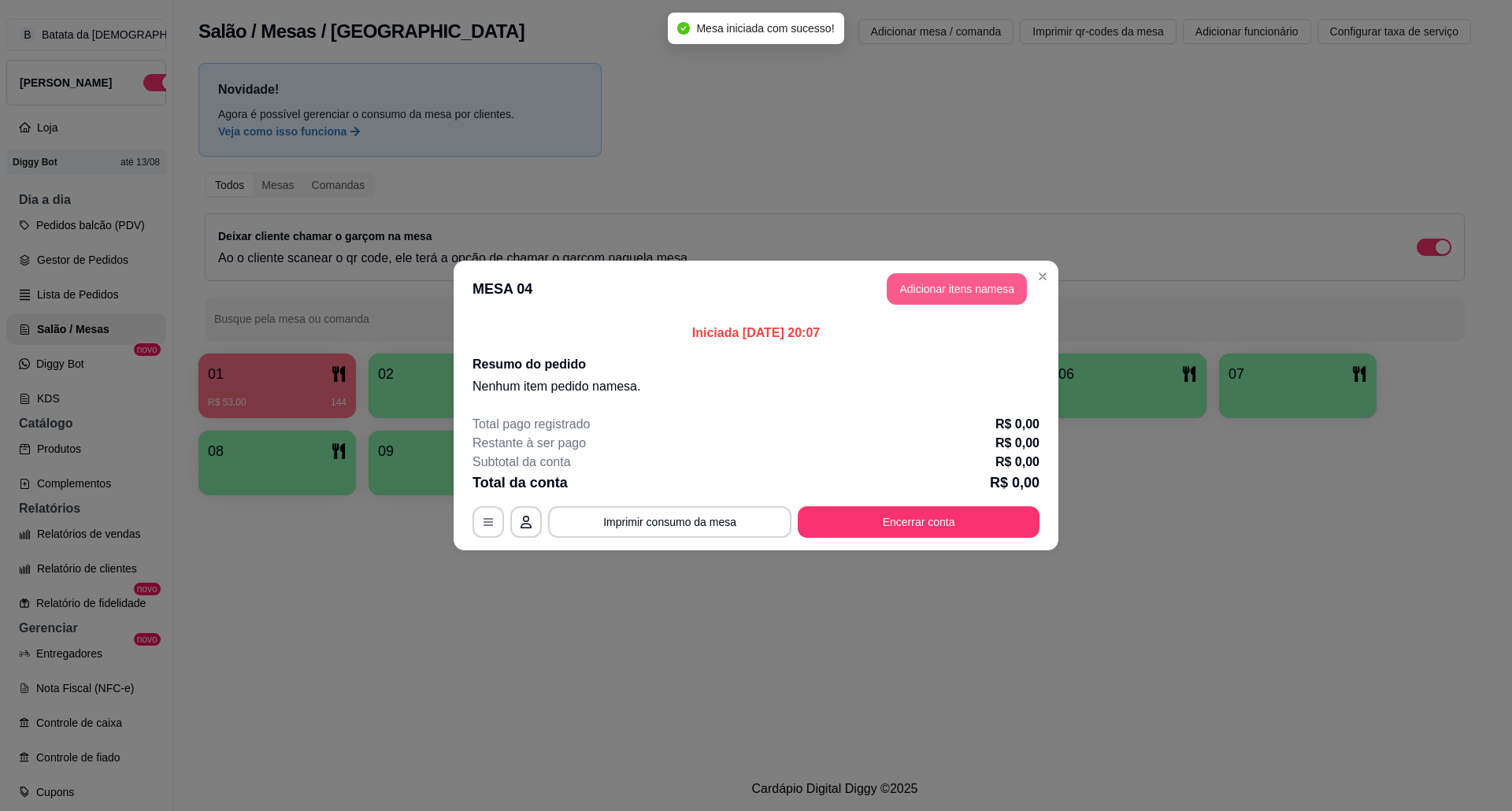 click on "Adicionar itens na  mesa" at bounding box center (957, 289) 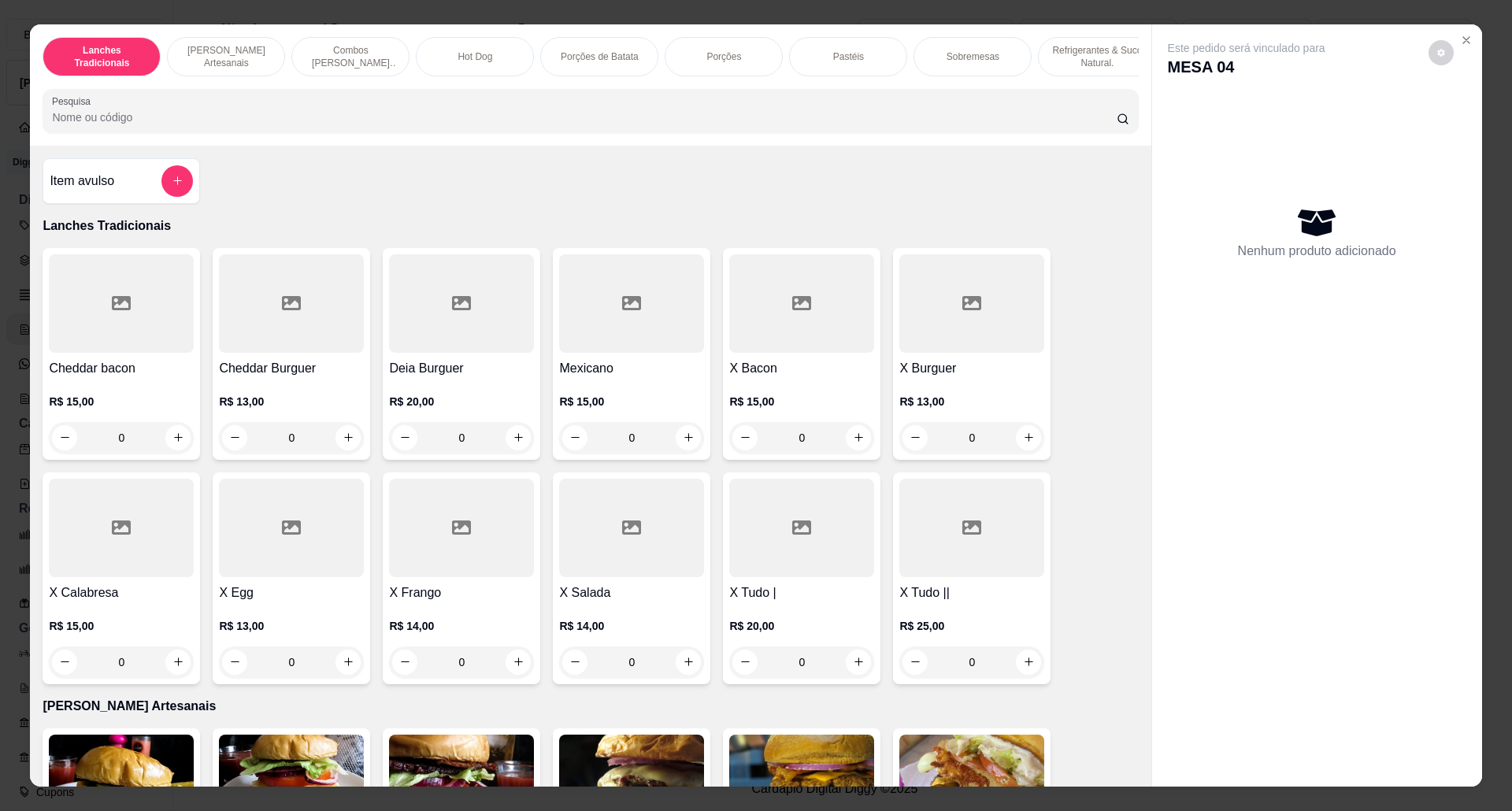 click 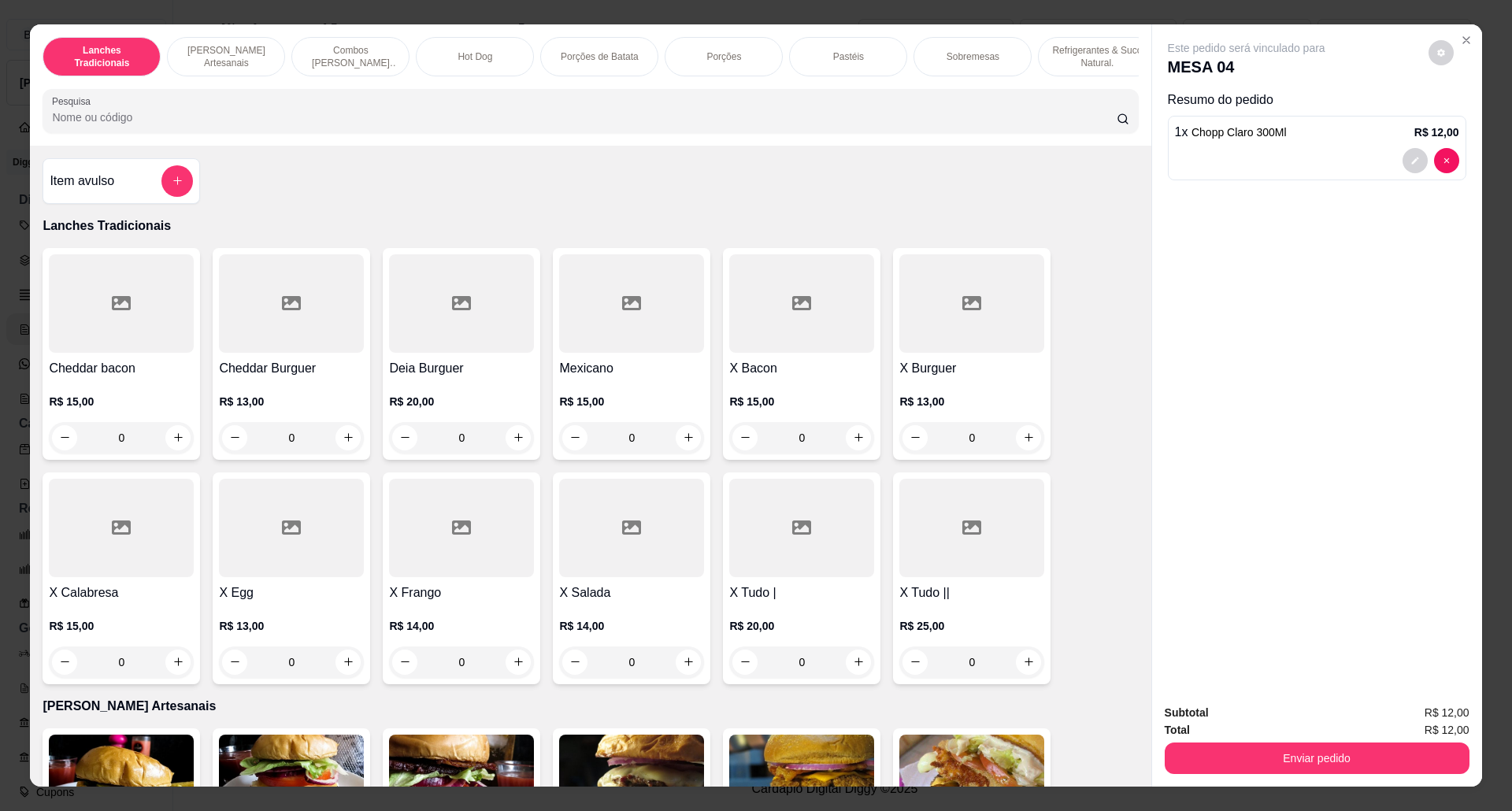 type on "1" 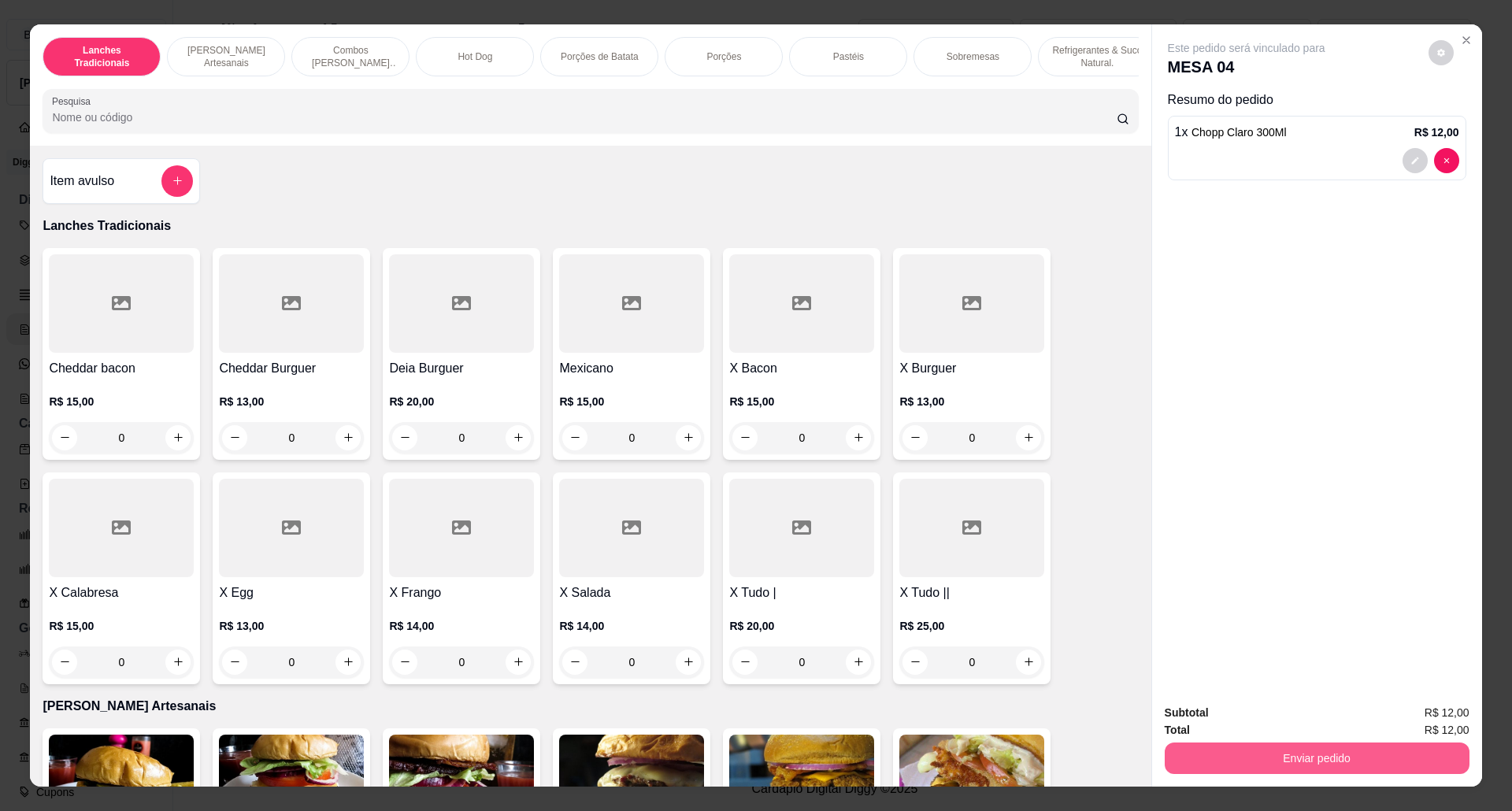 click on "Enviar pedido" at bounding box center [1317, 758] 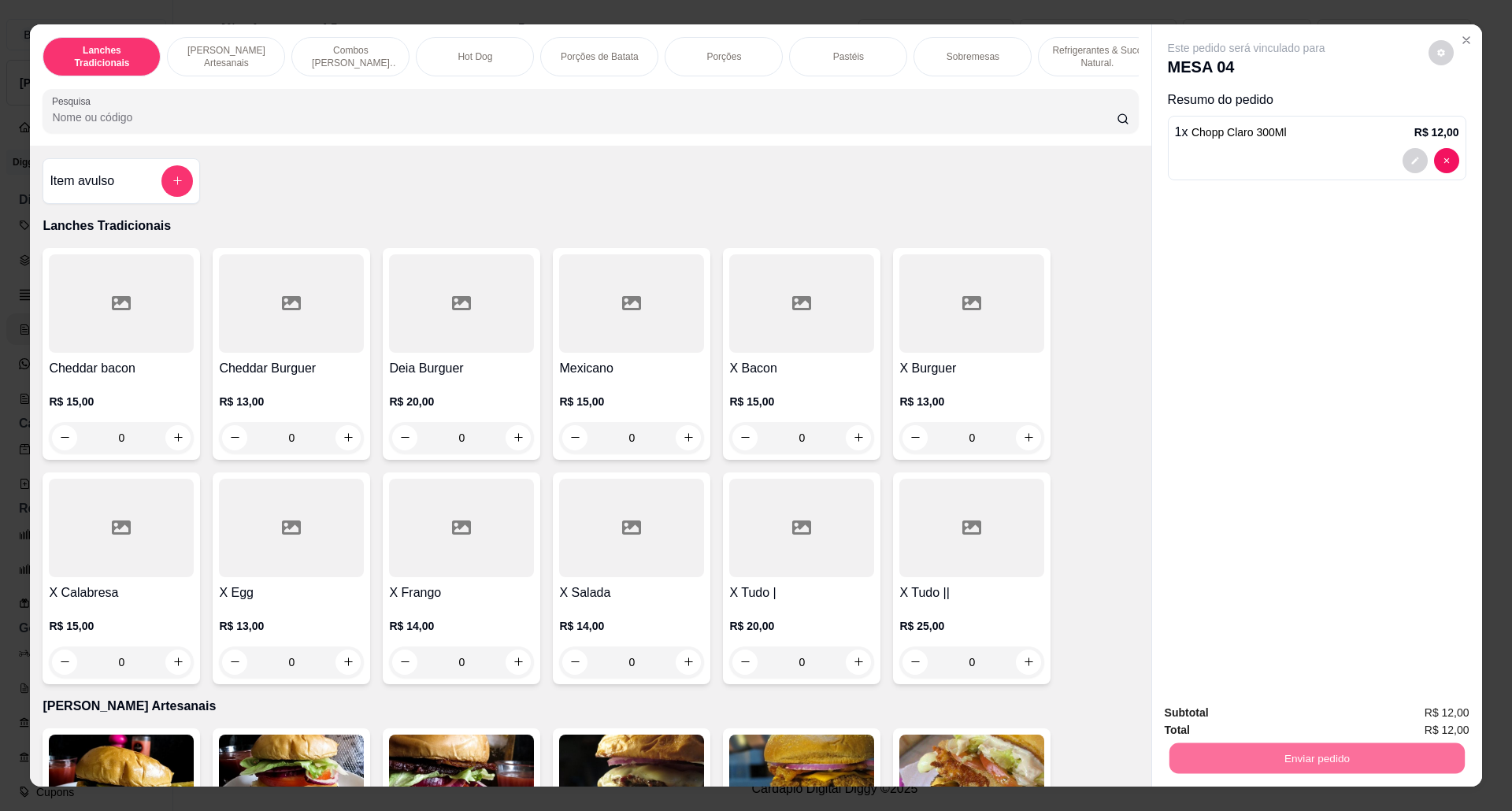 click on "Não registrar e enviar pedido" at bounding box center (1263, 720) 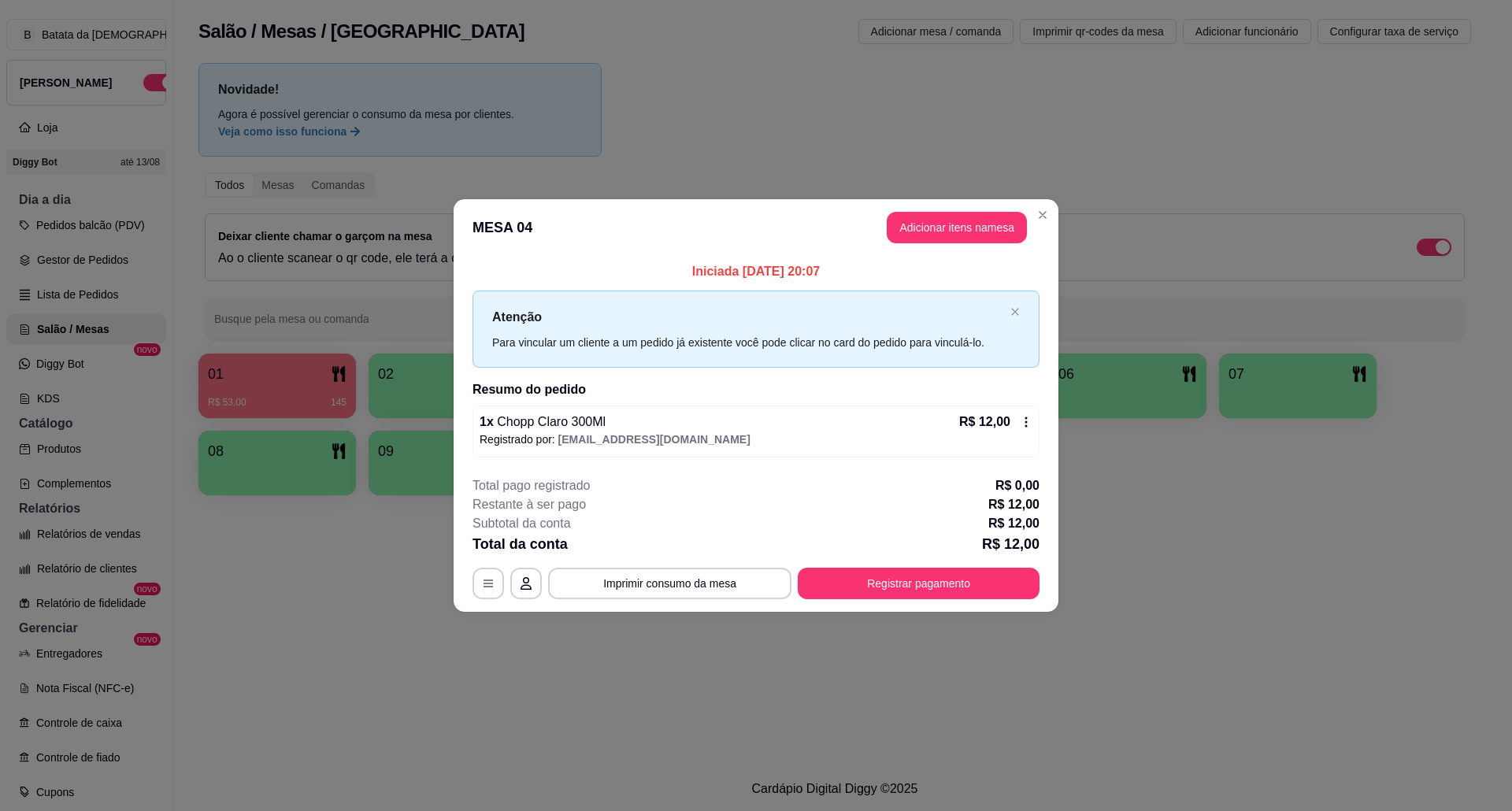 click on "MESA 04 Adicionar itens na  mesa" at bounding box center [756, 228] 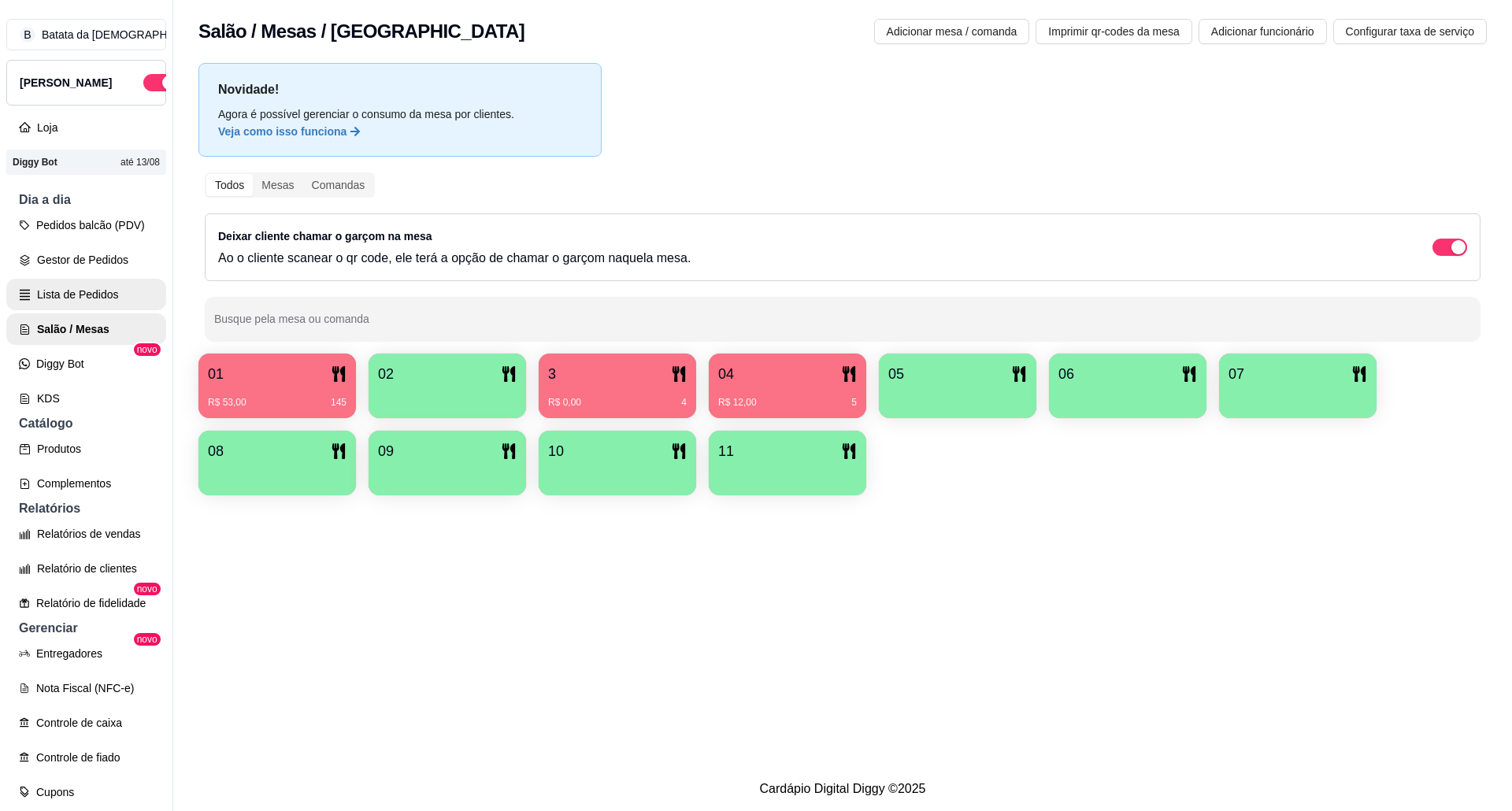 click on "Lista de Pedidos" at bounding box center (86, 294) 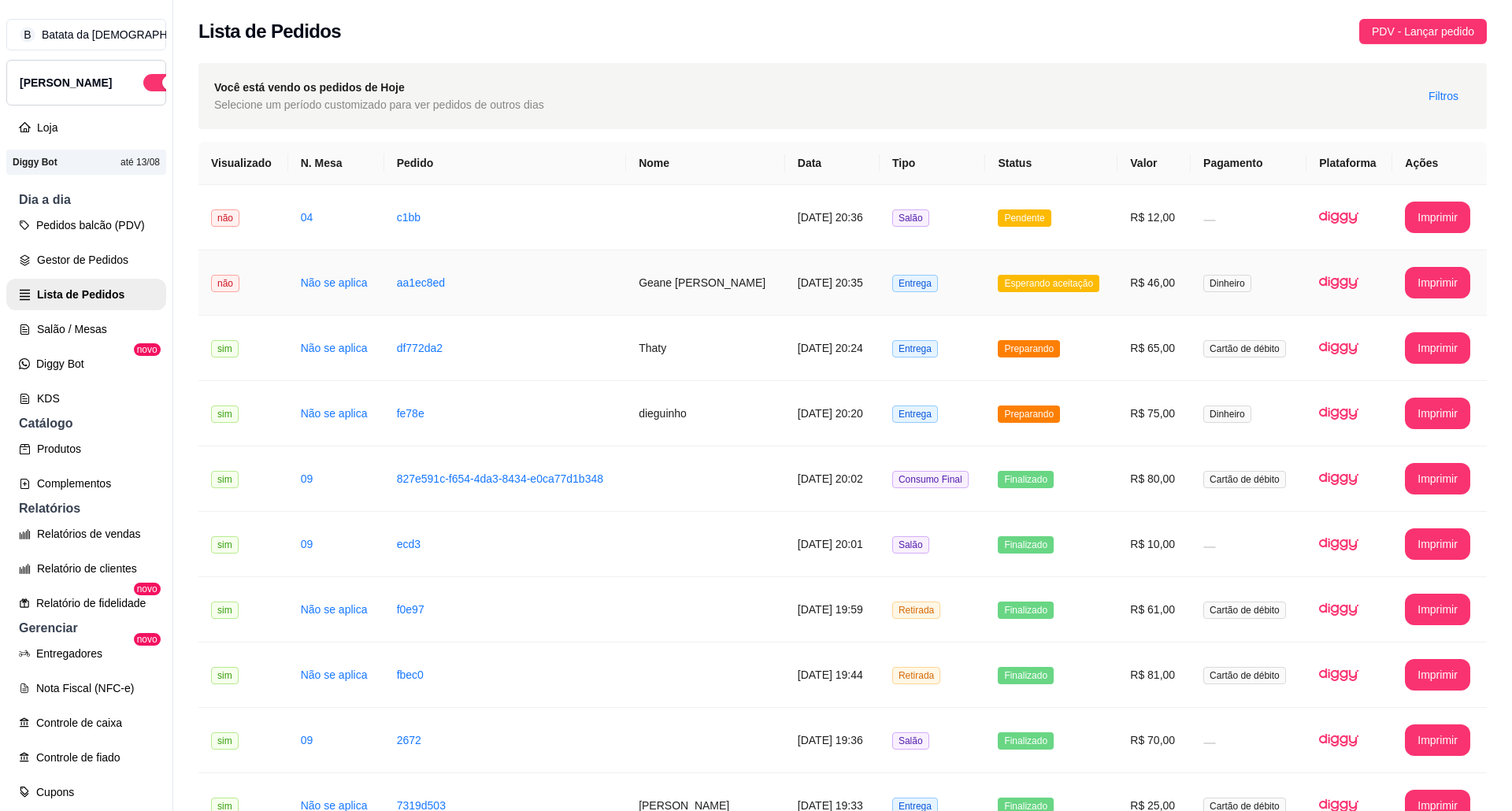 click on "Esperando aceitação" at bounding box center (1051, 283) 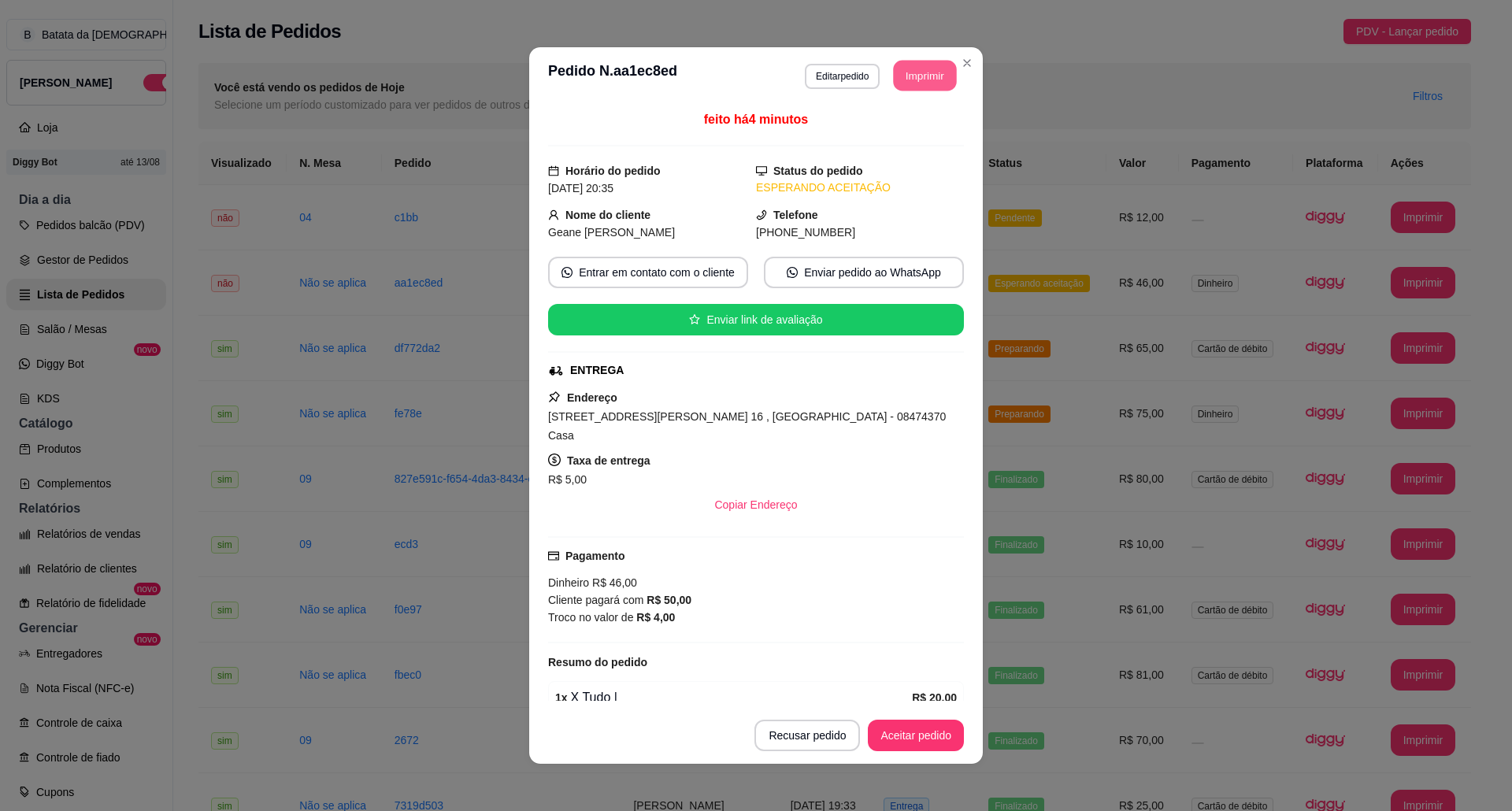 click on "Imprimir" at bounding box center (925, 76) 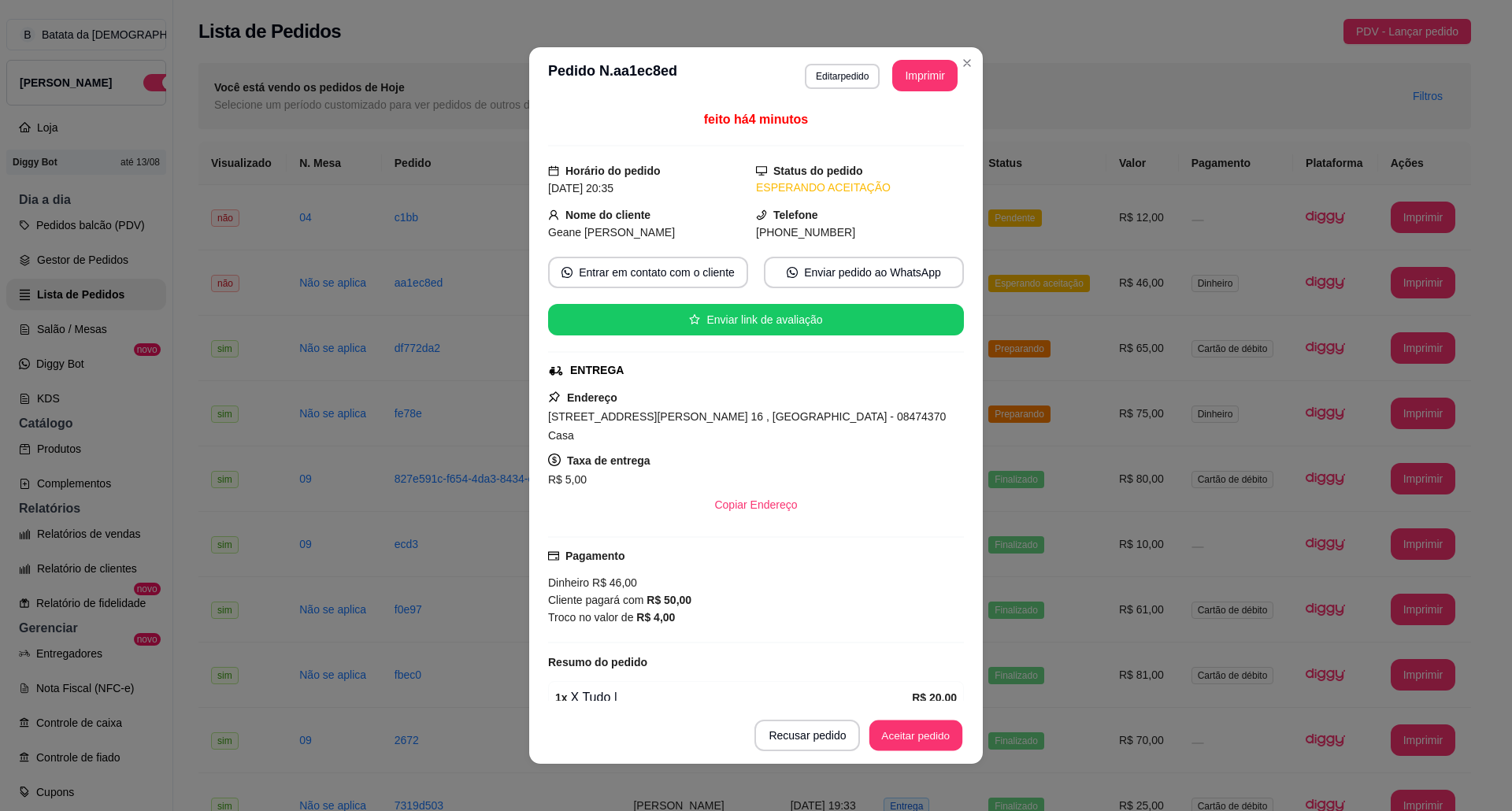 click on "Aceitar pedido" at bounding box center [916, 735] 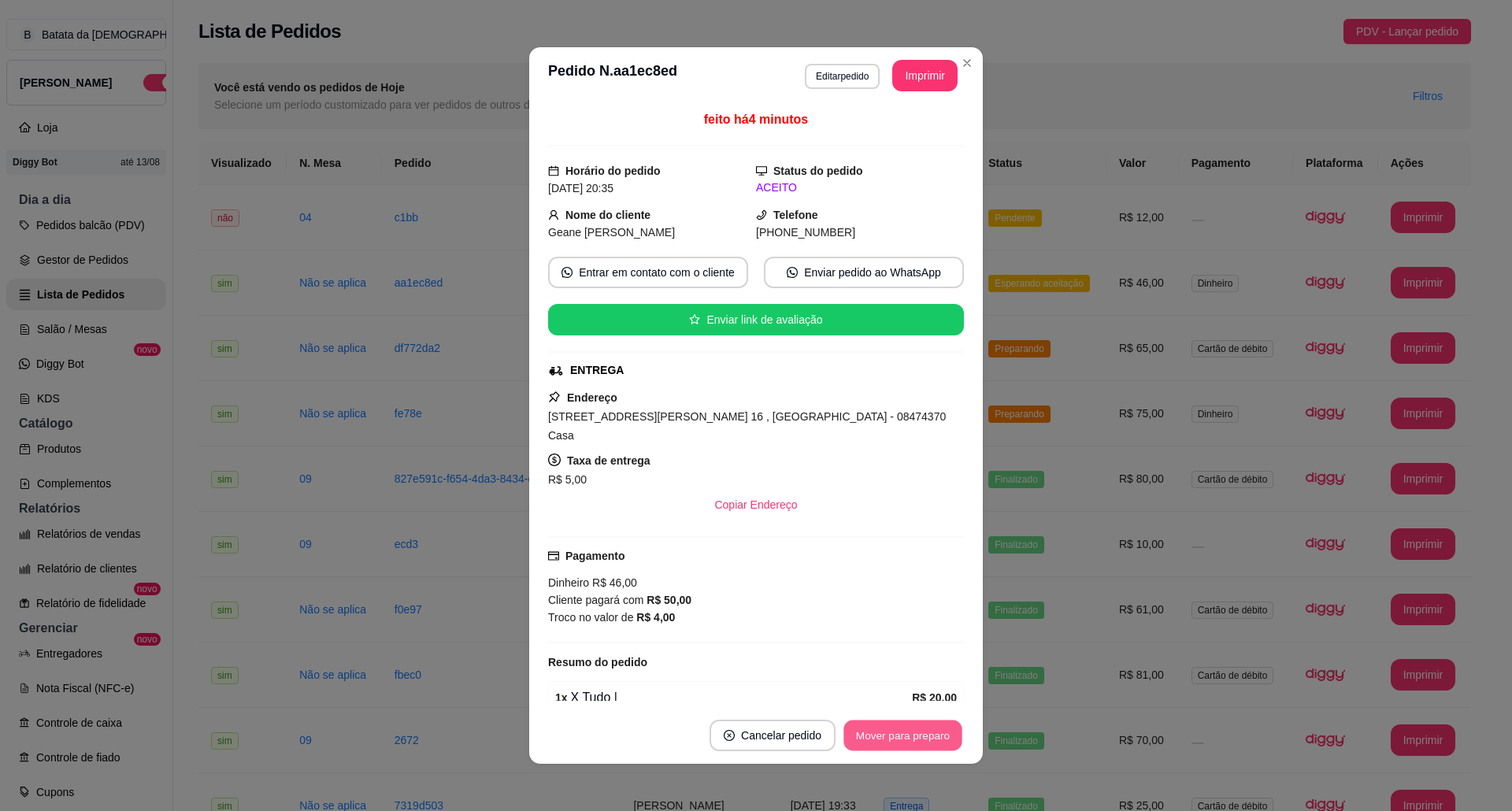 click on "Mover para preparo" at bounding box center (902, 735) 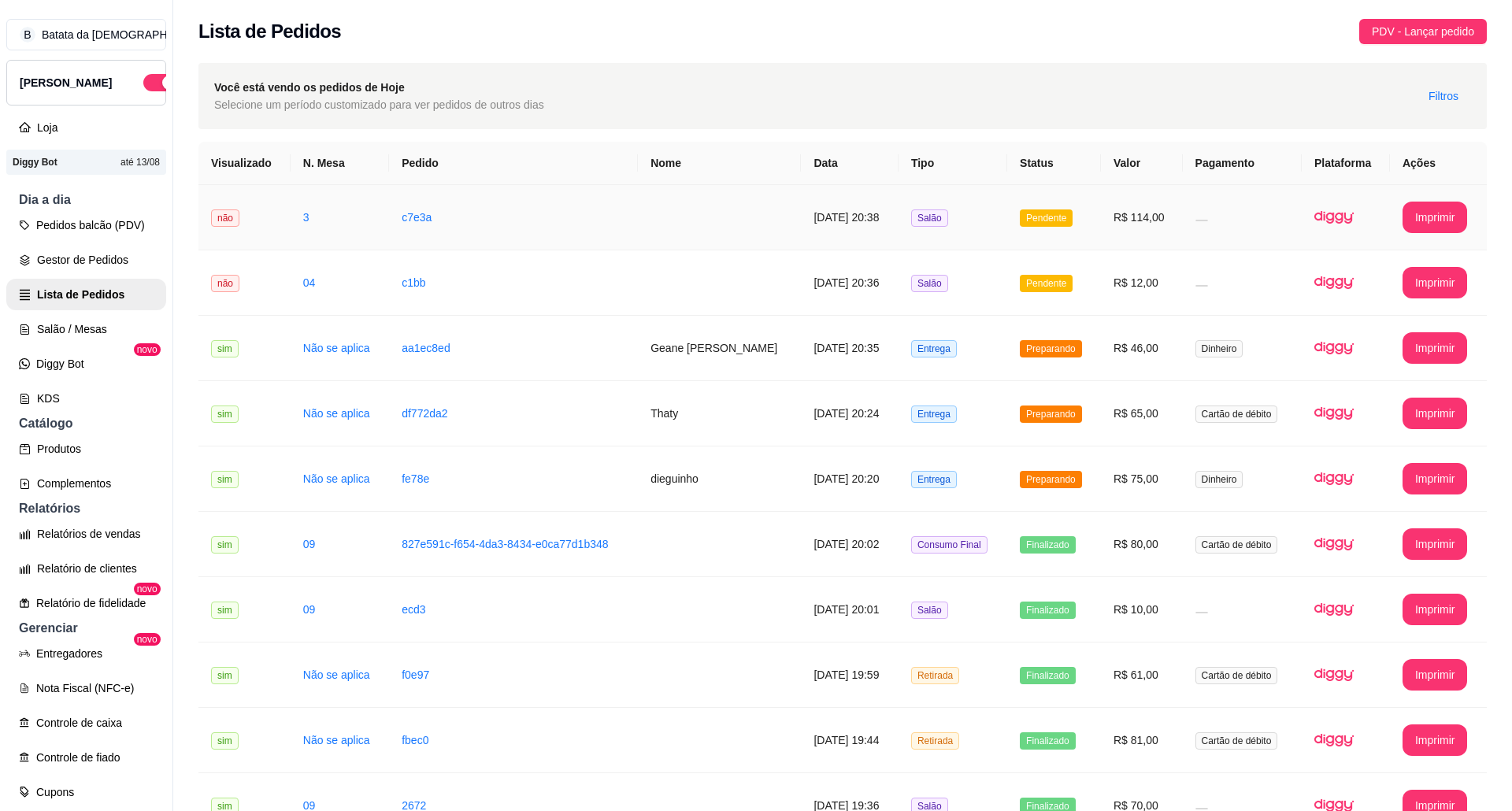 click at bounding box center (719, 217) 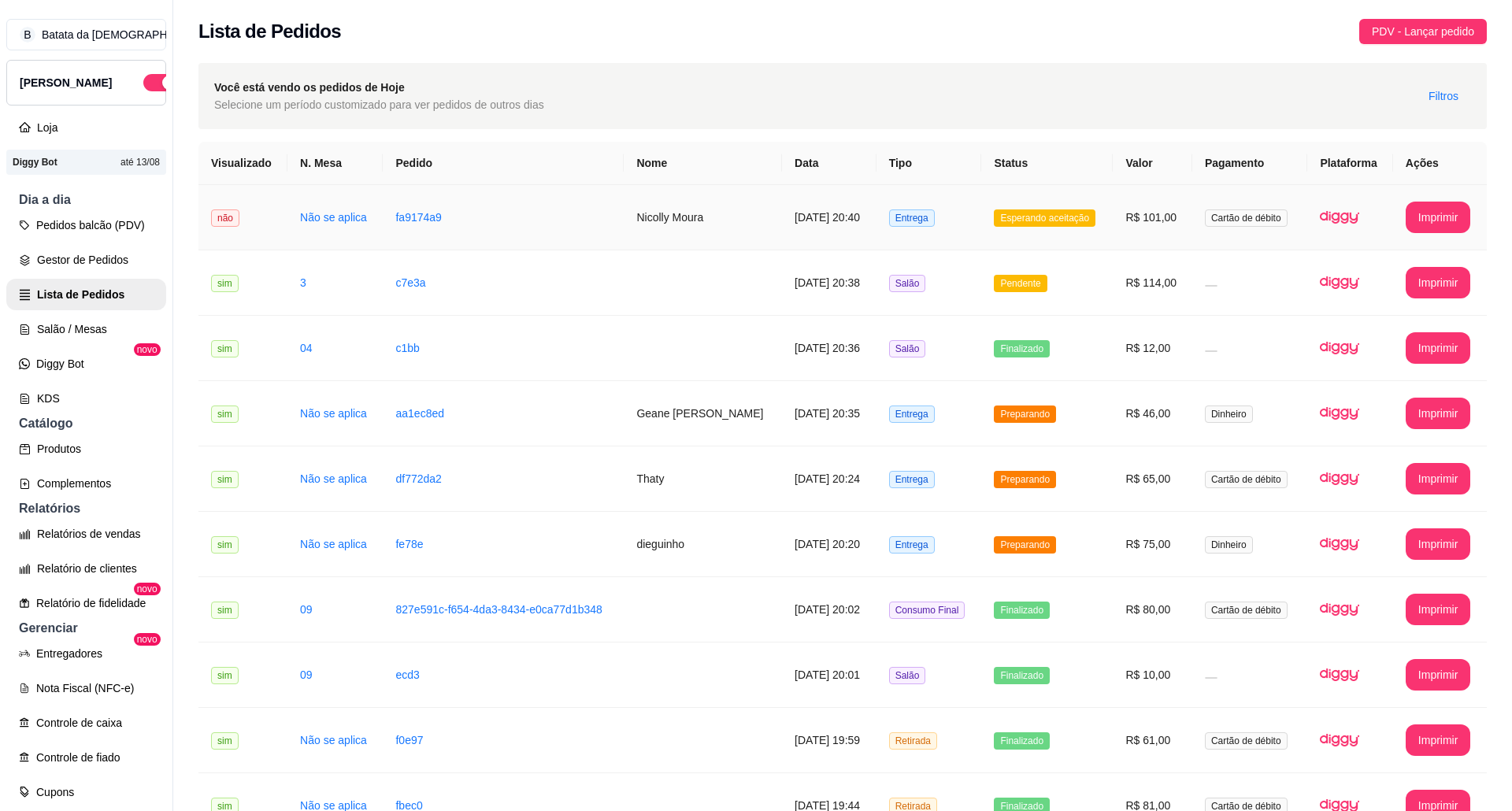 click on "[DATE] 20:40" at bounding box center [829, 217] 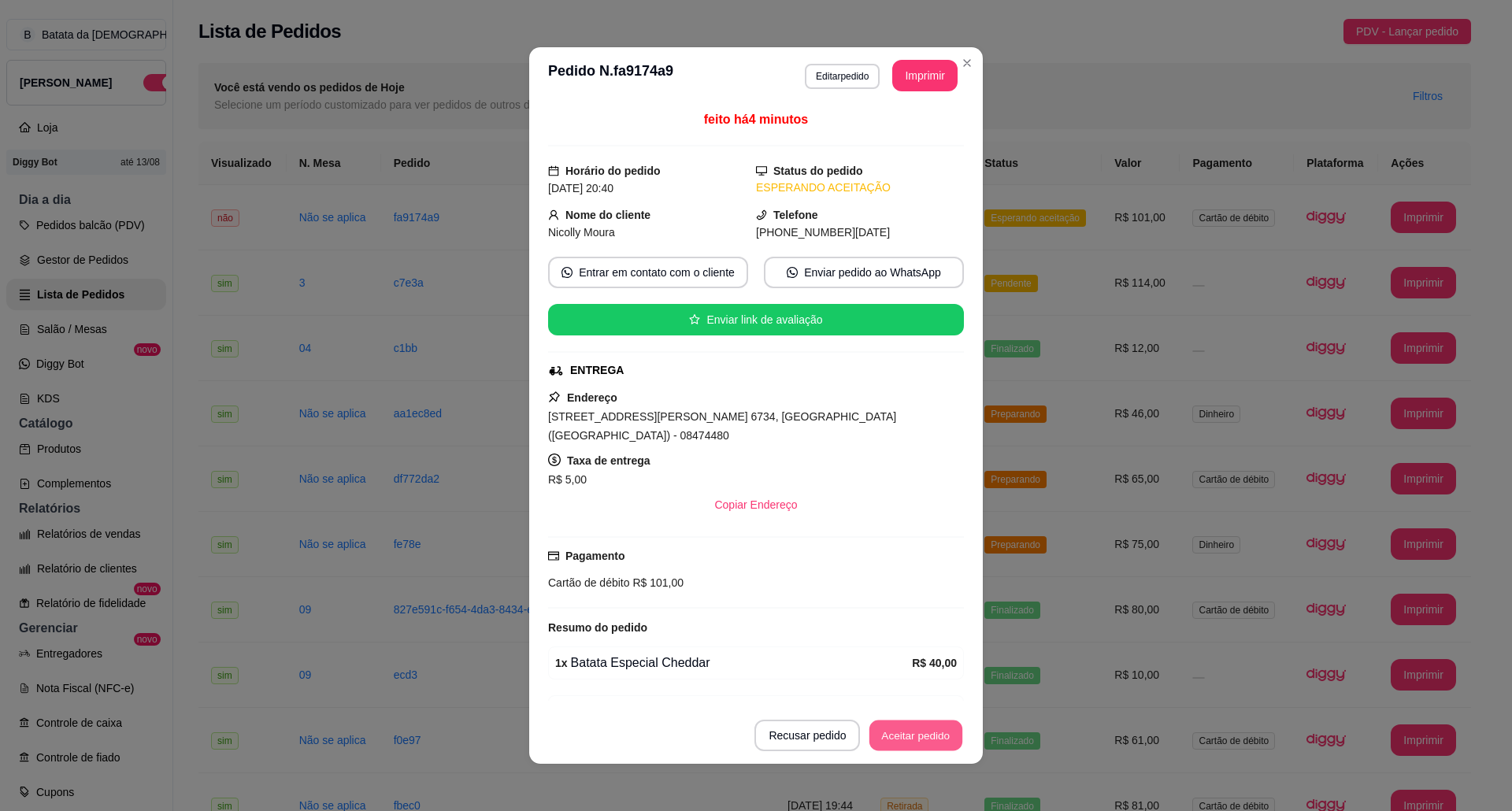 click on "Aceitar pedido" at bounding box center (916, 735) 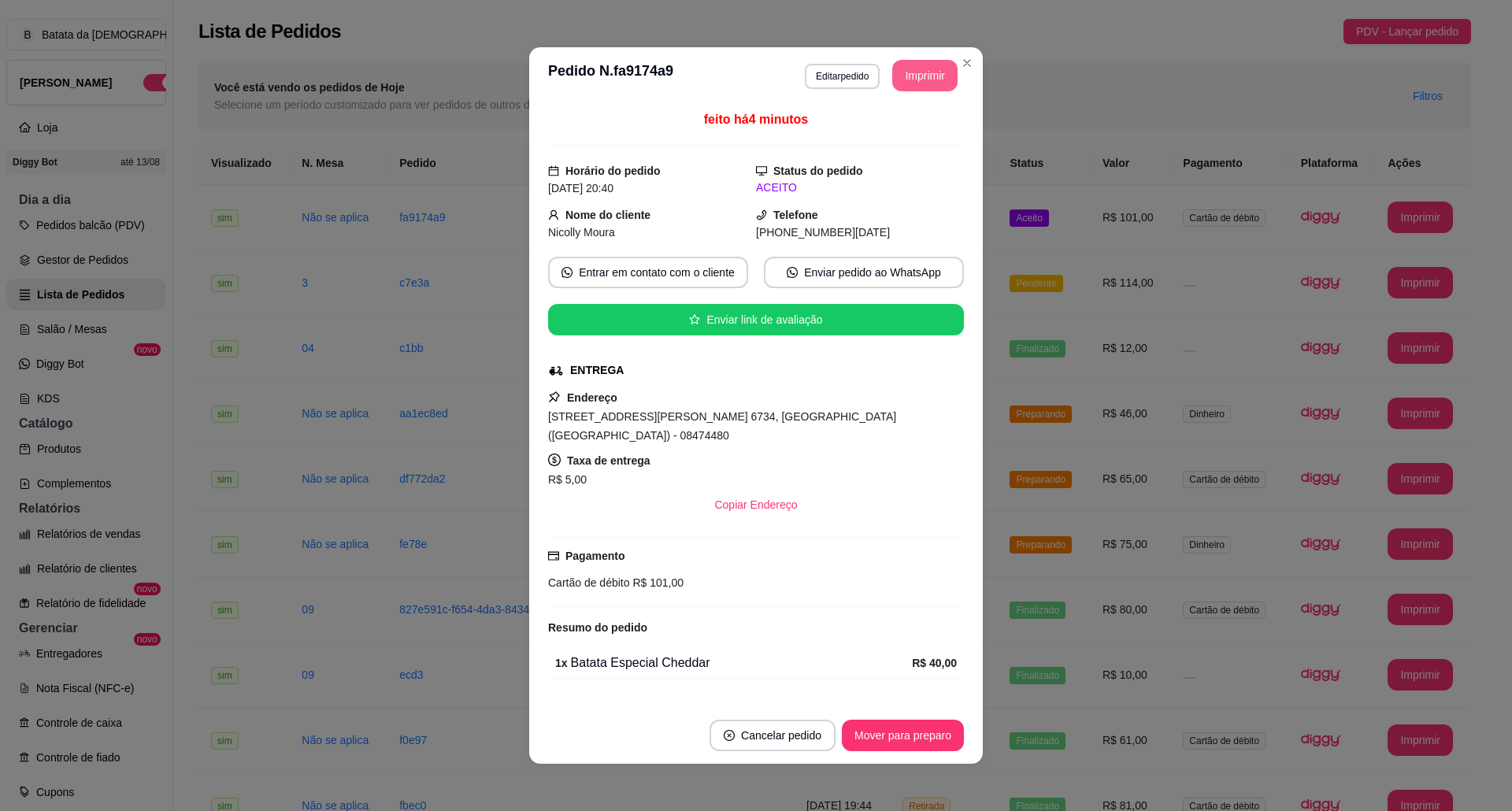 click on "Imprimir" at bounding box center [925, 76] 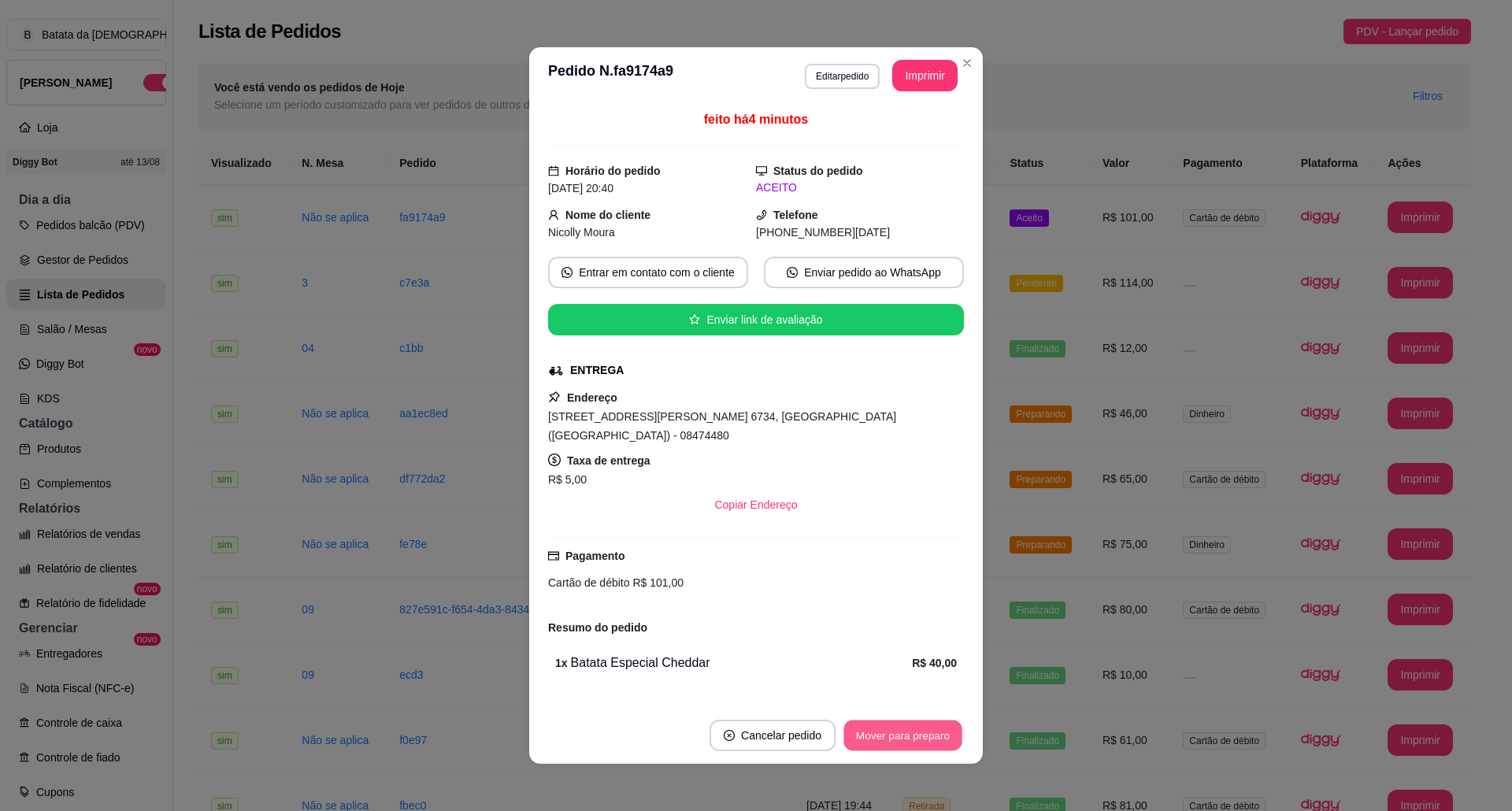 click on "Mover para preparo" at bounding box center [902, 735] 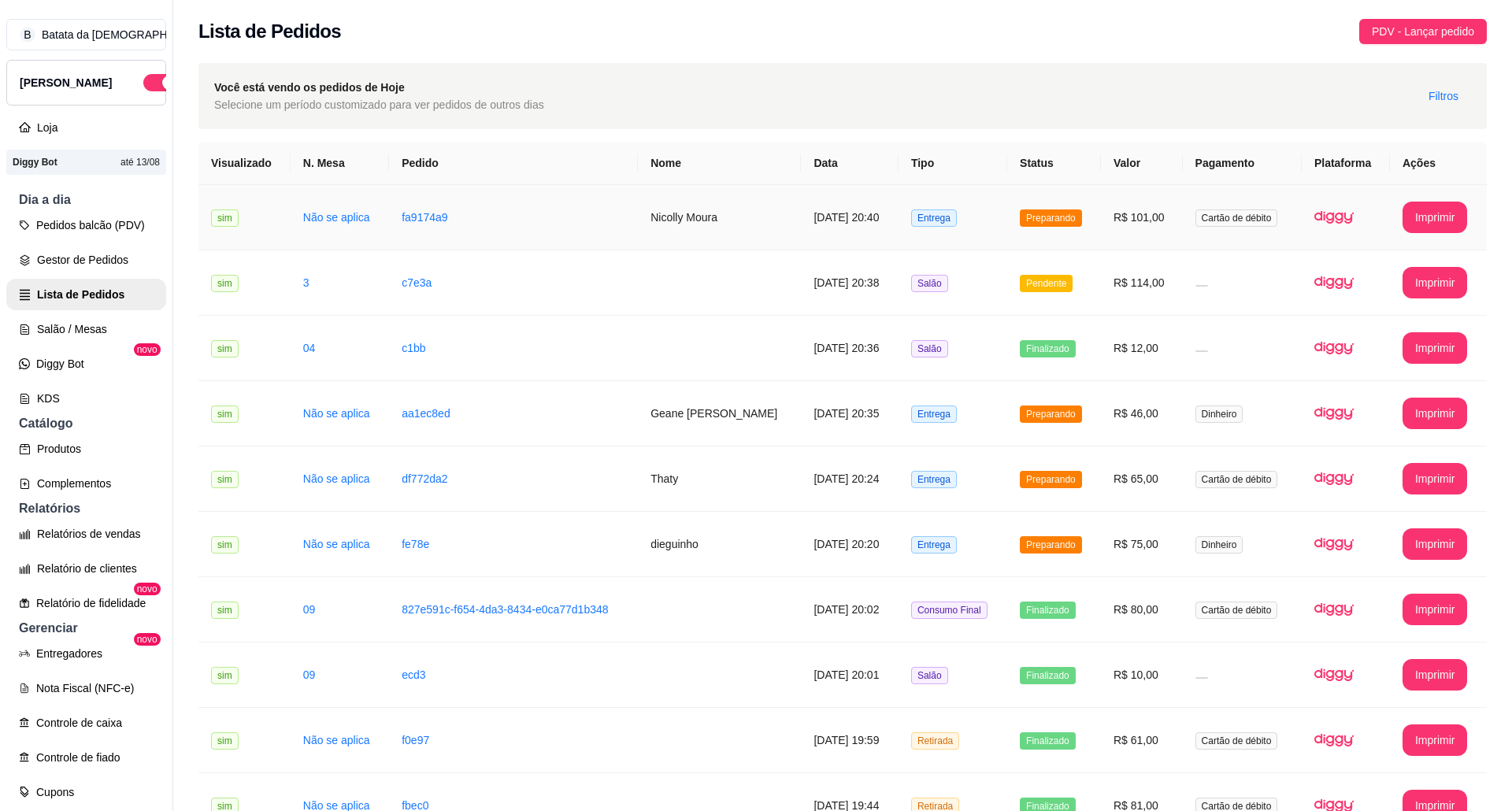 click on "Entrega" at bounding box center (934, 218) 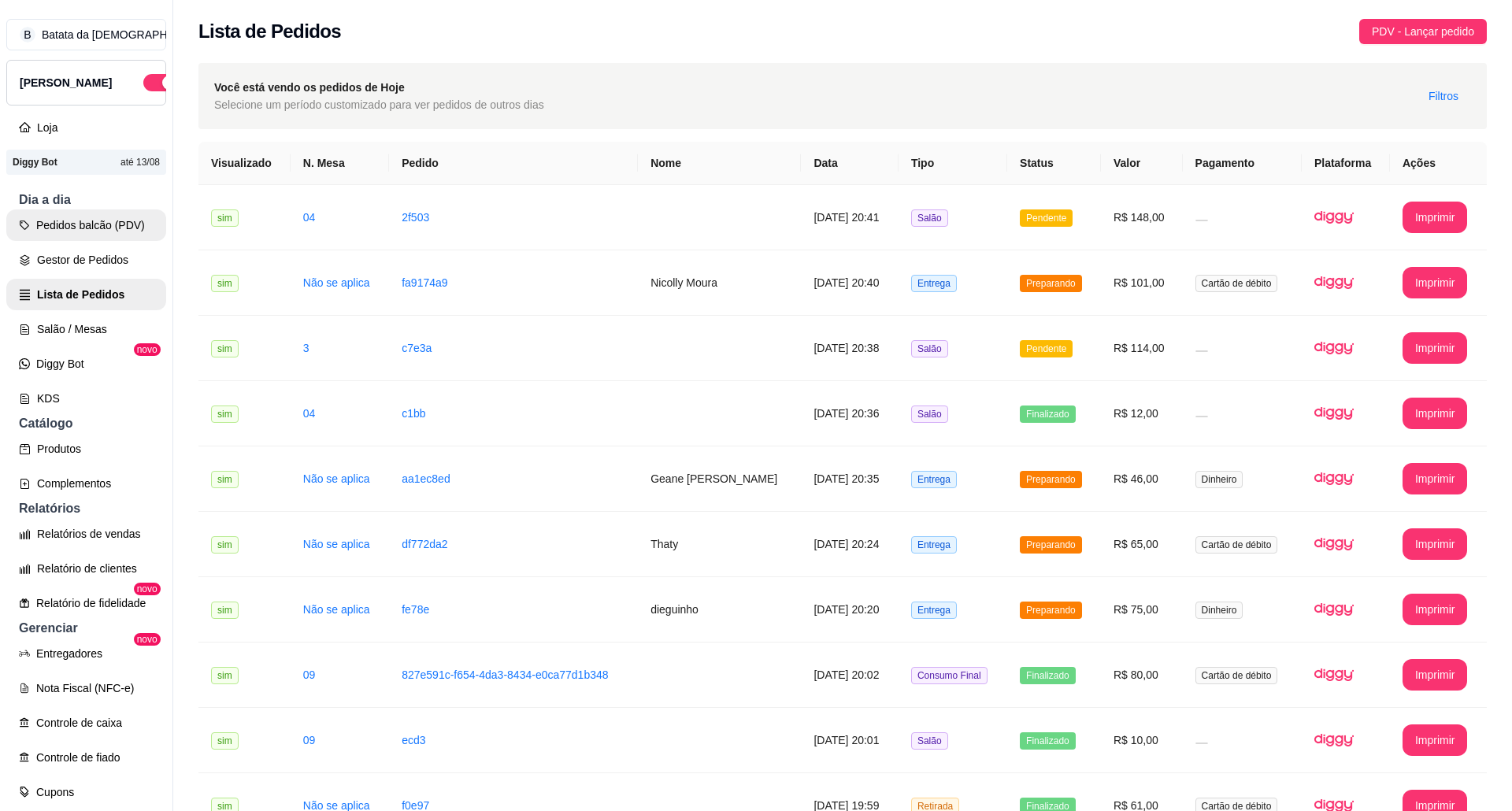 click on "Pedidos balcão (PDV)" at bounding box center (86, 225) 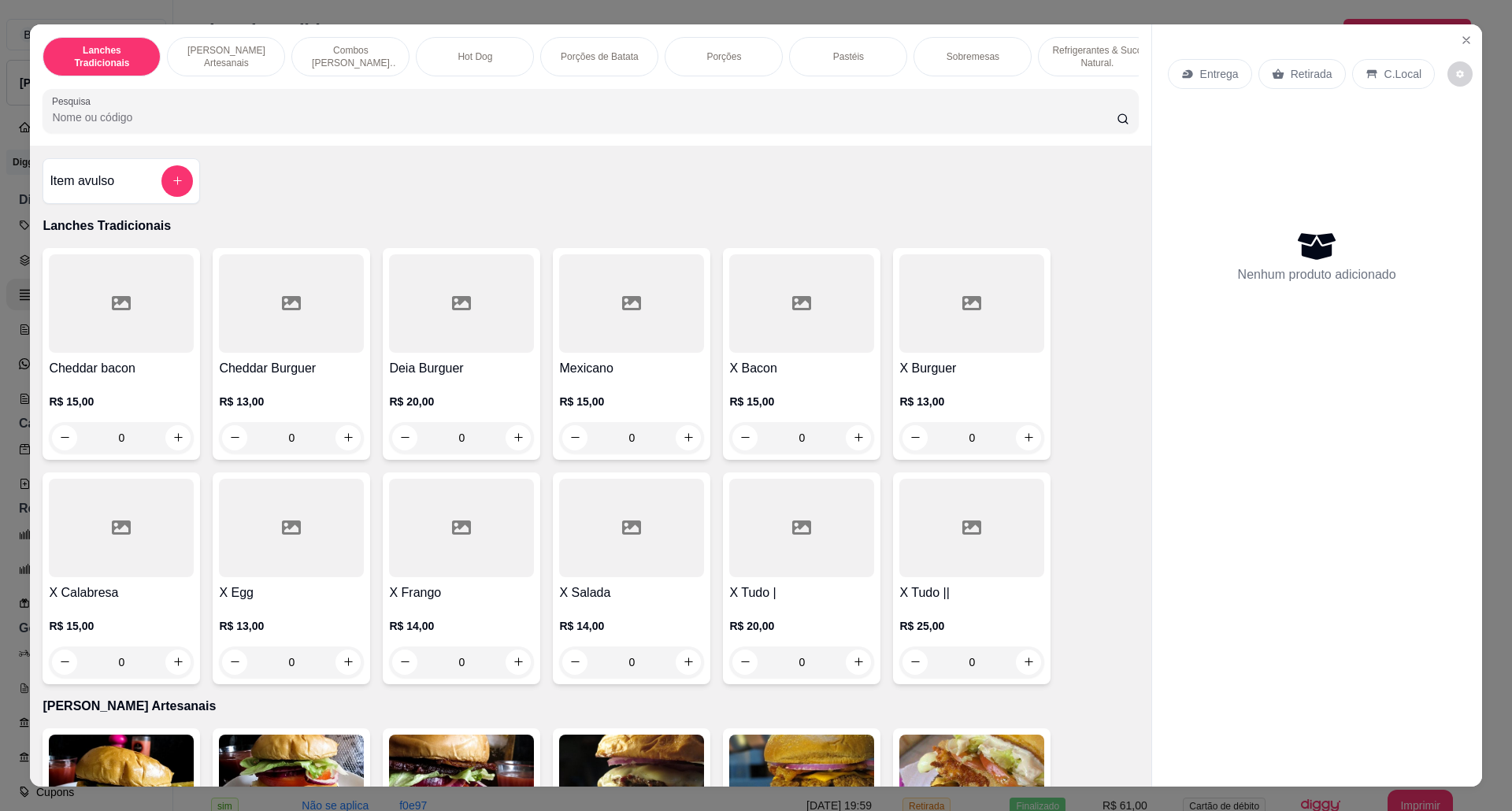 click at bounding box center [121, 783] 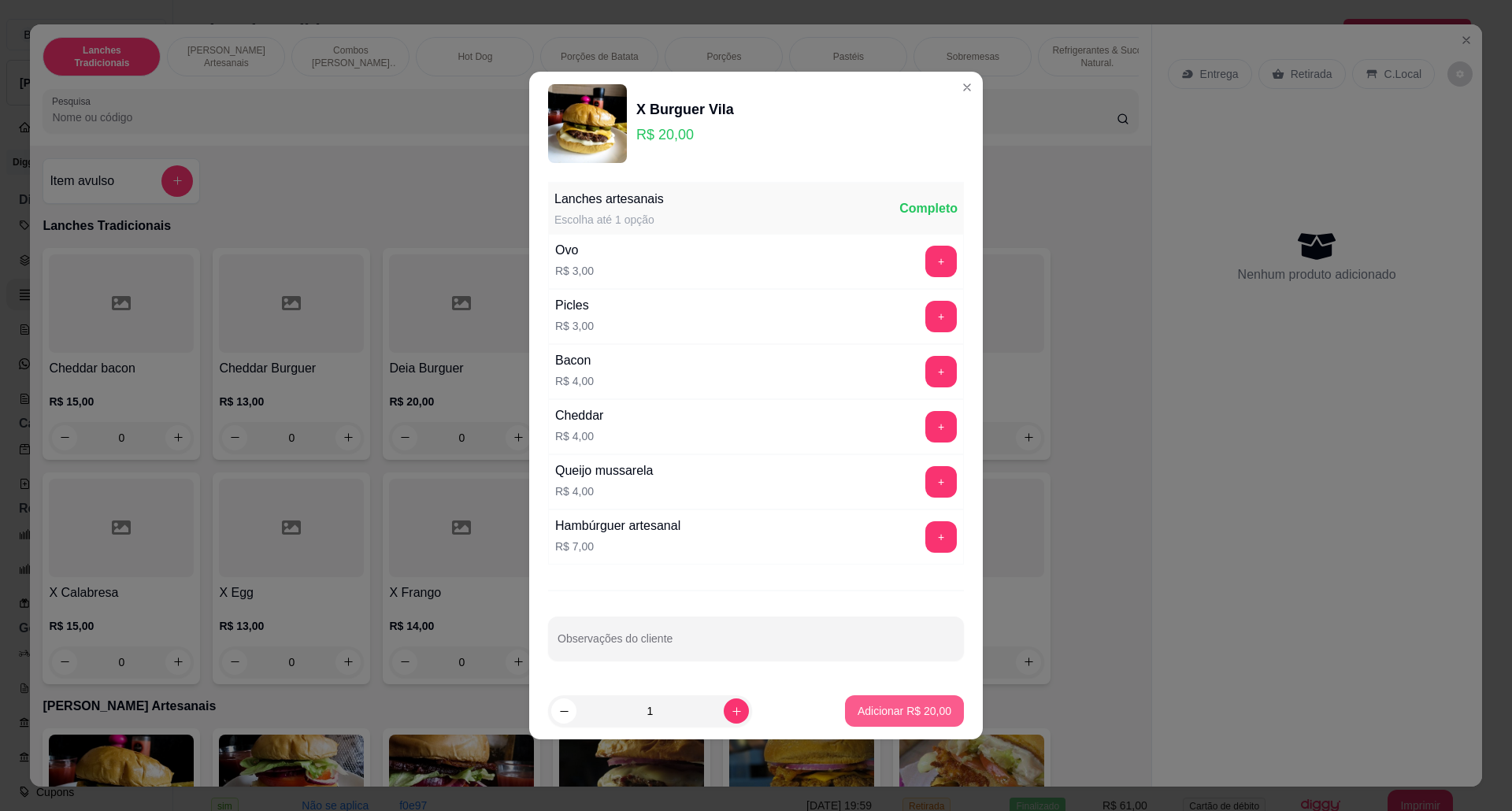 click on "Adicionar   R$ 20,00" at bounding box center [904, 711] 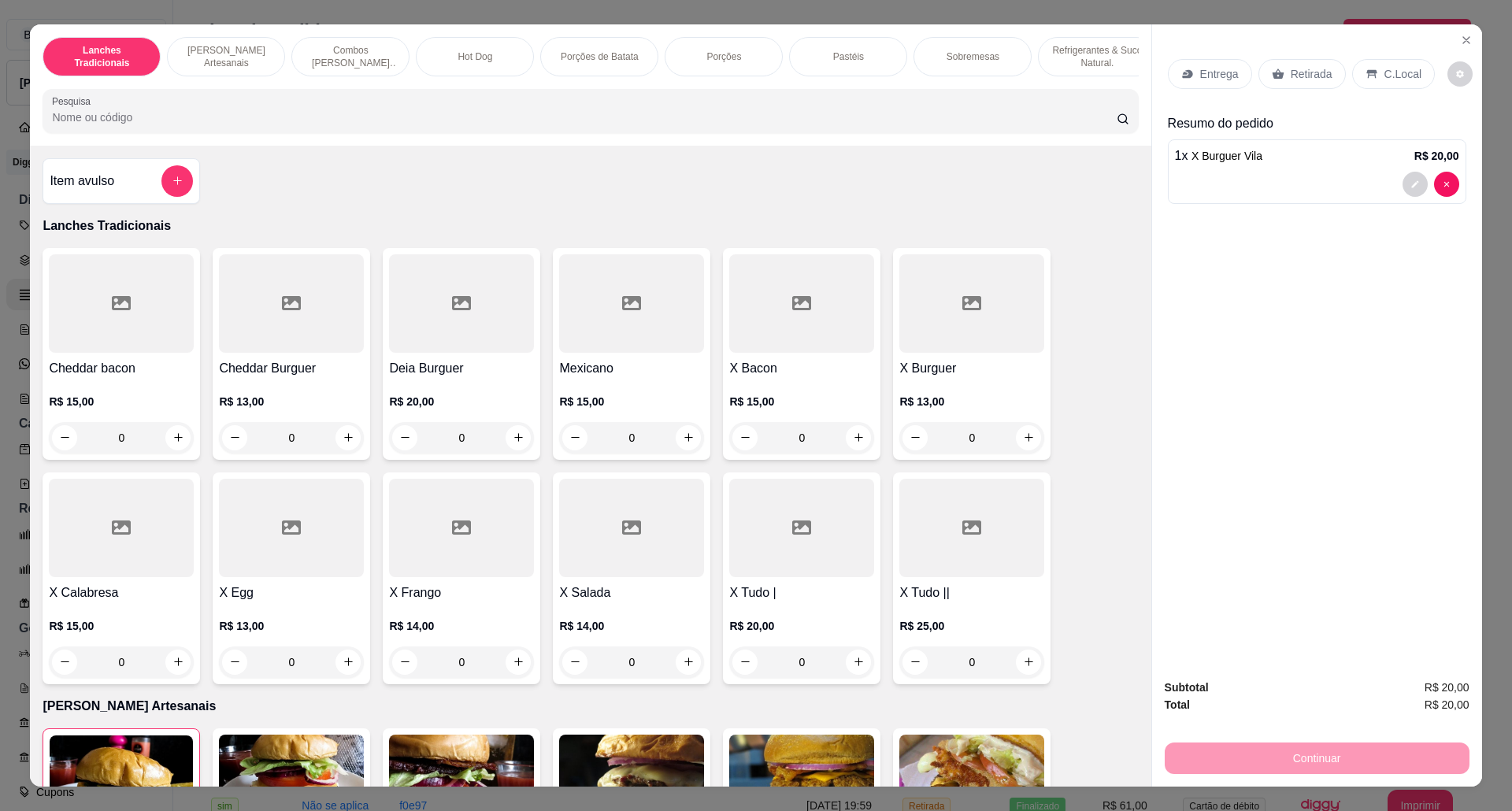 click at bounding box center (461, 783) 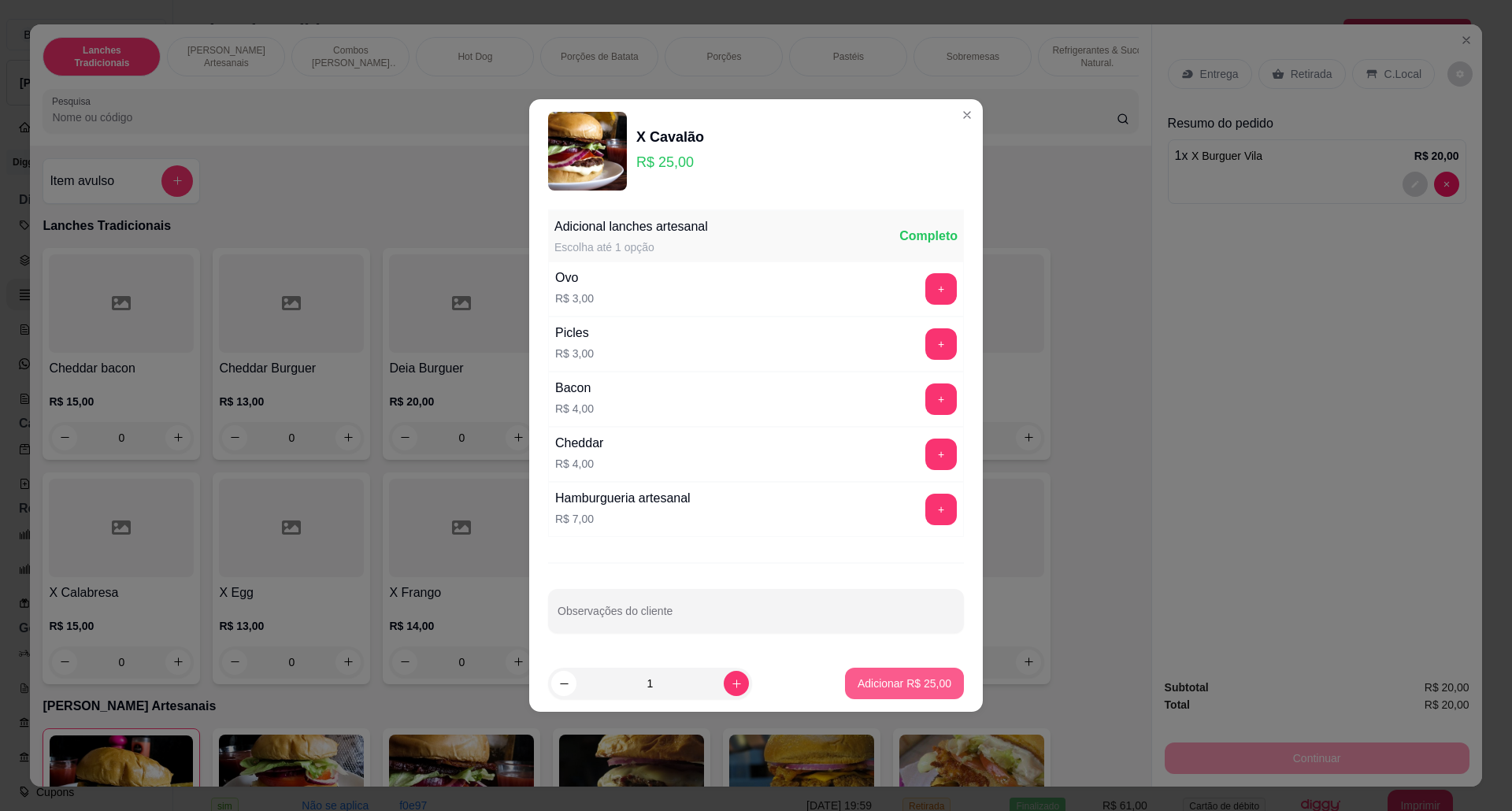 click on "Adicionar   R$ 25,00" at bounding box center (904, 683) 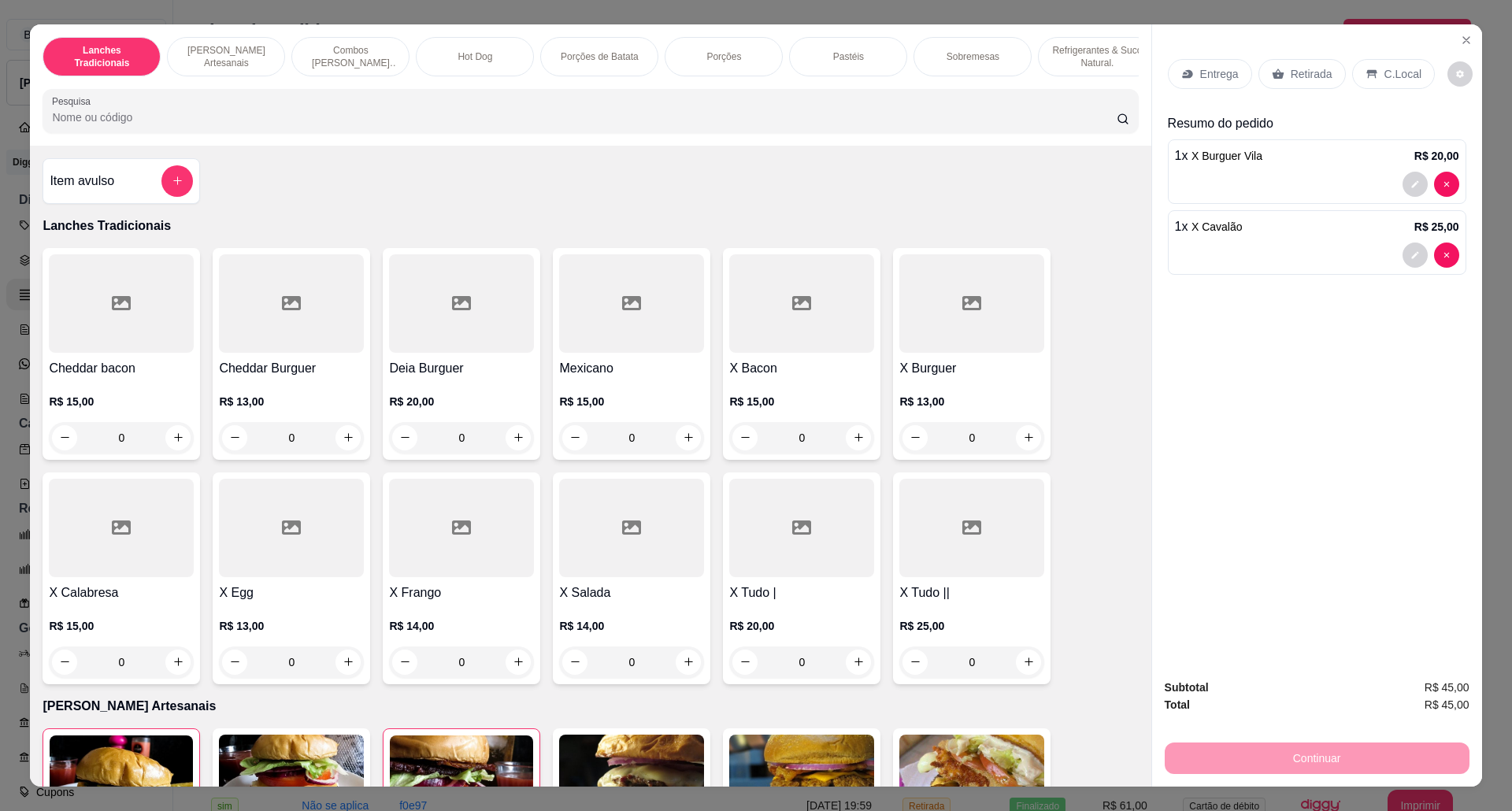 click on "Retirada" at bounding box center (1302, 74) 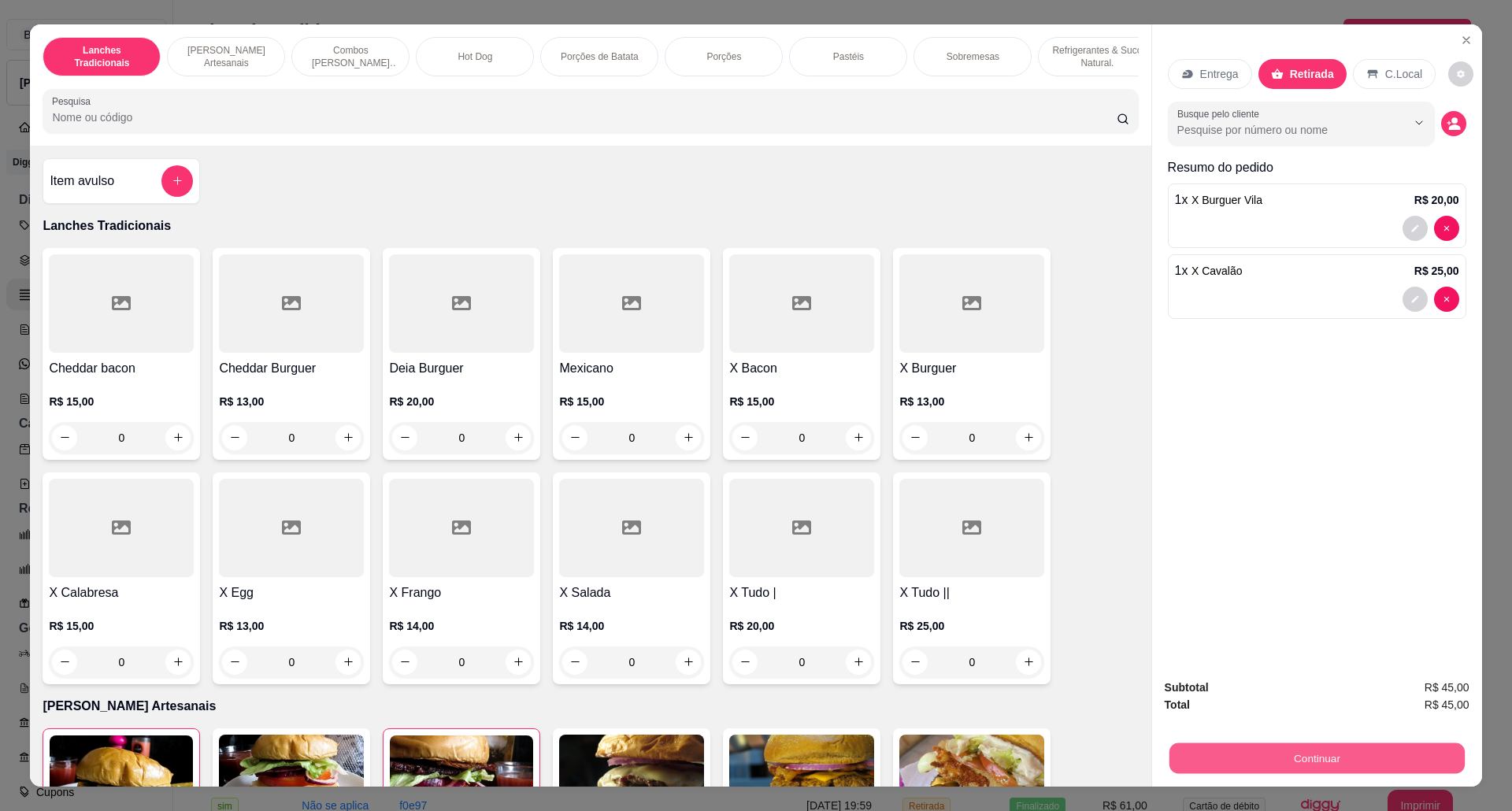 click on "Continuar" at bounding box center (1316, 758) 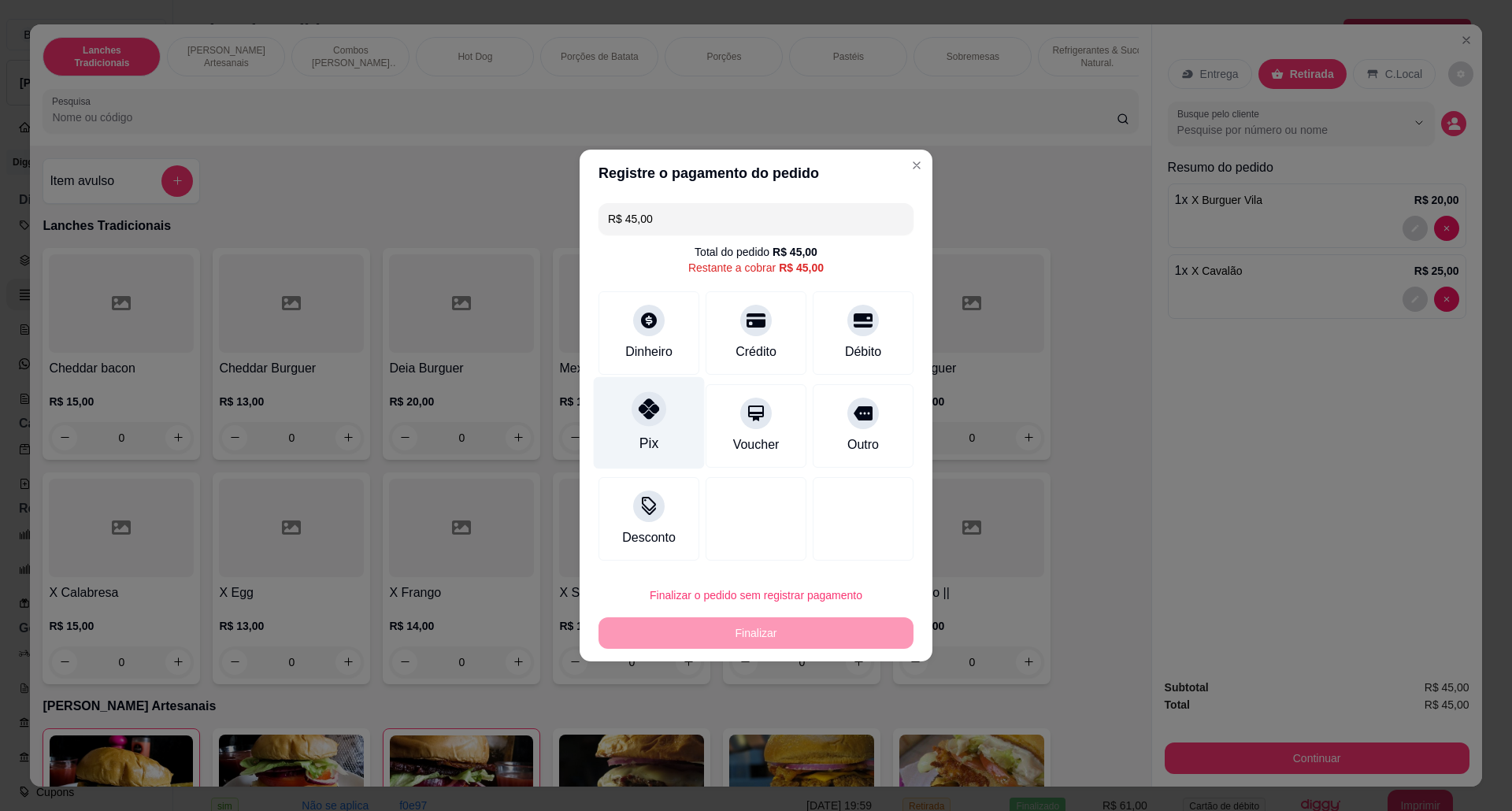click 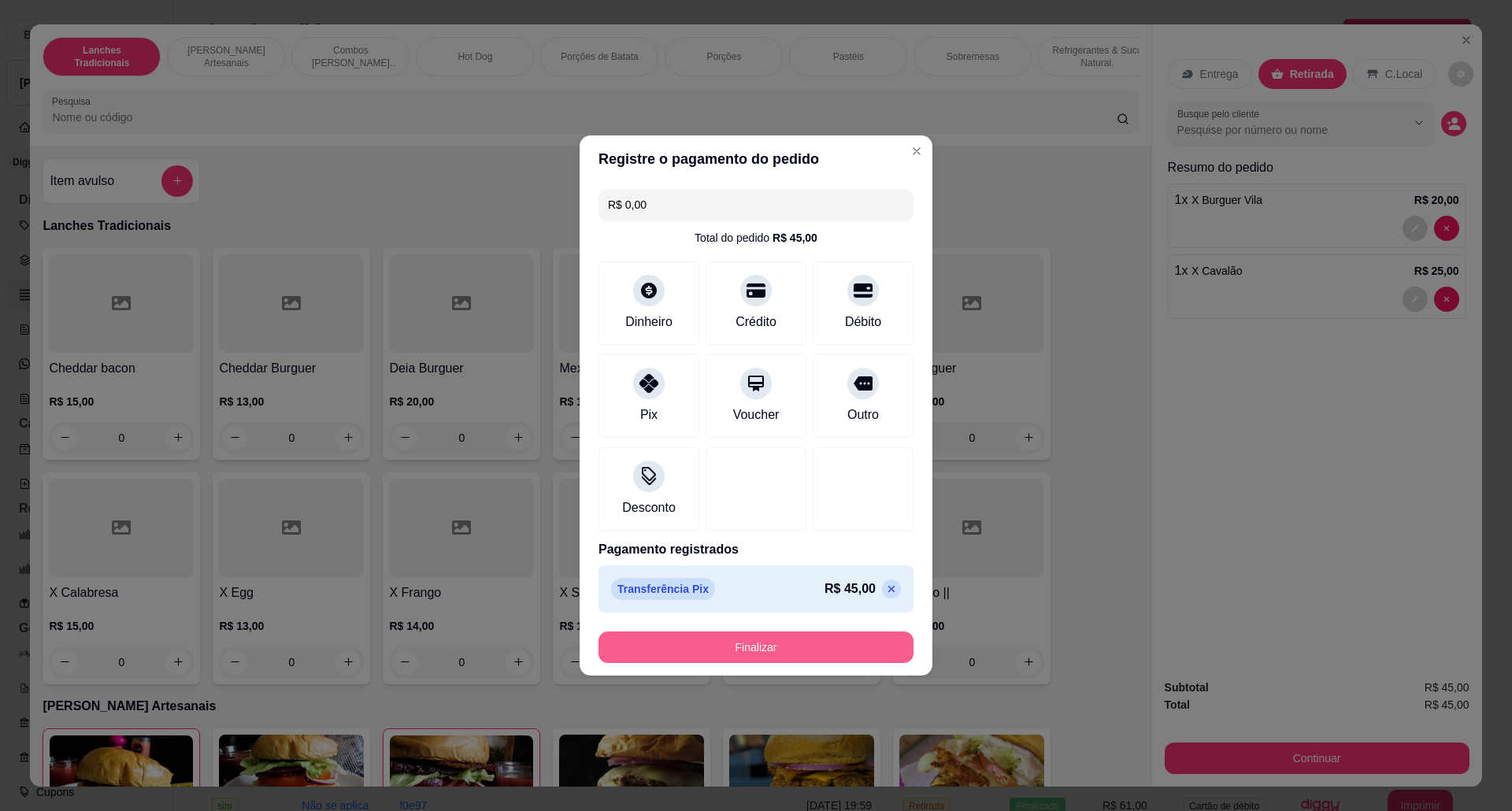 click on "Finalizar" at bounding box center [756, 647] 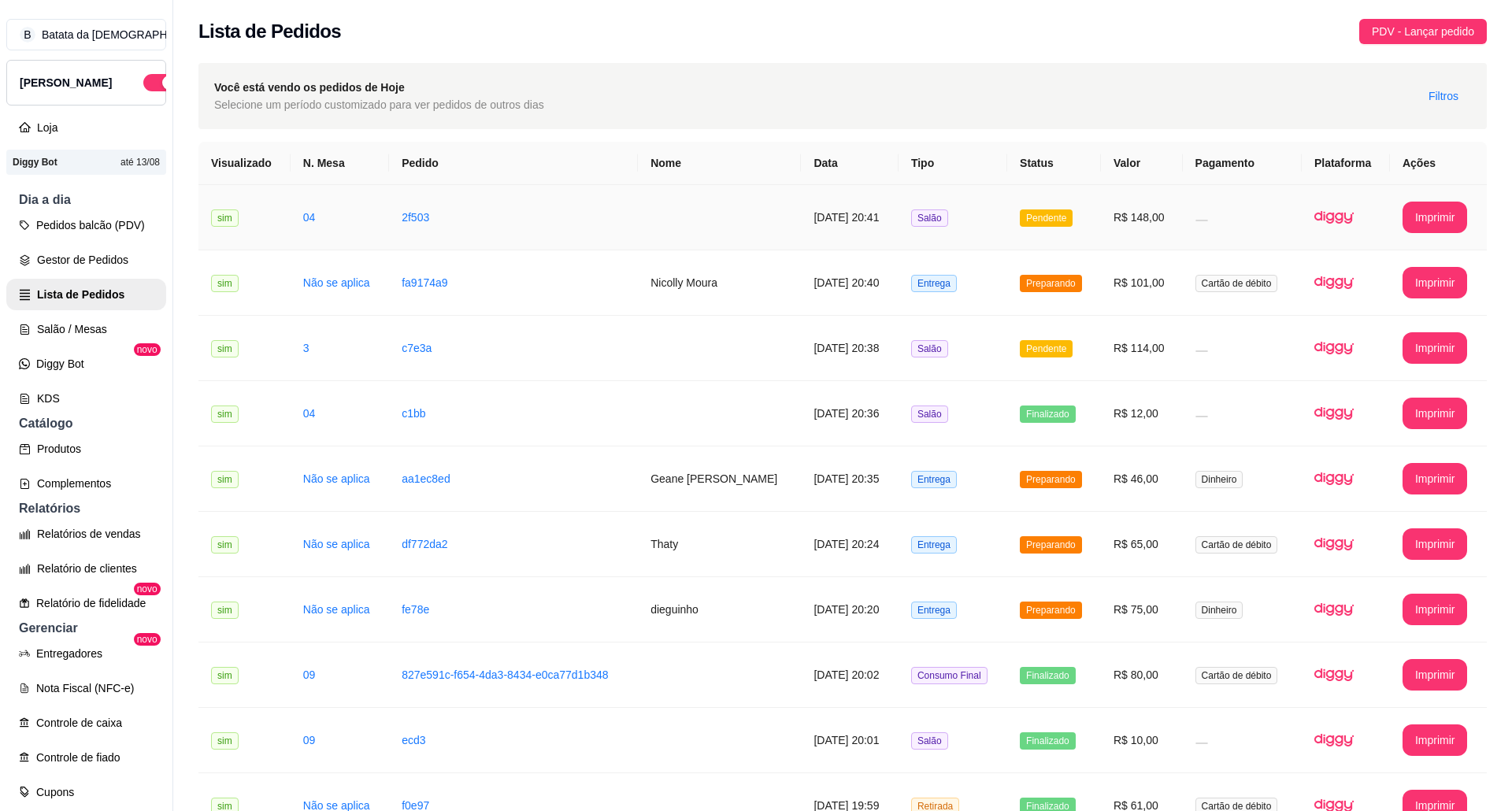 click on "Pendente" at bounding box center [1046, 218] 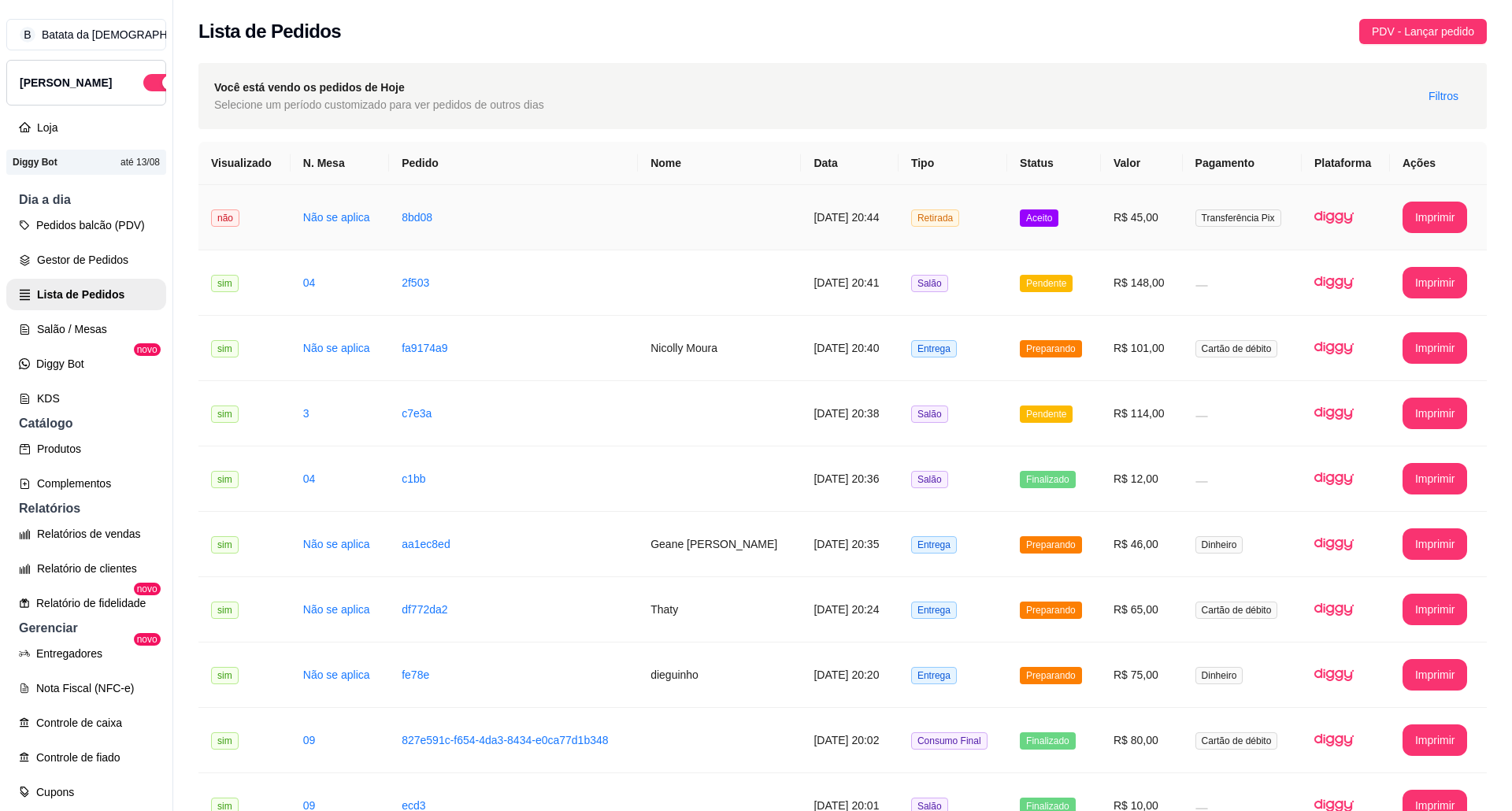 click on "Aceito" at bounding box center [1054, 217] 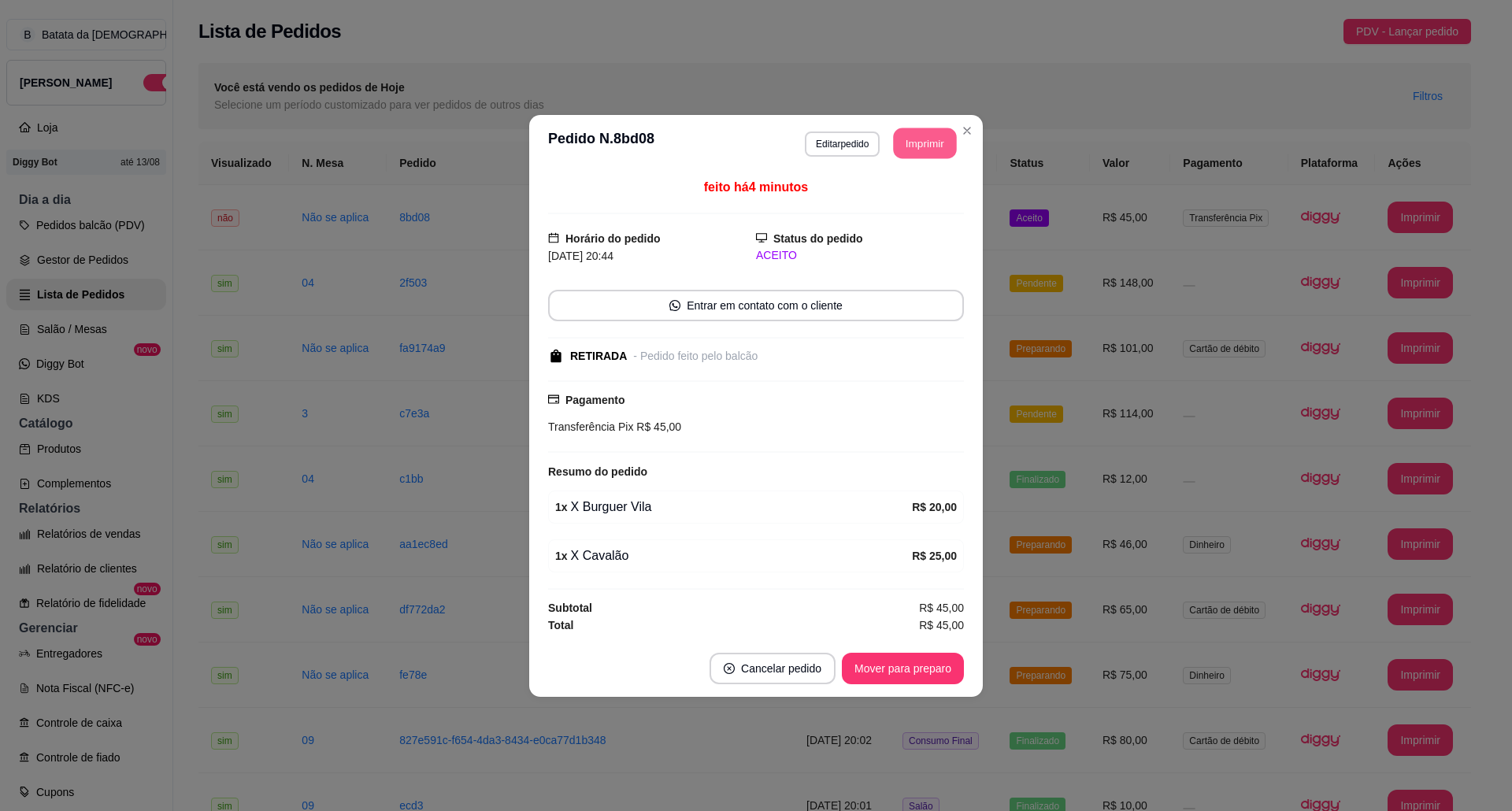 click on "Imprimir" at bounding box center [925, 143] 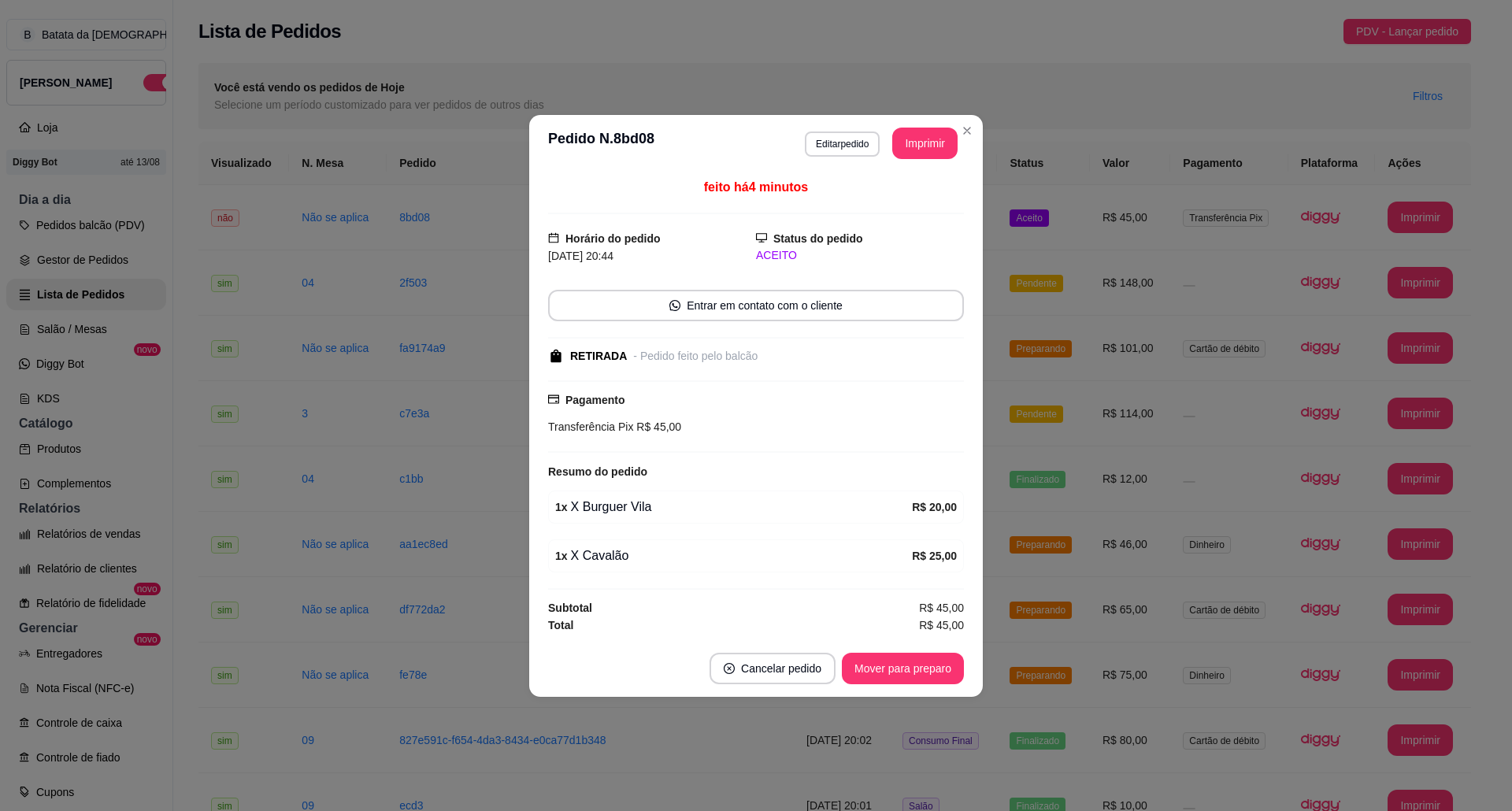 click on "Mover para preparo" at bounding box center [902, 668] 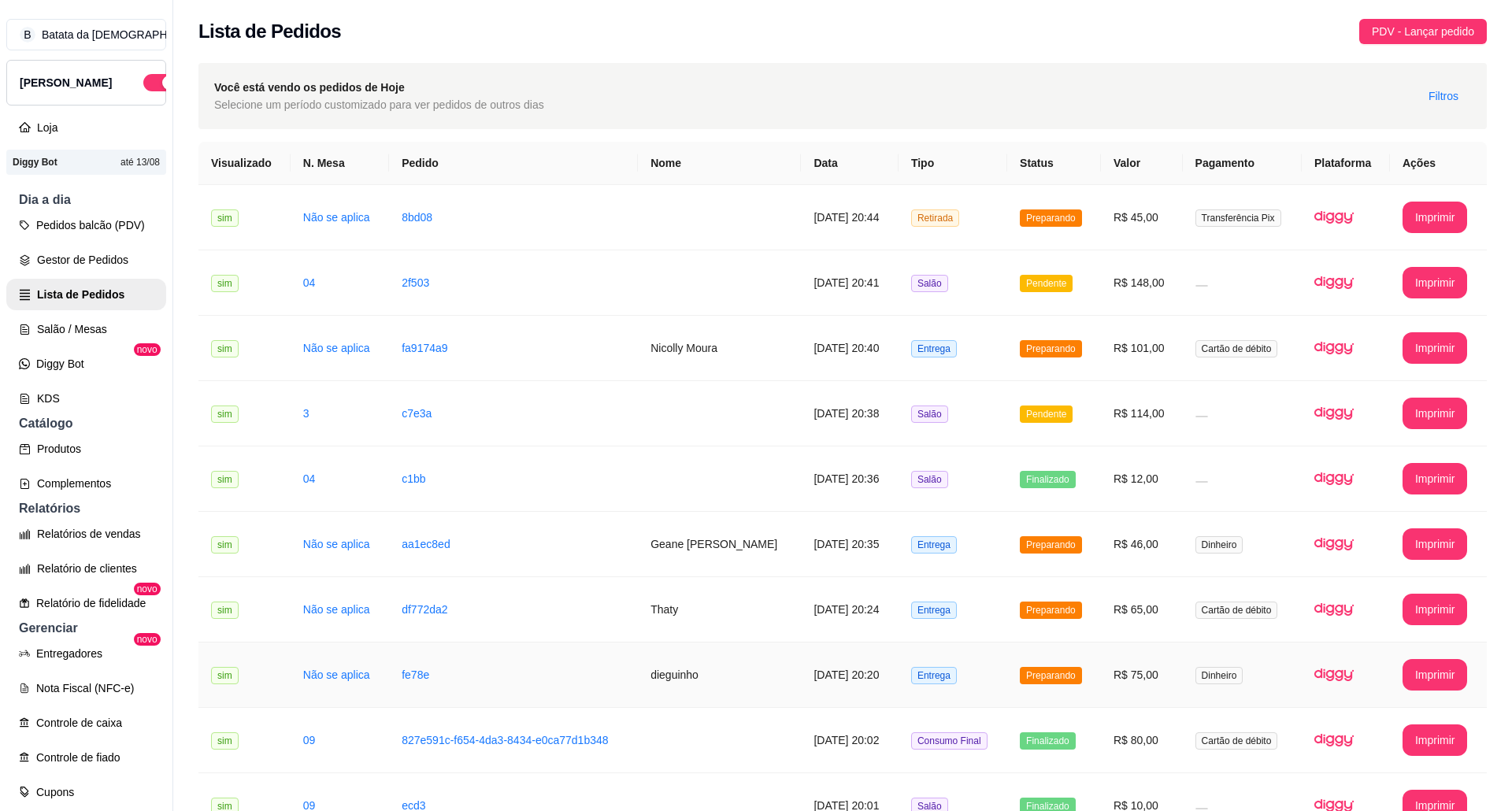 click on "Preparando" at bounding box center (1054, 675) 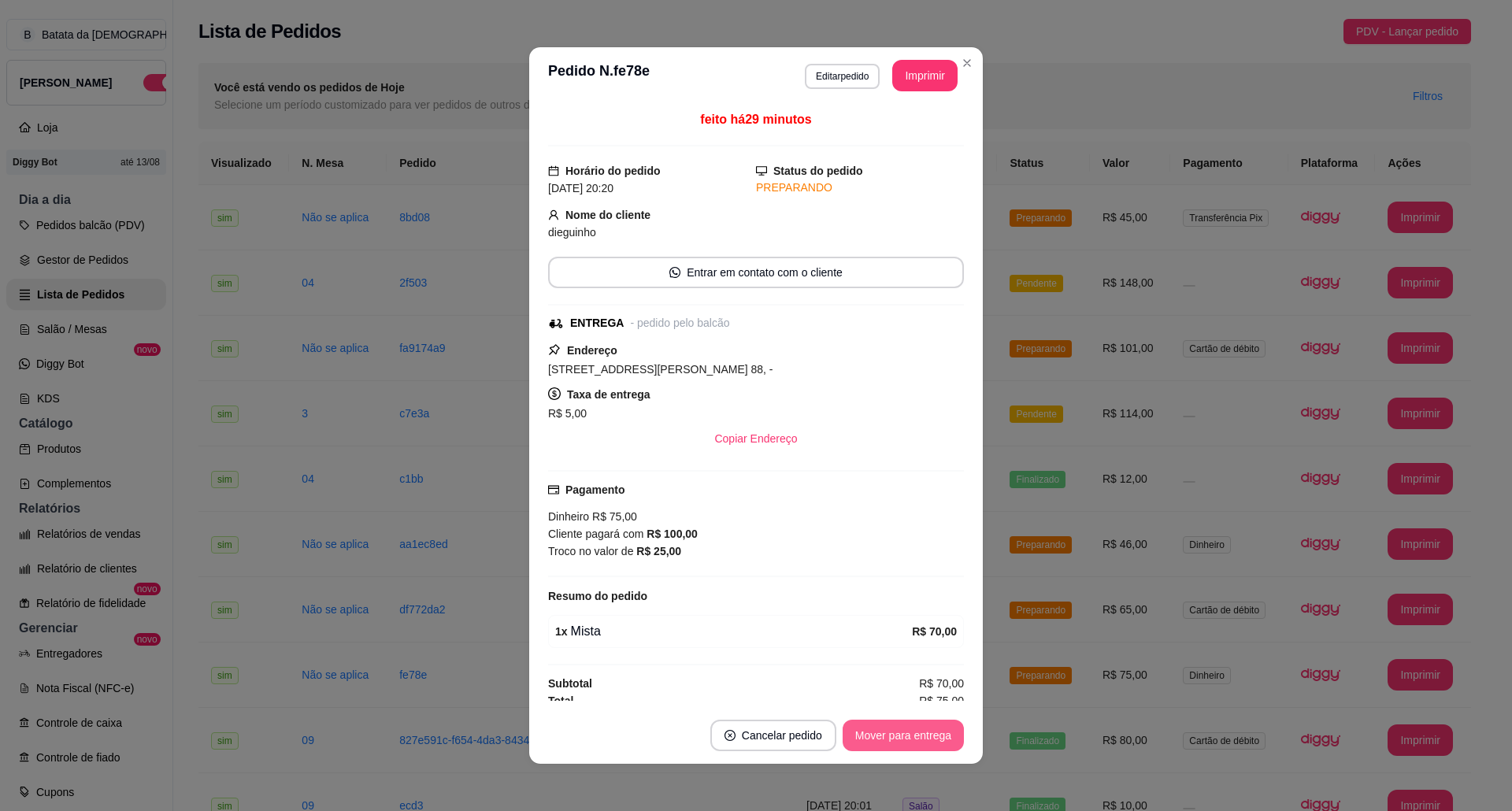 click on "Mover para entrega" at bounding box center (903, 735) 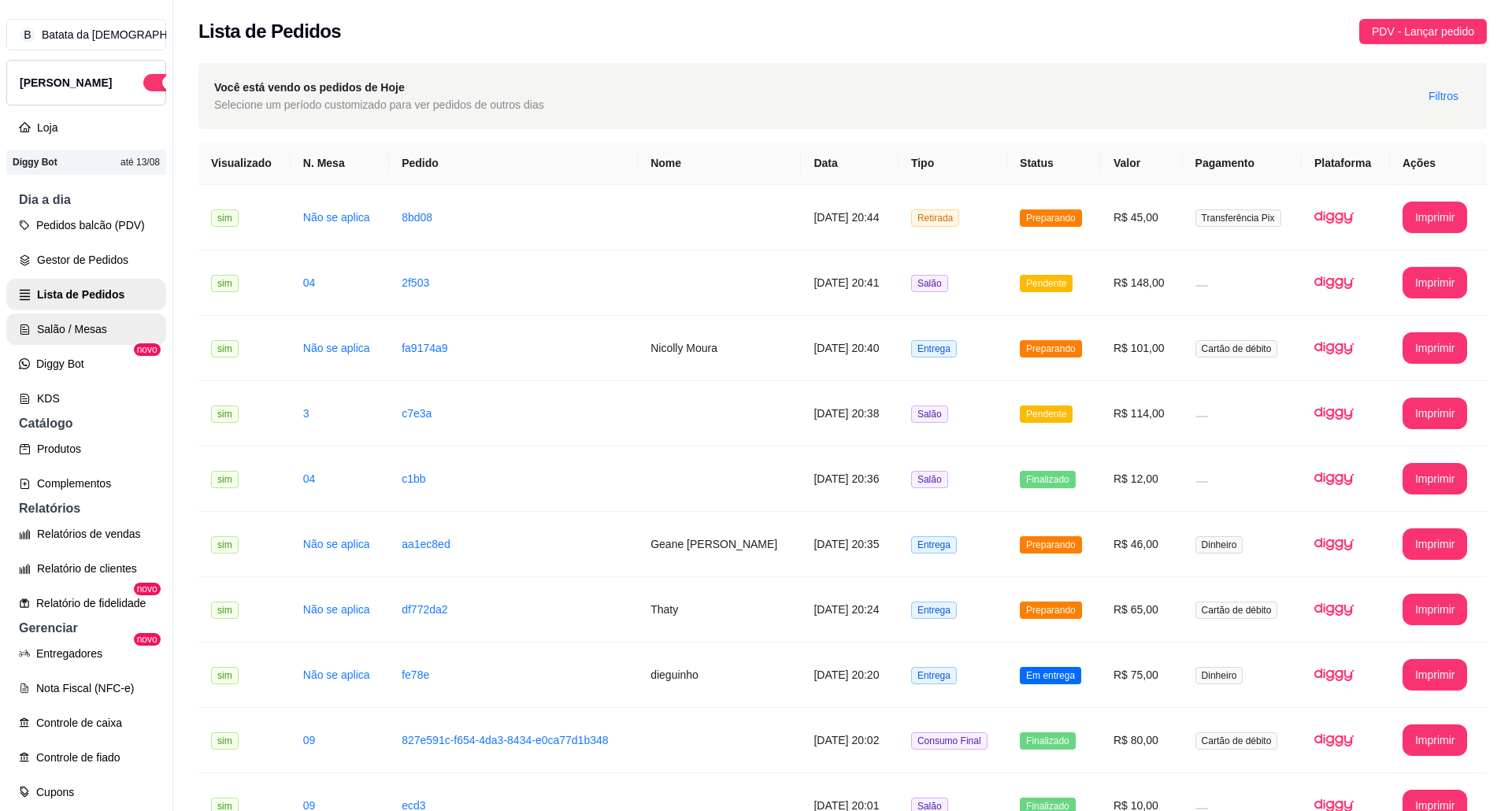 click on "Salão / Mesas" at bounding box center (86, 329) 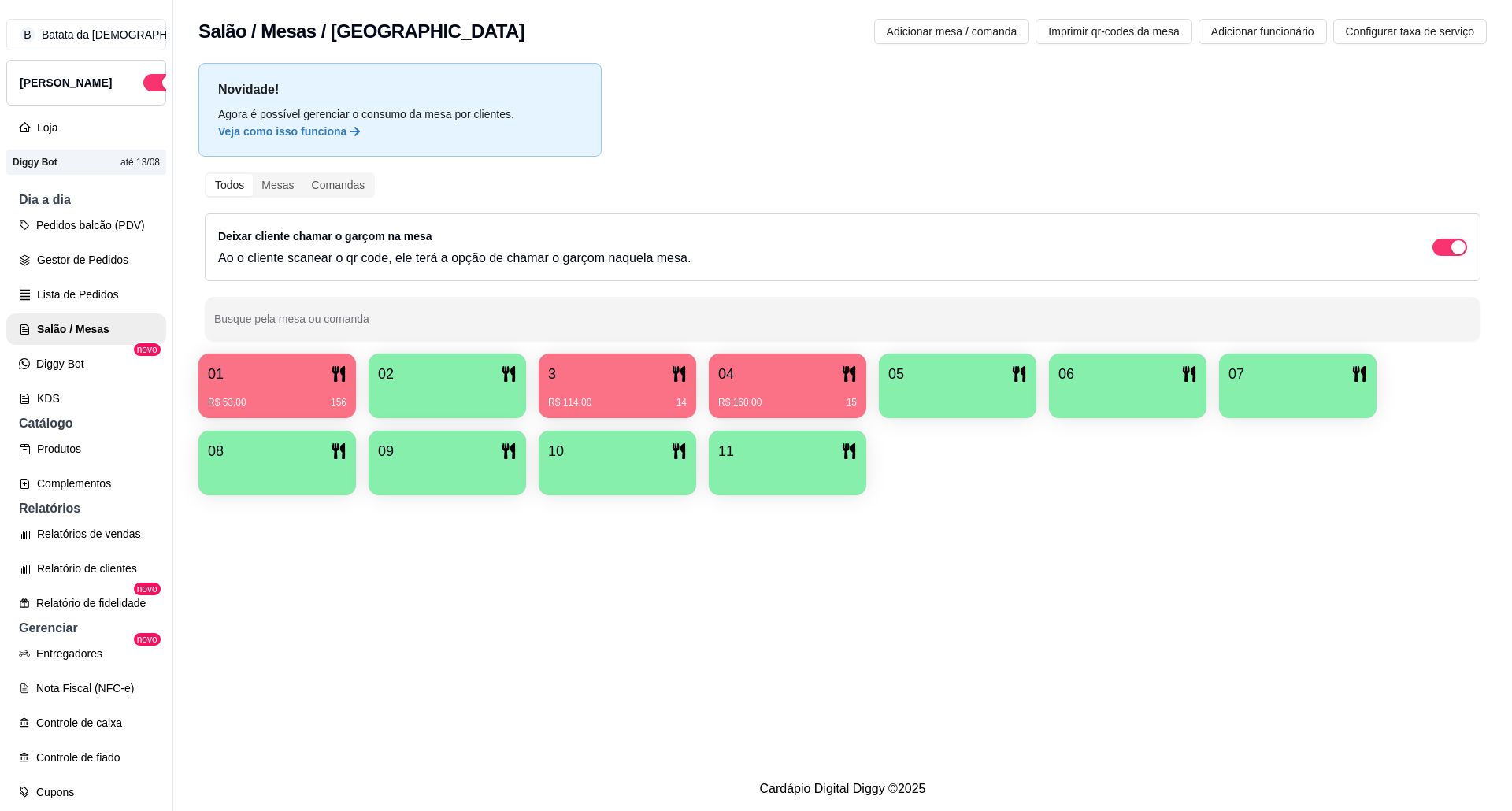 click on "3" at bounding box center (617, 374) 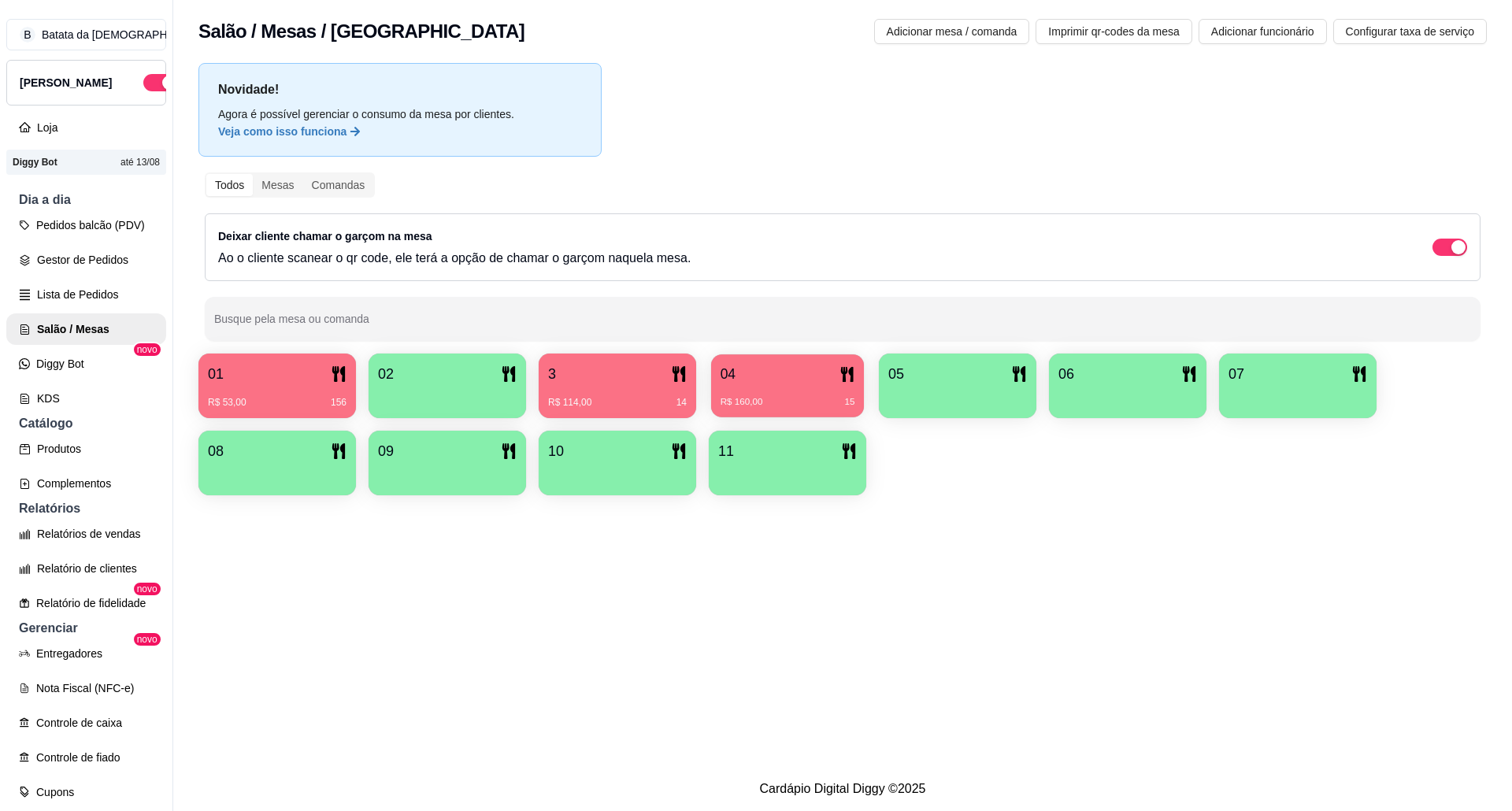 click on "04 R$ 160,00 15" at bounding box center [788, 386] 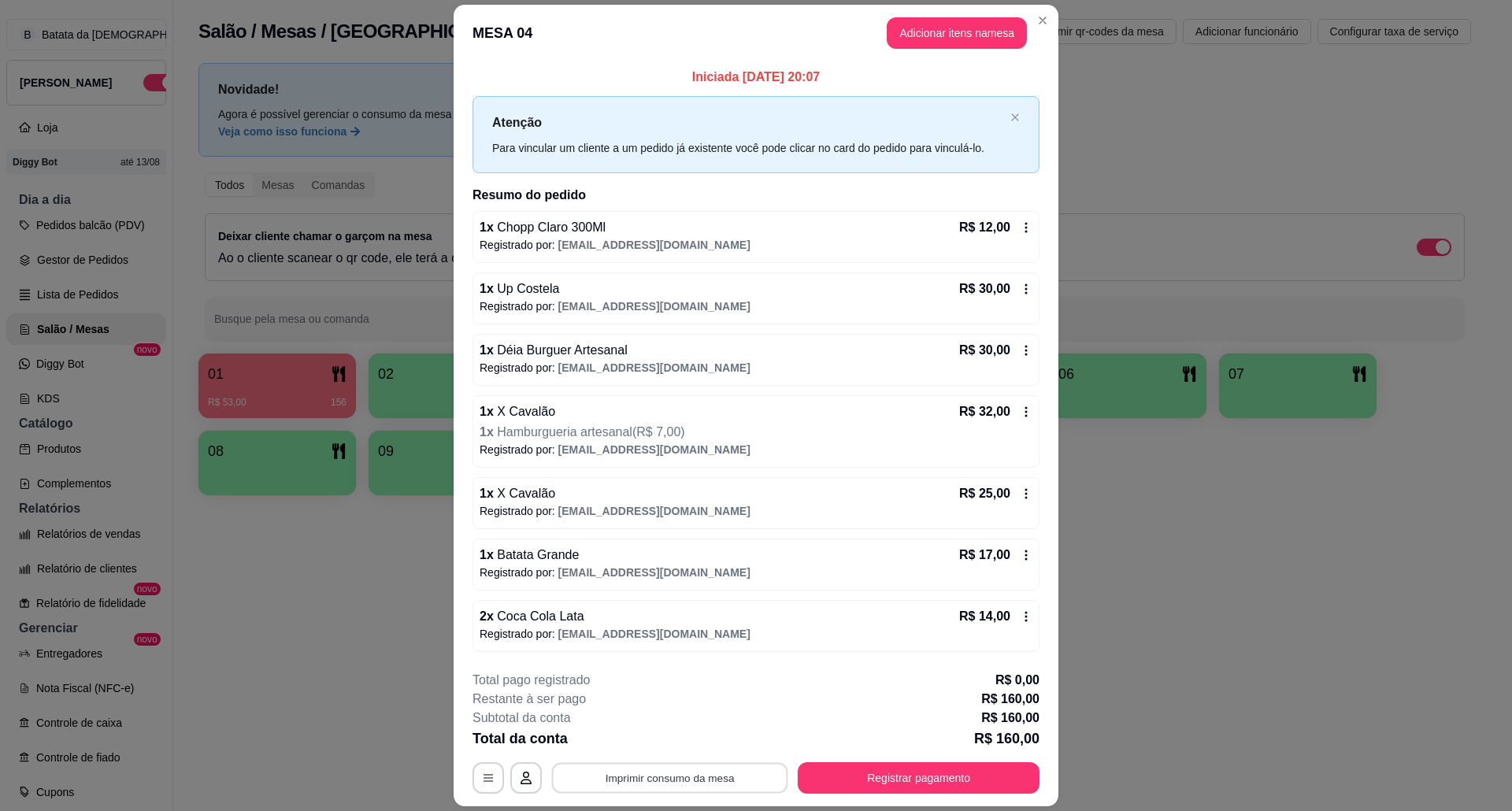click on "Imprimir consumo da mesa" at bounding box center (670, 777) 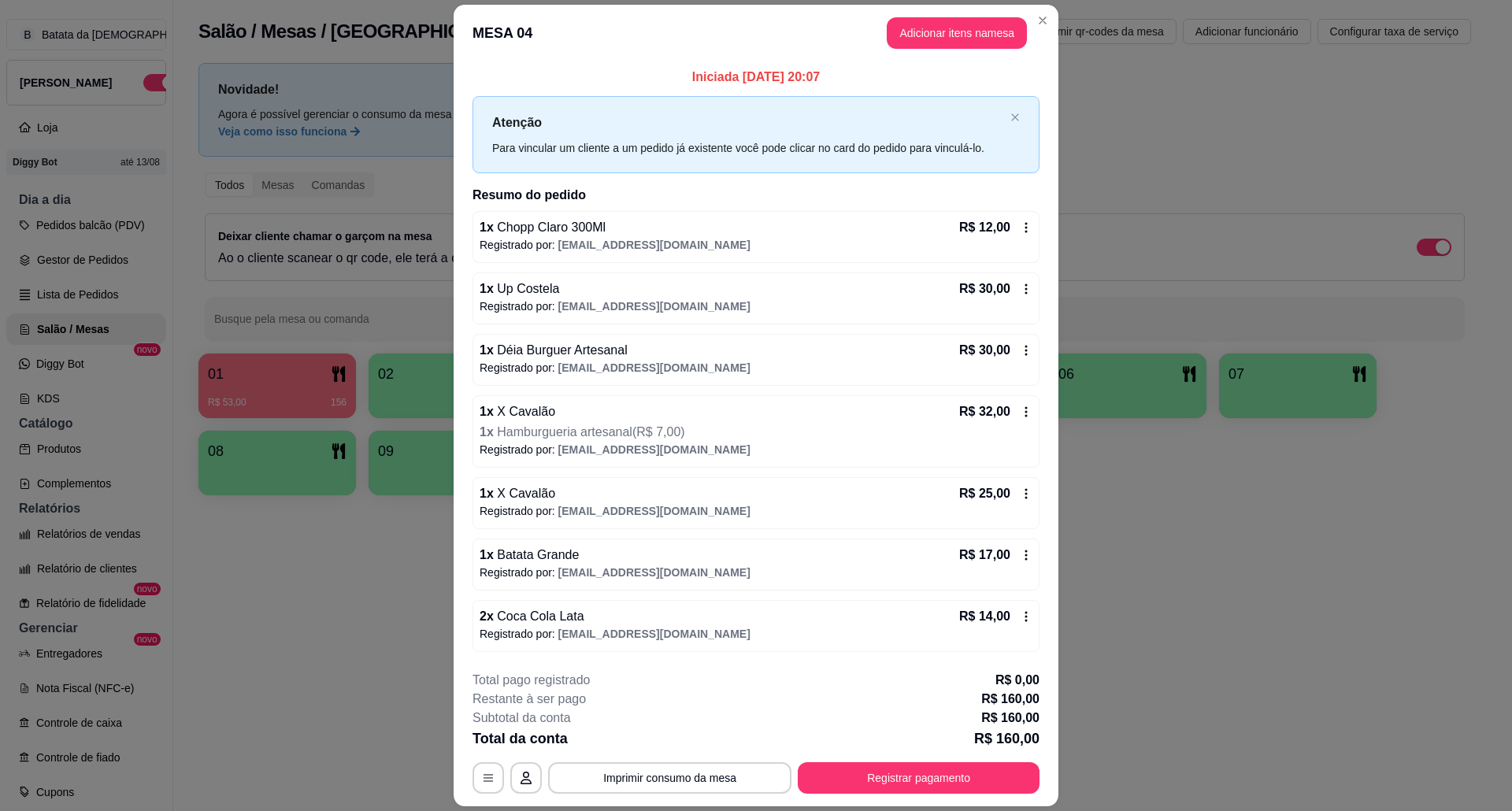 type 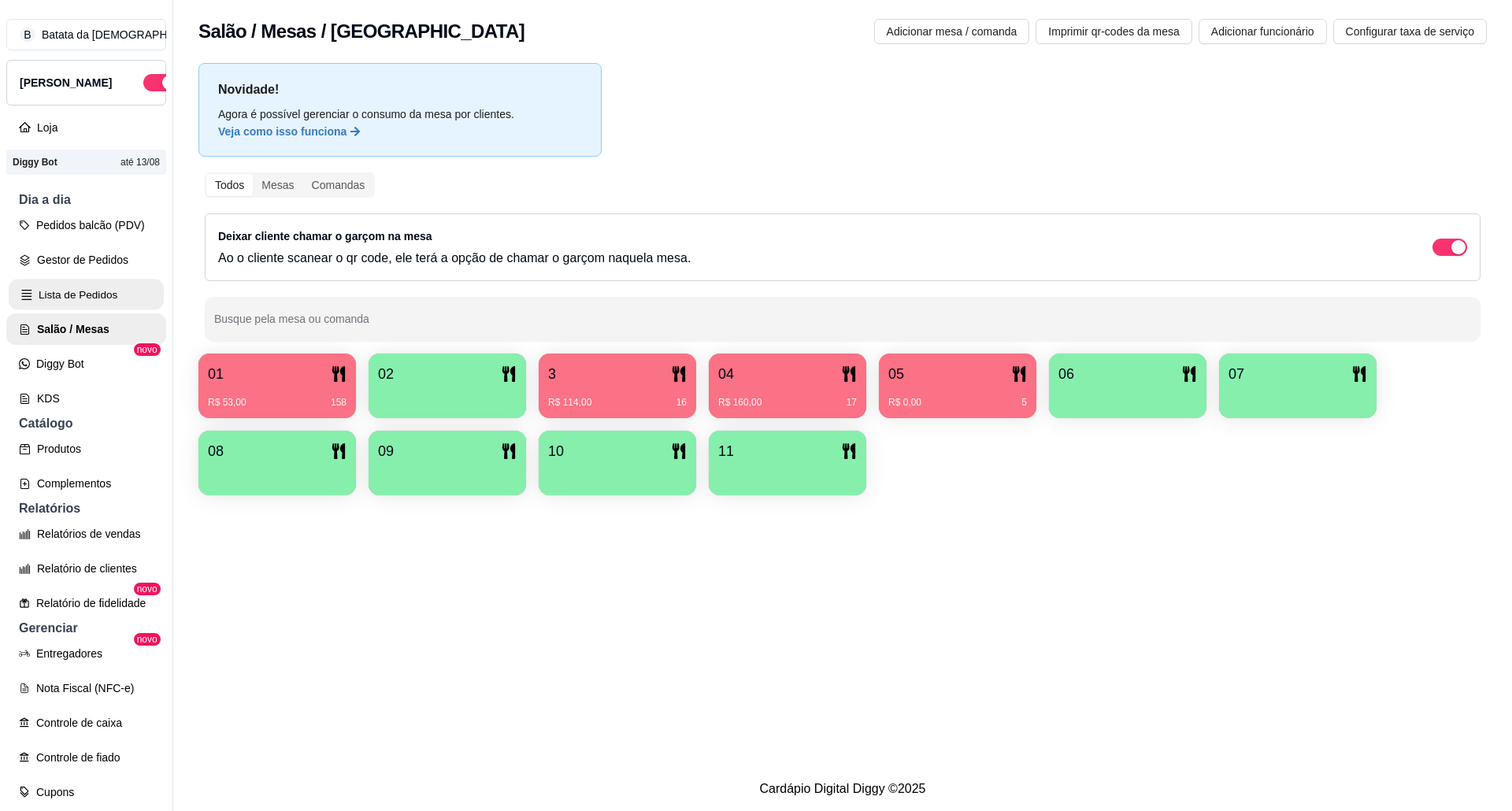 click on "Lista de Pedidos" at bounding box center (86, 294) 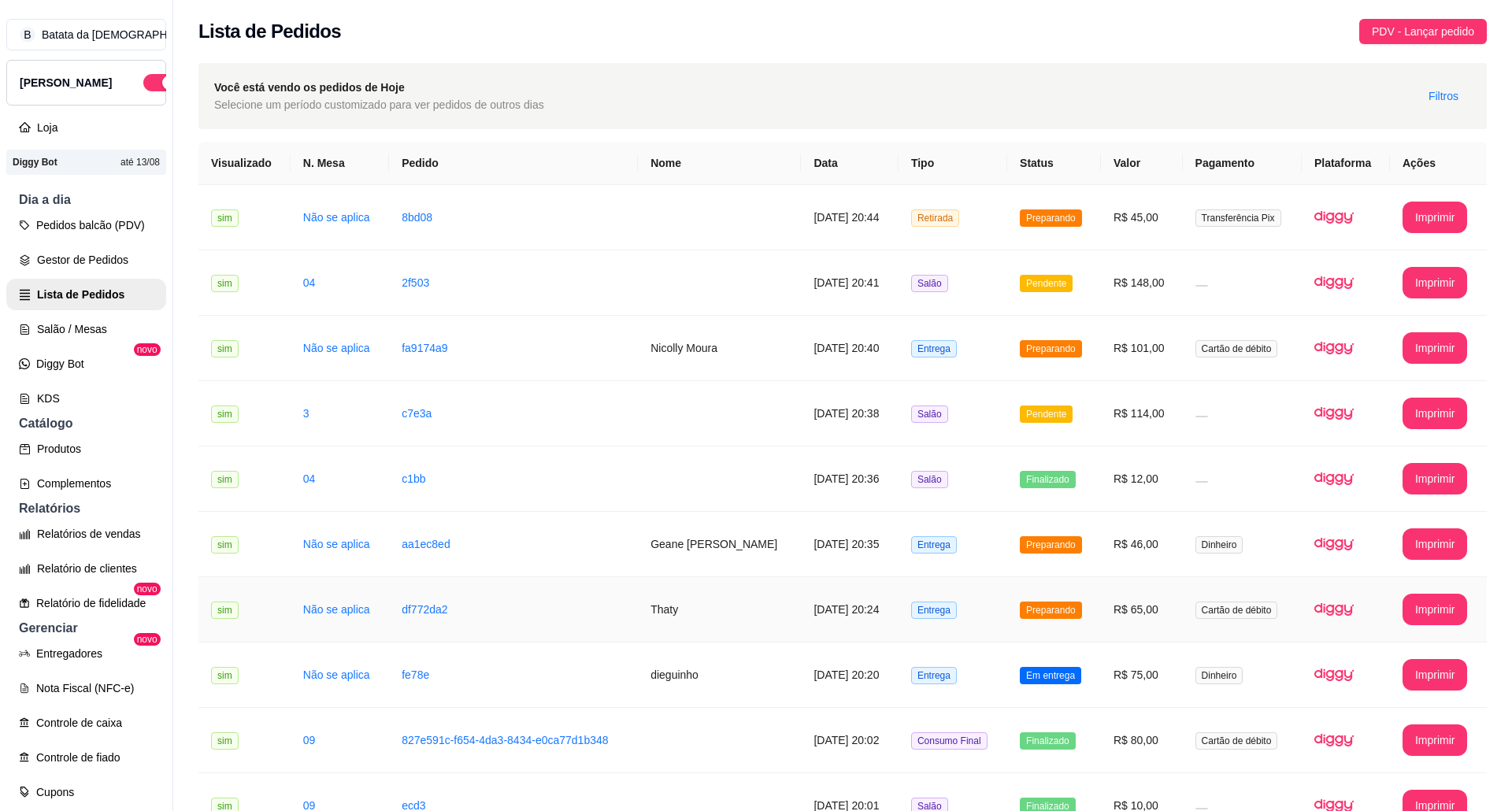 click on "Entrega" at bounding box center [953, 609] 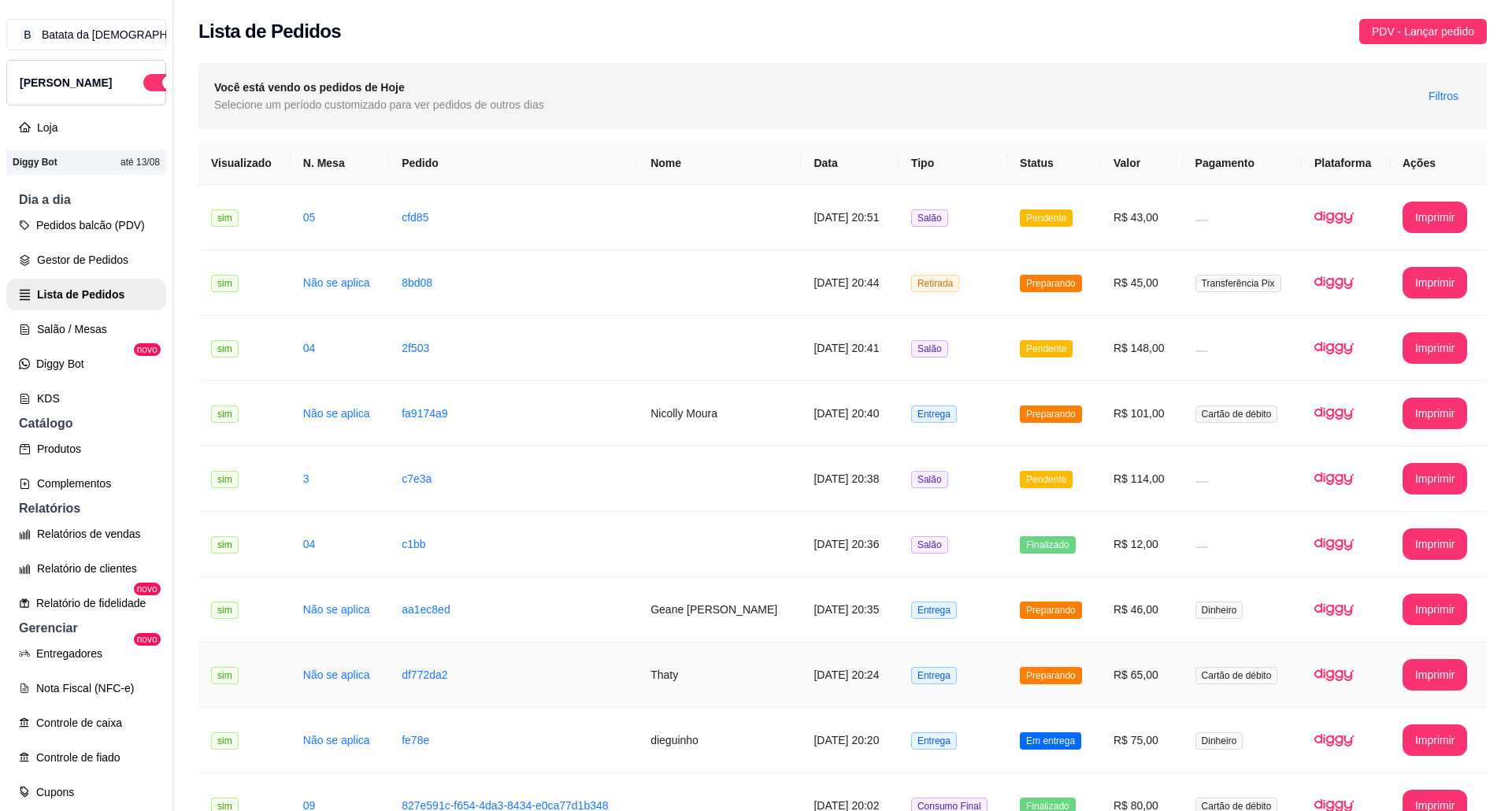 click on "Entrega" at bounding box center [934, 676] 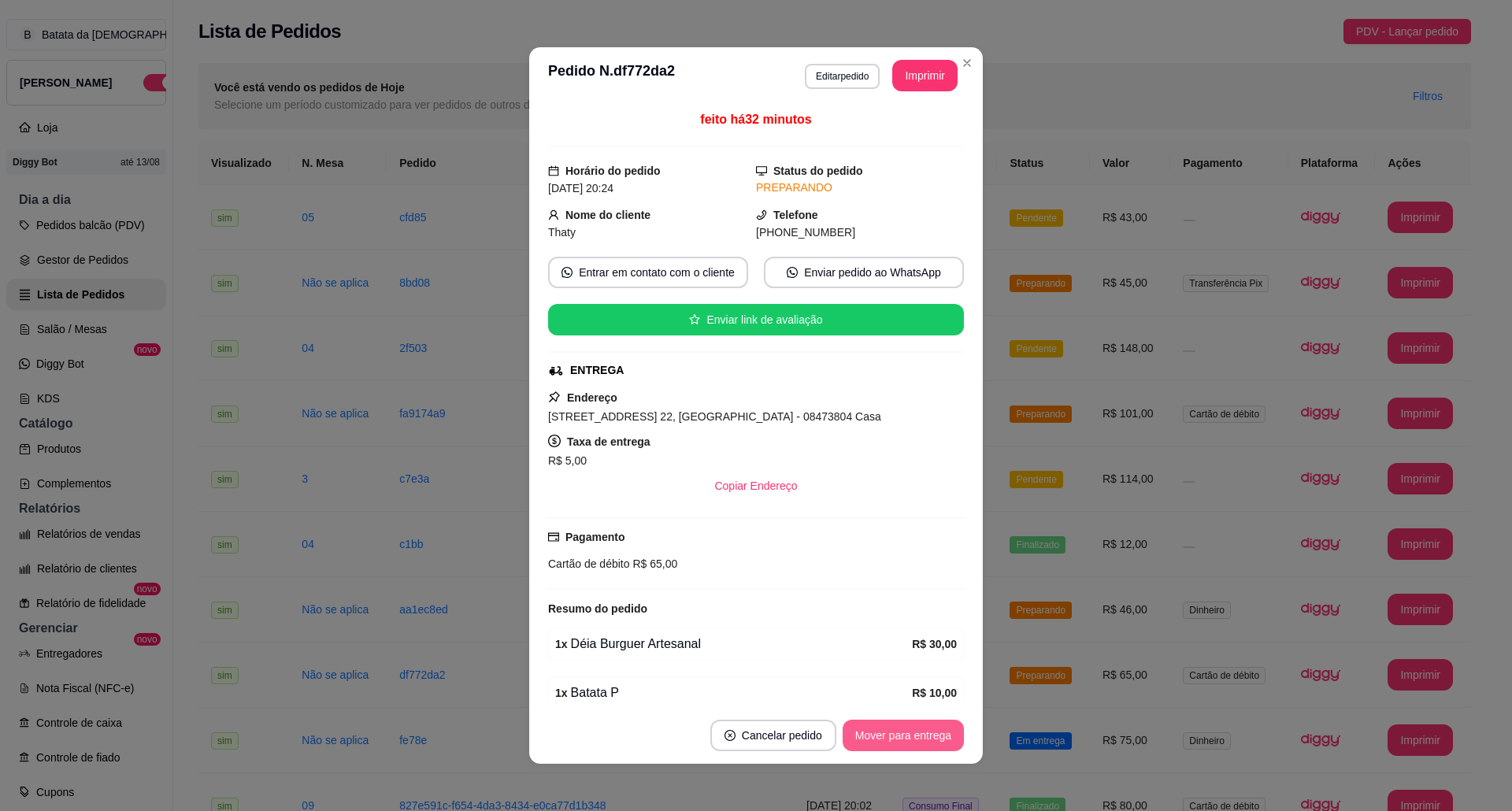 click on "Mover para entrega" at bounding box center (903, 735) 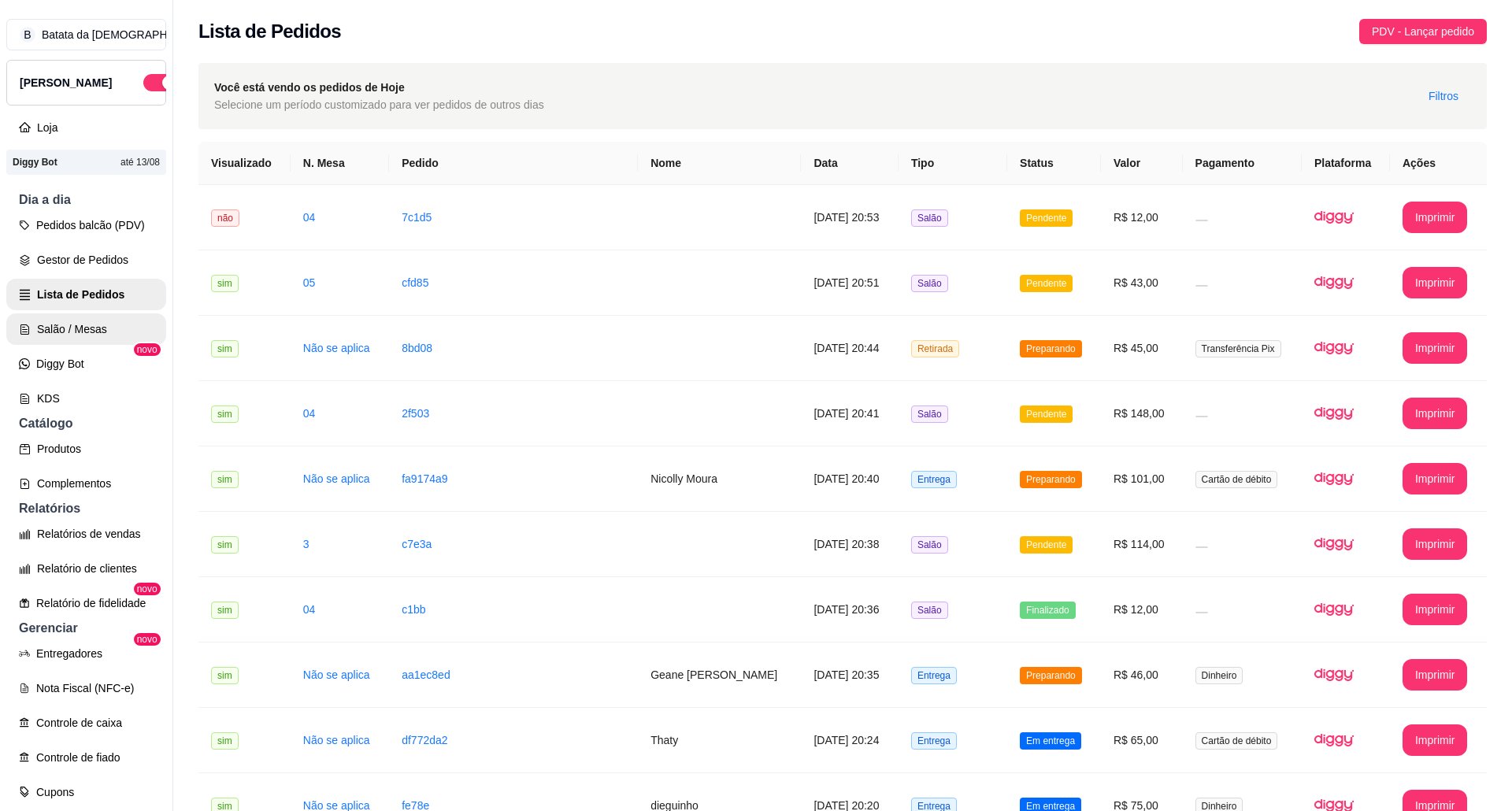 click on "Salão / Mesas" at bounding box center [86, 329] 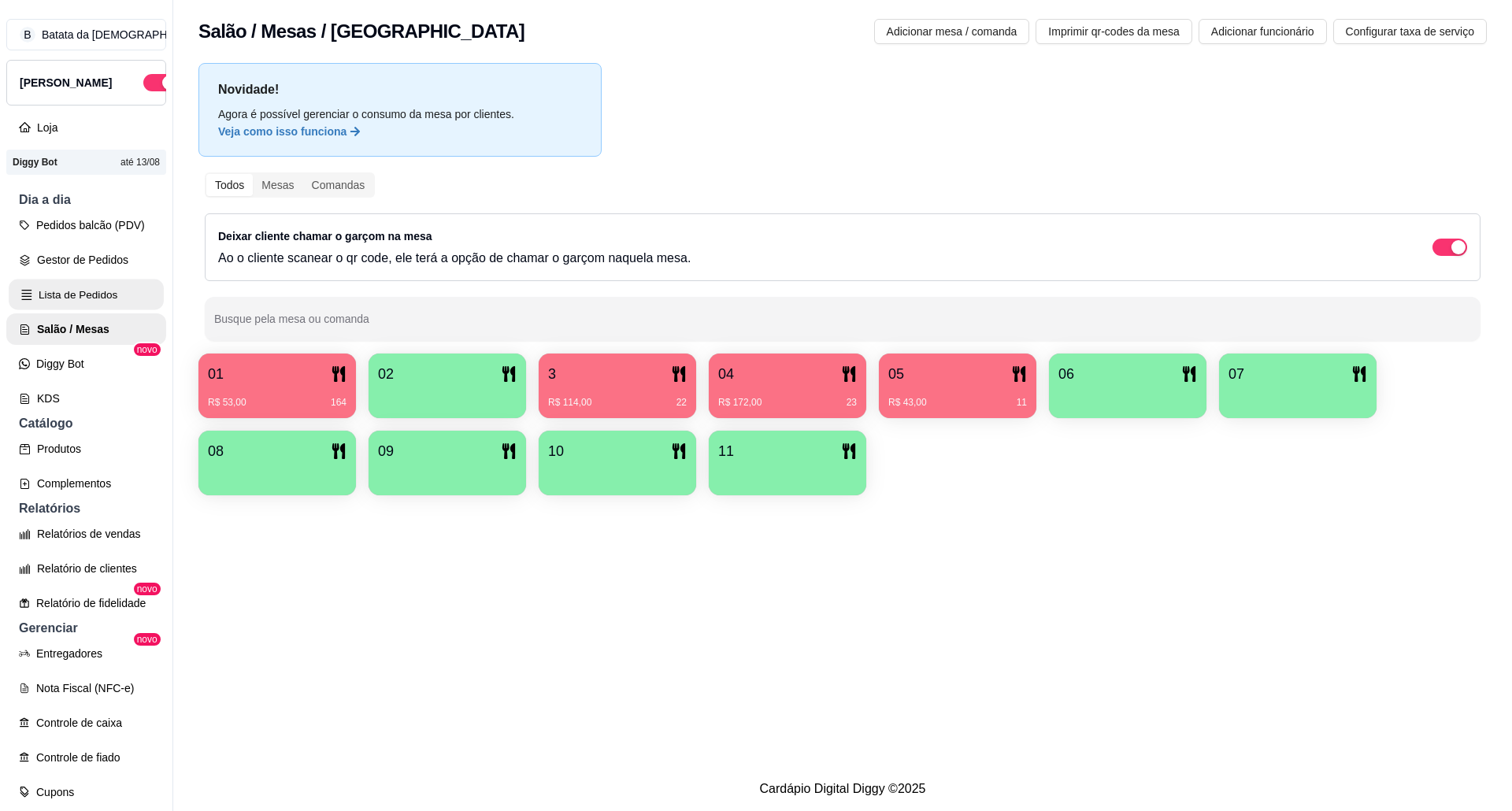 click 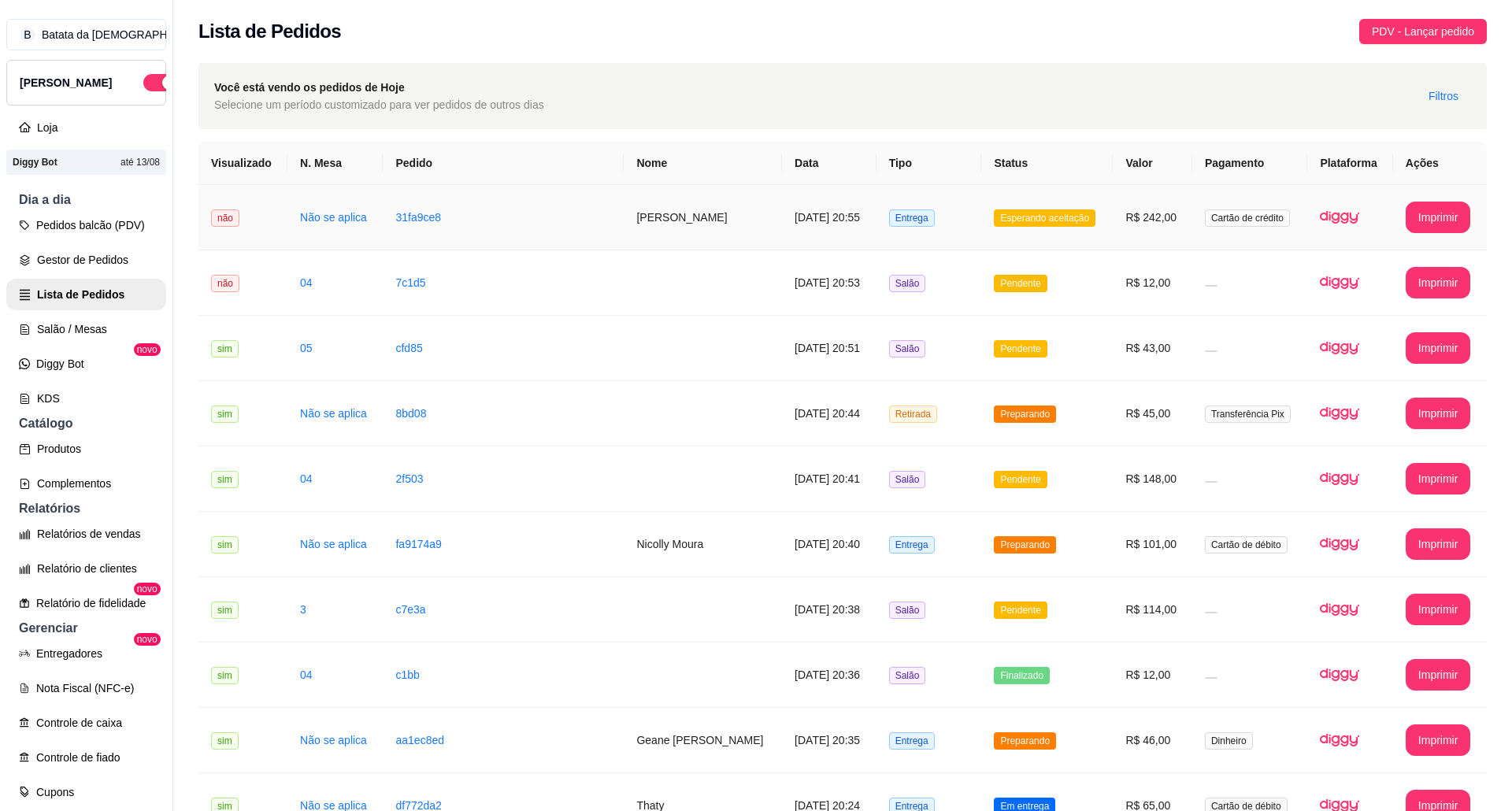 click on "Esperando aceitação" at bounding box center (1047, 217) 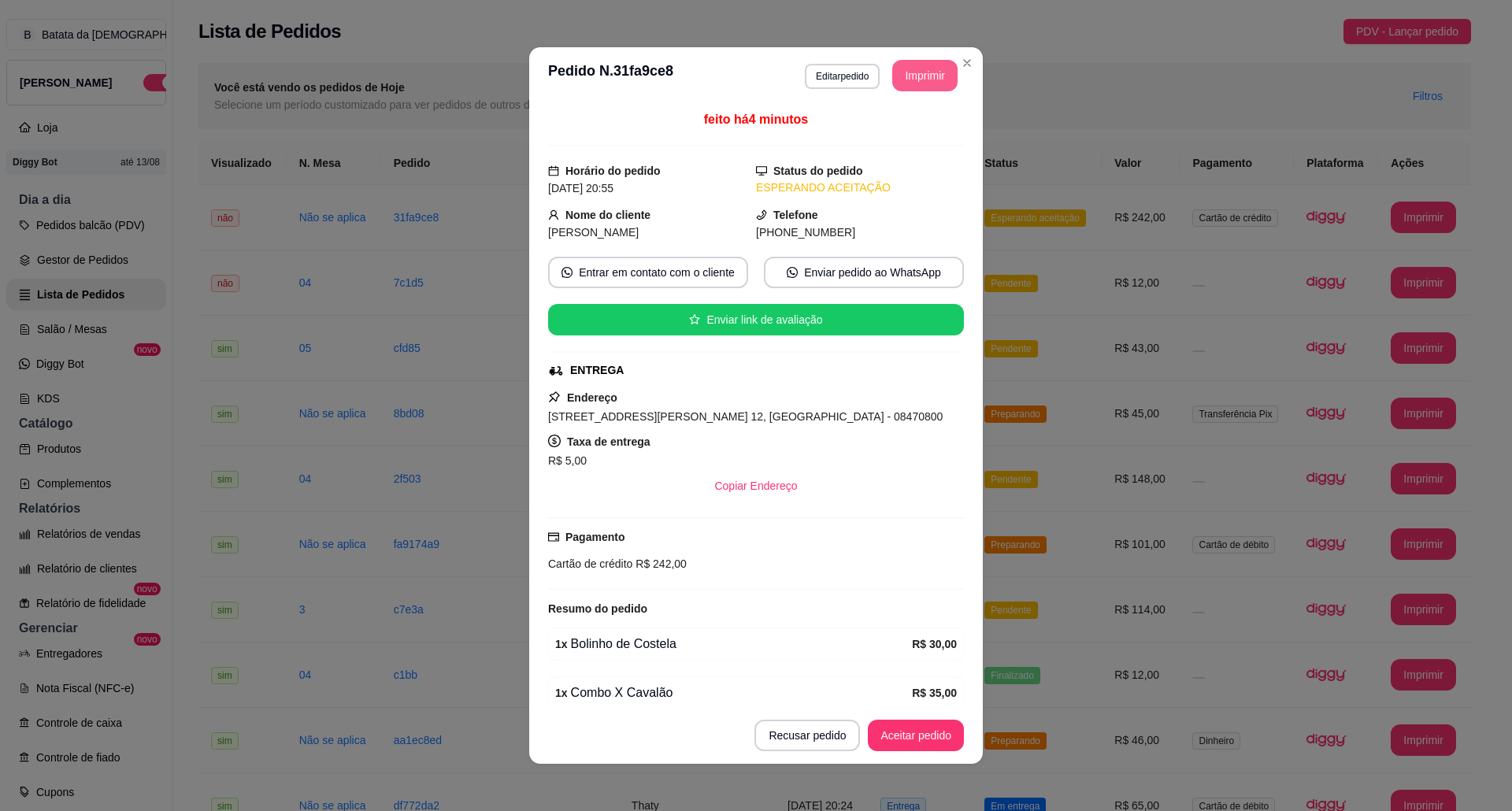 click on "Imprimir" at bounding box center (925, 76) 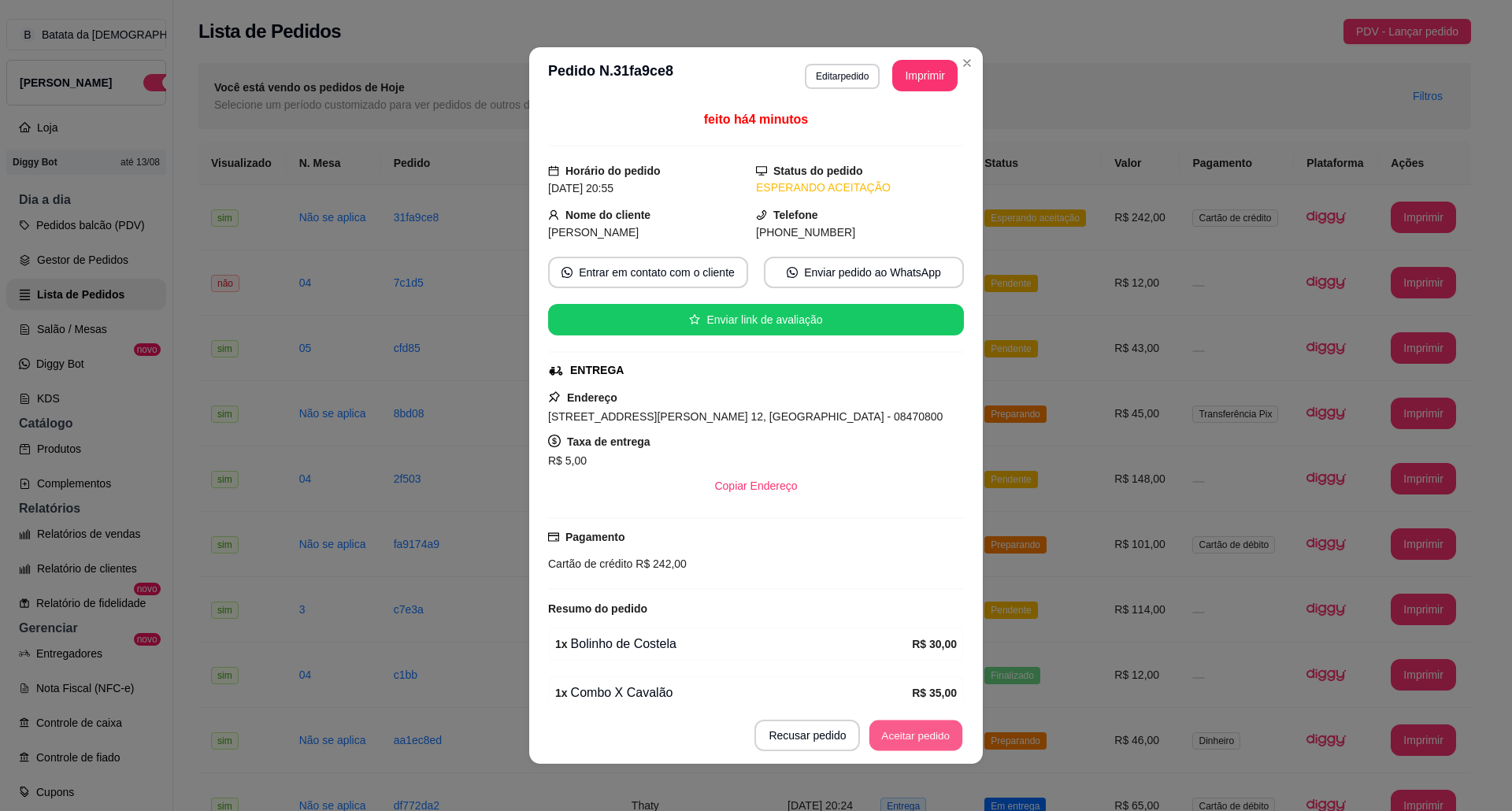 click on "Aceitar pedido" at bounding box center [916, 735] 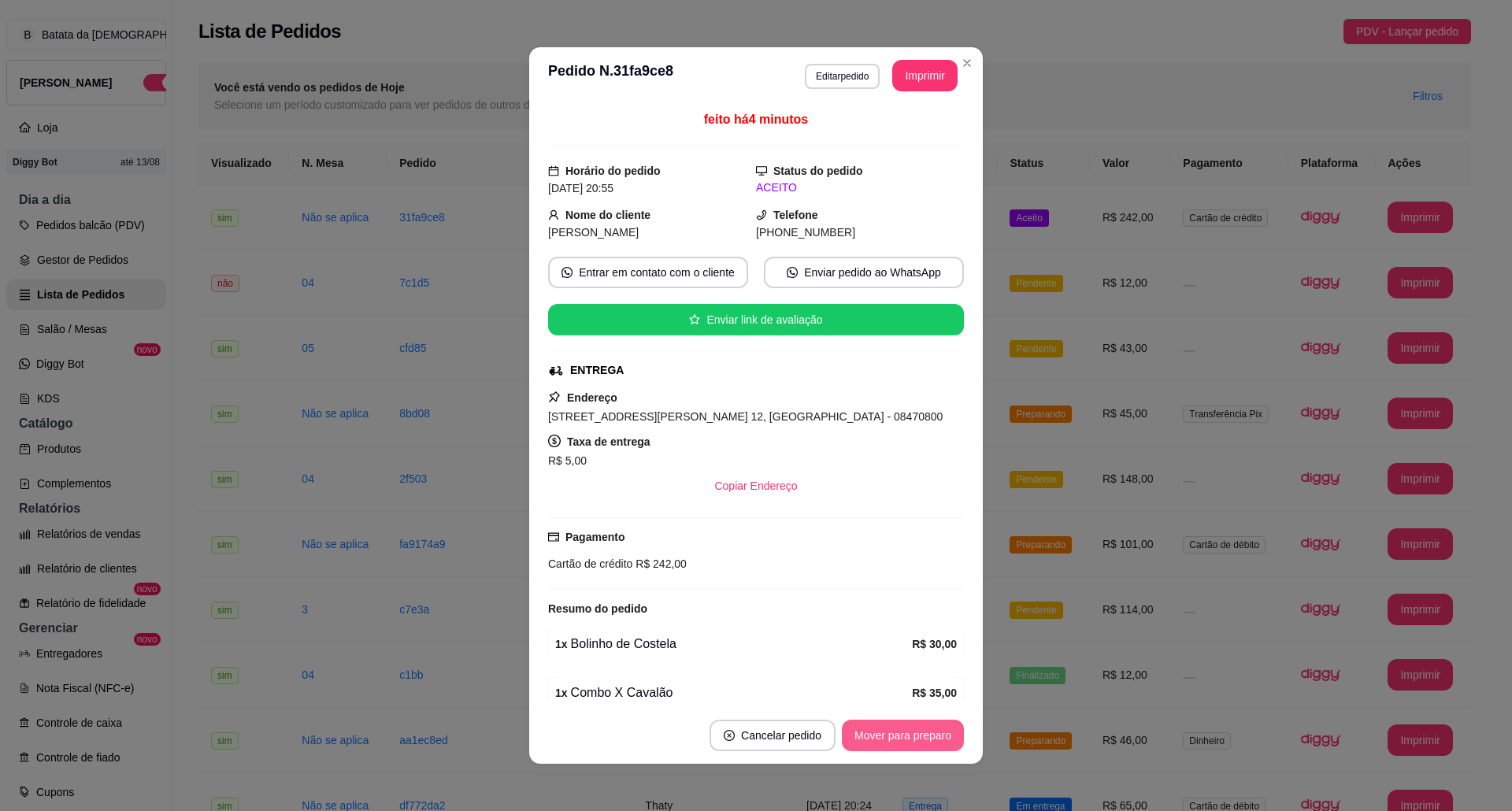 click on "Mover para preparo" at bounding box center [902, 735] 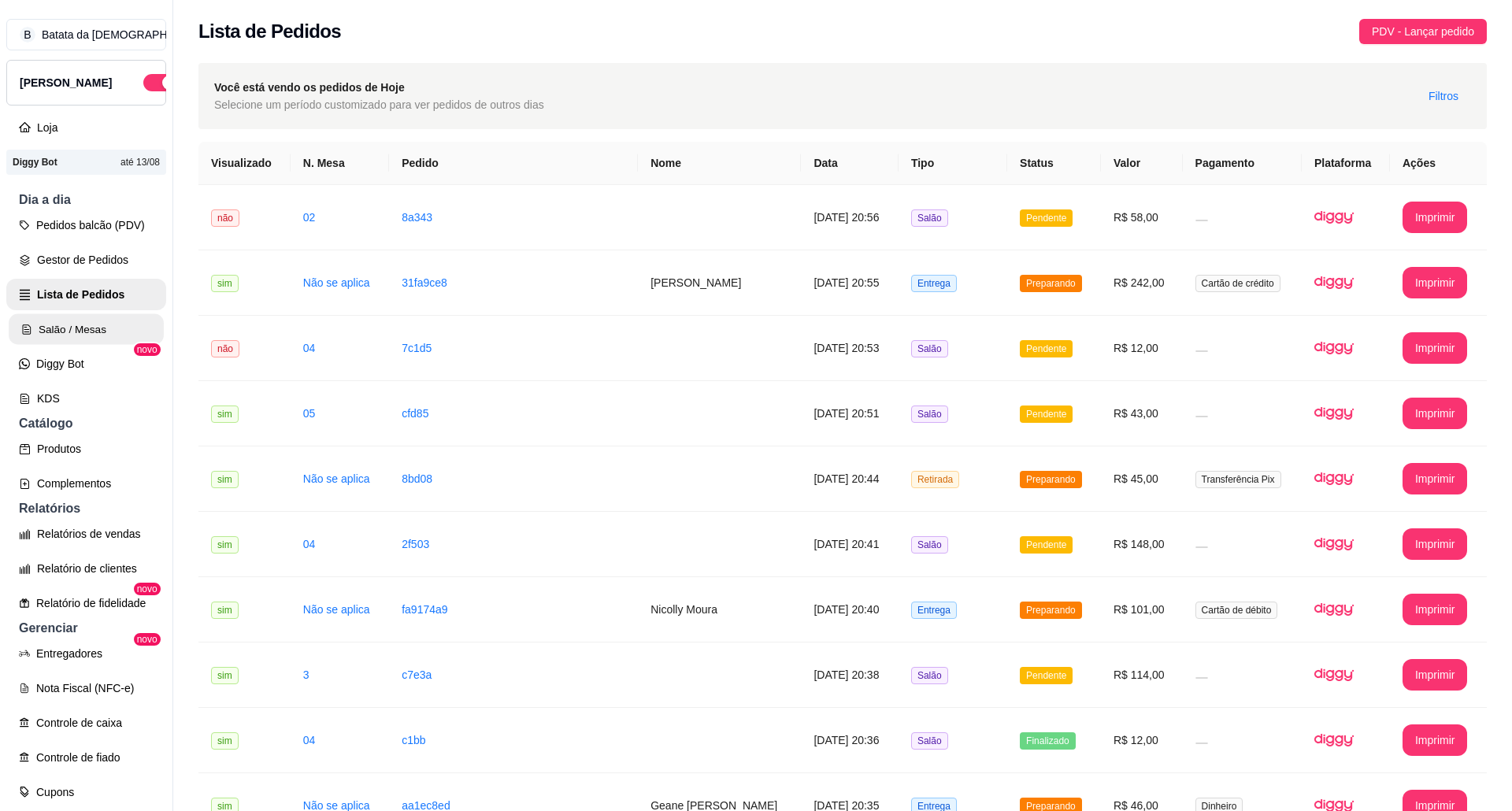 click on "Salão / Mesas" at bounding box center [86, 329] 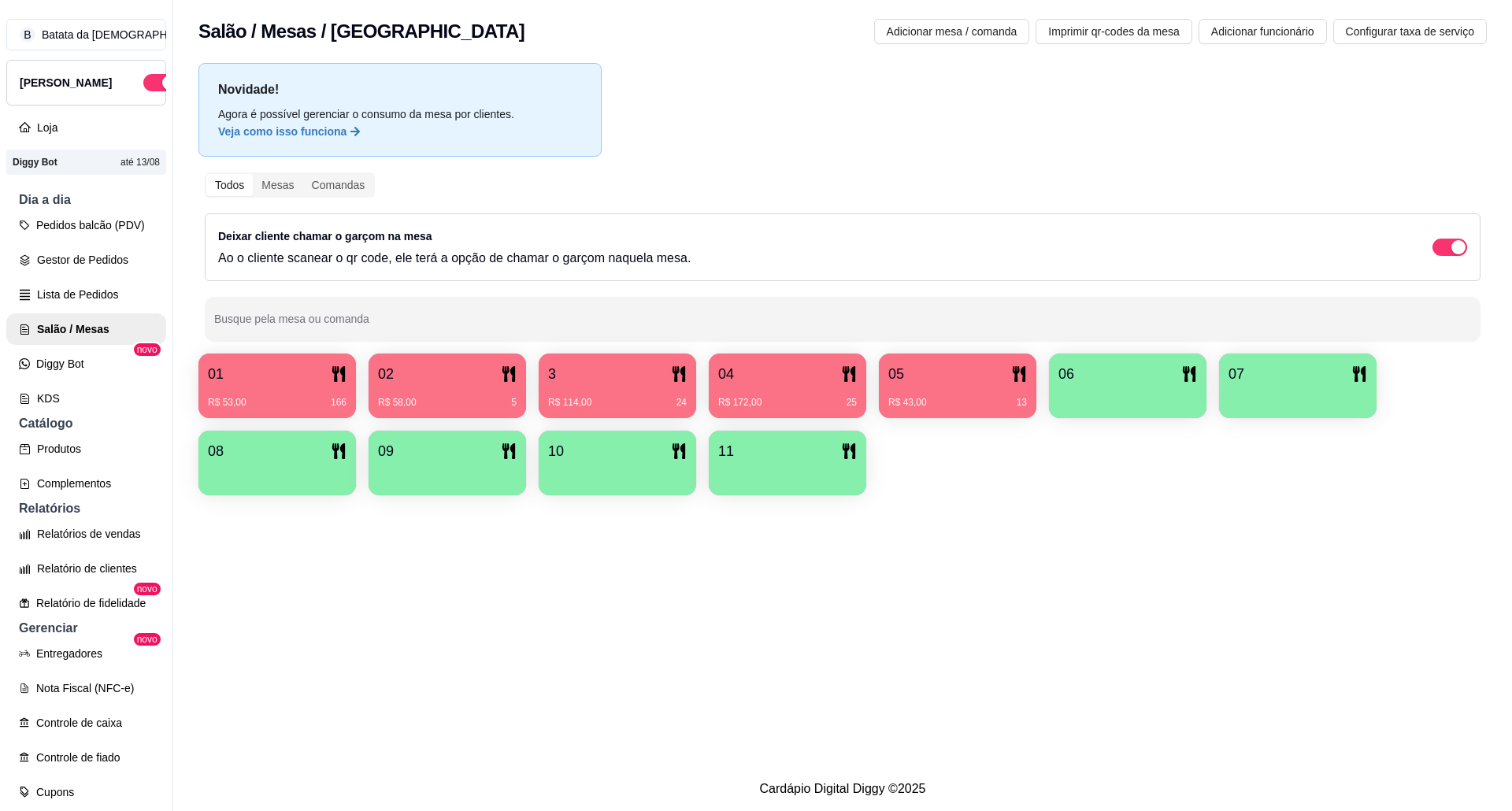 click on "01 R$ 53,00 166" at bounding box center (277, 386) 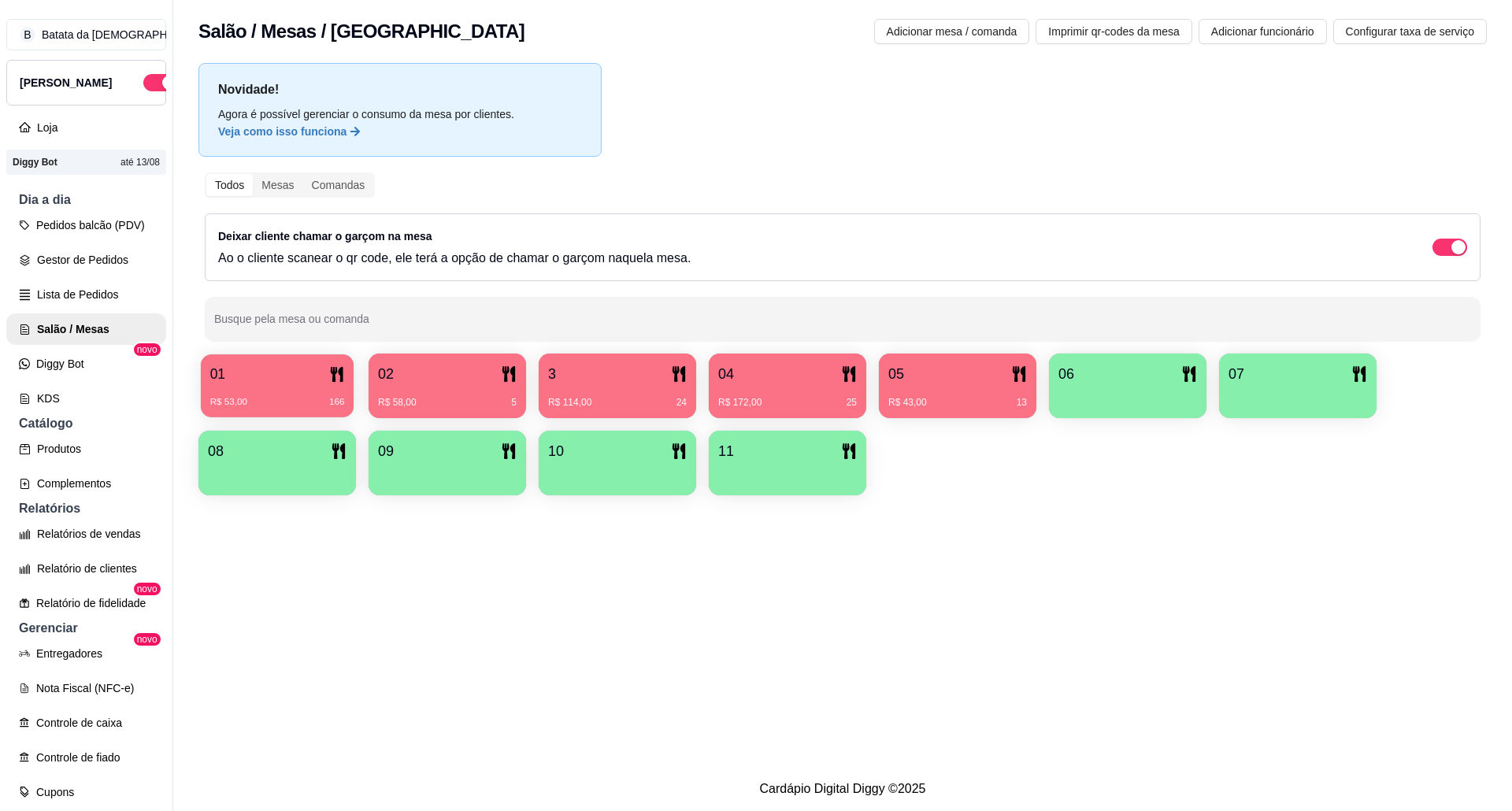 click on "R$ 53,00 166" at bounding box center [277, 396] 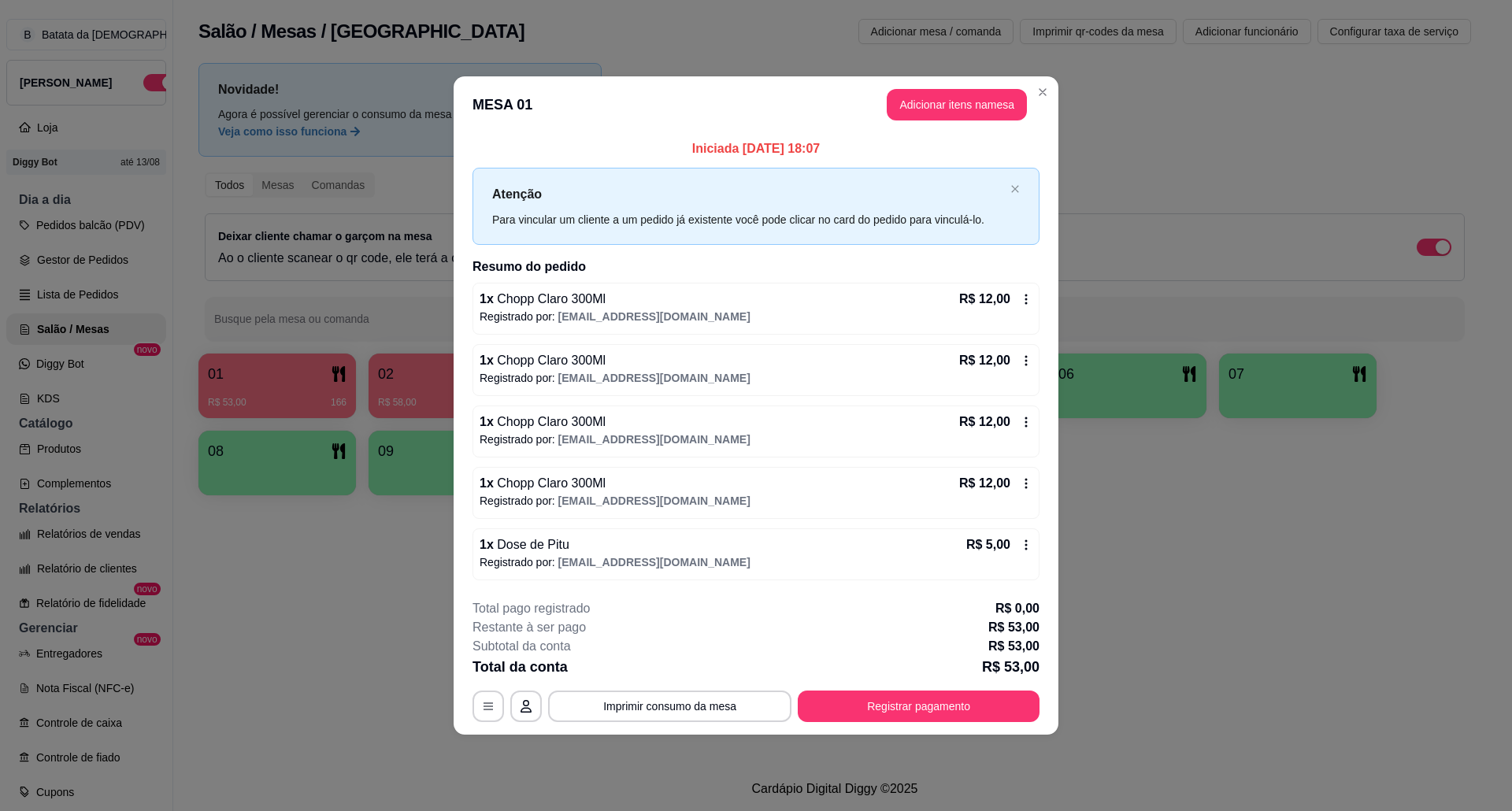click 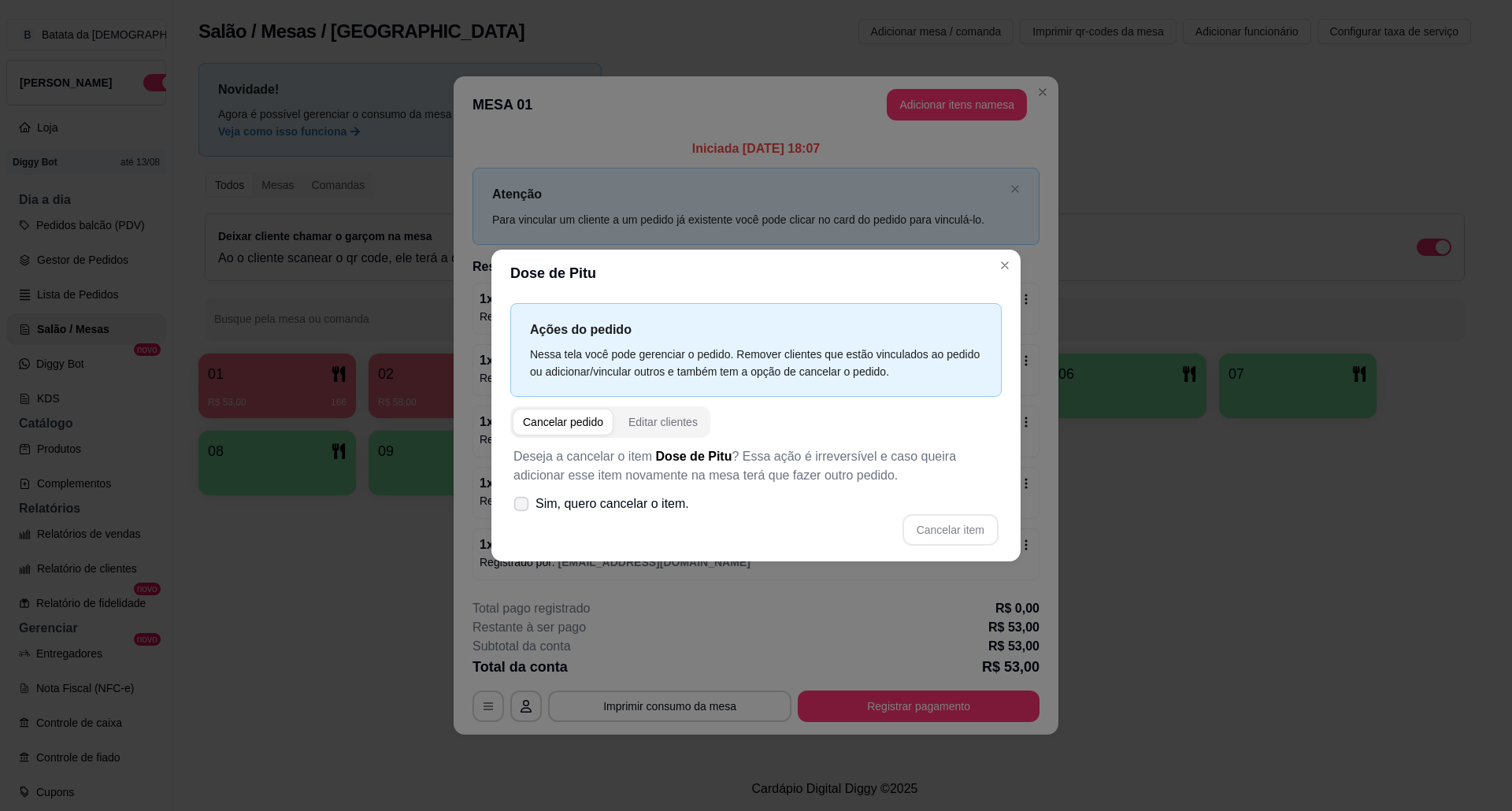 click on "Sim, quero cancelar o item." at bounding box center (601, 504) 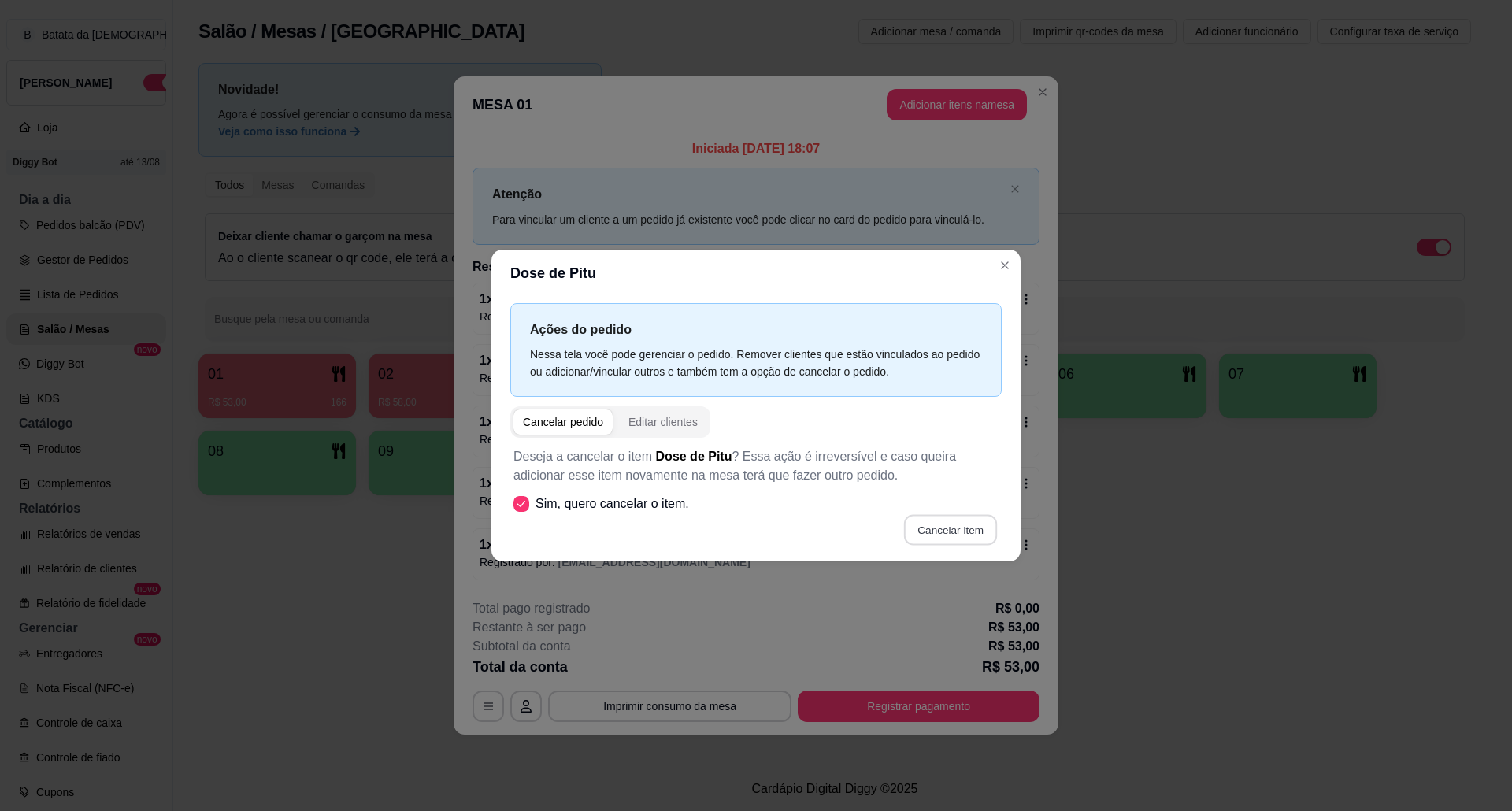 click on "Cancelar item" at bounding box center [950, 530] 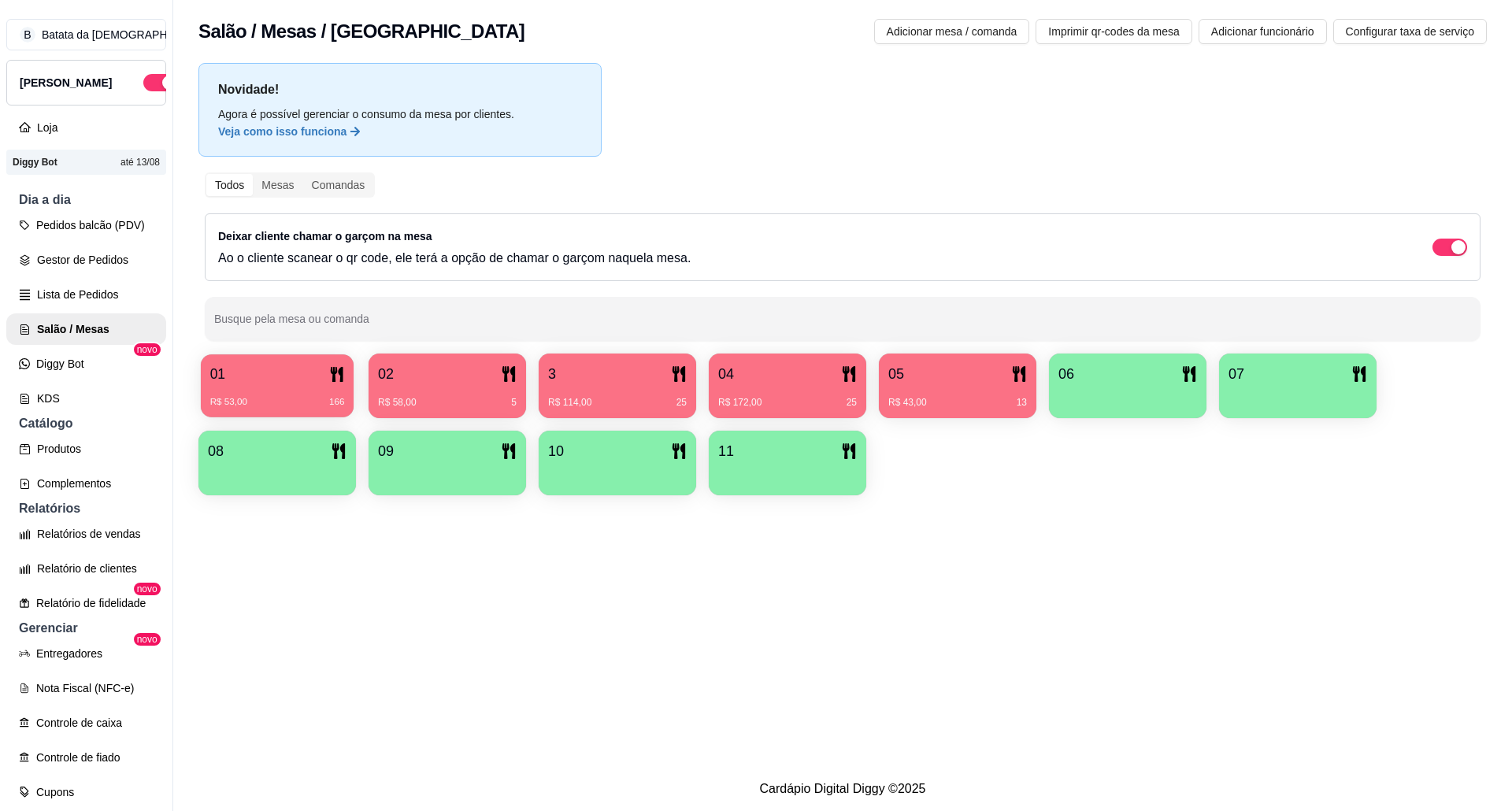 click on "R$ 53,00 166" at bounding box center (277, 396) 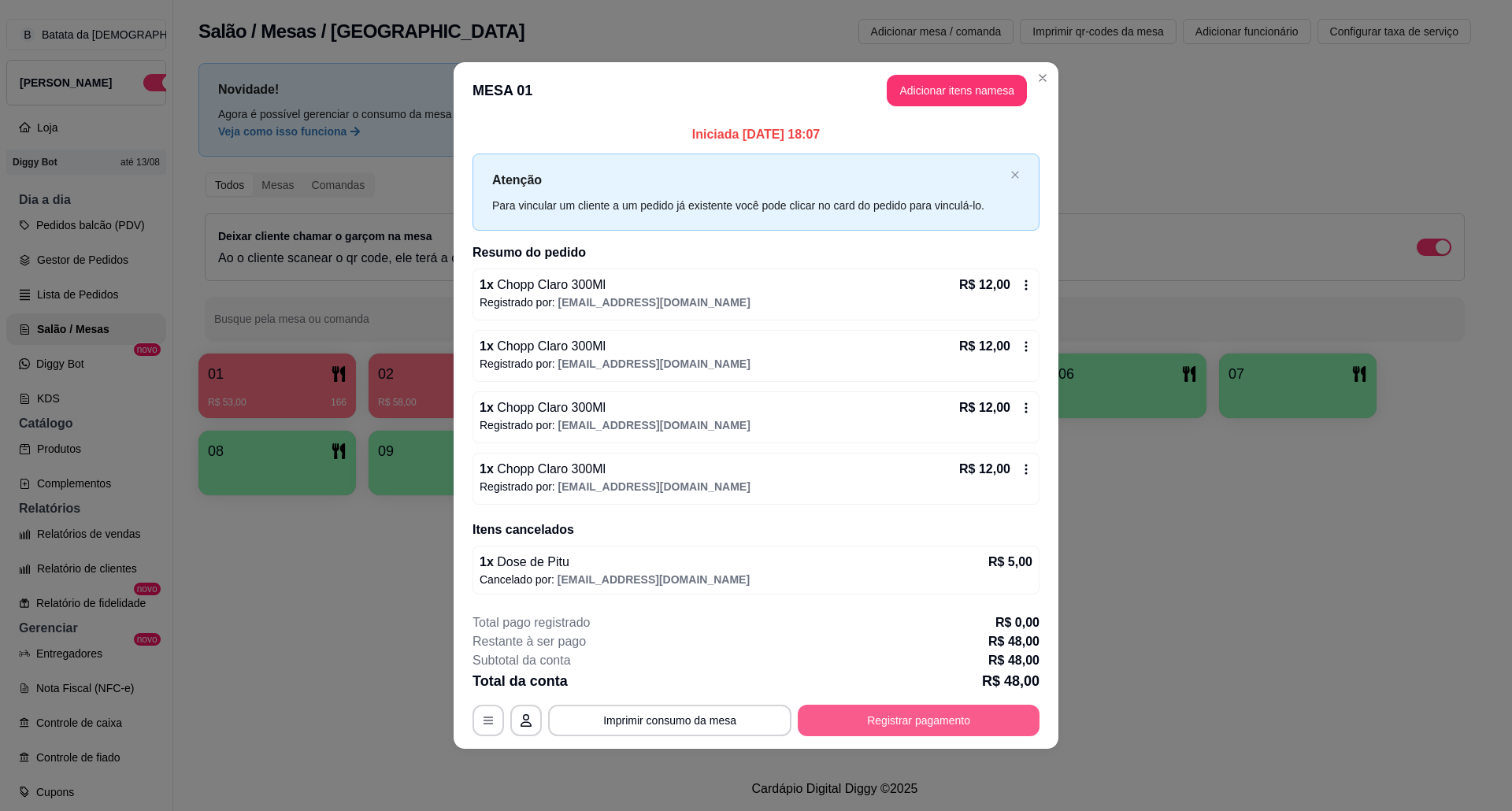 click on "Registrar pagamento" at bounding box center [918, 720] 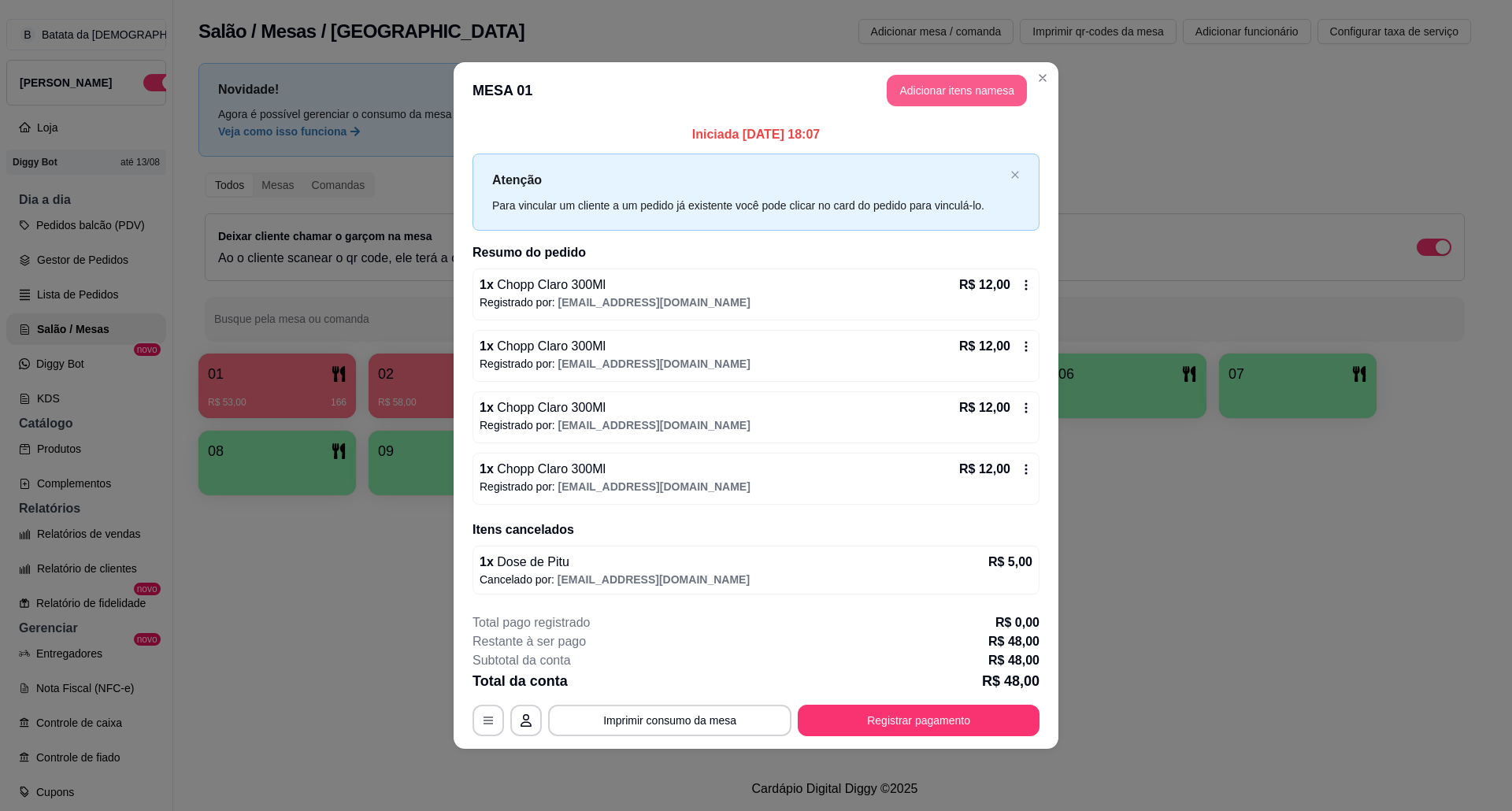 click on "Adicionar itens na  mesa" at bounding box center (957, 91) 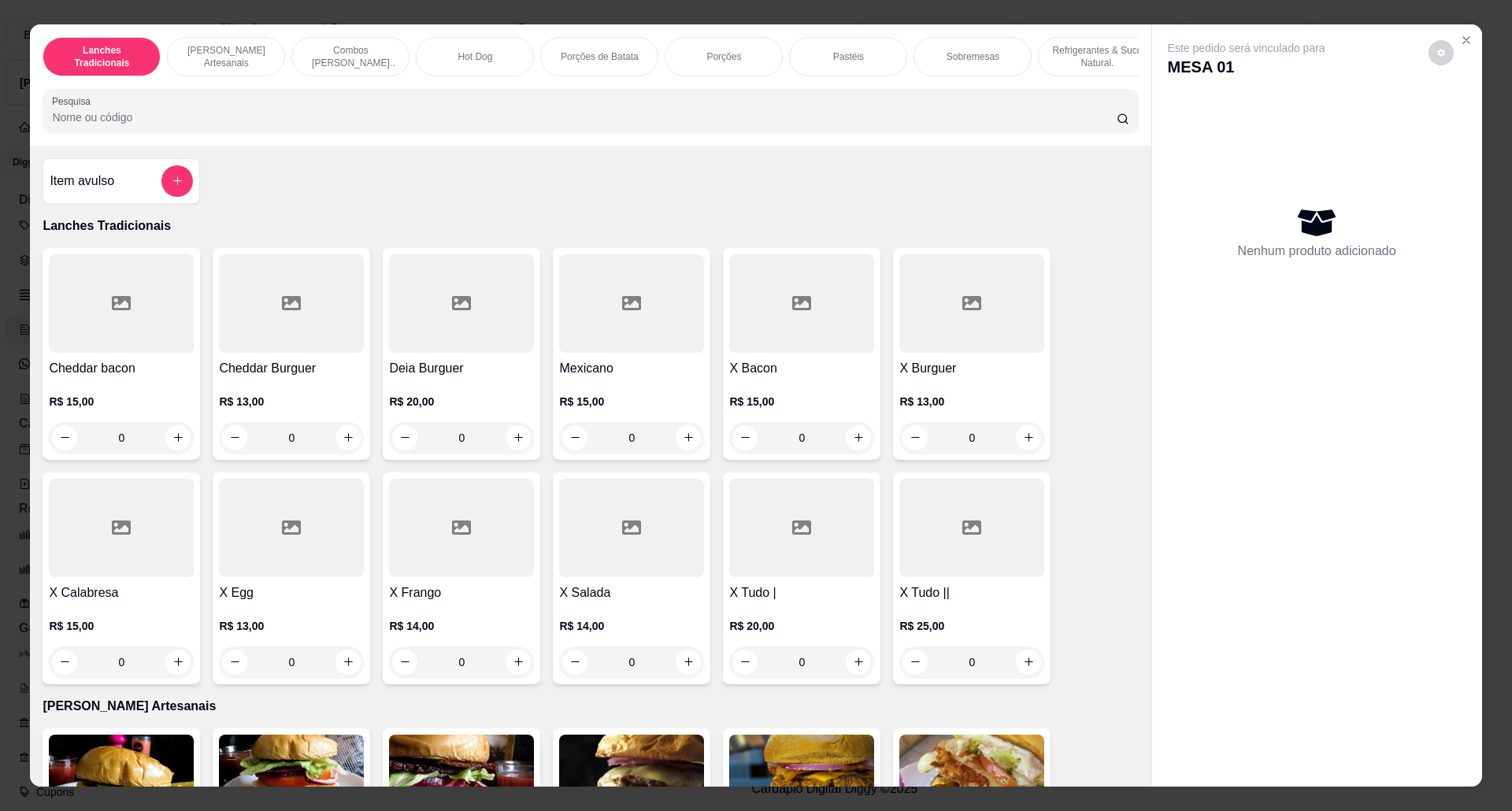 click on "Chopp Claro 300Ml   R$ 12,00 0" at bounding box center (121, 5523) 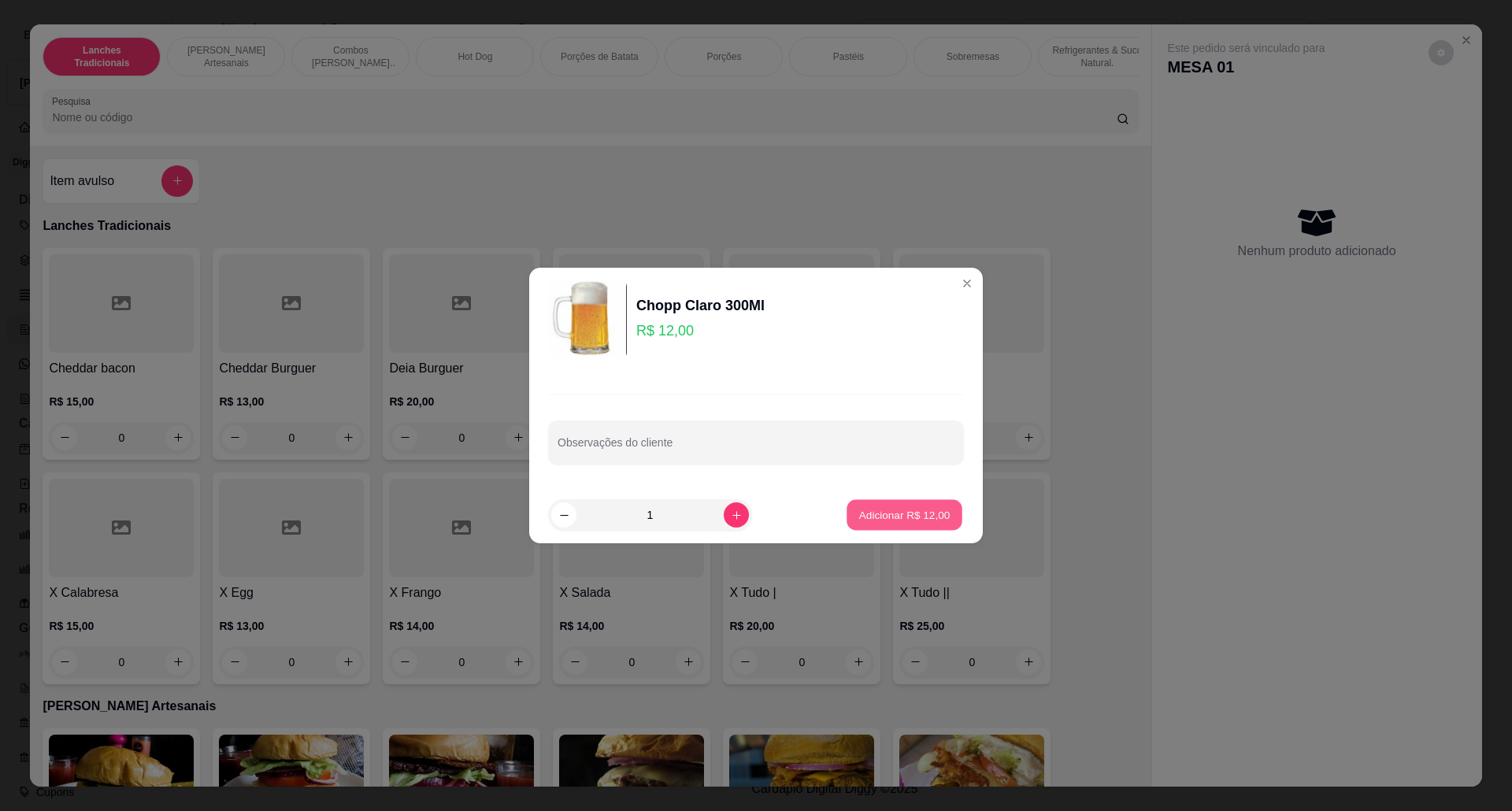 click on "Adicionar   R$ 12,00" at bounding box center (905, 514) 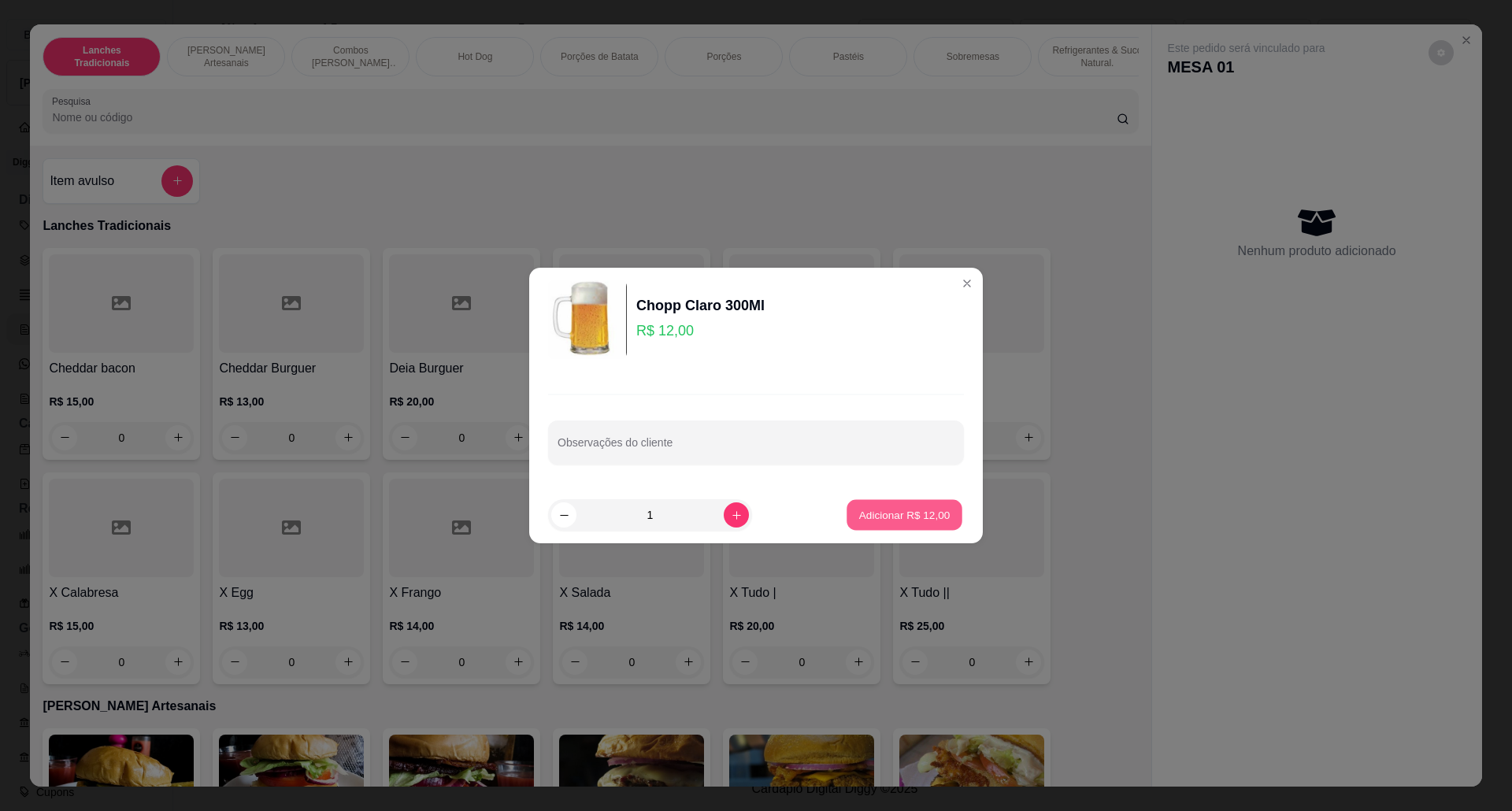 type on "1" 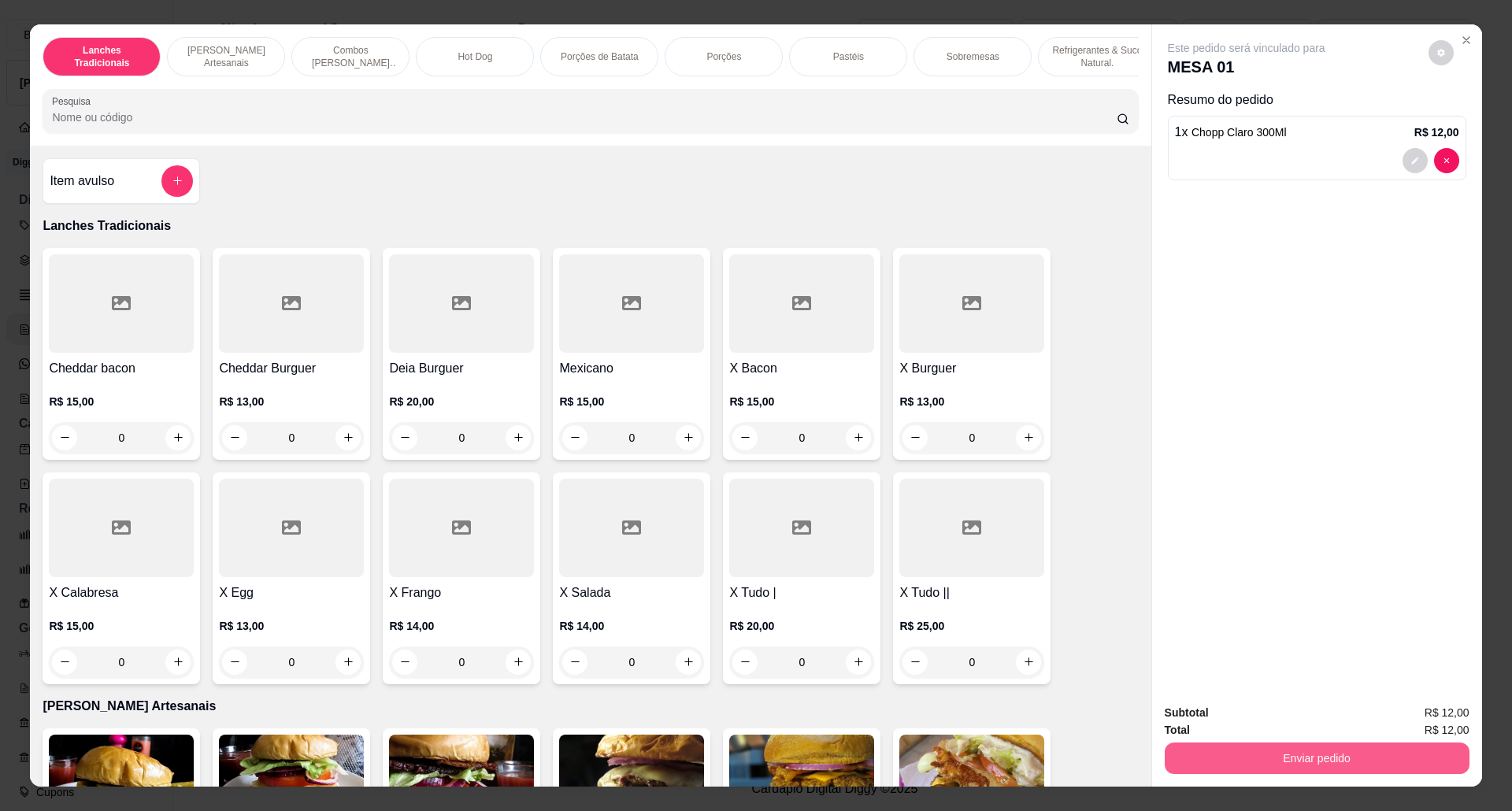 click on "Enviar pedido" at bounding box center [1317, 758] 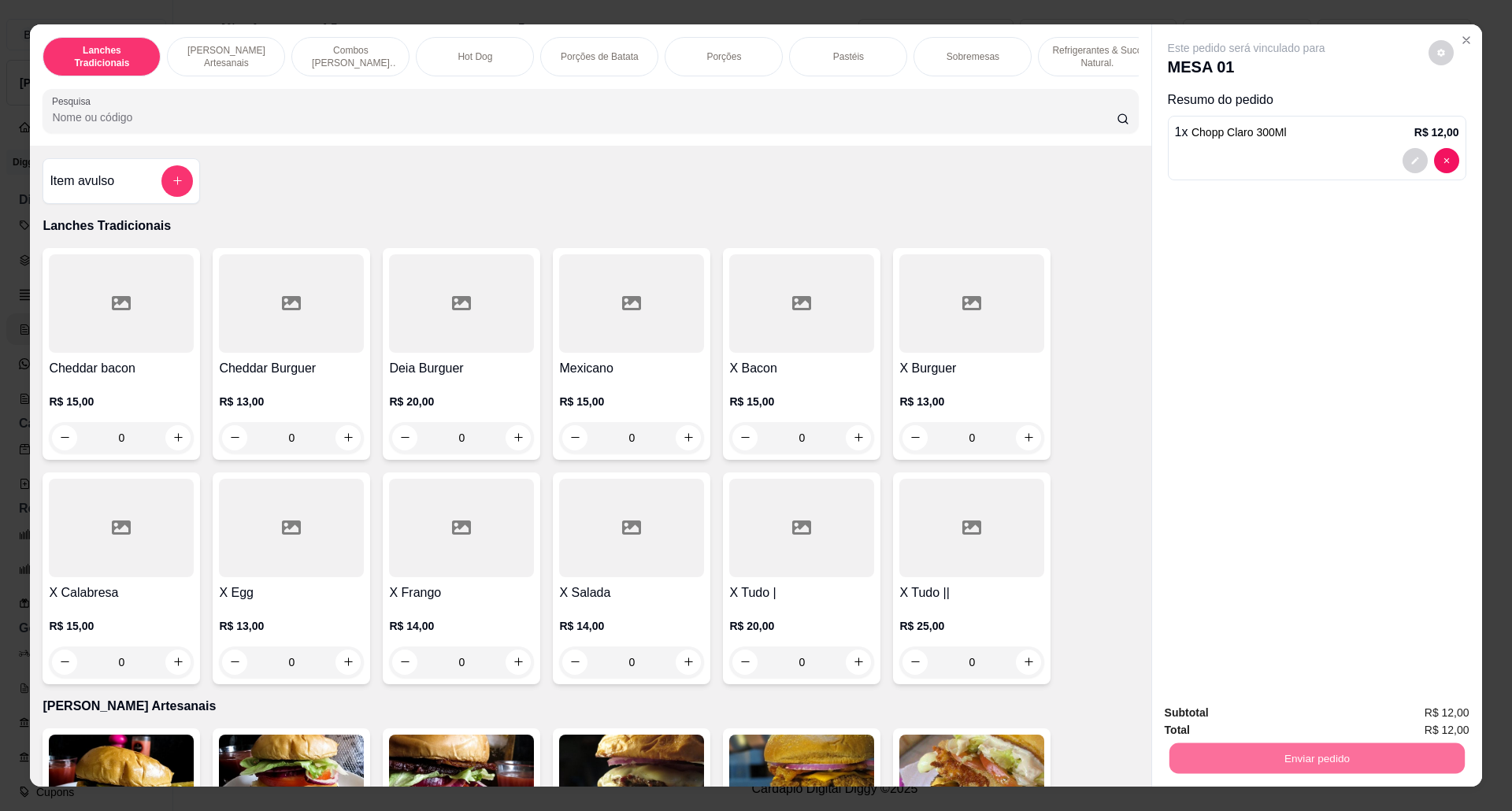 click on "Não registrar e enviar pedido" at bounding box center (1263, 720) 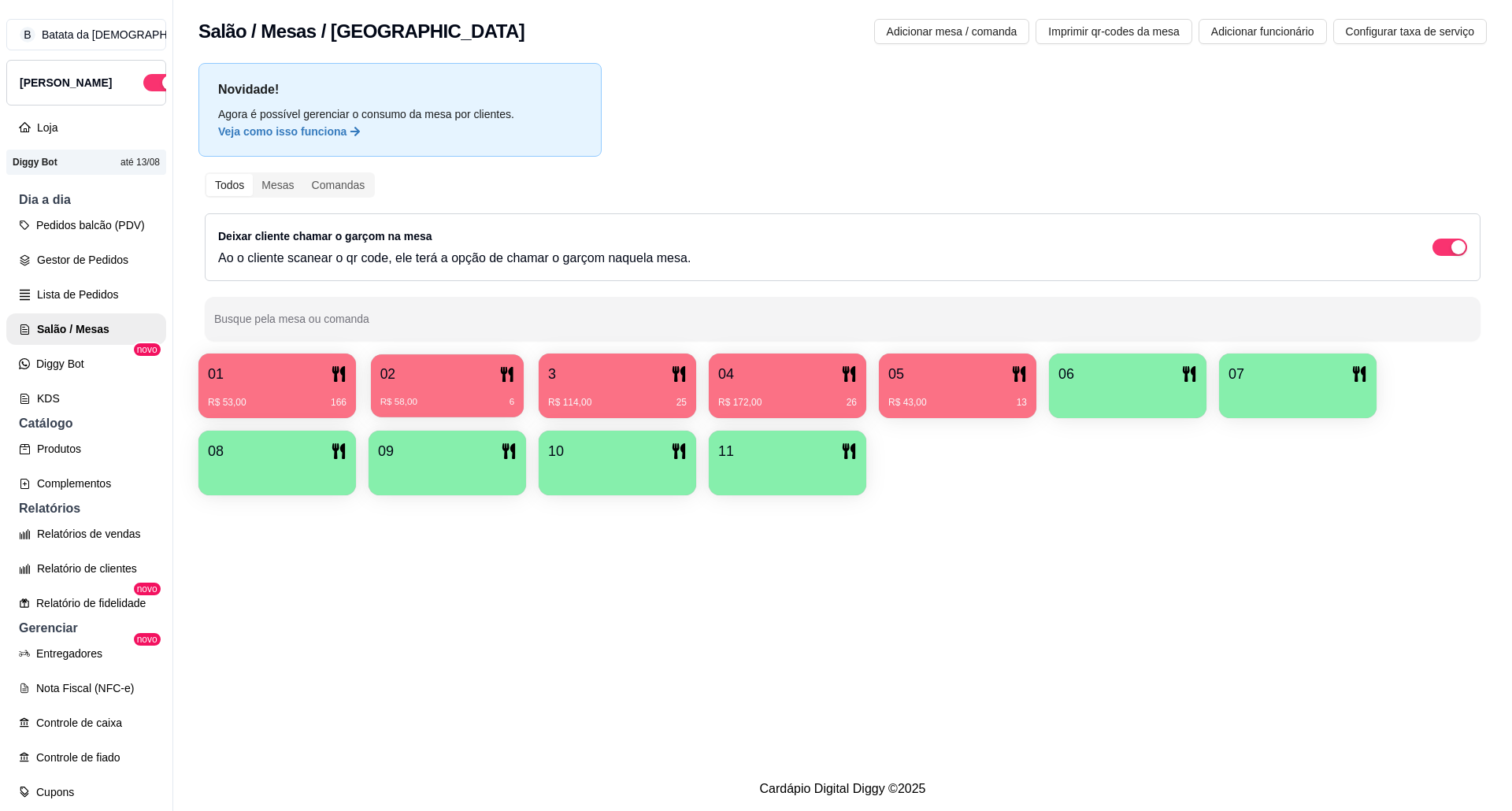 click on "R$ 58,00 6" at bounding box center (447, 396) 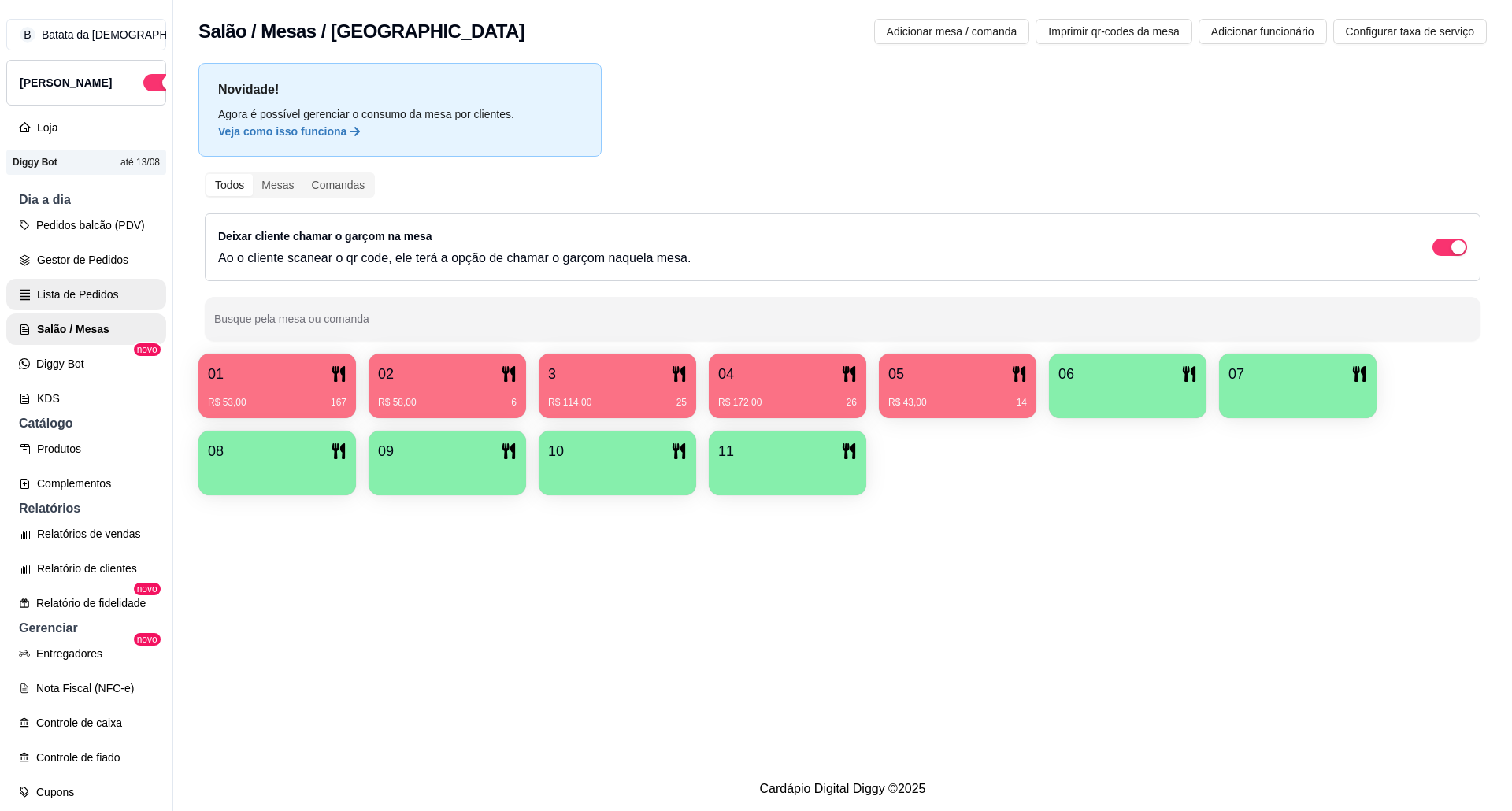 click on "Lista de Pedidos" at bounding box center [86, 294] 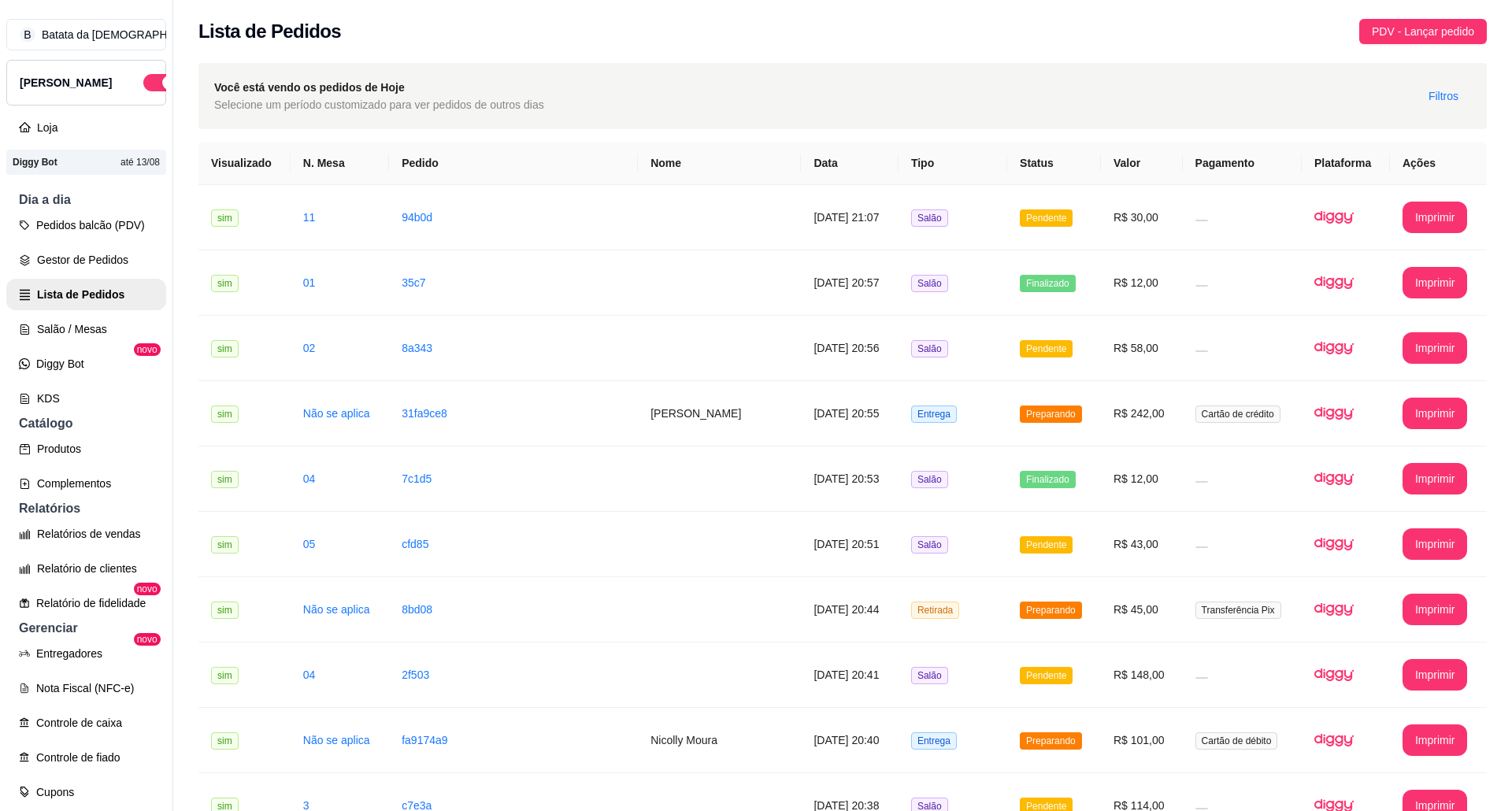 click on "Entrega" at bounding box center (953, 1067) 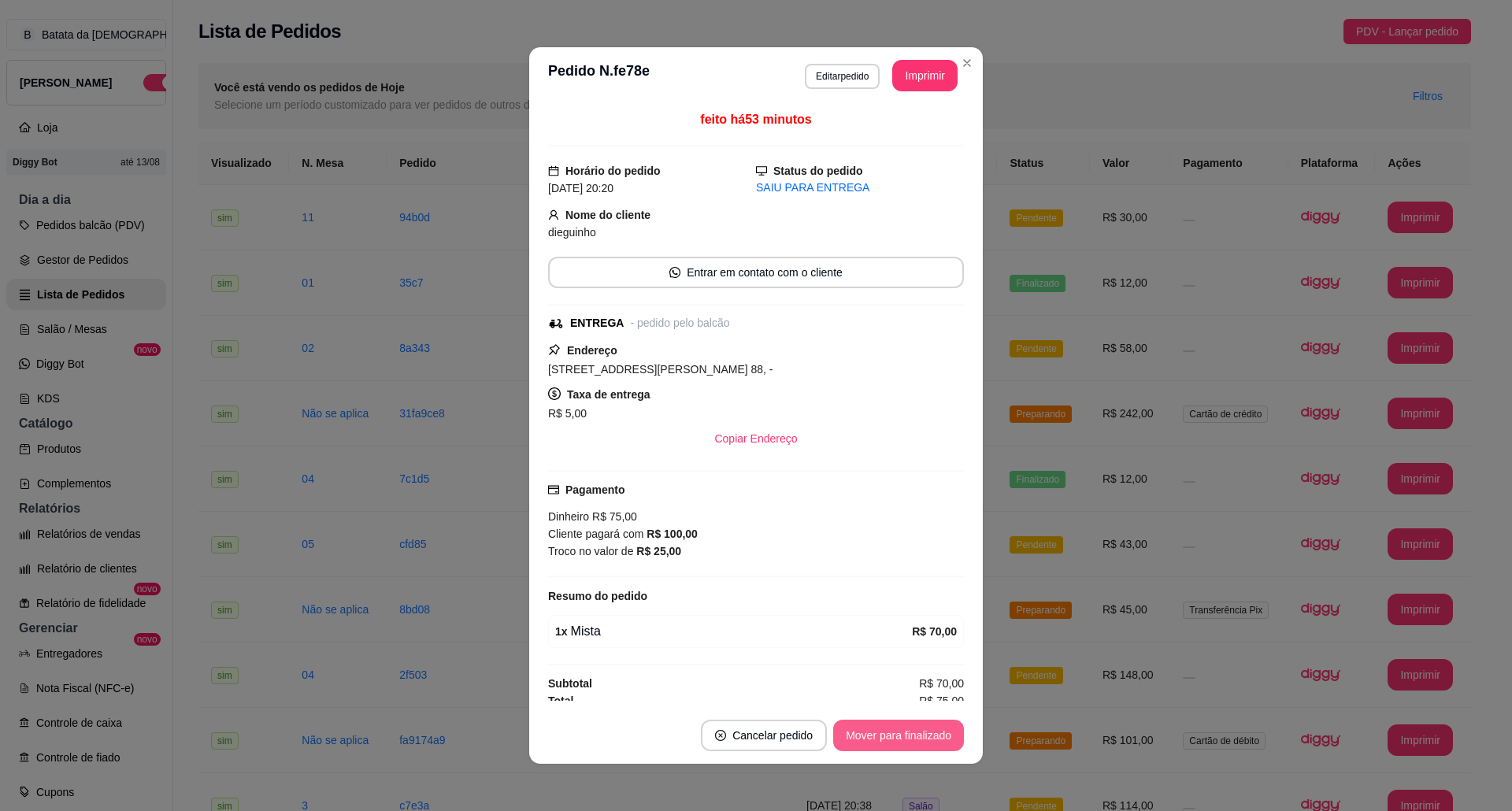 click on "Mover para finalizado" at bounding box center [899, 735] 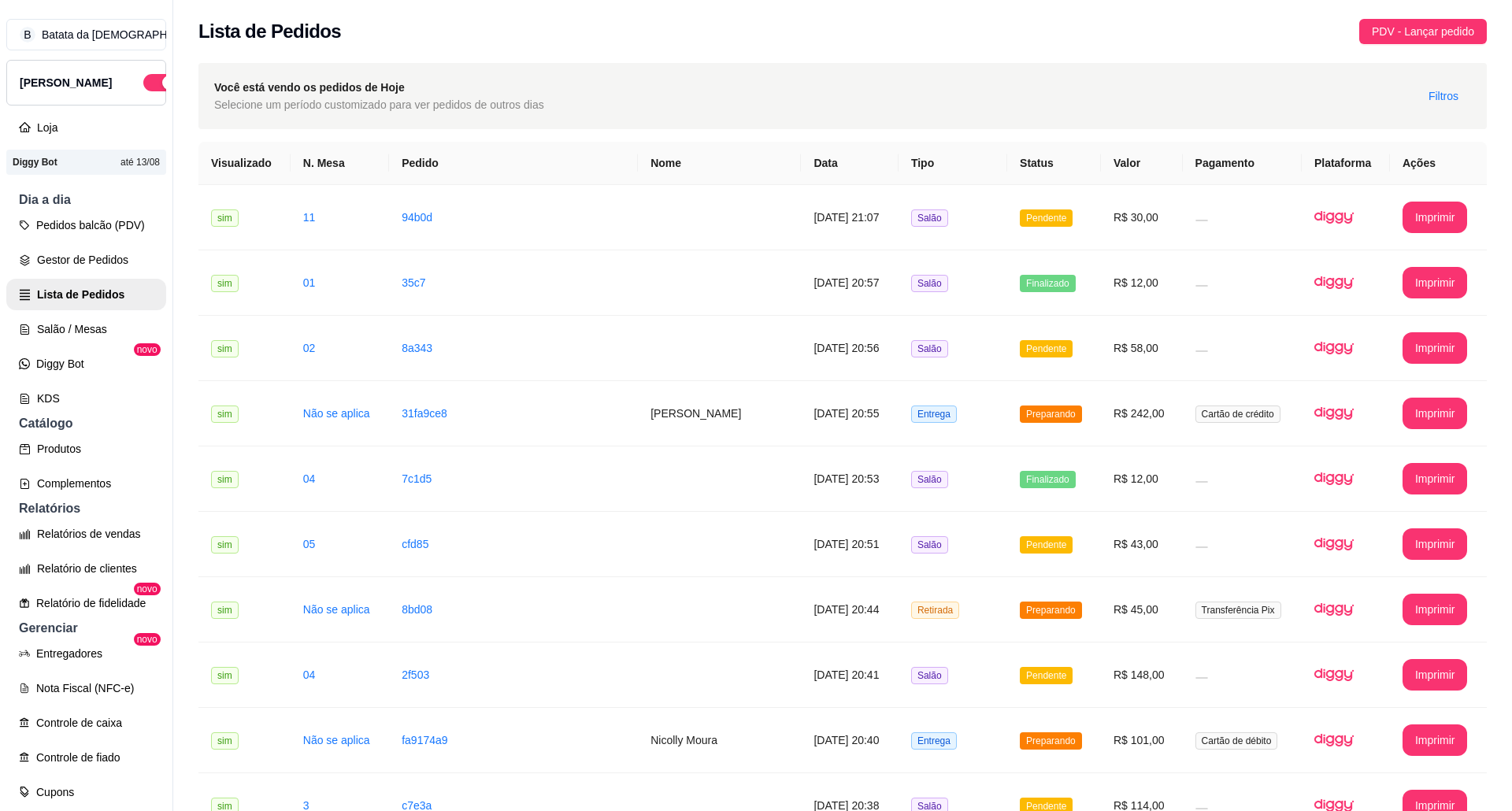 click on "Entrega" at bounding box center [953, 1002] 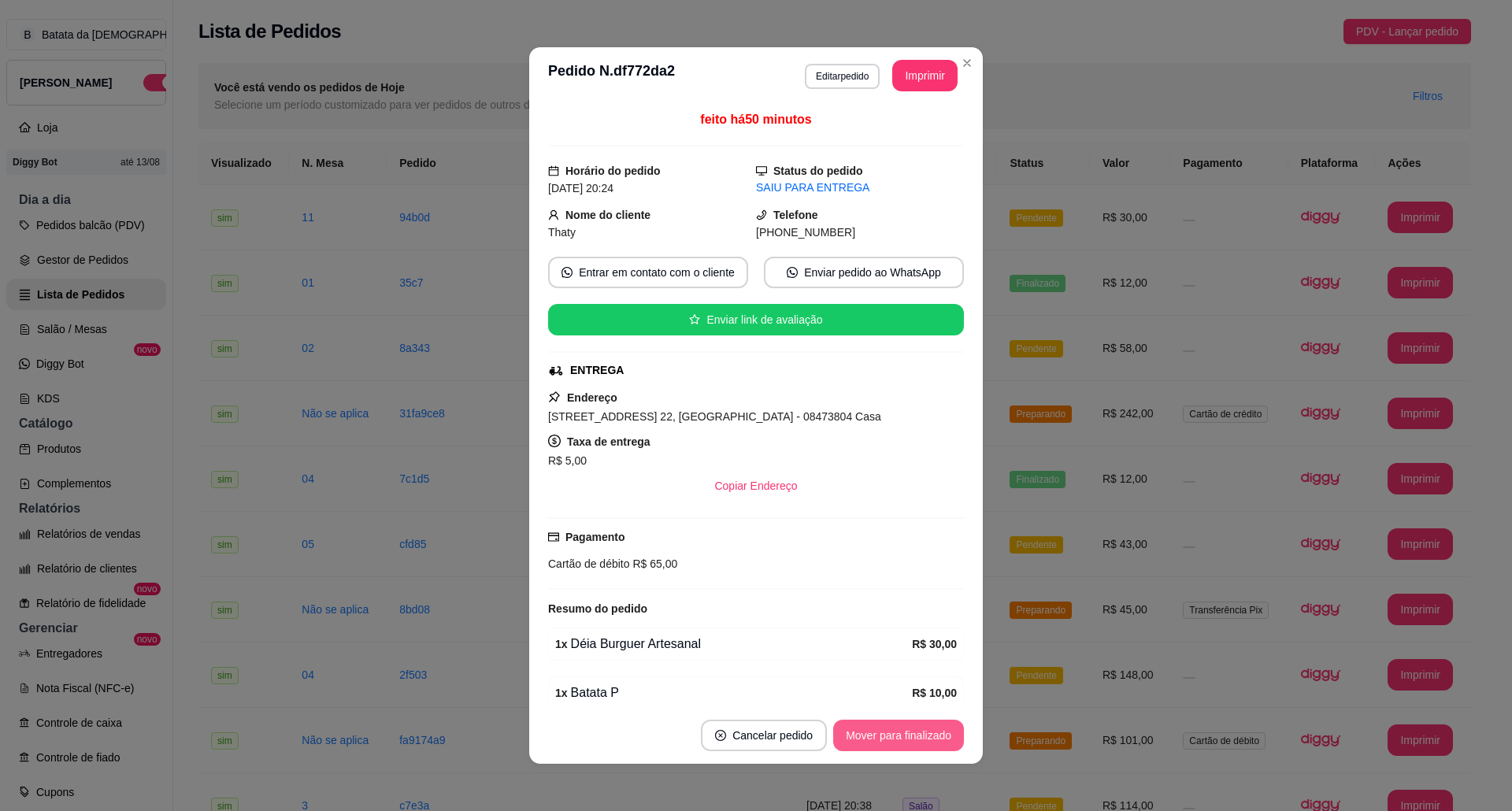 click on "Mover para finalizado" at bounding box center [899, 735] 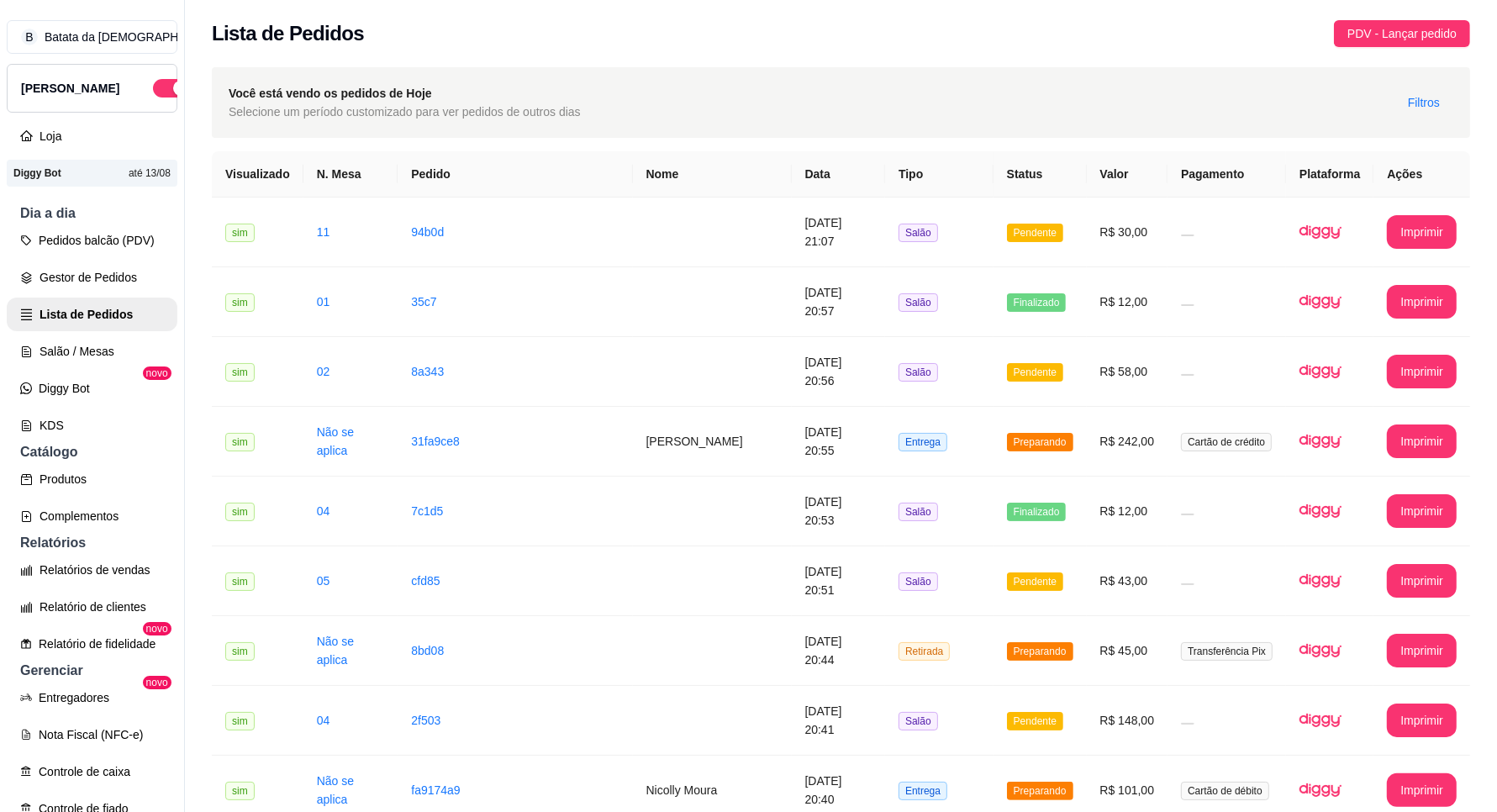 scroll, scrollTop: 560, scrollLeft: 0, axis: vertical 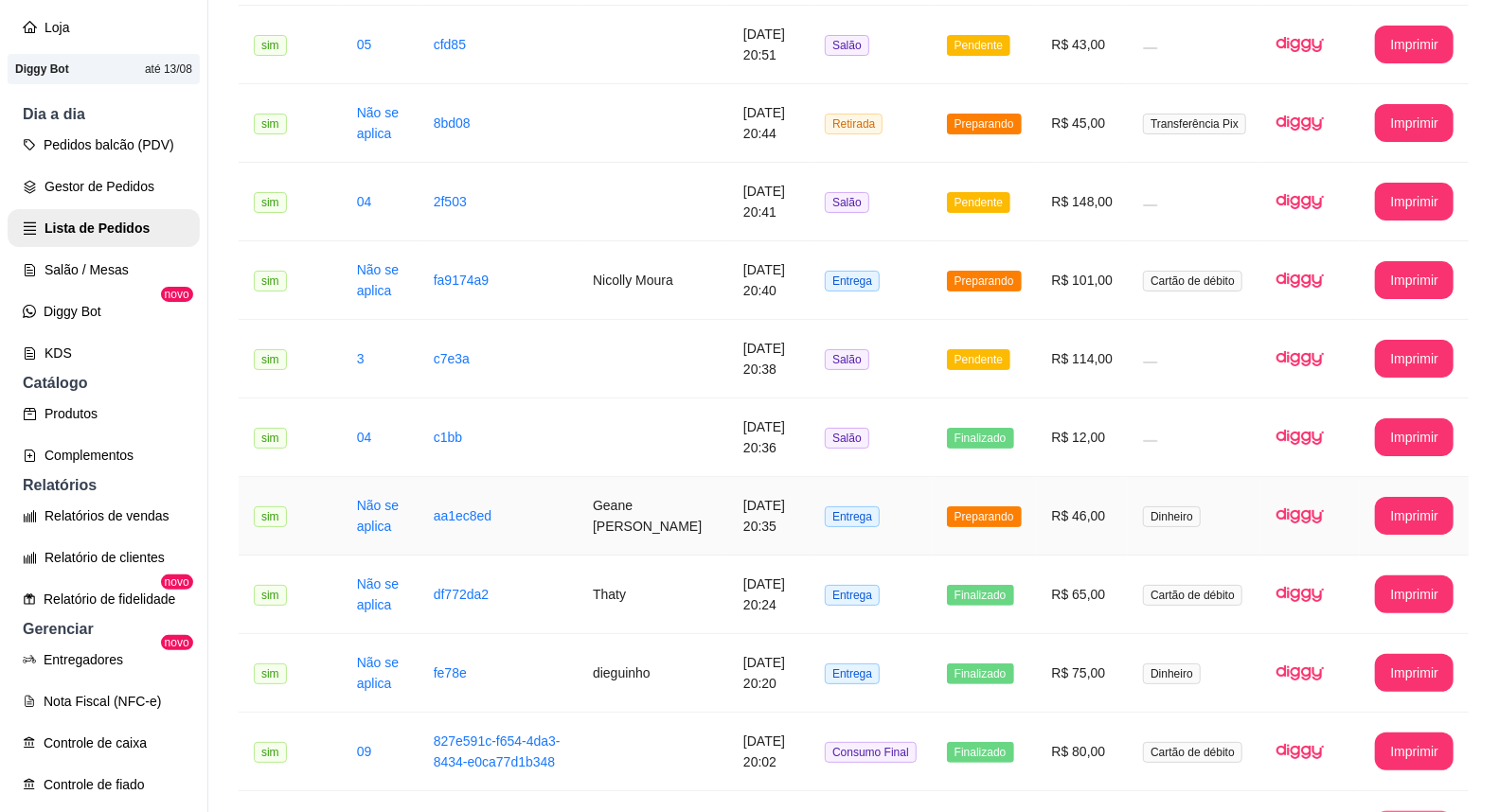 click on "Entrega" at bounding box center (870, 516) 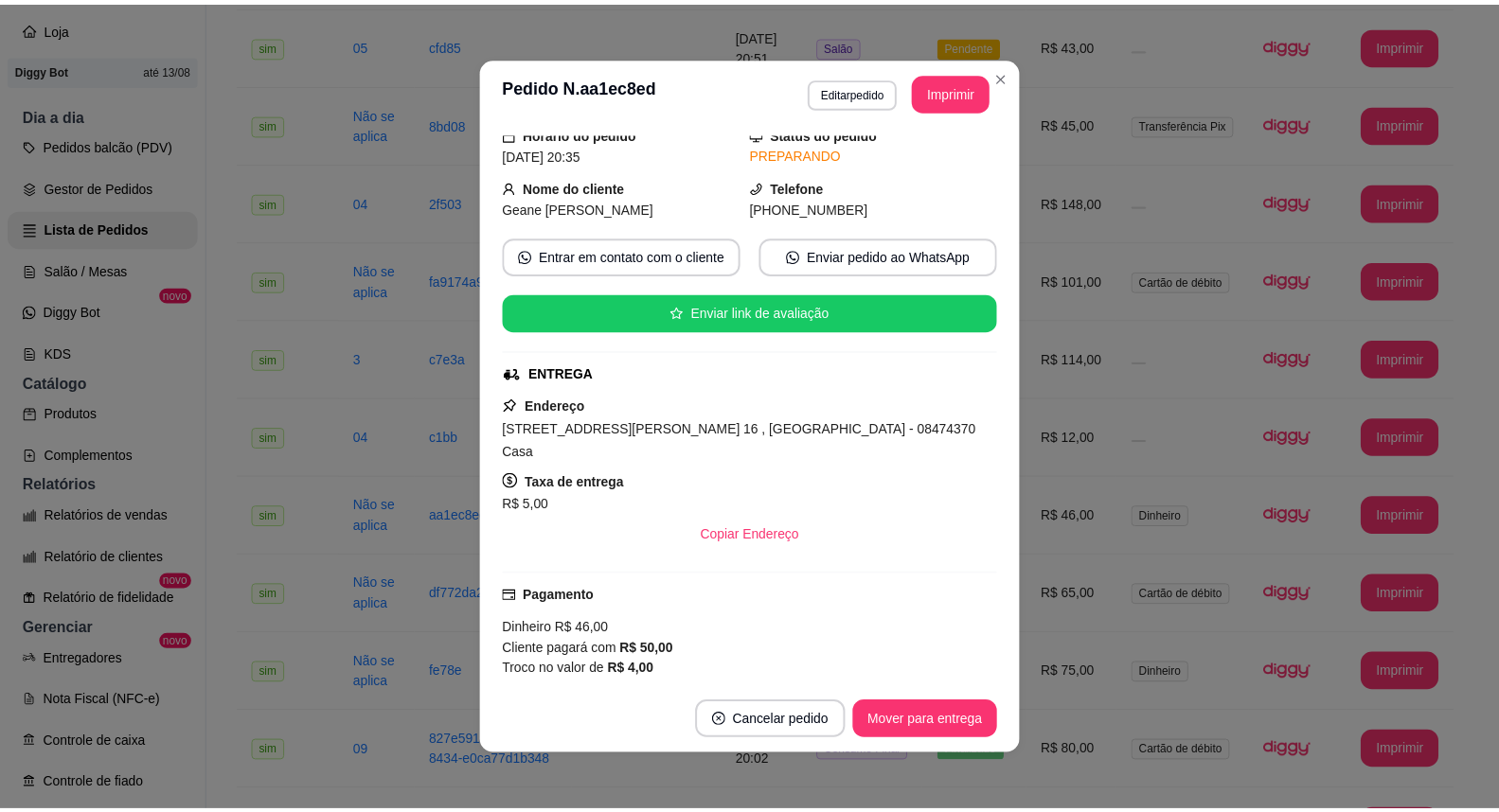 scroll, scrollTop: 105, scrollLeft: 0, axis: vertical 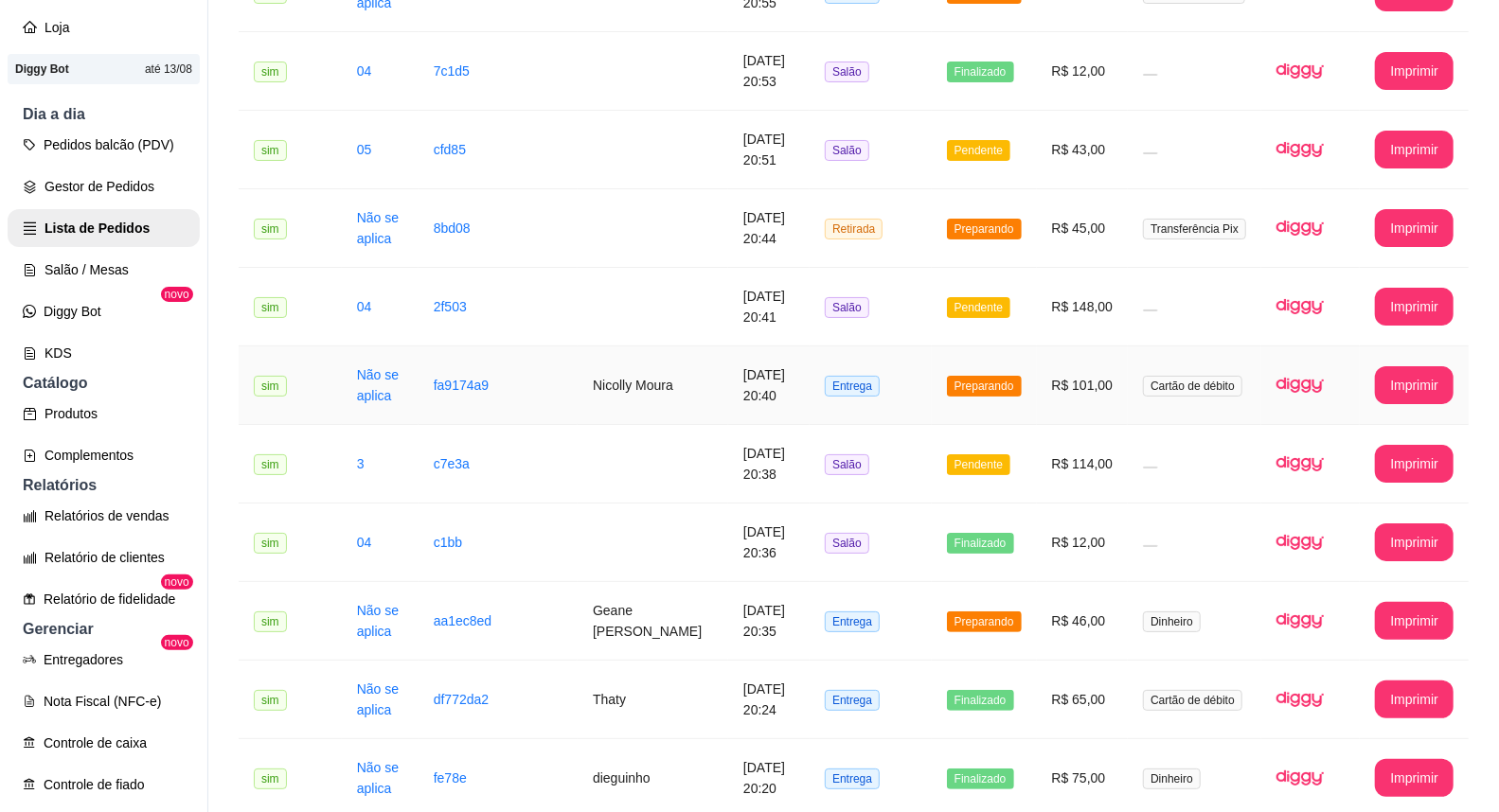 click on "Preparando" at bounding box center [984, 386] 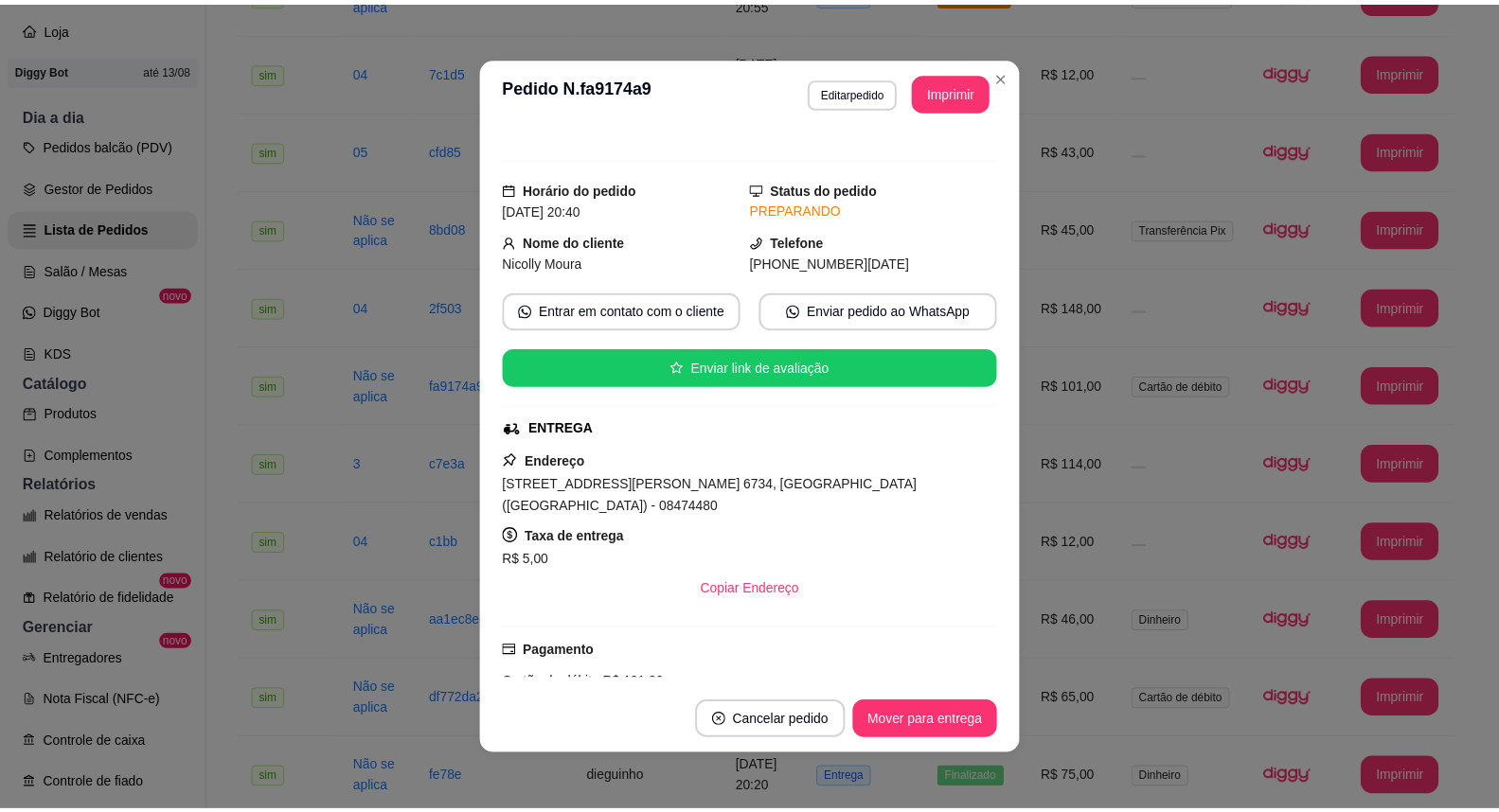 scroll, scrollTop: 0, scrollLeft: 0, axis: both 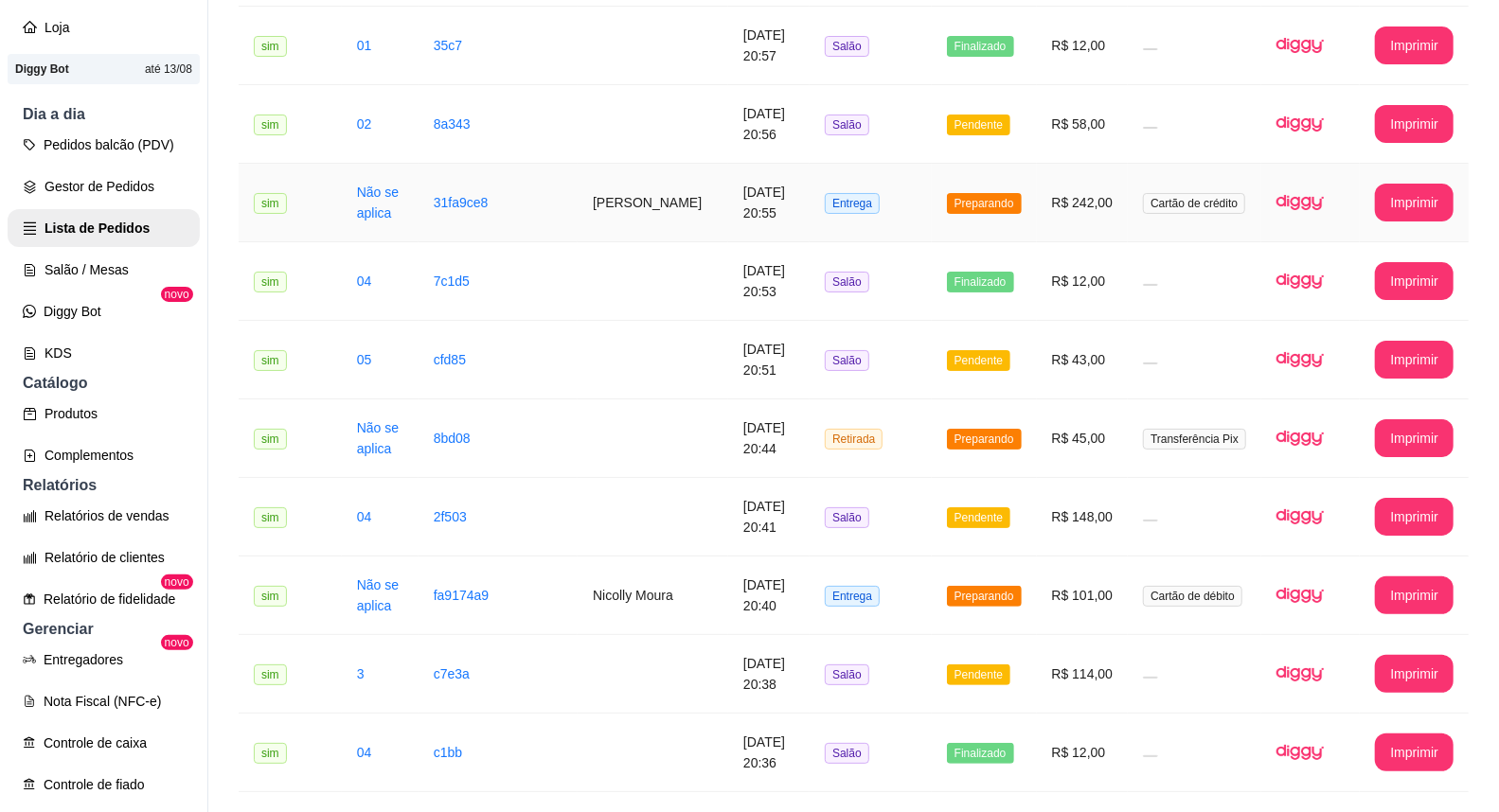 click on "Entrega" at bounding box center [870, 203] 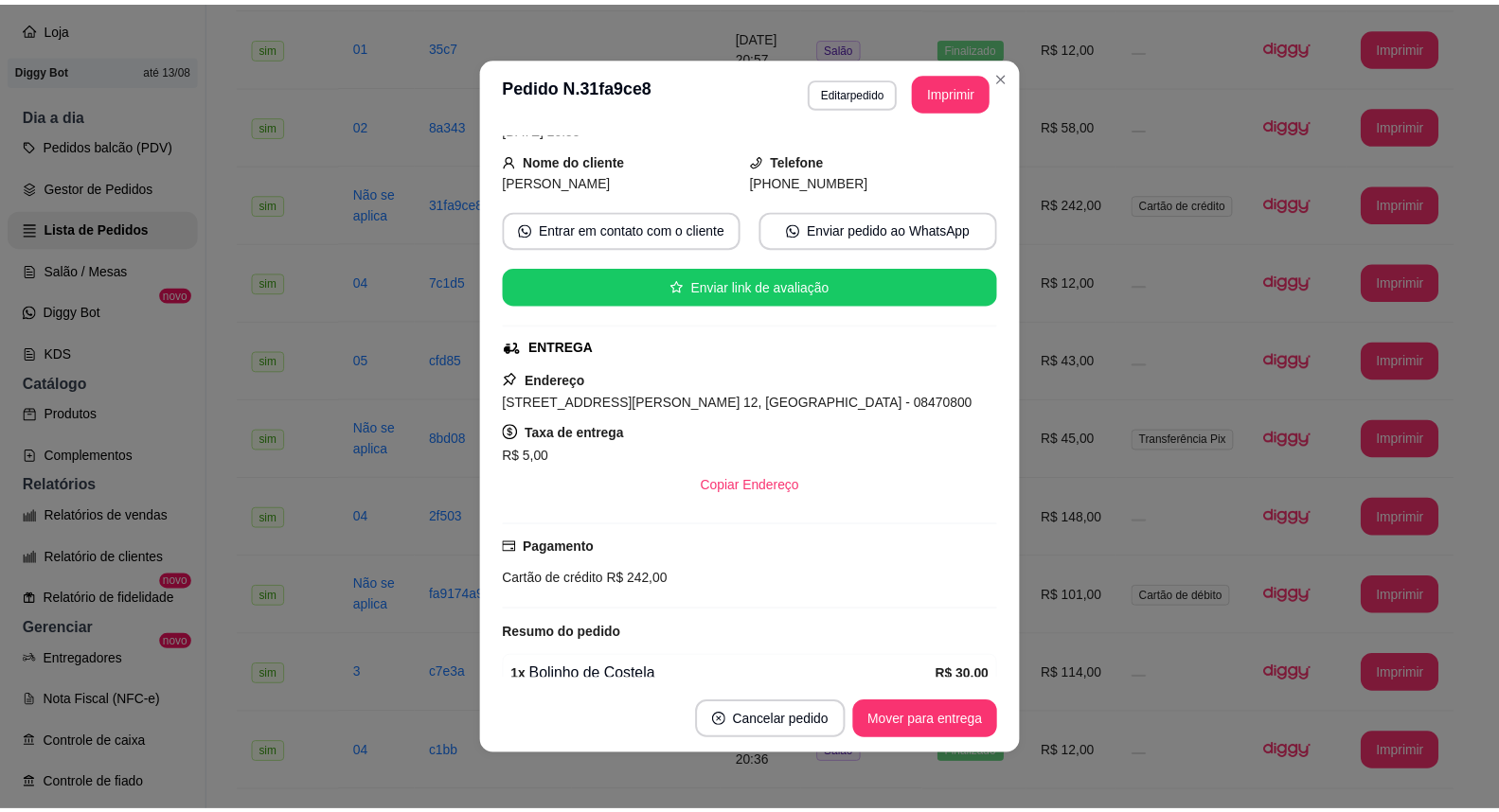 scroll, scrollTop: 105, scrollLeft: 0, axis: vertical 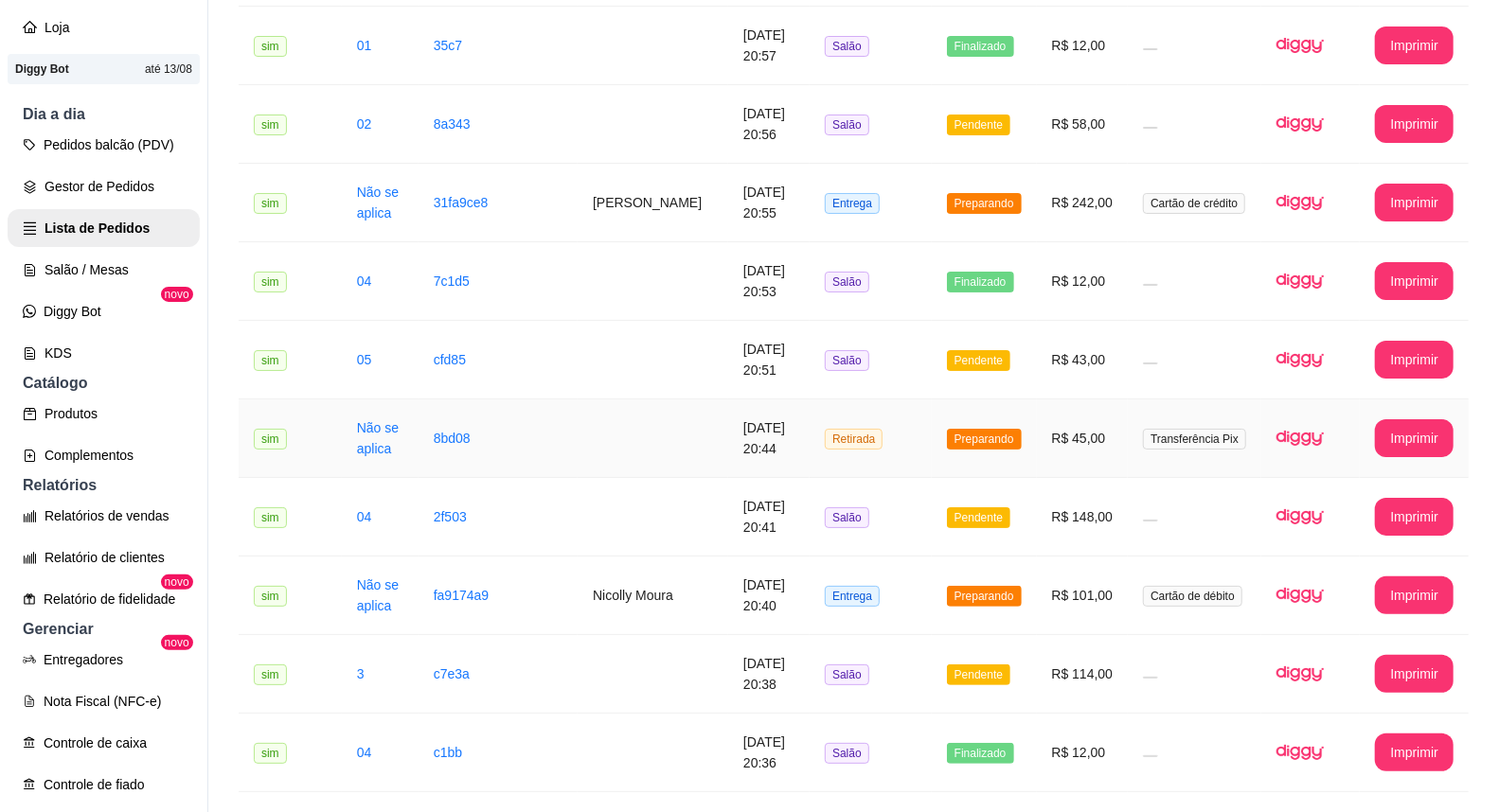 click on "R$ 45,00" at bounding box center [1082, 438] 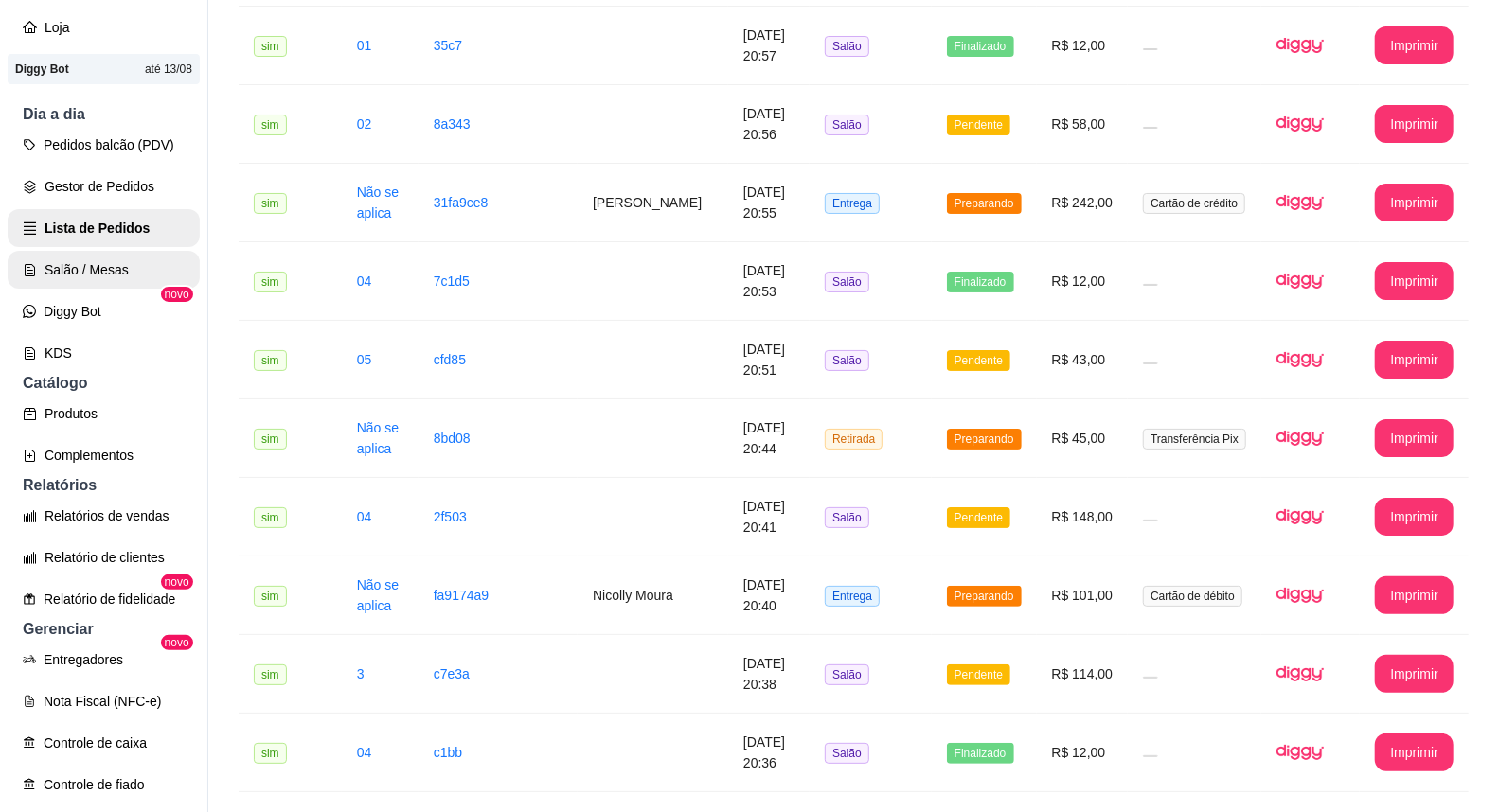click on "Salão / Mesas" at bounding box center (103, 270) 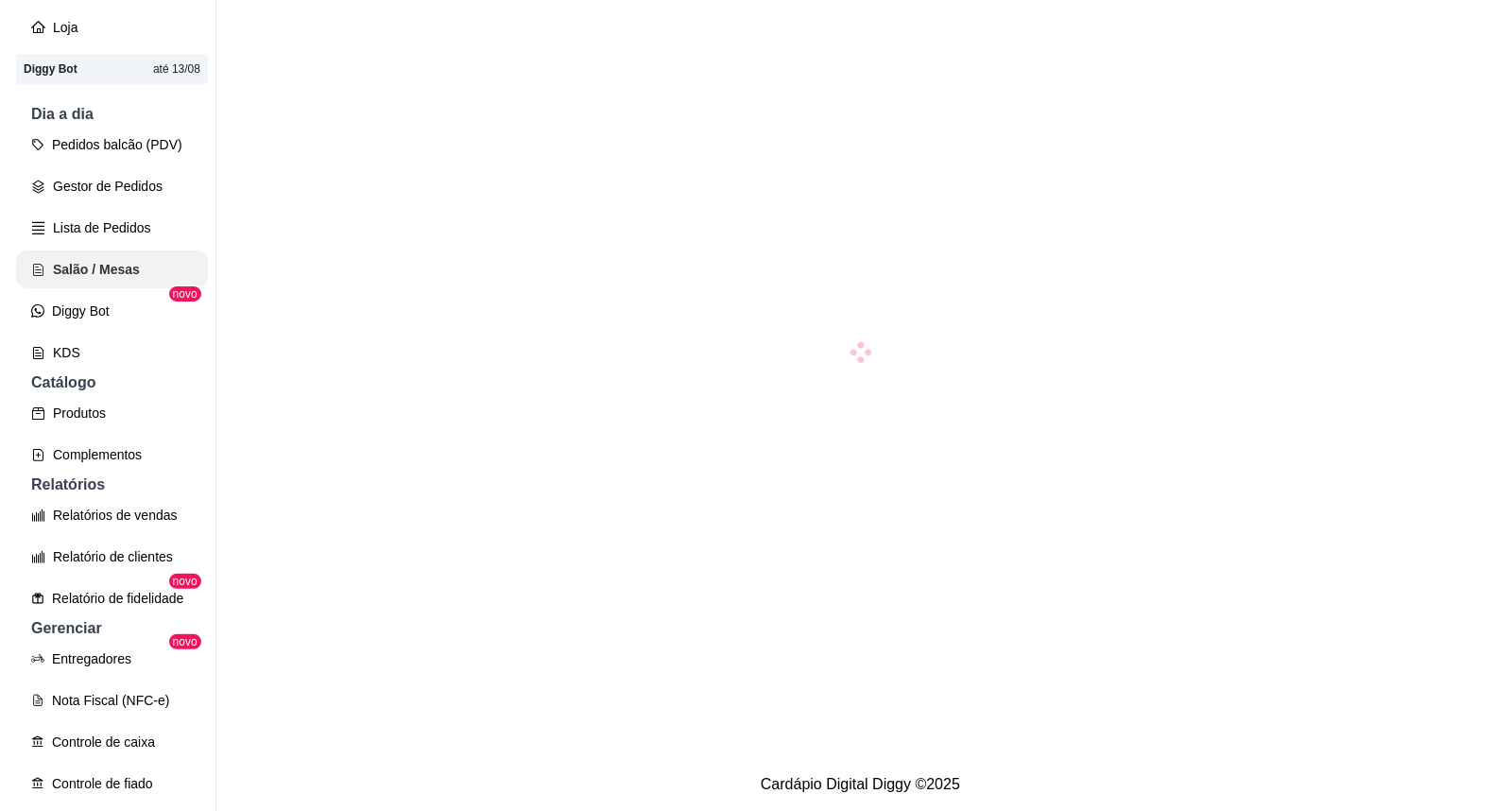 scroll, scrollTop: 0, scrollLeft: 0, axis: both 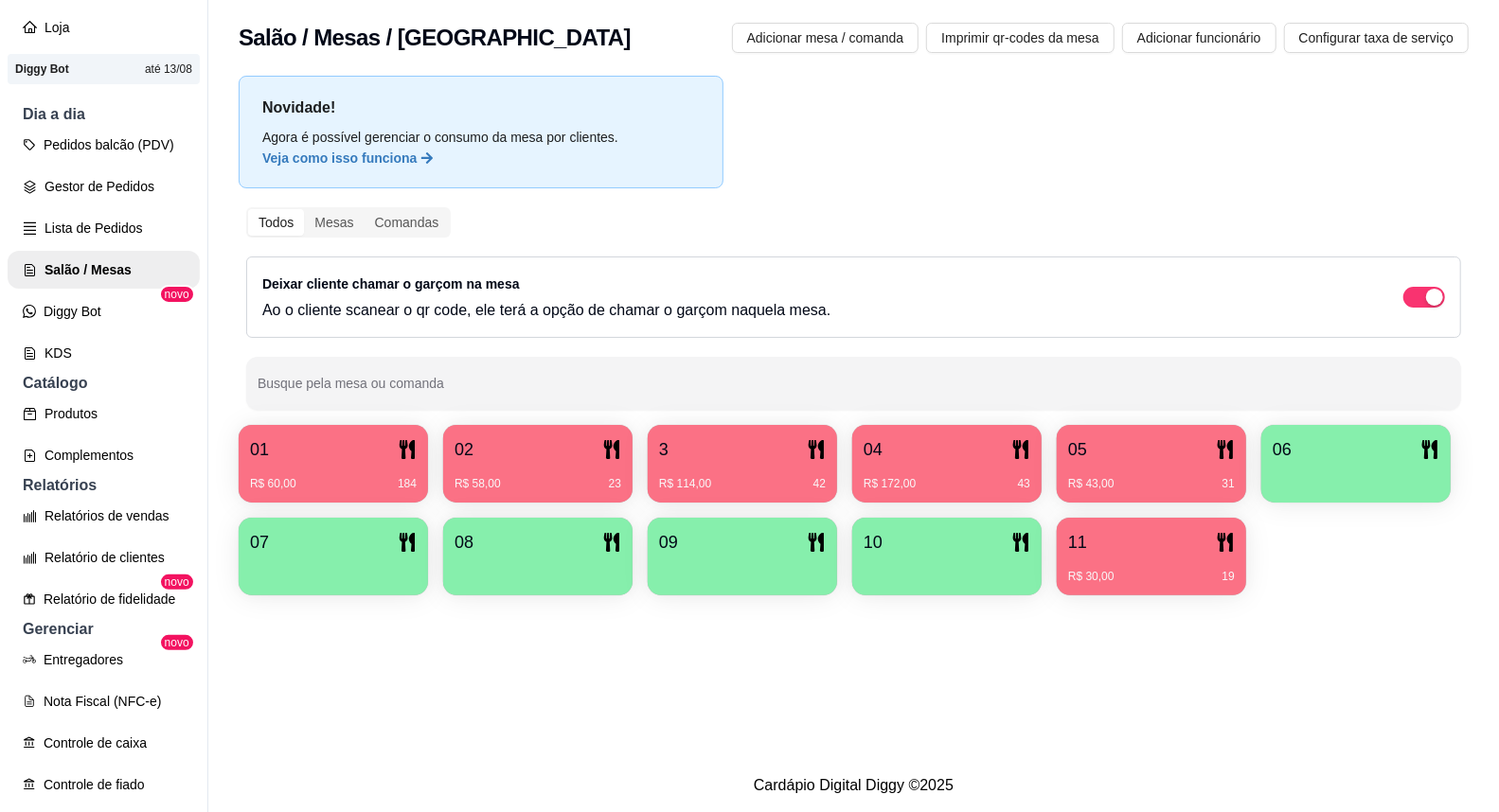 click on "11" at bounding box center [1151, 542] 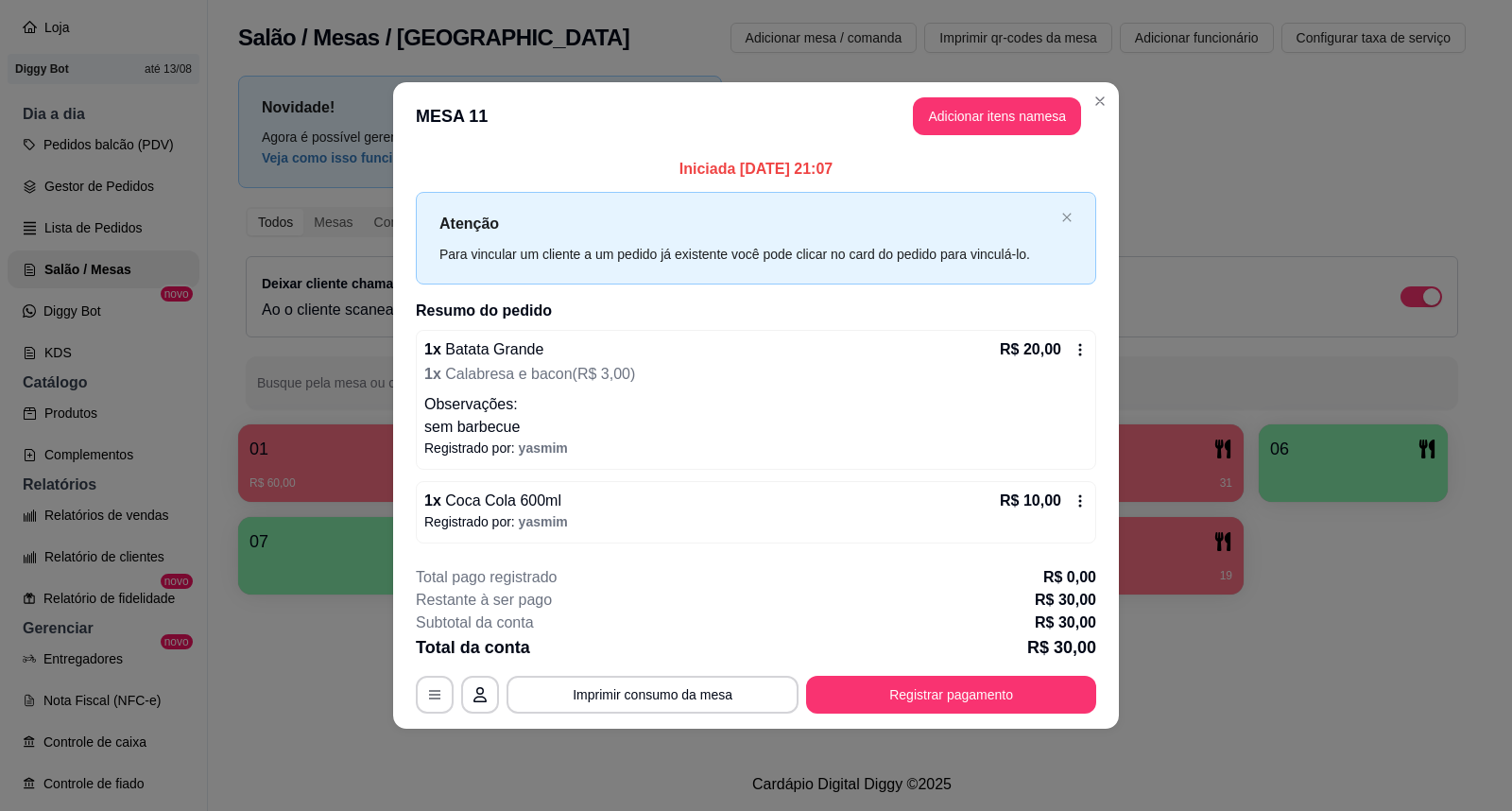 click 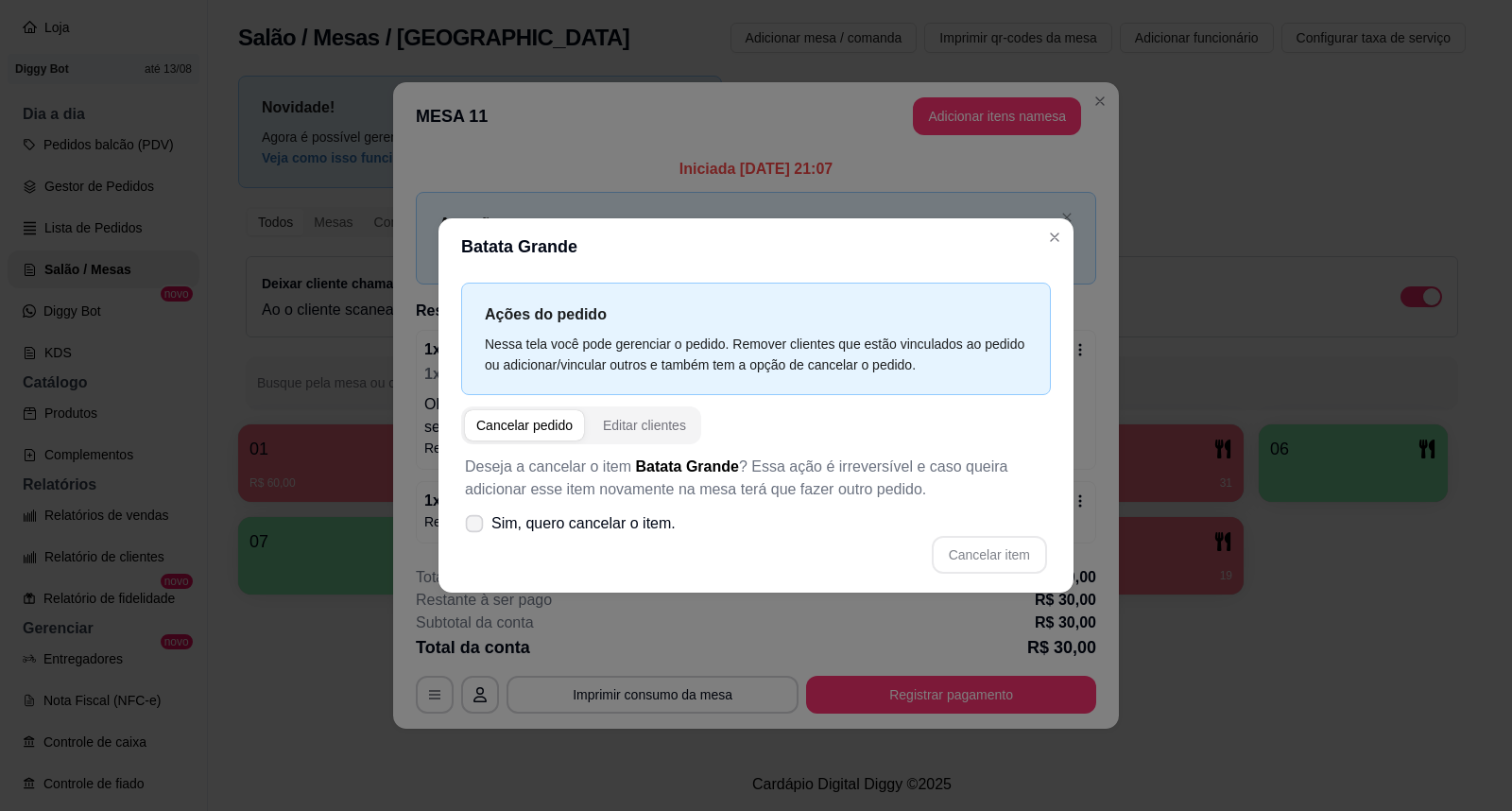 click at bounding box center [474, 524] 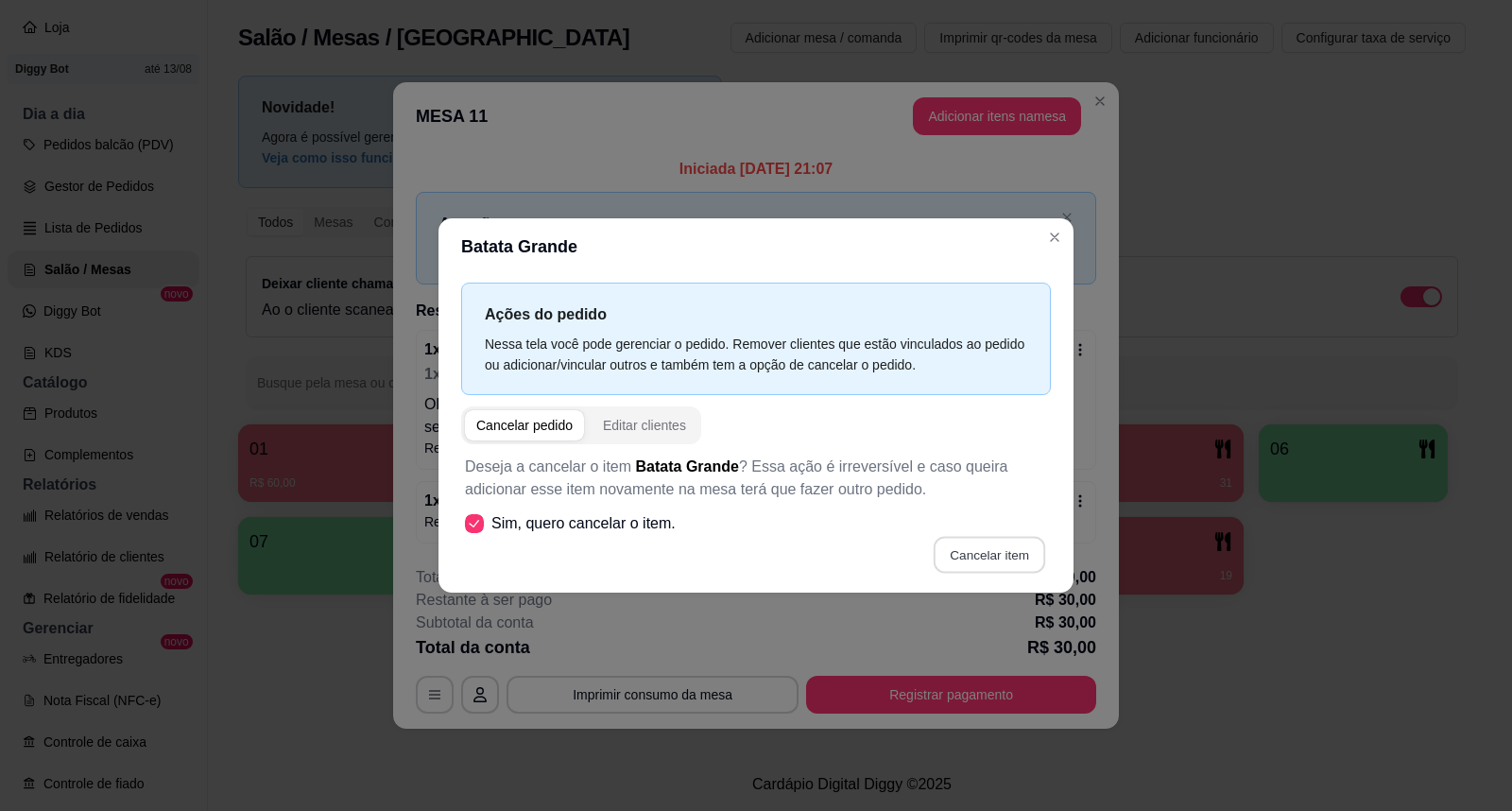 click on "Cancelar item" at bounding box center [988, 555] 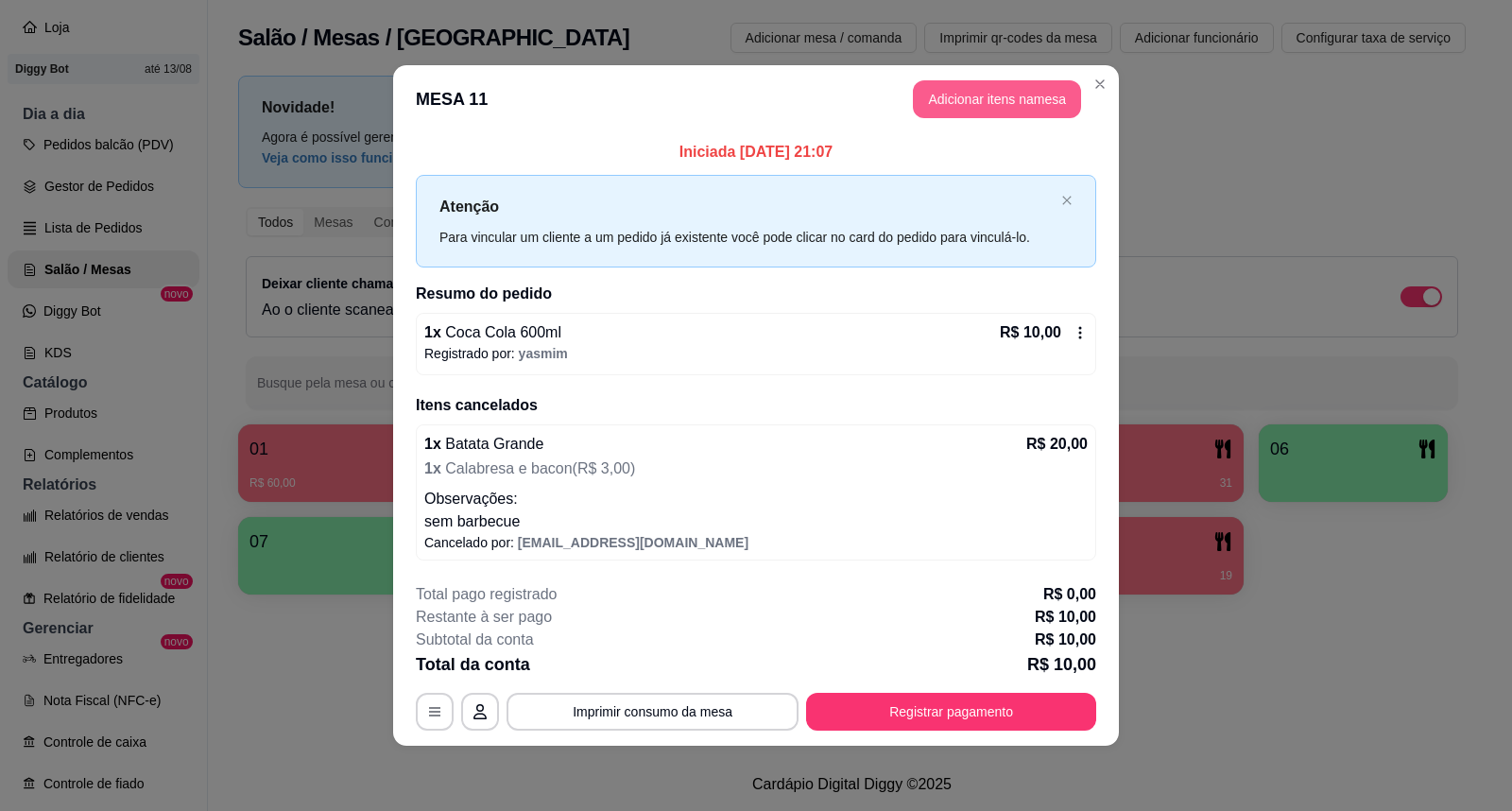 click on "Adicionar itens na  mesa" at bounding box center [997, 99] 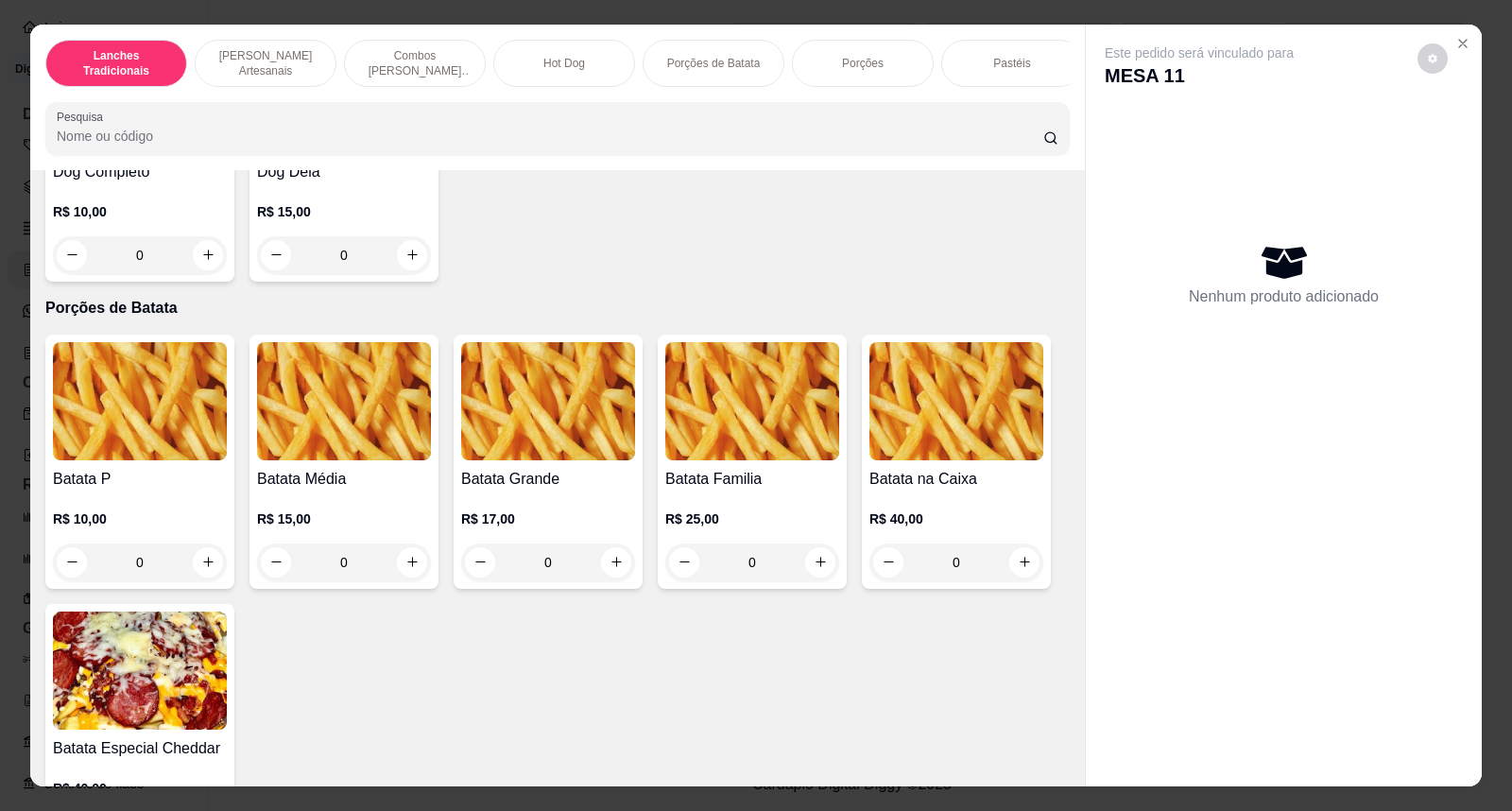 scroll, scrollTop: 2415, scrollLeft: 0, axis: vertical 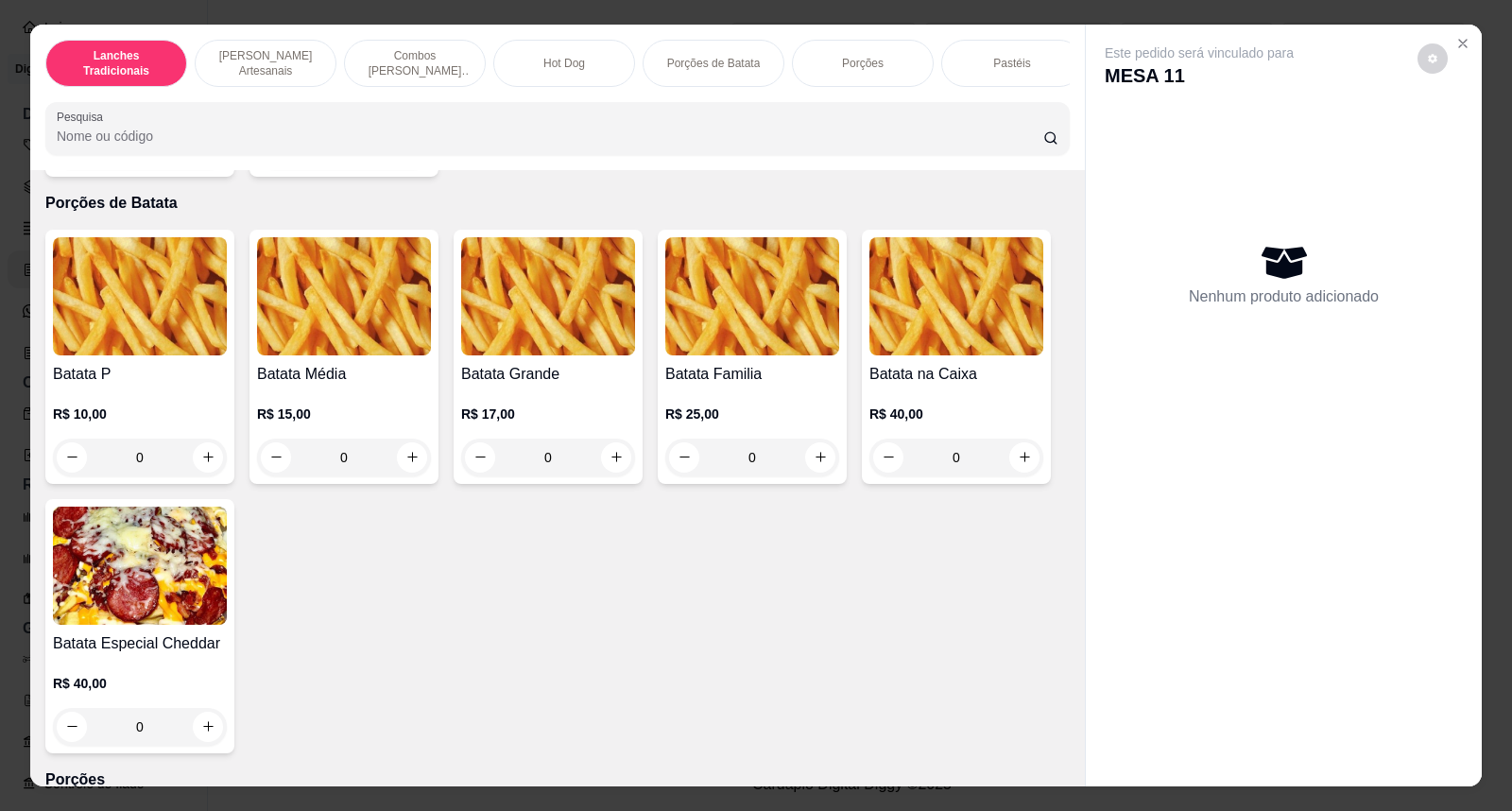 click at bounding box center (752, 296) 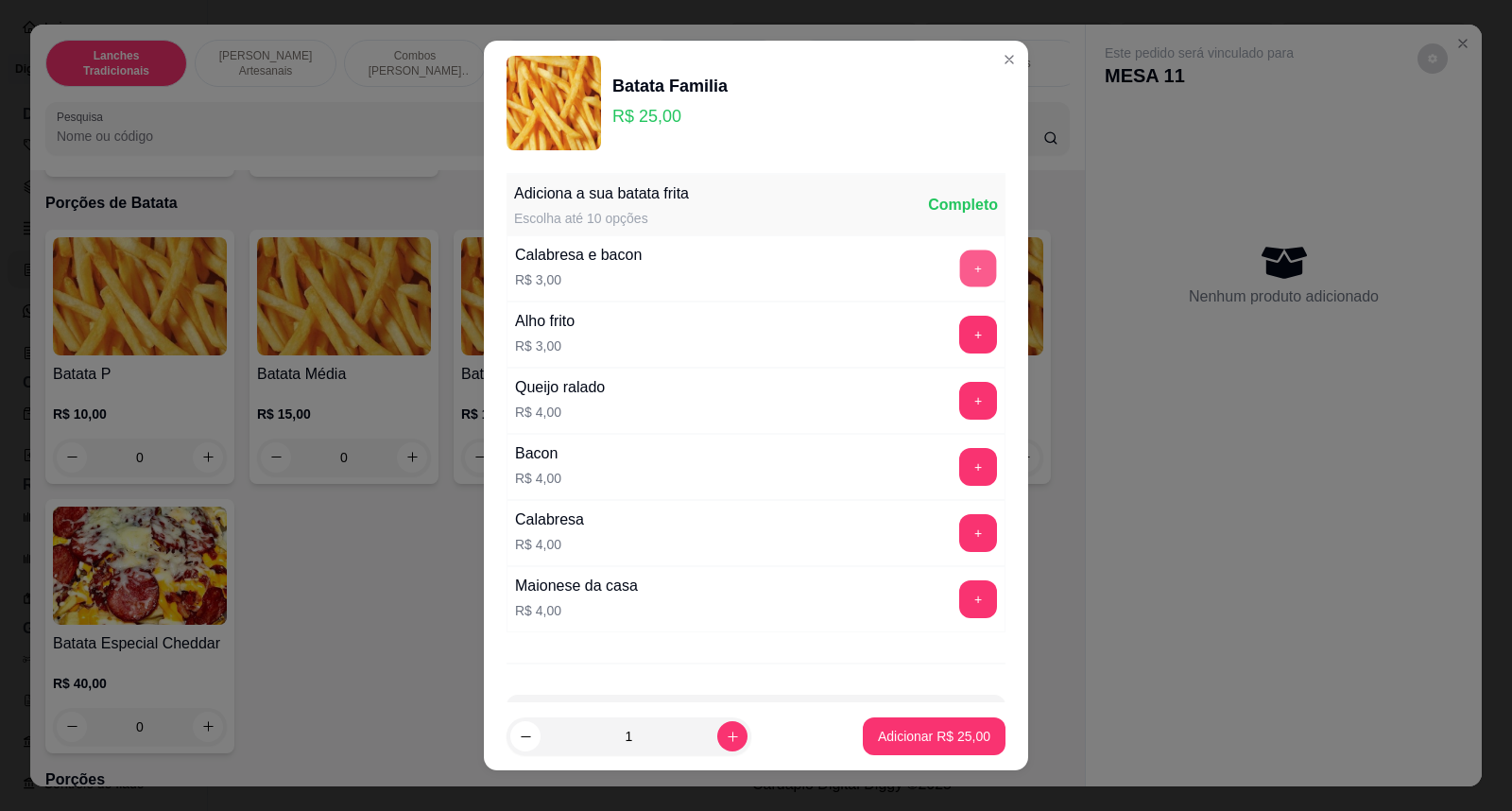click on "+" at bounding box center [978, 268] 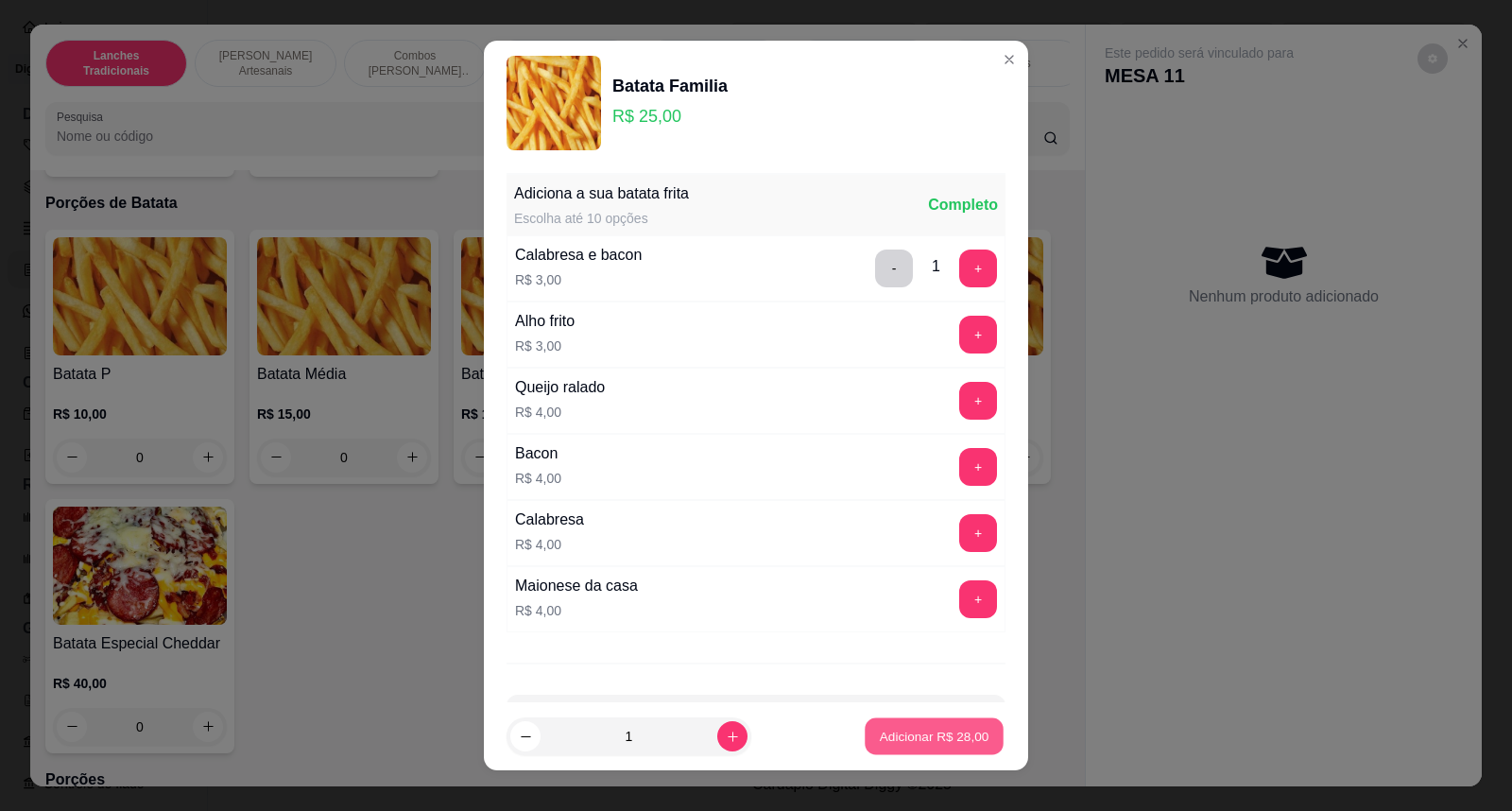 click on "Adicionar   R$ 28,00" at bounding box center (934, 736) 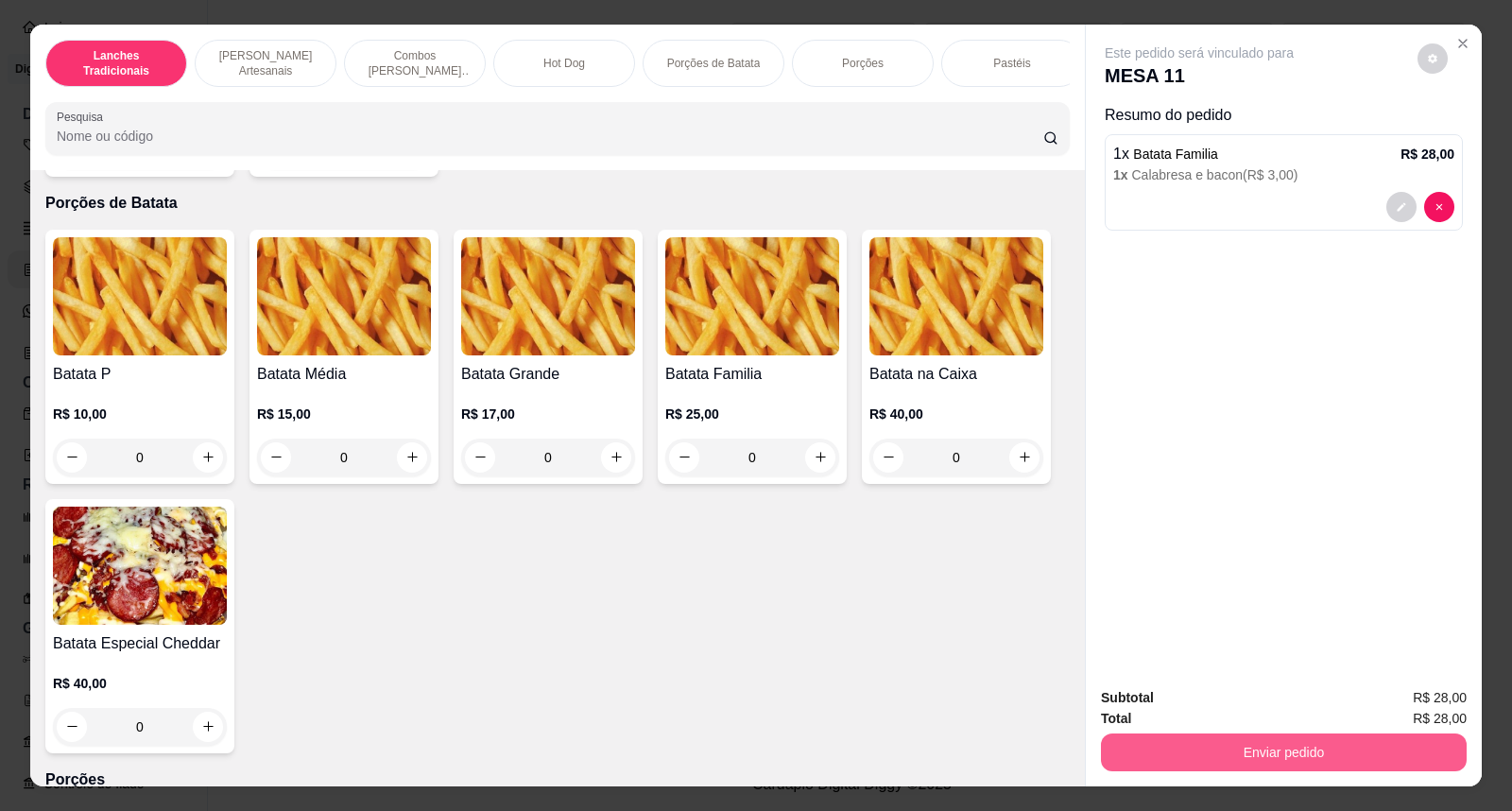 click on "Enviar pedido" at bounding box center [1283, 752] 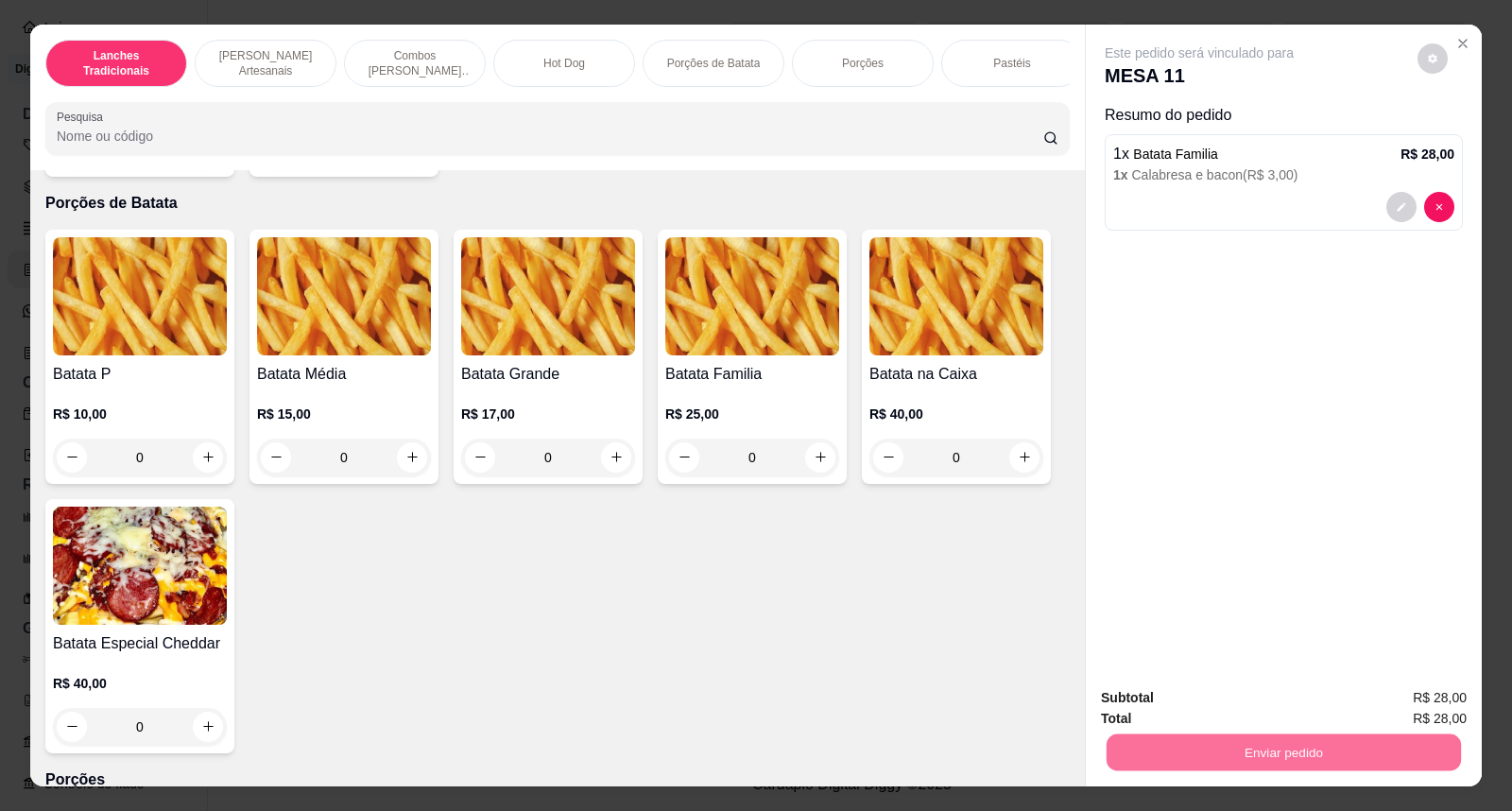click on "Não registrar e enviar pedido" at bounding box center (1221, 707) 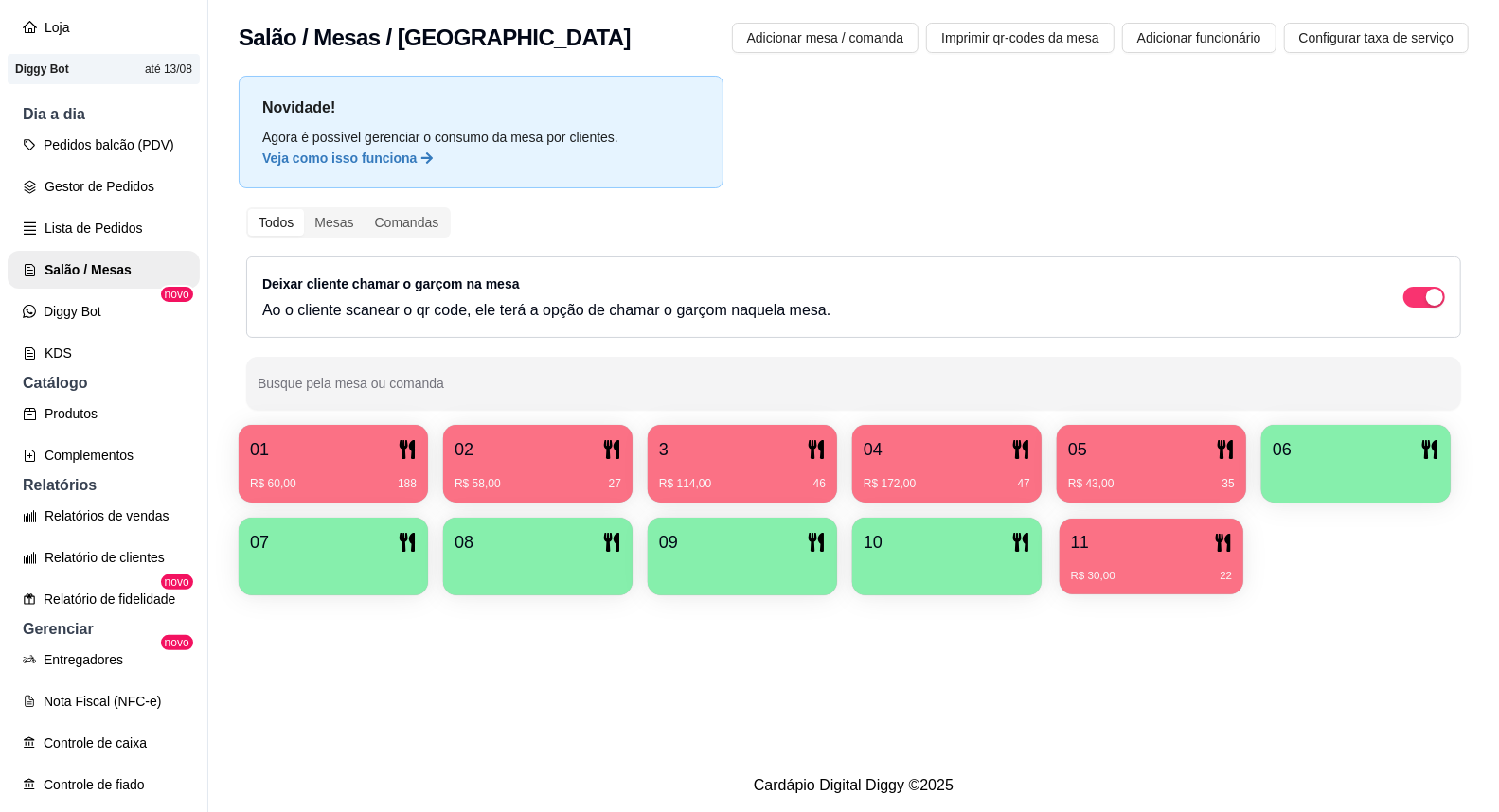 click on "11 R$ 30,00 22" at bounding box center [1151, 556] 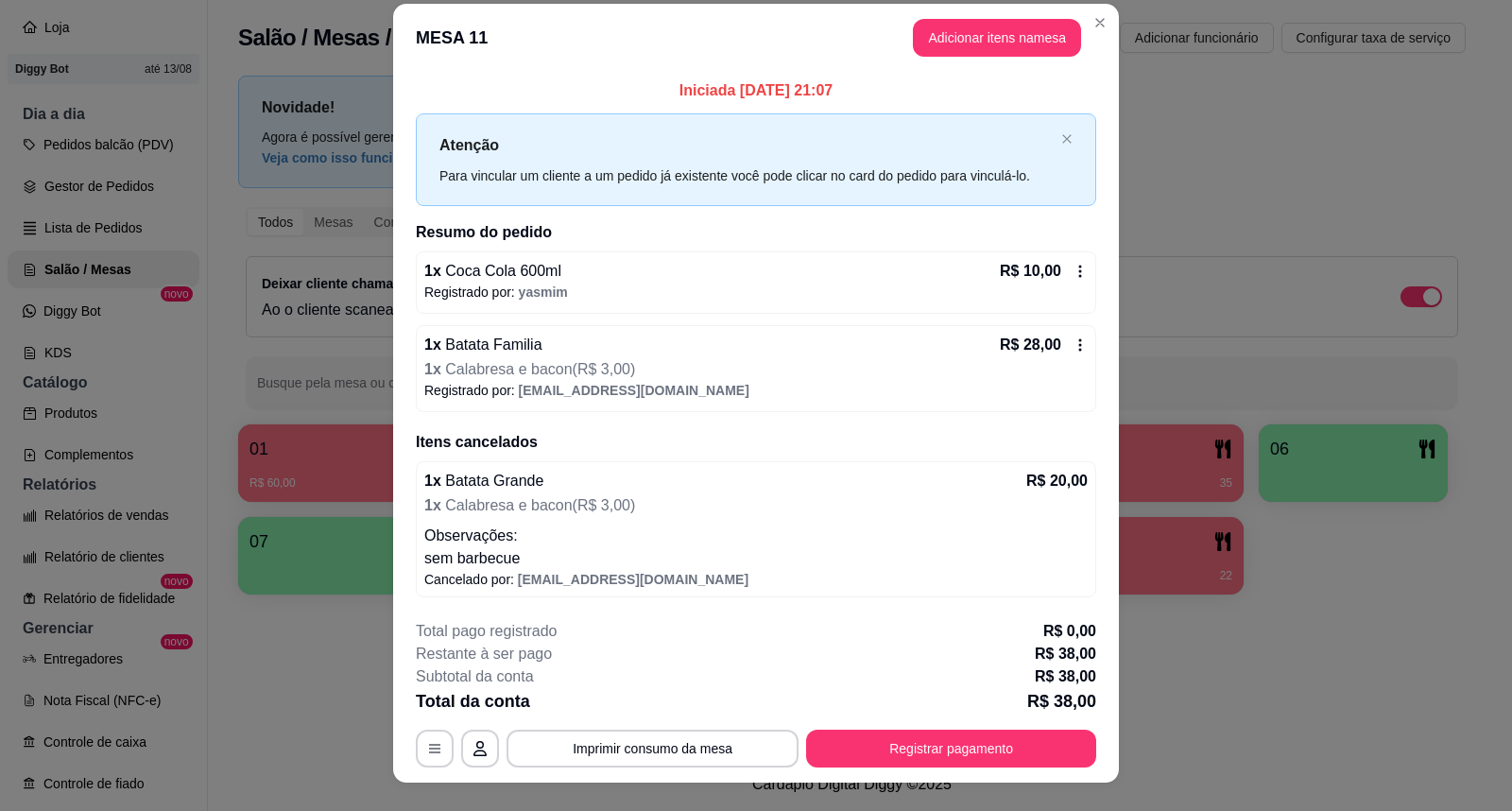 scroll, scrollTop: 0, scrollLeft: 0, axis: both 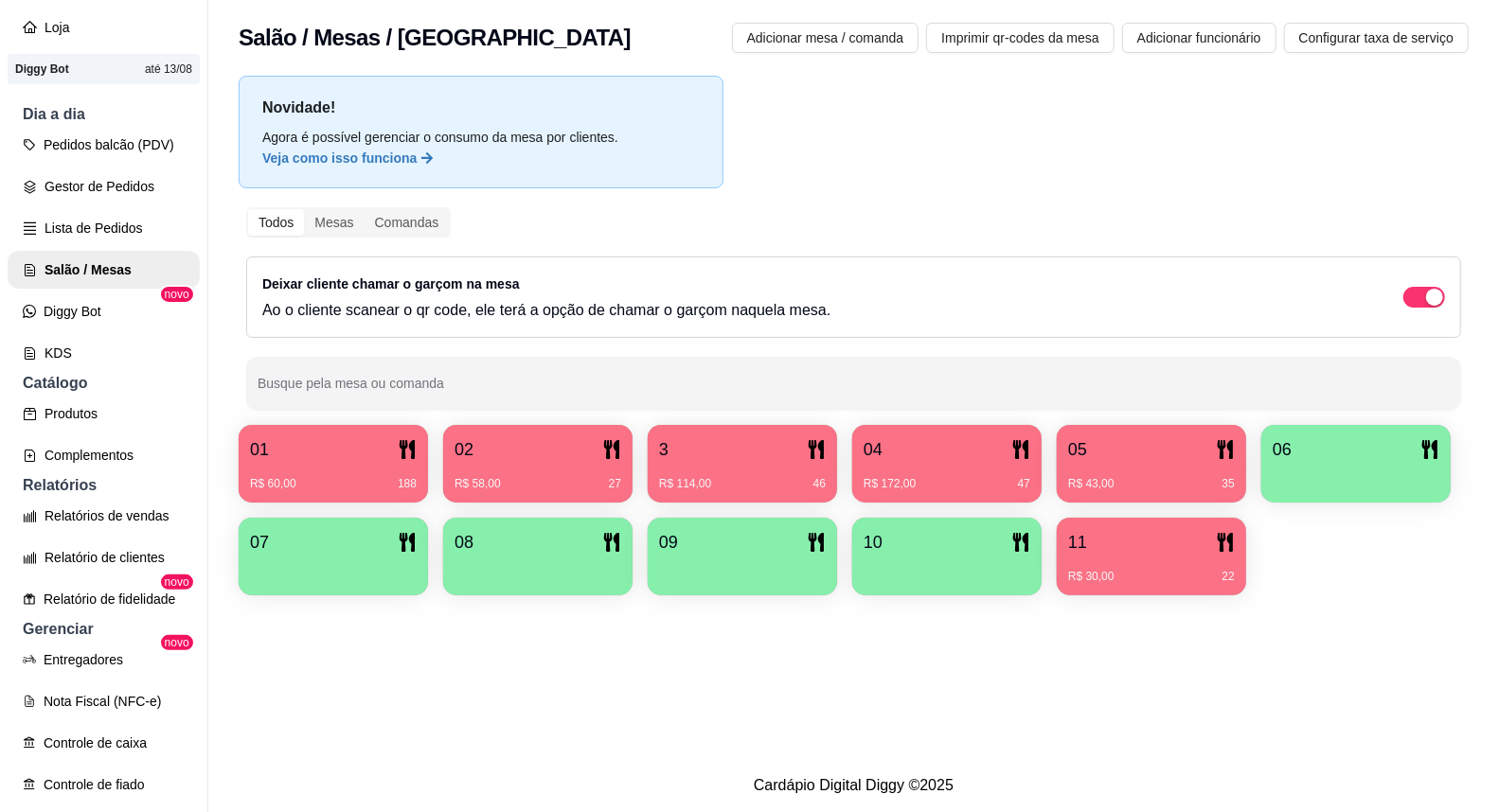 type 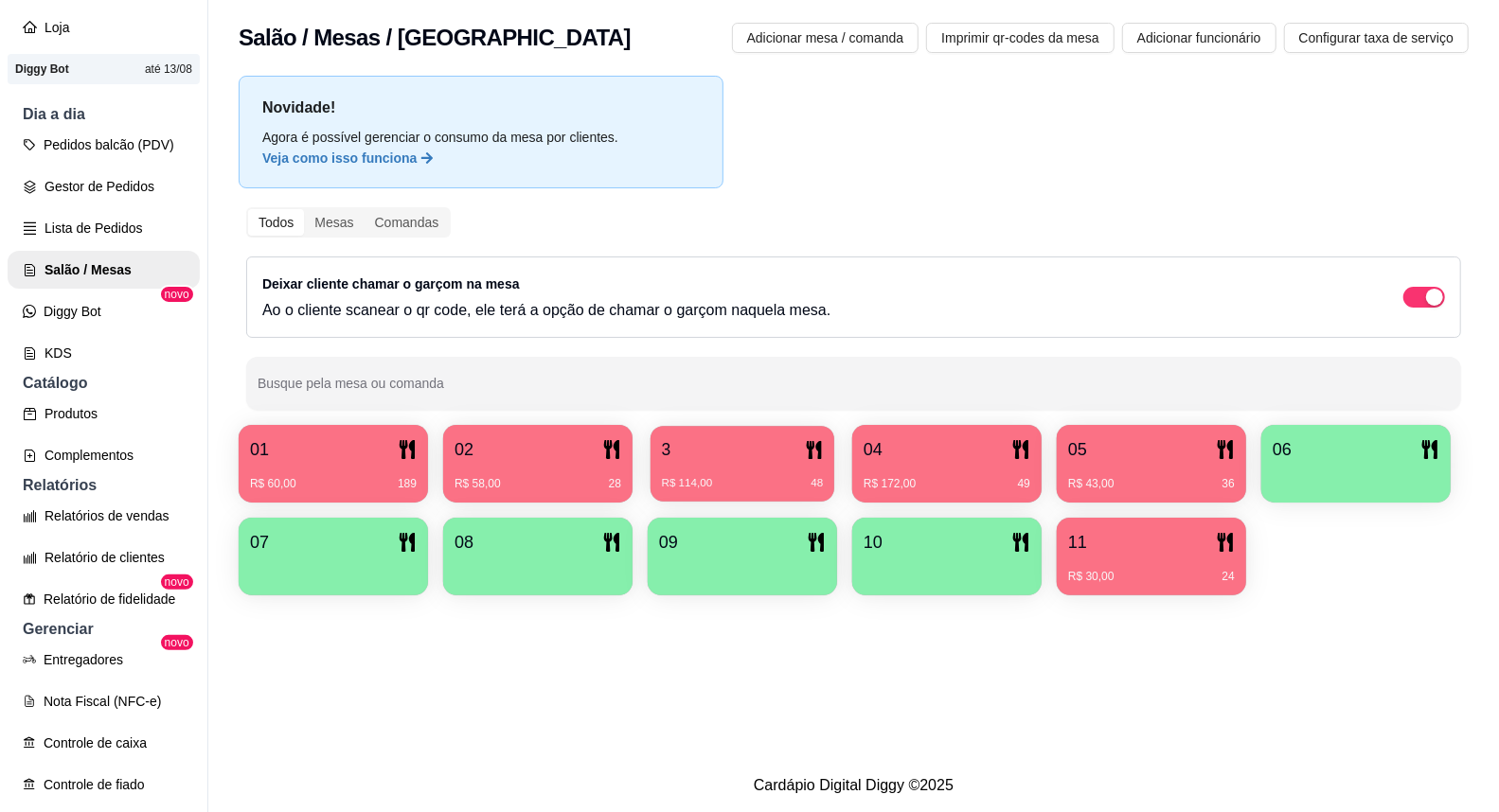 click on "3" at bounding box center (742, 450) 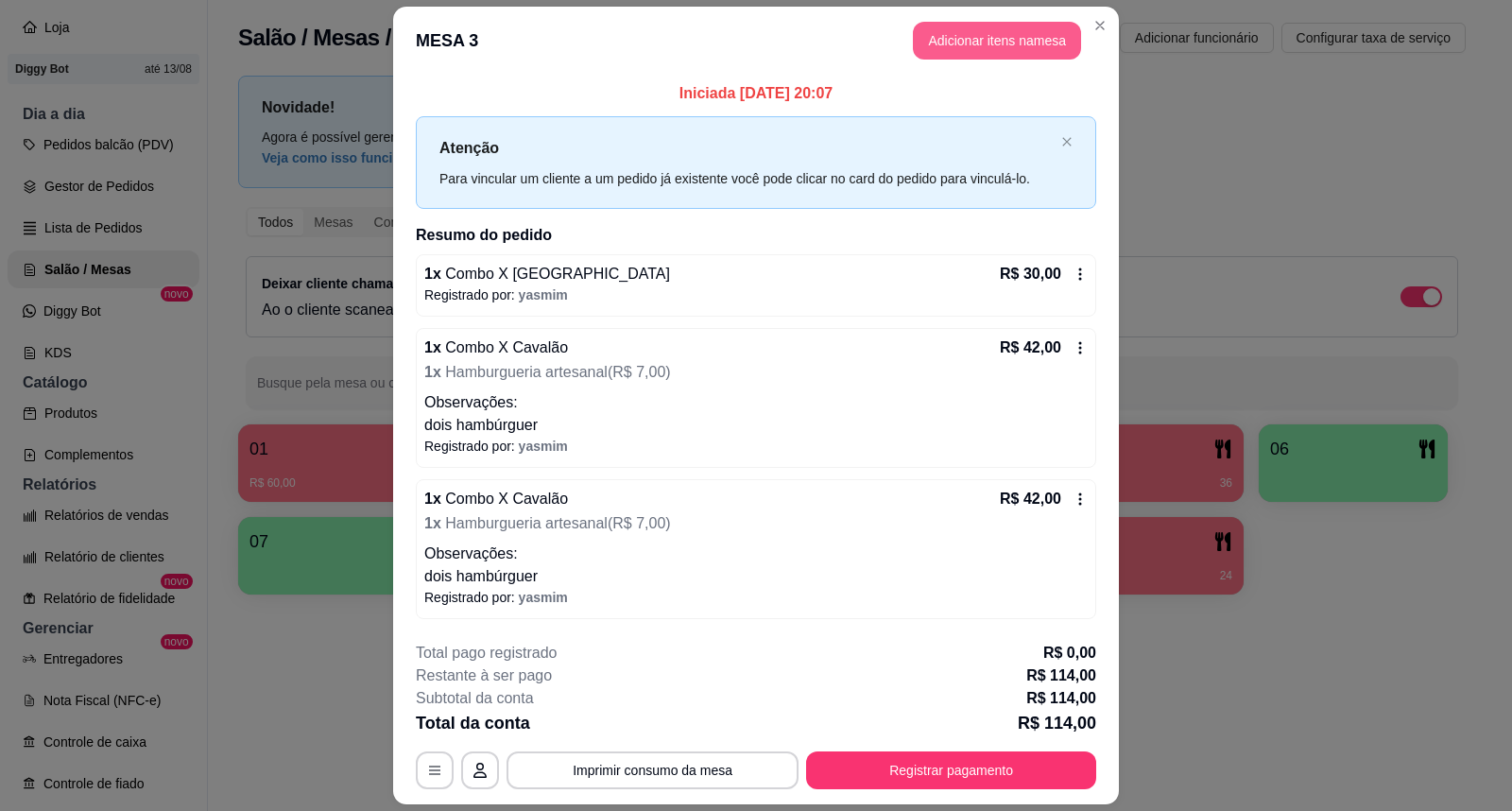 click on "Adicionar itens na  mesa" at bounding box center [997, 41] 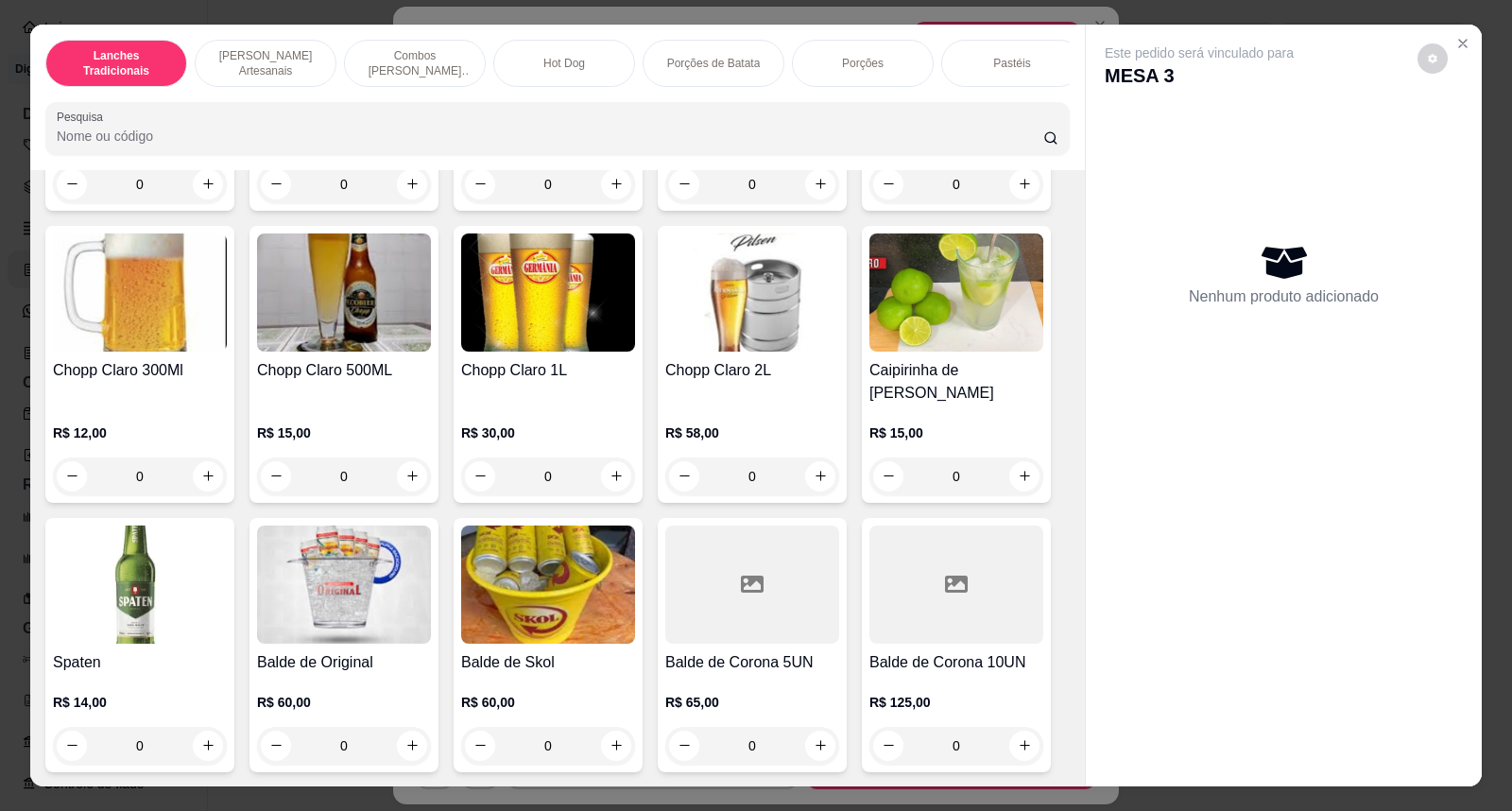 scroll, scrollTop: 7351, scrollLeft: 0, axis: vertical 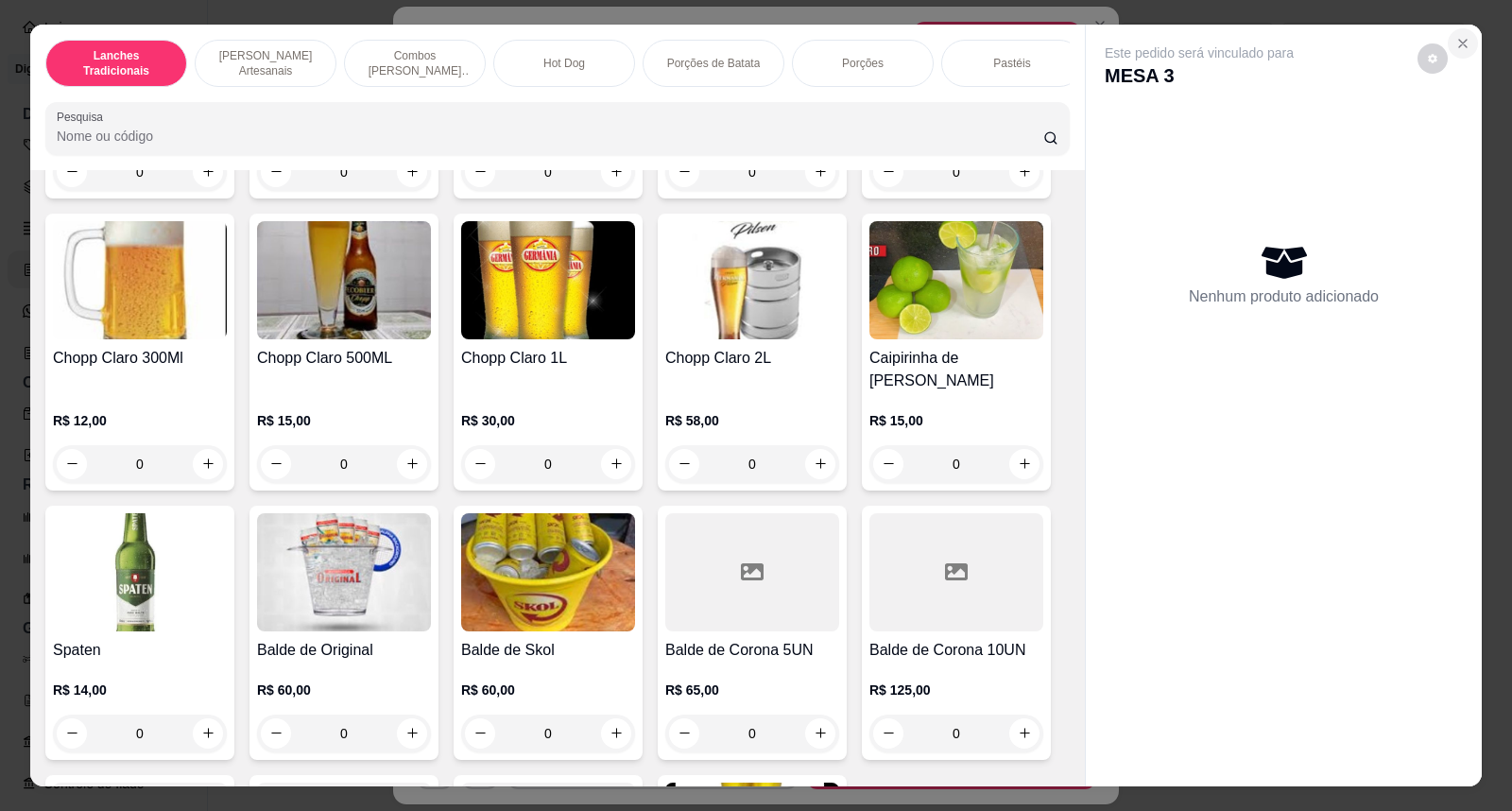 click at bounding box center [1463, 43] 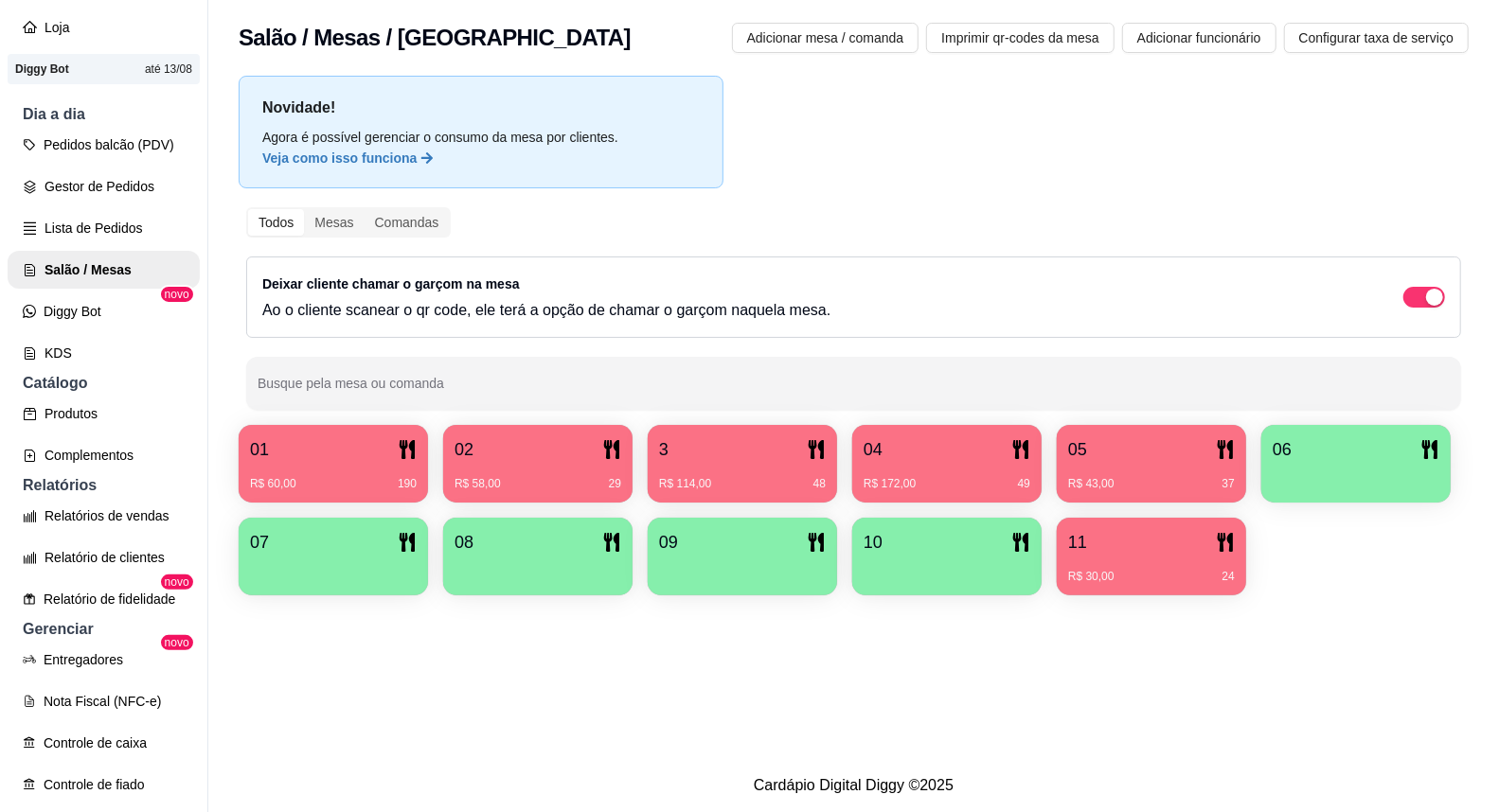 click on "04" at bounding box center (947, 450) 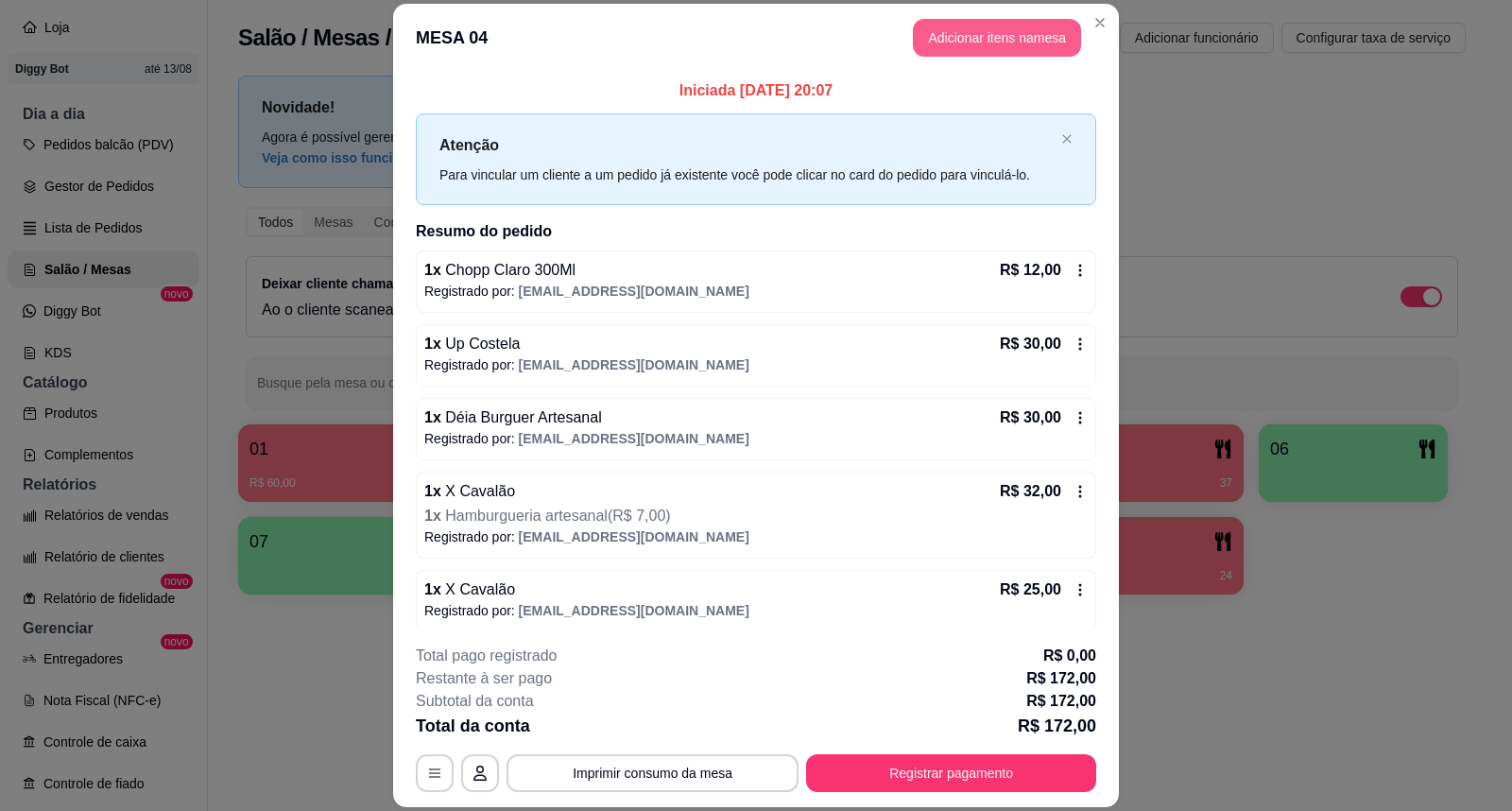 click on "Adicionar itens na  mesa" at bounding box center [997, 38] 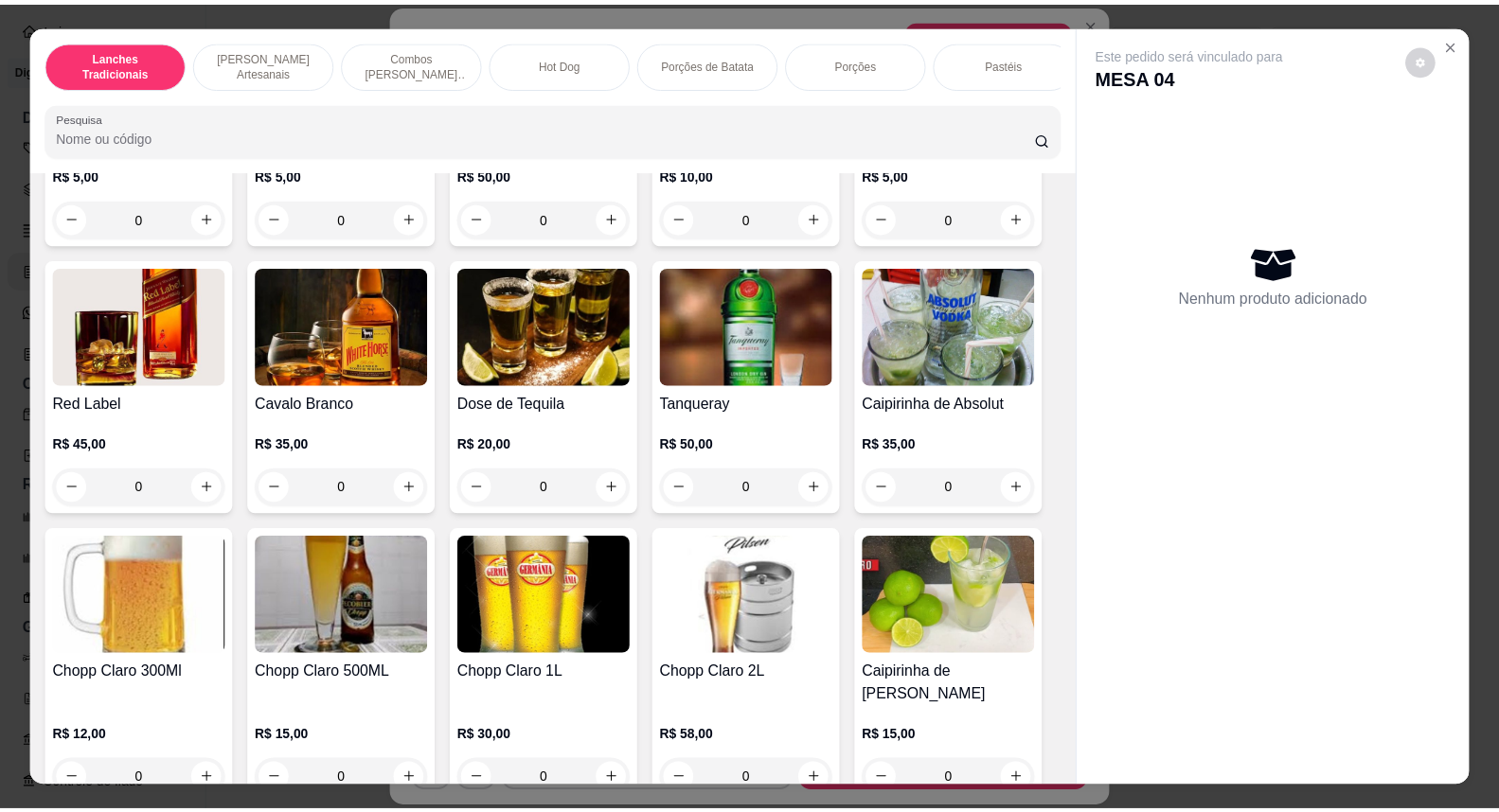 scroll, scrollTop: 7255, scrollLeft: 0, axis: vertical 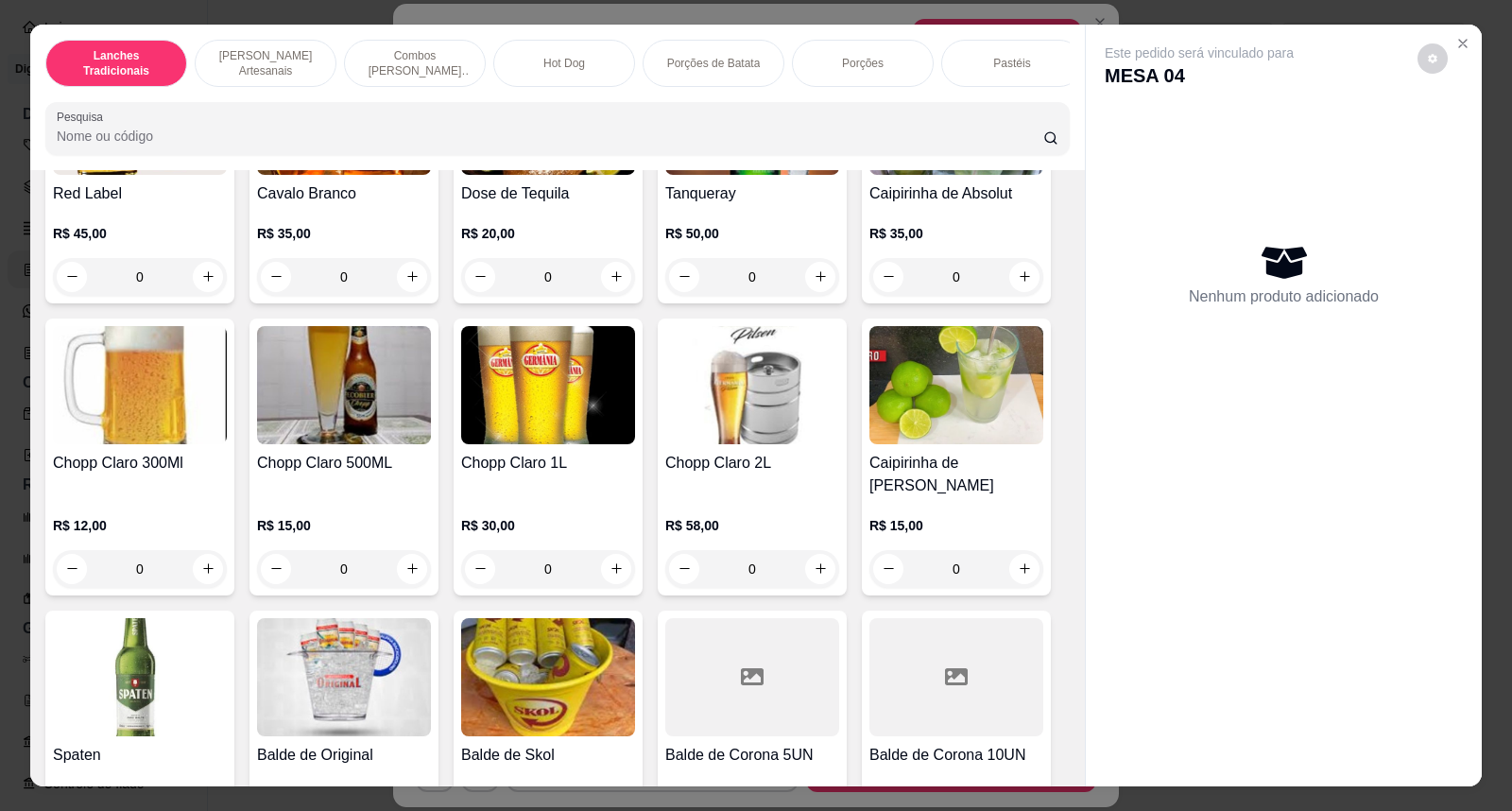 click at bounding box center (140, 385) 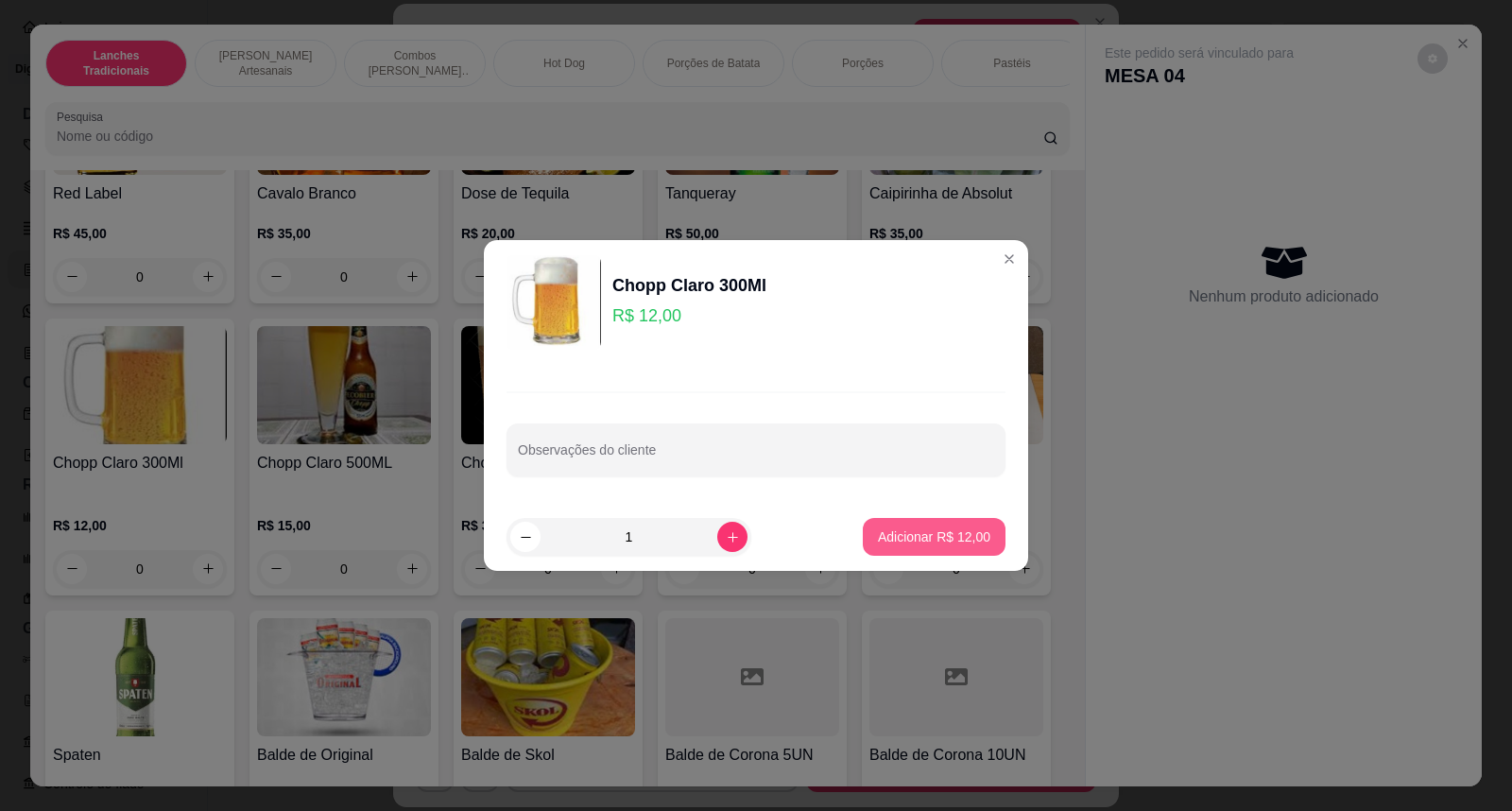 click on "Adicionar   R$ 12,00" at bounding box center (934, 537) 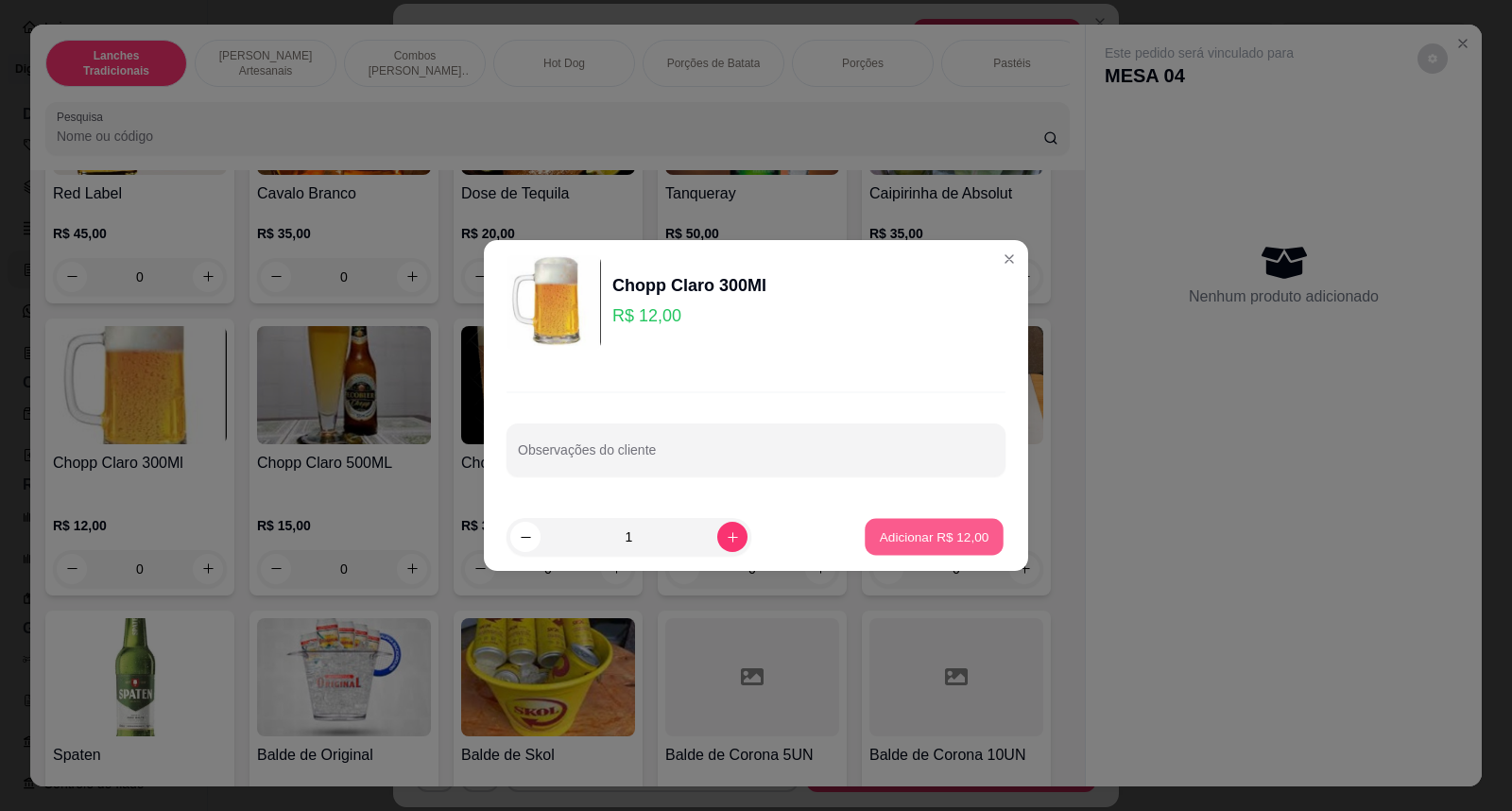 click on "Adicionar   R$ 12,00" at bounding box center [935, 536] 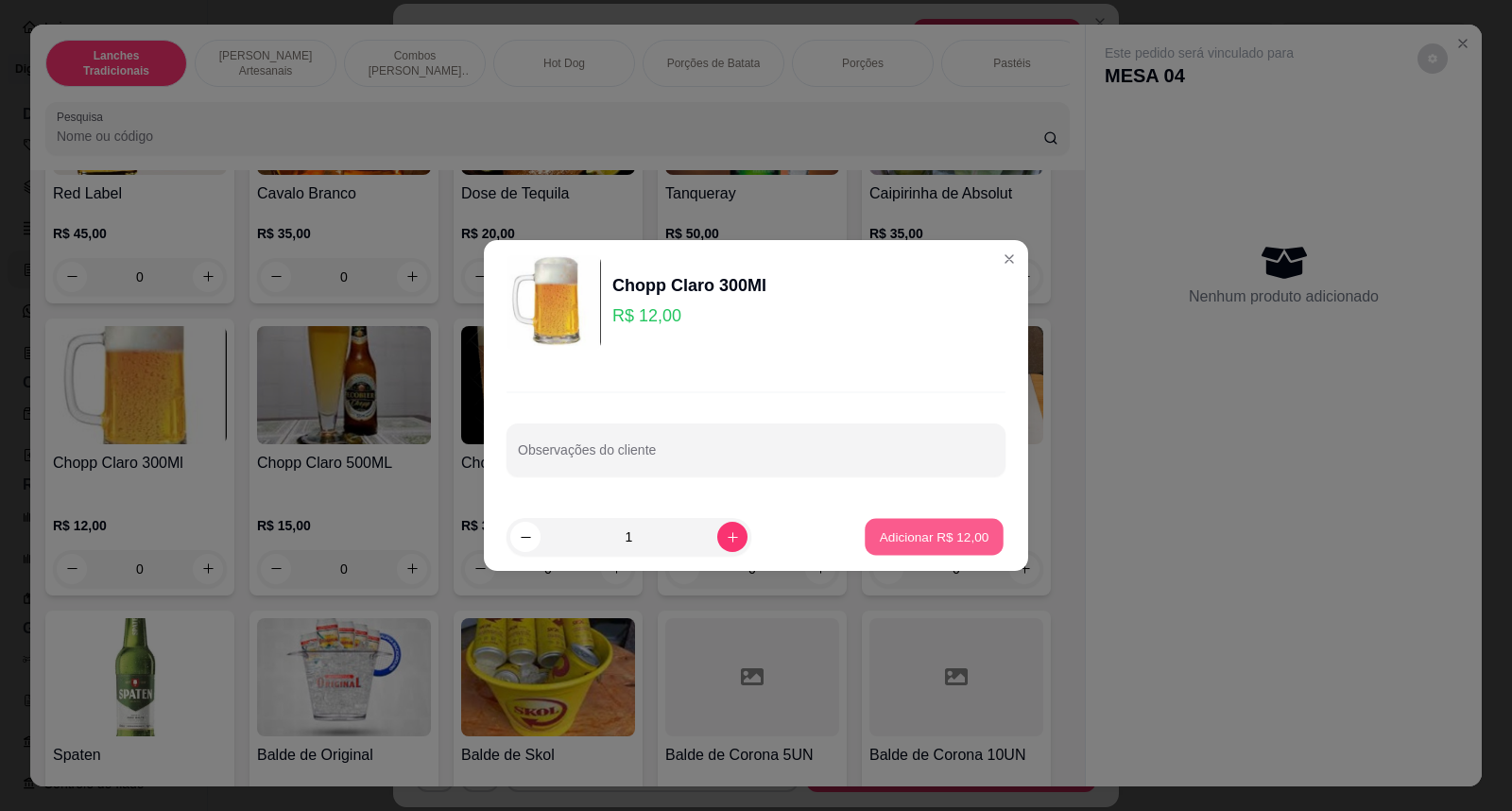 type on "1" 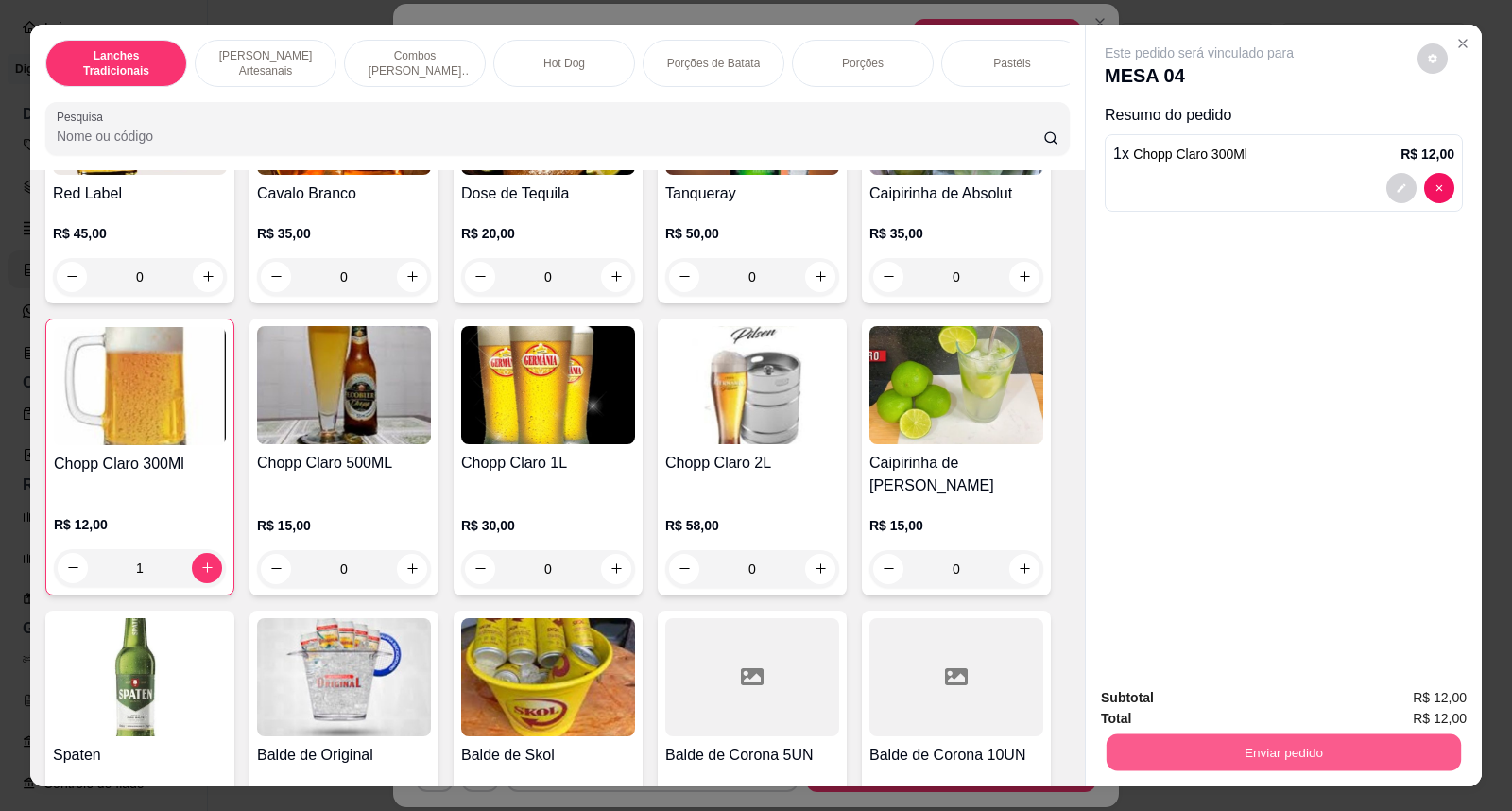 click on "Enviar pedido" at bounding box center [1283, 752] 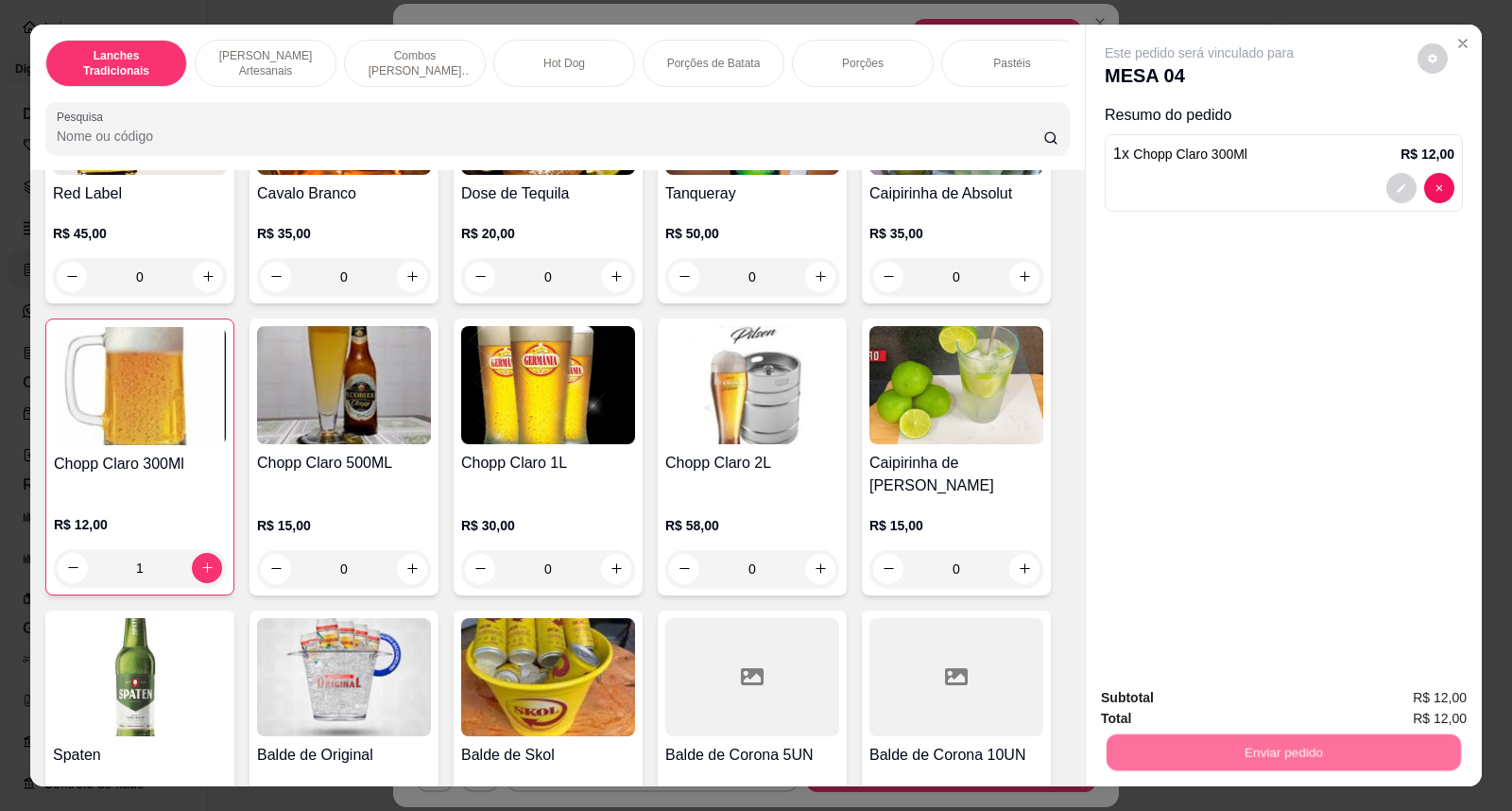 click on "Não registrar e enviar pedido" at bounding box center (1221, 707) 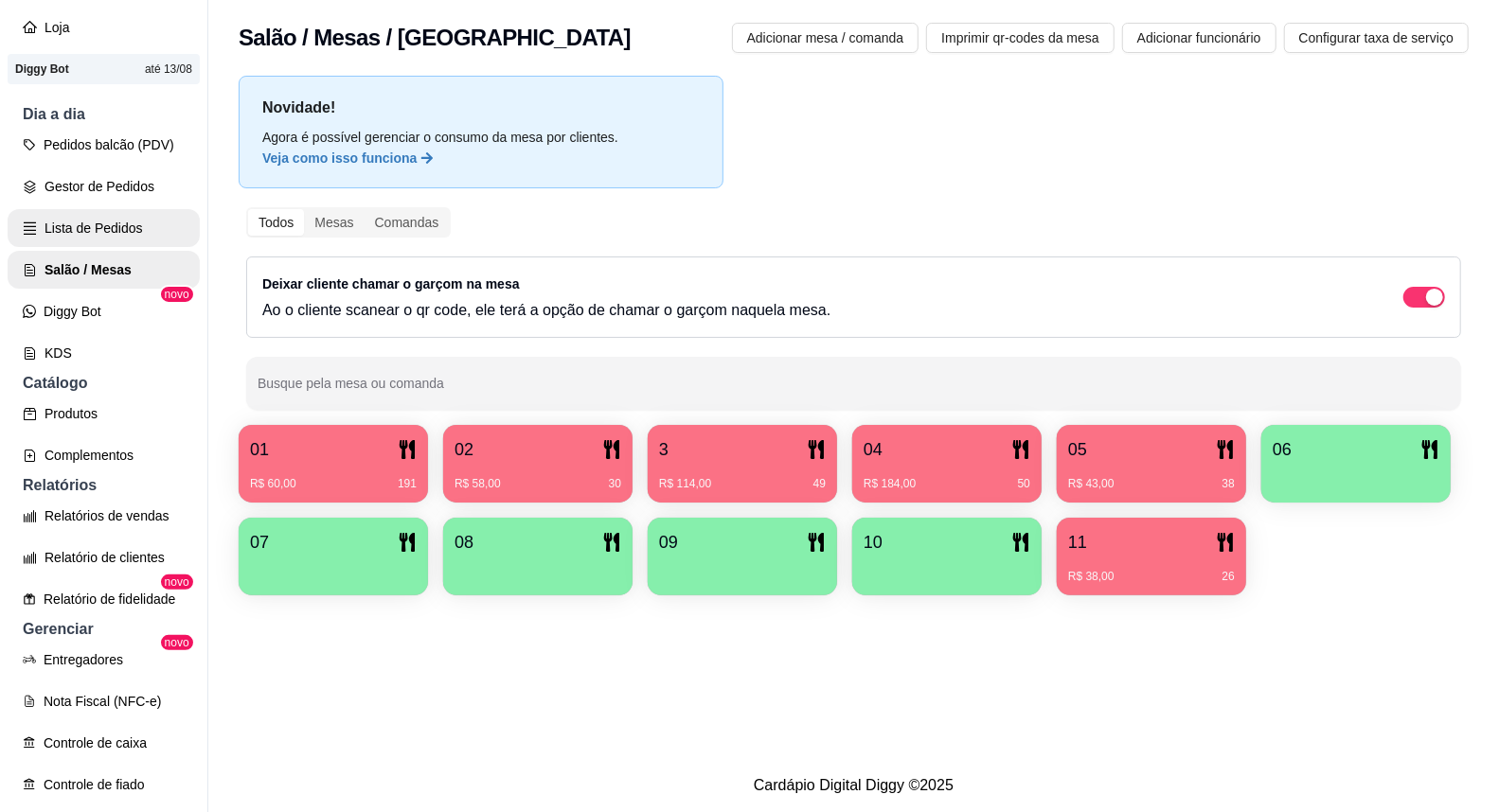 click on "Lista de Pedidos" at bounding box center (103, 228) 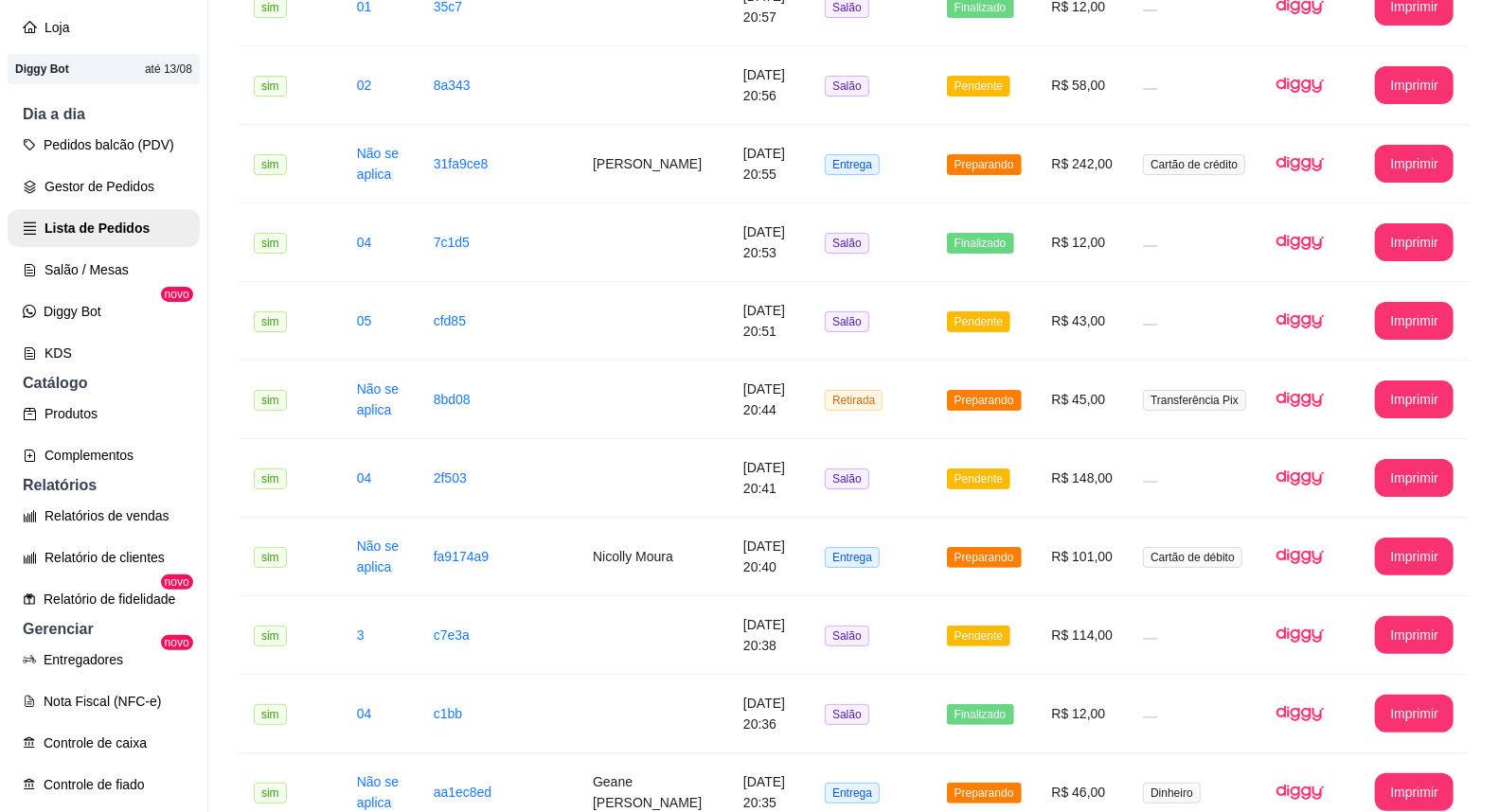 scroll, scrollTop: 0, scrollLeft: 0, axis: both 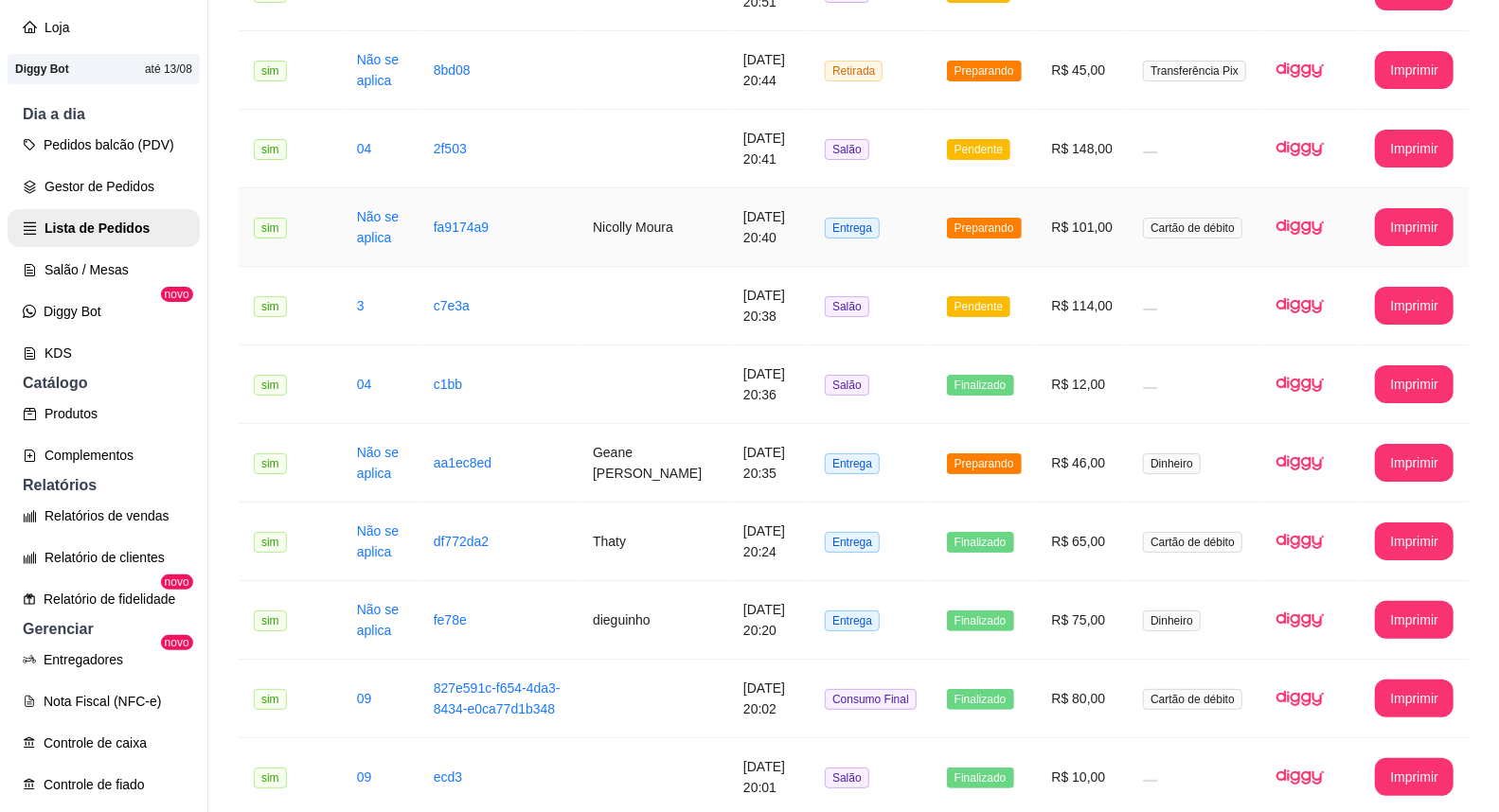 click on "Nicolly Moura" at bounding box center (652, 227) 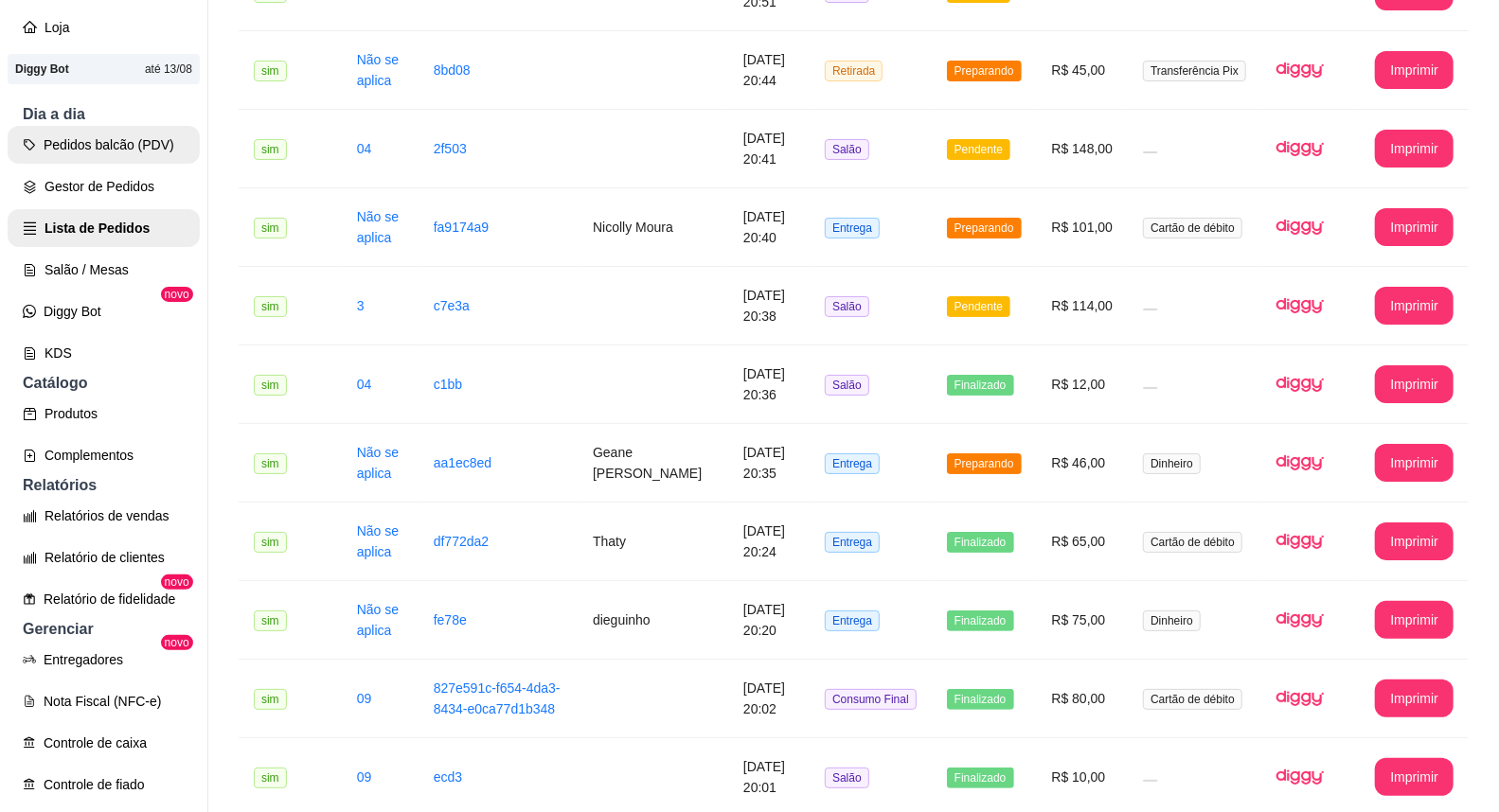 click on "Pedidos balcão (PDV)" at bounding box center (103, 145) 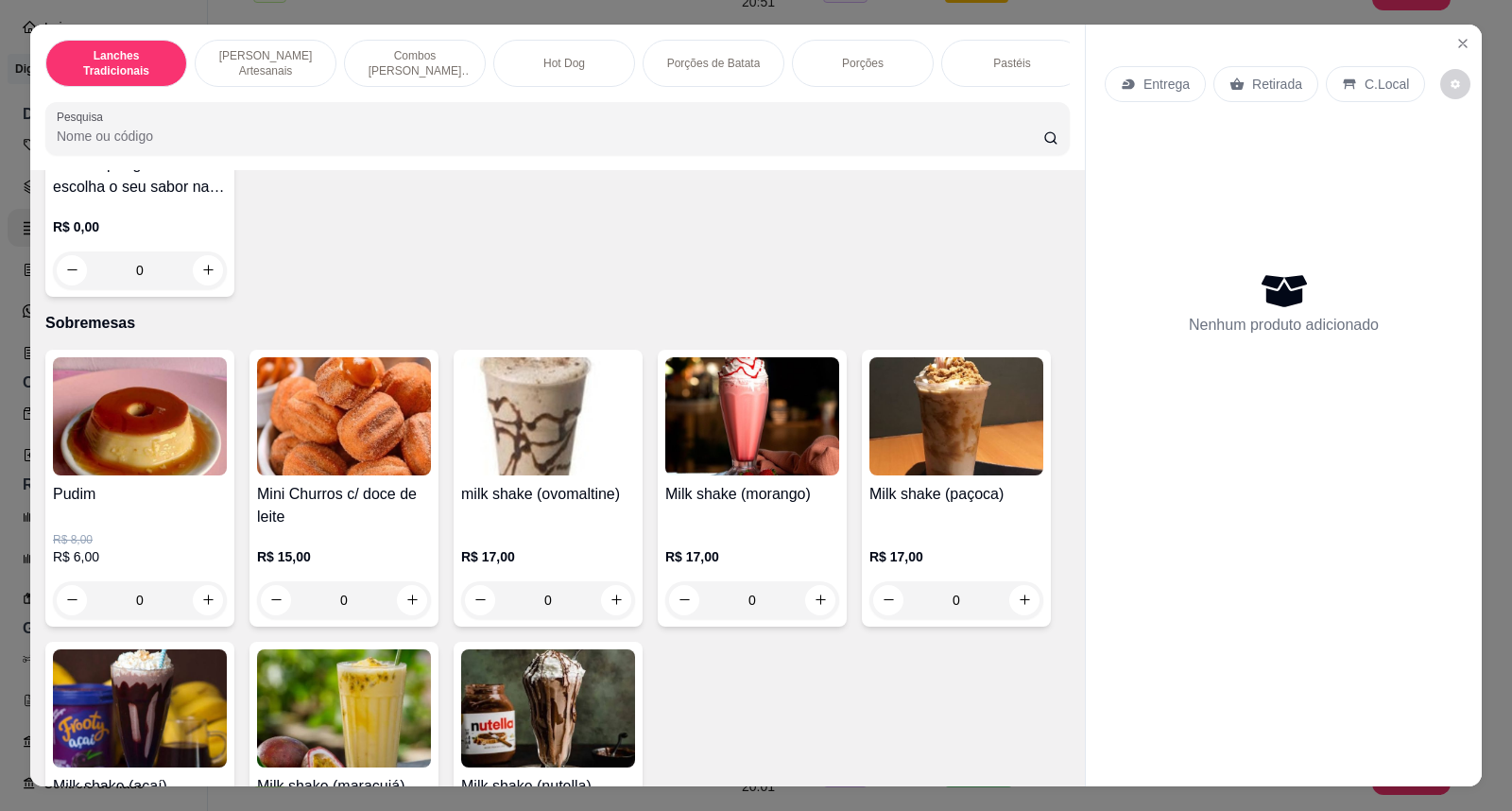 scroll, scrollTop: 4096, scrollLeft: 0, axis: vertical 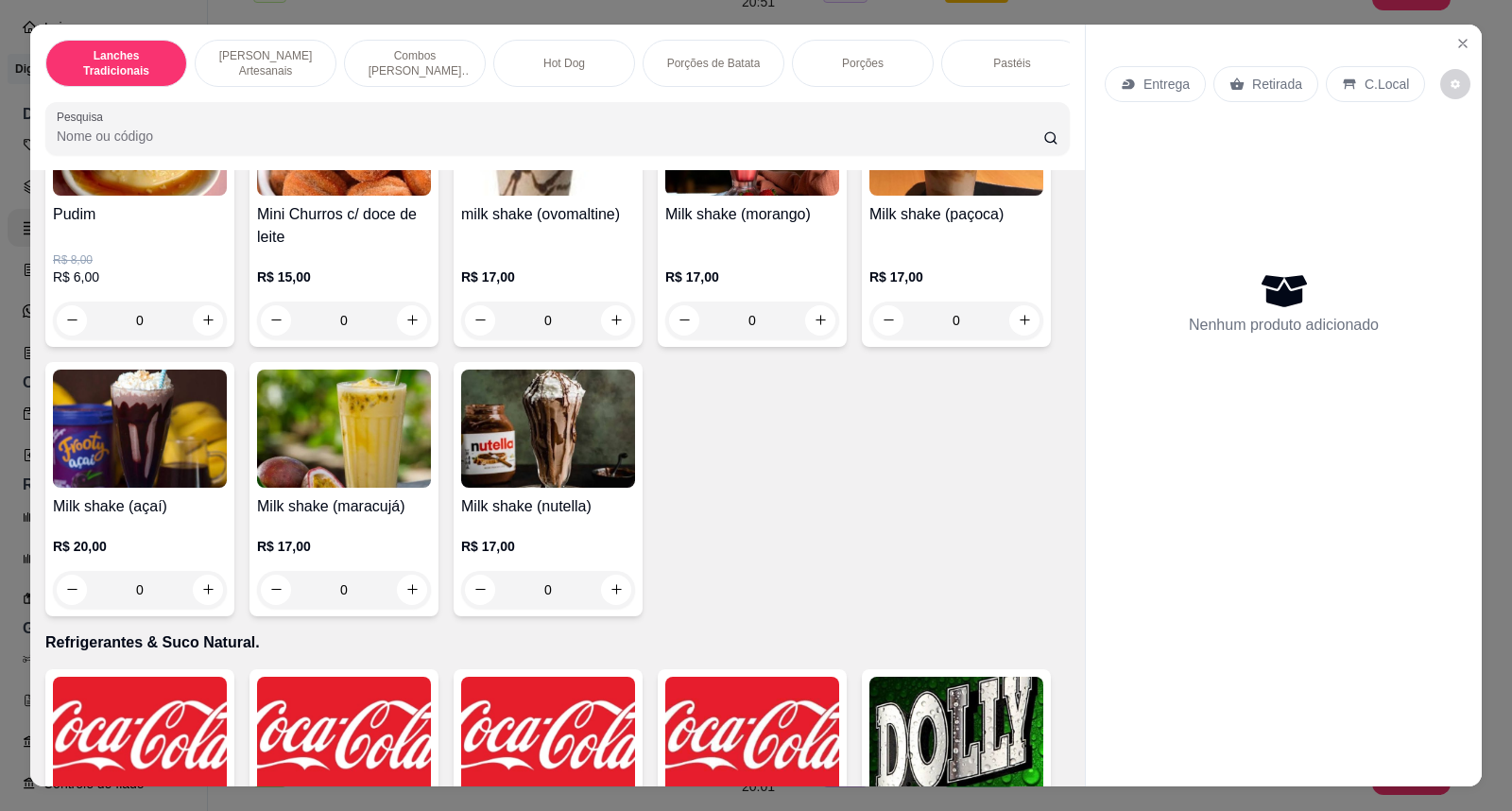 click on "milk shake (ovomaltine)" at bounding box center [548, 226] 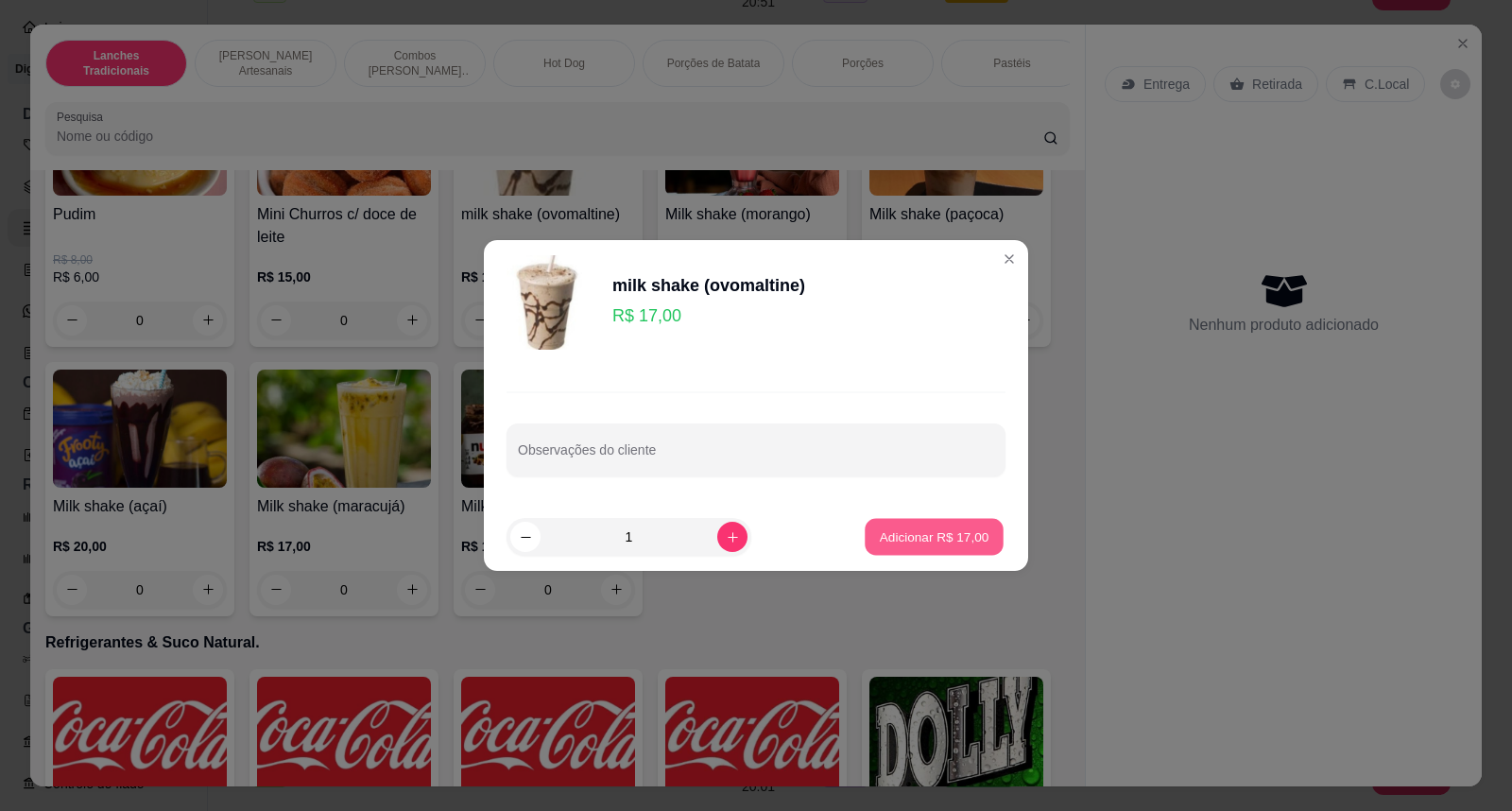 click on "Adicionar   R$ 17,00" at bounding box center (935, 536) 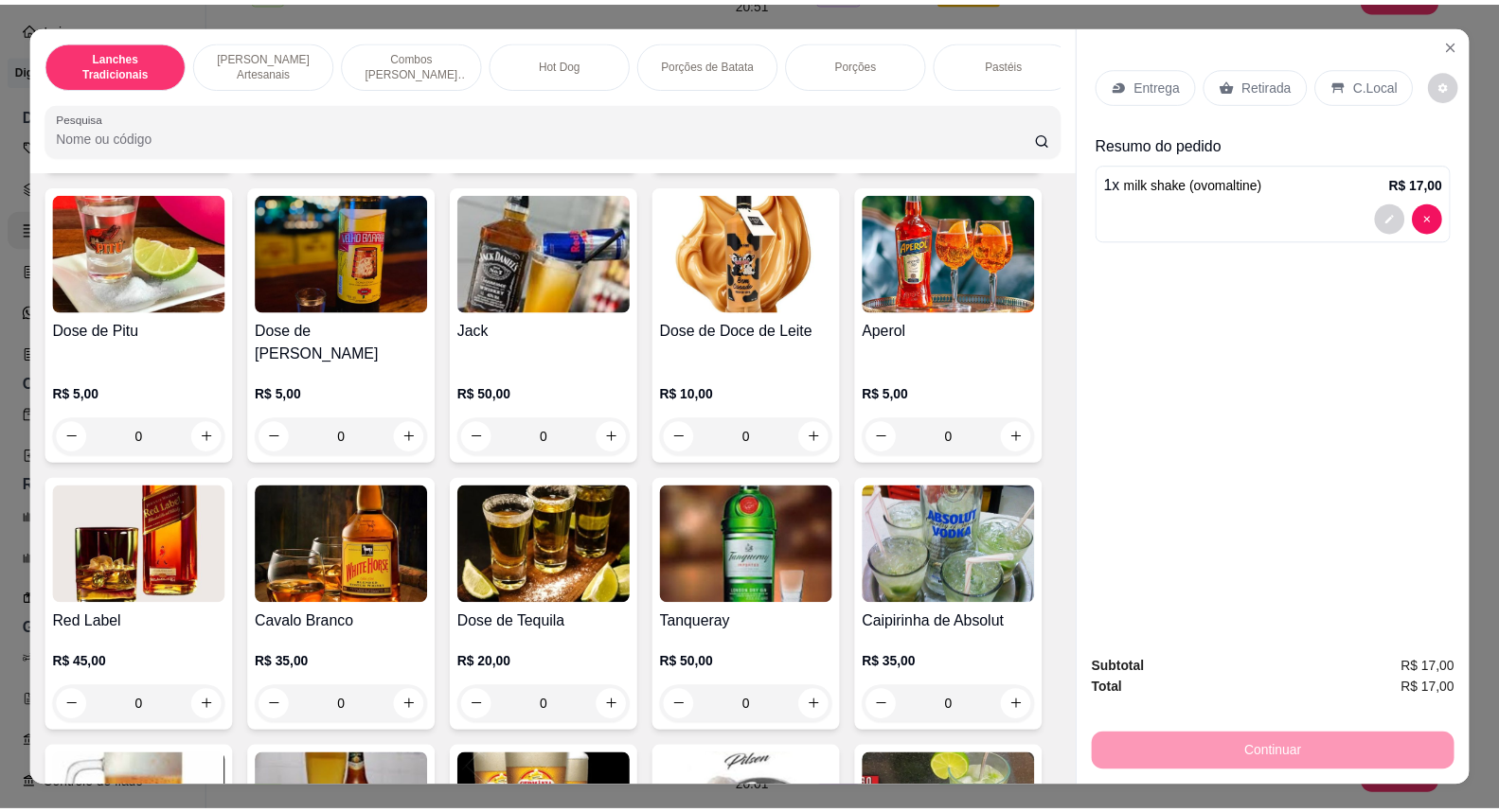 scroll, scrollTop: 6835, scrollLeft: 0, axis: vertical 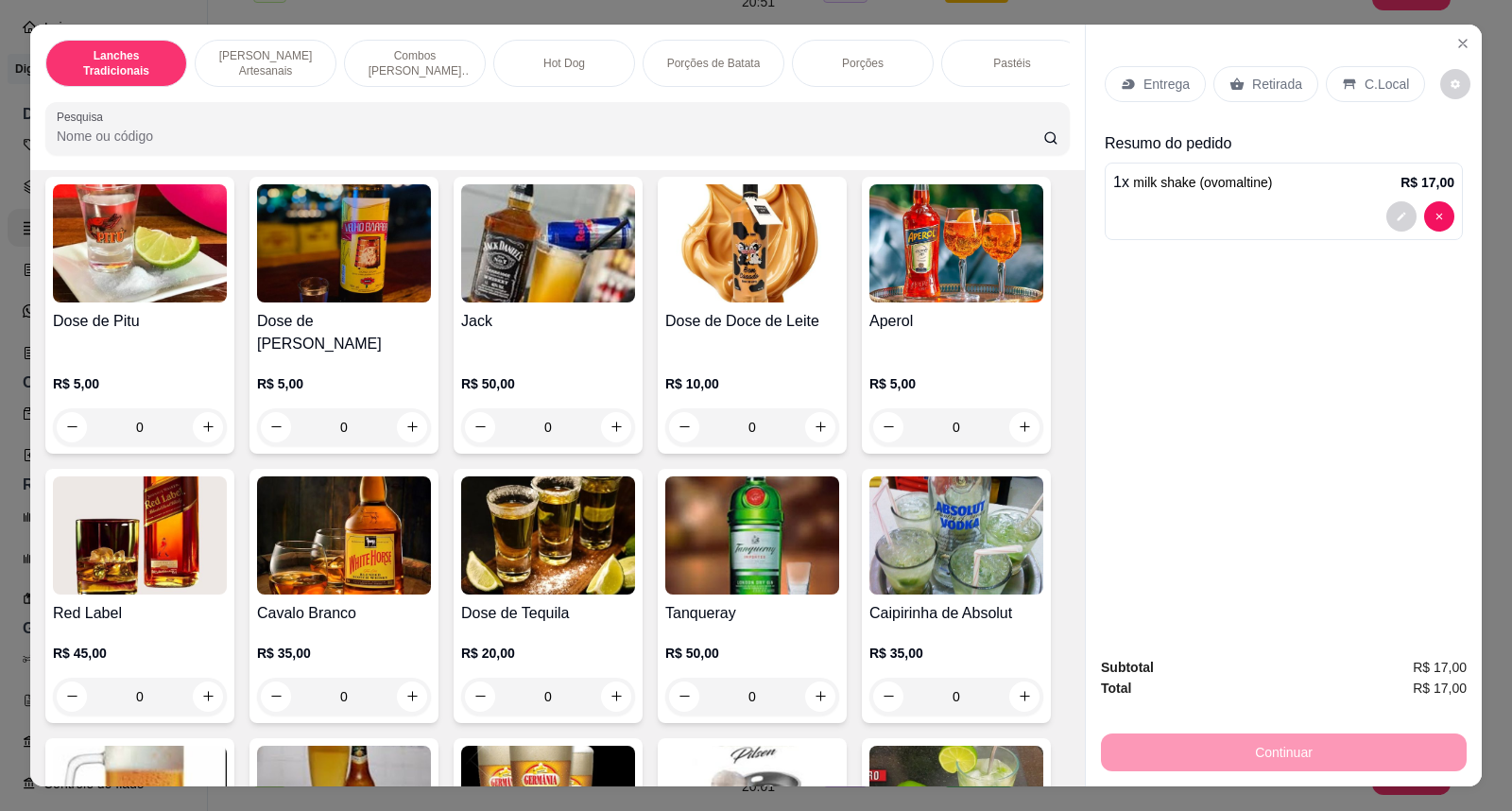 click at bounding box center [344, 243] 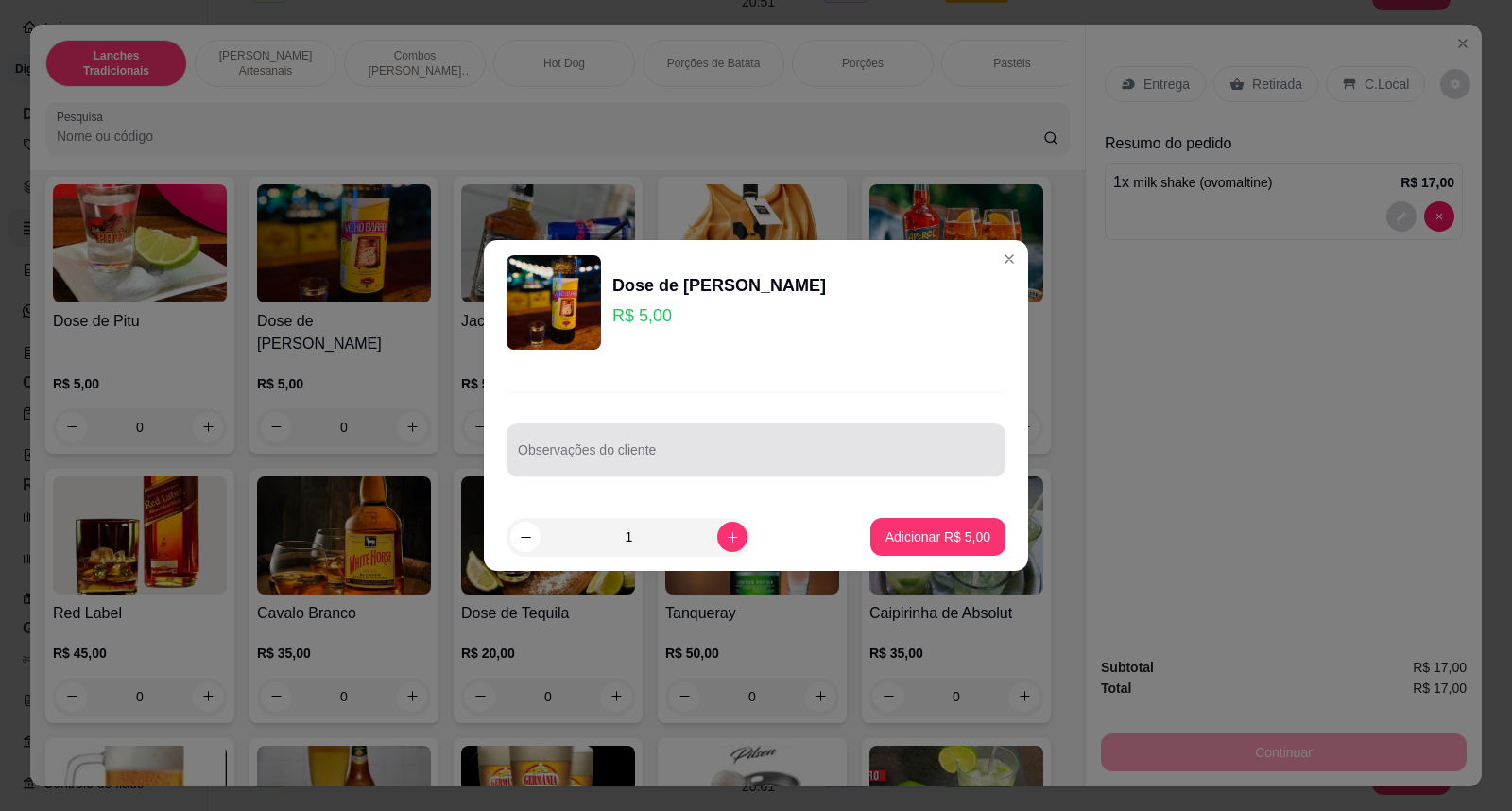 click at bounding box center [756, 450] 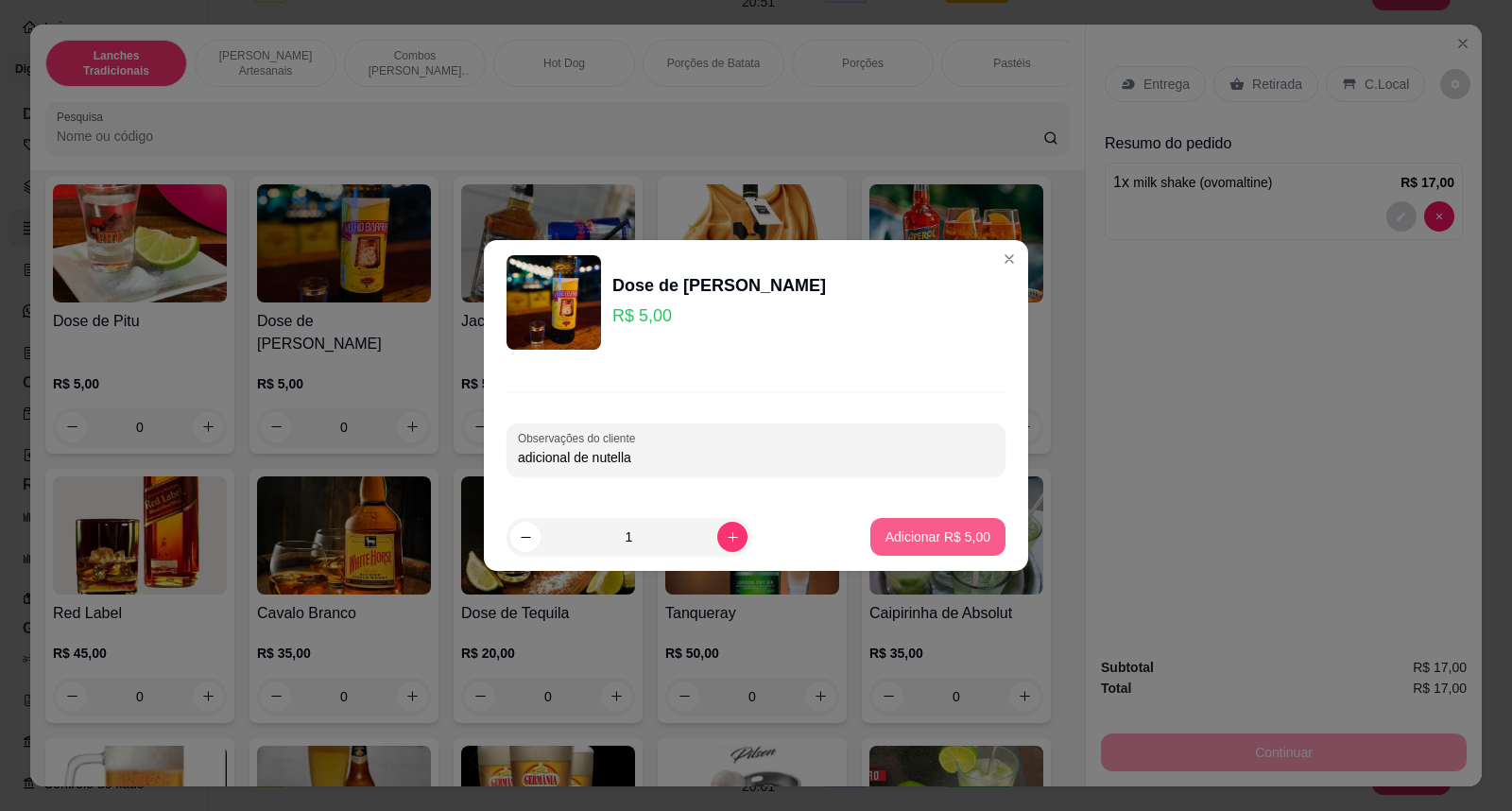 type on "adicional de nutella" 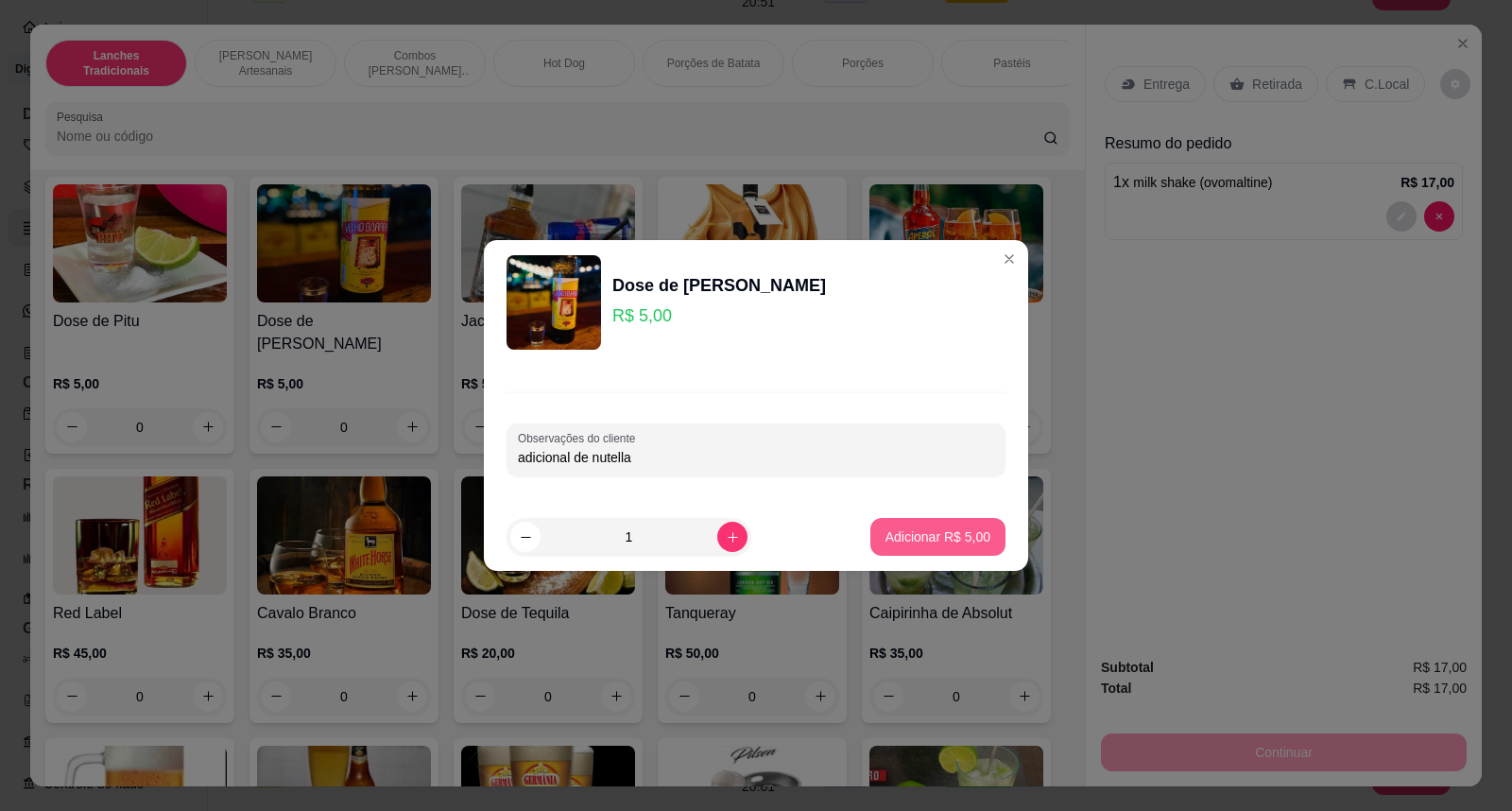 click on "Adicionar   R$ 5,00" at bounding box center [937, 537] 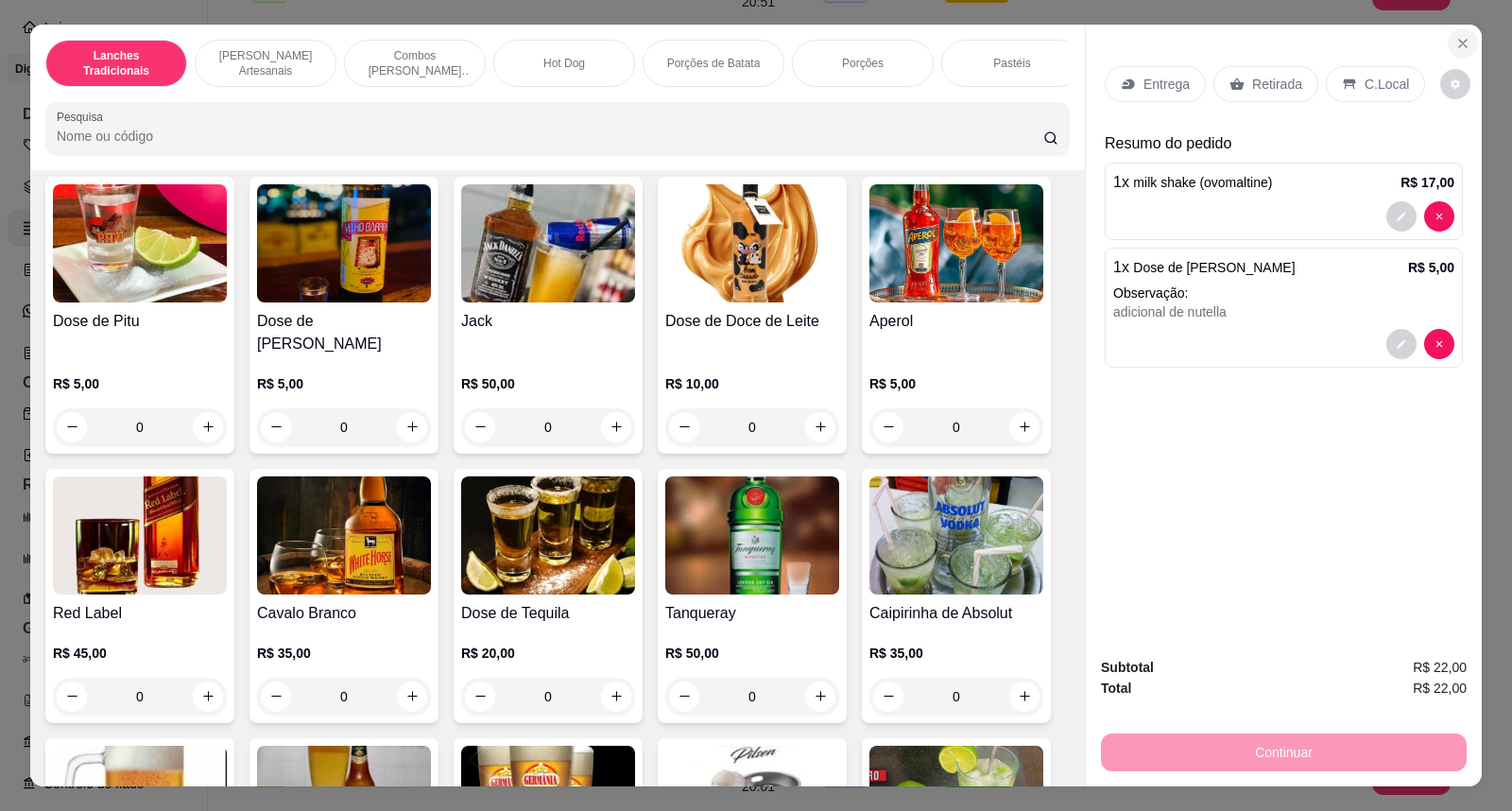click at bounding box center [1463, 43] 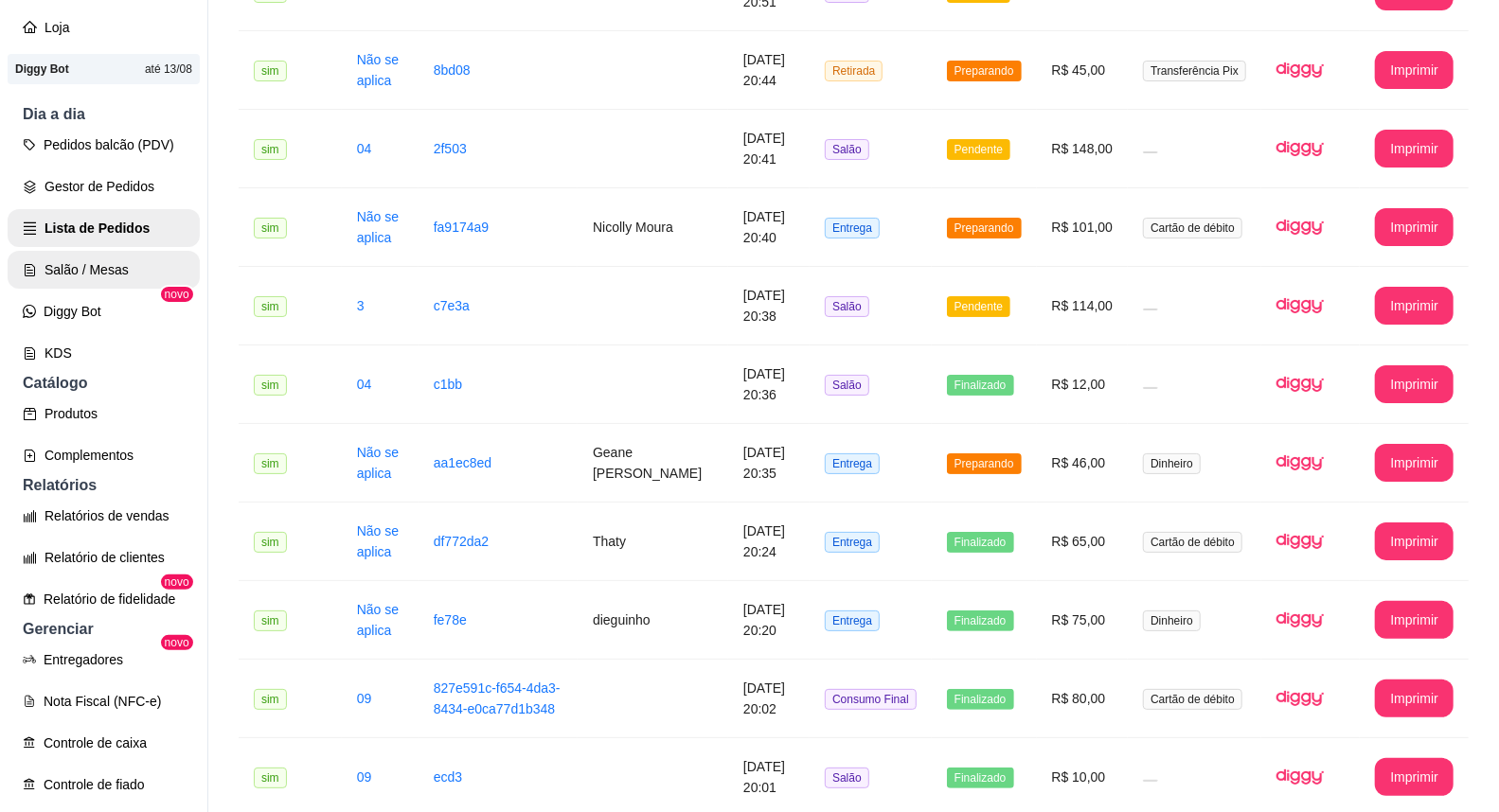 click on "Salão / Mesas" at bounding box center [103, 270] 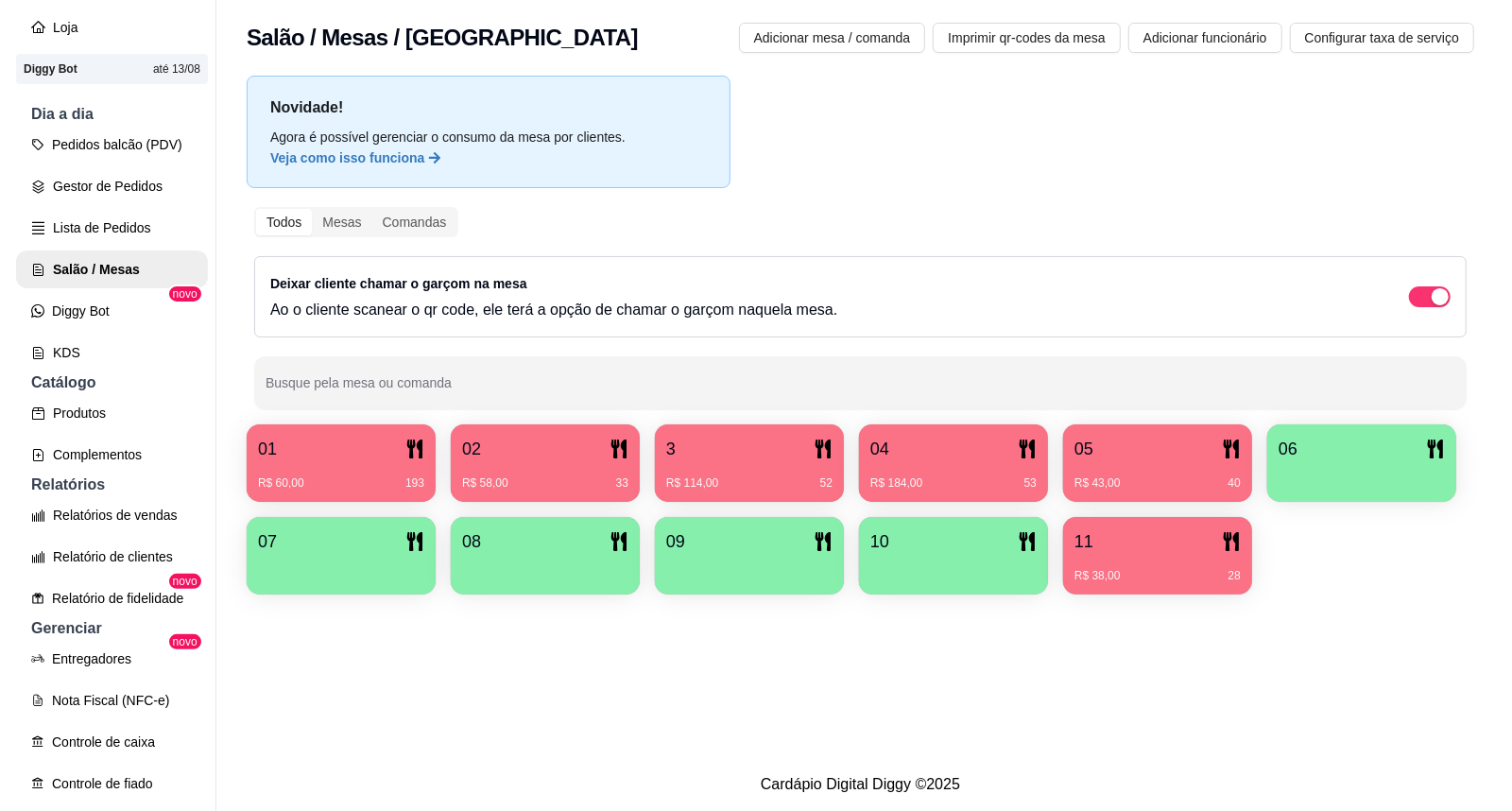 scroll, scrollTop: 0, scrollLeft: 0, axis: both 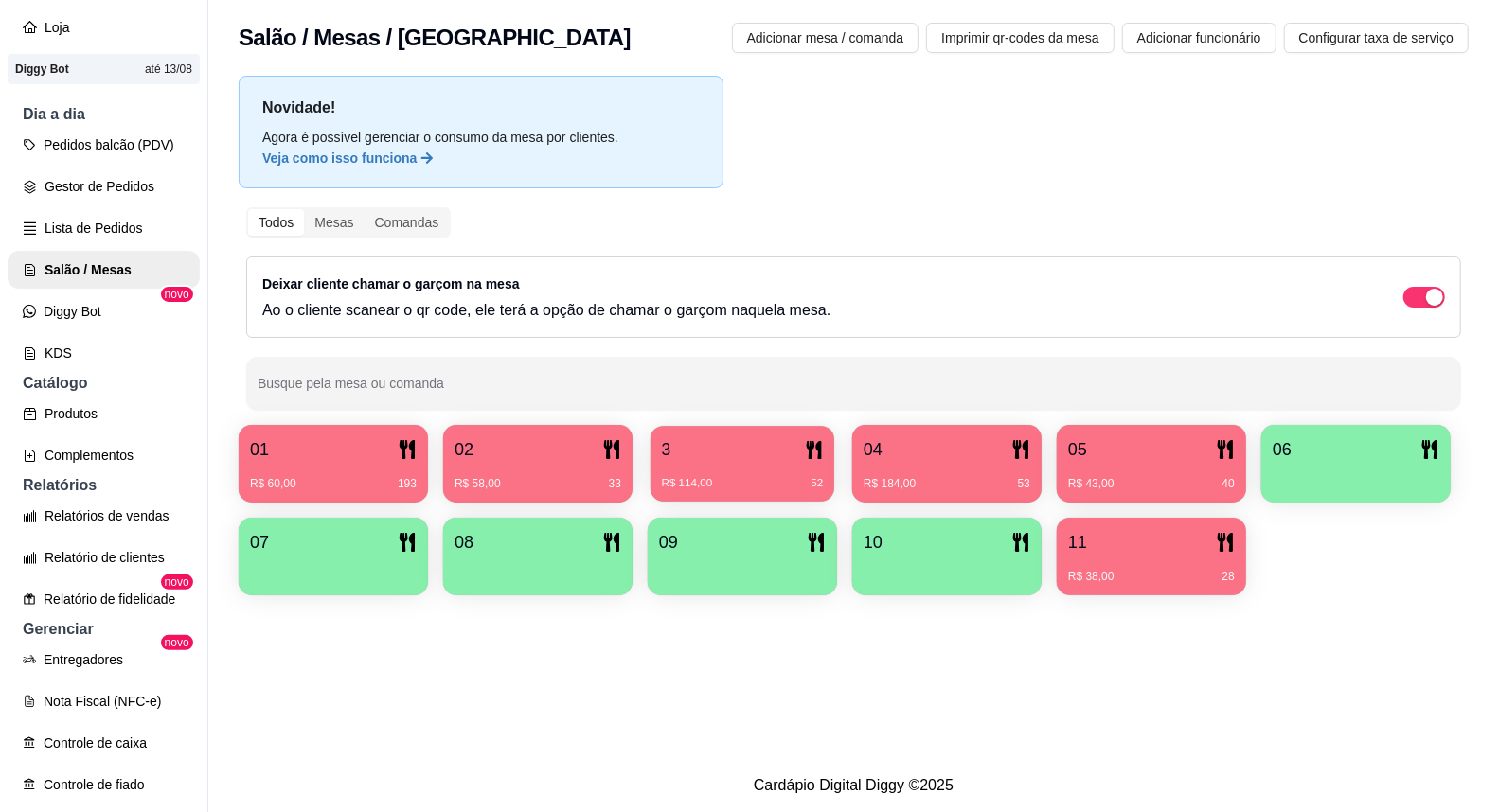 click on "R$ 114,00 52" at bounding box center [742, 484] 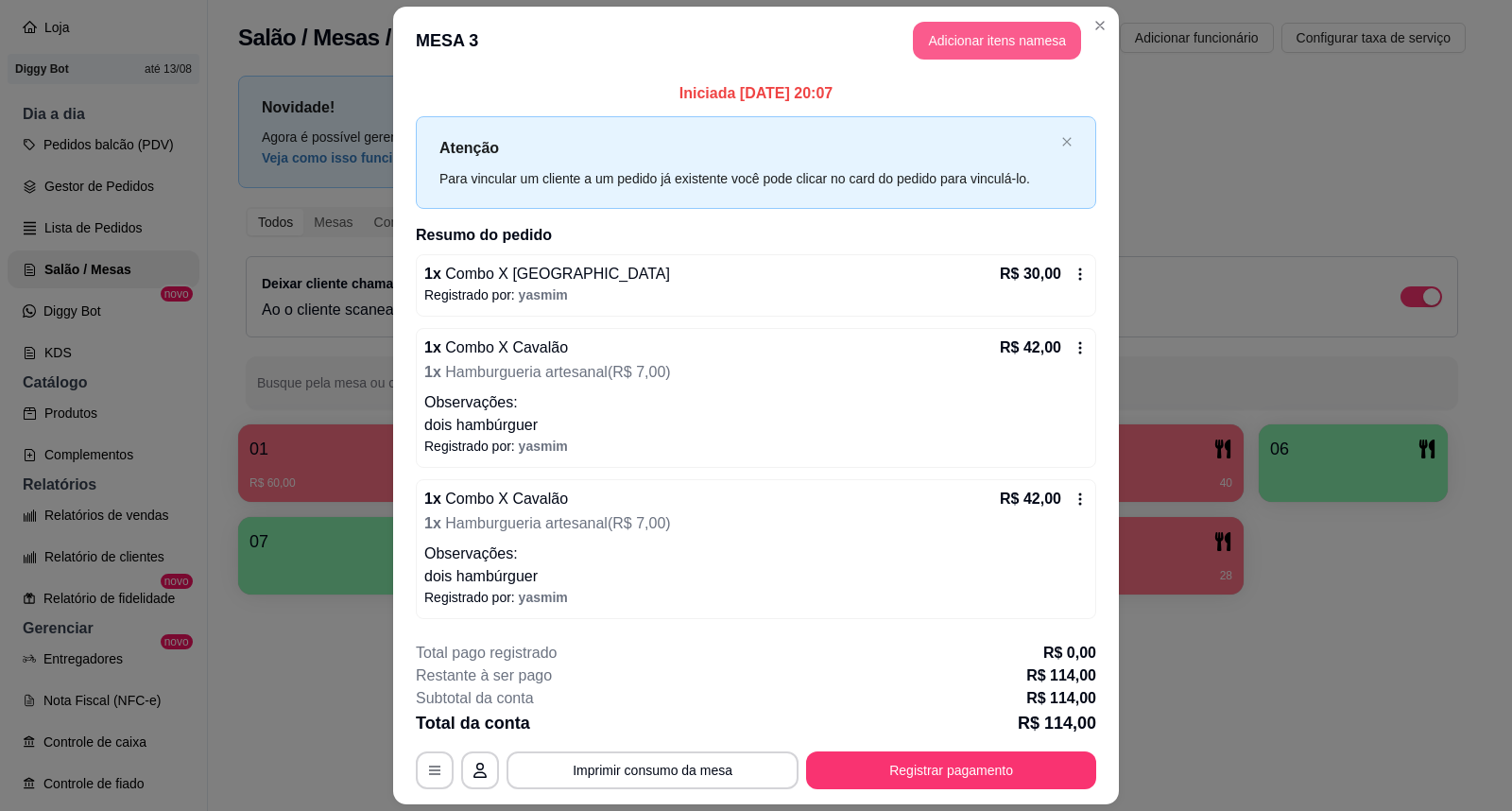 click on "Adicionar itens na  mesa" at bounding box center [997, 41] 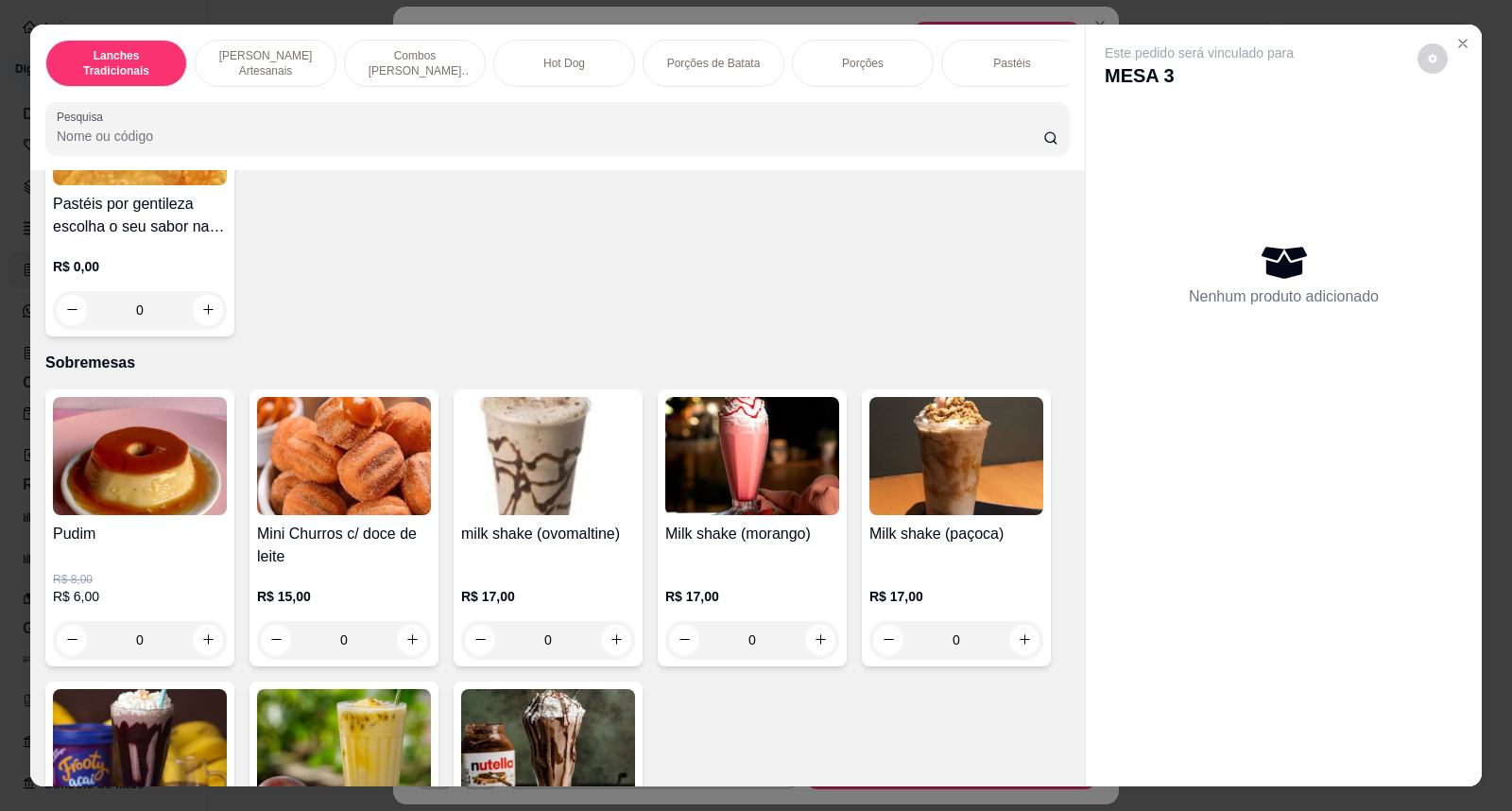 scroll, scrollTop: 3881, scrollLeft: 0, axis: vertical 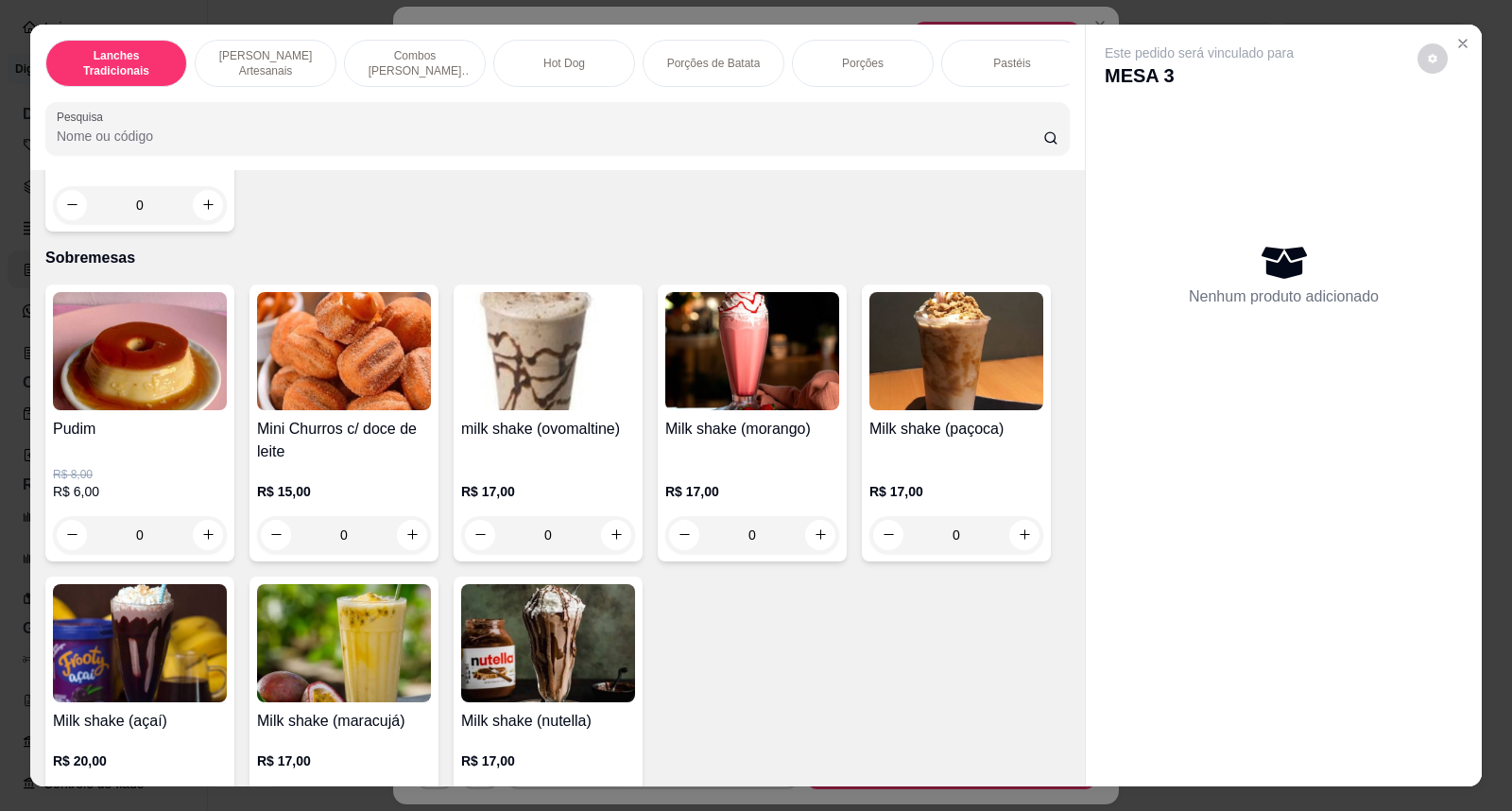 click at bounding box center (548, 351) 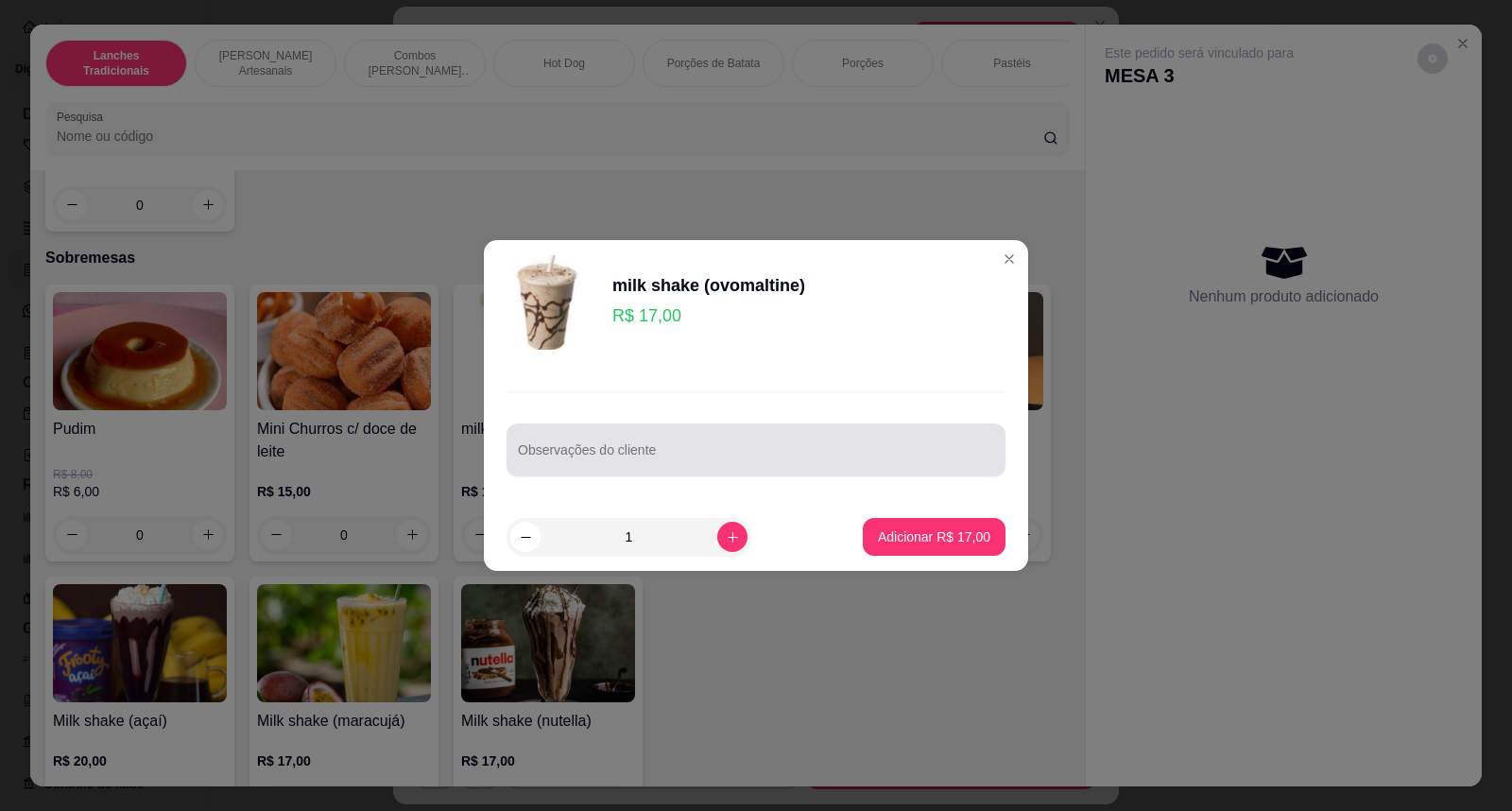 click on "Observações do cliente" at bounding box center (756, 457) 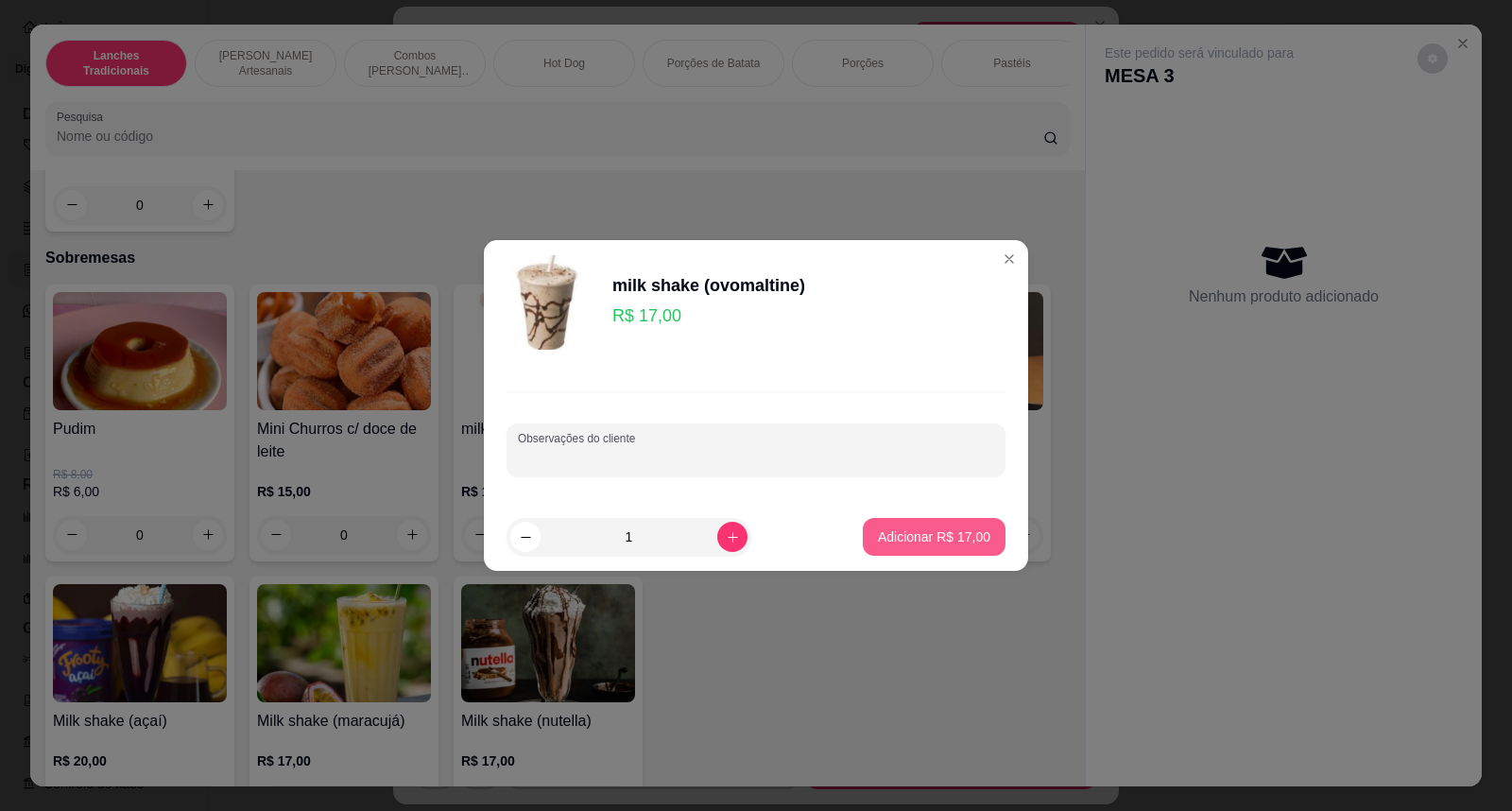 click on "Adicionar   R$ 17,00" at bounding box center (934, 537) 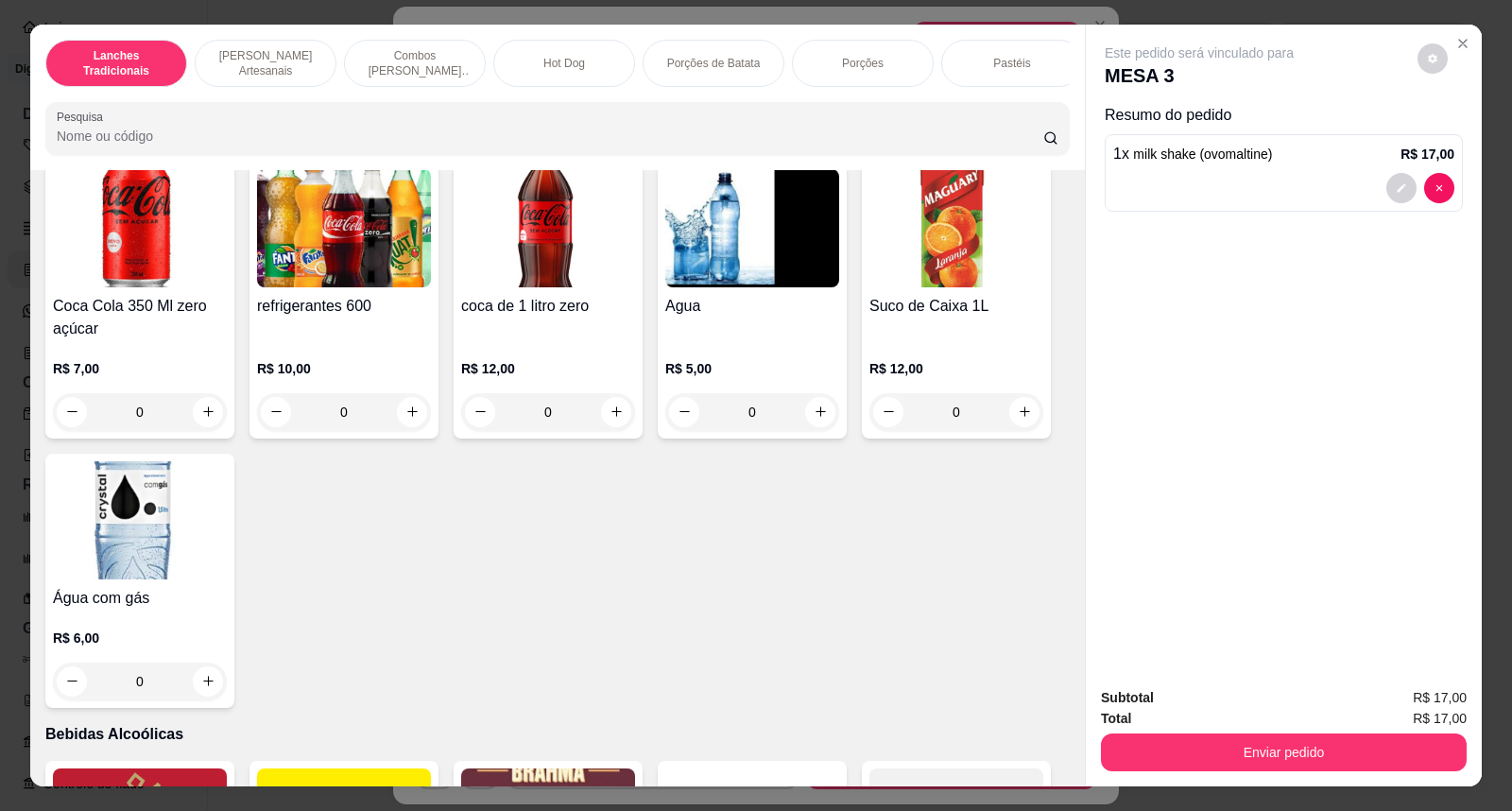 scroll, scrollTop: 5247, scrollLeft: 0, axis: vertical 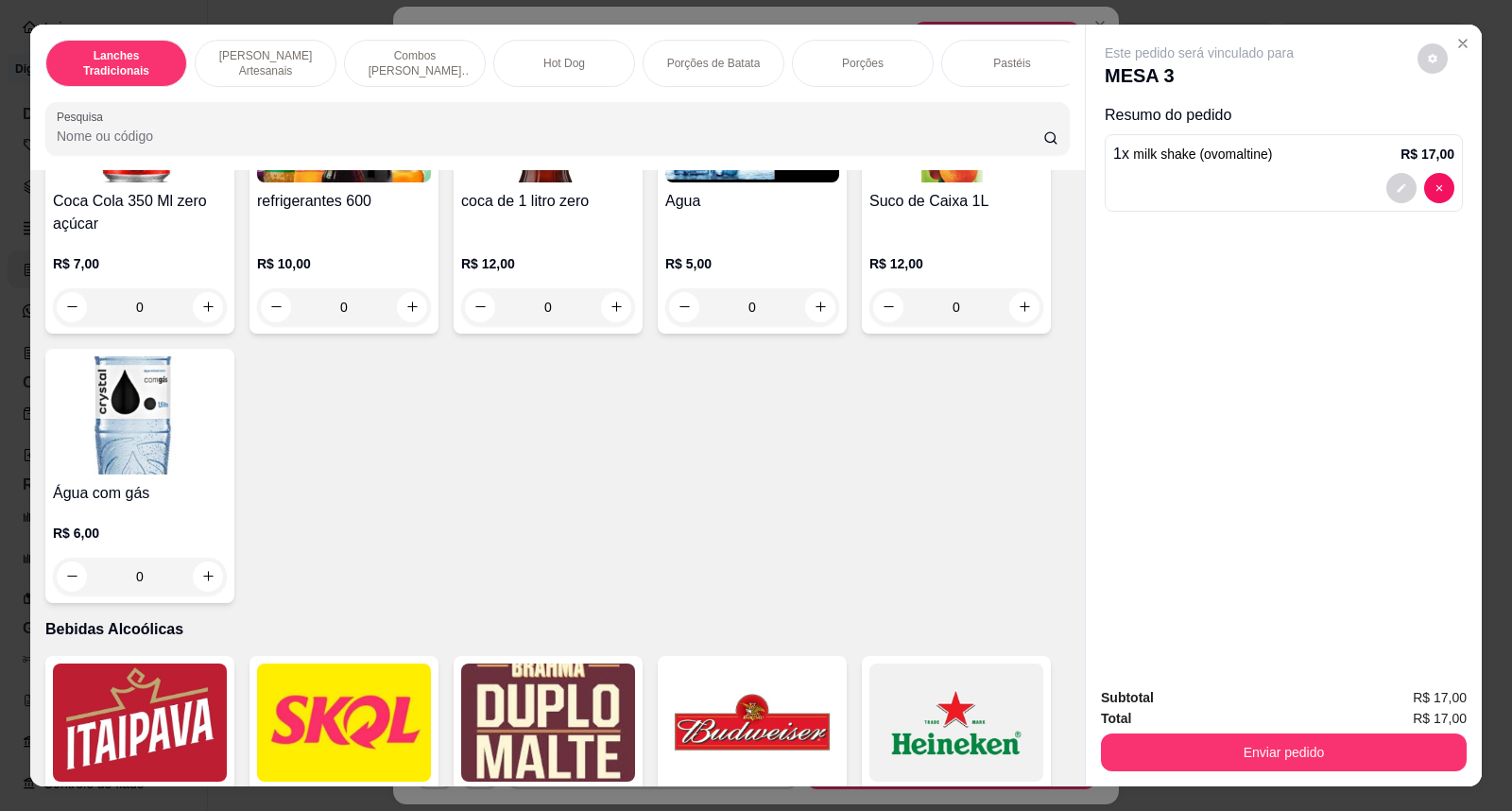click on "Agua" at bounding box center [752, 213] 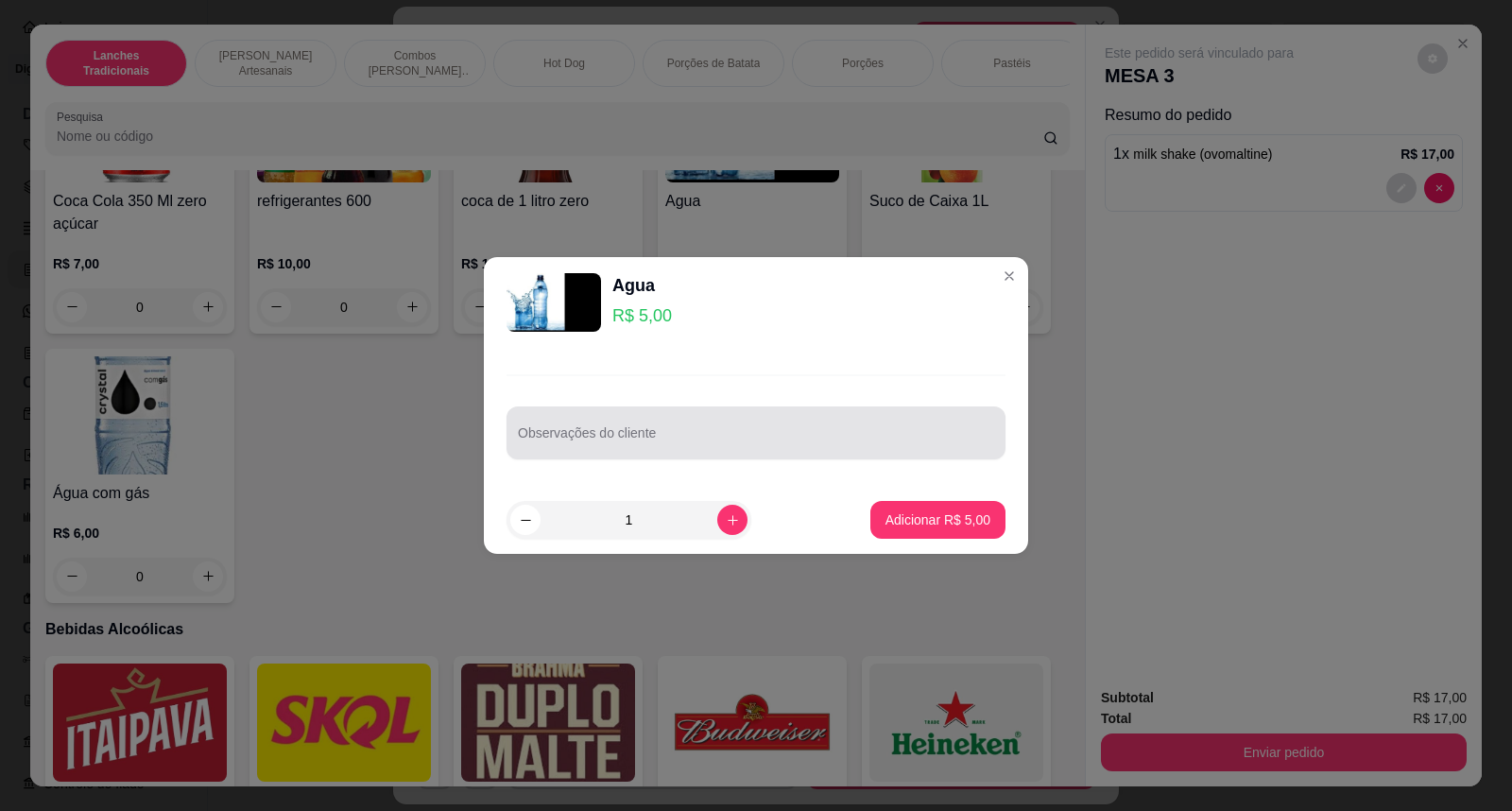 click on "Observações do cliente" at bounding box center (756, 440) 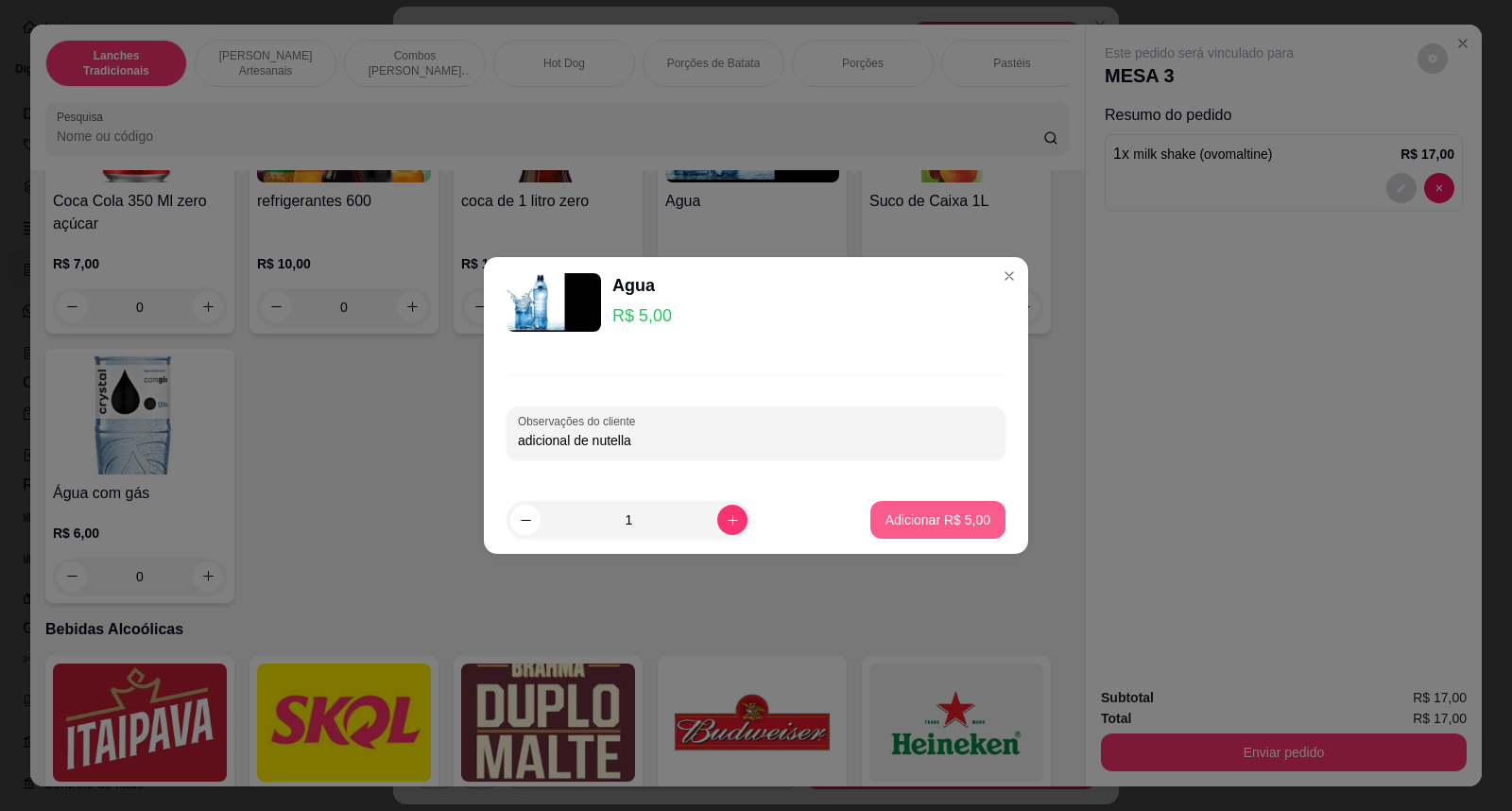 type on "adicional de nutella" 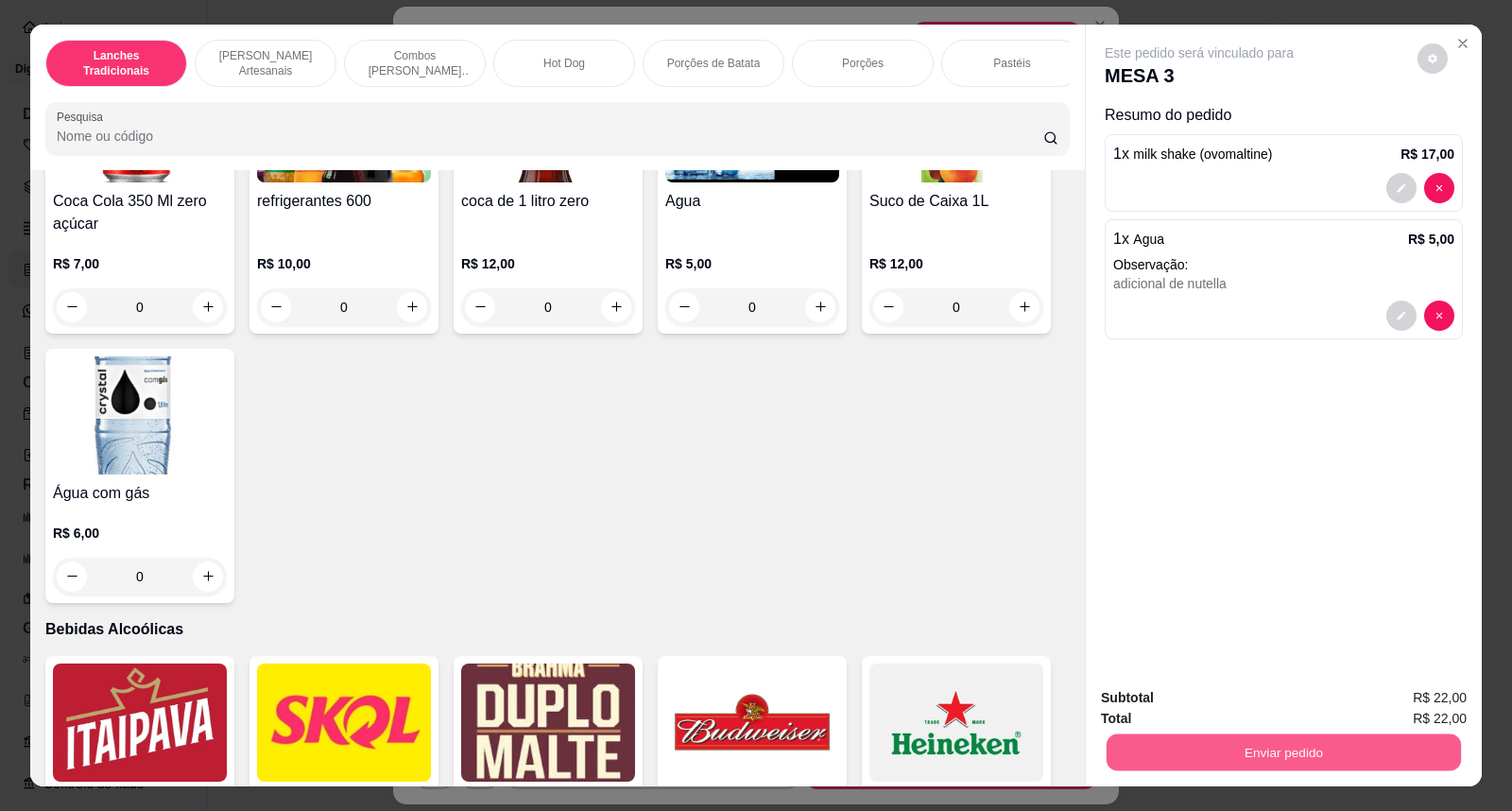 click on "Enviar pedido" at bounding box center [1283, 752] 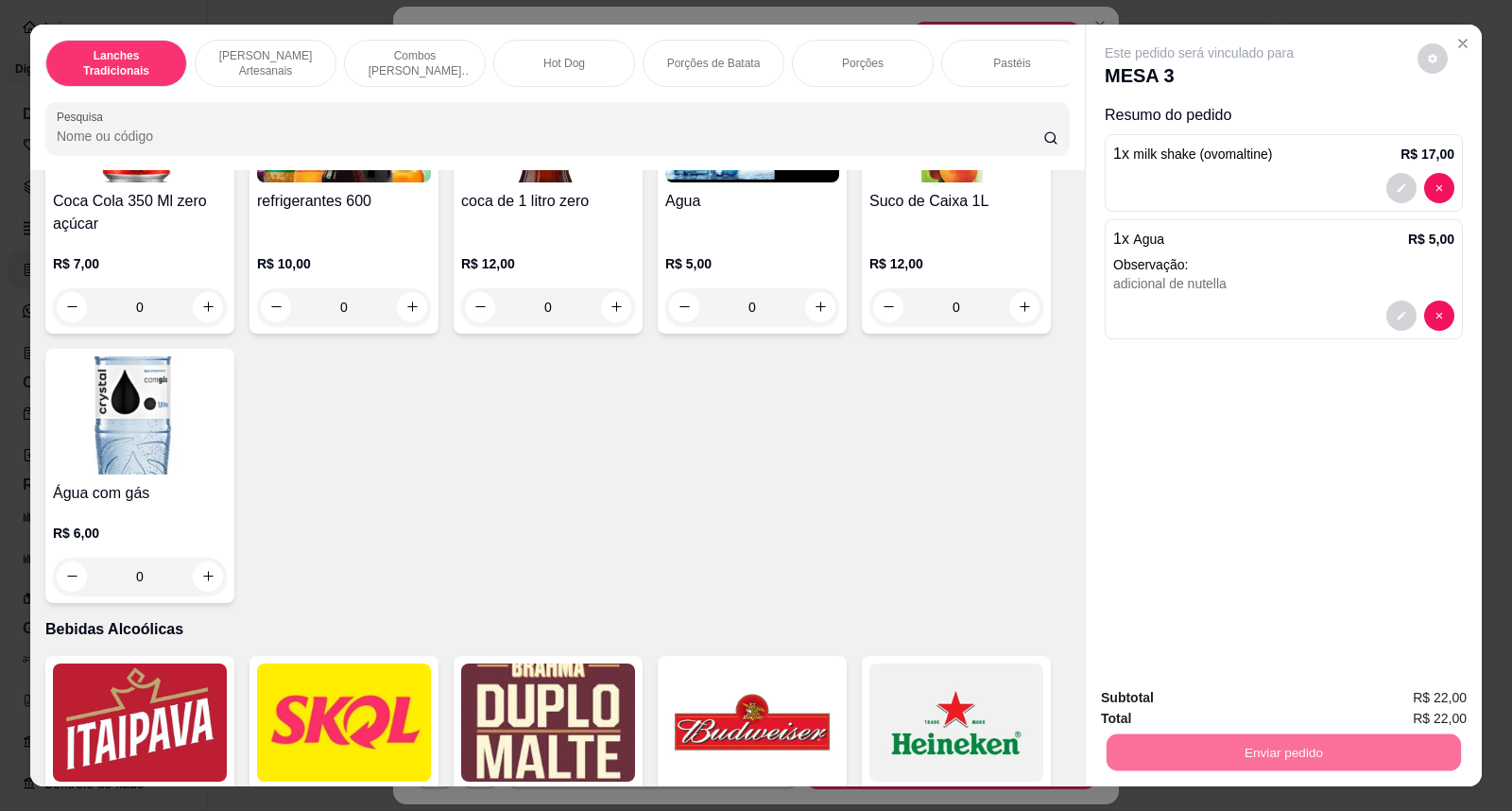 click on "Não registrar e enviar pedido" at bounding box center [1221, 707] 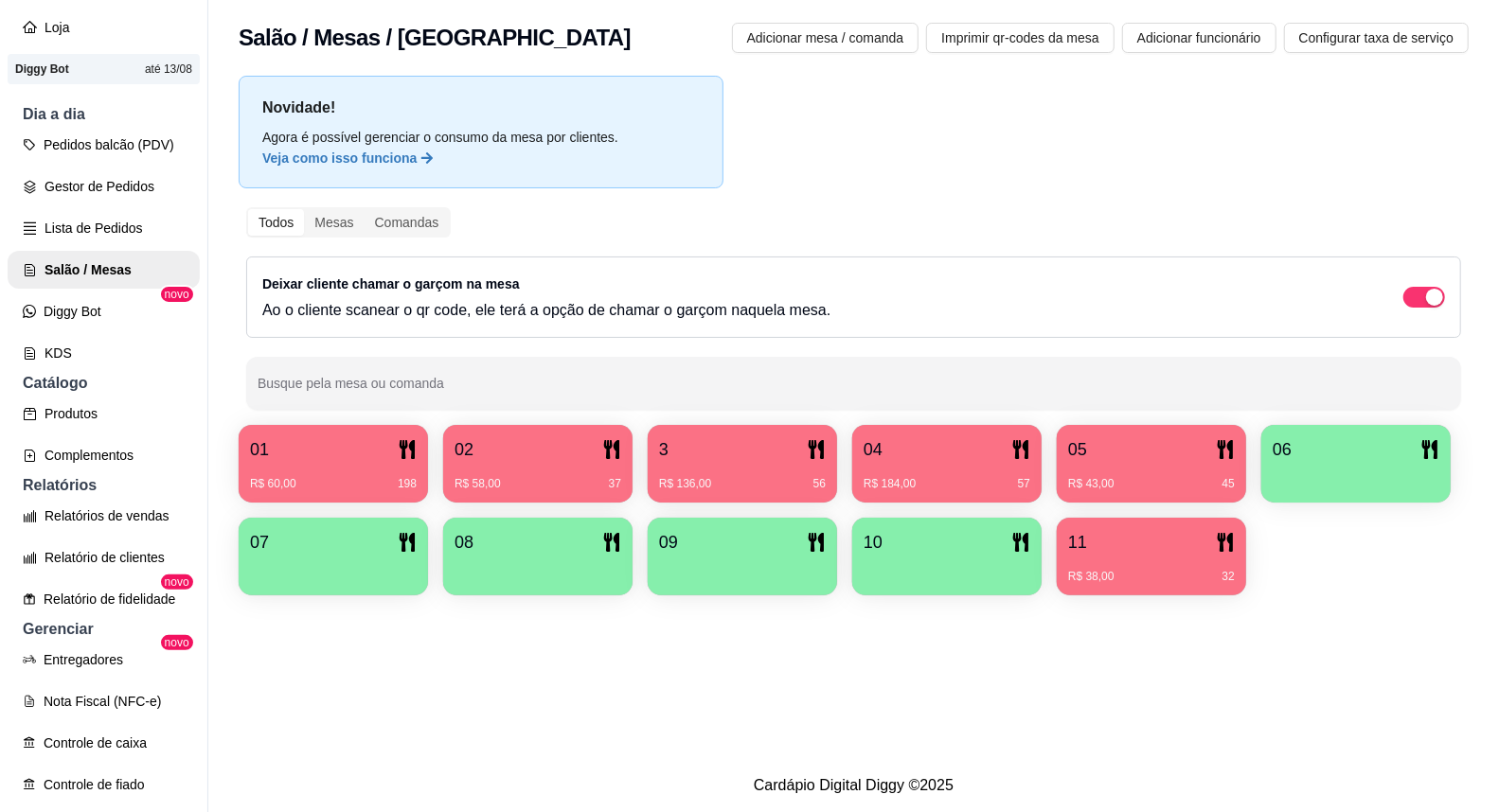 click on "02" at bounding box center (538, 450) 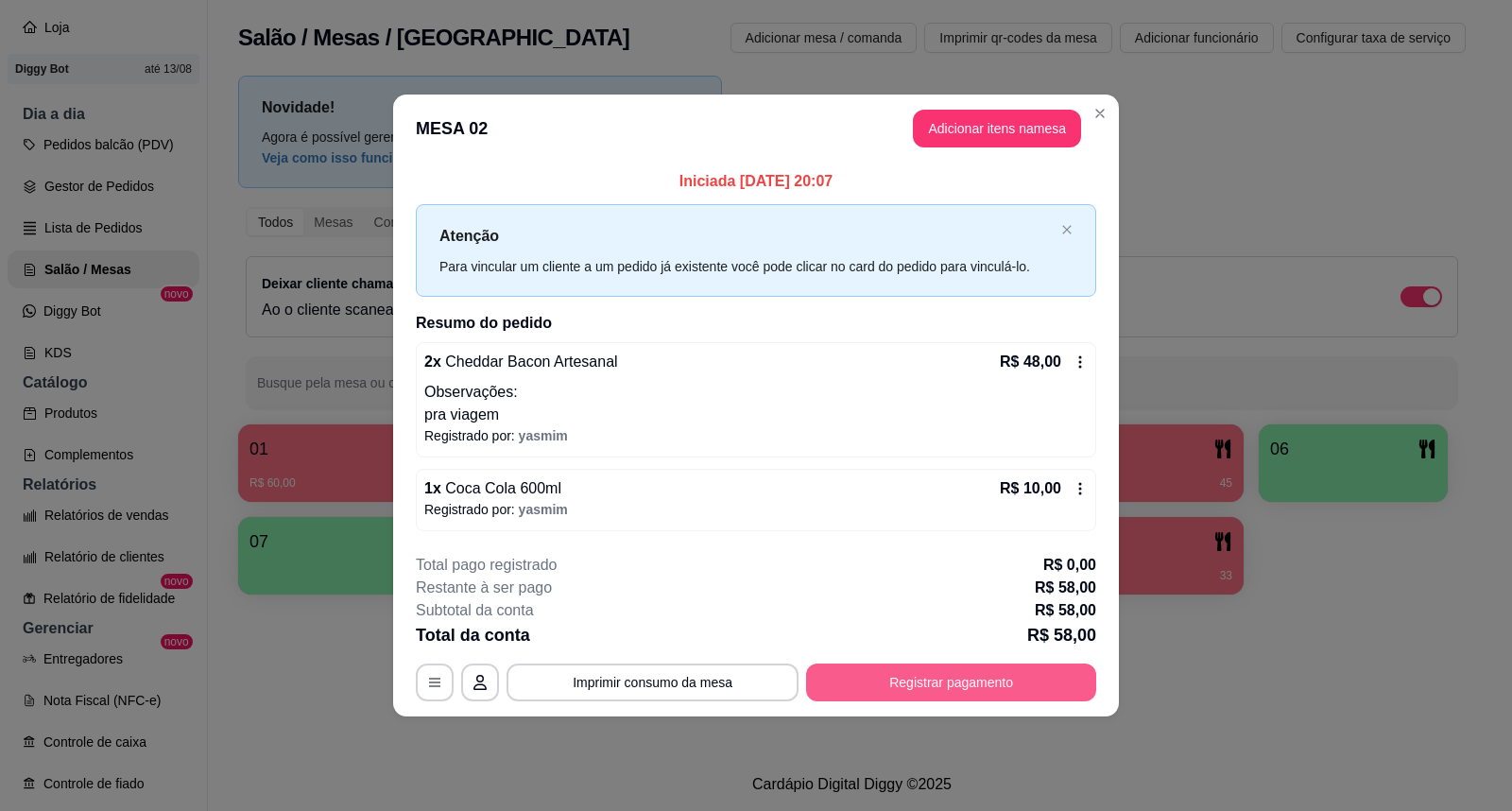 click on "Registrar pagamento" at bounding box center [951, 682] 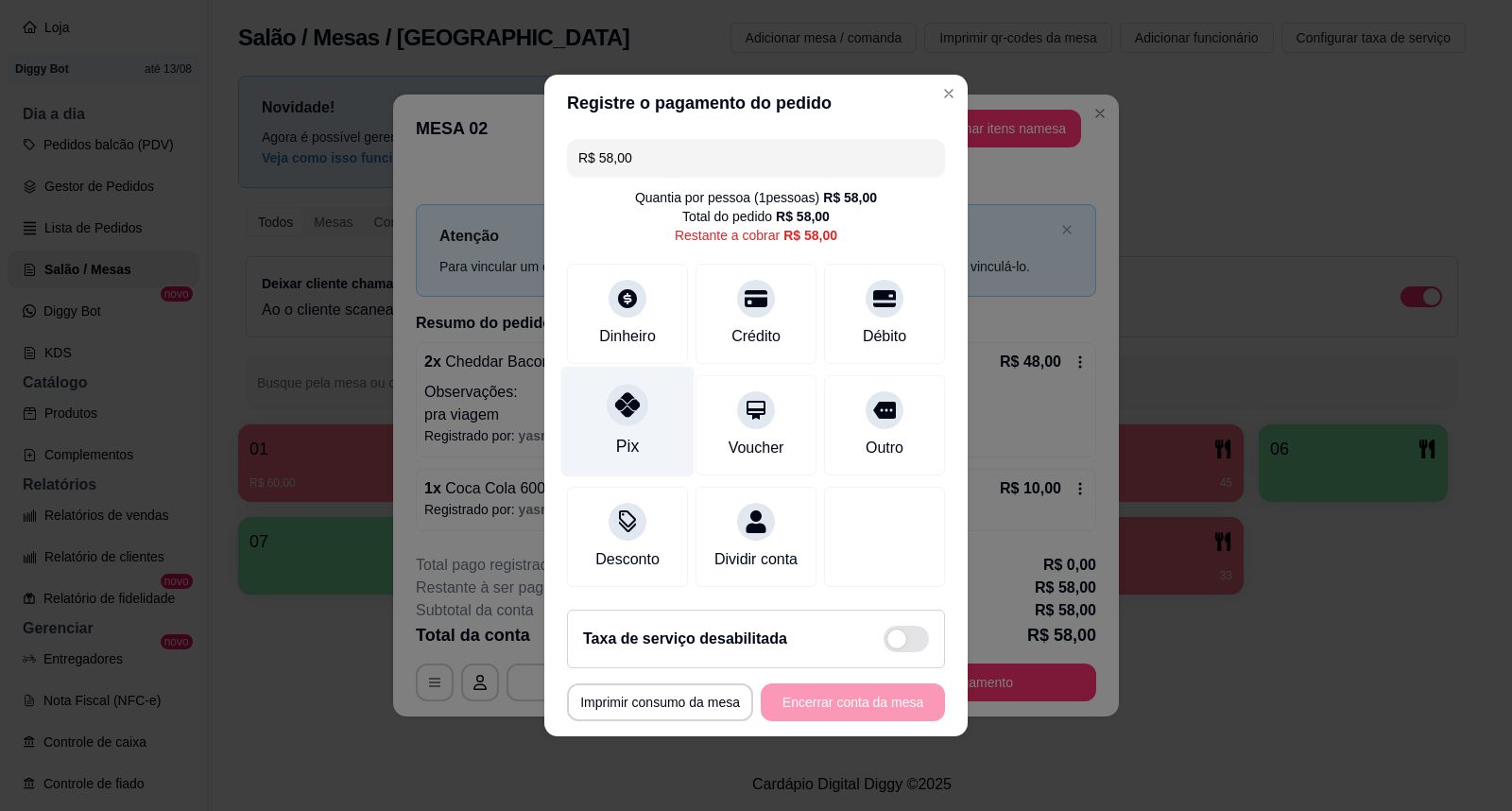 click at bounding box center (627, 405) 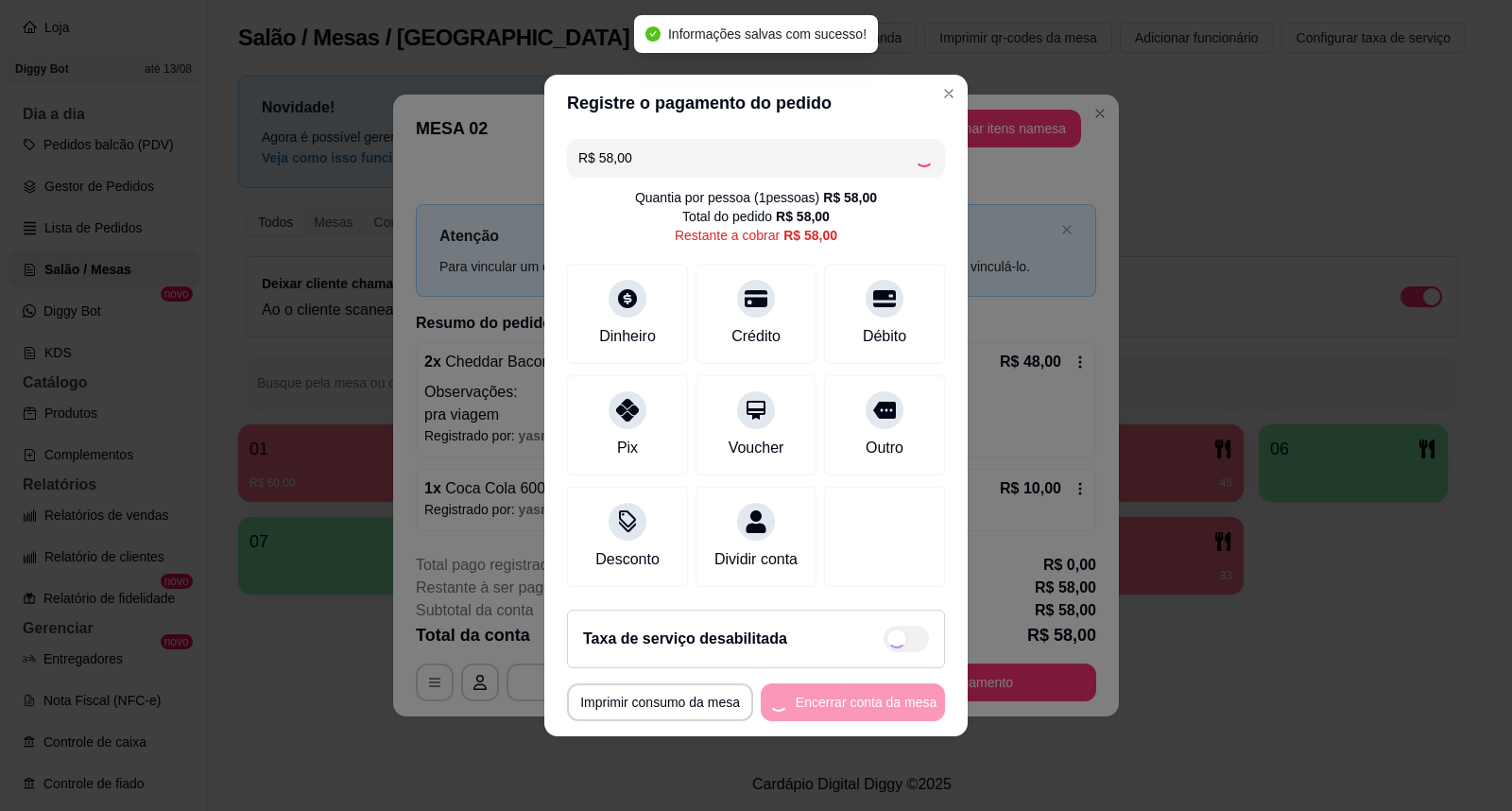 type on "R$ 0,00" 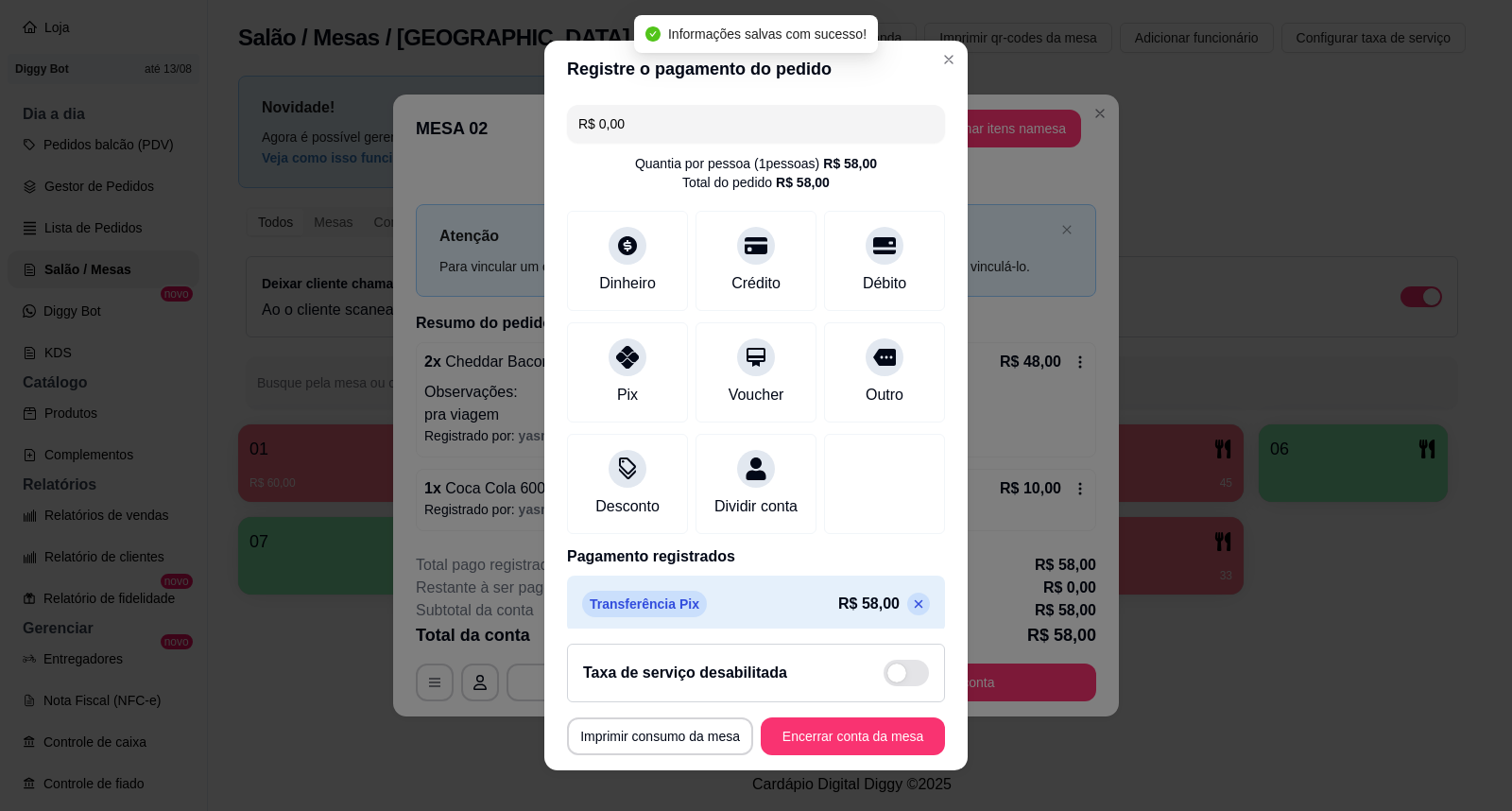 click on "Taxa de serviço   desabilitada" at bounding box center [756, 673] 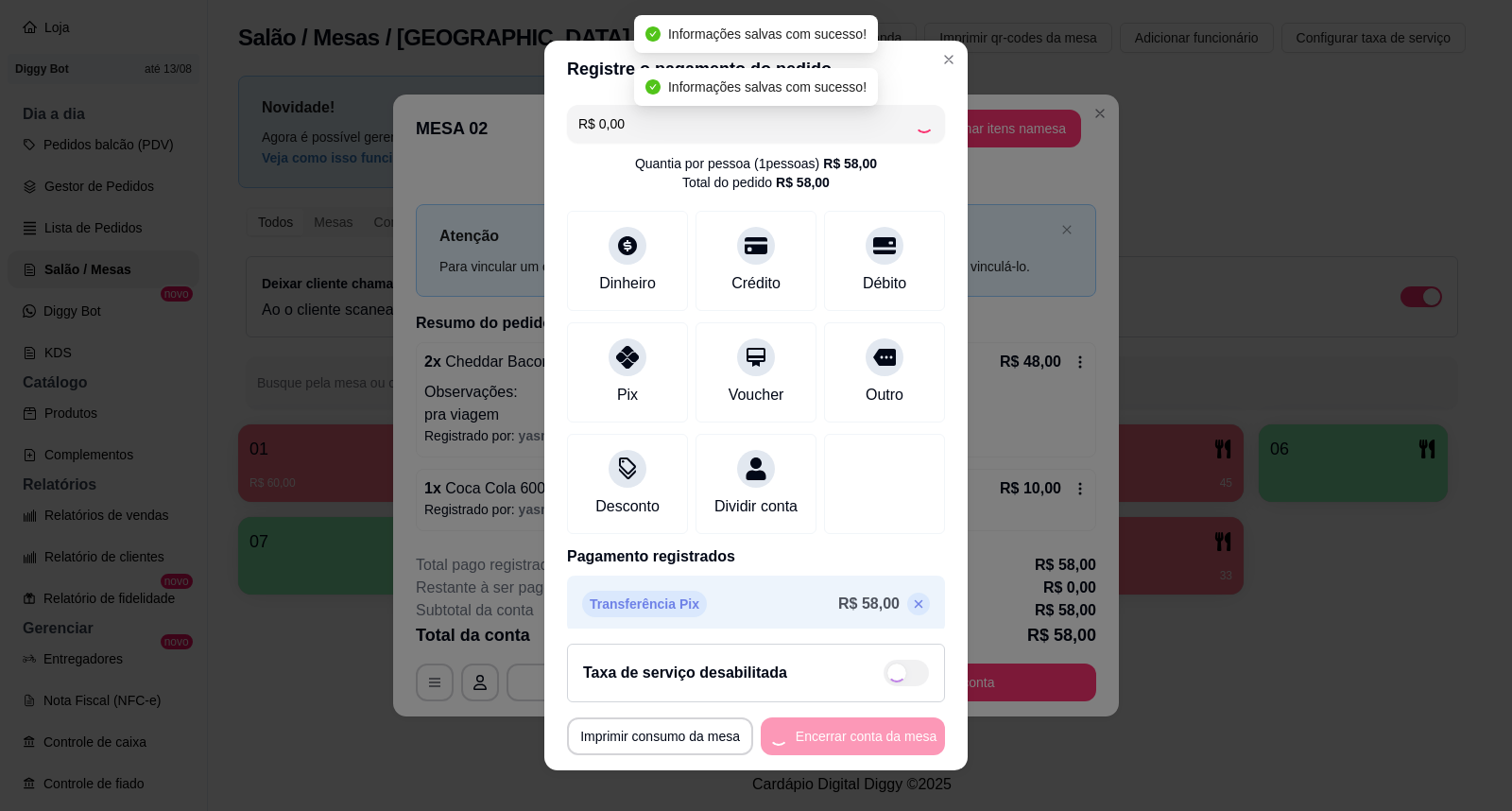 checkbox on "true" 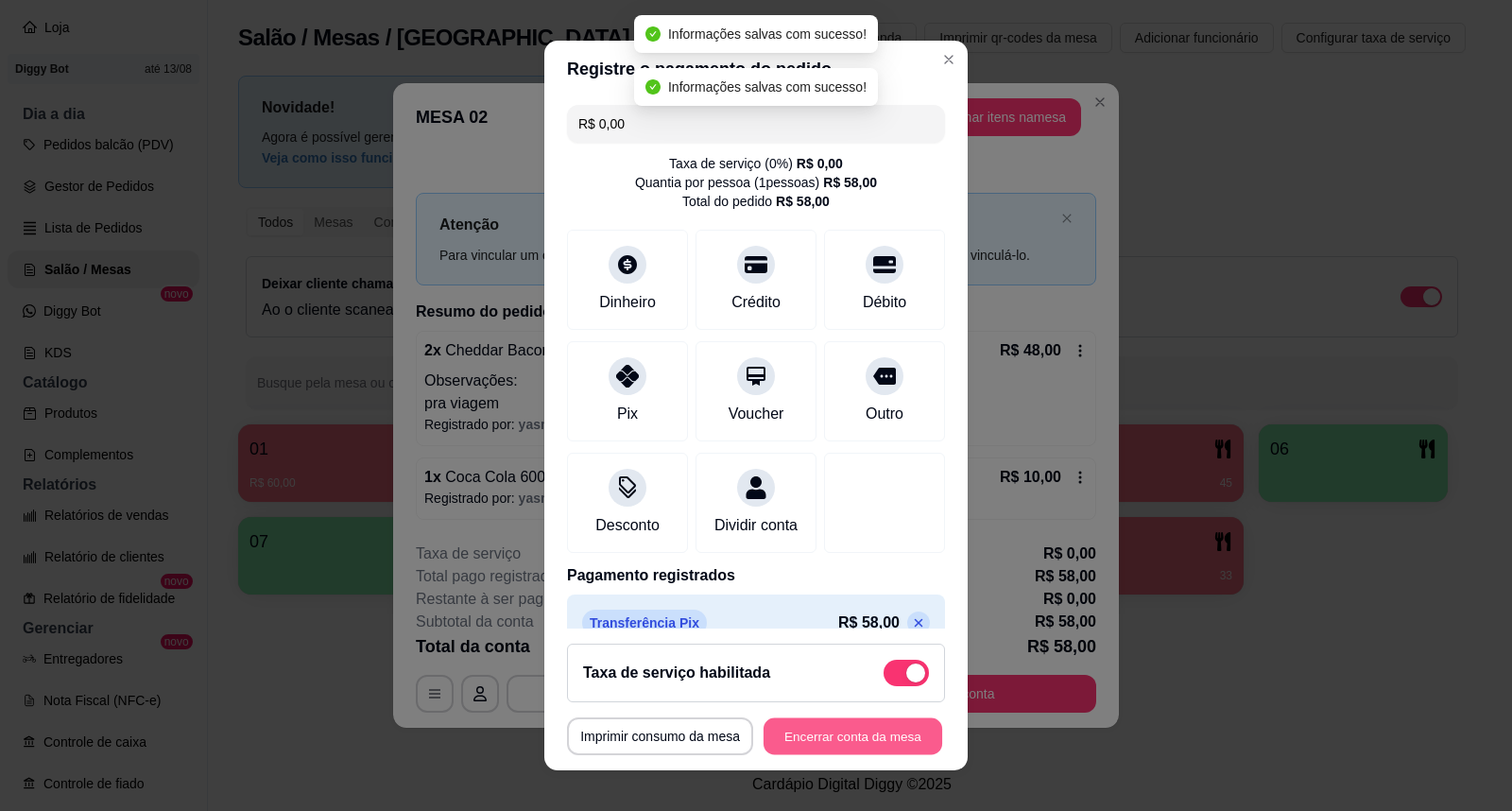 click on "Encerrar conta da mesa" at bounding box center (852, 736) 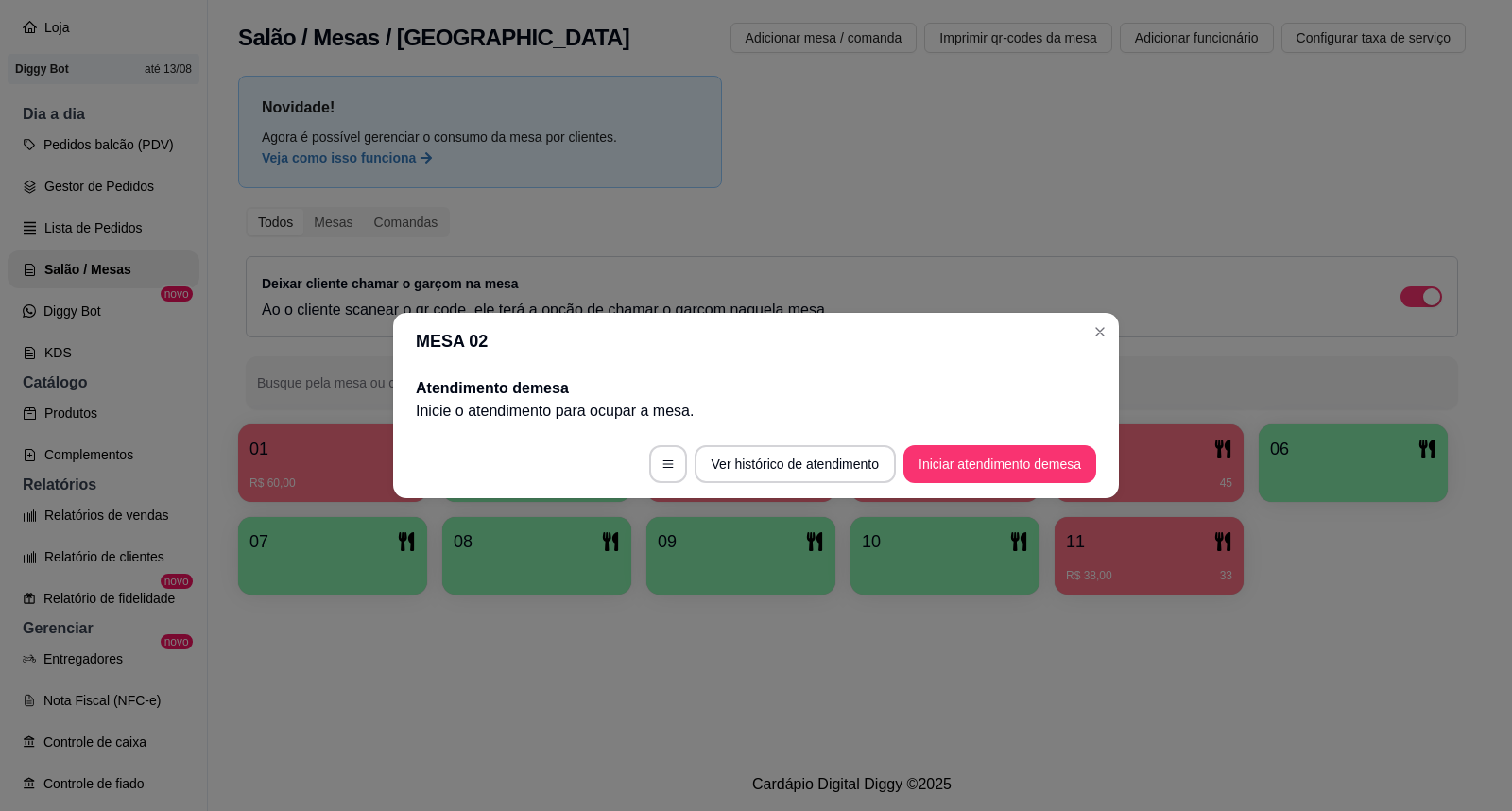 type 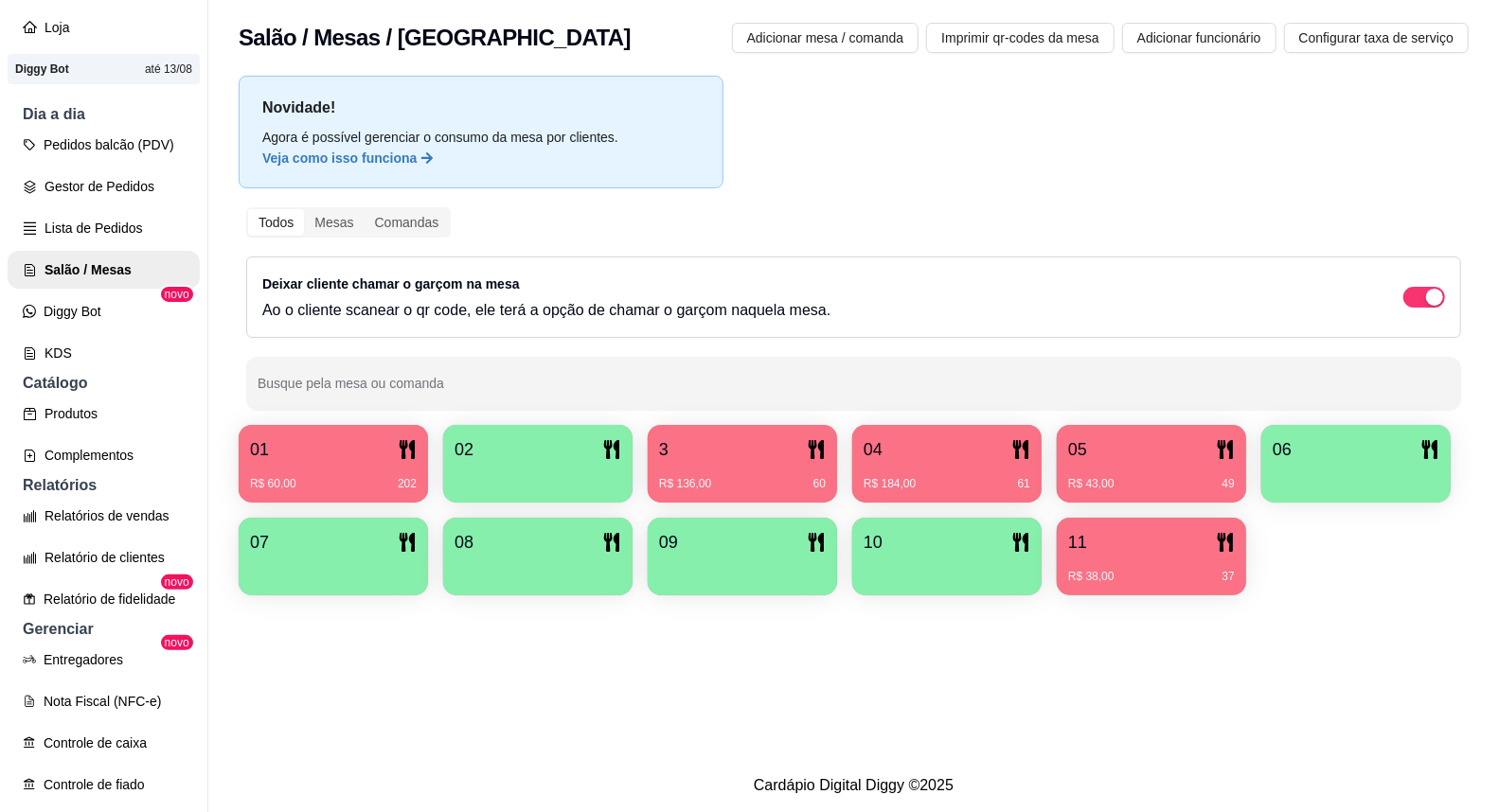click on "Novidade! Agora é possível gerenciar o consumo da mesa por clientes.   Veja como isso funciona Todos Mesas Comandas Deixar cliente chamar o garçom na mesa Ao o cliente scanear o qr code, ele terá a opção de chamar o garçom naquela mesa. Busque pela mesa ou comanda
01 R$ 60,00 202 02 3 R$ 136,00 60 04 R$ 184,00 61 05 R$ 43,00 49 06 07 08 09 10 11 R$ 38,00 37" at bounding box center (853, 341) 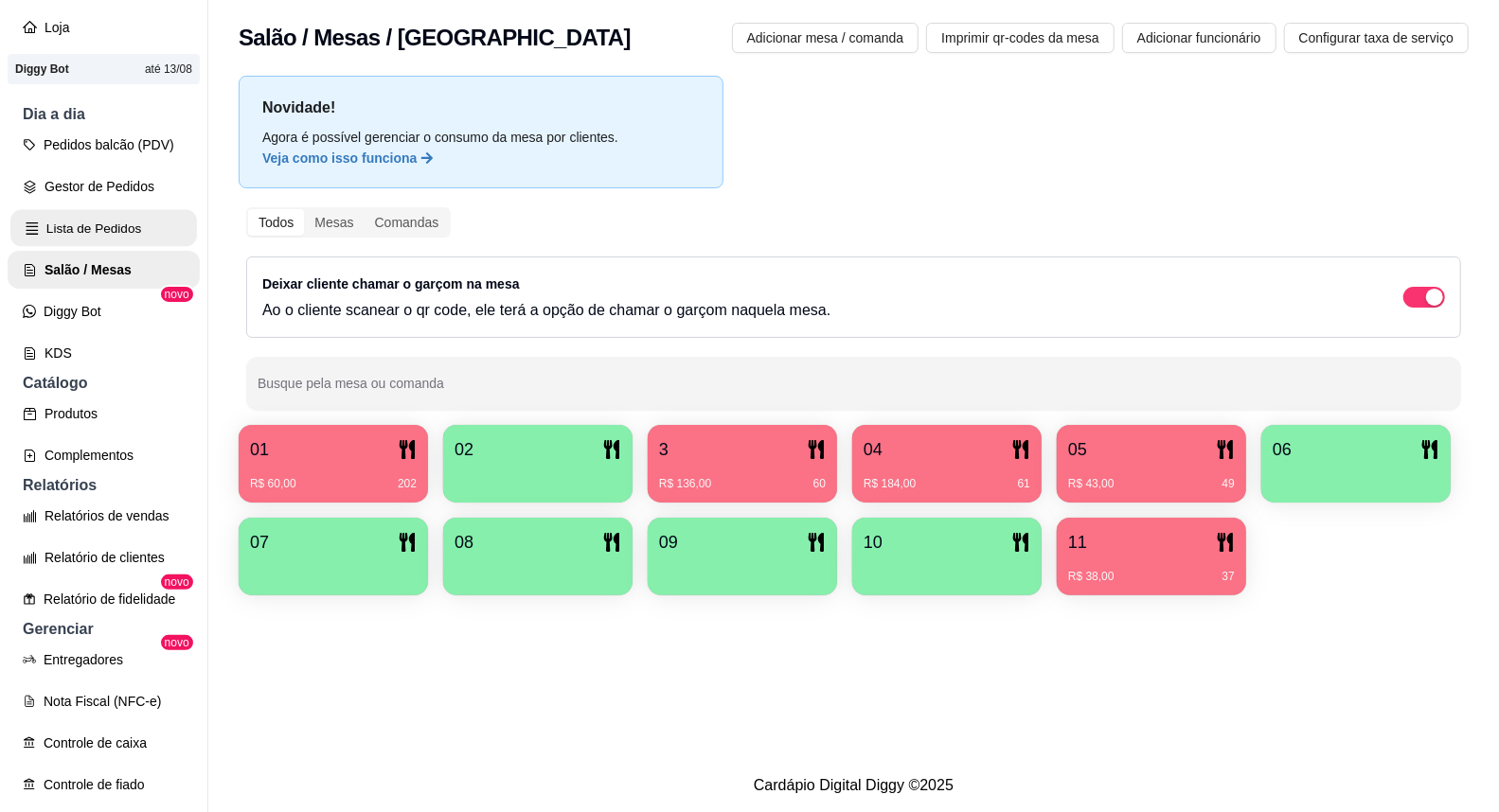 click on "Lista de Pedidos" at bounding box center [103, 228] 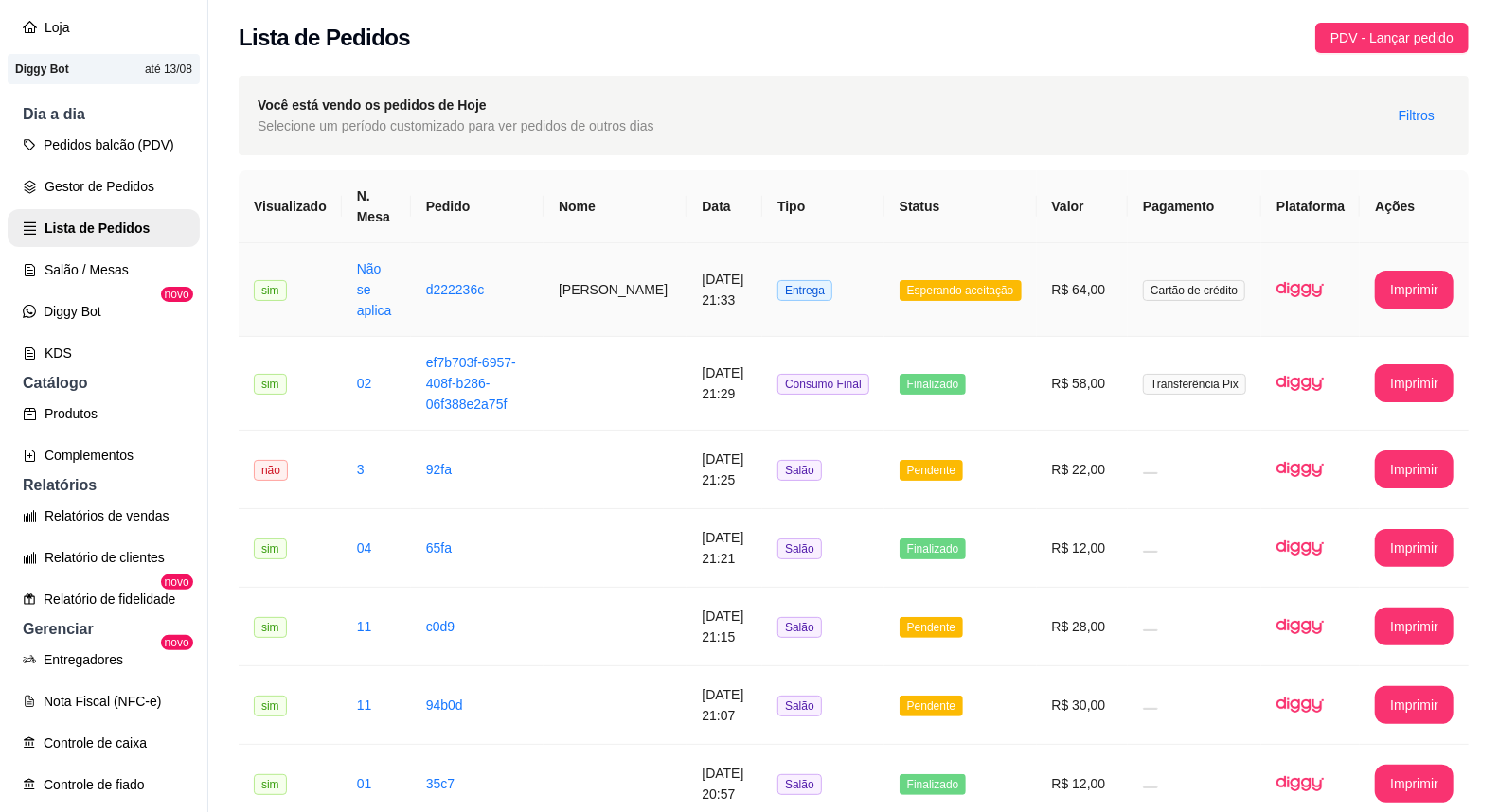 click on "Esperando aceitação" at bounding box center [960, 290] 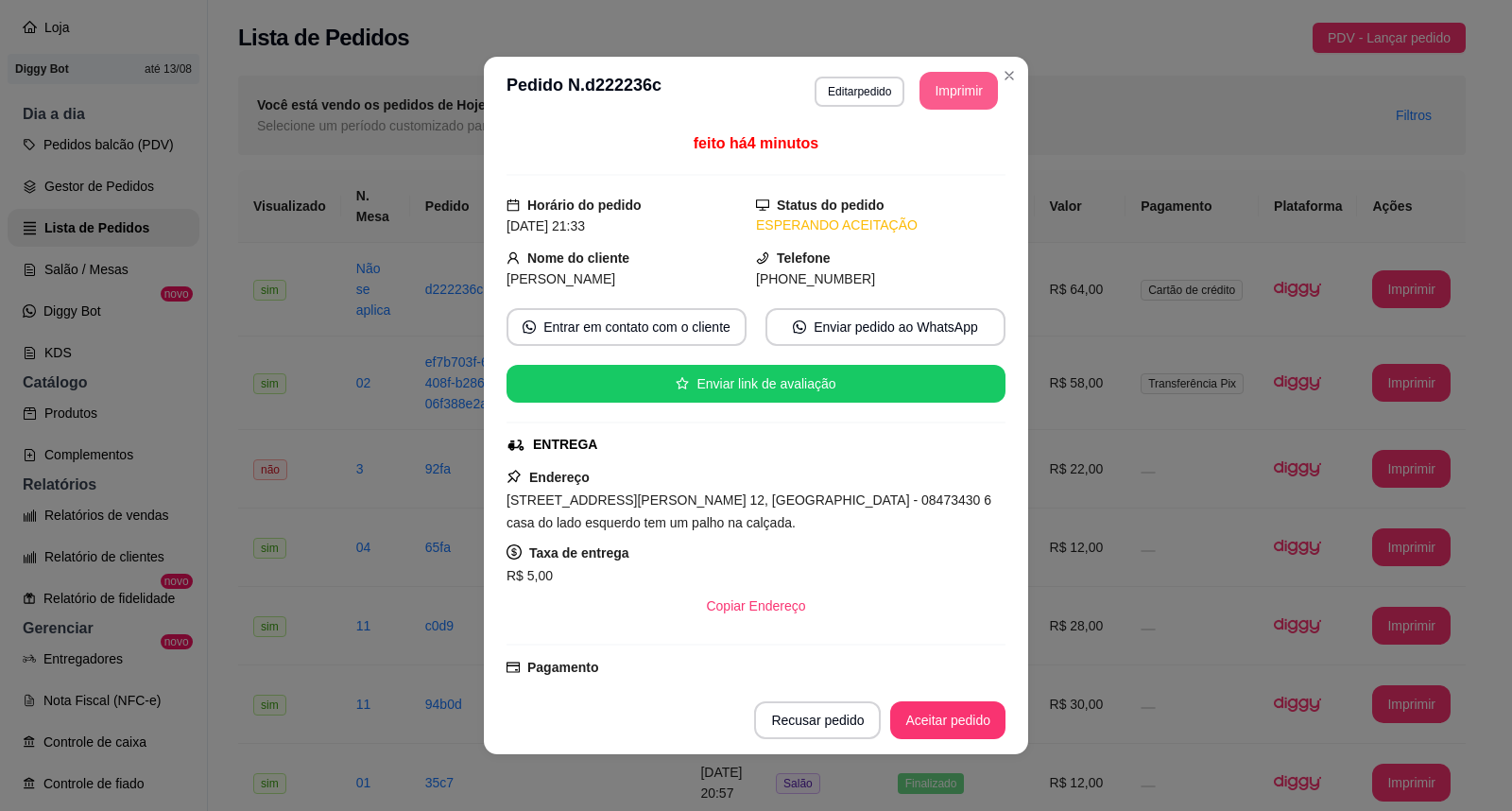 click on "Imprimir" at bounding box center [958, 91] 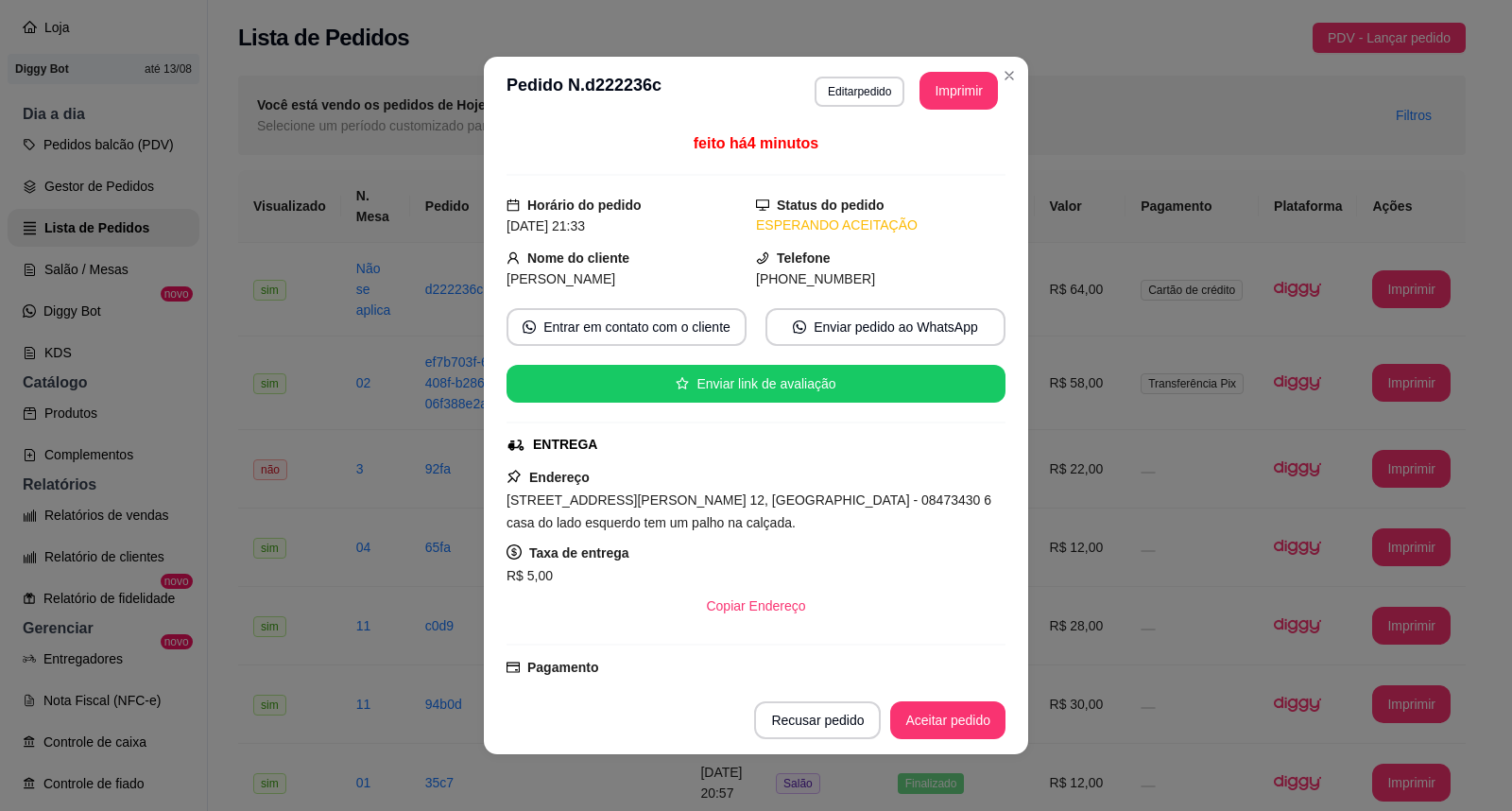 scroll, scrollTop: 0, scrollLeft: 0, axis: both 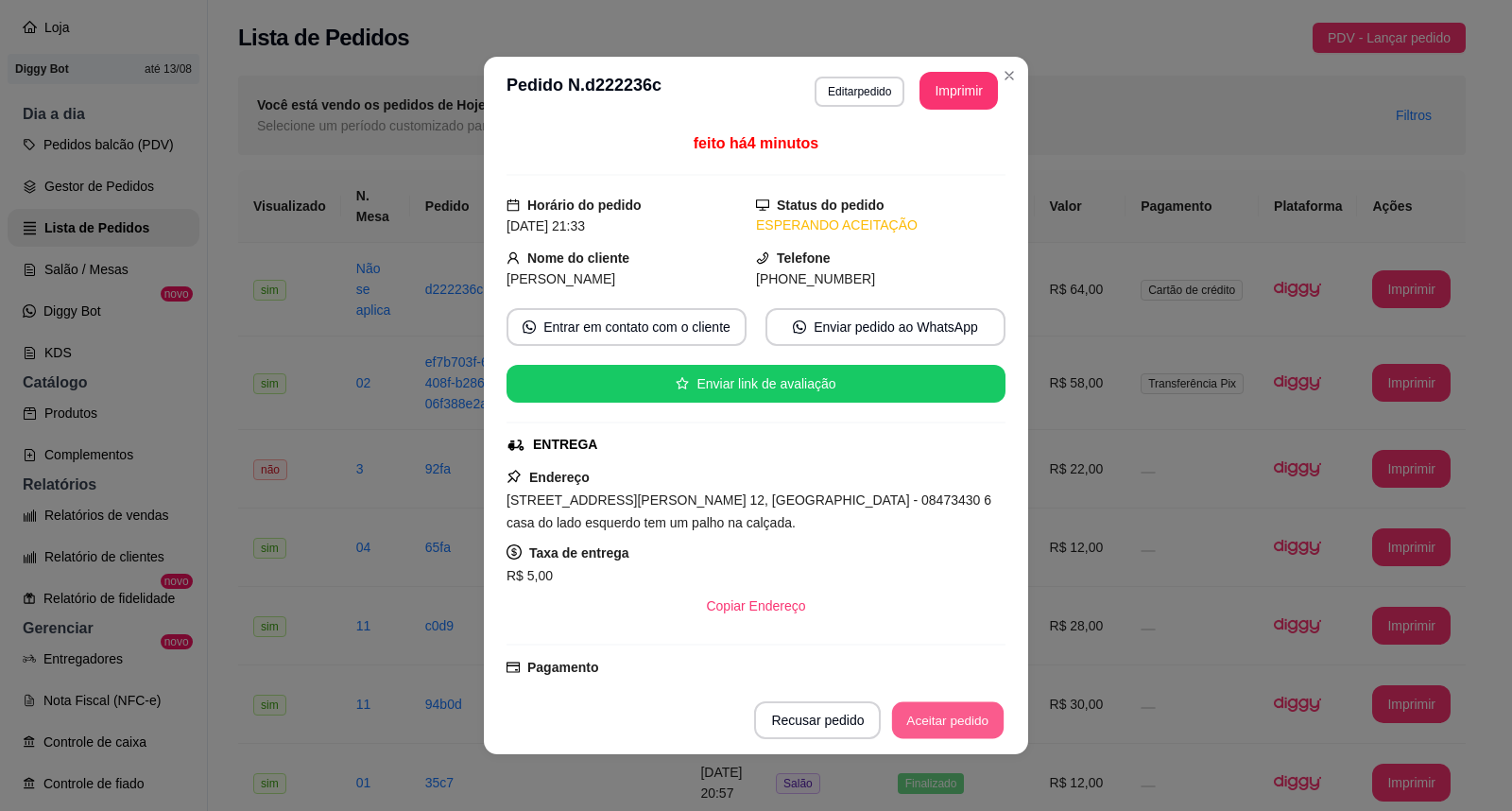 click on "Aceitar pedido" at bounding box center (948, 720) 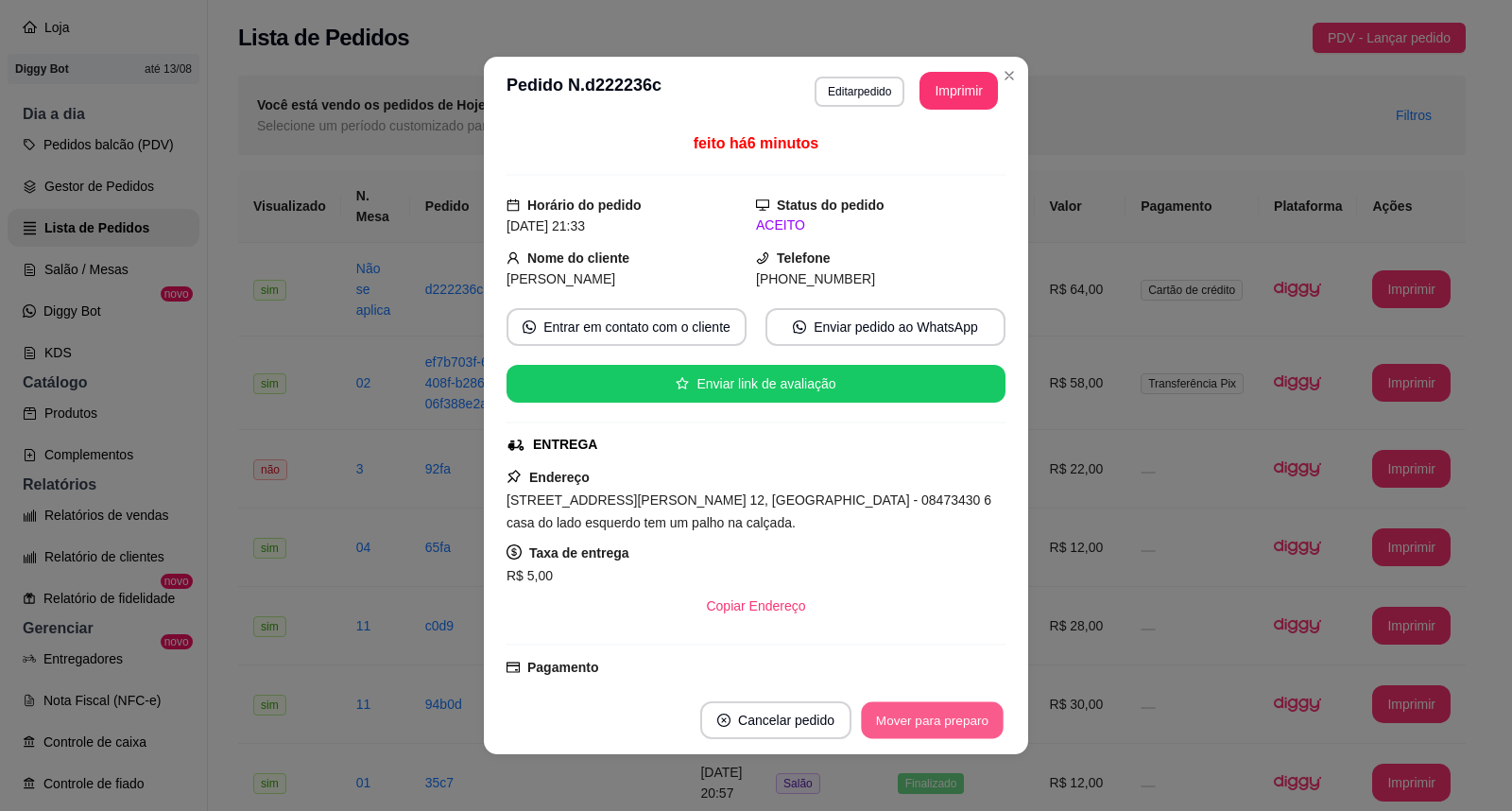 click on "Mover para preparo" at bounding box center (932, 720) 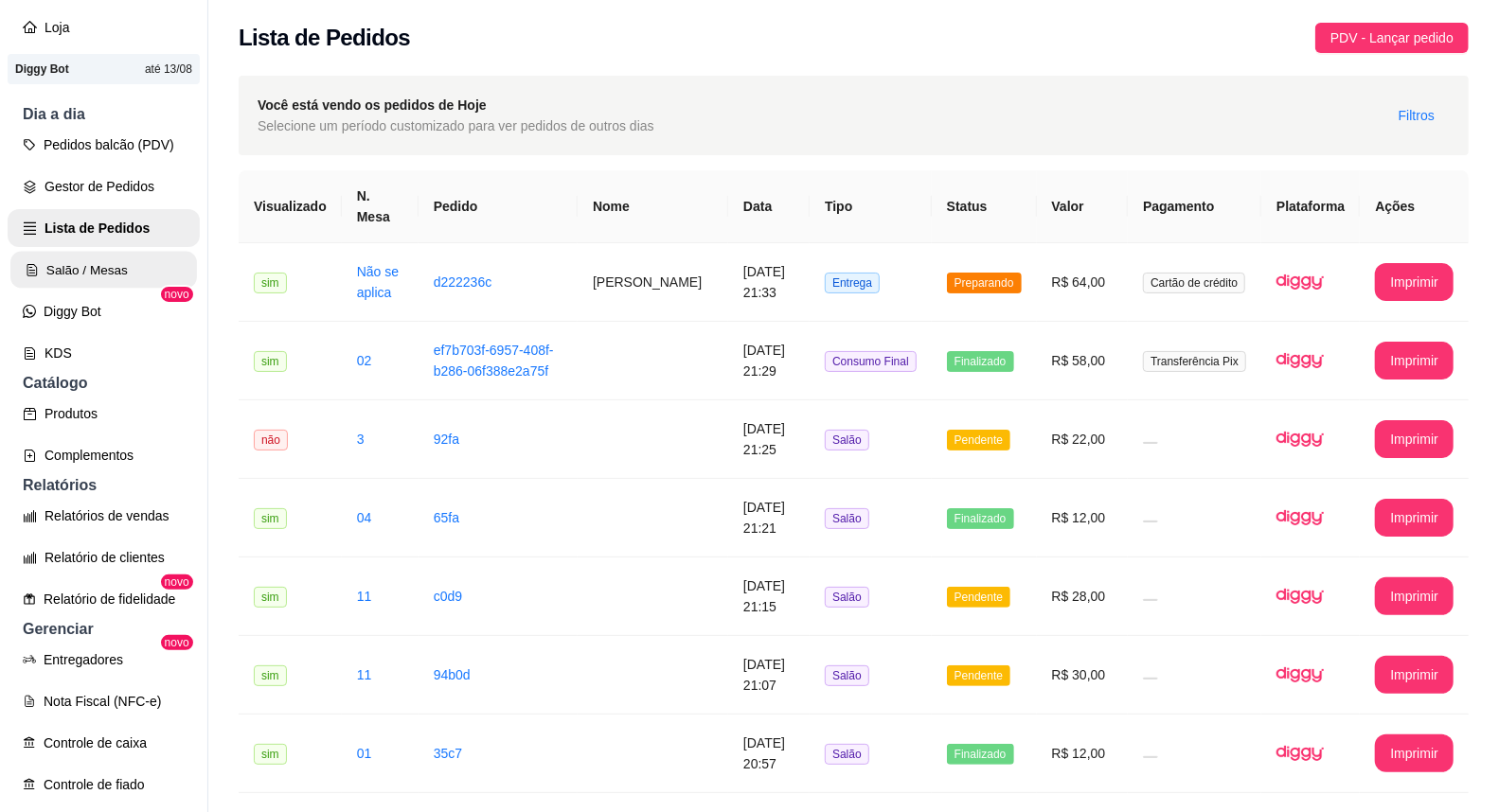 click on "Salão / Mesas" at bounding box center [103, 270] 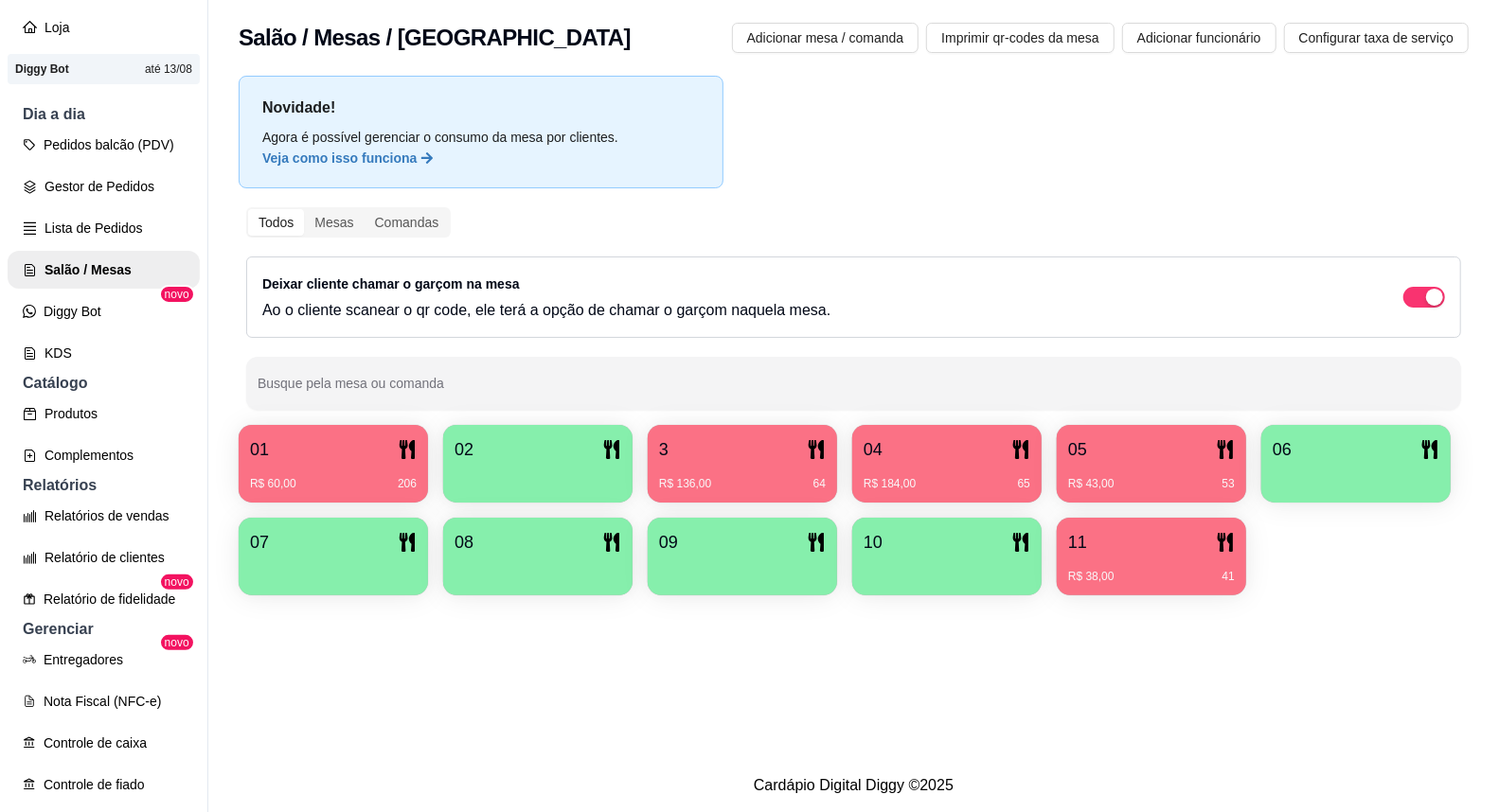 click on "R$ 136,00 64" at bounding box center (742, 484) 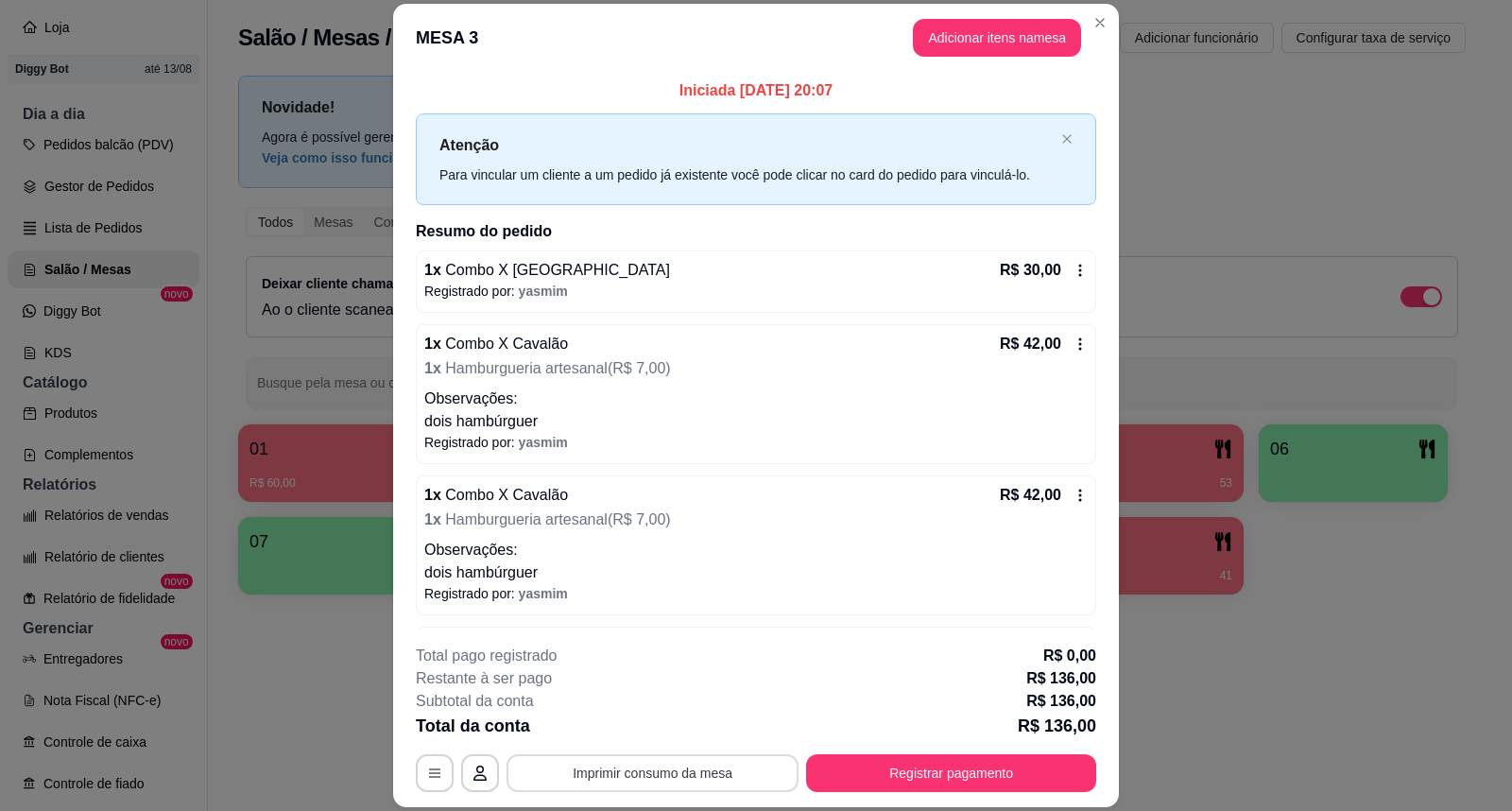 click on "Imprimir consumo da mesa" at bounding box center [652, 773] 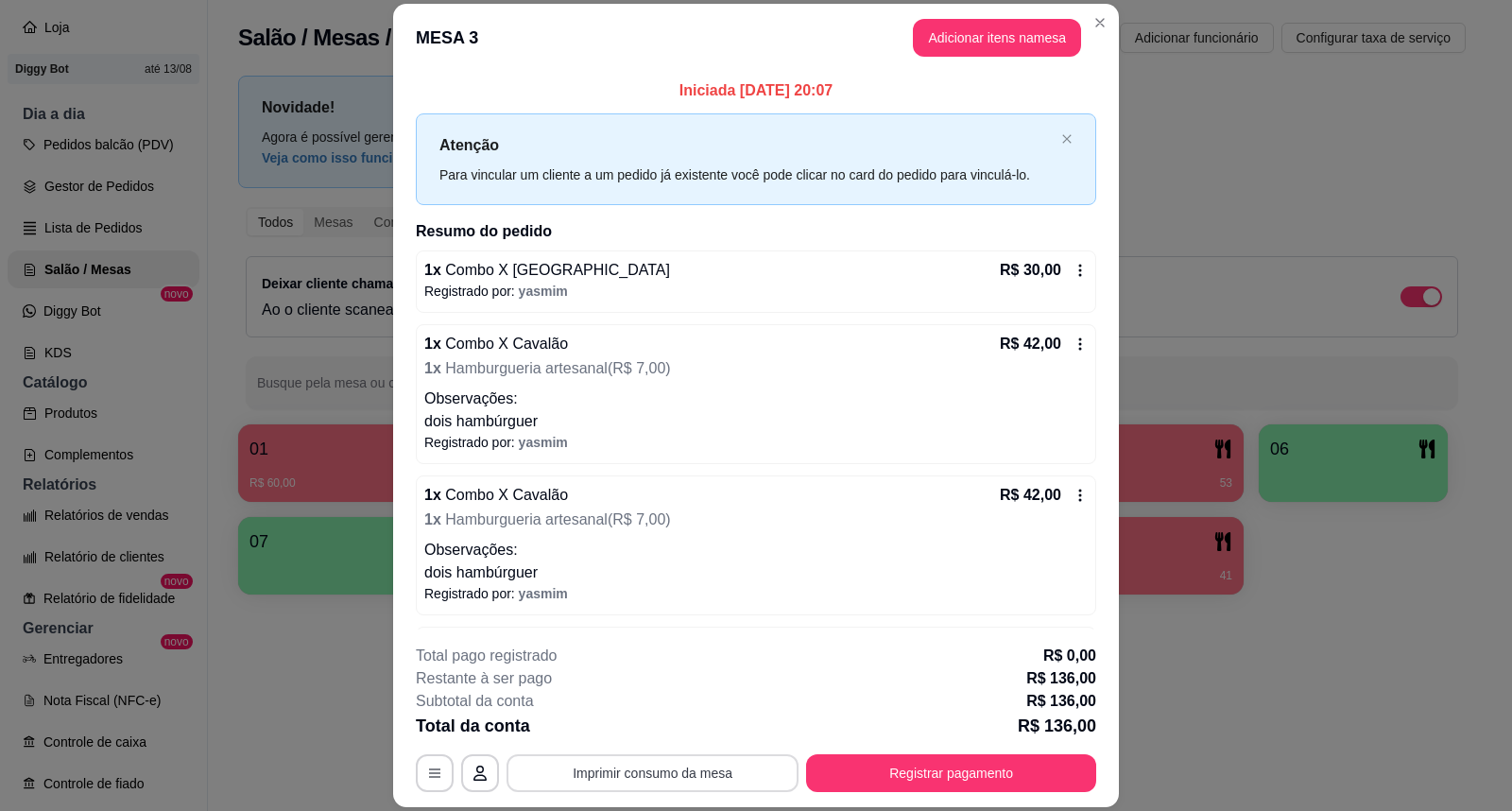 scroll, scrollTop: 0, scrollLeft: 0, axis: both 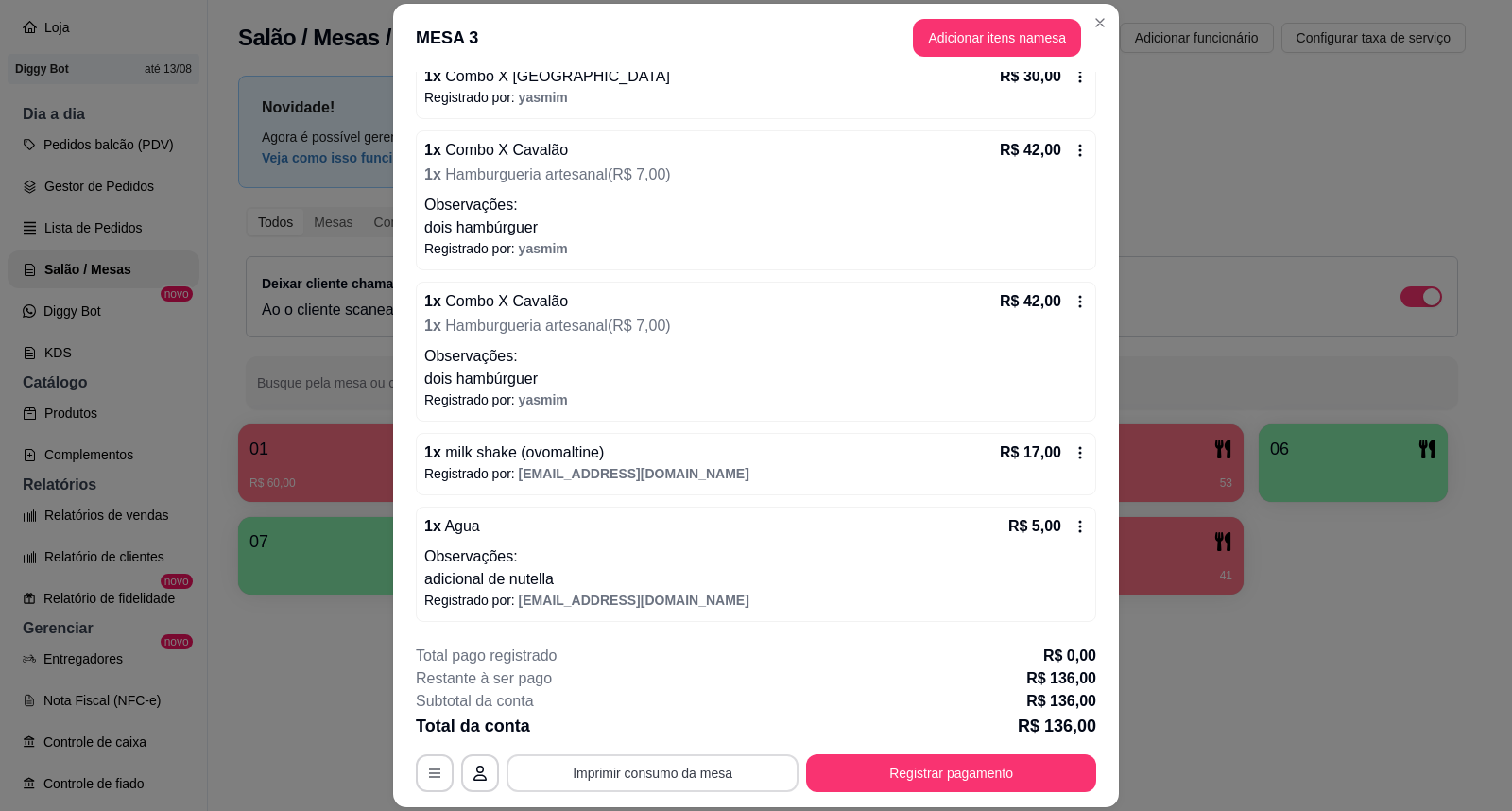 type 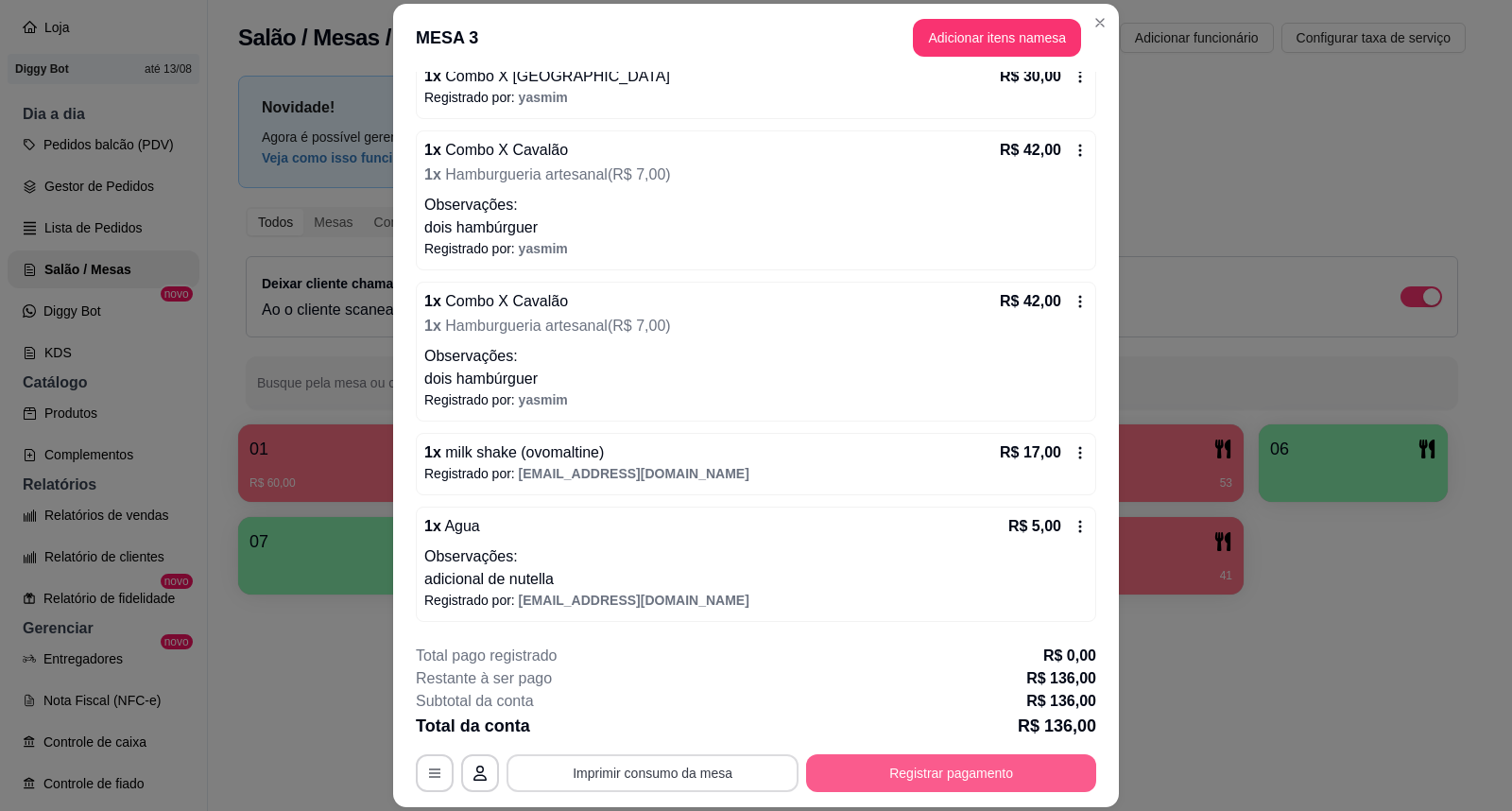 click on "Registrar pagamento" at bounding box center (951, 773) 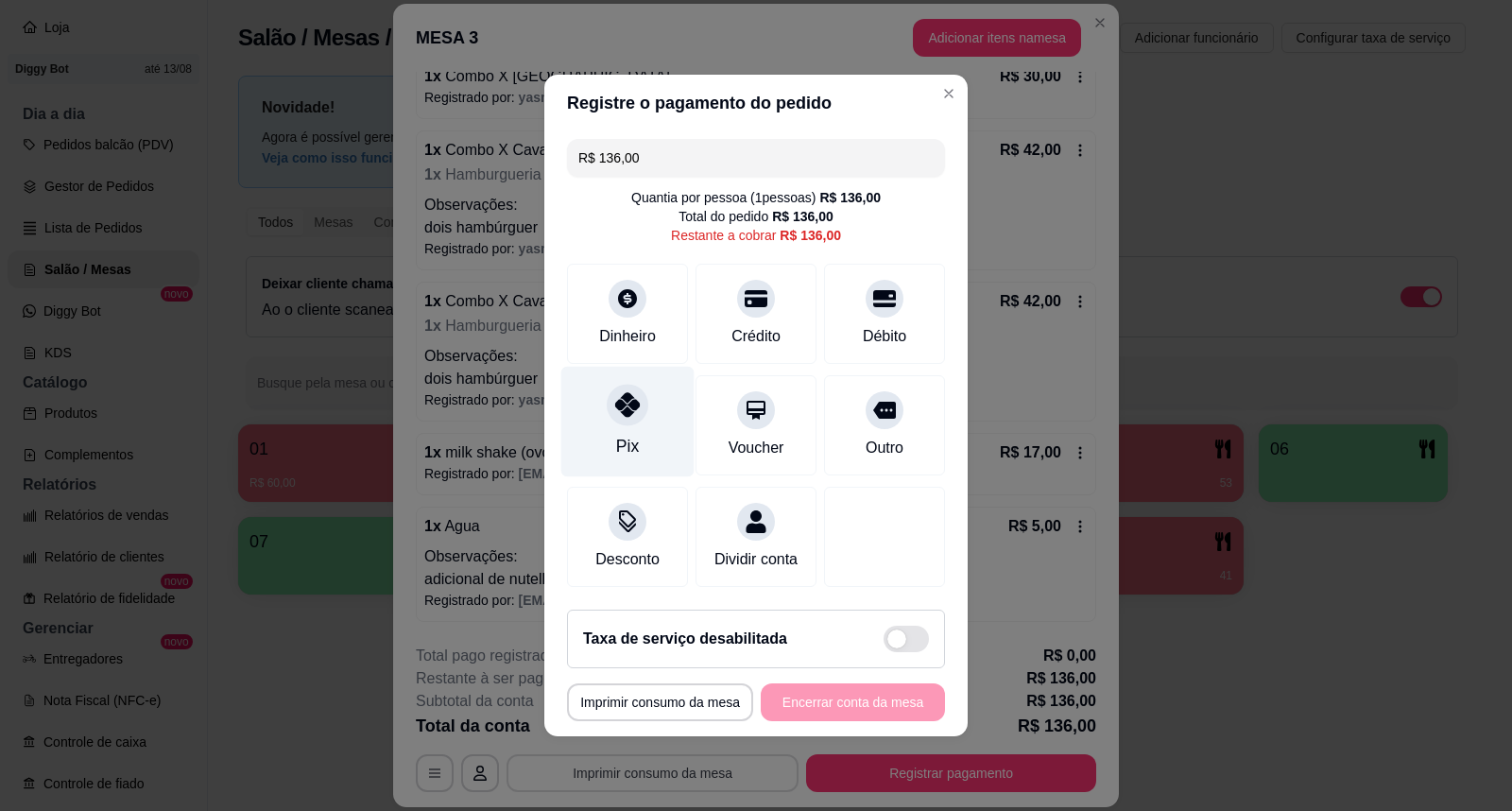 click on "Pix" at bounding box center [627, 422] 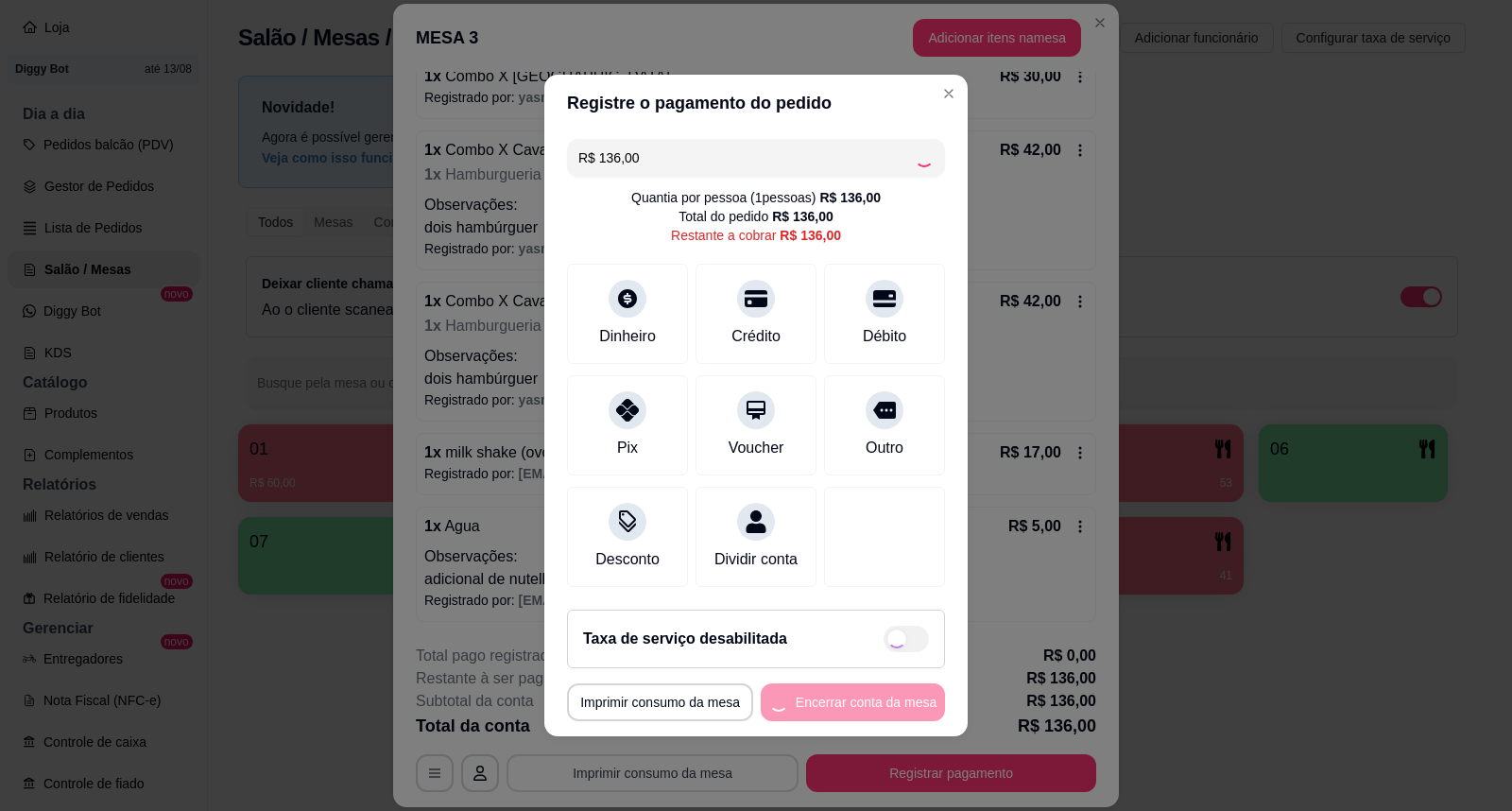type on "R$ 0,00" 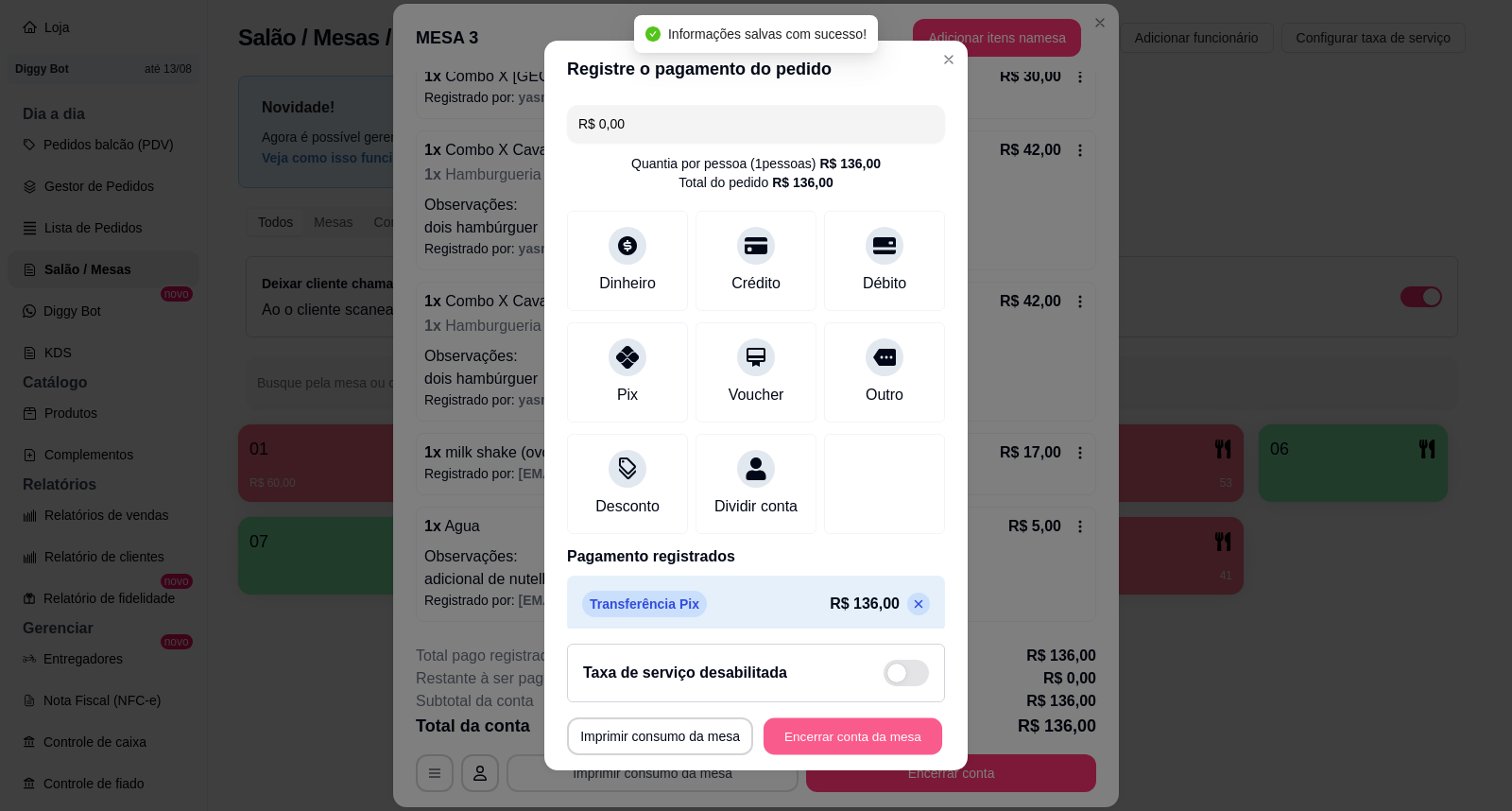 click on "Encerrar conta da mesa" at bounding box center (852, 736) 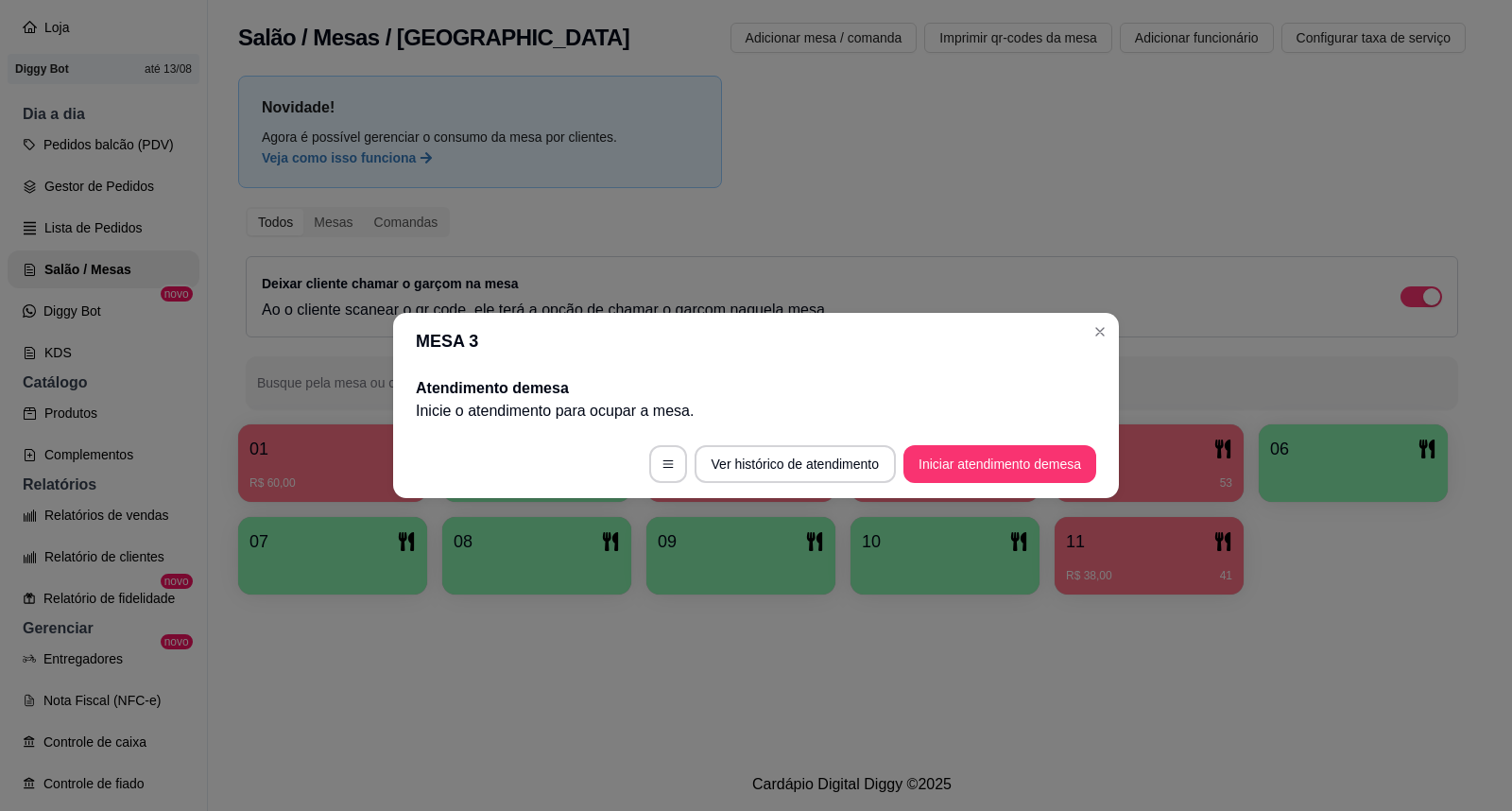 scroll, scrollTop: 0, scrollLeft: 0, axis: both 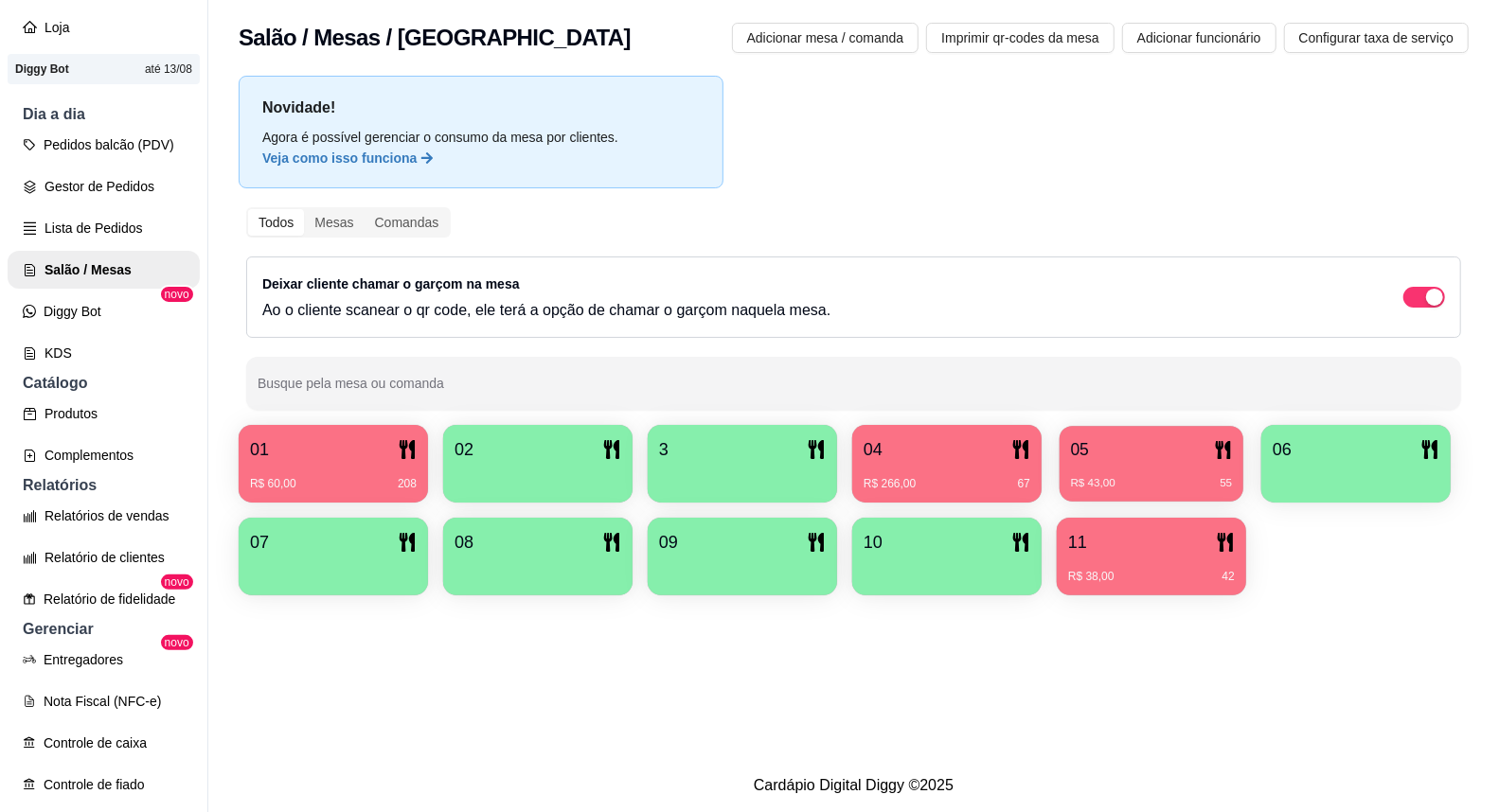 click on "05" at bounding box center [1151, 450] 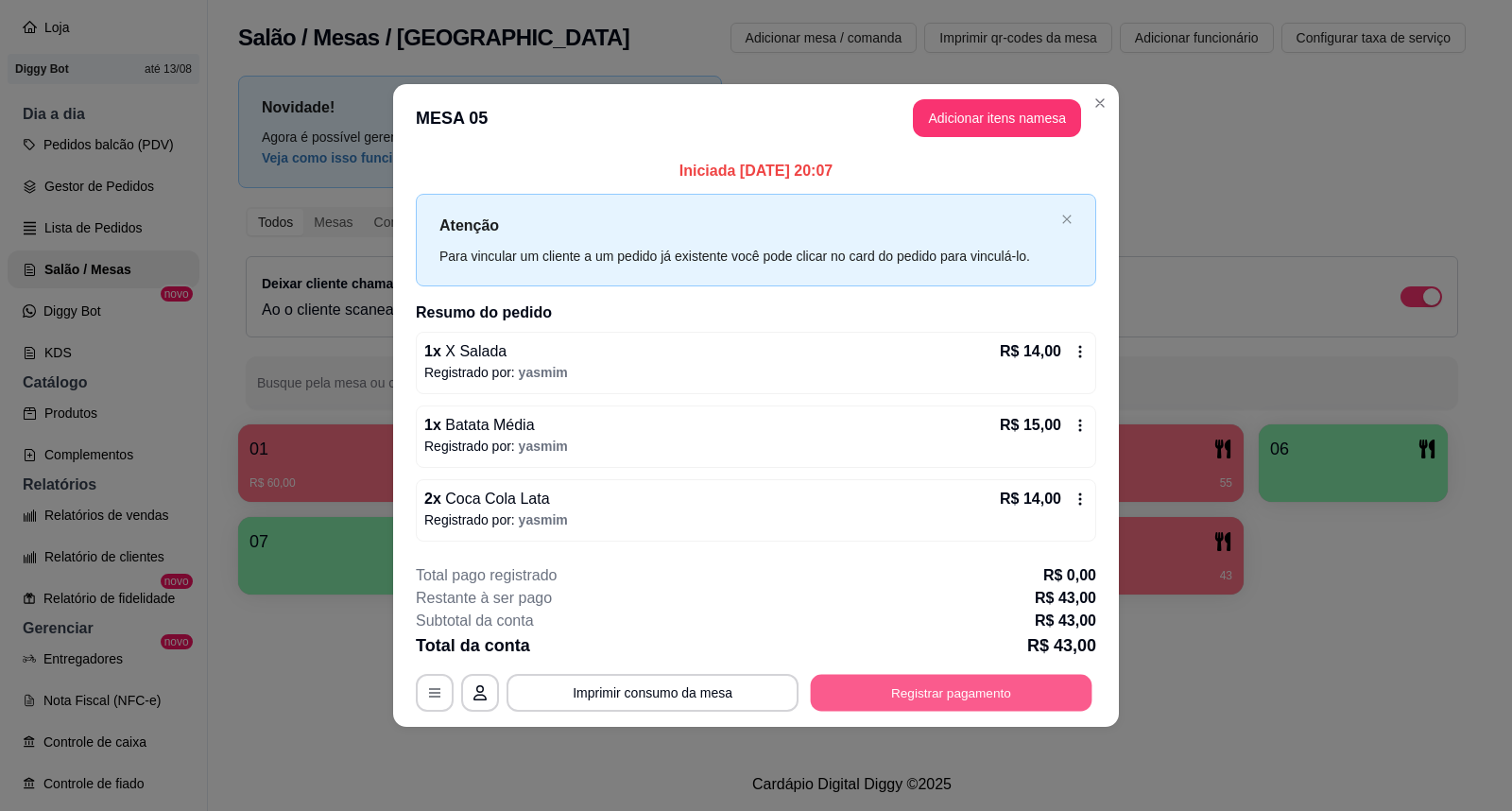 click on "Registrar pagamento" at bounding box center (952, 692) 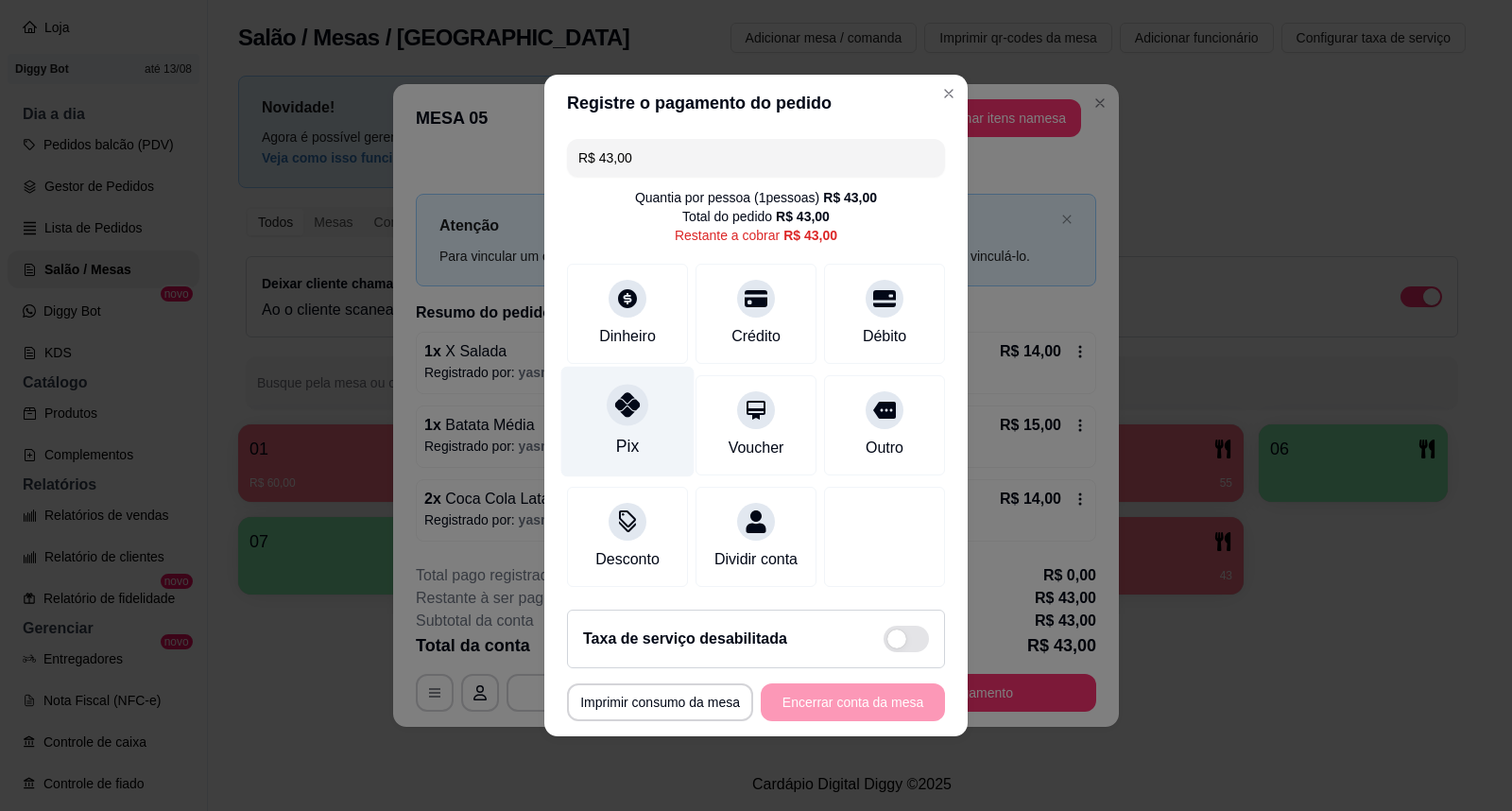 click at bounding box center (627, 405) 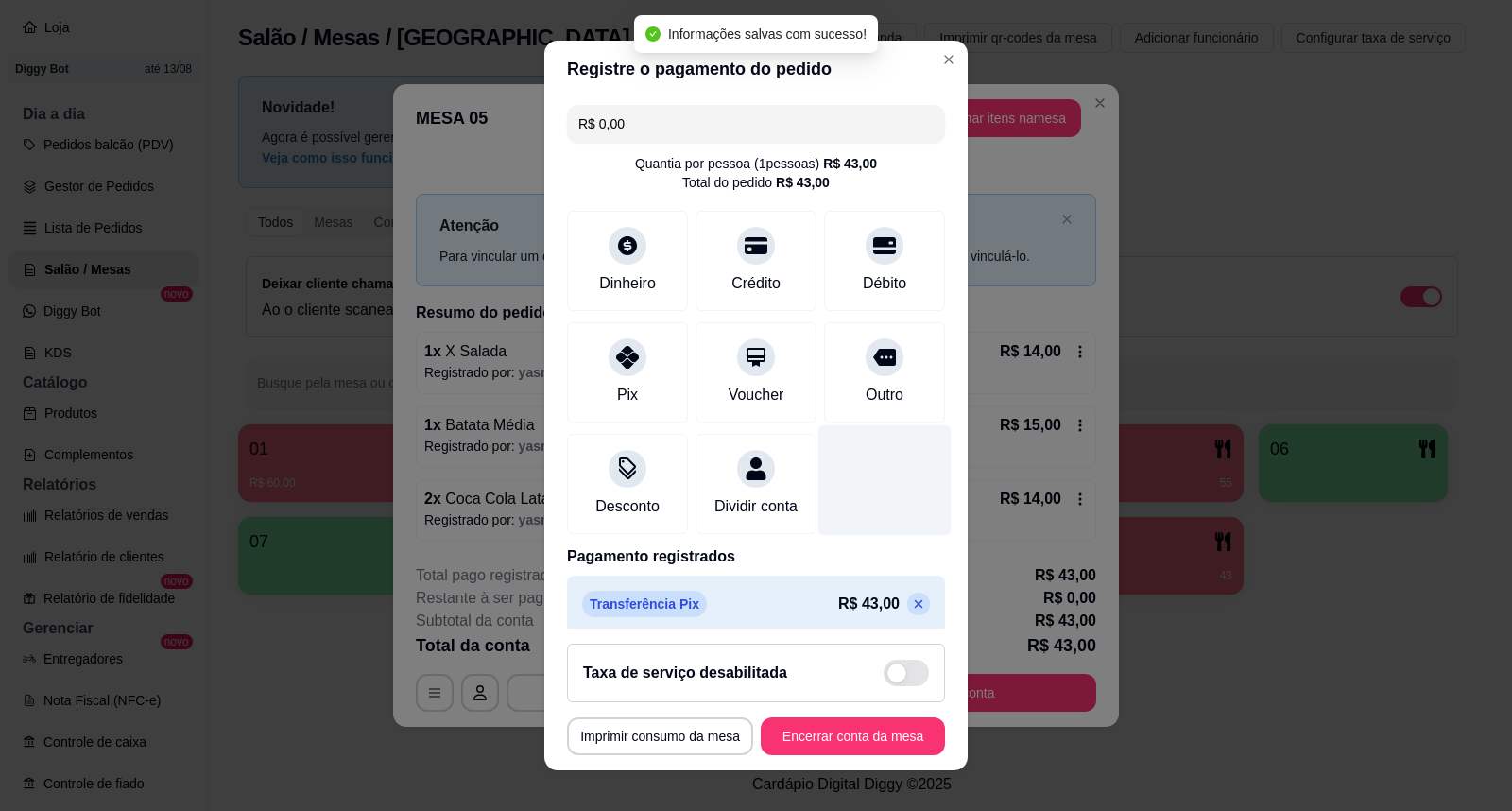 type on "R$ 0,00" 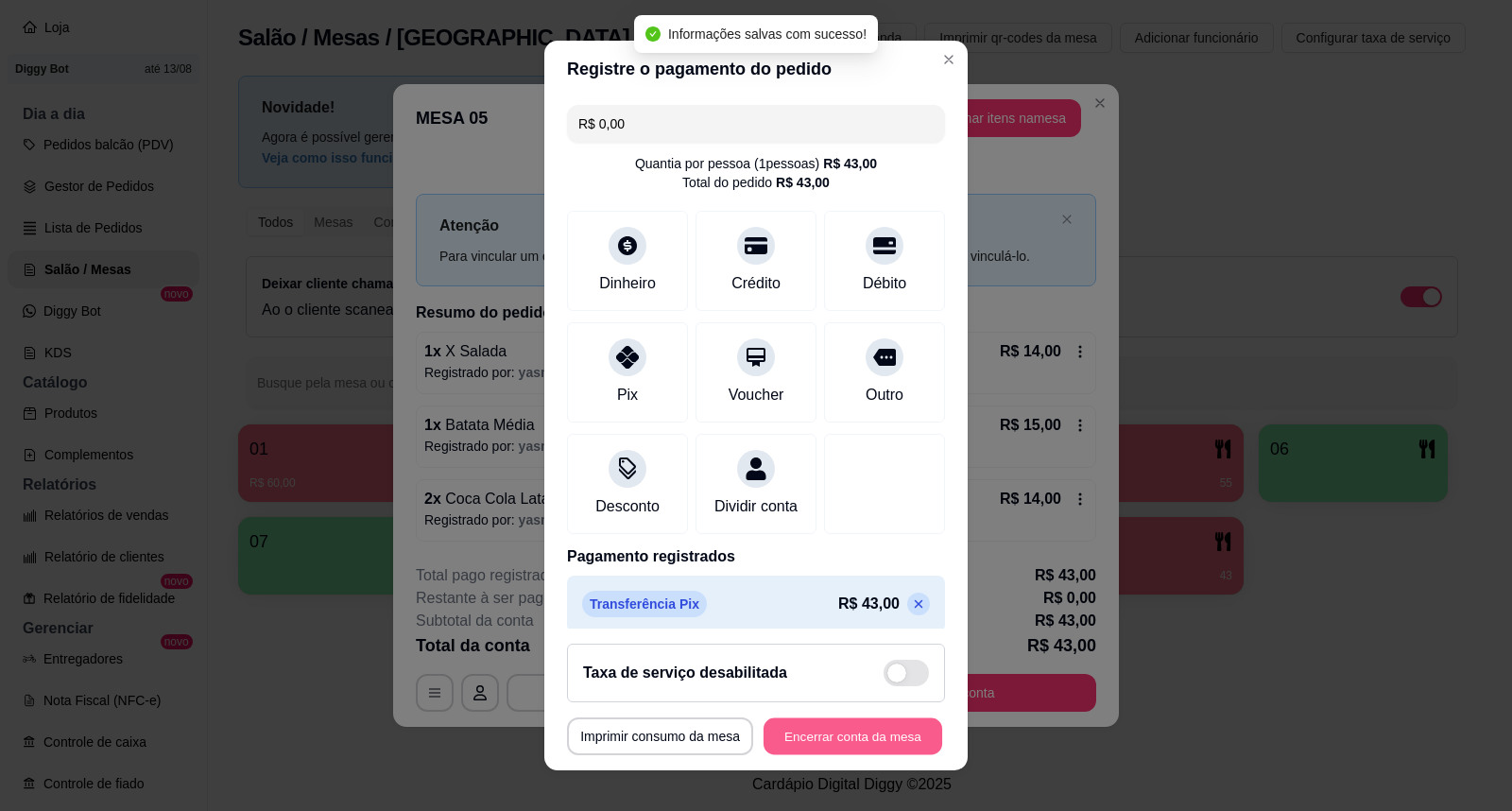 click on "Encerrar conta da mesa" at bounding box center [852, 736] 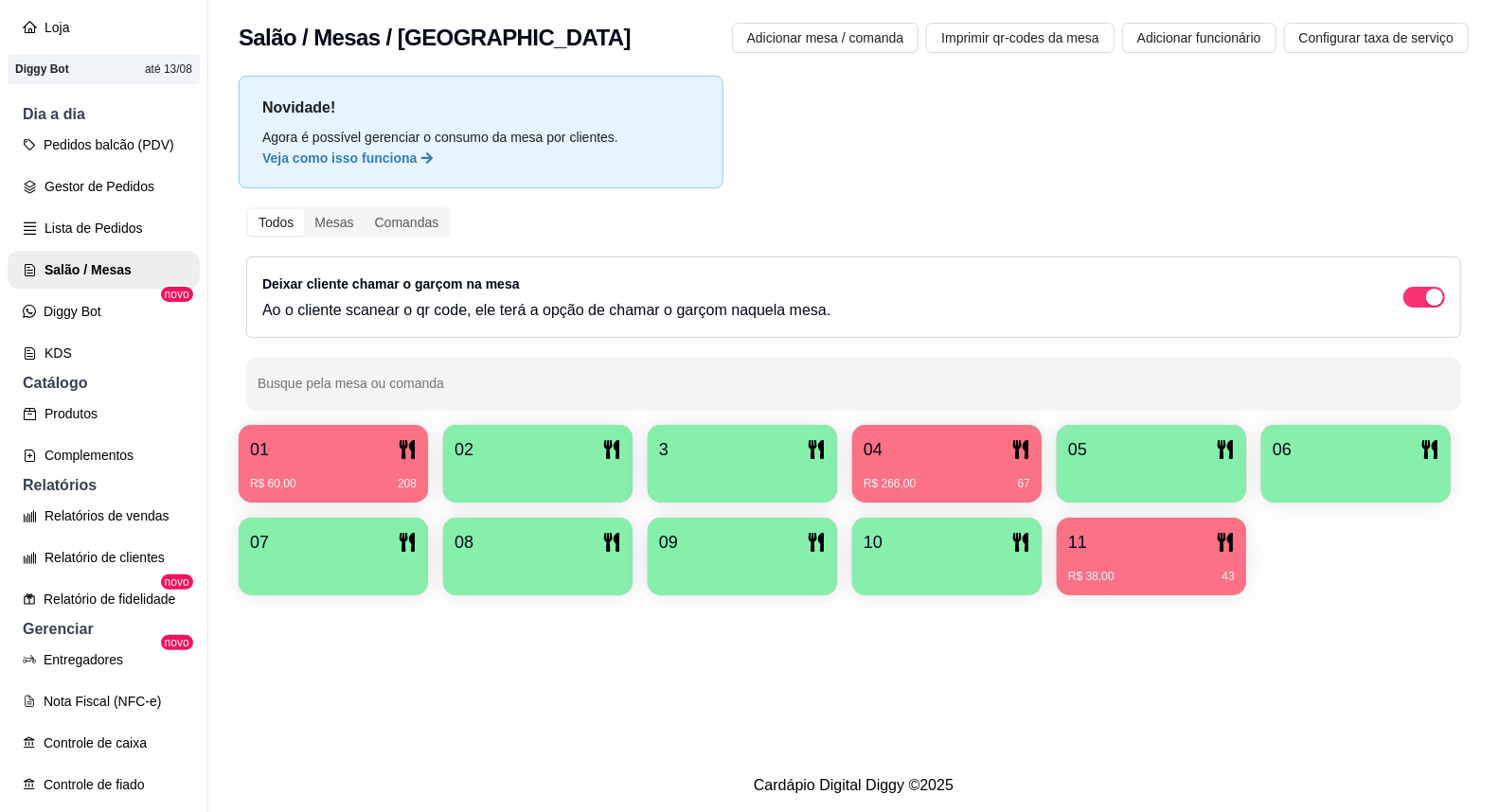 click on "Novidade! Agora é possível gerenciar o consumo da mesa por clientes.   Veja como isso funciona Todos Mesas Comandas Deixar cliente chamar o garçom na mesa Ao o cliente scanear o qr code, ele terá a opção de chamar o garçom naquela mesa. Busque pela mesa ou comanda
01 R$ 60,00 208 02 3 04 R$ 266,00 67 05 06 07 08 09 10 11 R$ 38,00 43" at bounding box center (853, 341) 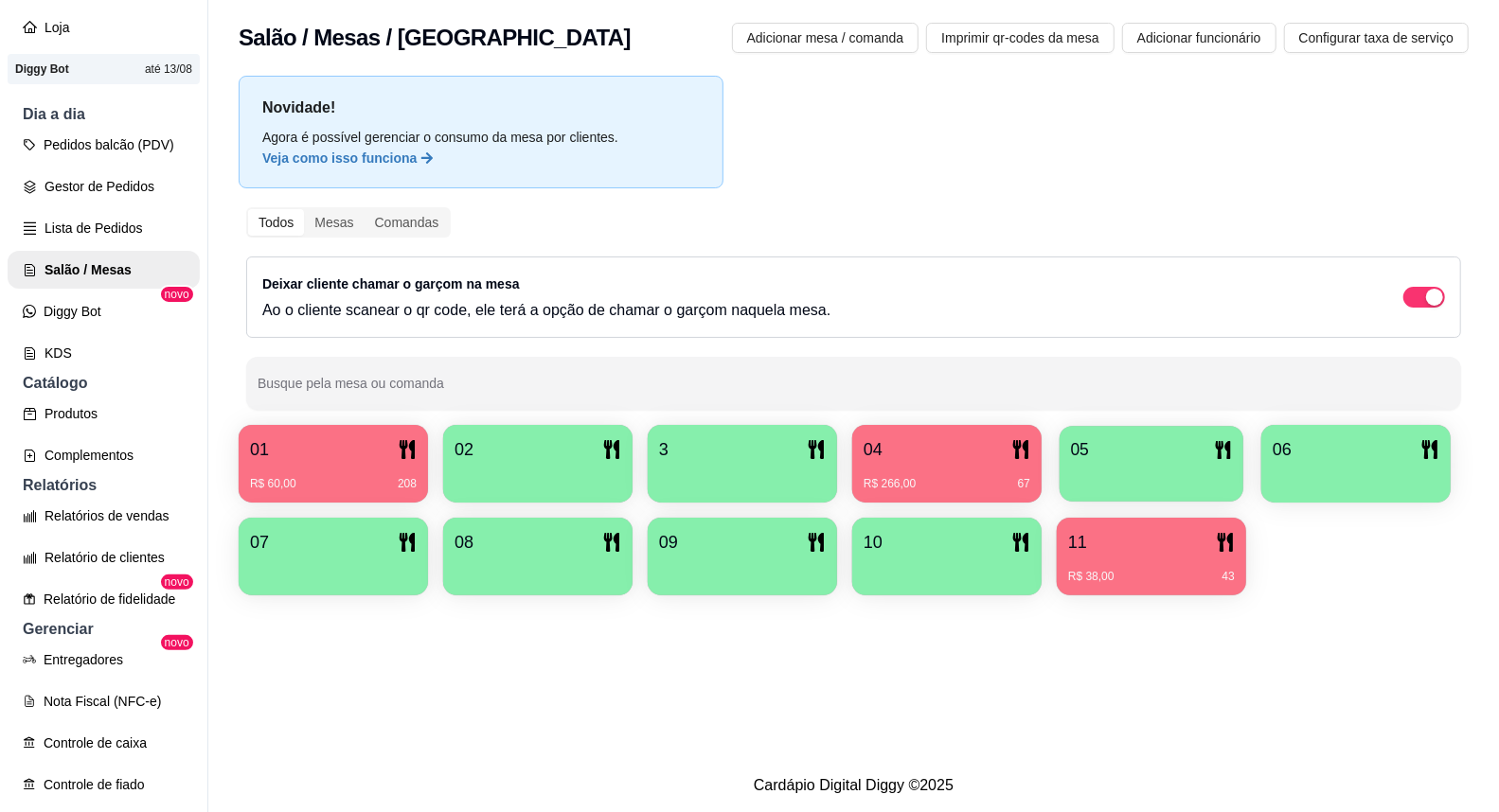 click on "05" at bounding box center [1151, 464] 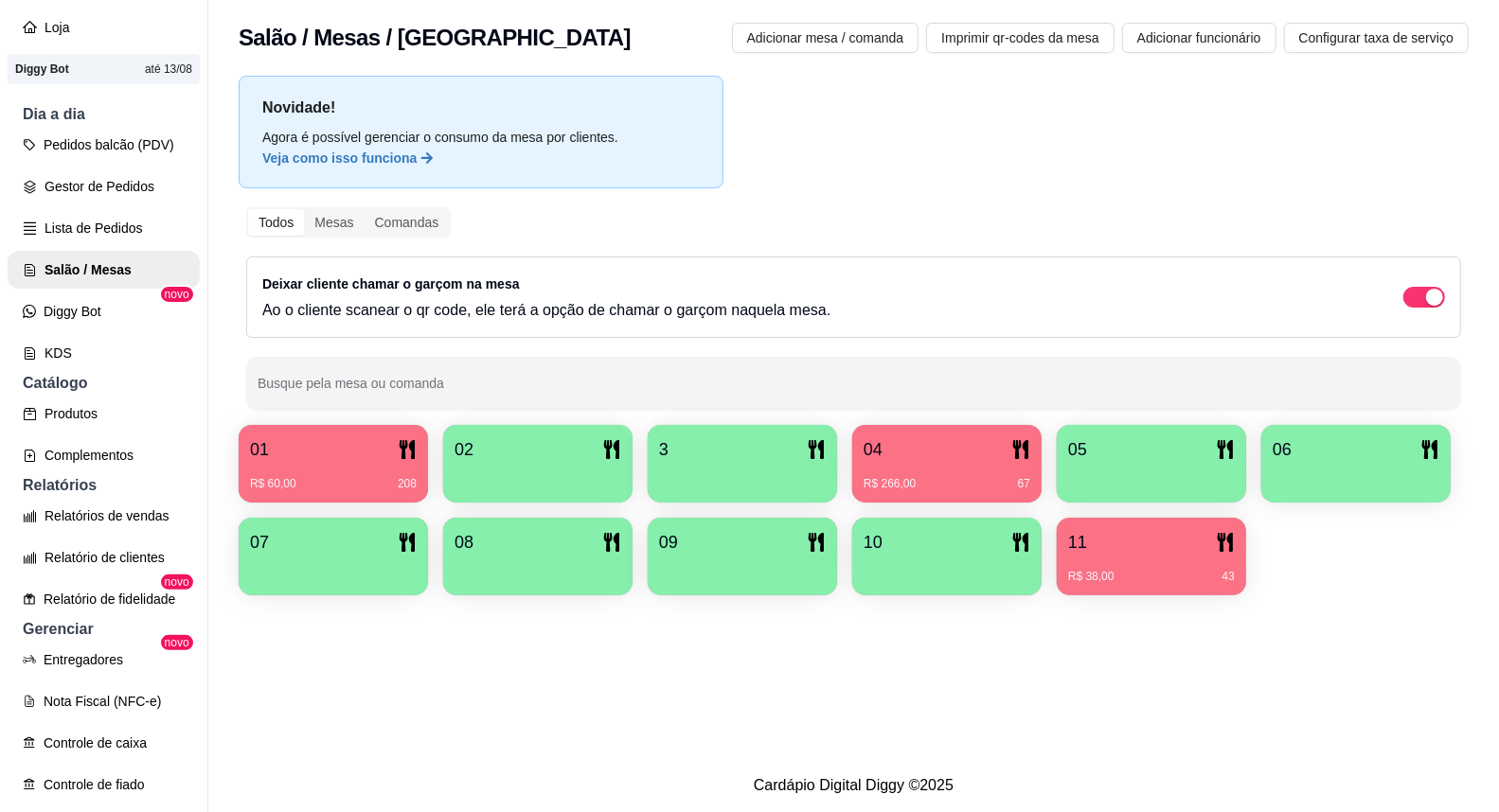 click on "05" at bounding box center [1151, 464] 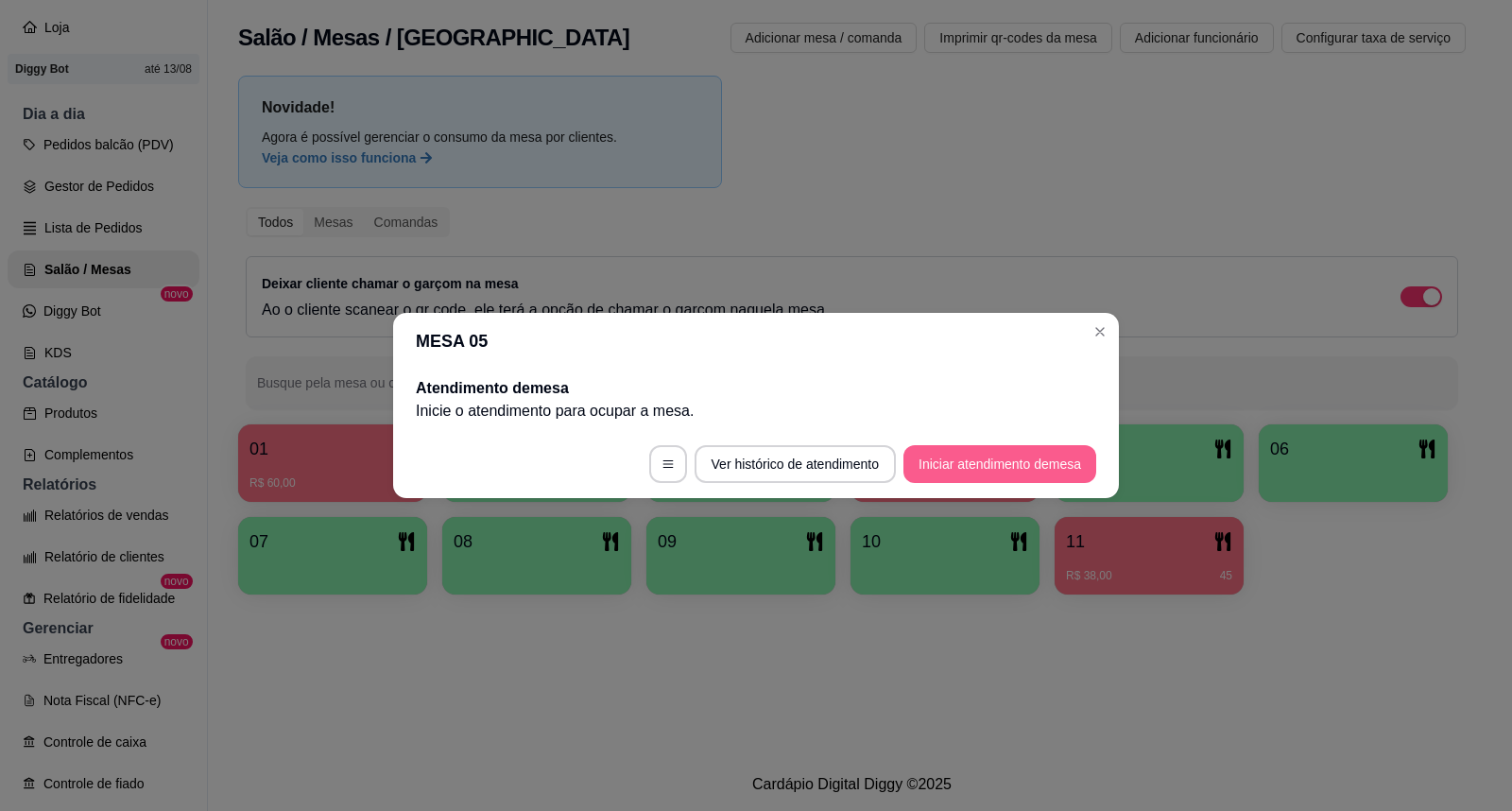 click on "Iniciar atendimento de  mesa" at bounding box center (1000, 464) 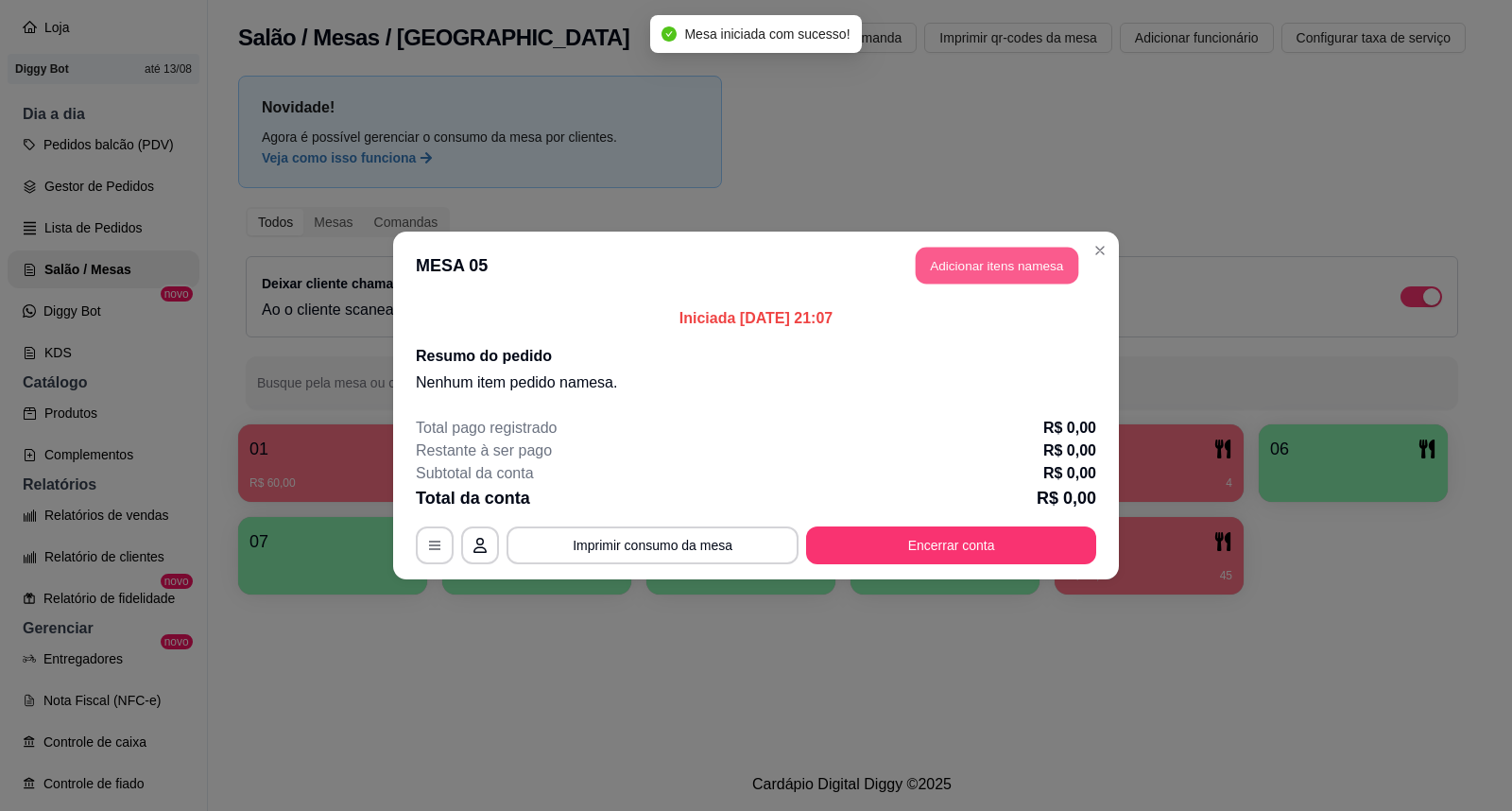 click on "Adicionar itens na  mesa" at bounding box center [997, 266] 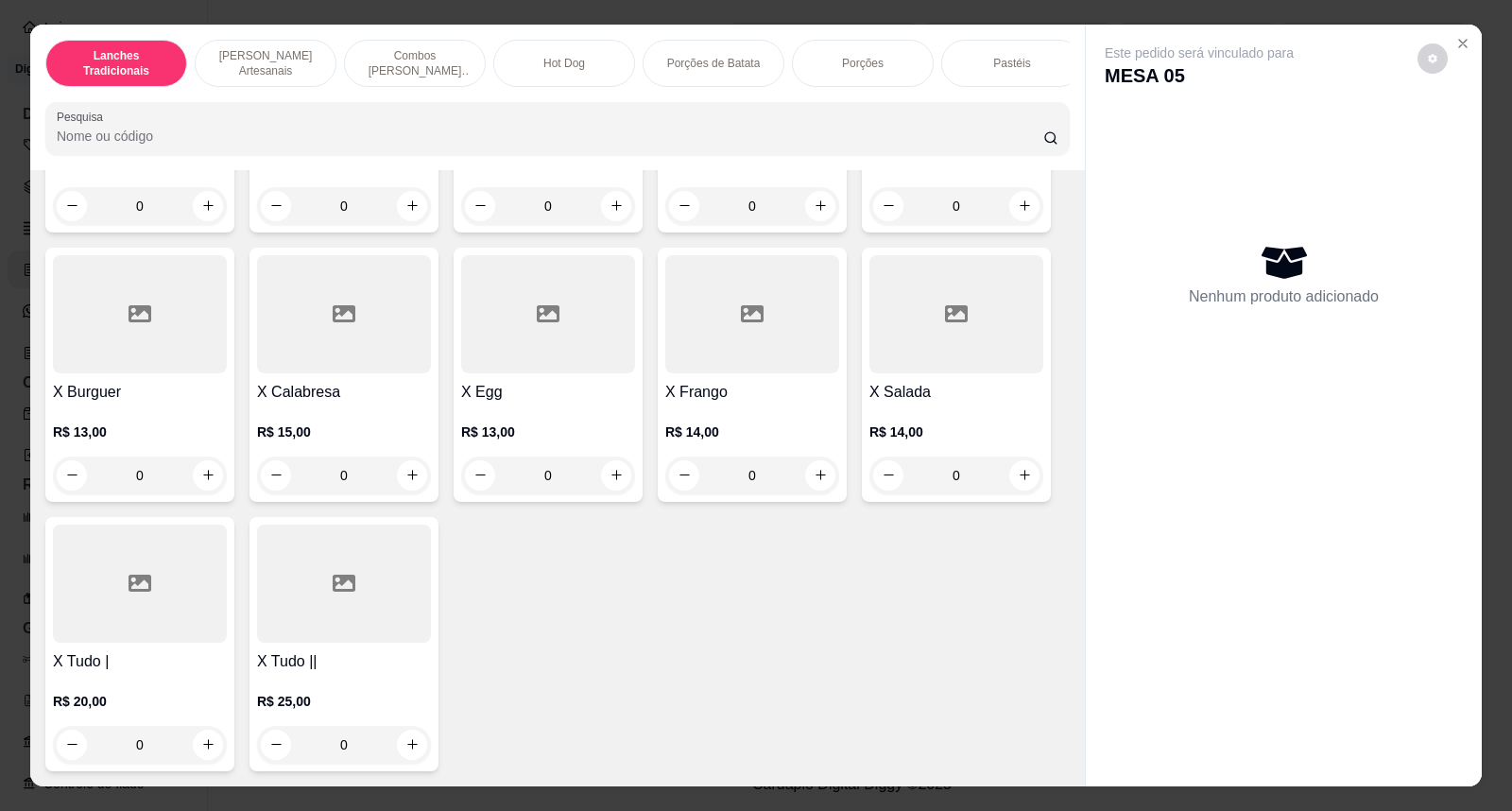 scroll, scrollTop: 210, scrollLeft: 0, axis: vertical 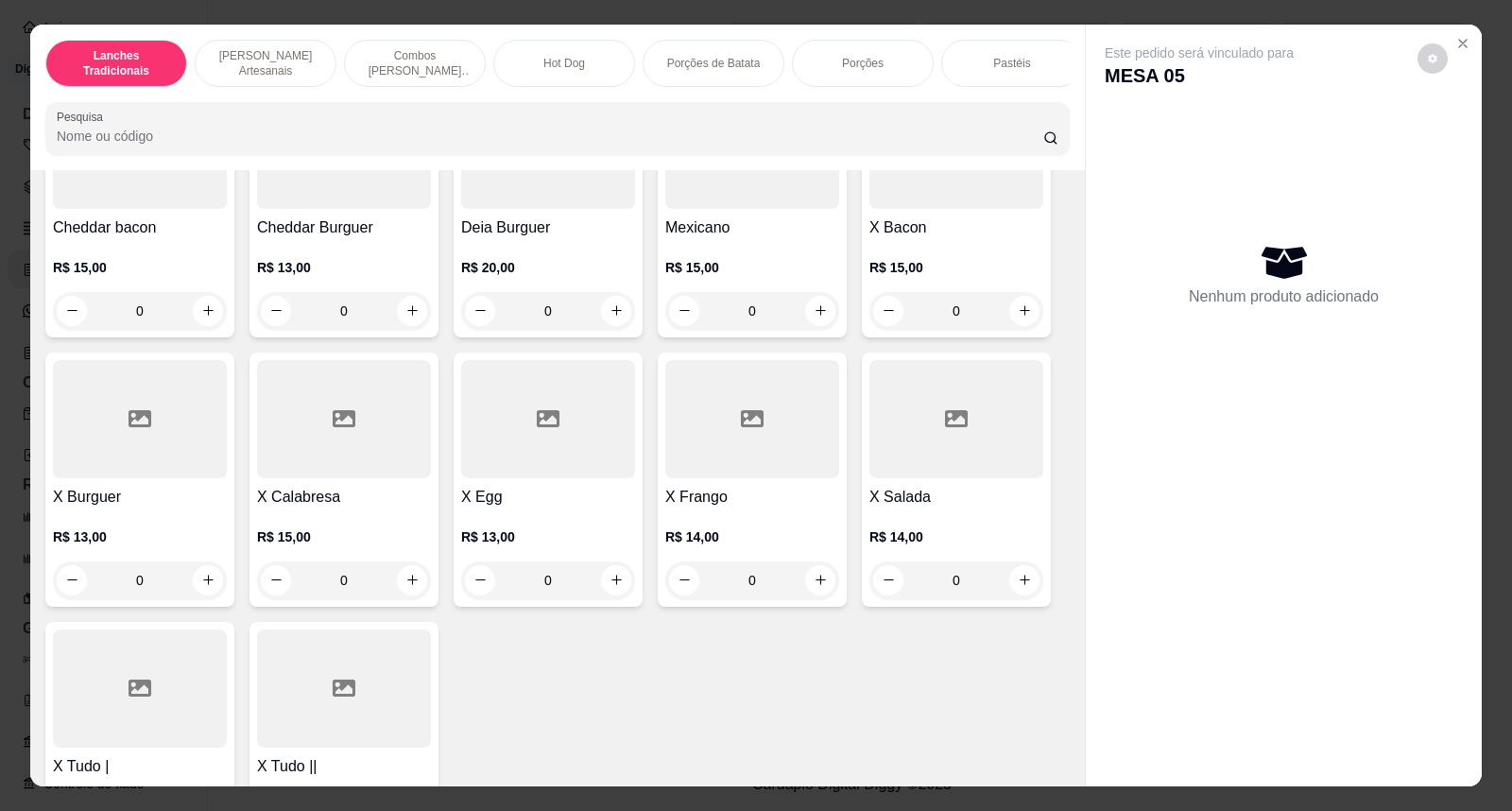 click on "R$ 14,00 0" at bounding box center [956, 554] 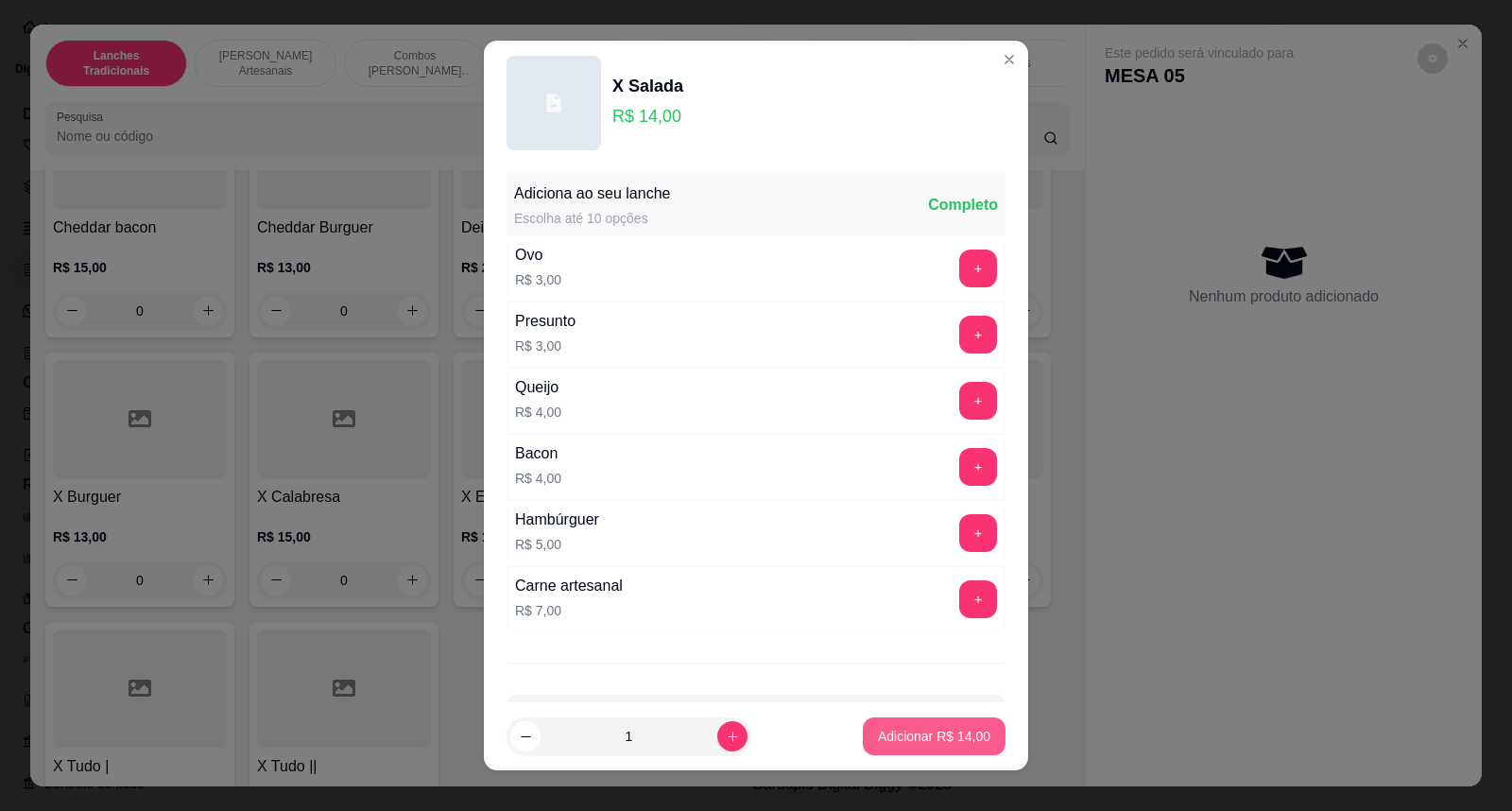 click on "Adicionar   R$ 14,00" at bounding box center (934, 736) 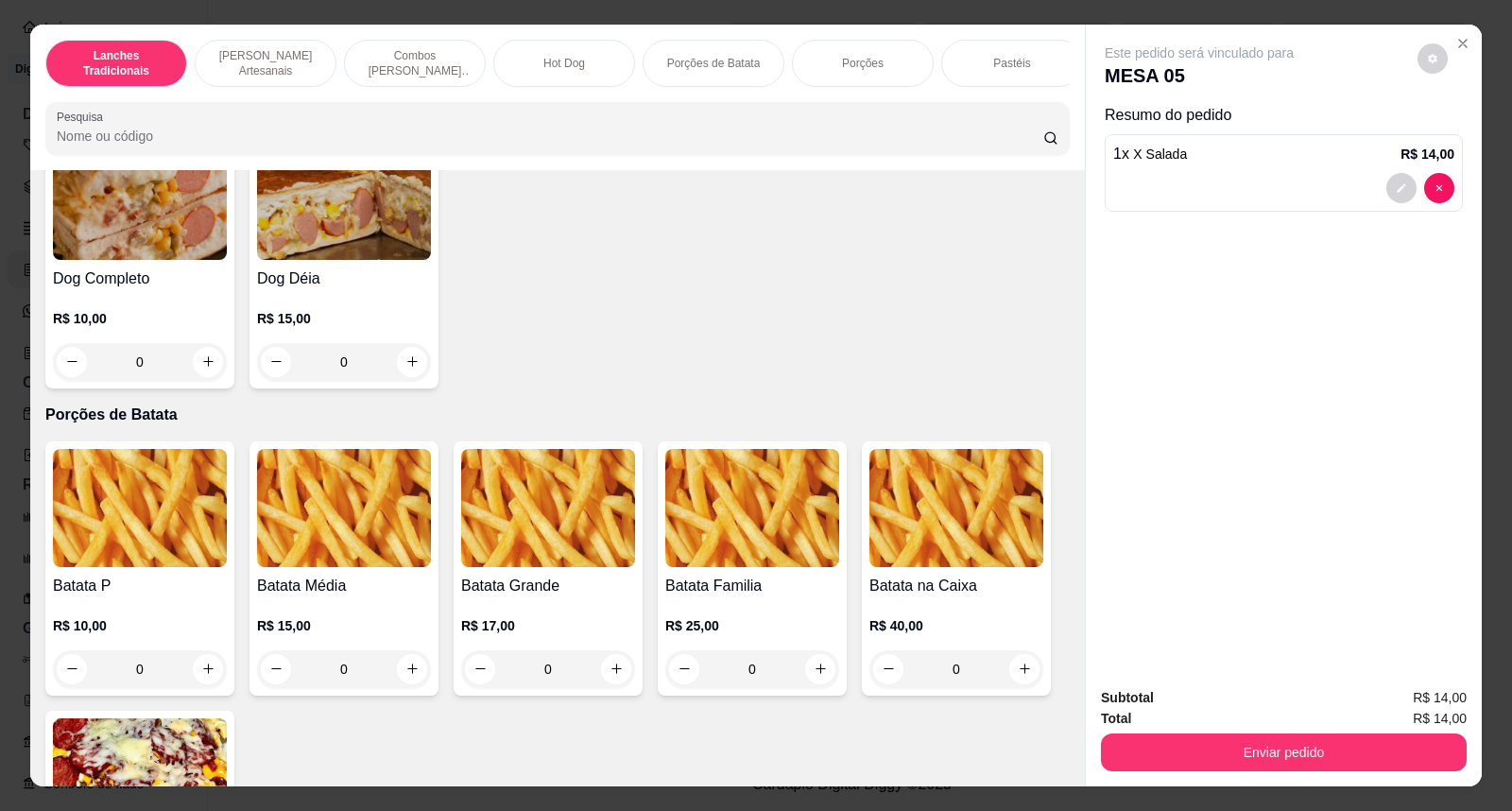 scroll, scrollTop: 2310, scrollLeft: 0, axis: vertical 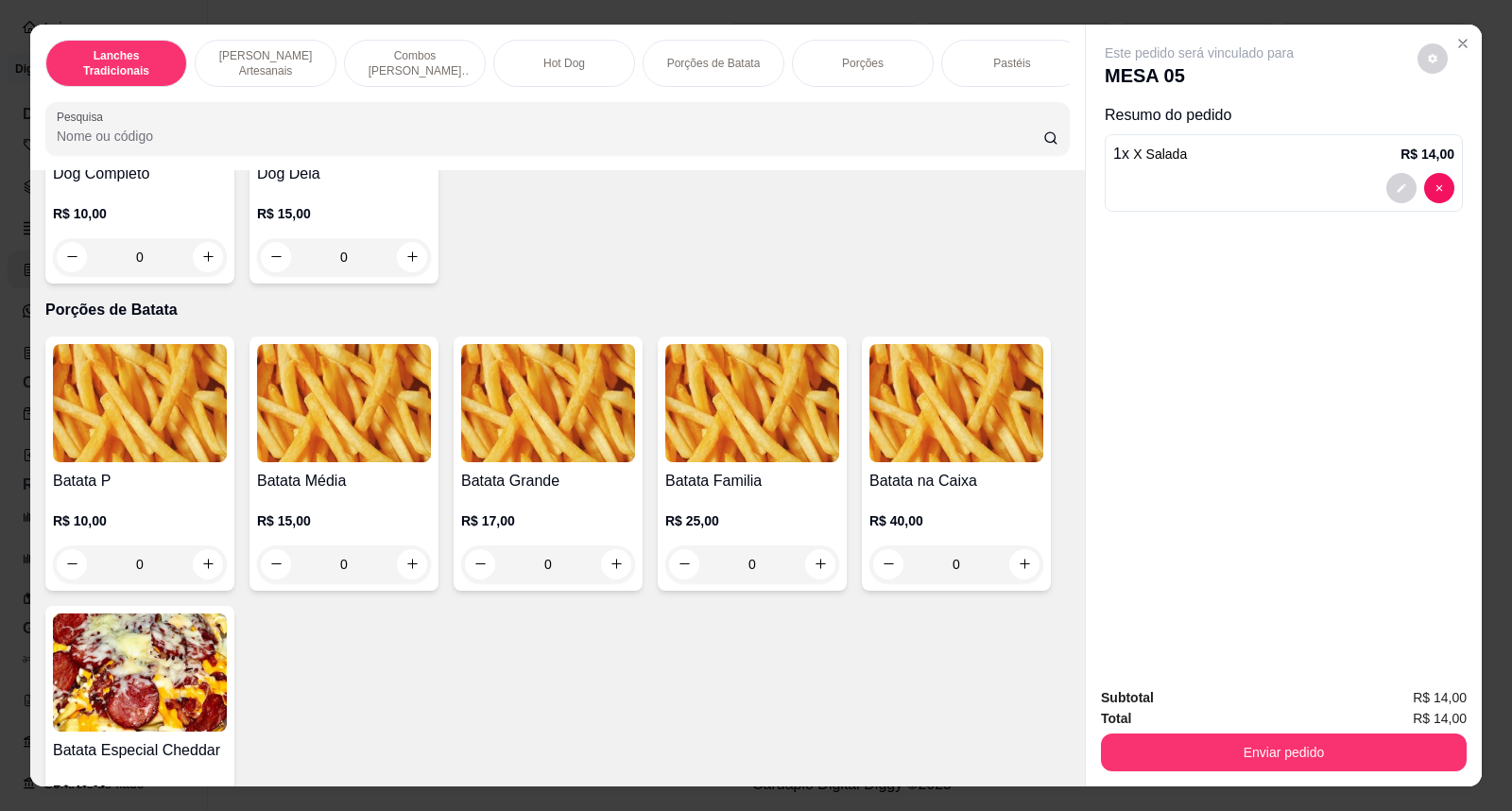 click at bounding box center [344, 403] 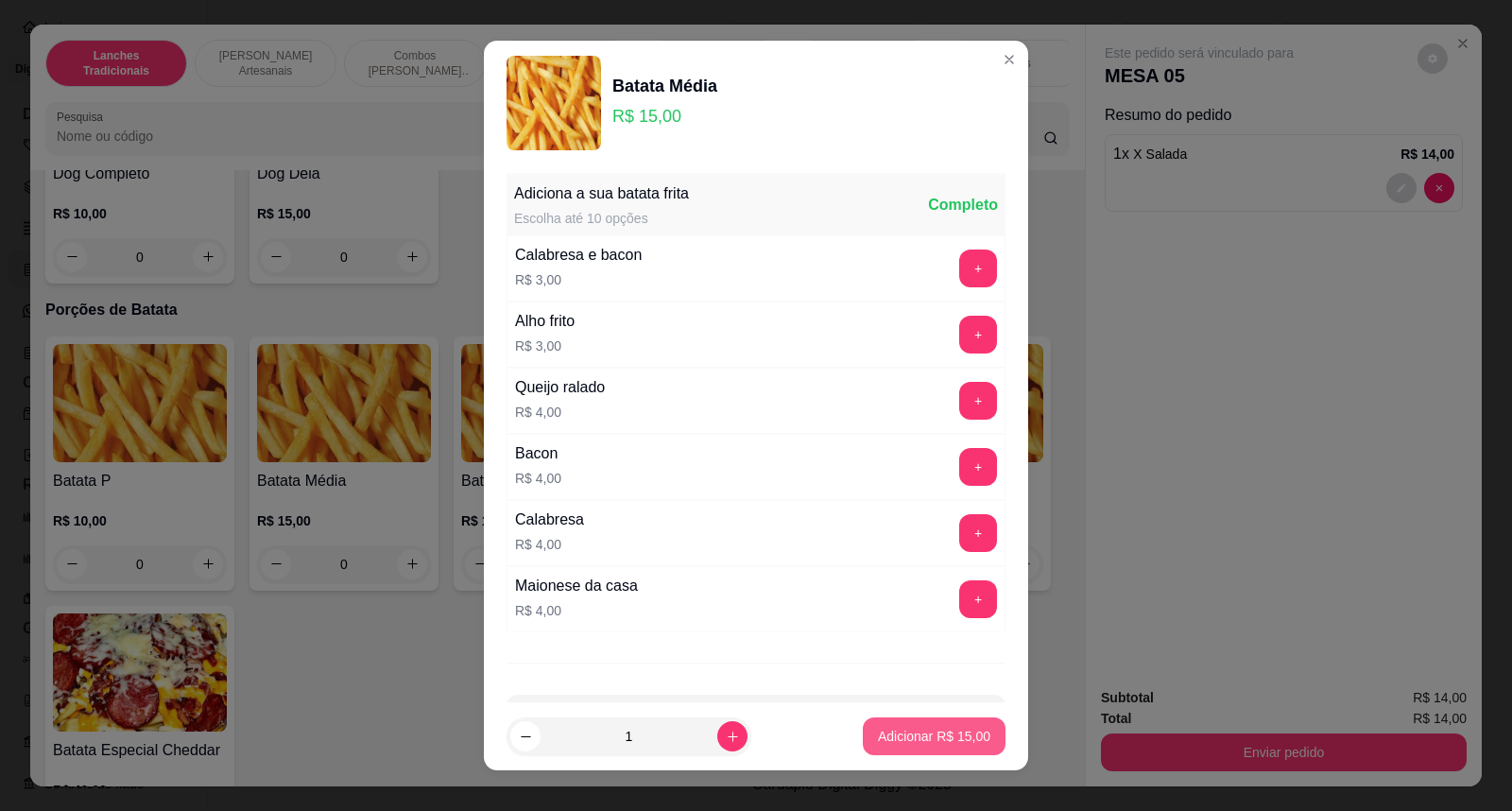 click on "Adicionar   R$ 15,00" at bounding box center [934, 736] 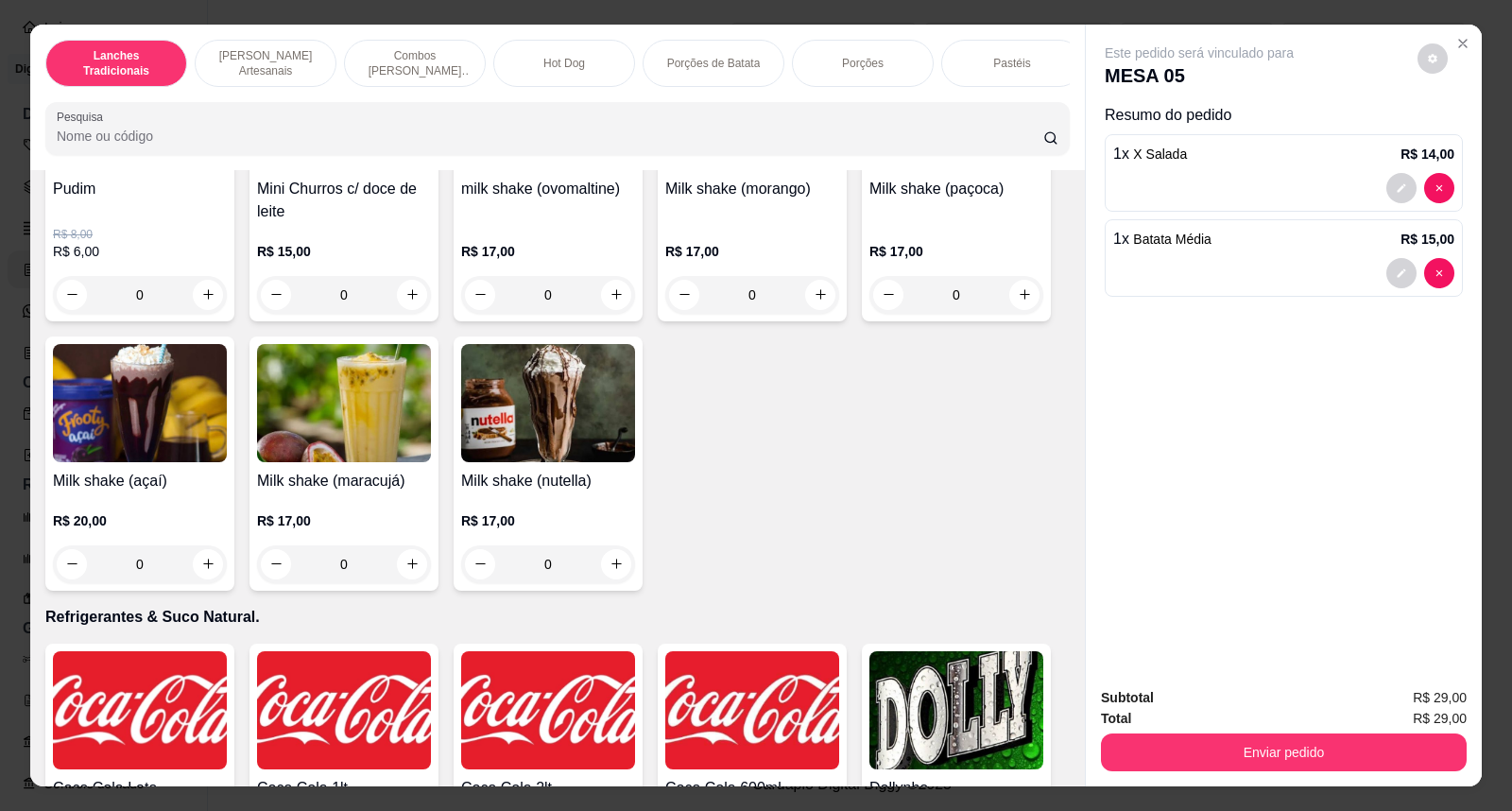 scroll, scrollTop: 4515, scrollLeft: 0, axis: vertical 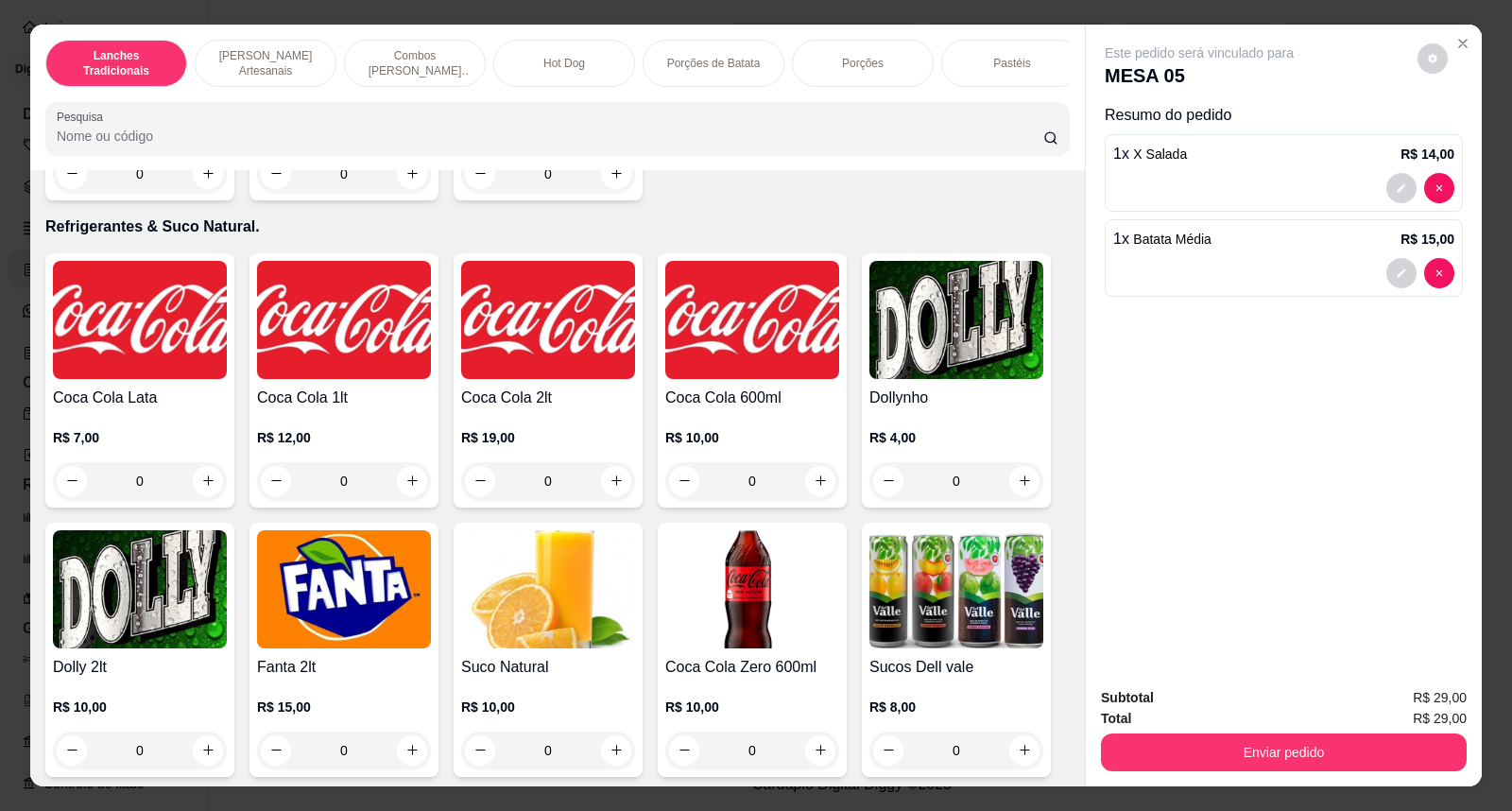 click at bounding box center (140, 319) 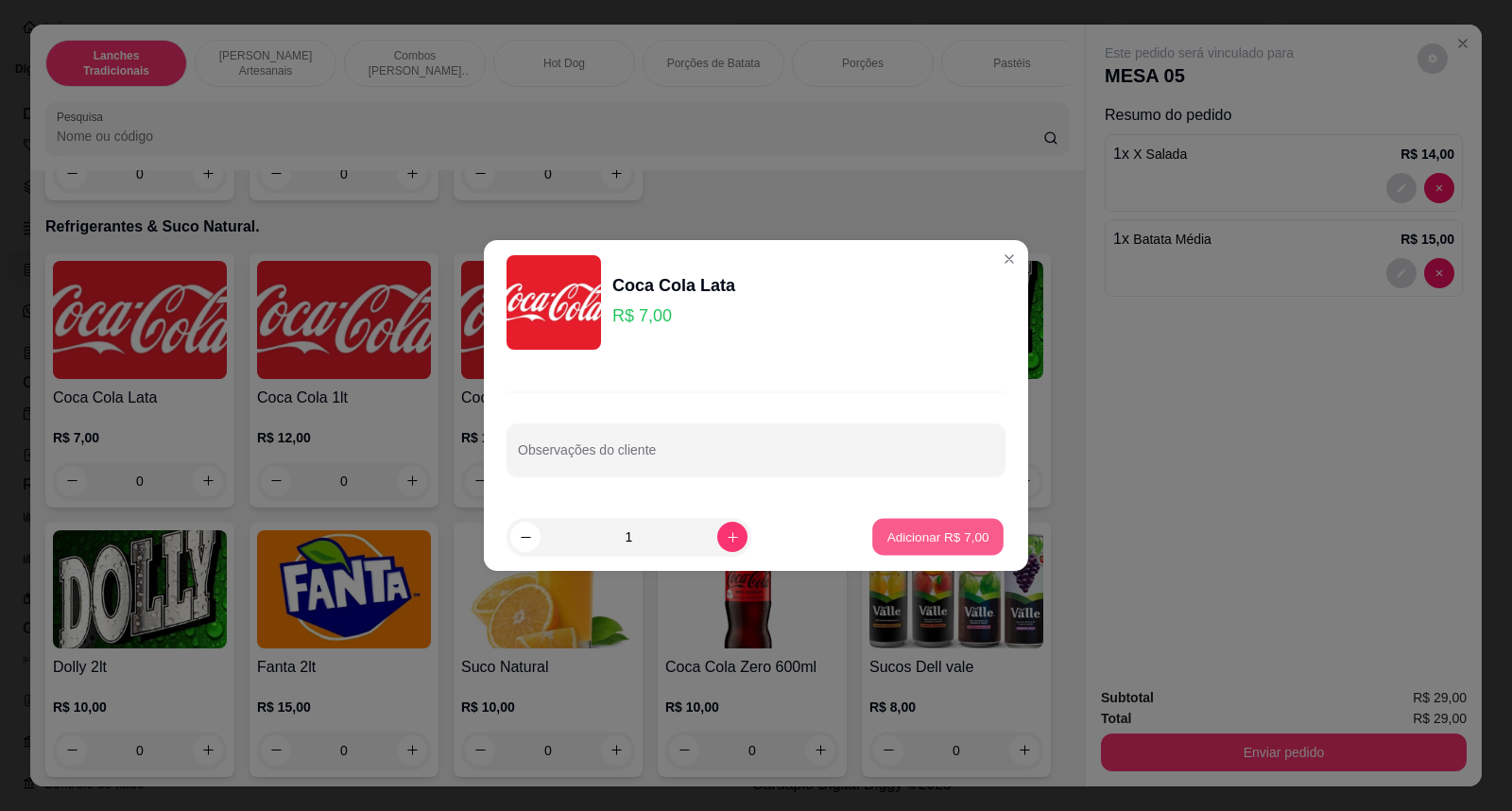 click on "Adicionar   R$ 7,00" at bounding box center [937, 537] 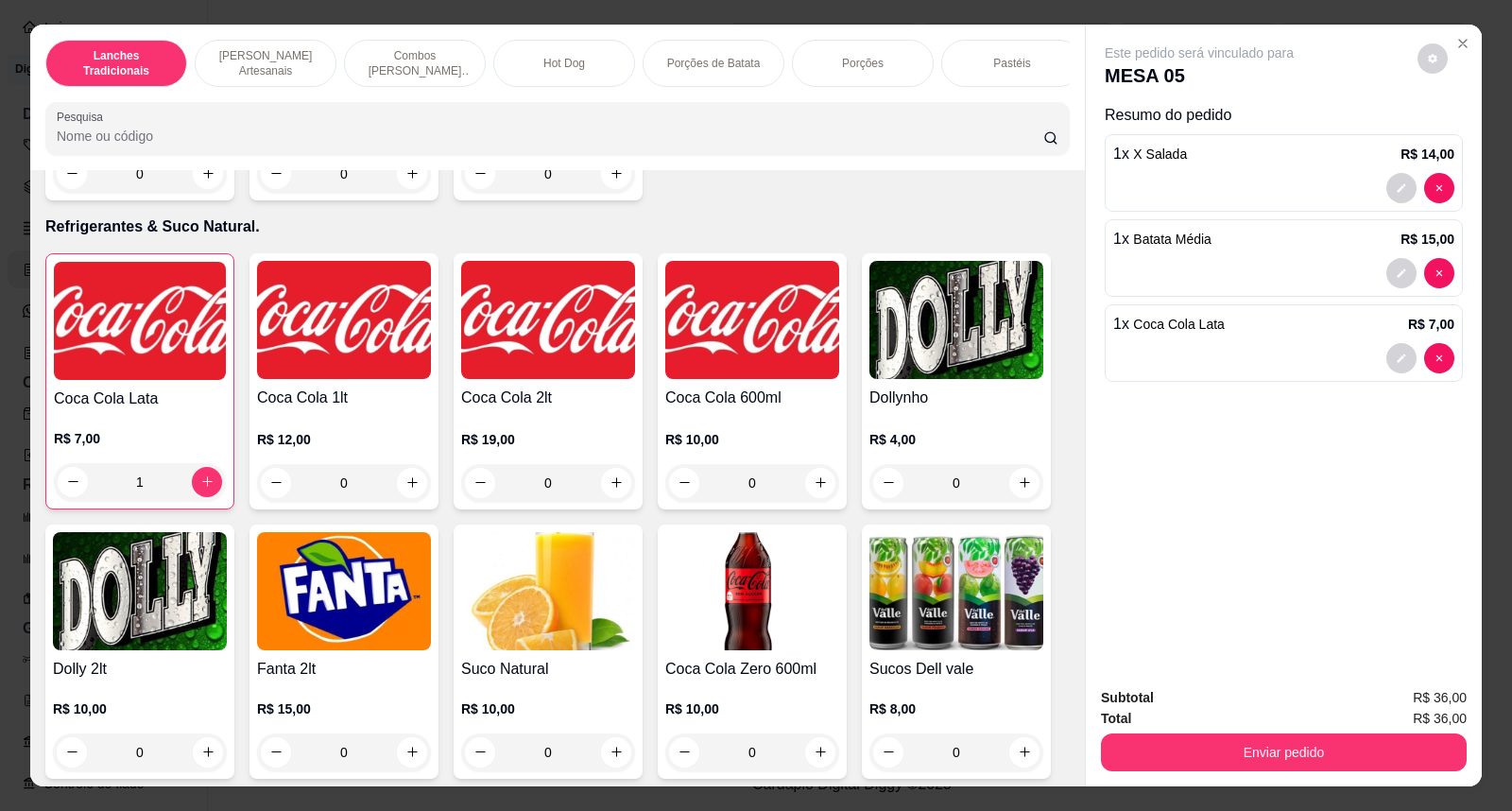 click at bounding box center [140, 320] 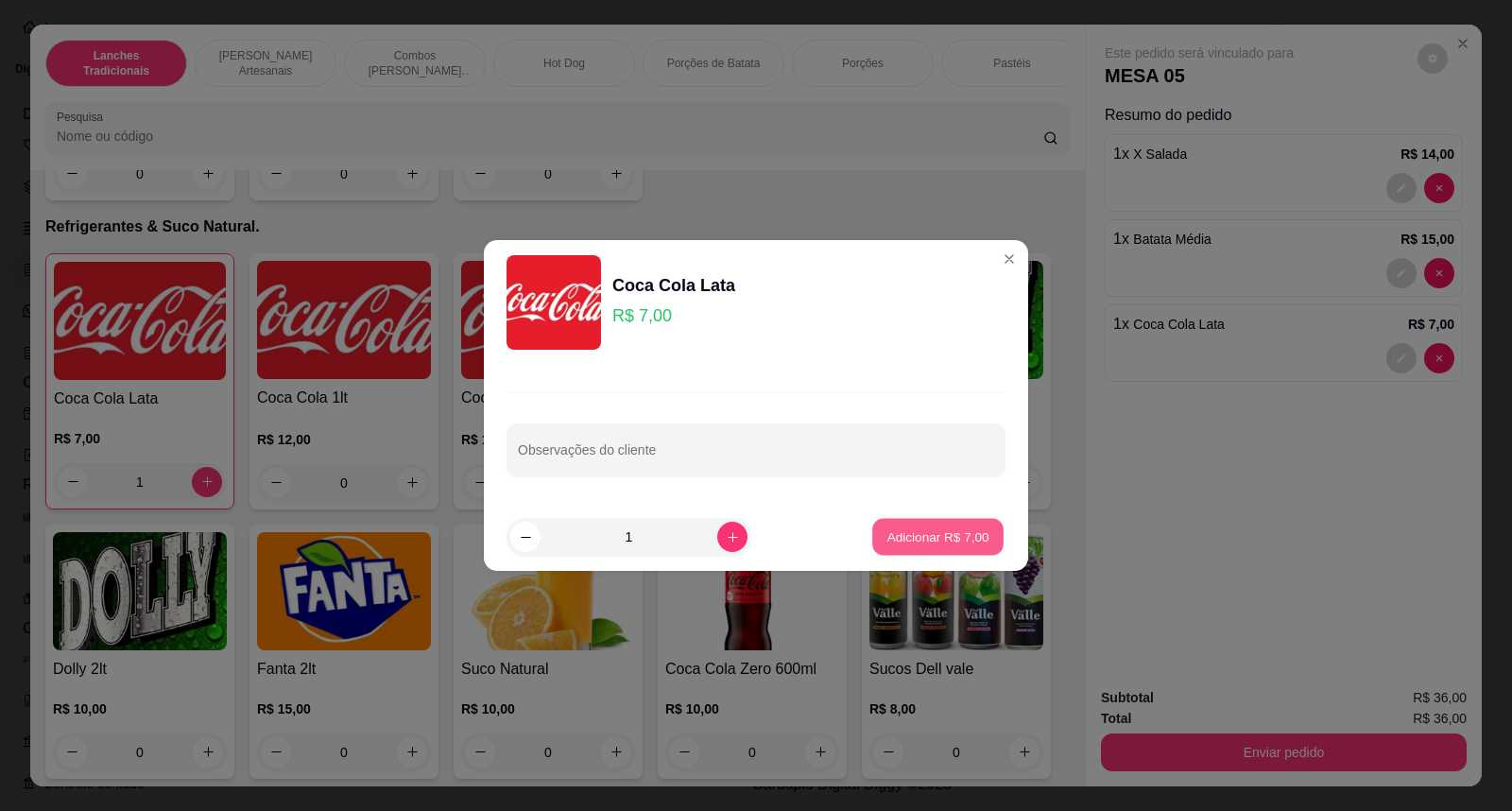 click on "Adicionar   R$ 7,00" at bounding box center (937, 537) 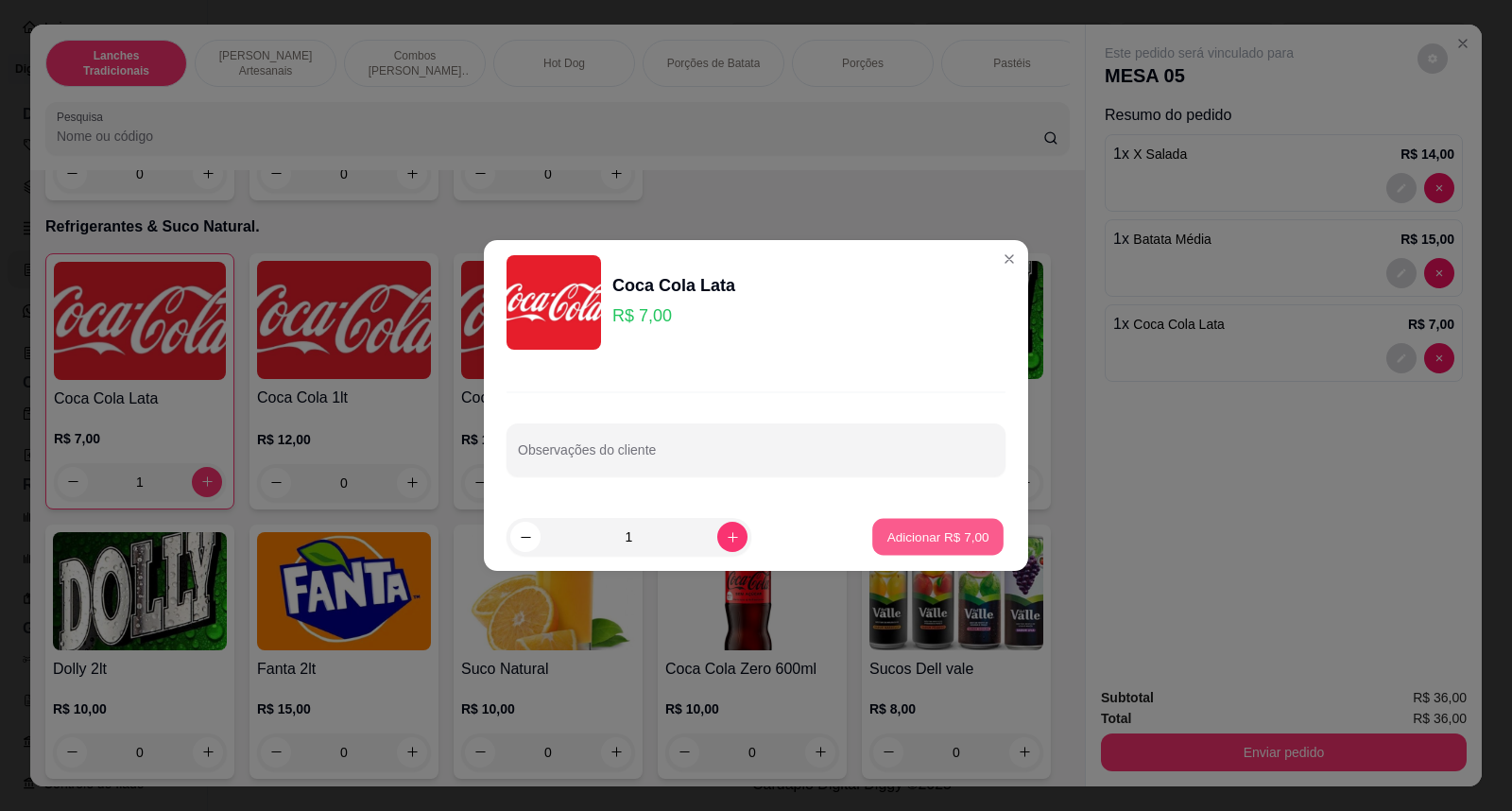 type on "2" 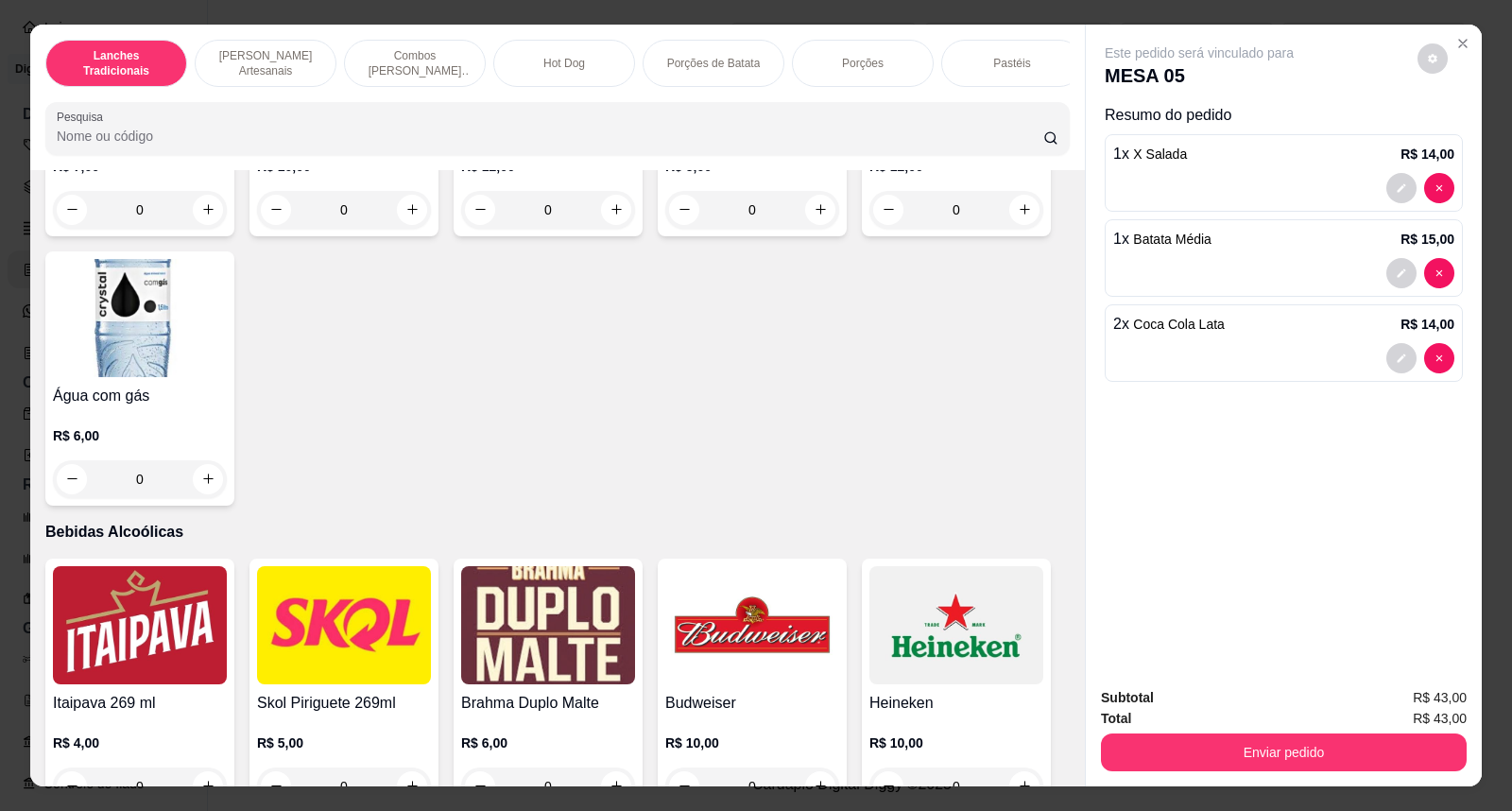 scroll, scrollTop: 5356, scrollLeft: 0, axis: vertical 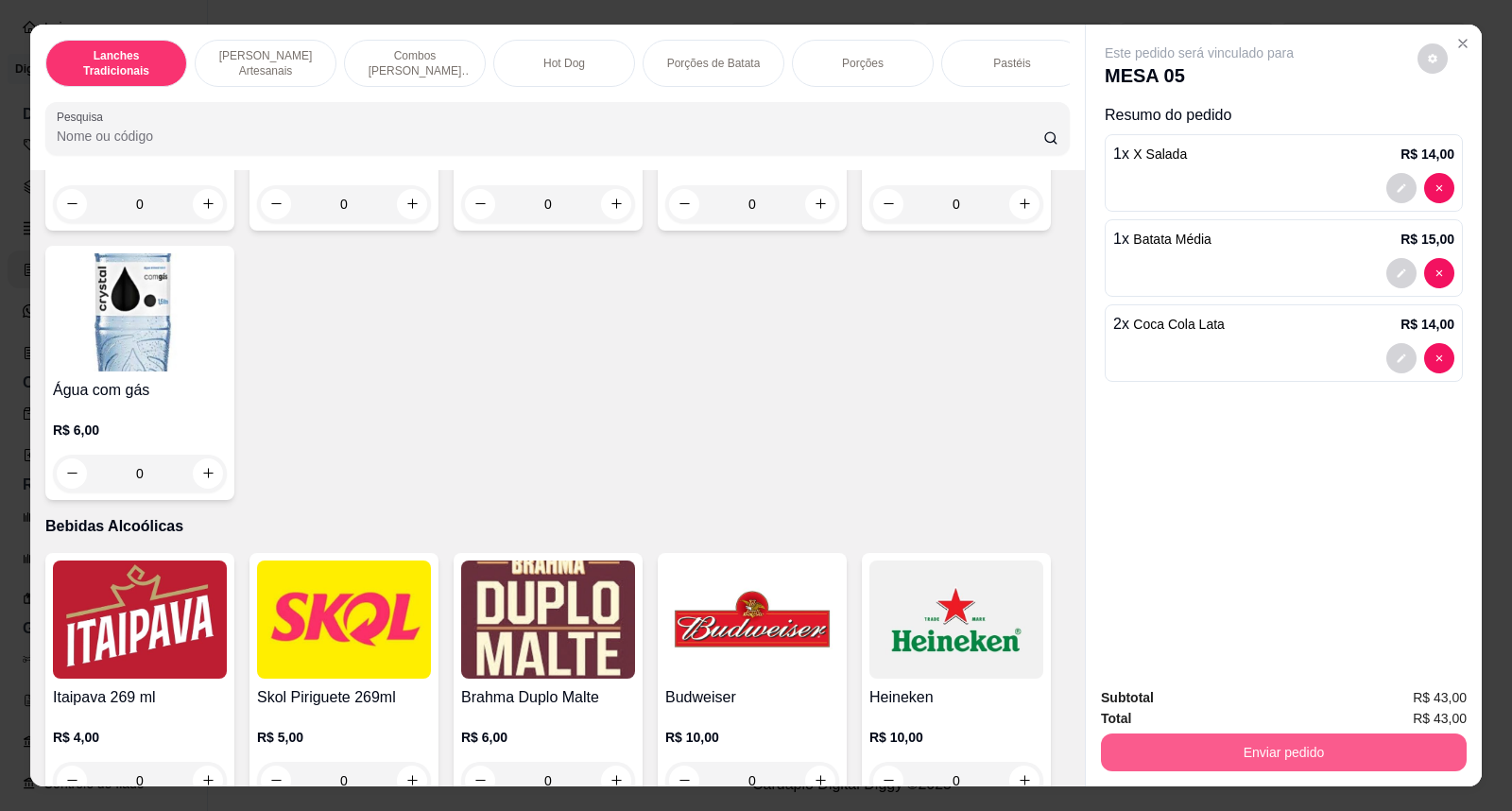 click on "Enviar pedido" at bounding box center [1283, 752] 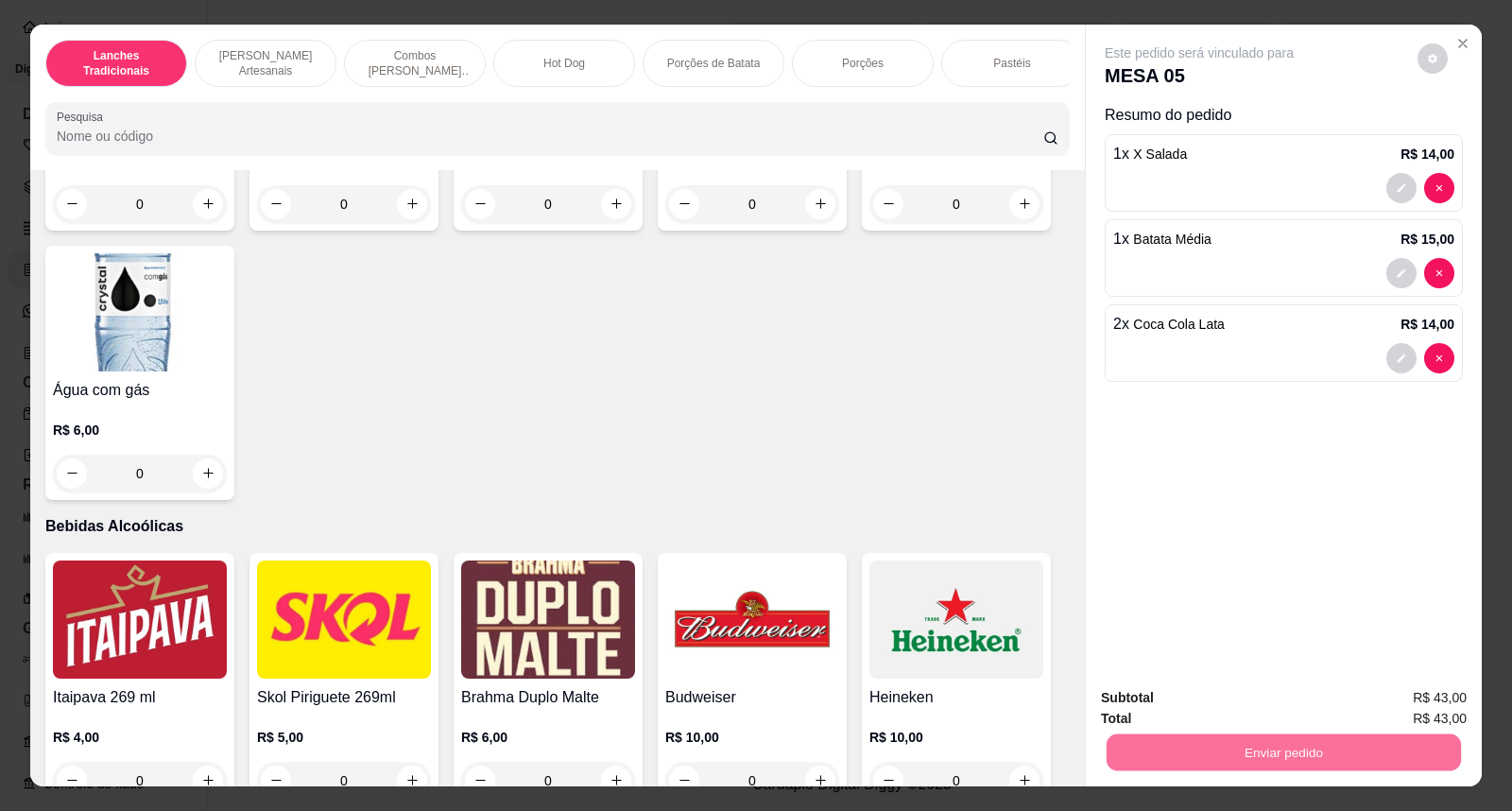click on "Não registrar e enviar pedido" at bounding box center [1221, 706] 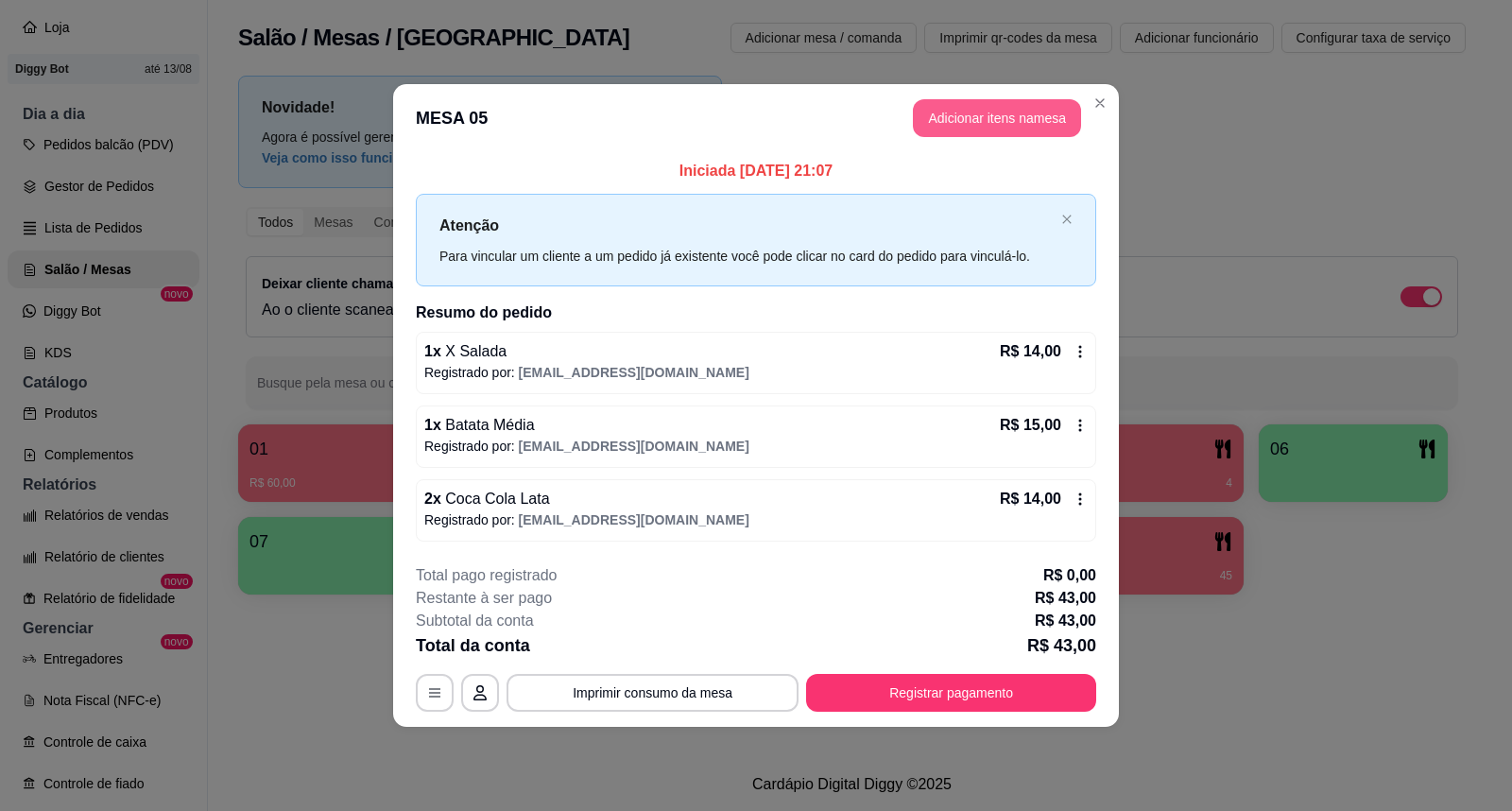click on "Adicionar itens na  mesa" at bounding box center (997, 118) 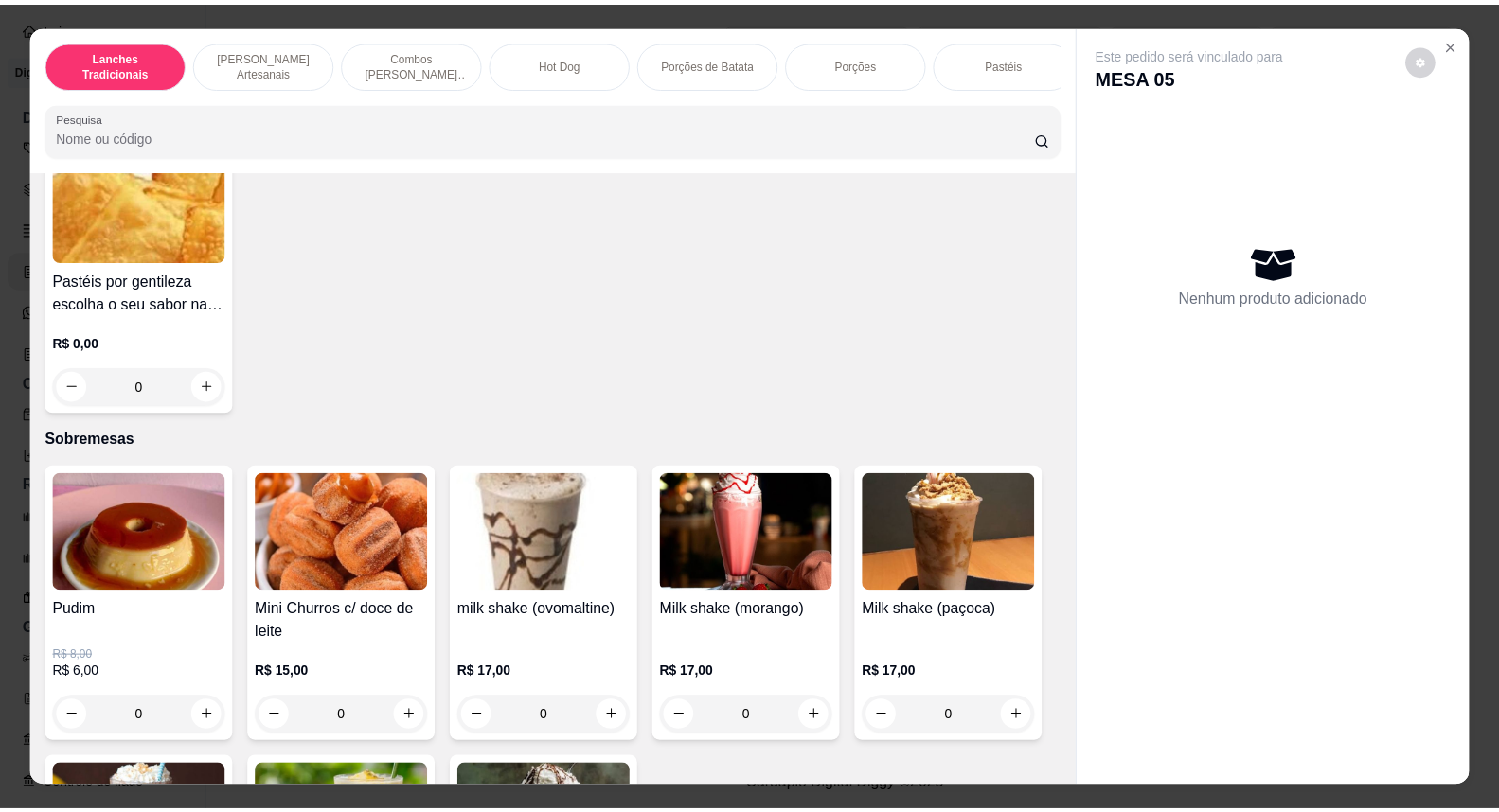 scroll, scrollTop: 3891, scrollLeft: 0, axis: vertical 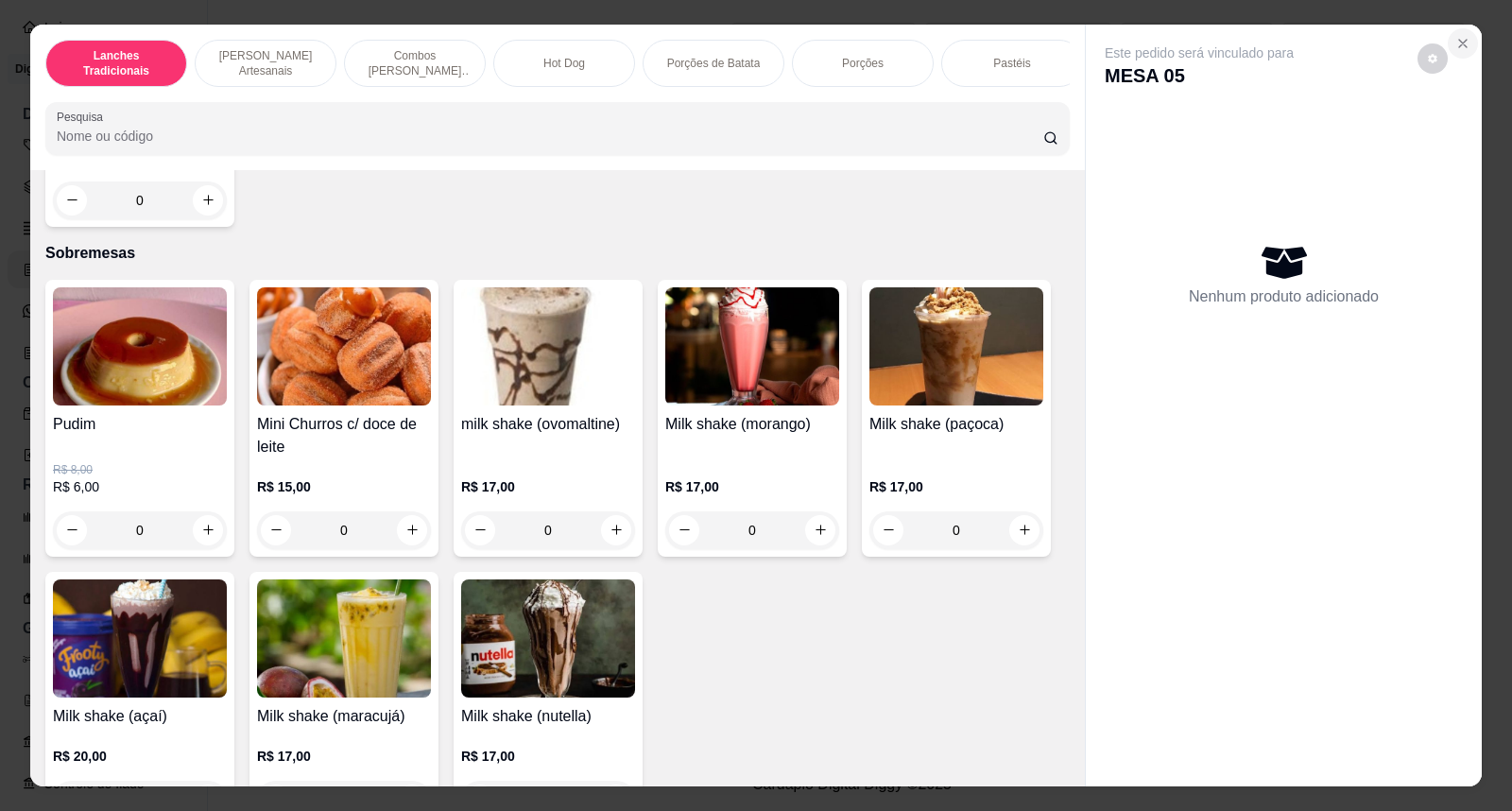 click at bounding box center (1463, 43) 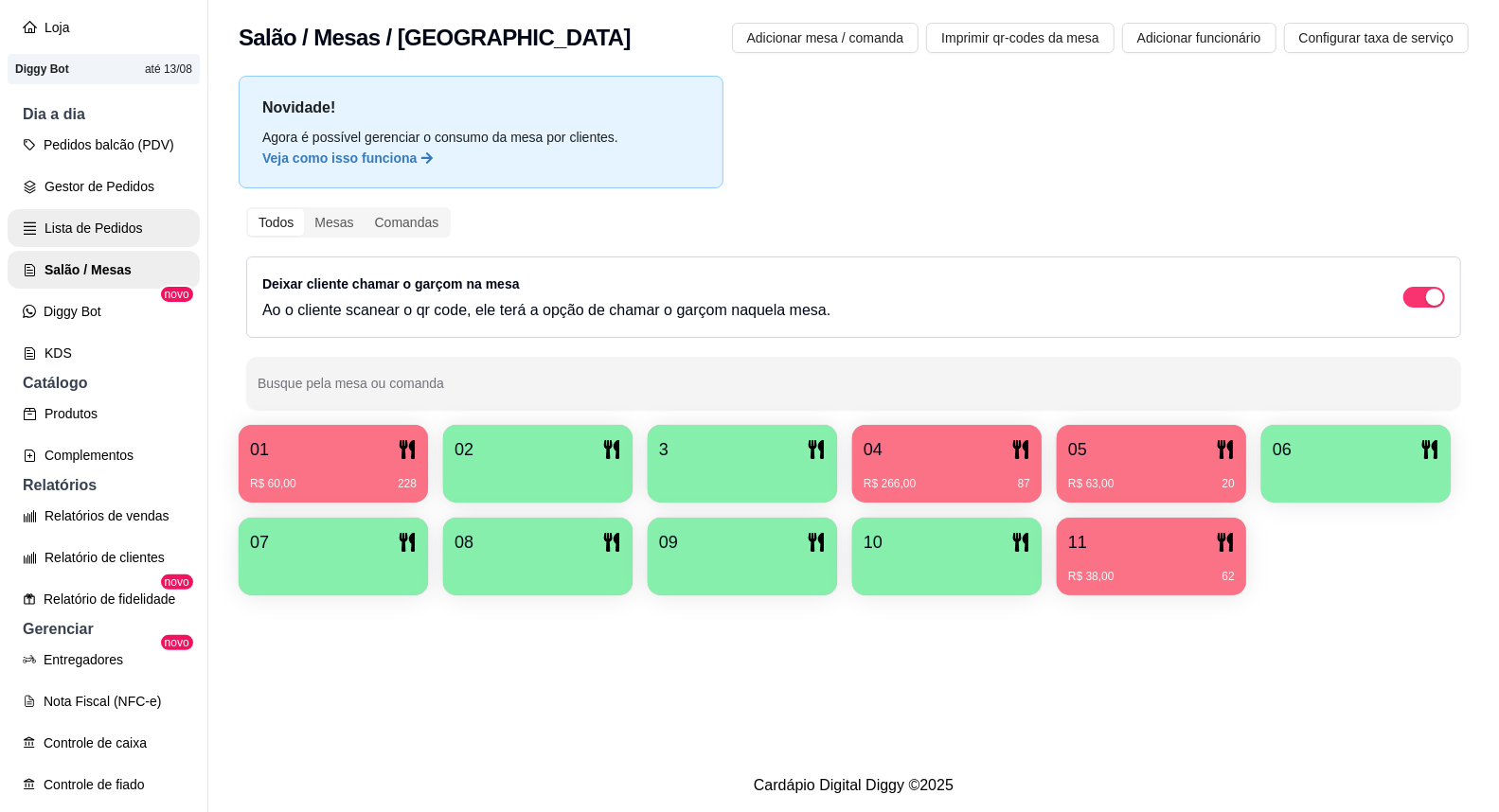click on "Lista de Pedidos" at bounding box center [103, 228] 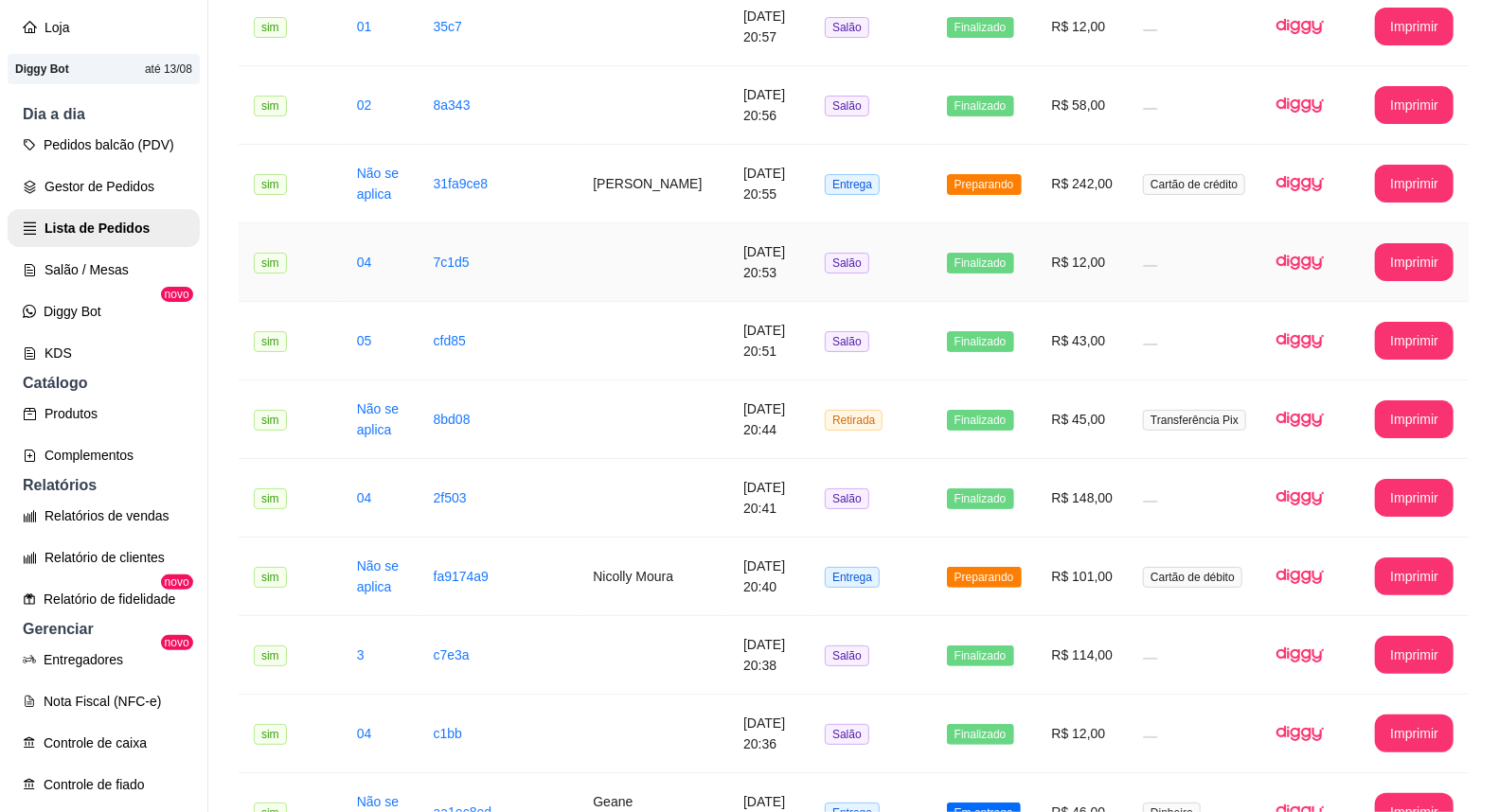 scroll, scrollTop: 1367, scrollLeft: 0, axis: vertical 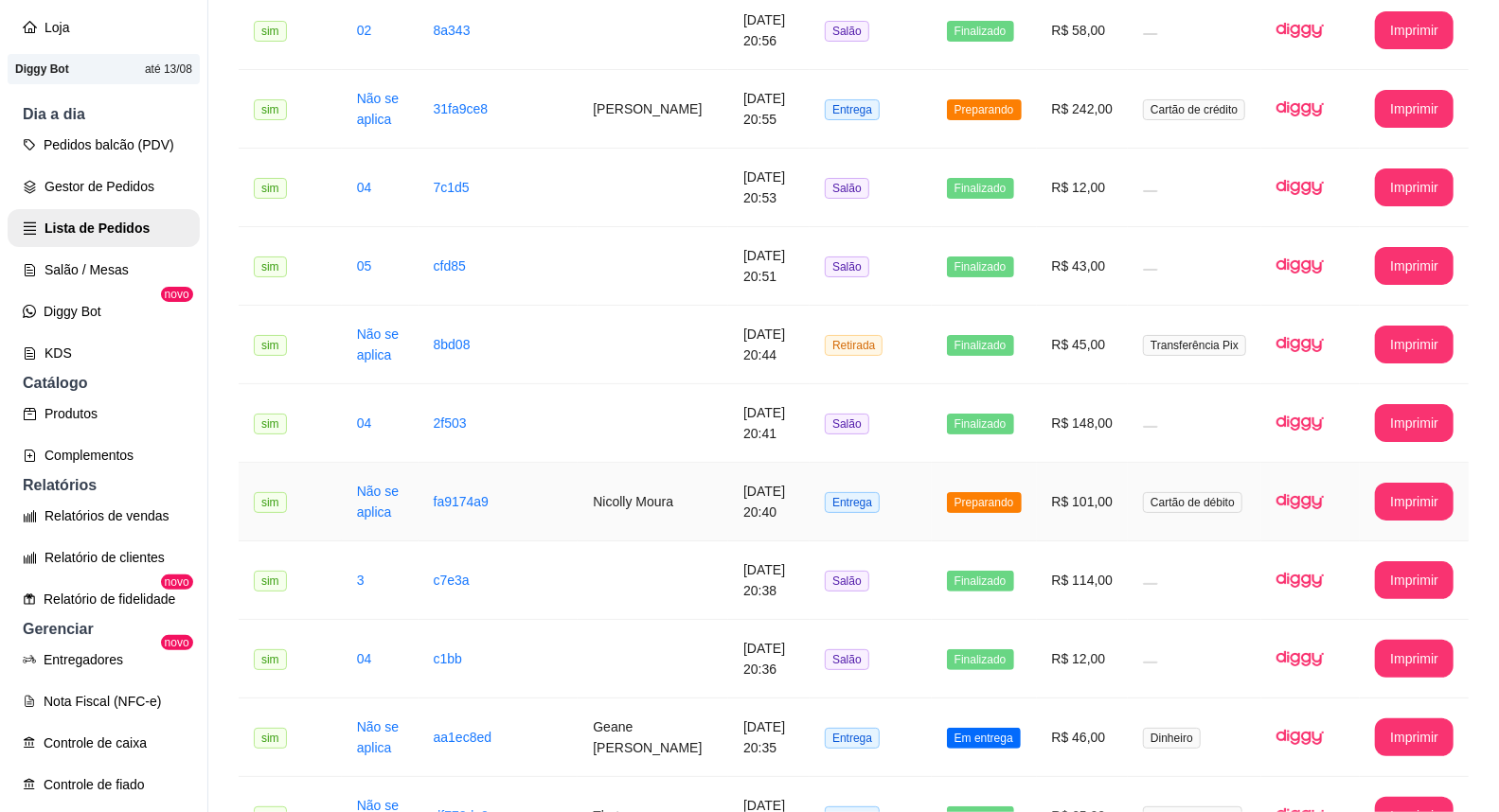 click on "[DATE] 20:40" at bounding box center (769, 502) 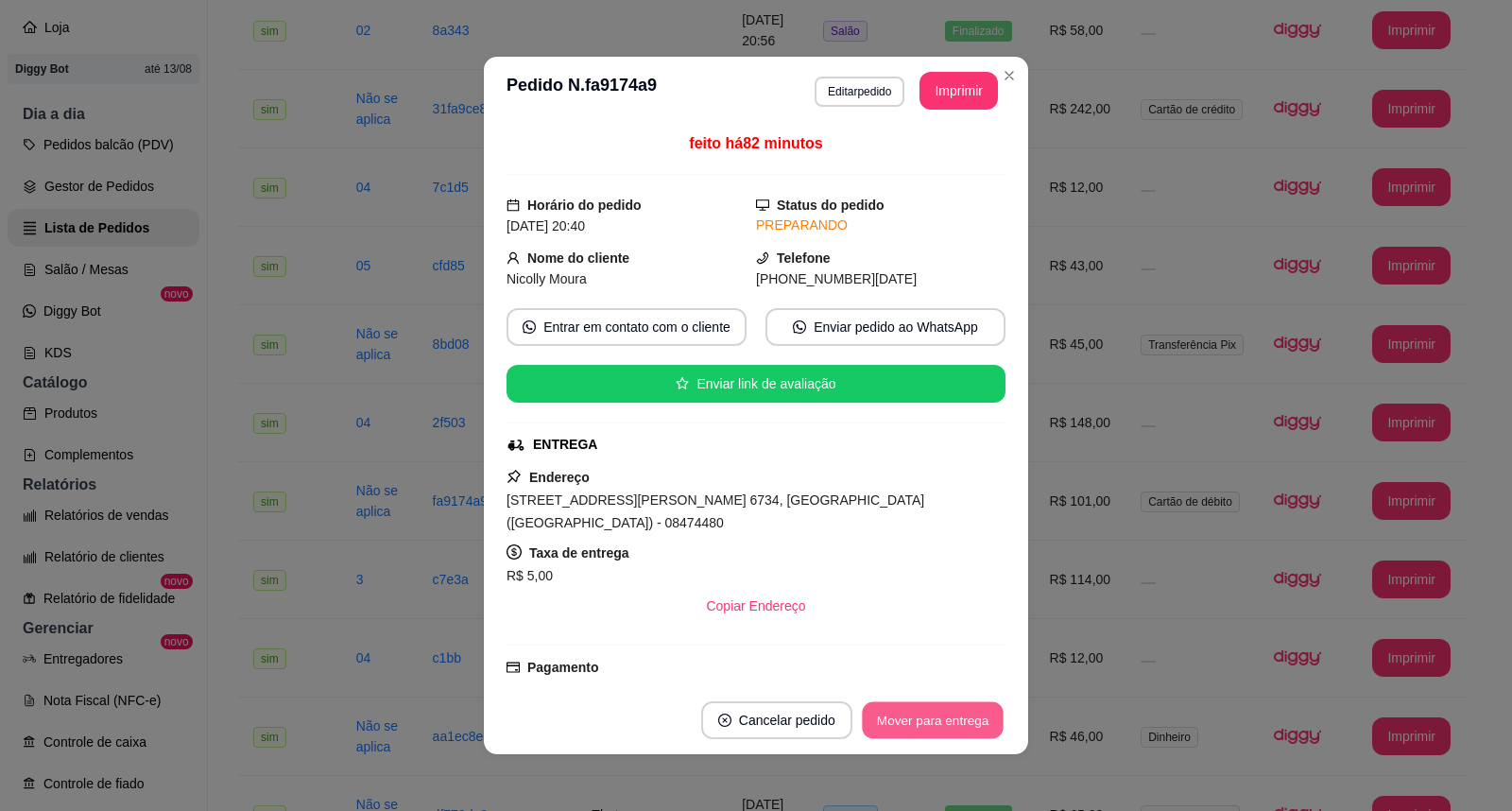 click on "Mover para entrega" at bounding box center [933, 720] 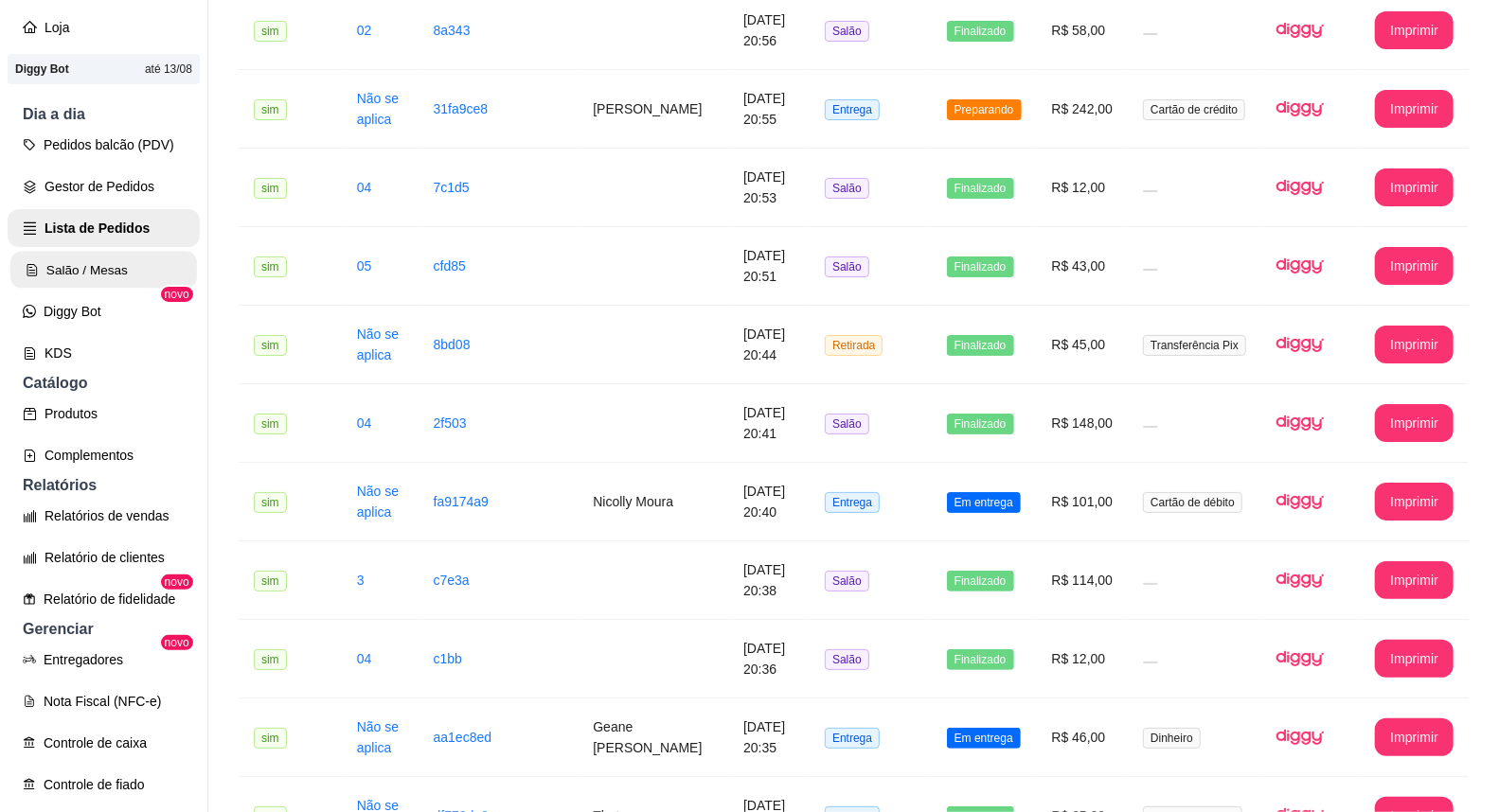 click on "Salão / Mesas" at bounding box center (103, 270) 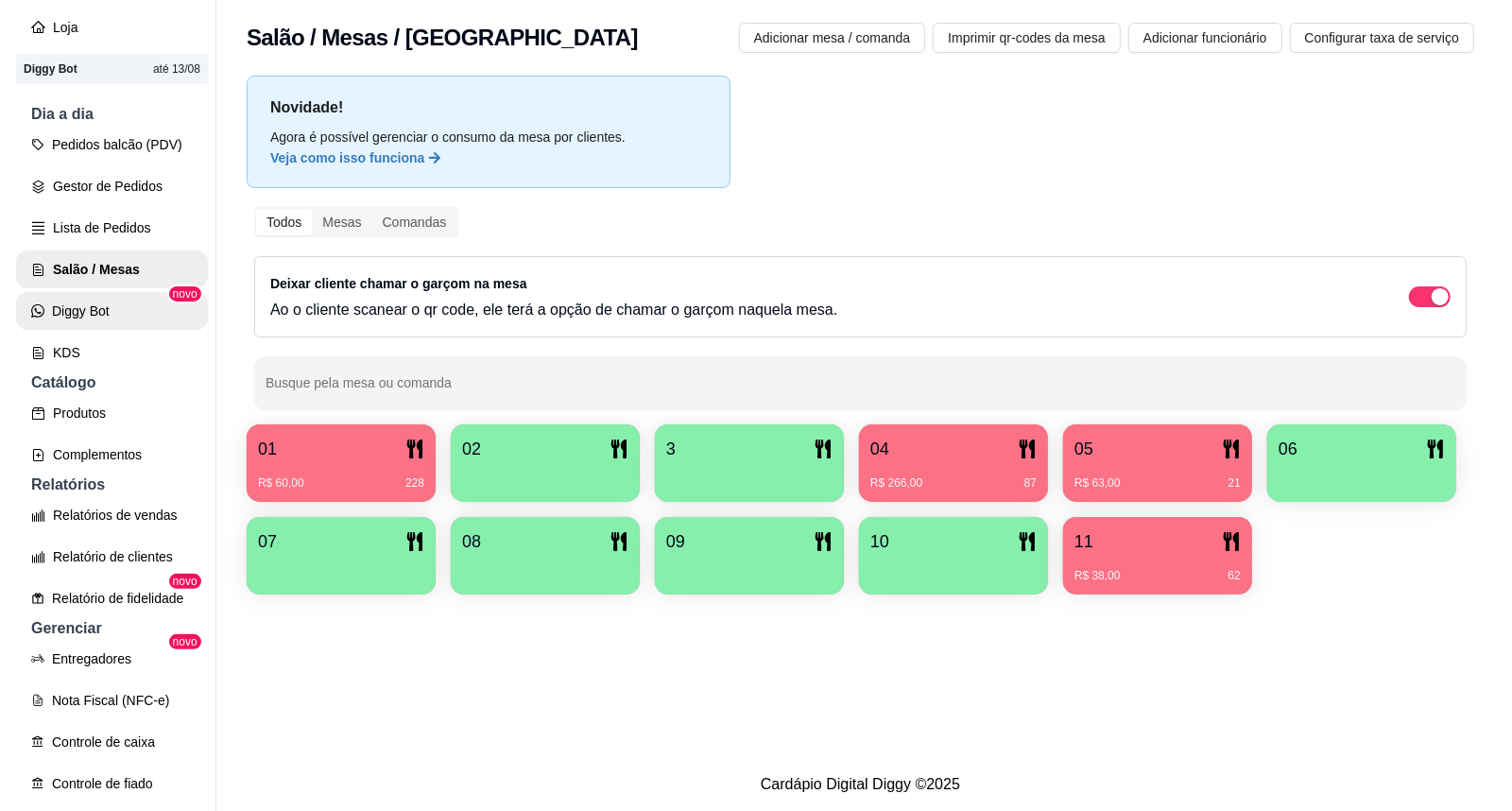 scroll, scrollTop: 0, scrollLeft: 0, axis: both 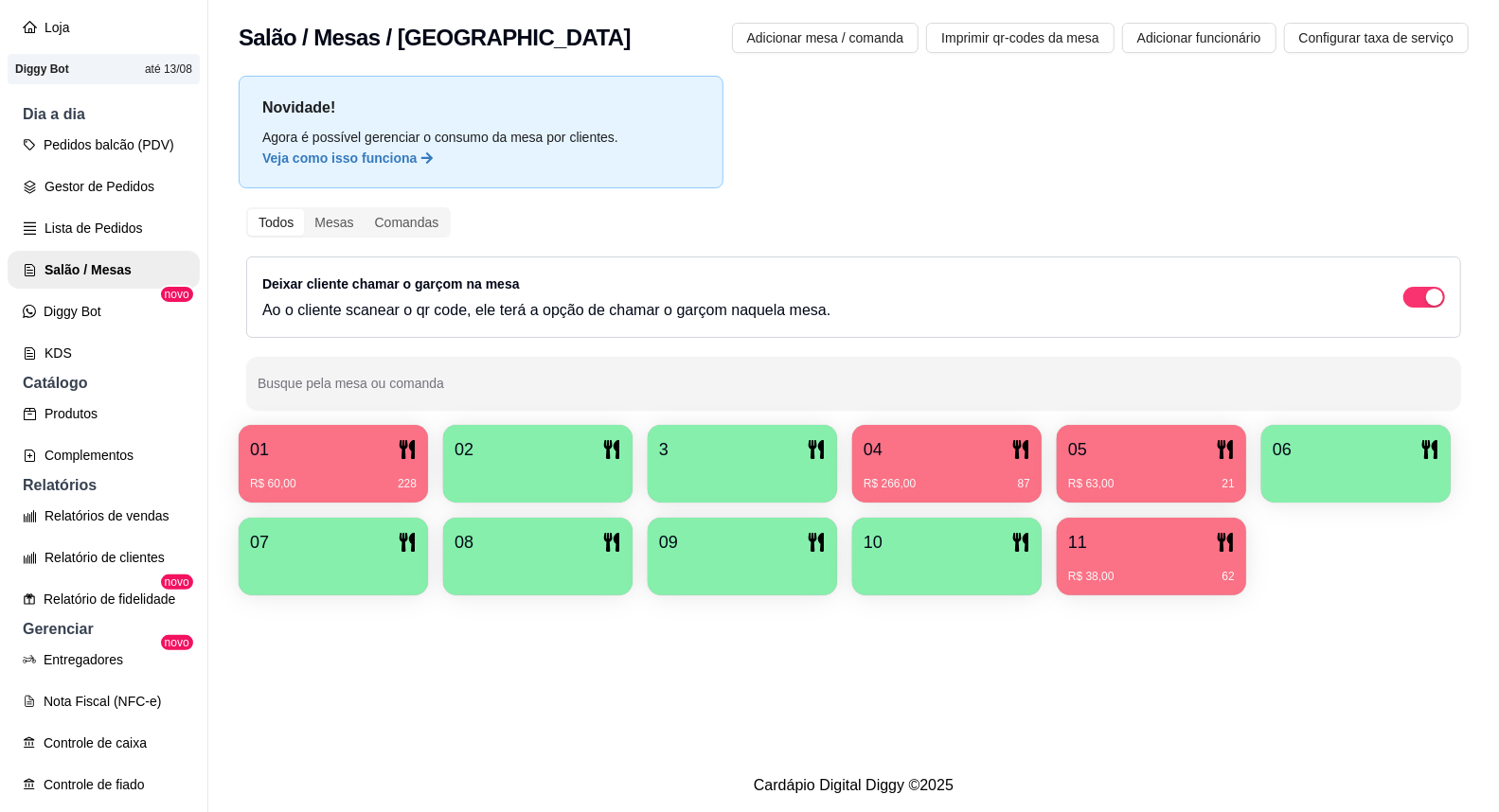 click on "R$ 60,00 228" at bounding box center [333, 477] 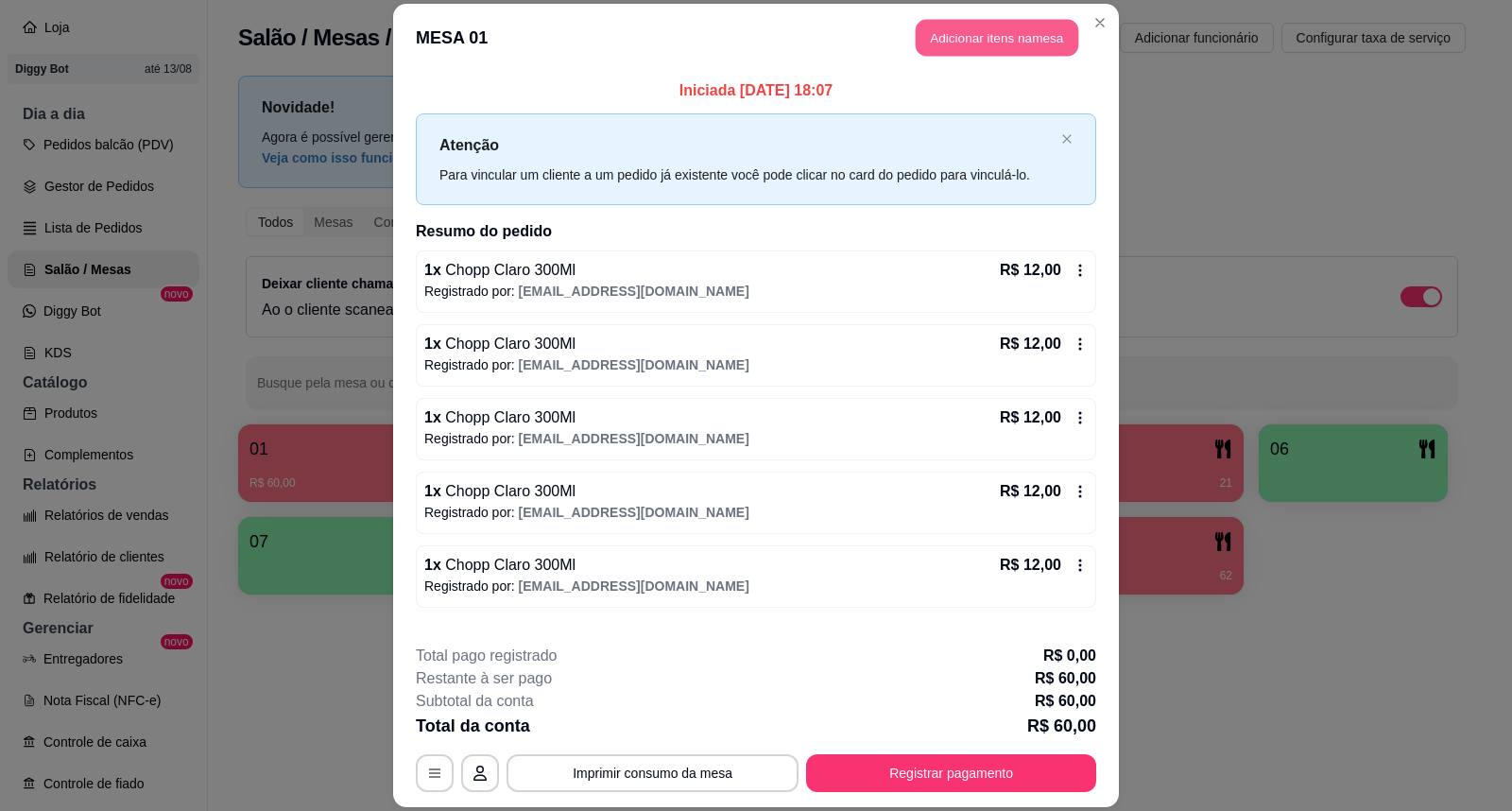 click on "Adicionar itens na  mesa" at bounding box center (997, 38) 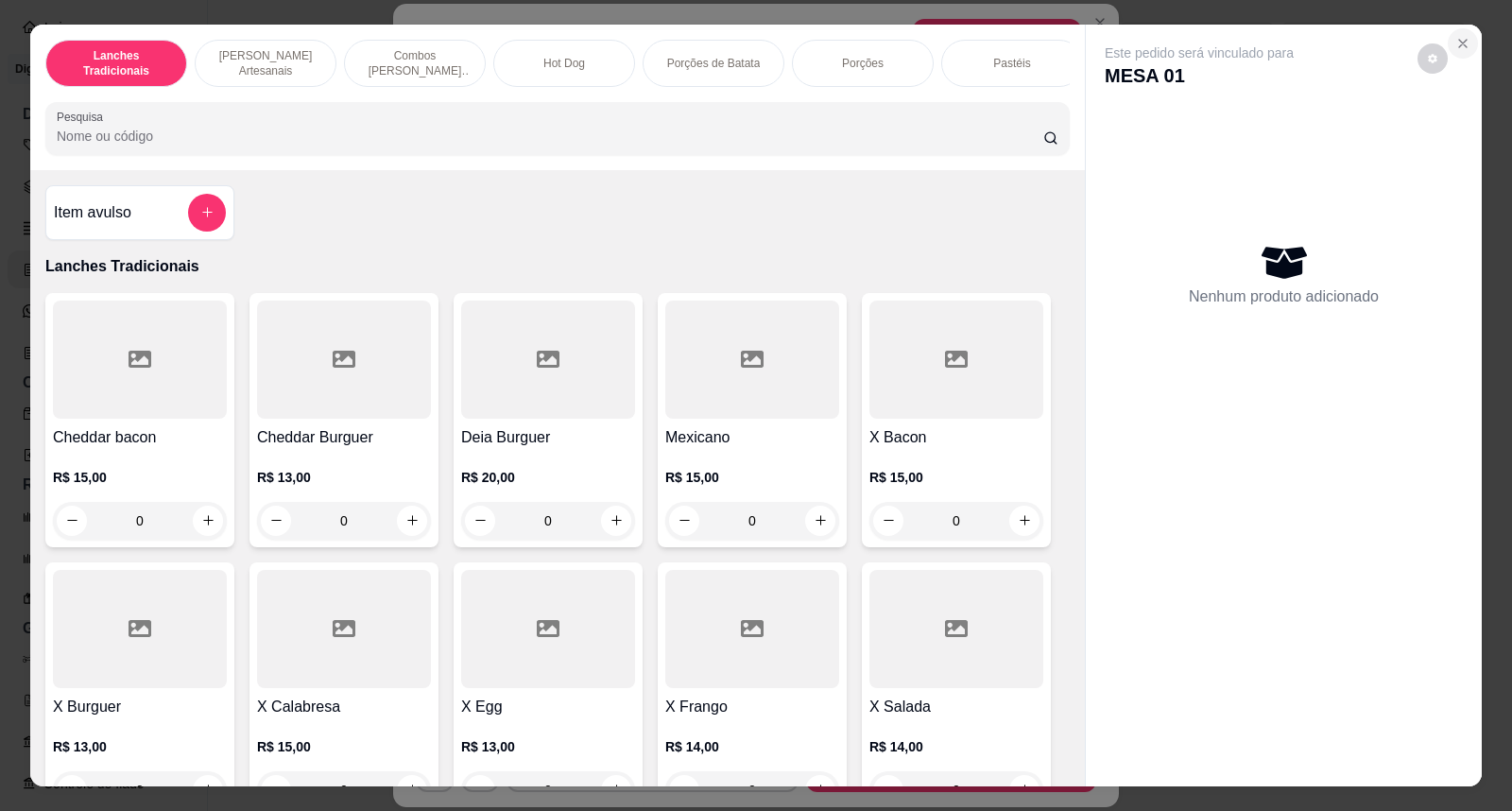 click at bounding box center (1463, 43) 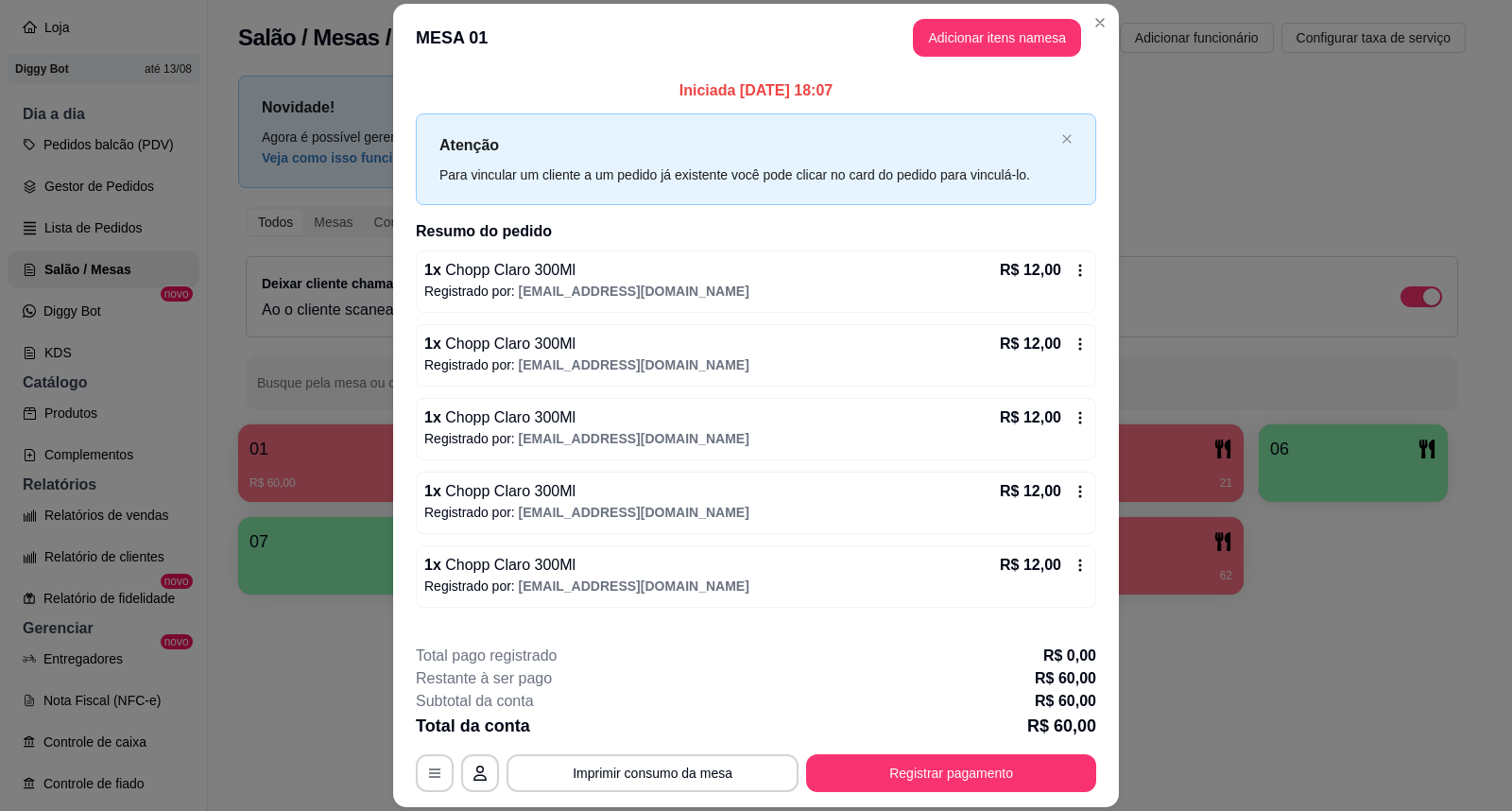 scroll, scrollTop: 95, scrollLeft: 0, axis: vertical 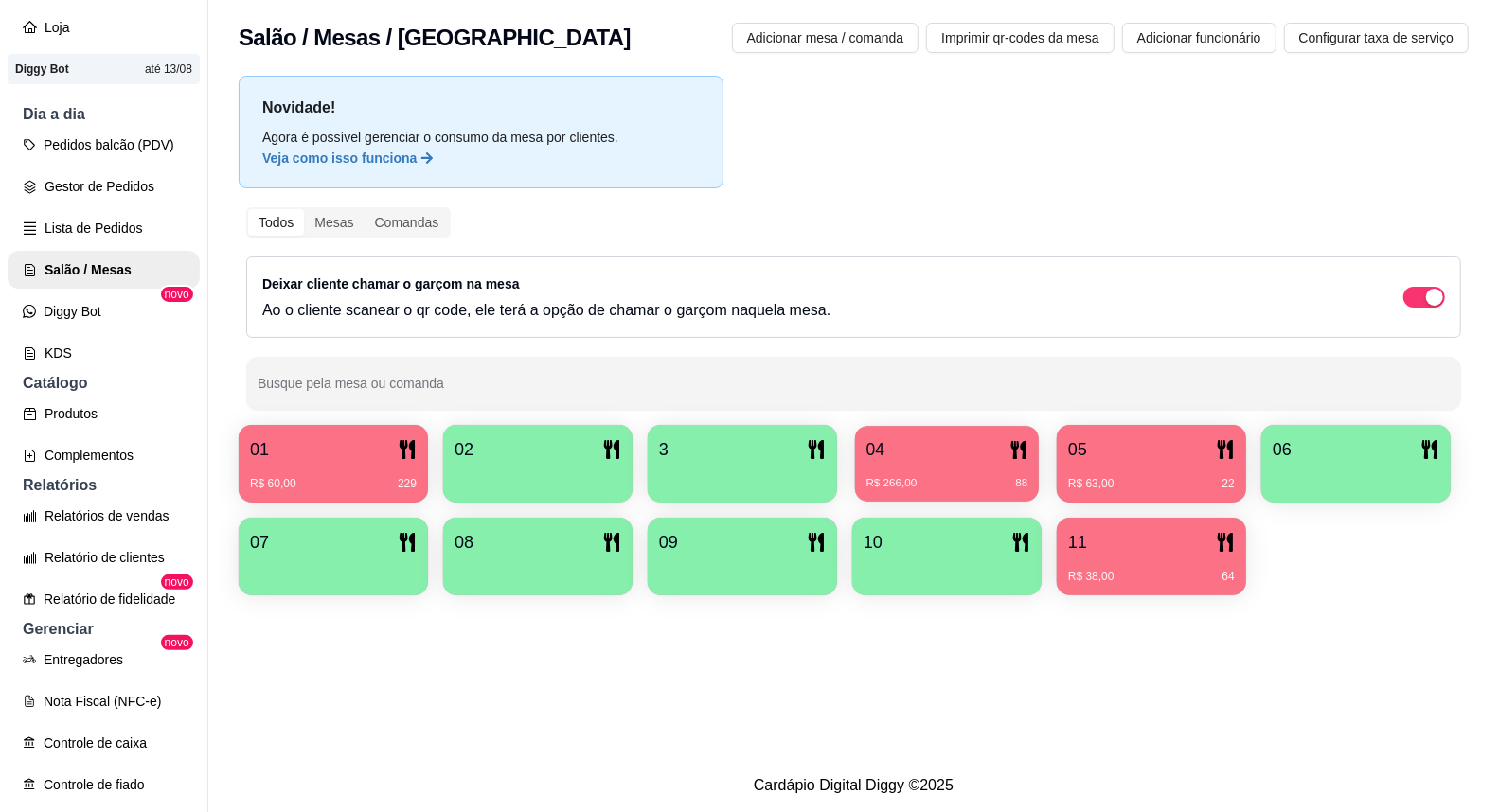click on "R$ 266,00 88" at bounding box center [947, 476] 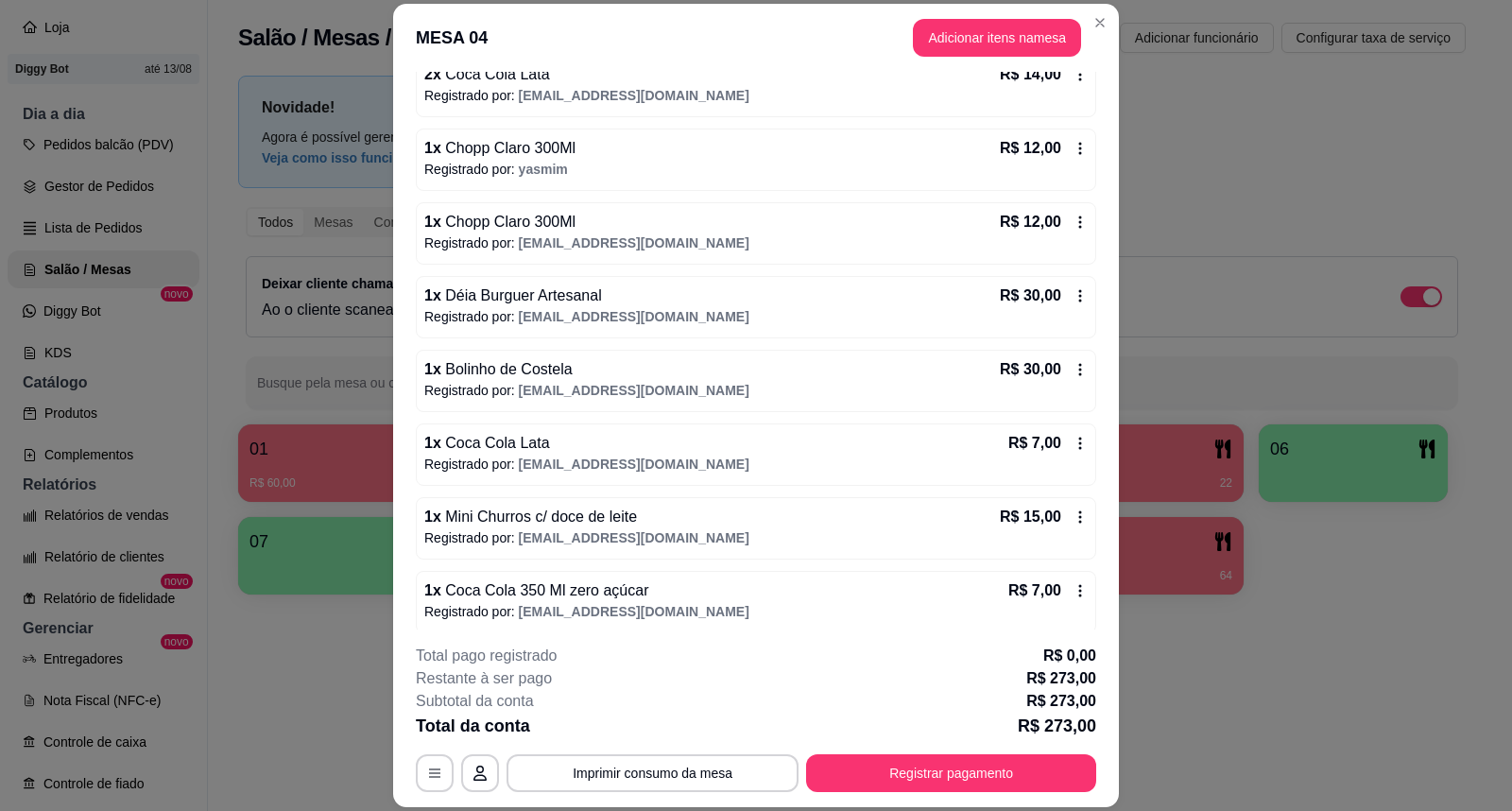 scroll, scrollTop: 676, scrollLeft: 0, axis: vertical 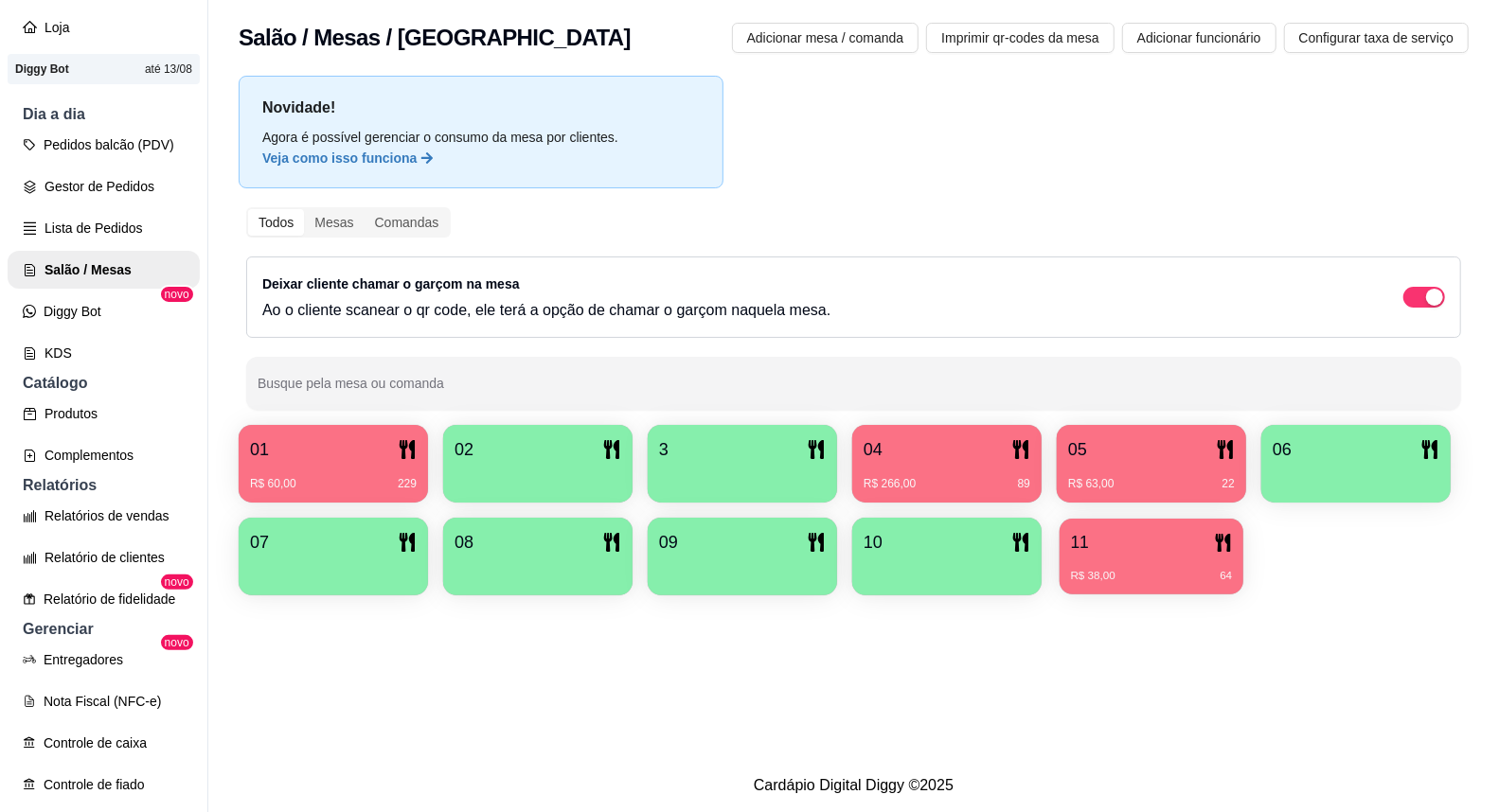 click on "11" at bounding box center (1151, 542) 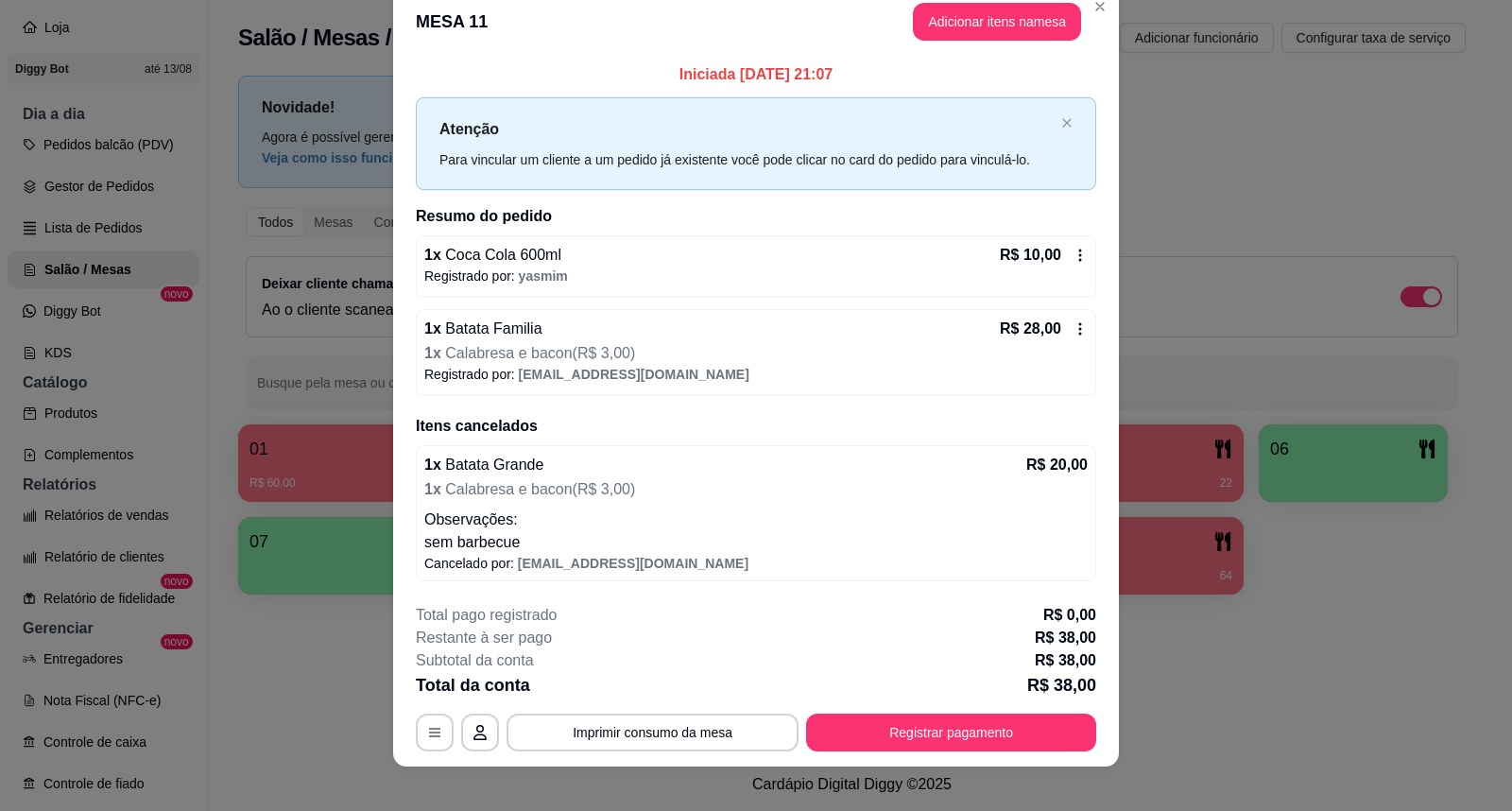 scroll, scrollTop: 43, scrollLeft: 0, axis: vertical 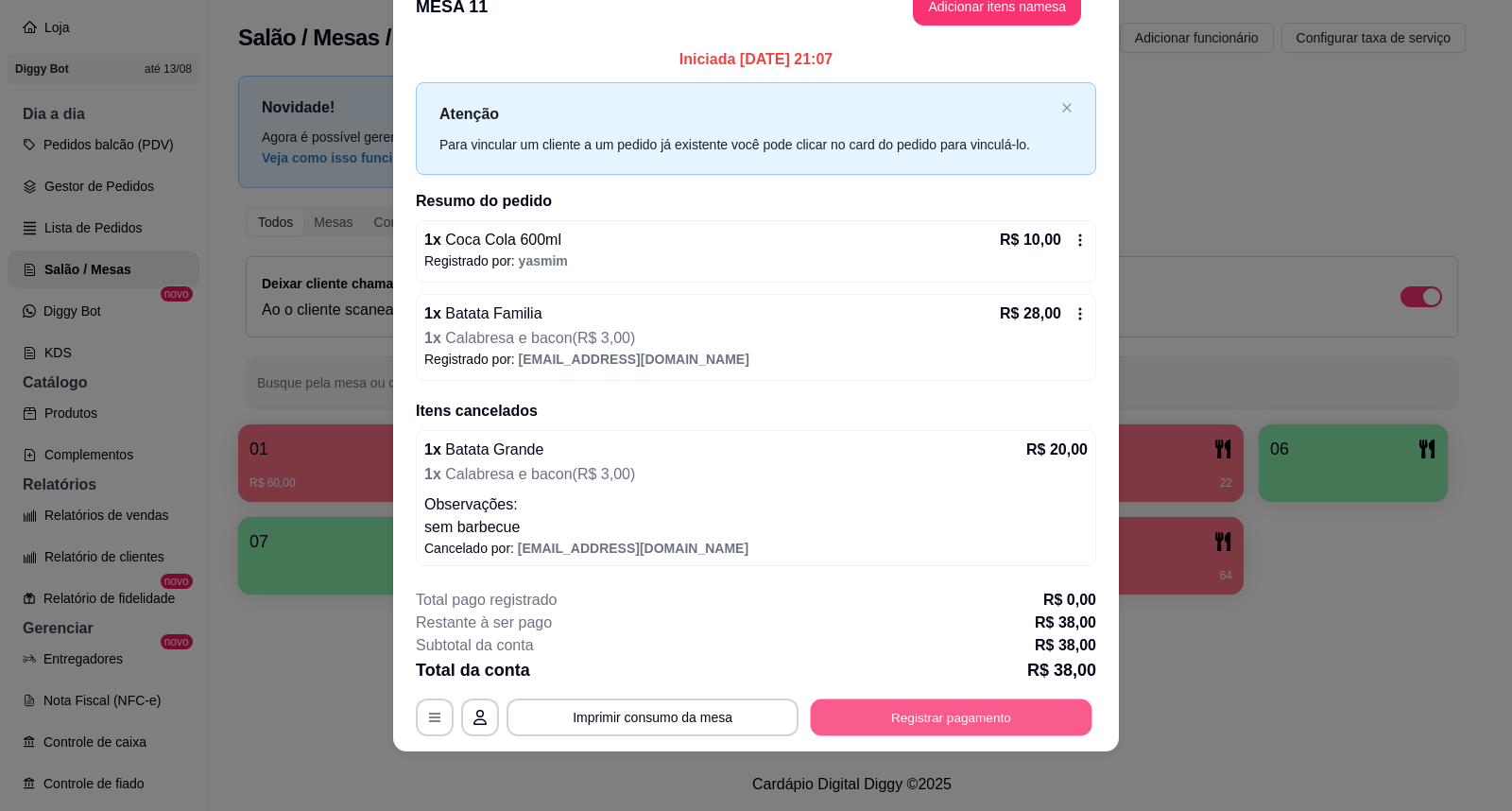 click on "Registrar pagamento" at bounding box center (952, 716) 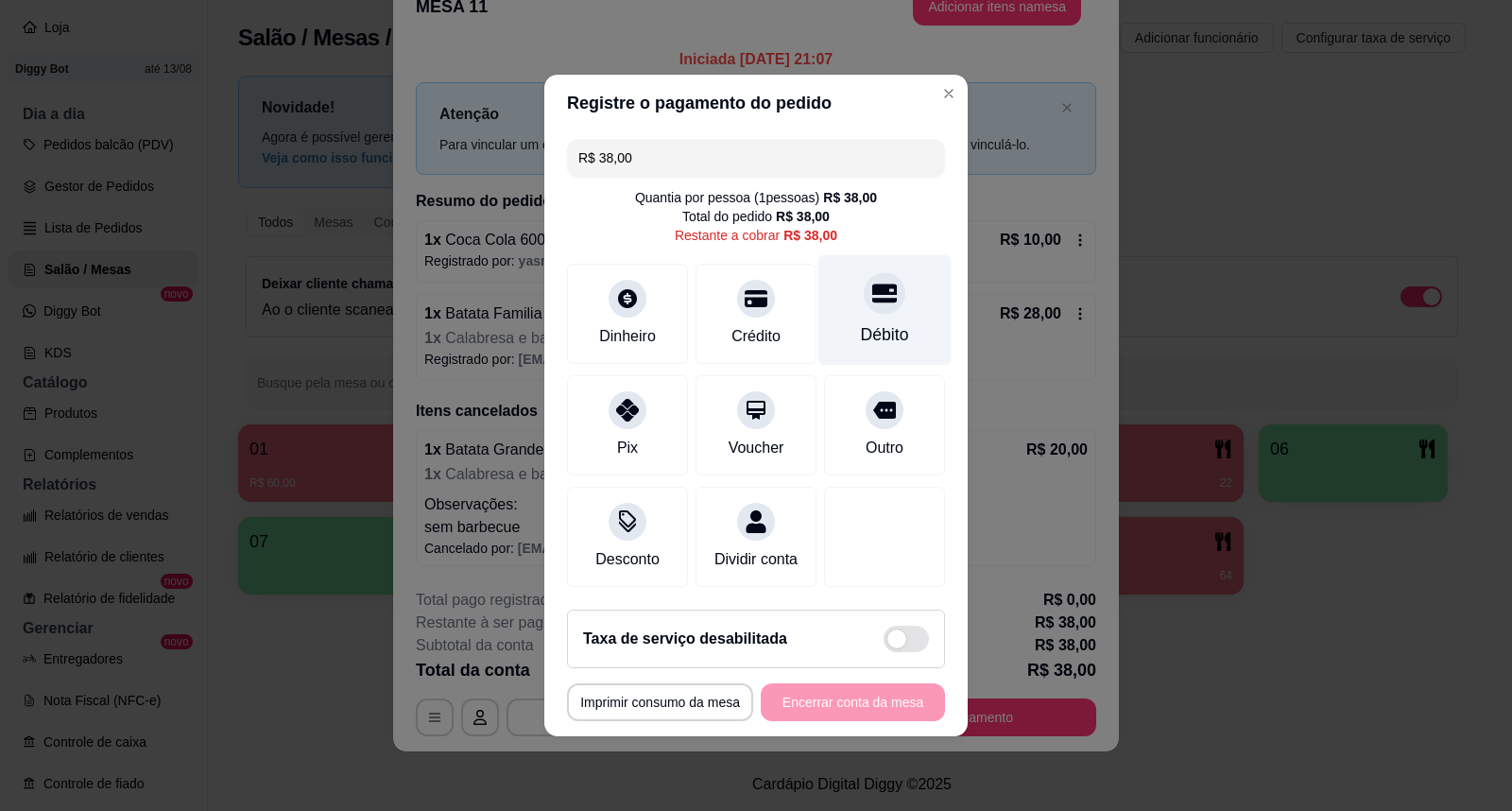 click on "Débito" at bounding box center [885, 310] 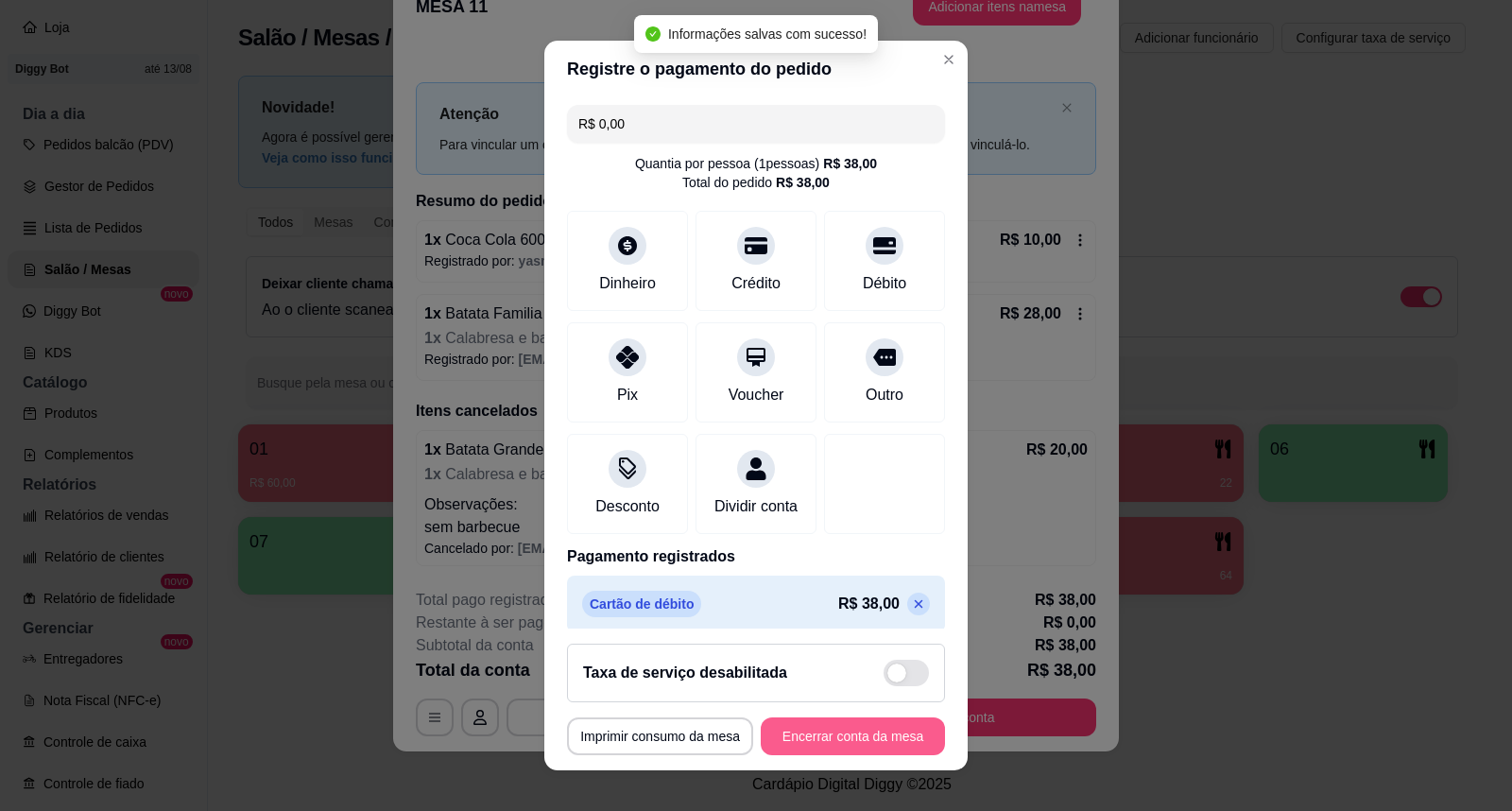 type on "R$ 0,00" 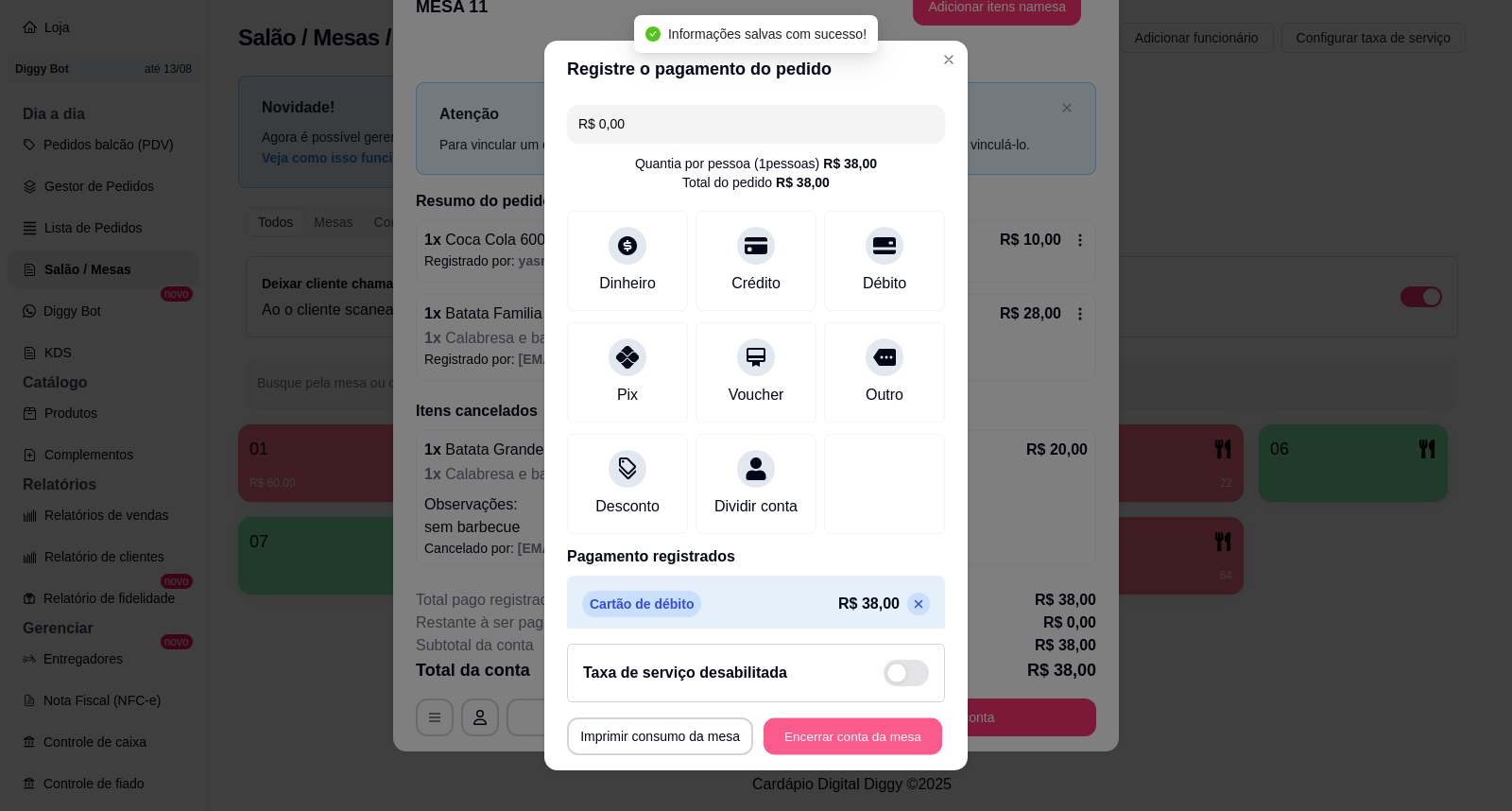 click on "Encerrar conta da mesa" at bounding box center (852, 736) 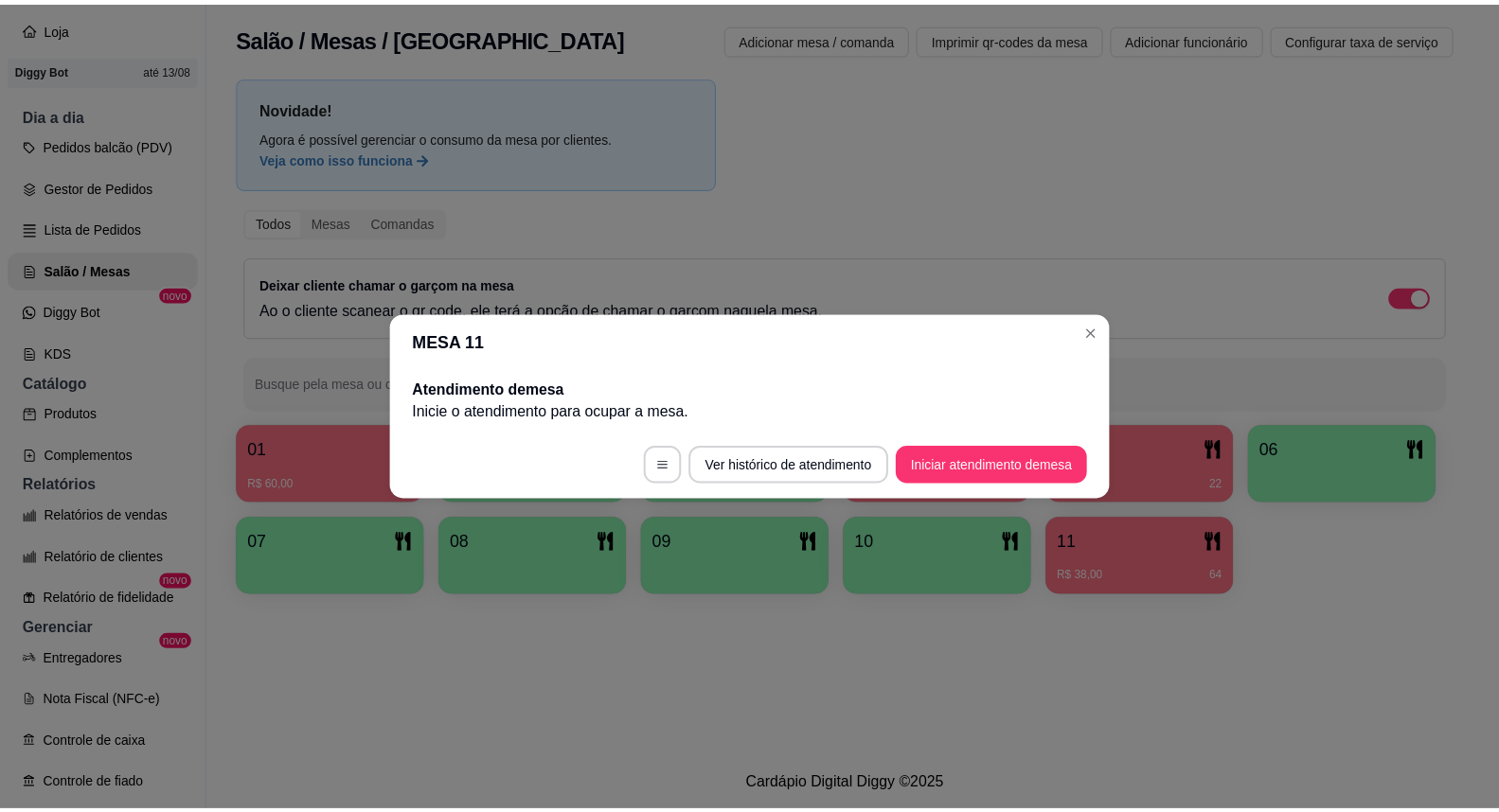 scroll, scrollTop: 0, scrollLeft: 0, axis: both 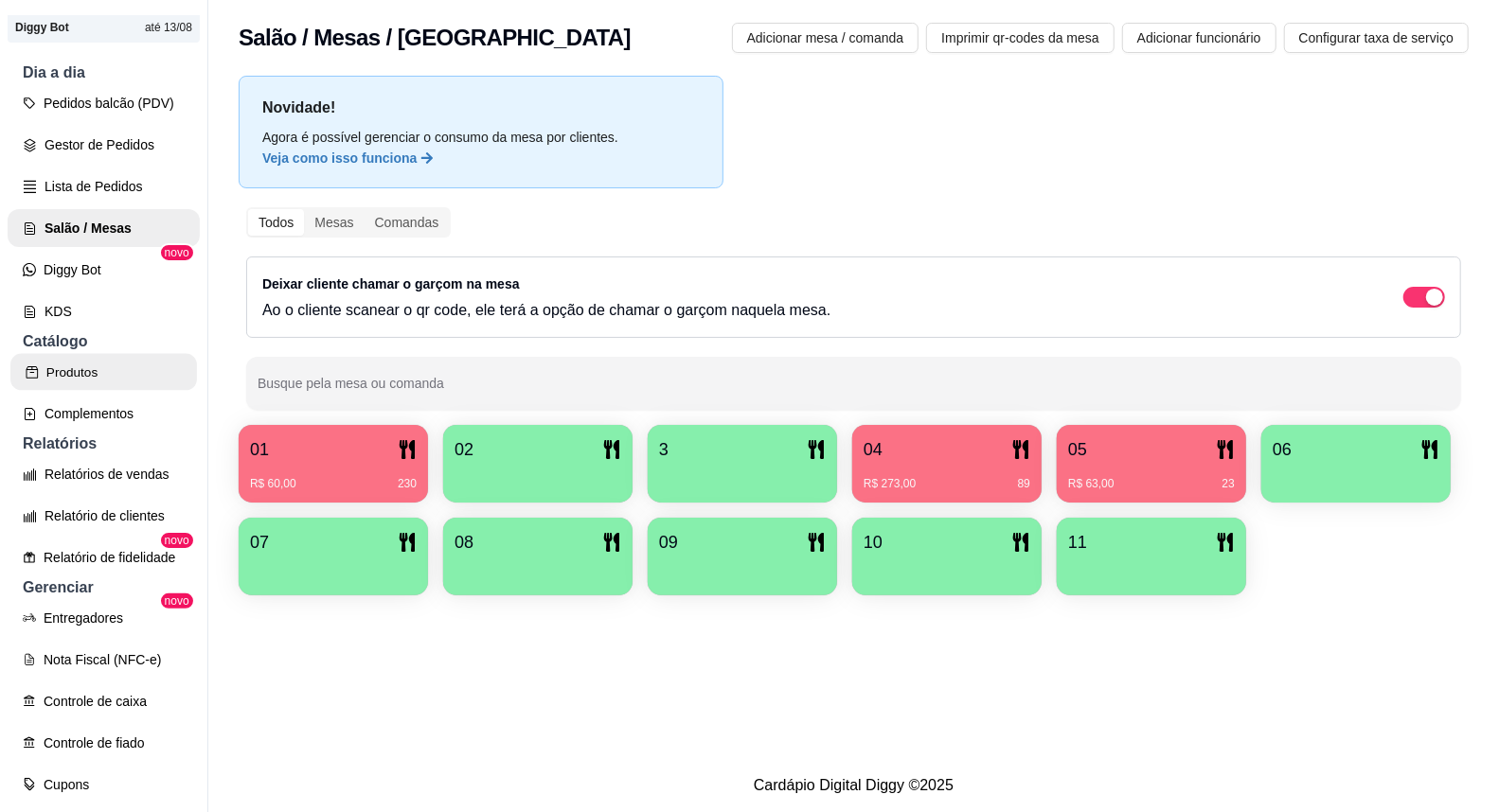click on "Produtos" at bounding box center [103, 372] 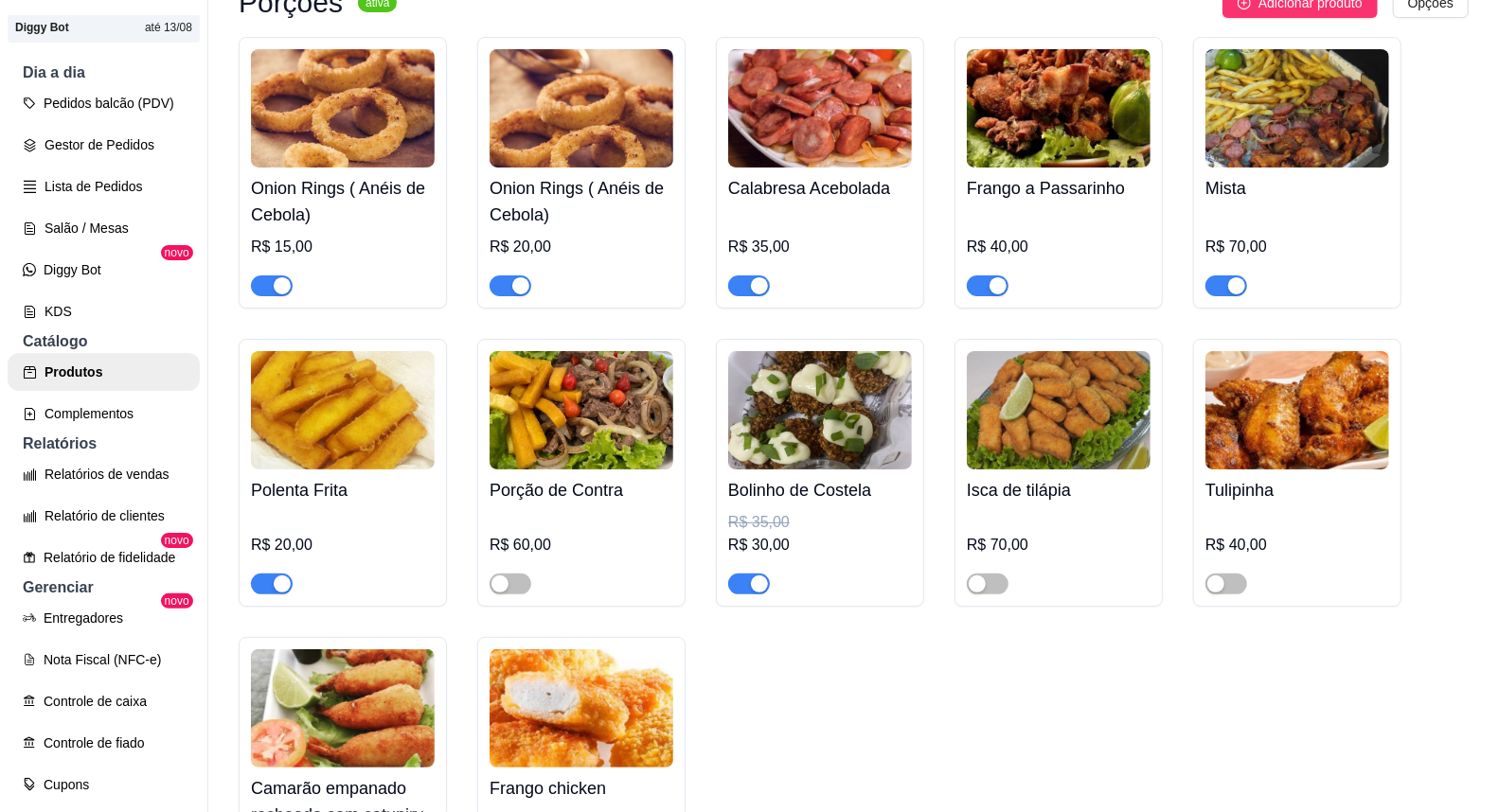 scroll, scrollTop: 3469, scrollLeft: 0, axis: vertical 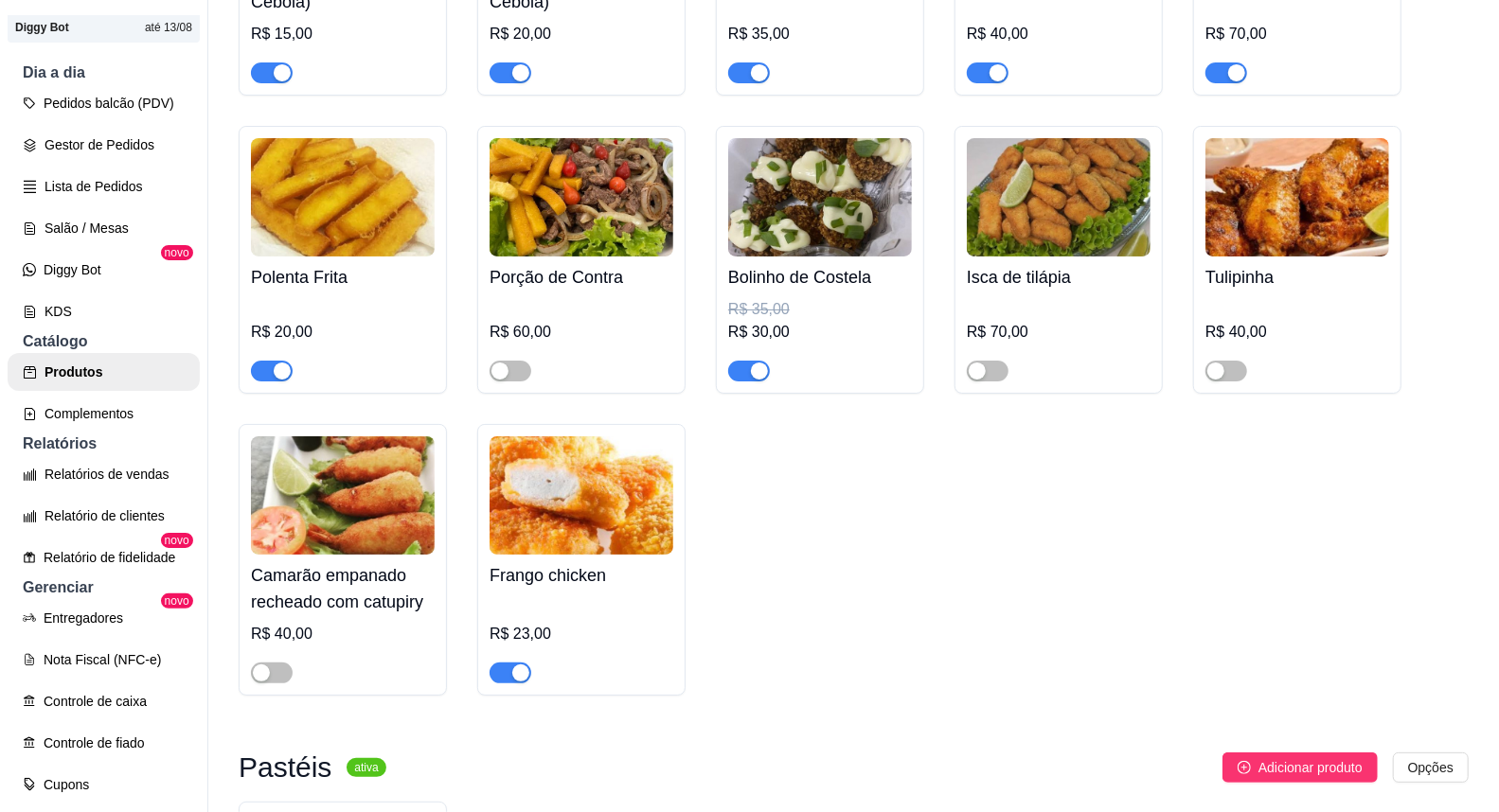 click at bounding box center (581, 495) 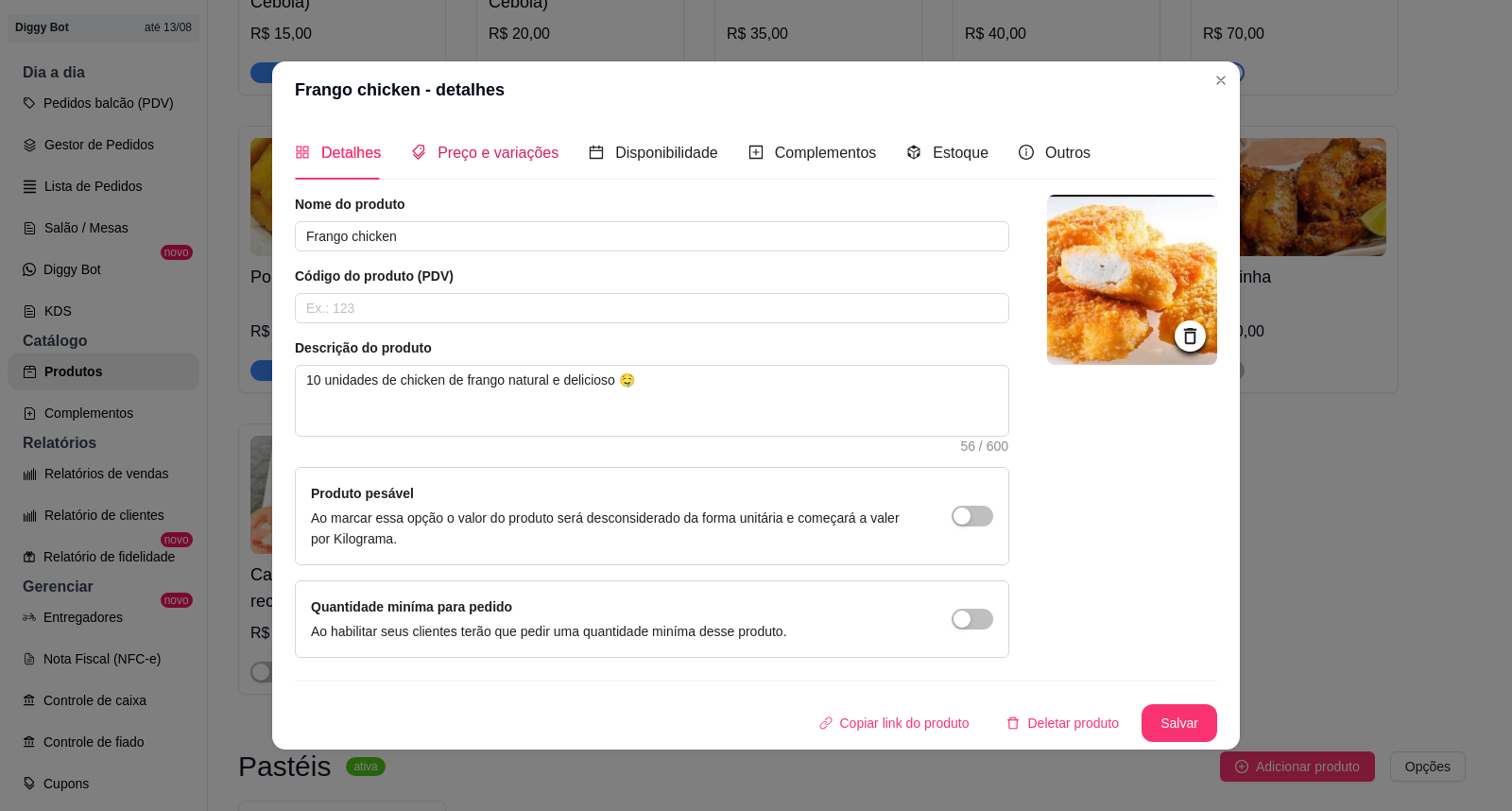 click on "Preço e variações" at bounding box center (498, 152) 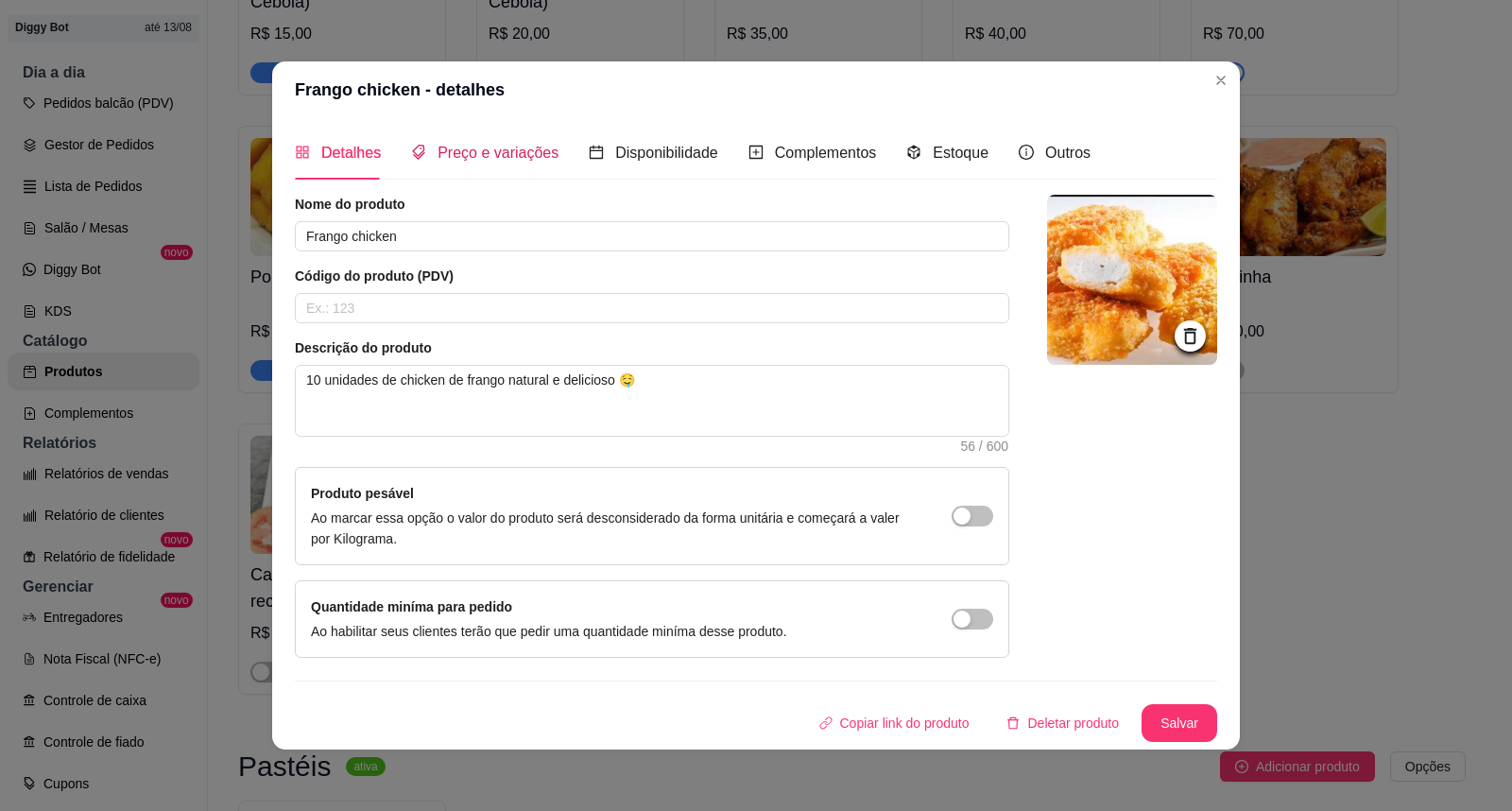 type 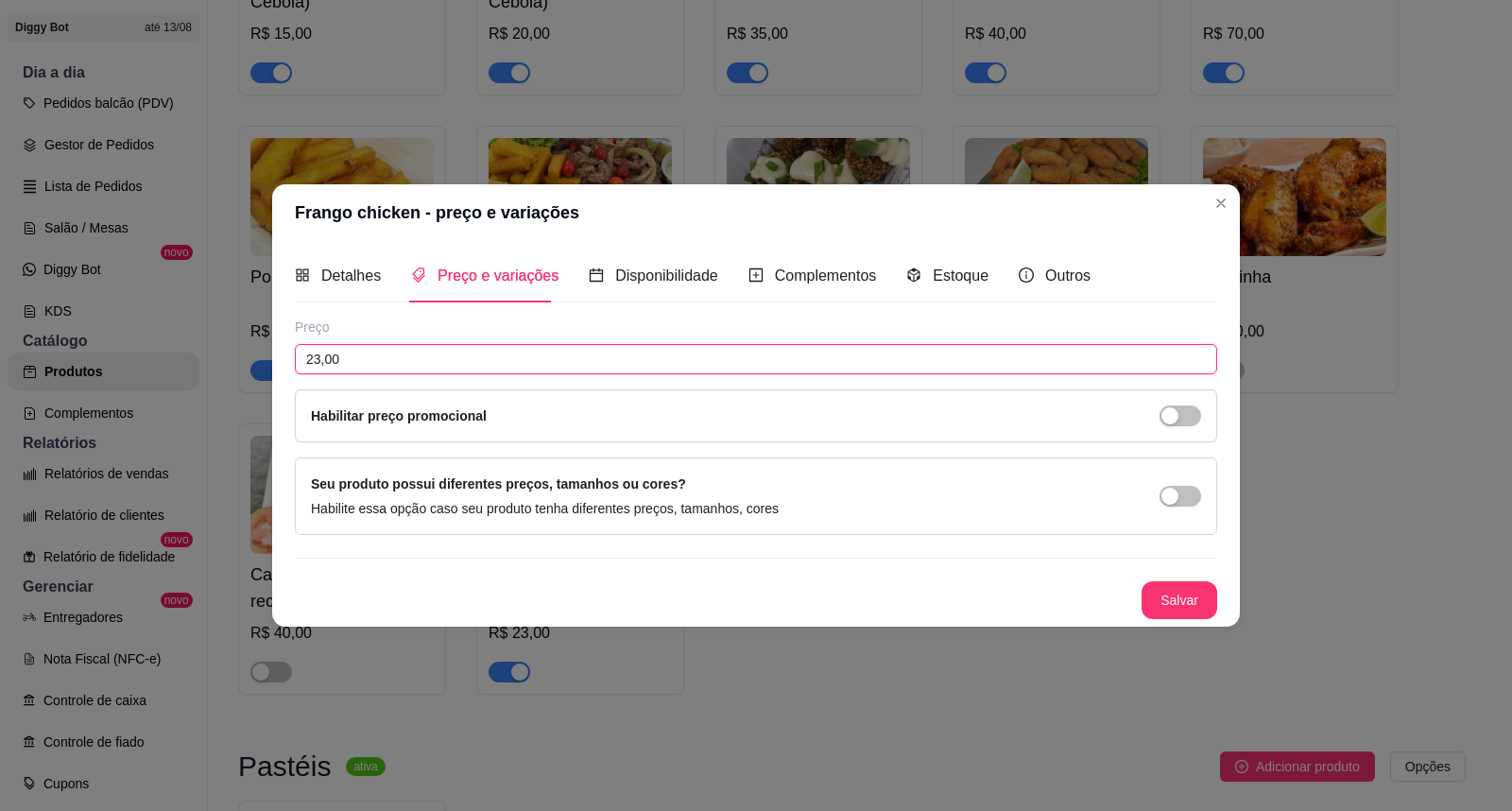 click on "23,00" at bounding box center [756, 359] 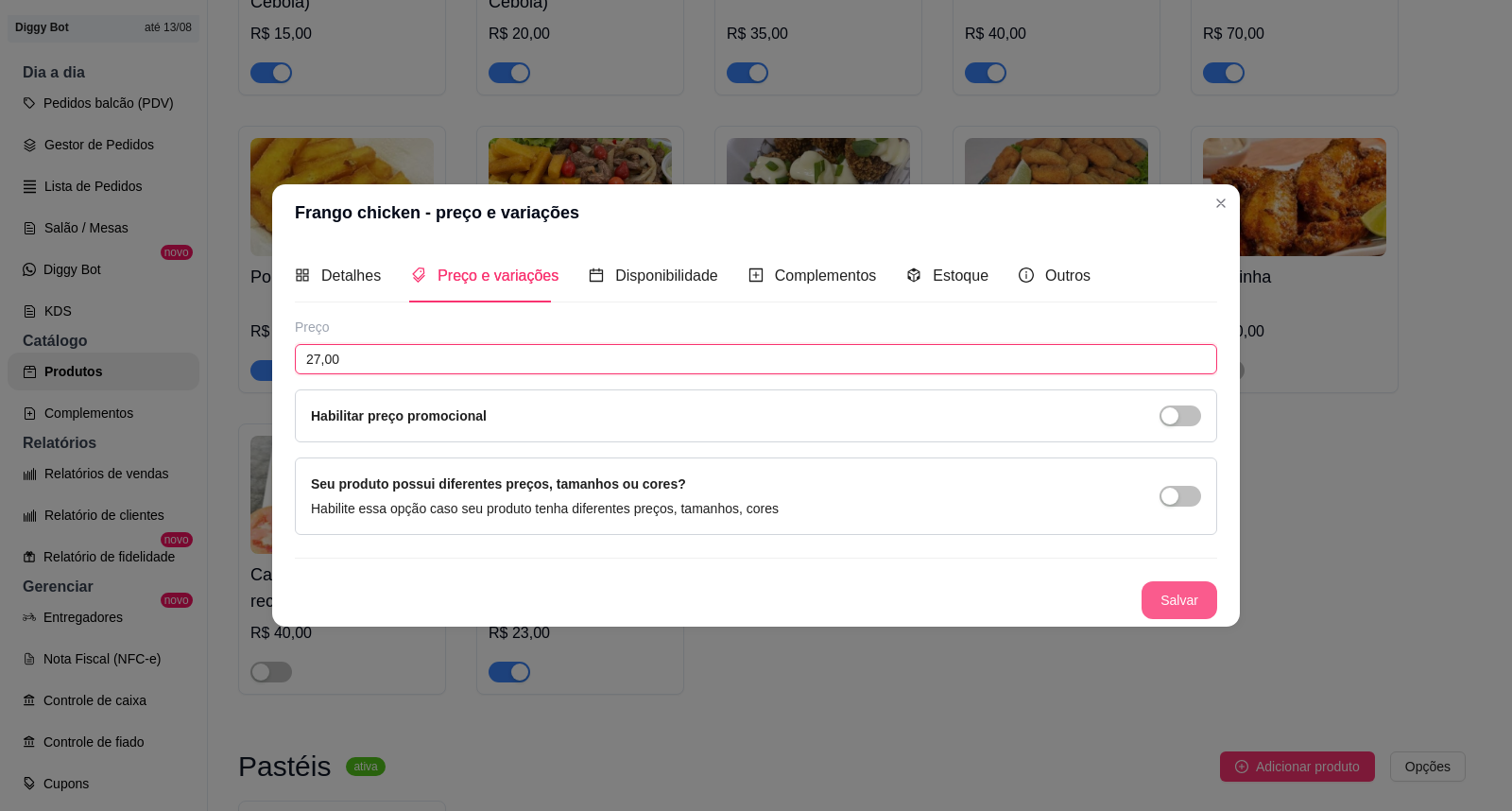 type on "27,00" 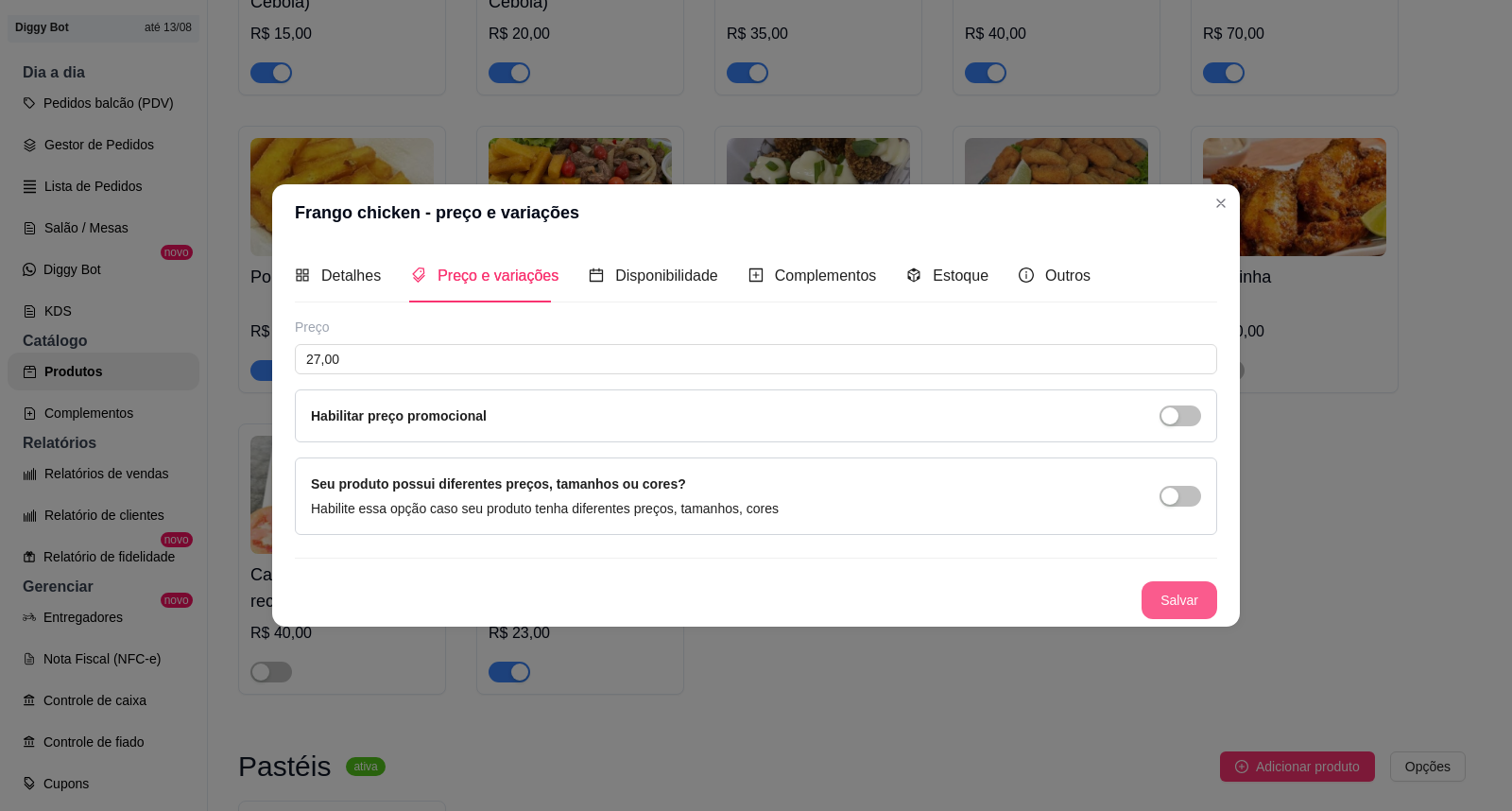 click on "Salvar" at bounding box center [1179, 600] 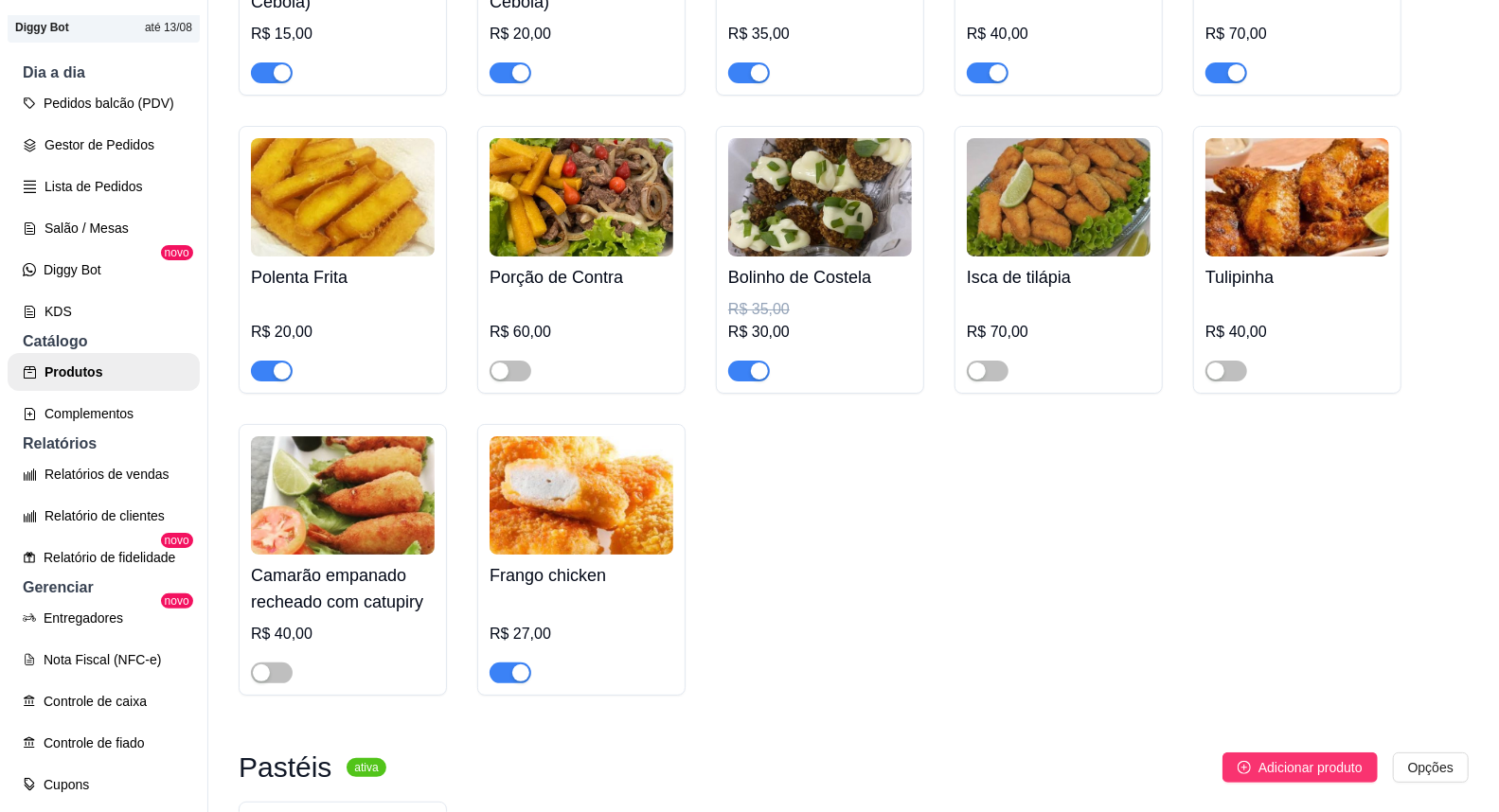 click at bounding box center (343, 495) 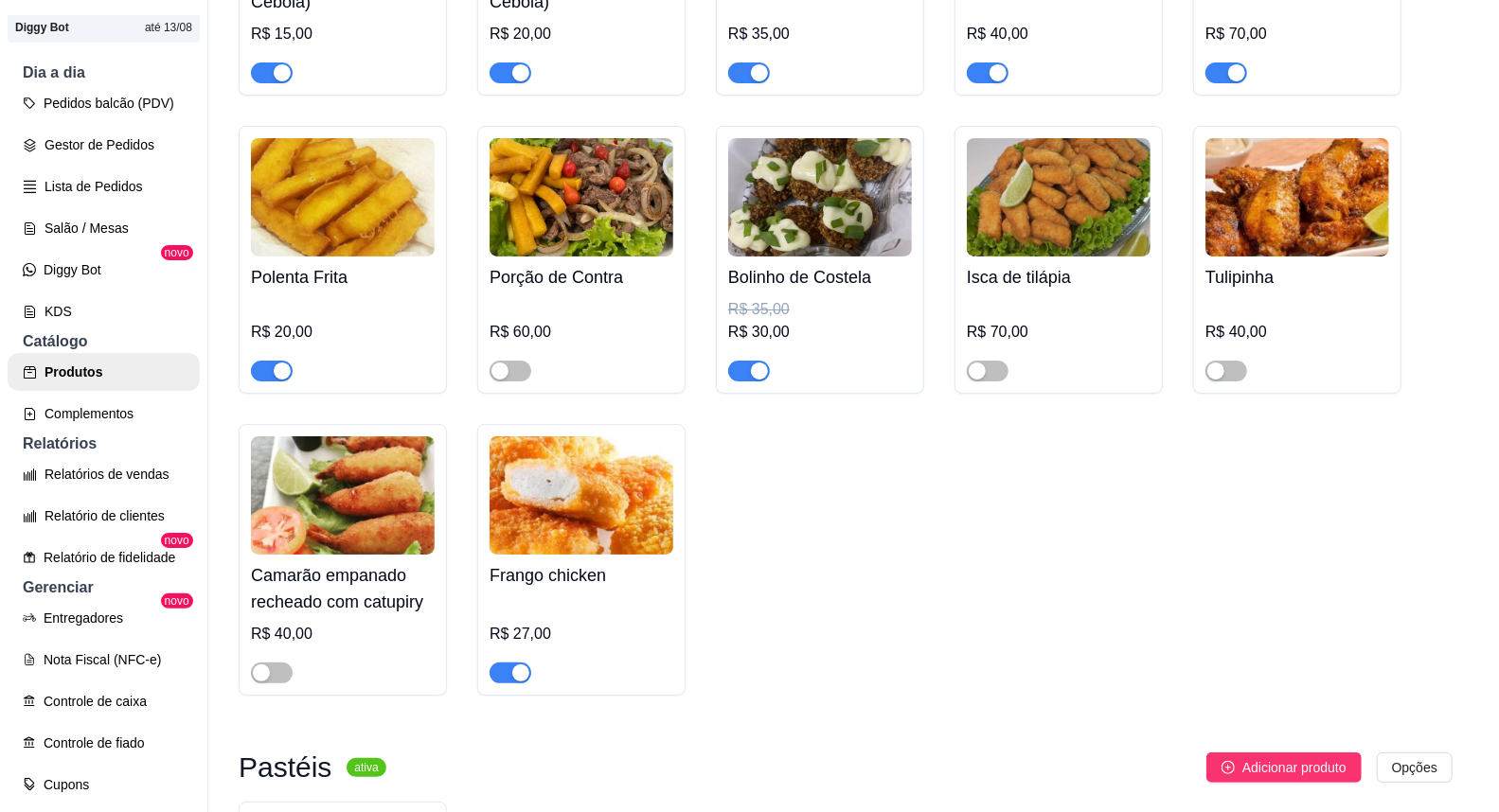type 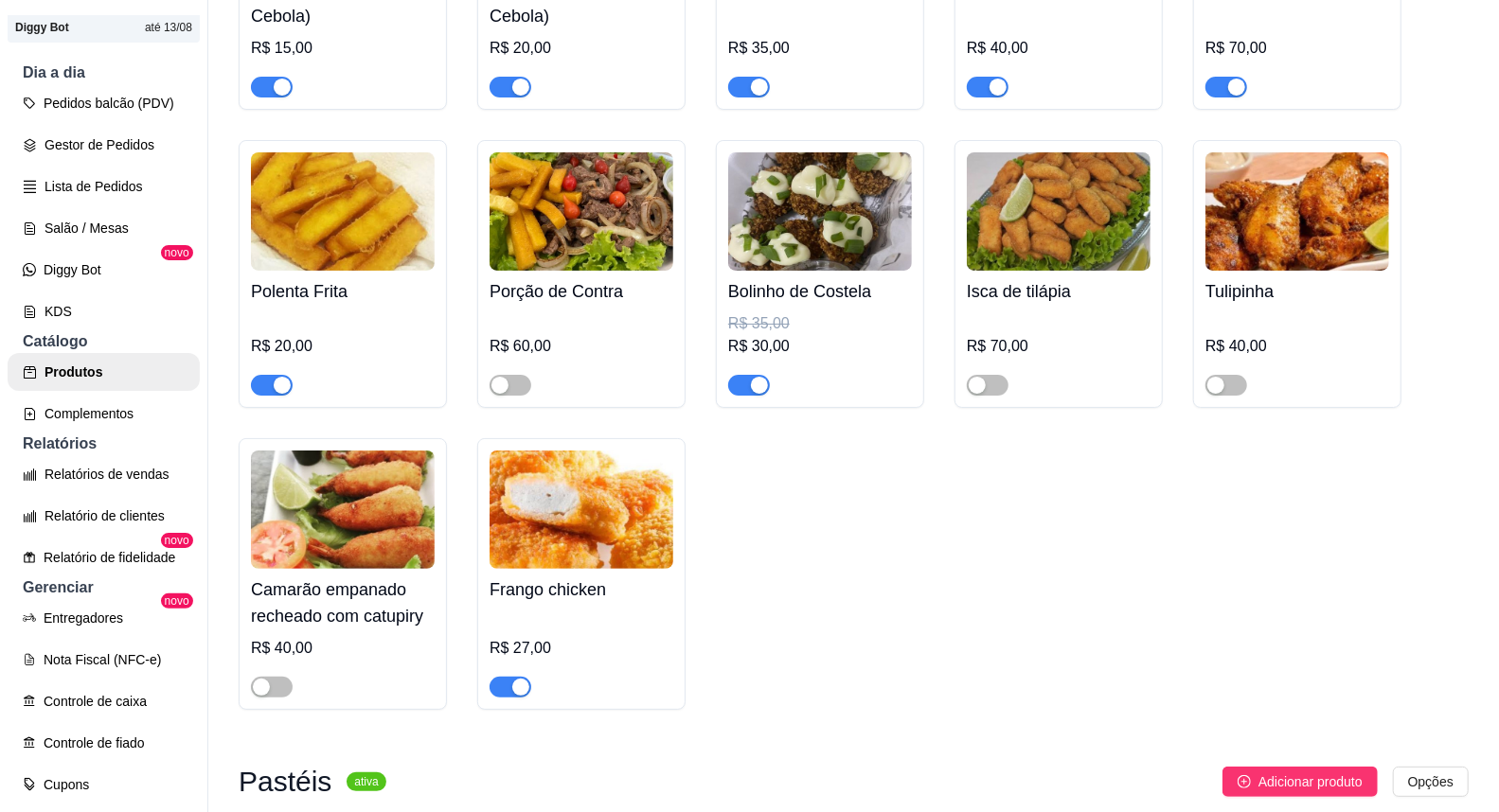 scroll, scrollTop: 3891, scrollLeft: 0, axis: vertical 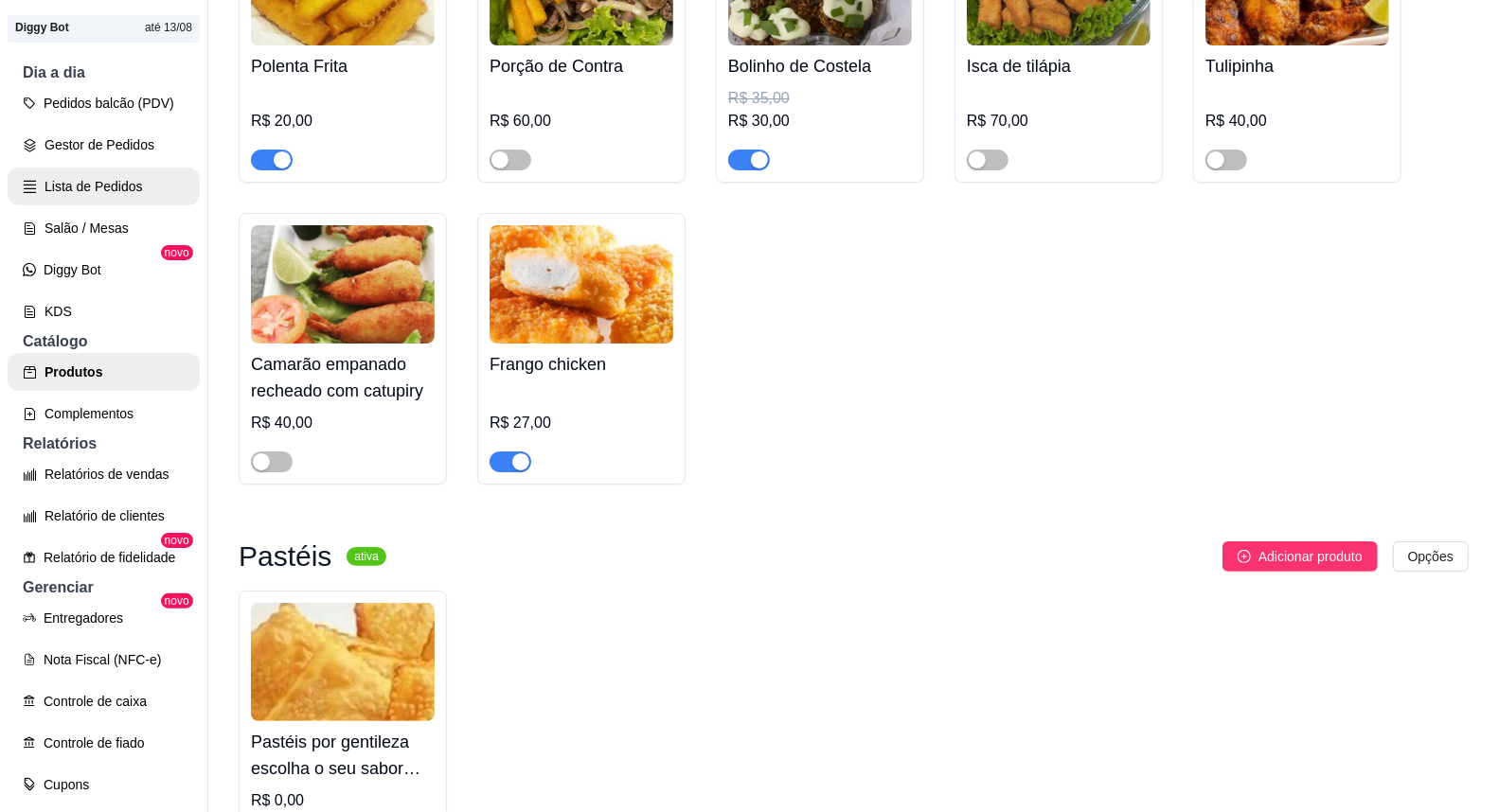 click on "Lista de Pedidos" at bounding box center [103, 186] 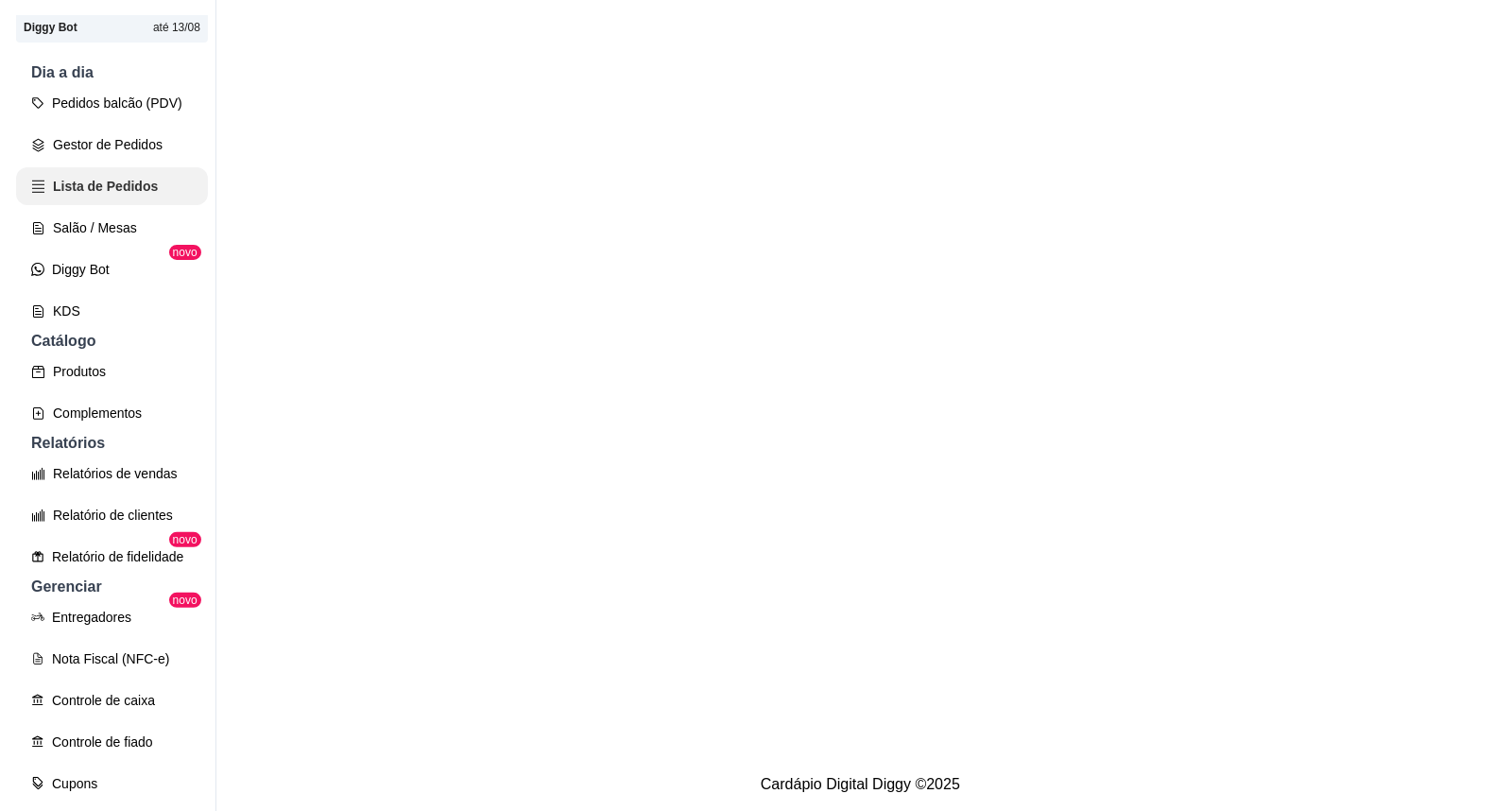 scroll, scrollTop: 0, scrollLeft: 0, axis: both 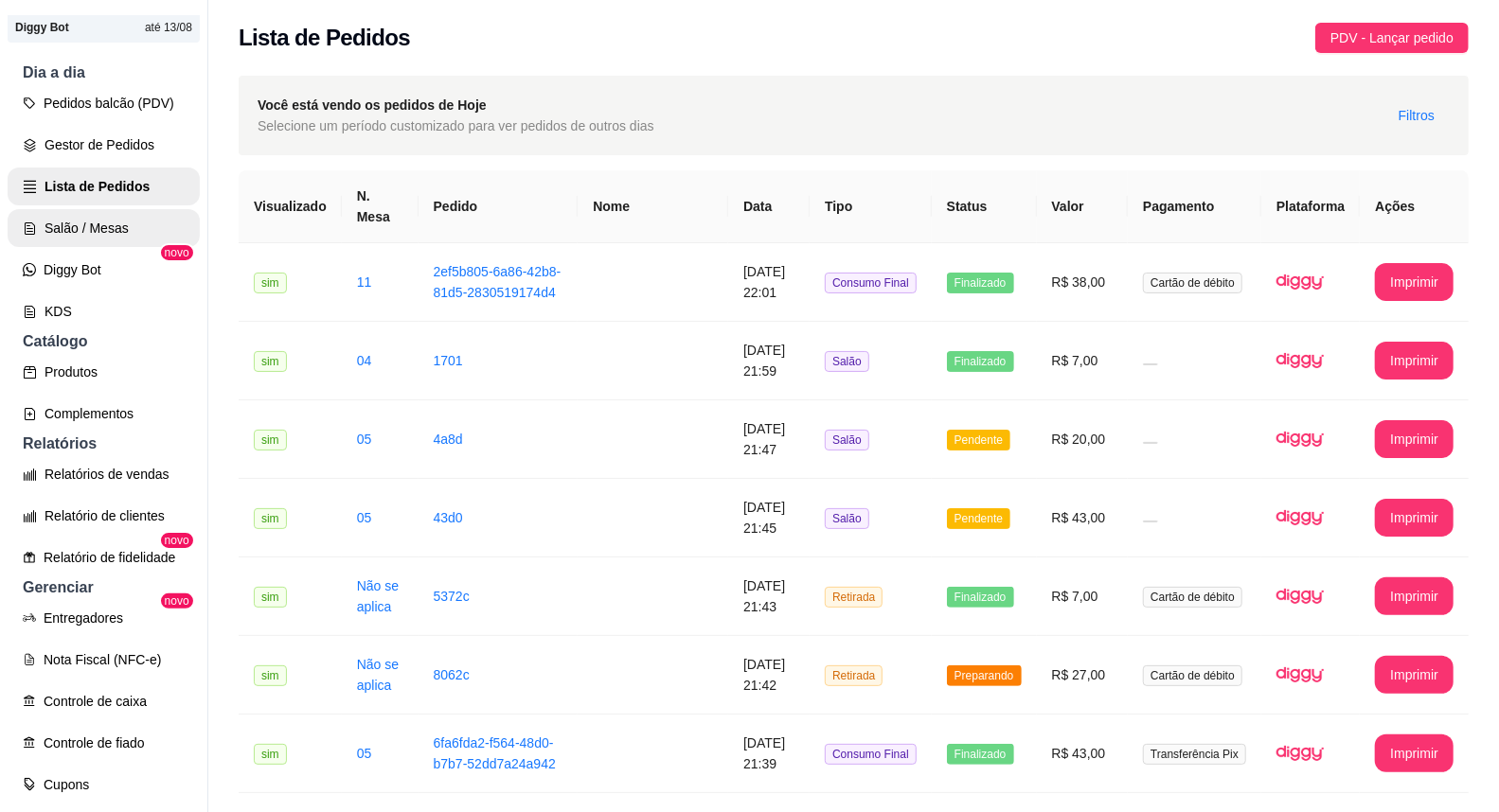 click on "Salão / Mesas" at bounding box center (103, 228) 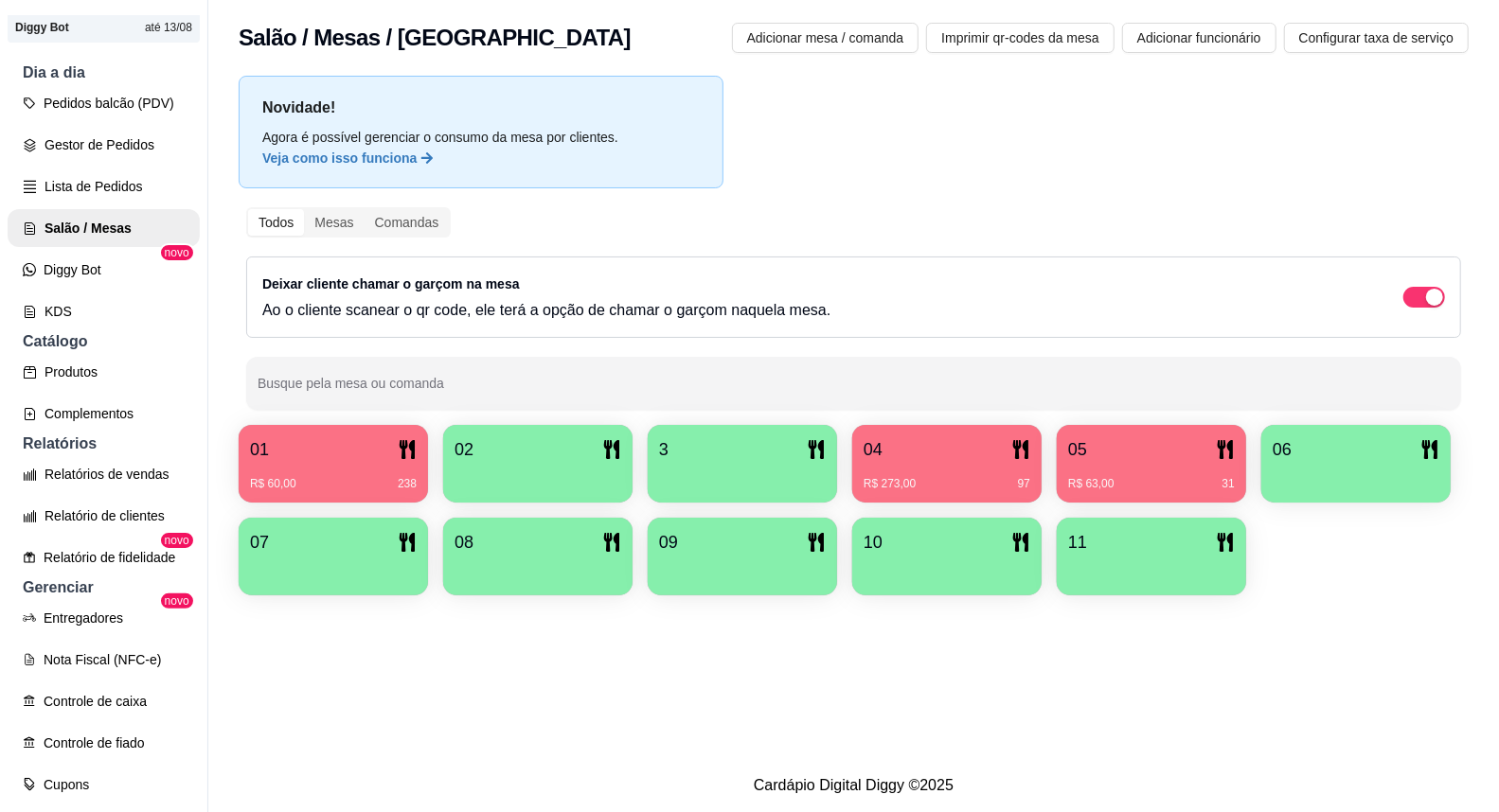 click on "05" at bounding box center [1151, 450] 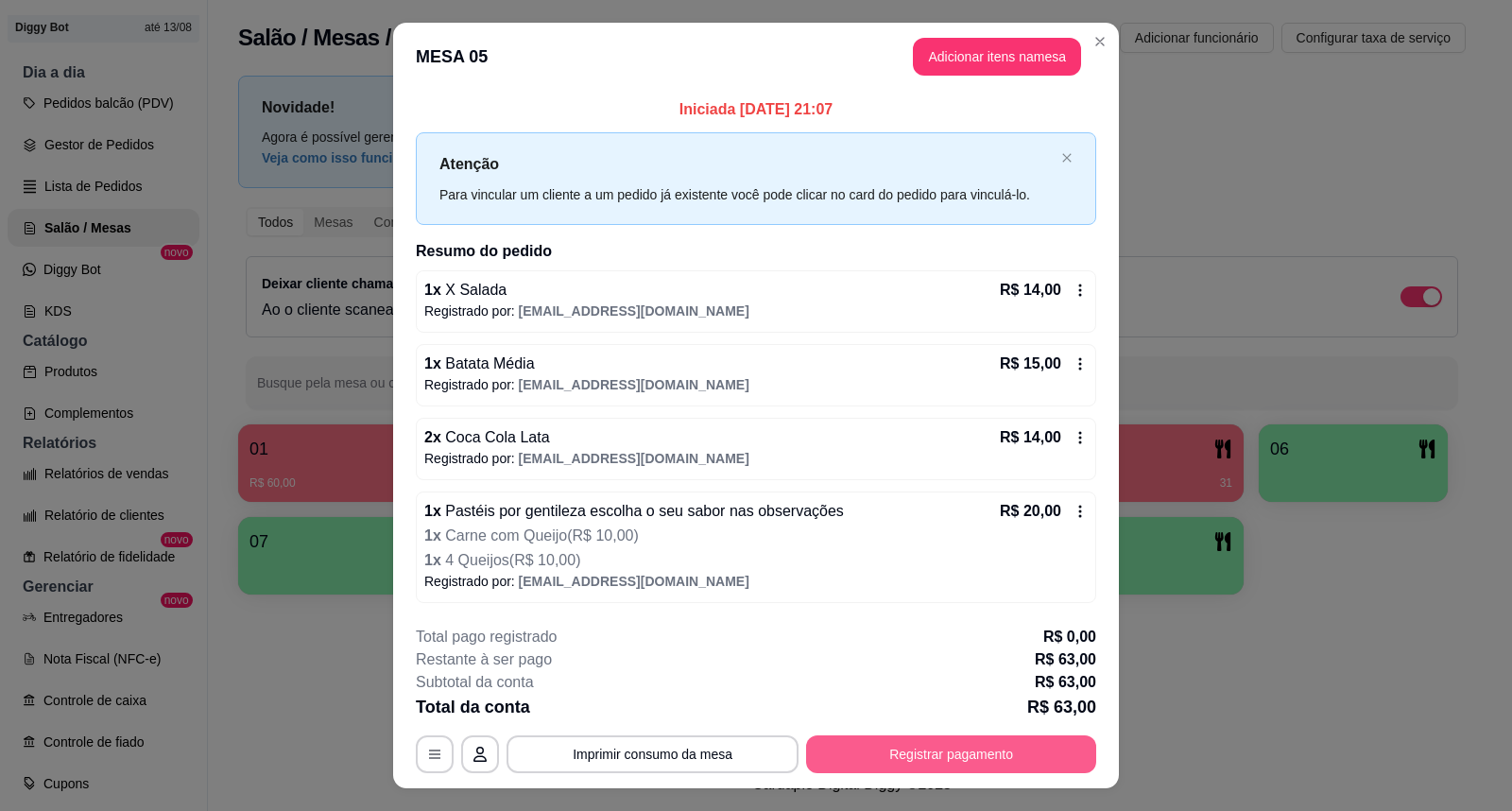 click on "Registrar pagamento" at bounding box center (951, 754) 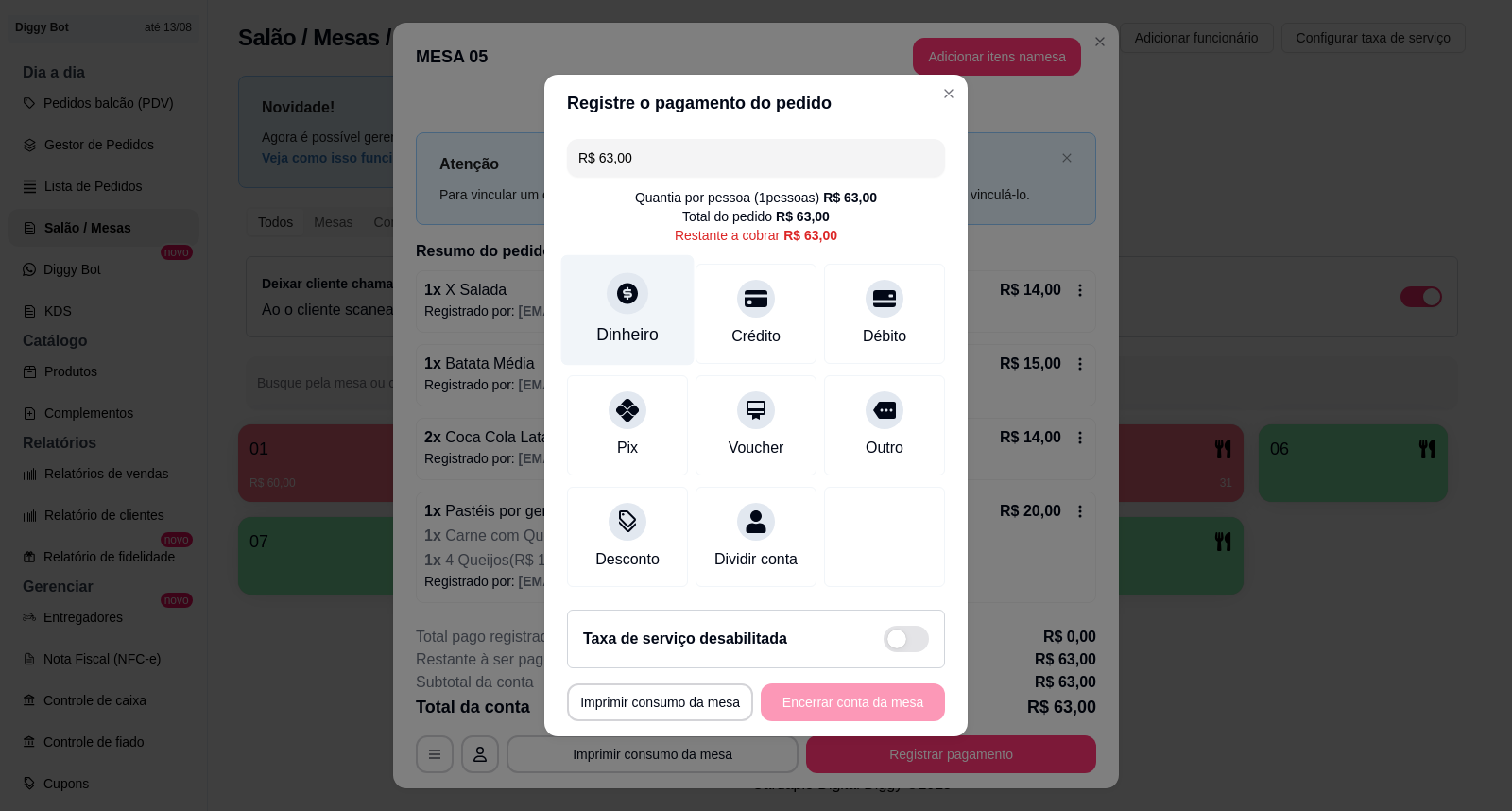 click on "Dinheiro" at bounding box center [627, 335] 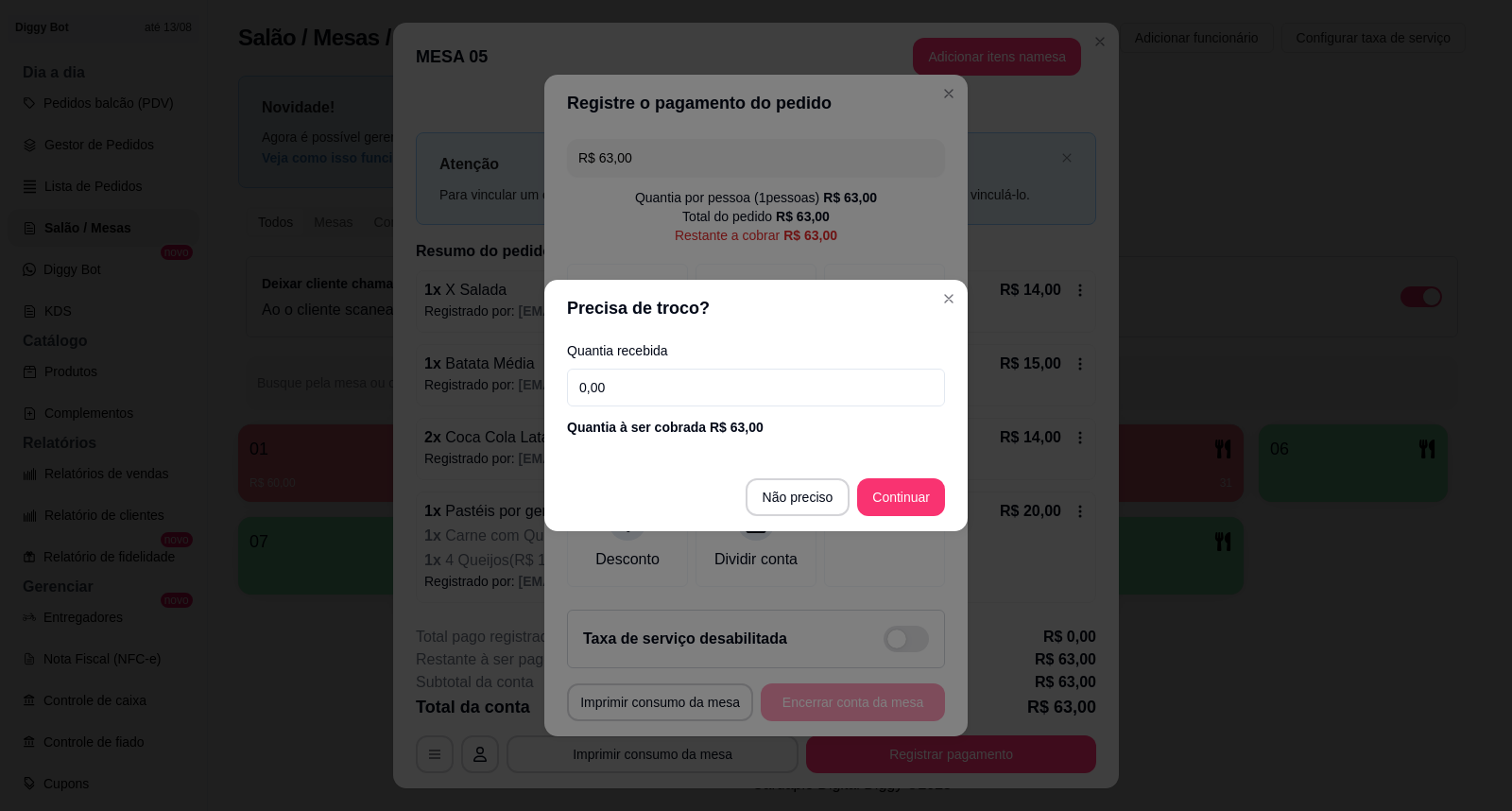 click on "0,00" at bounding box center [756, 388] 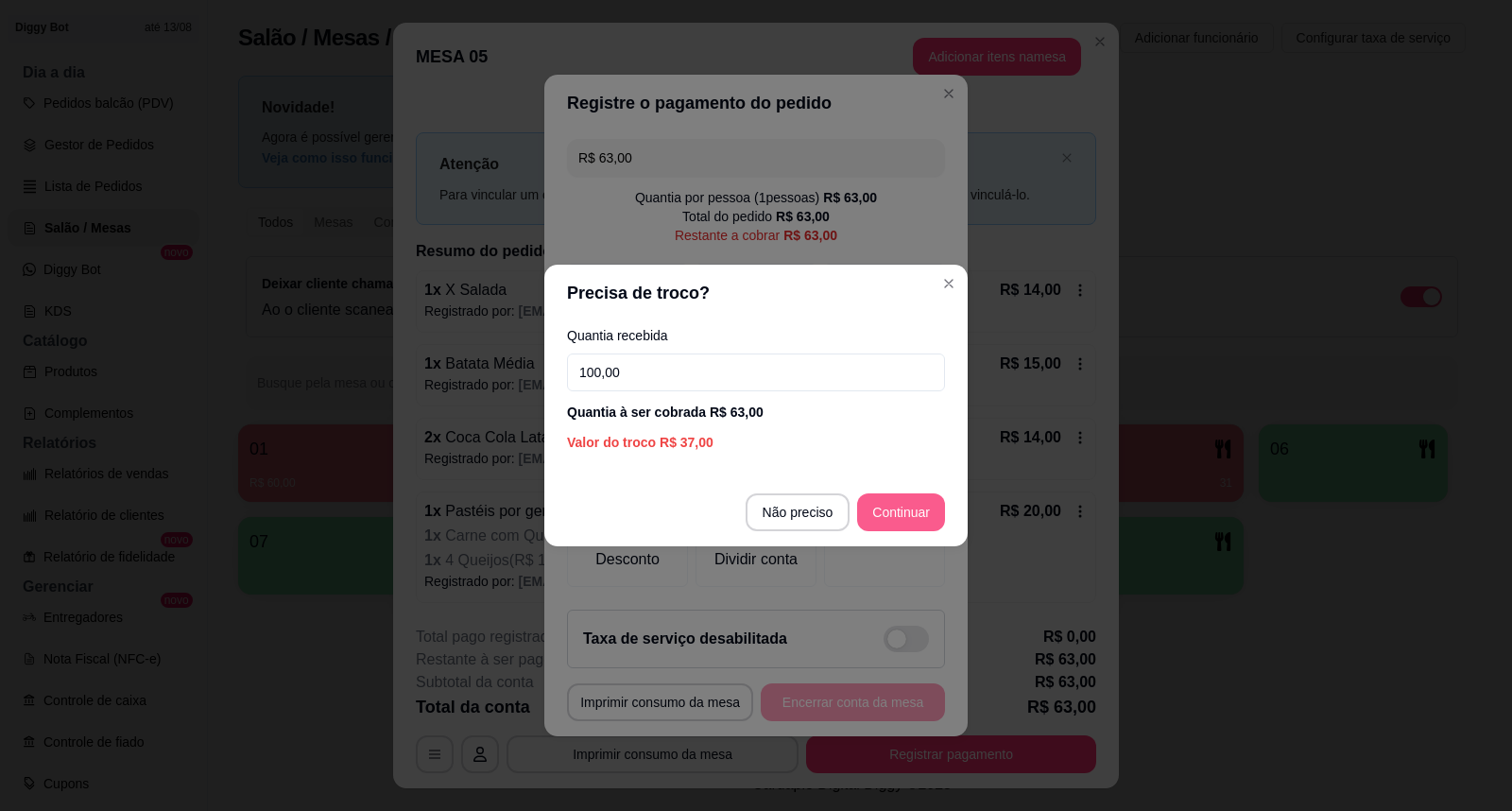 type on "100,00" 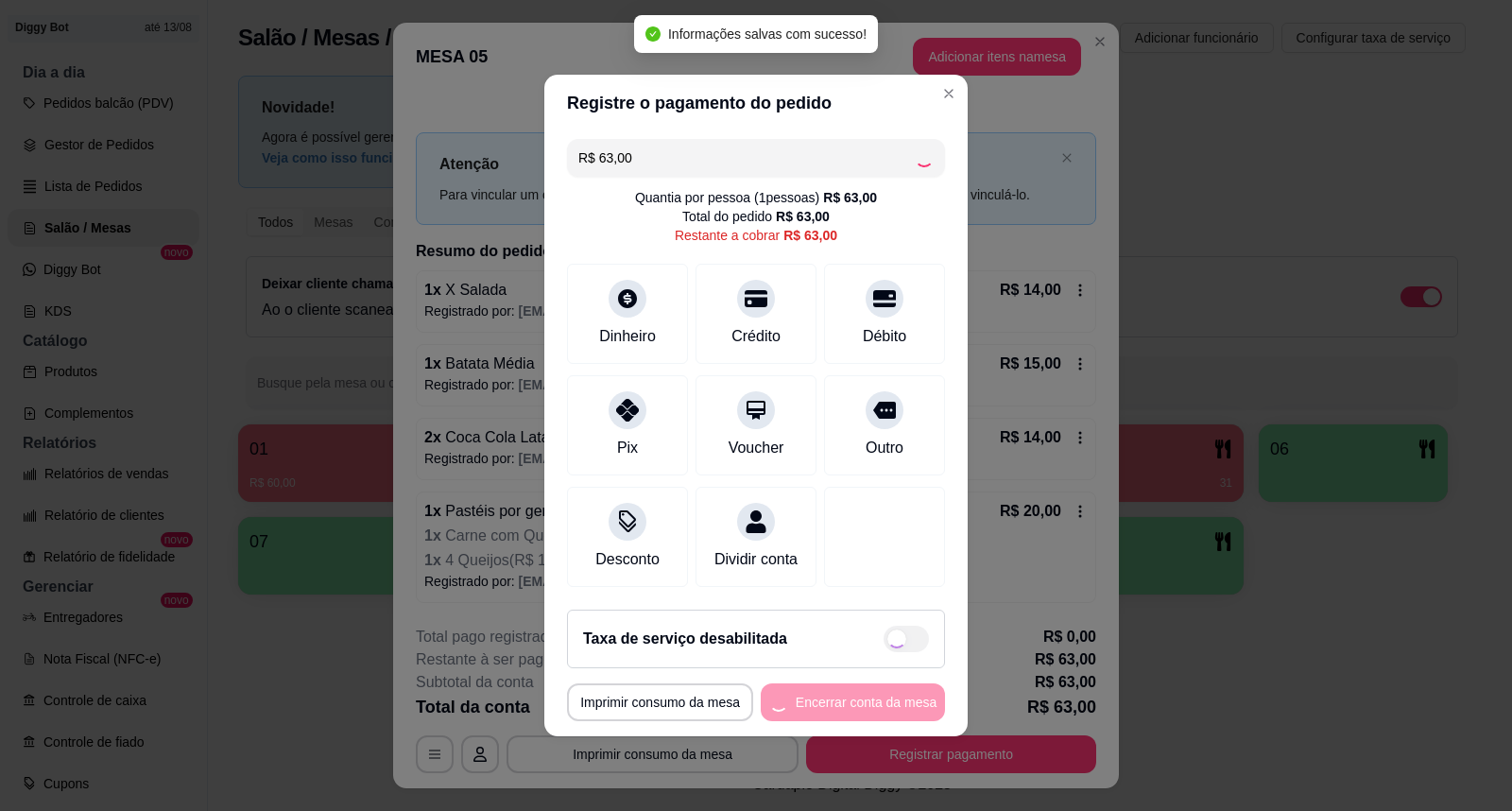 type on "R$ 0,00" 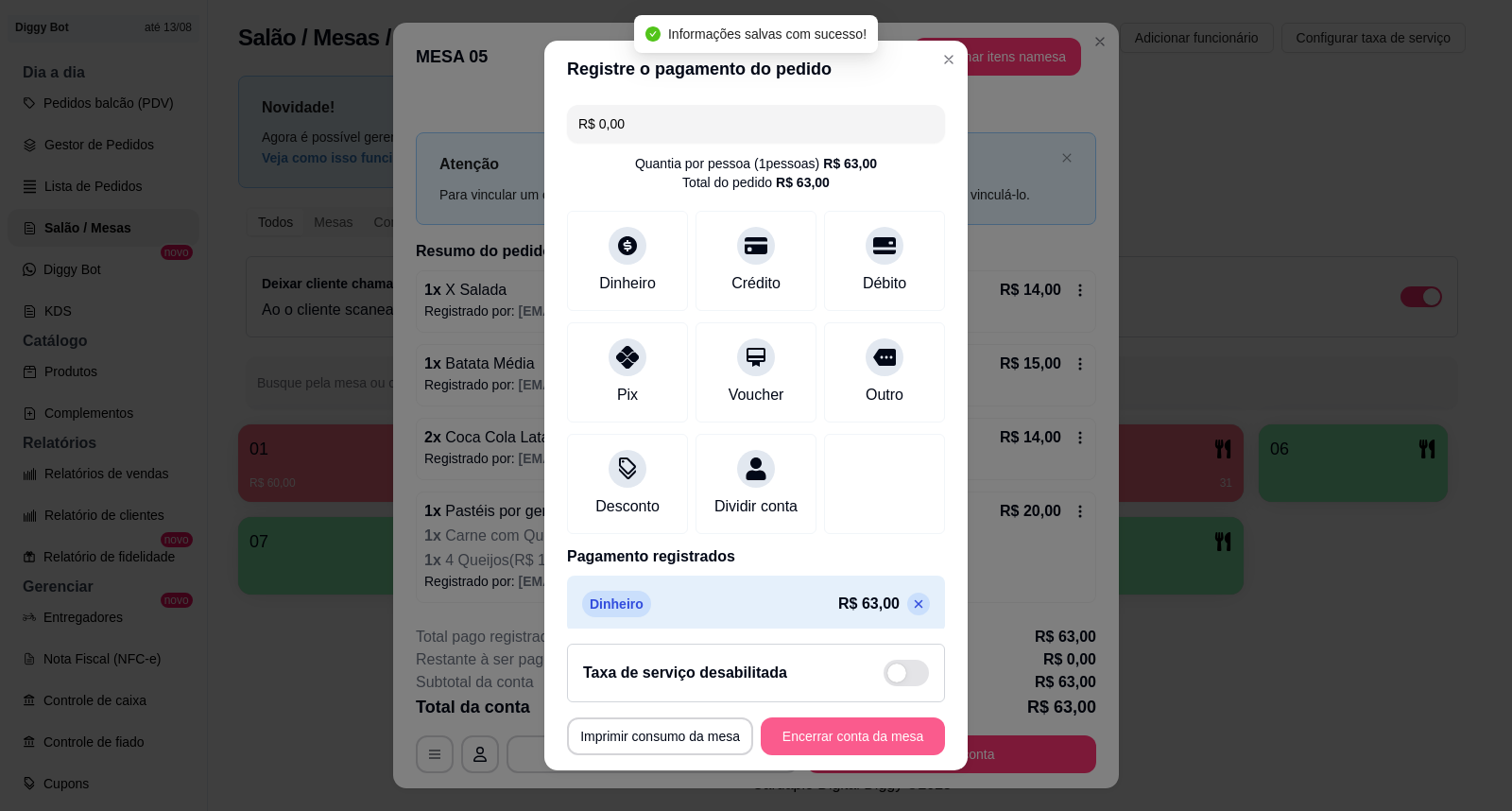 click on "Encerrar conta da mesa" at bounding box center [852, 736] 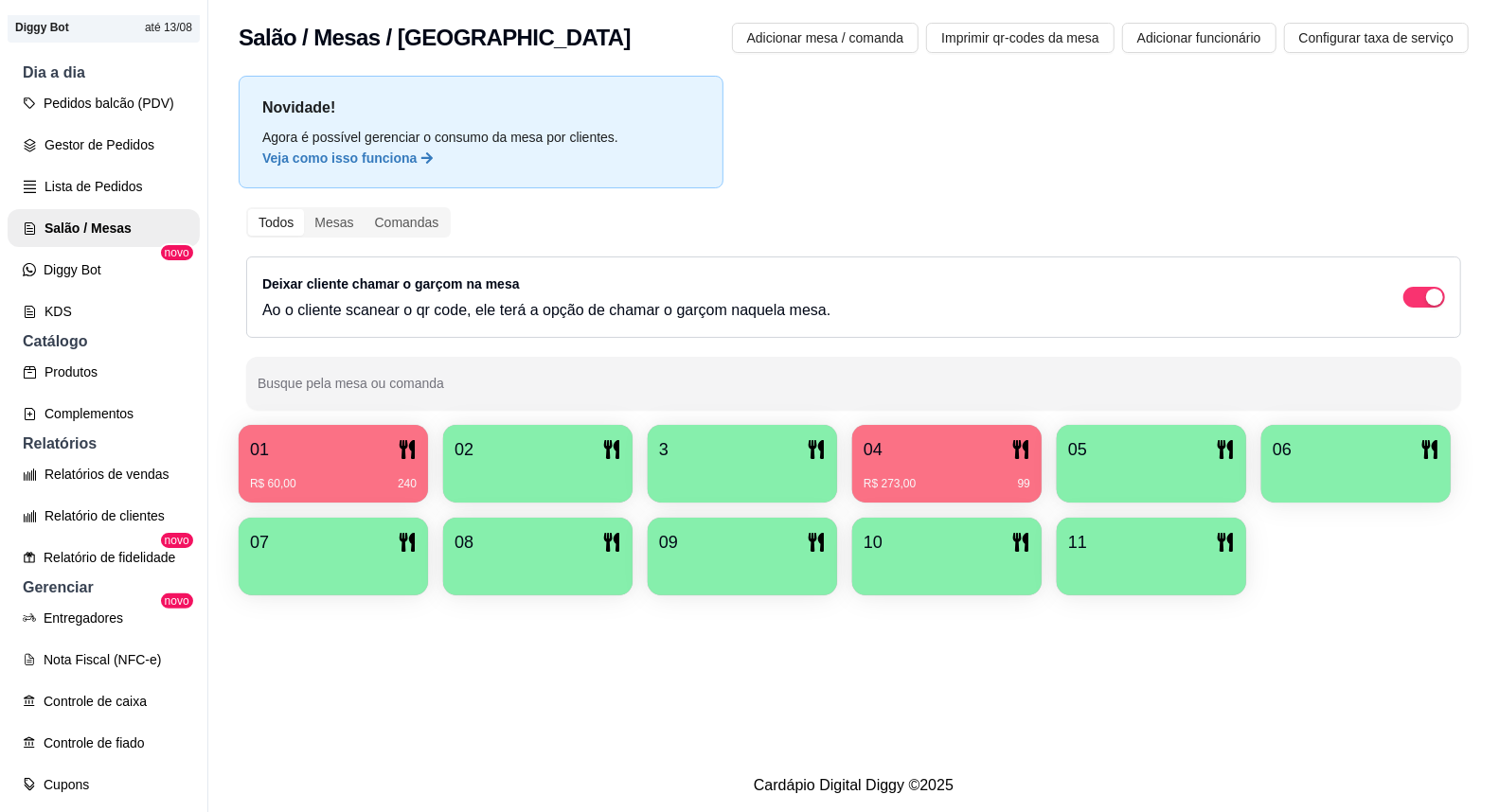 click on "04" at bounding box center (947, 450) 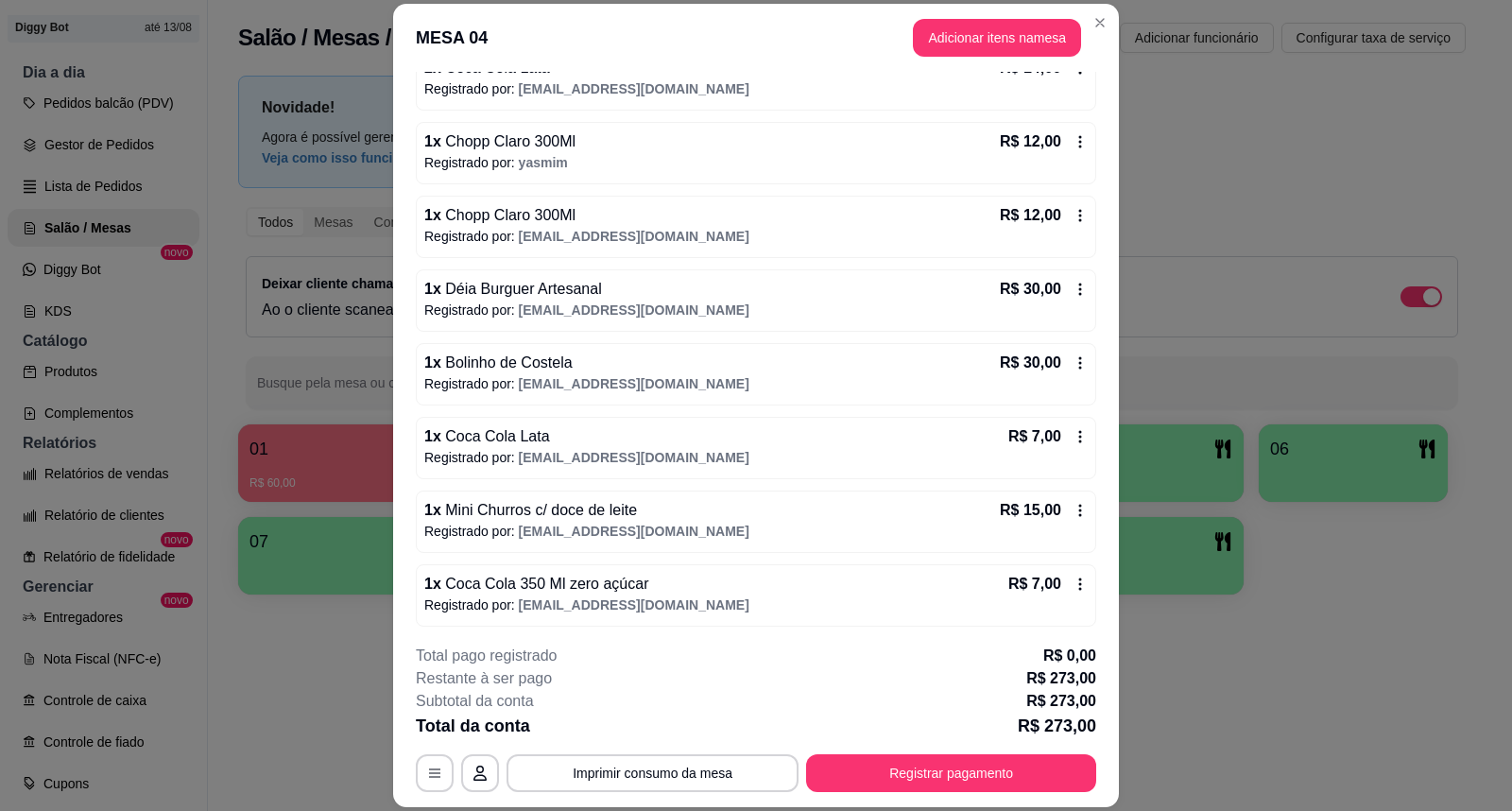 scroll, scrollTop: 676, scrollLeft: 0, axis: vertical 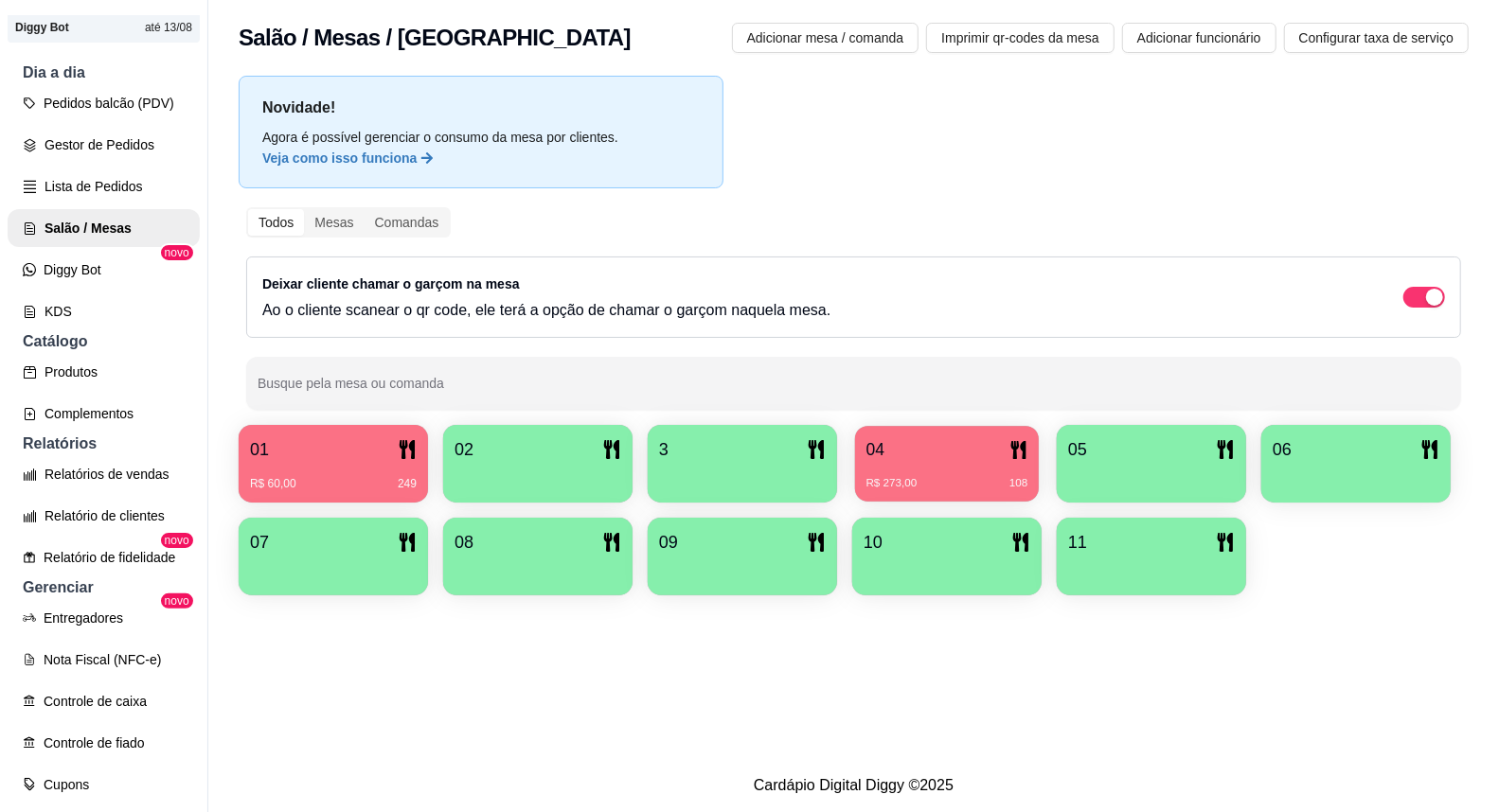 click on "R$ 273,00" at bounding box center (892, 484) 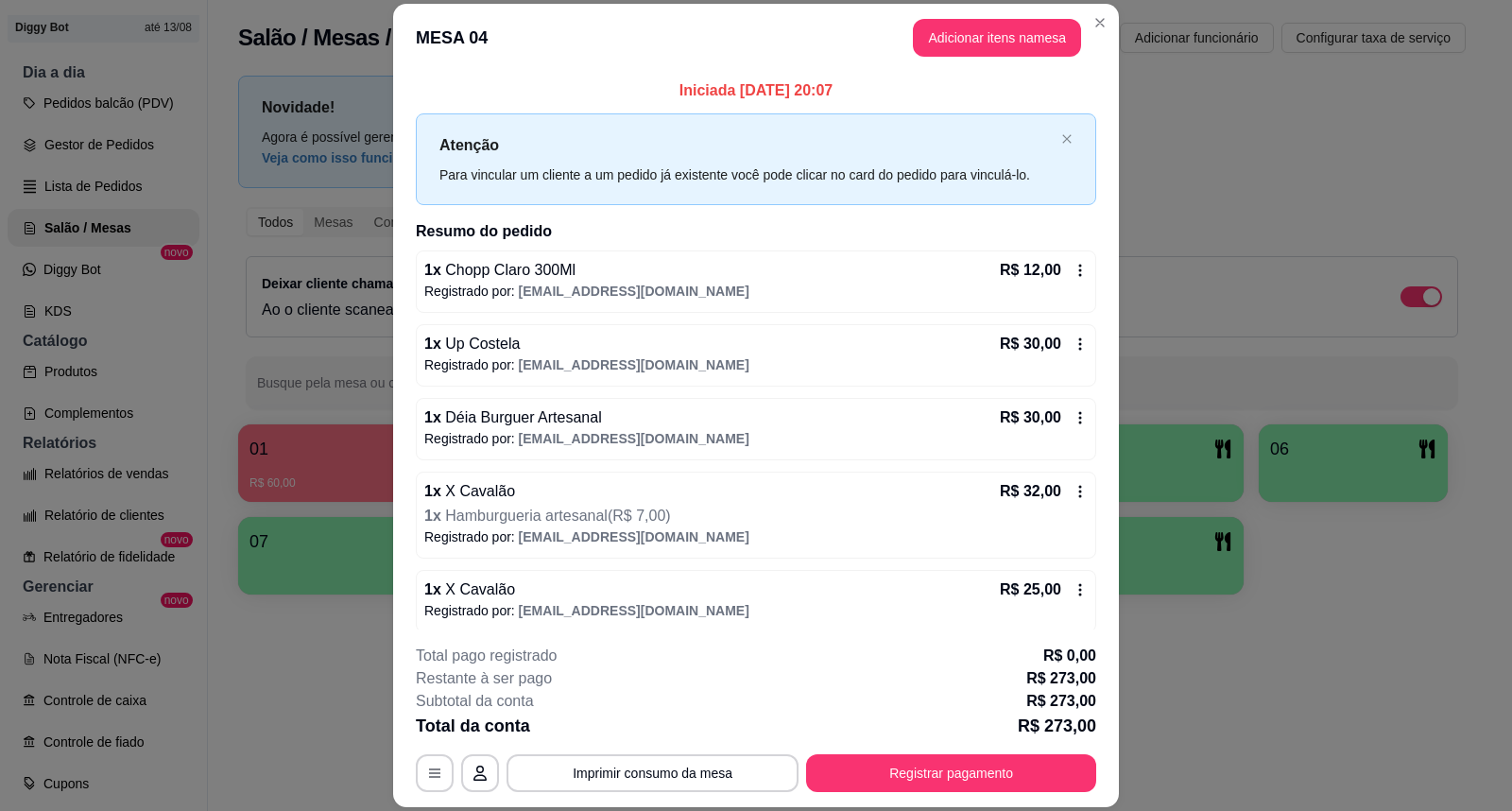 scroll, scrollTop: 420, scrollLeft: 0, axis: vertical 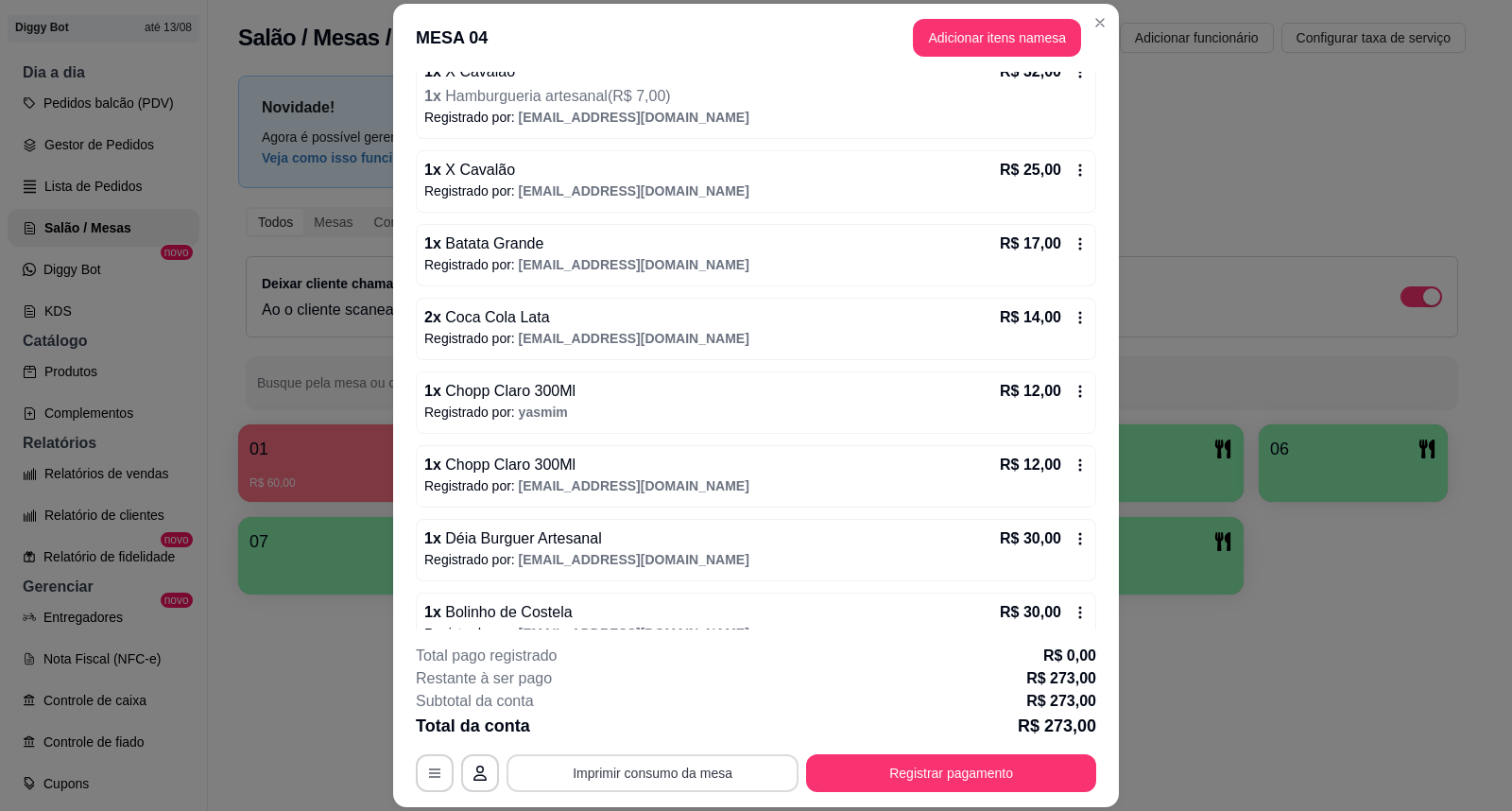 click on "Imprimir consumo da mesa" at bounding box center (652, 773) 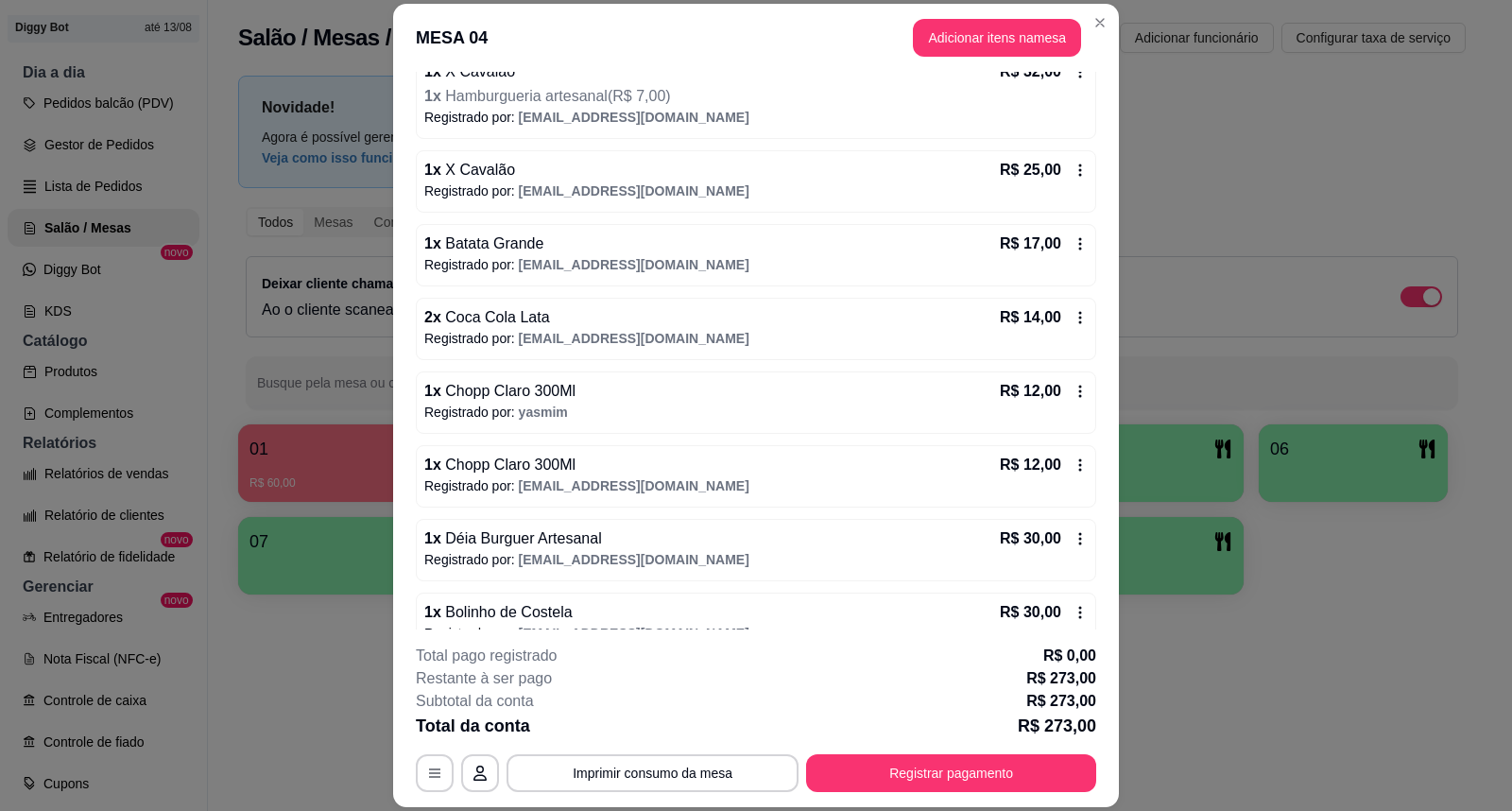 scroll, scrollTop: 676, scrollLeft: 0, axis: vertical 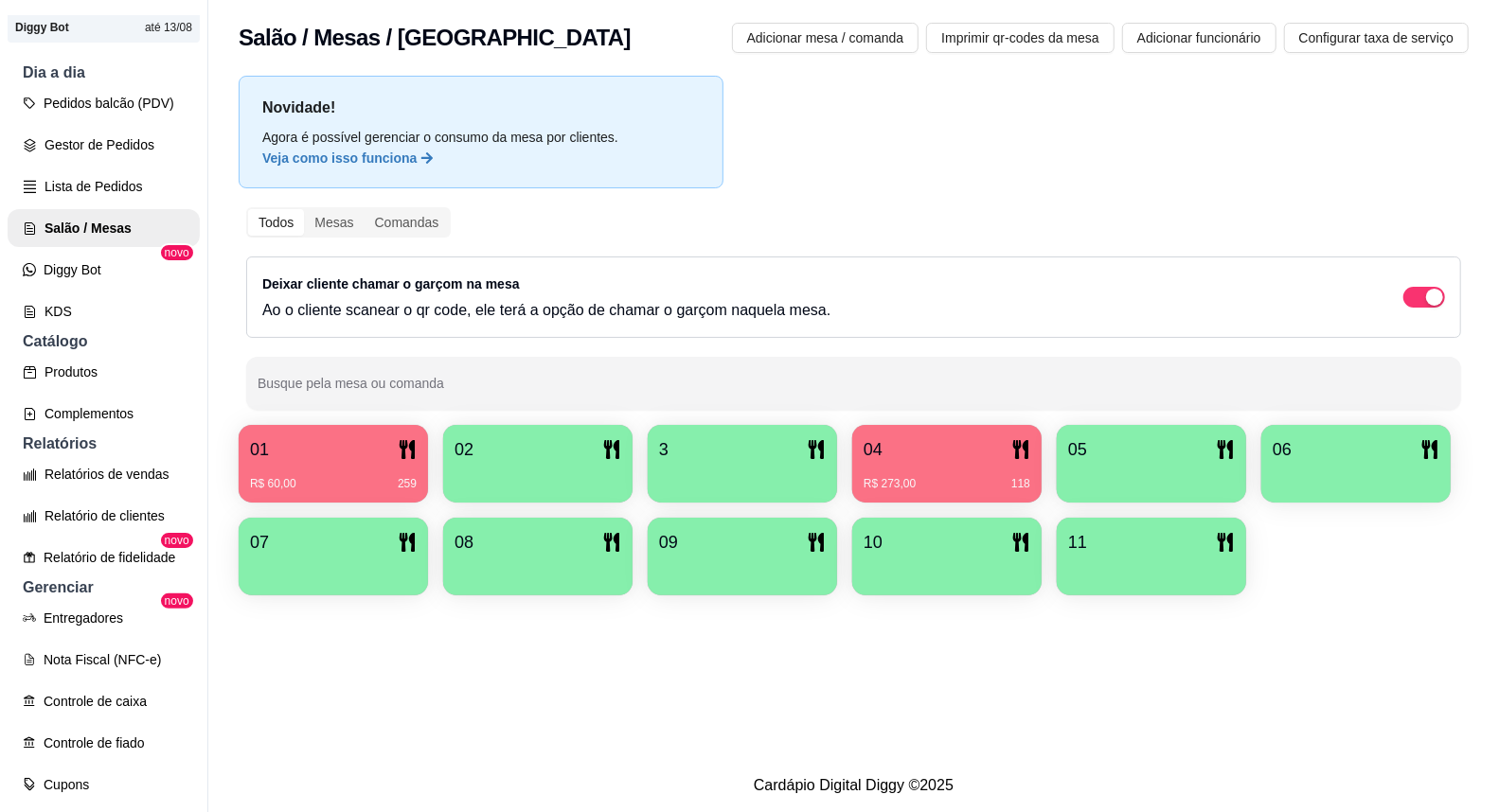 click on "04" at bounding box center [947, 450] 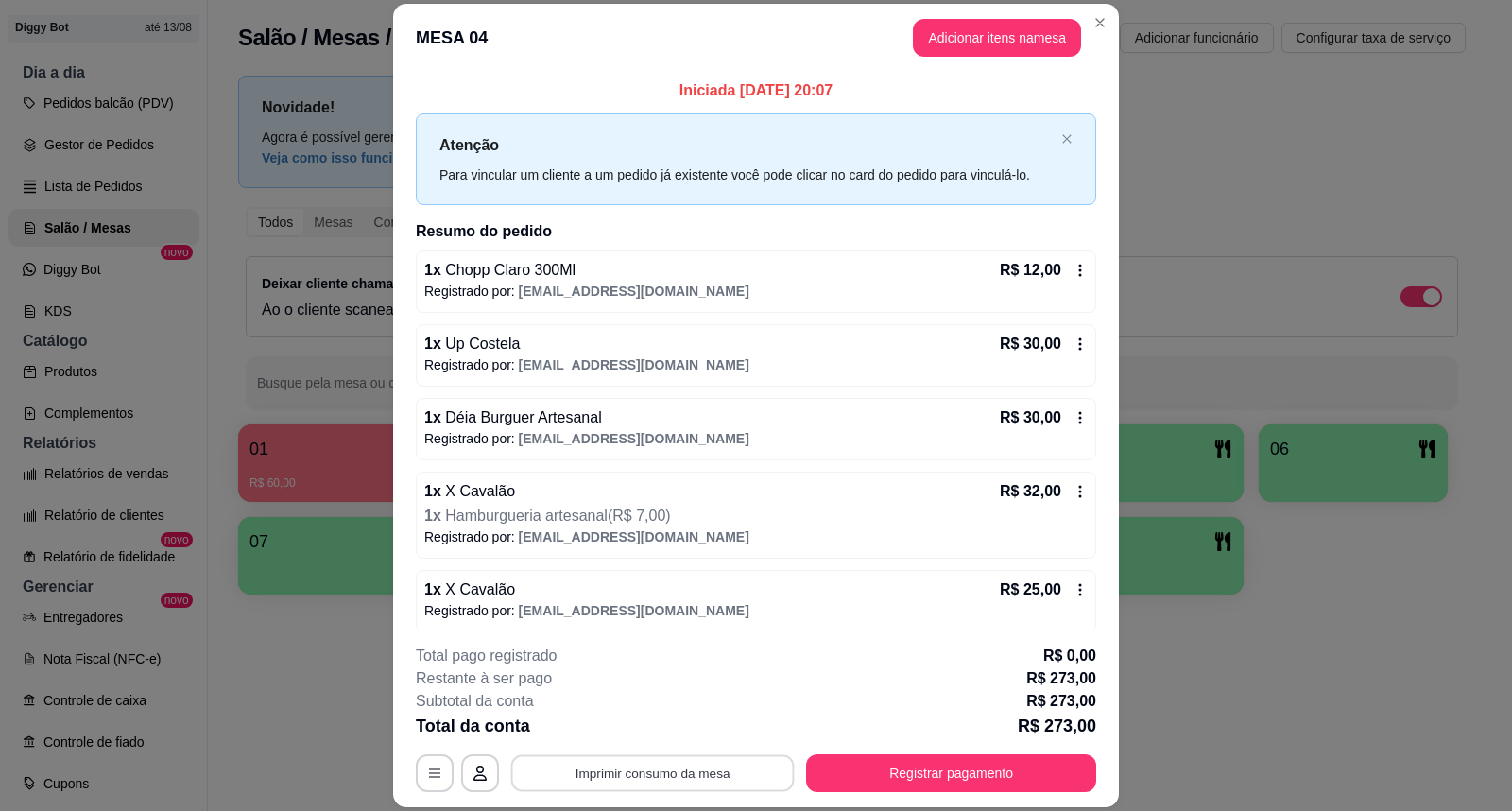 click on "Imprimir consumo da mesa" at bounding box center (653, 772) 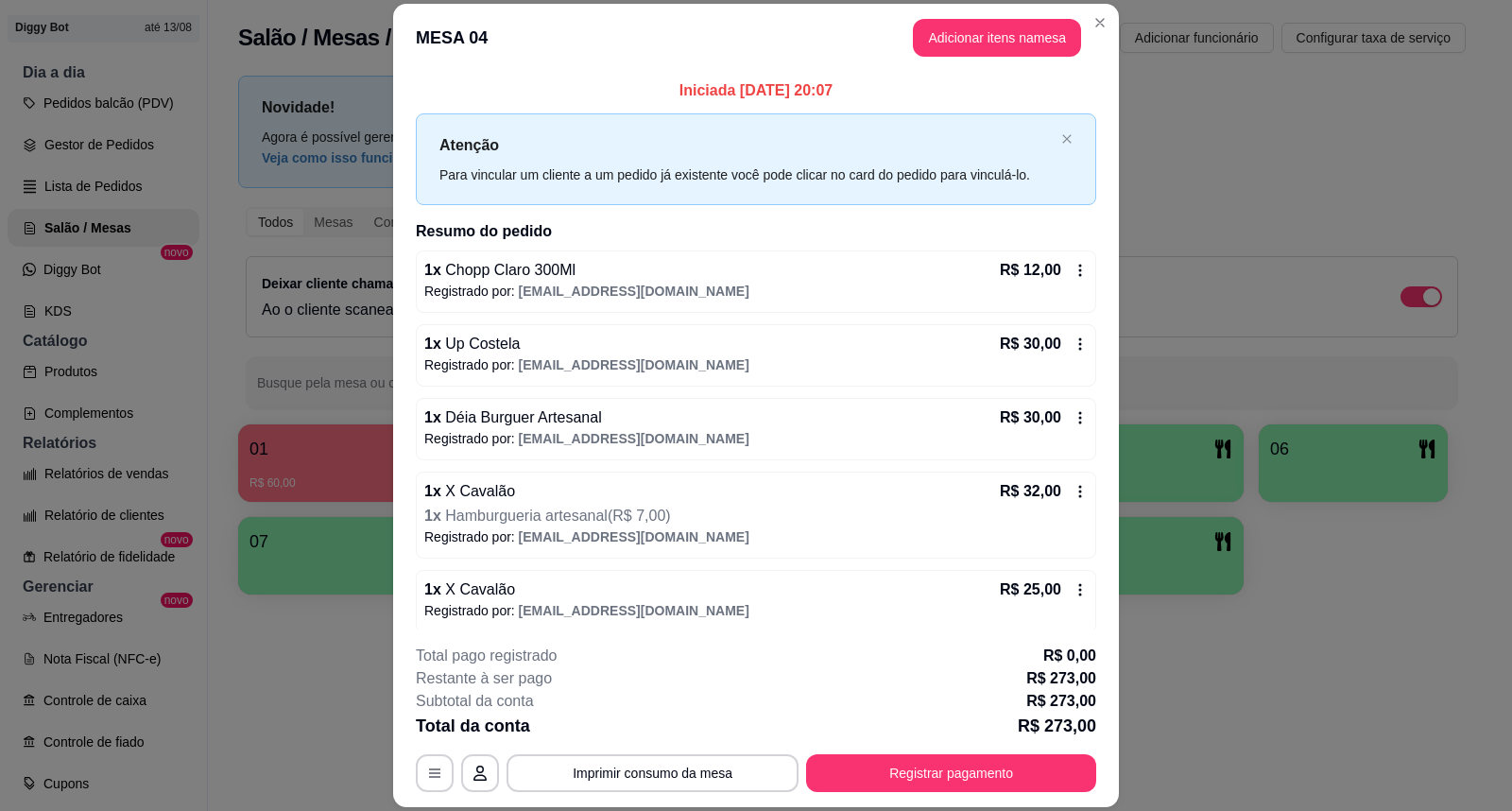 scroll, scrollTop: 0, scrollLeft: 0, axis: both 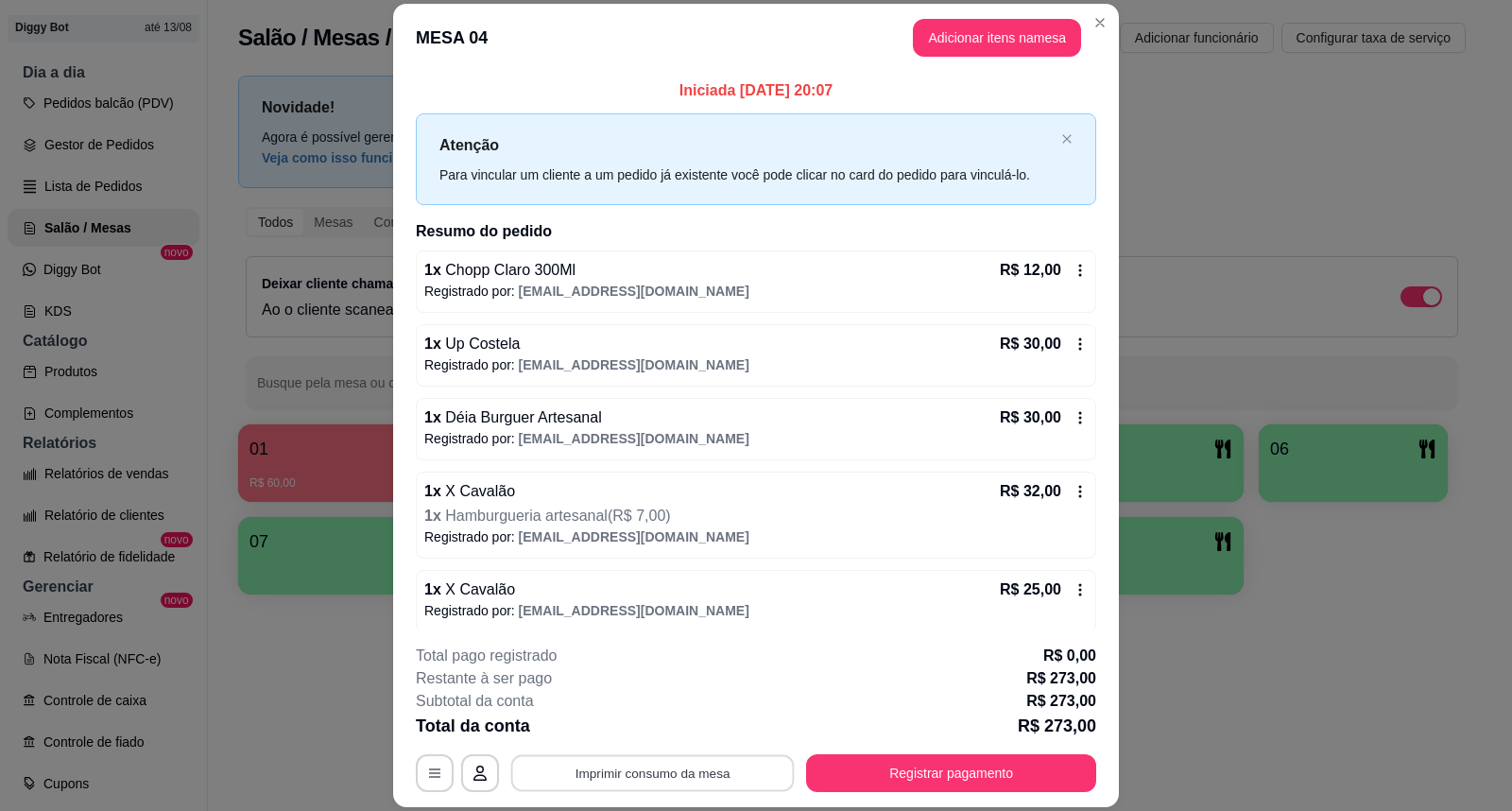 click on "Imprimir consumo da mesa" at bounding box center [653, 772] 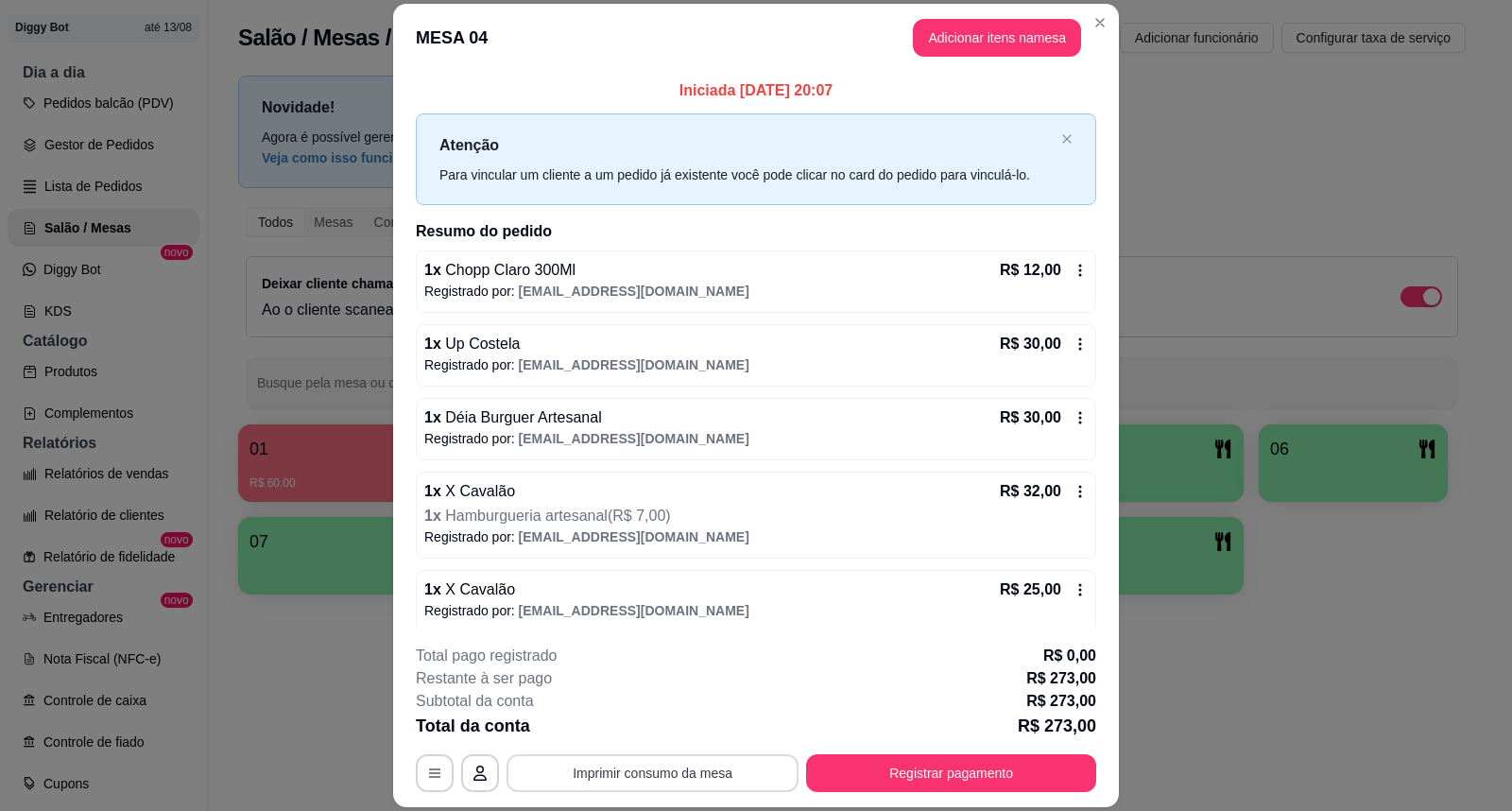 scroll, scrollTop: 0, scrollLeft: 0, axis: both 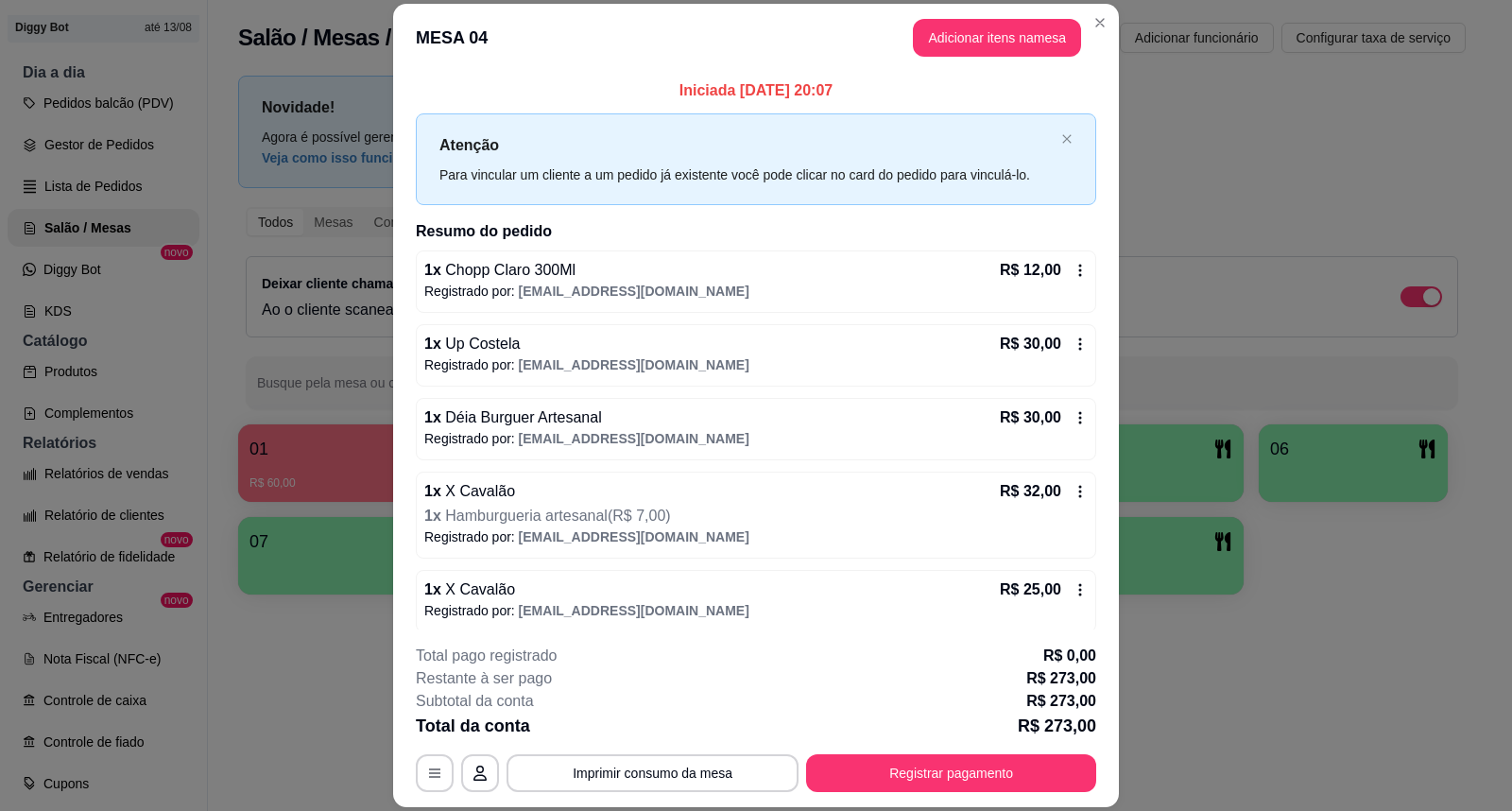 type 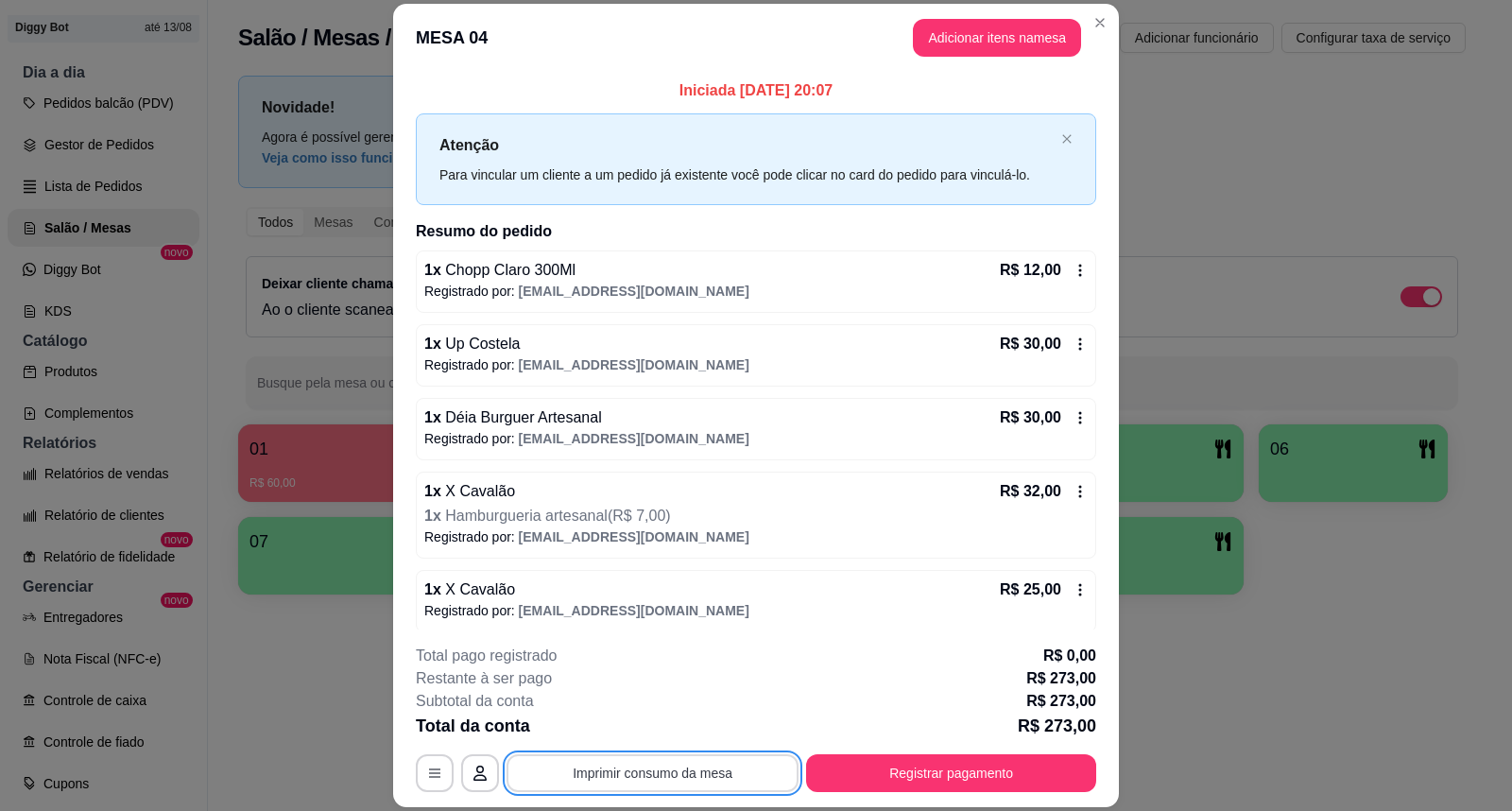 click on "Imprimir consumo da mesa" at bounding box center [652, 773] 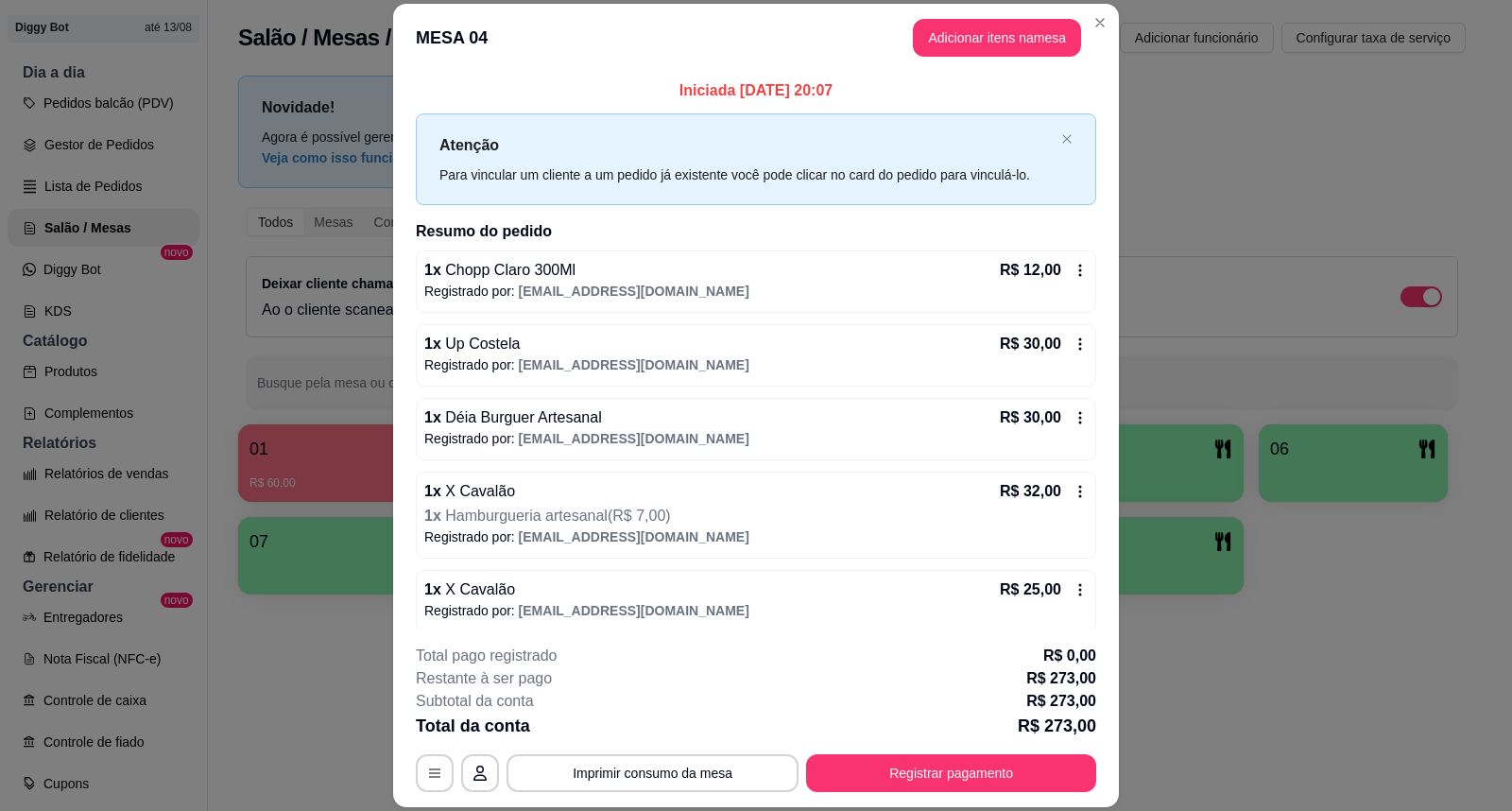 scroll, scrollTop: 0, scrollLeft: 0, axis: both 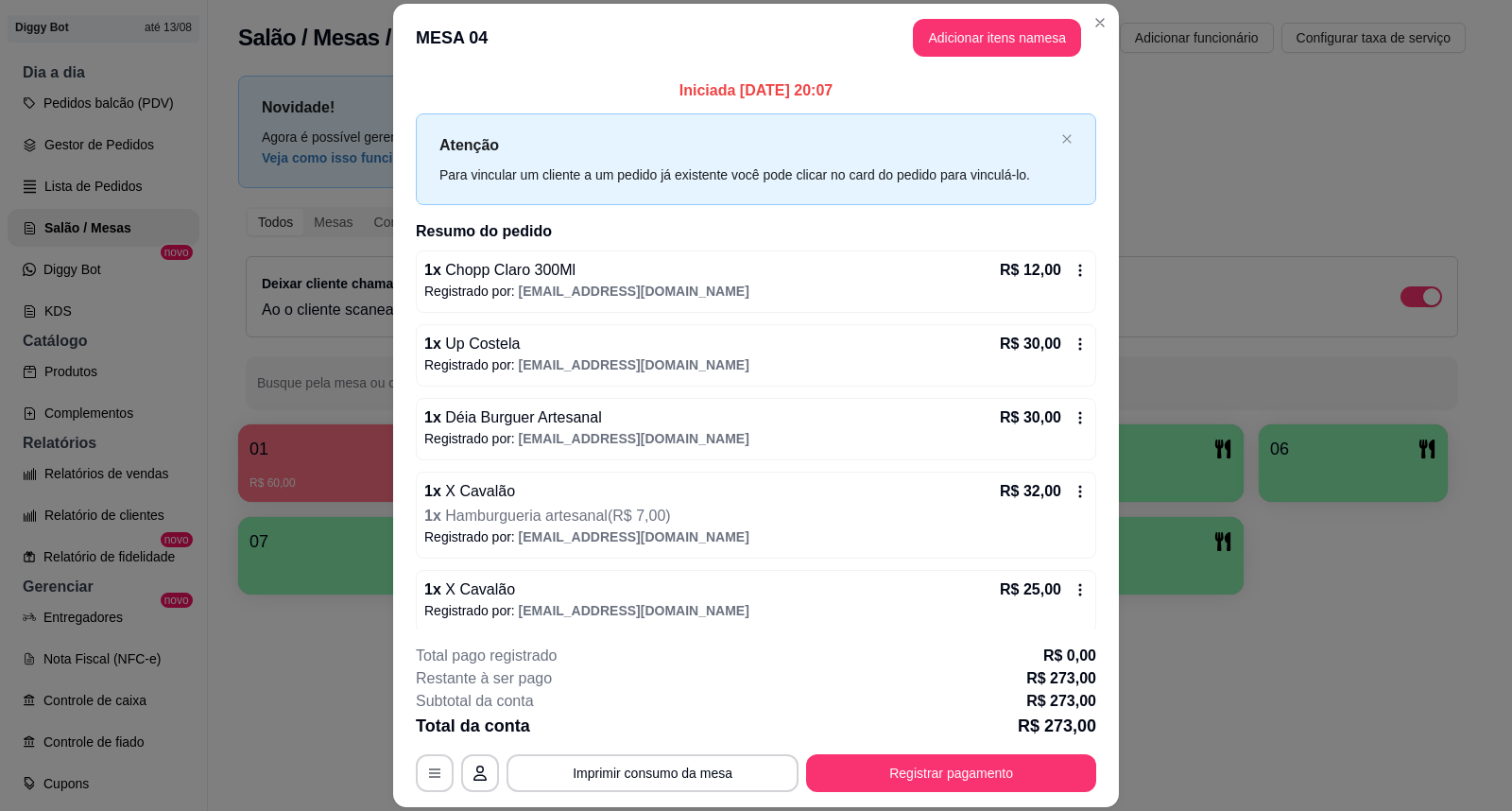 click on "MESA 04 Adicionar itens na  mesa" at bounding box center (756, 38) 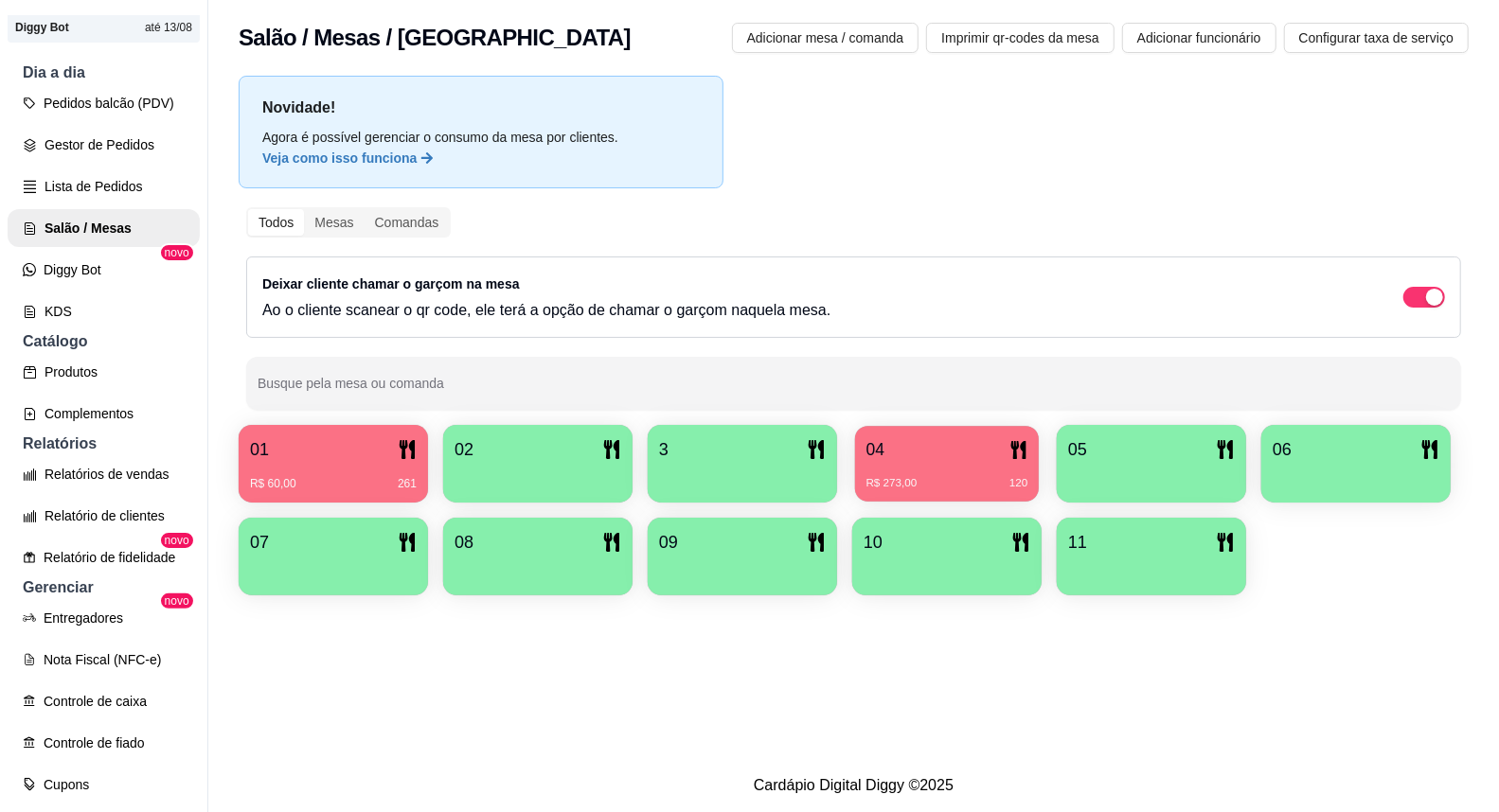 click on "04 R$ 273,00 120" at bounding box center (947, 464) 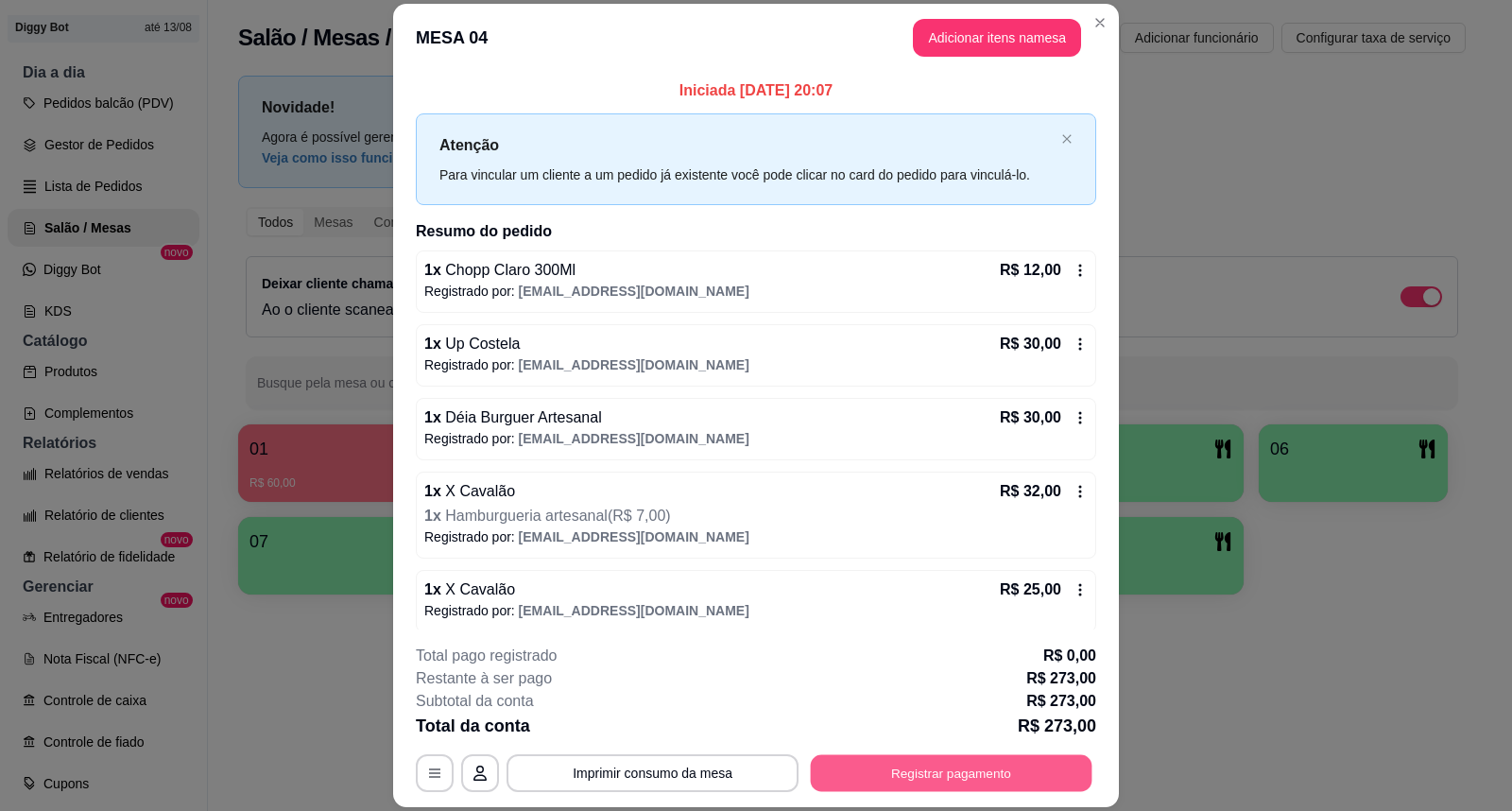 click on "Registrar pagamento" at bounding box center (952, 772) 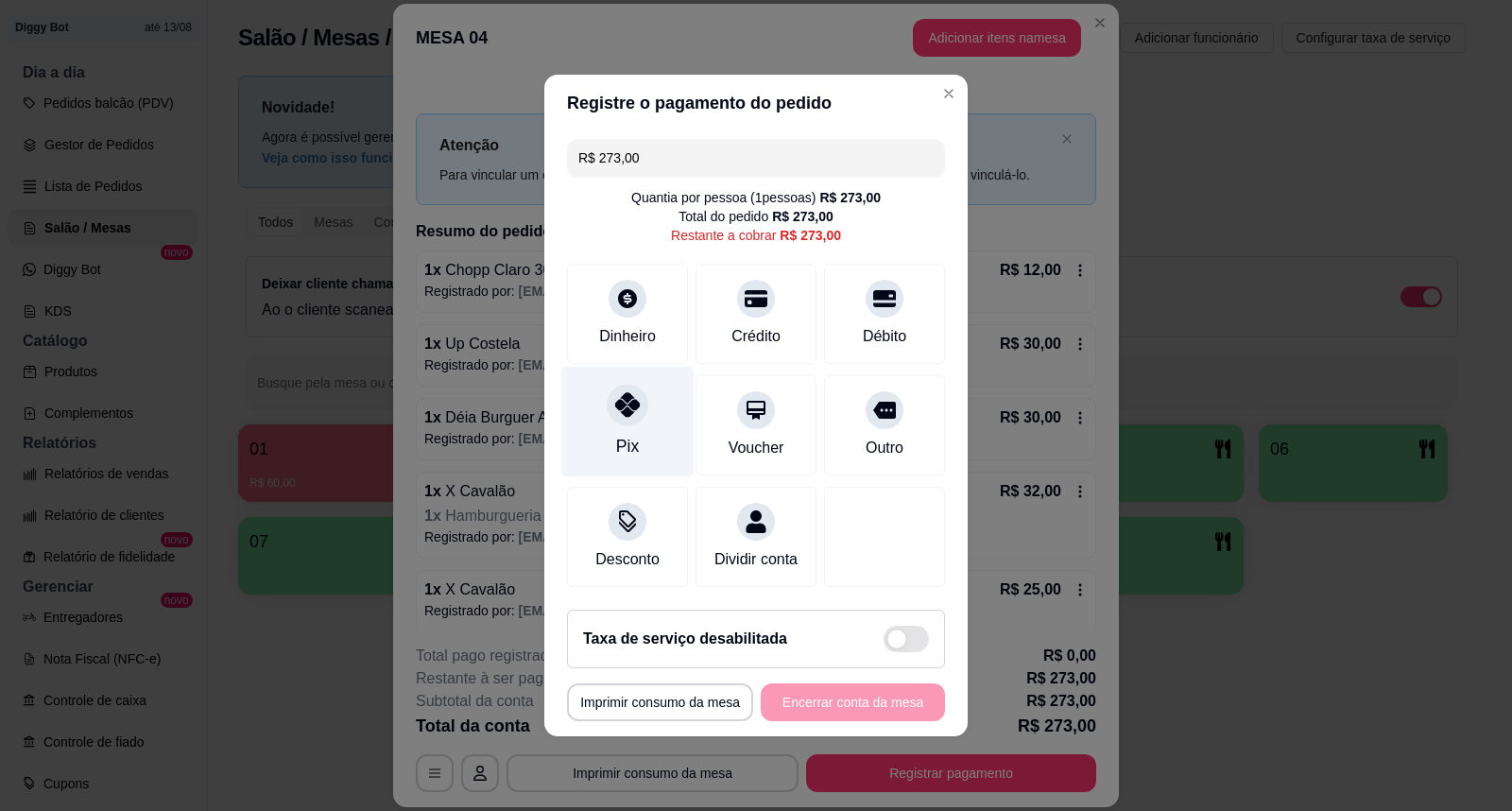 click on "Pix" at bounding box center (627, 422) 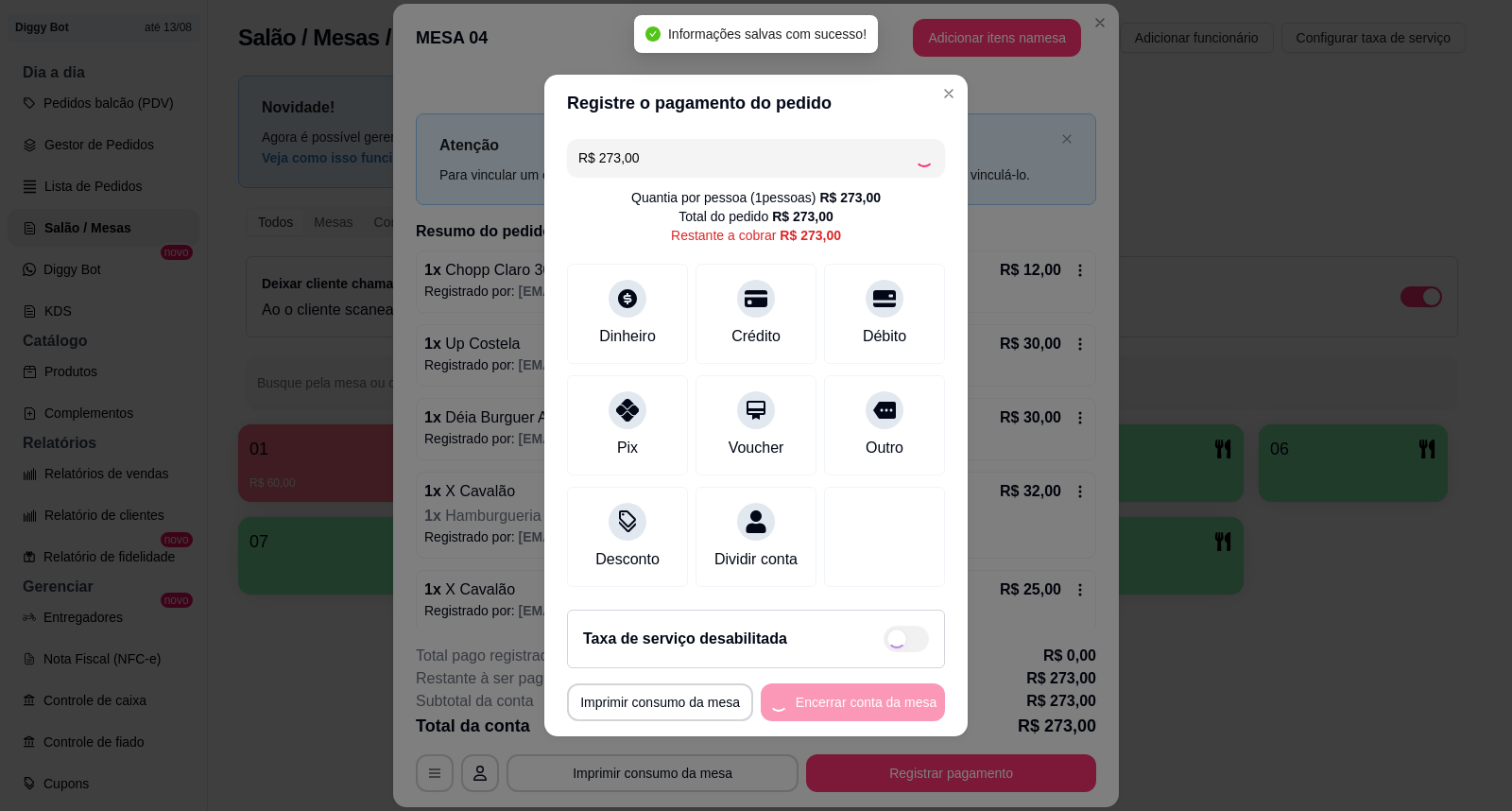 type on "R$ 0,00" 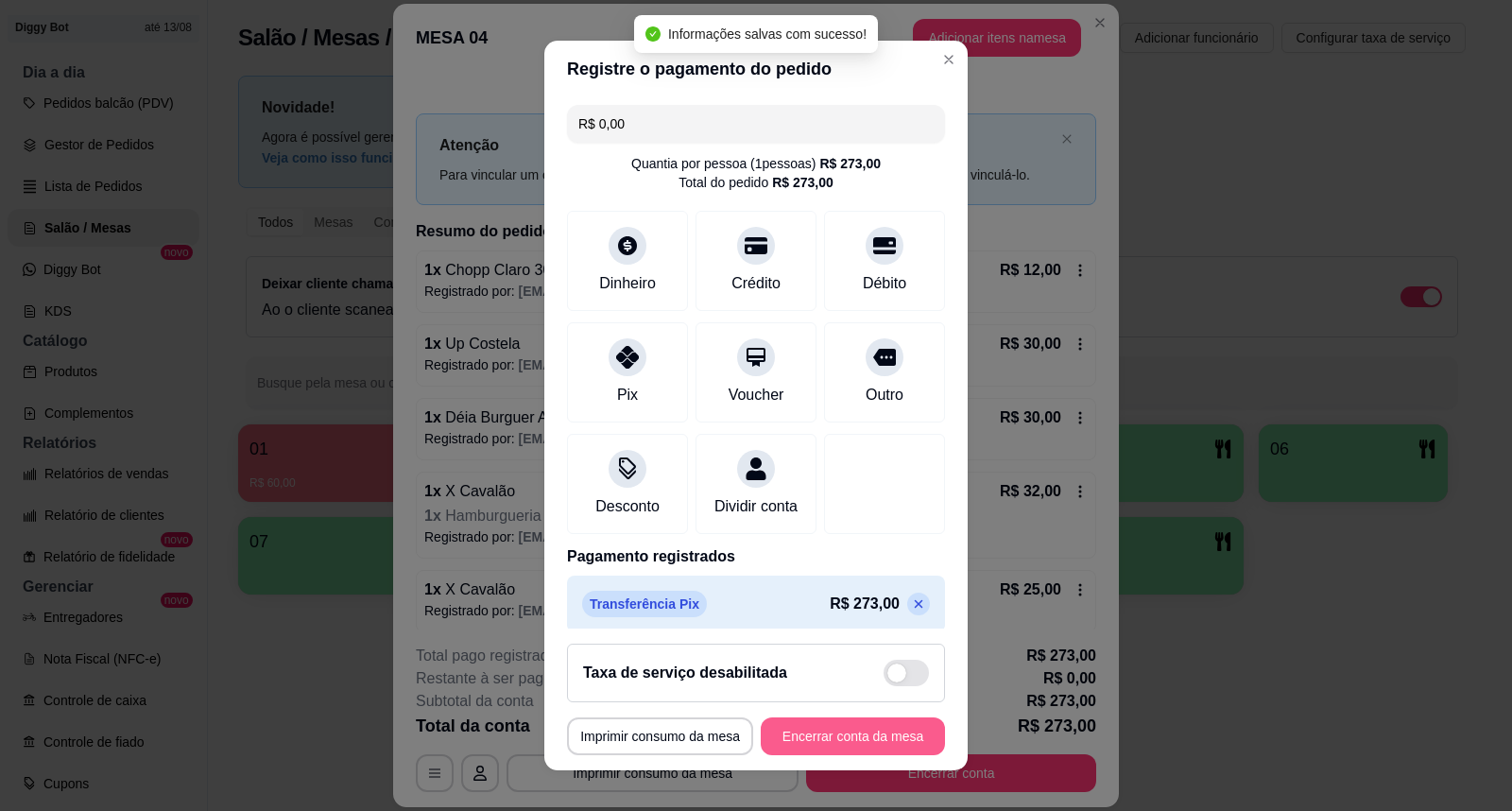 click on "Encerrar conta da mesa" at bounding box center [852, 736] 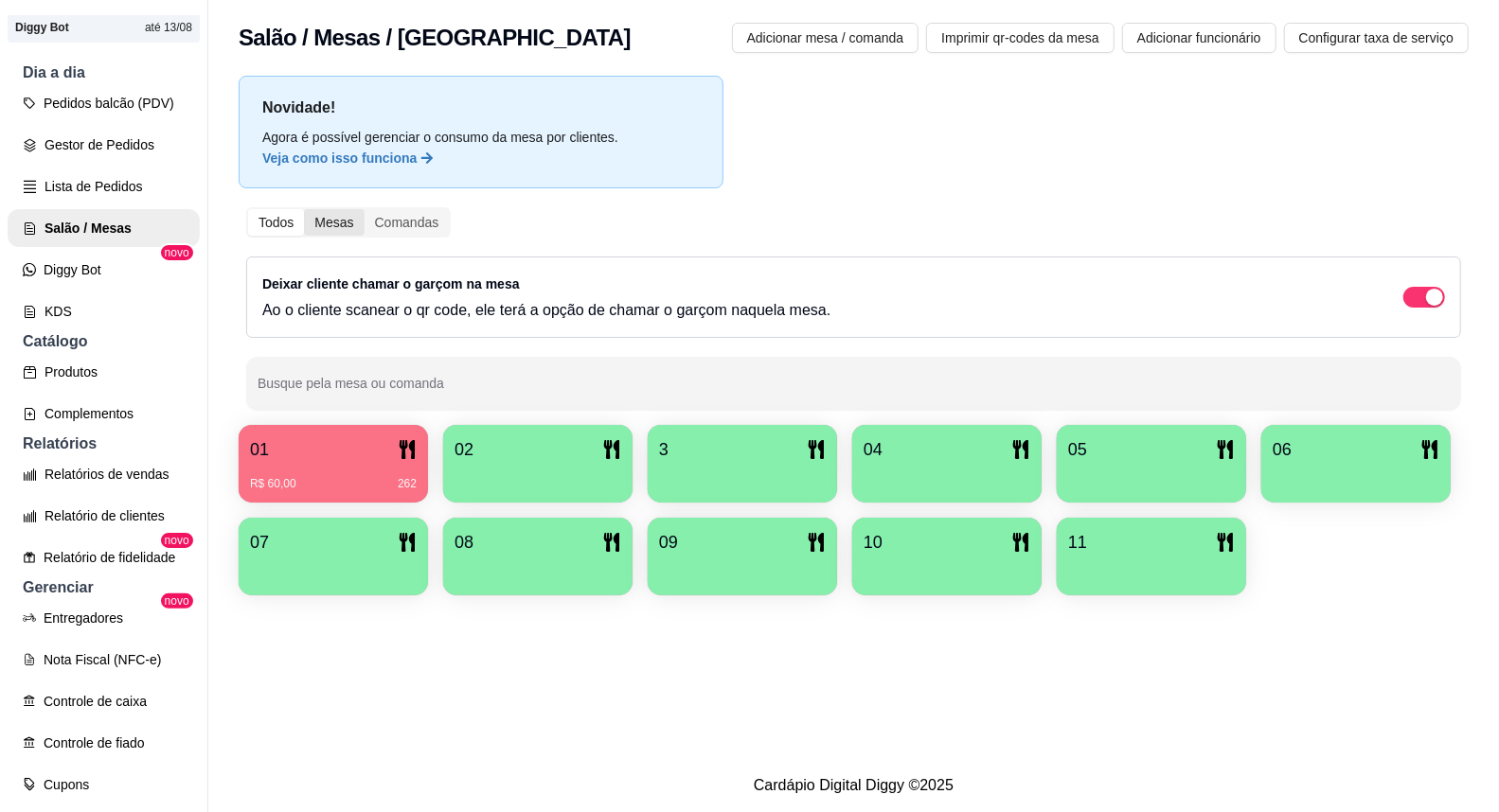 type 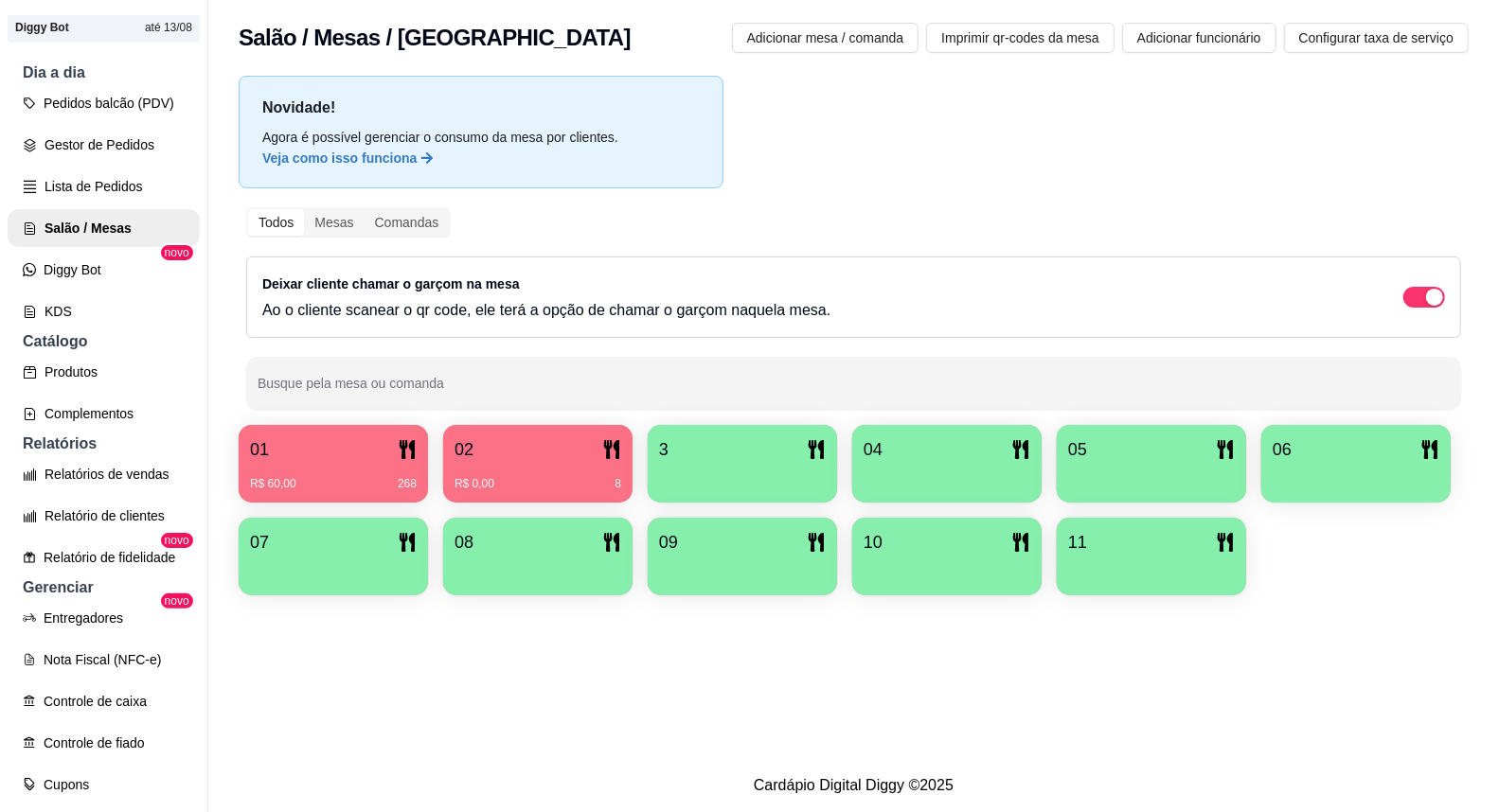 click on "02" at bounding box center (538, 450) 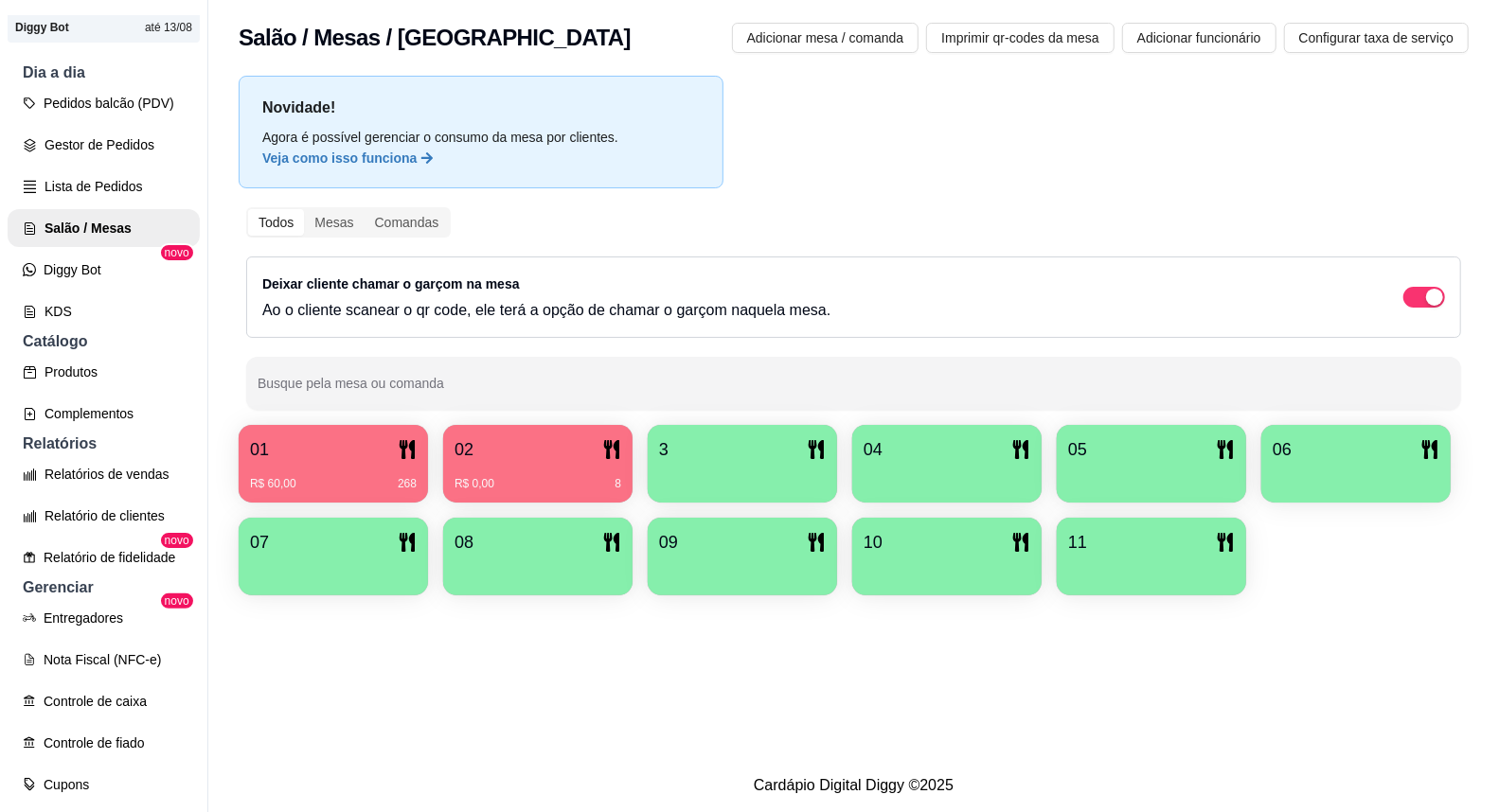 click on "02 R$ 0,00 8" at bounding box center [538, 464] 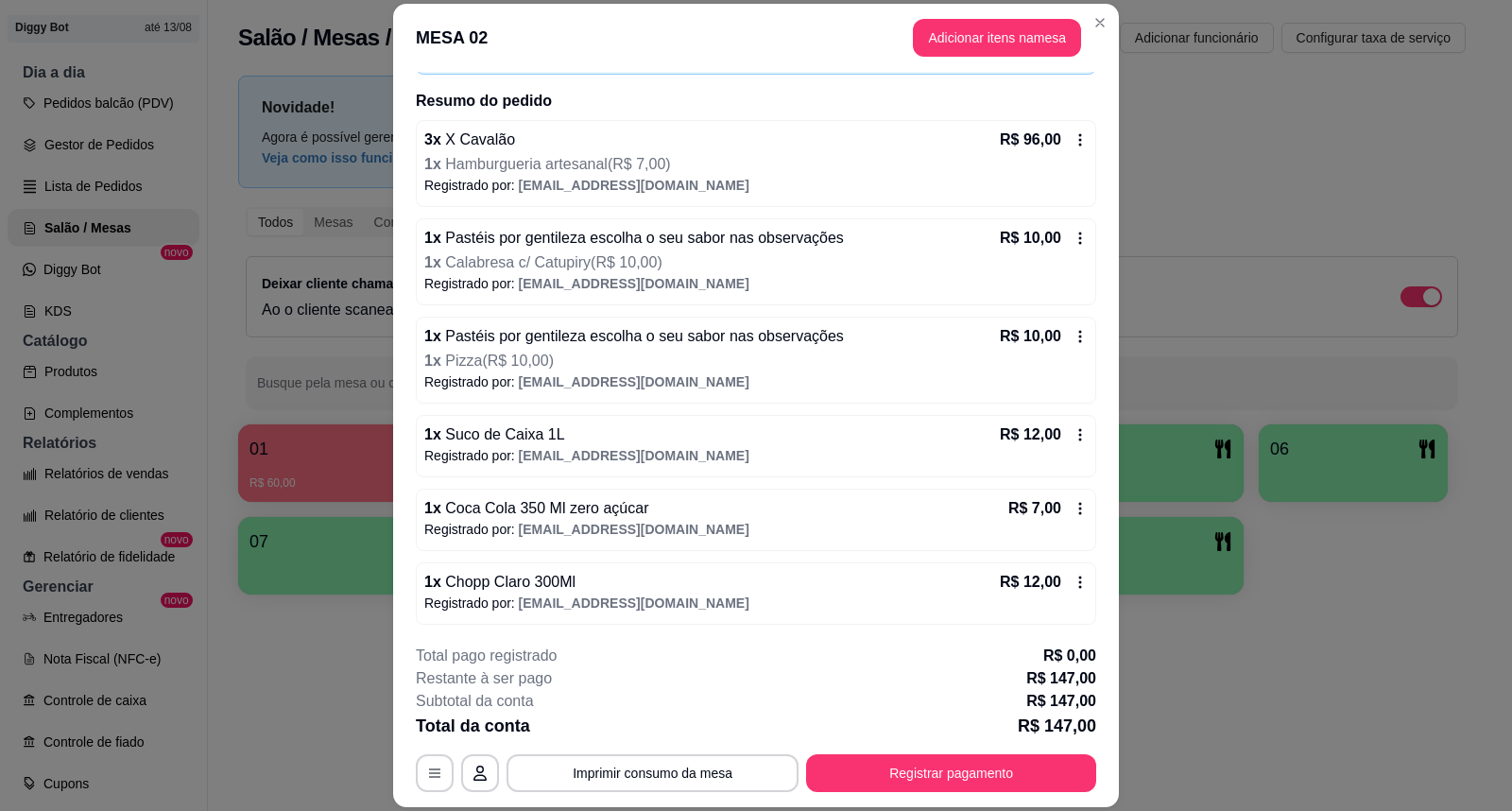 scroll, scrollTop: 134, scrollLeft: 0, axis: vertical 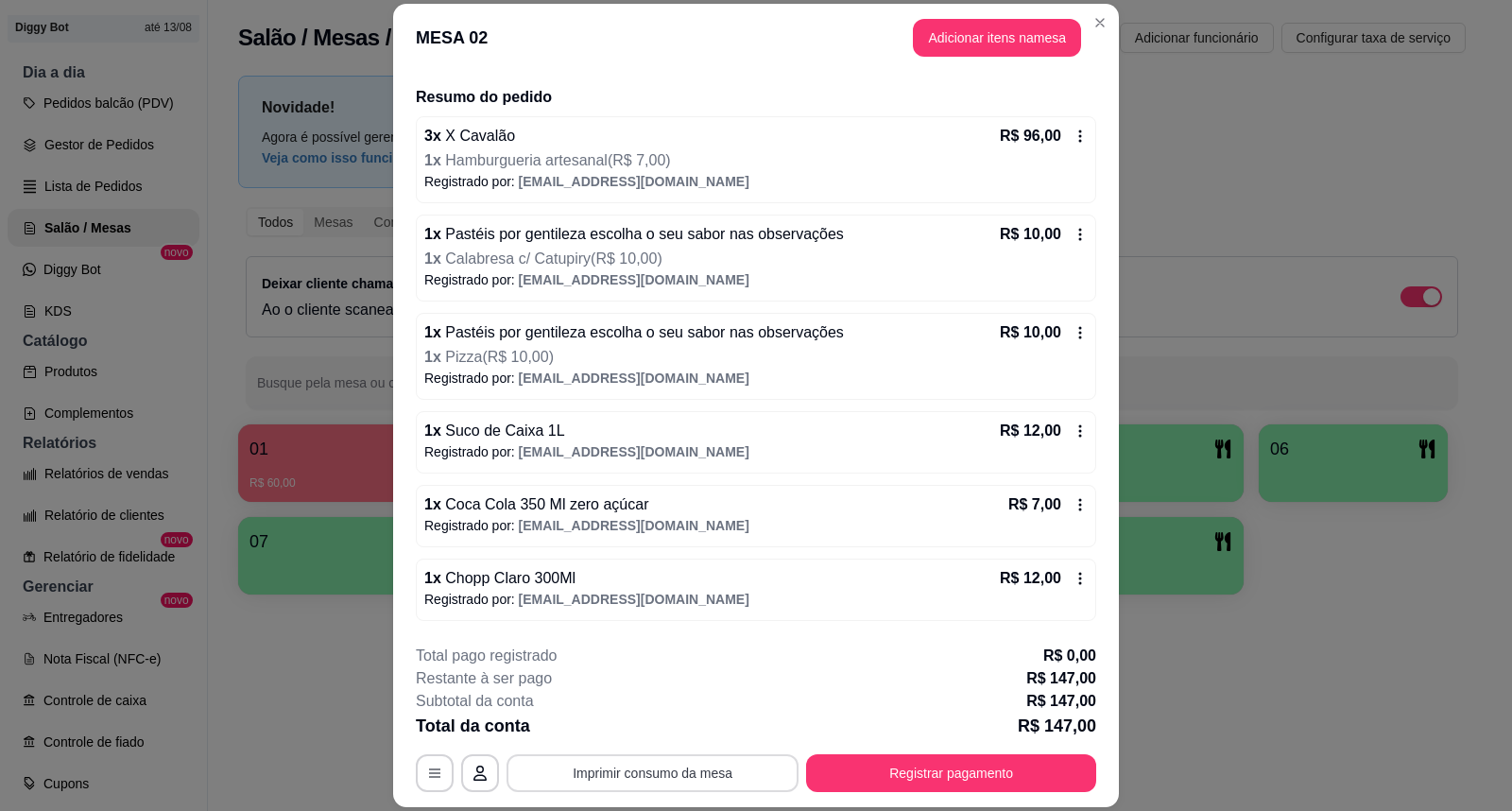 click on "Imprimir consumo da mesa" at bounding box center [652, 773] 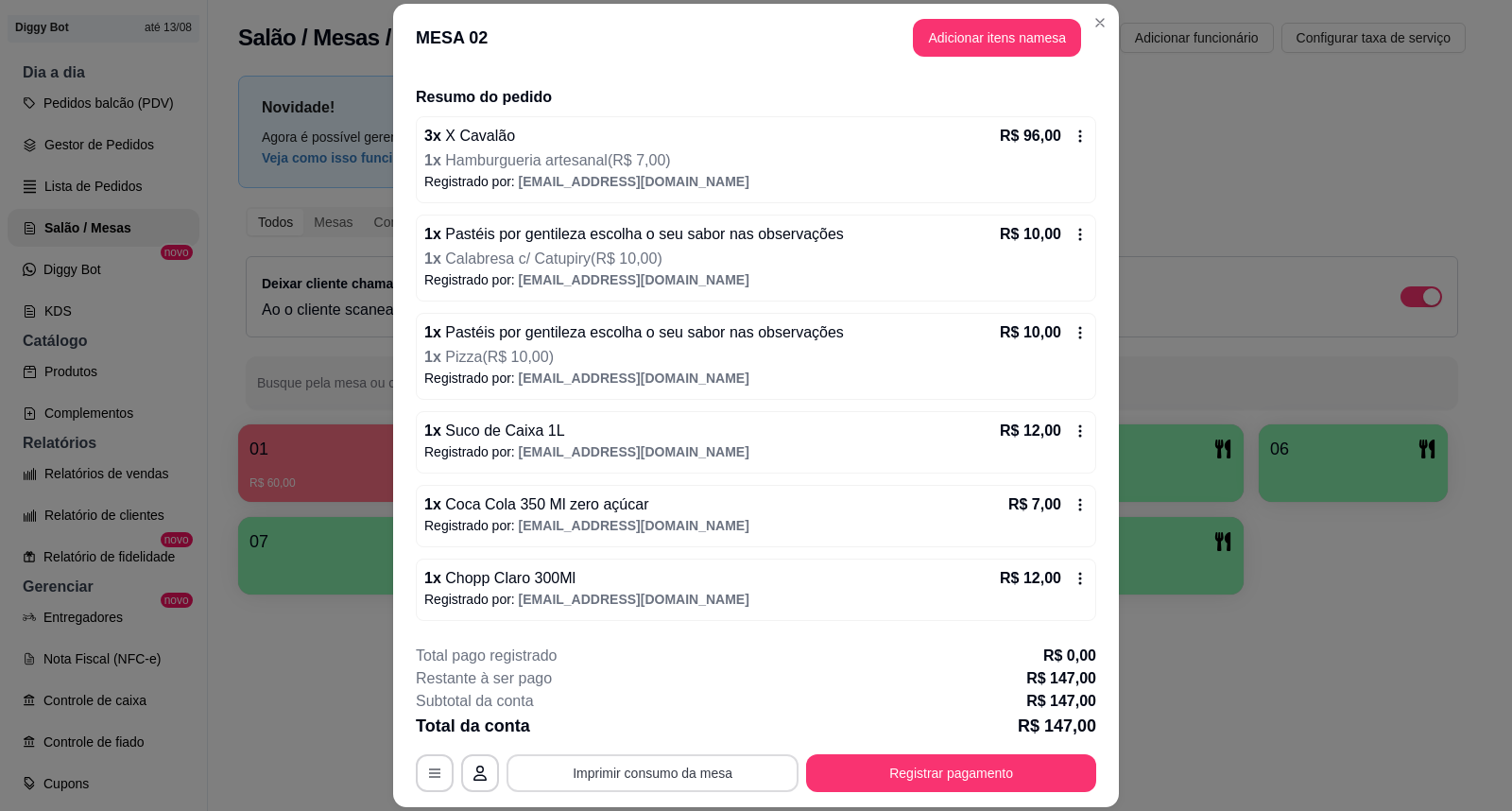 scroll, scrollTop: 0, scrollLeft: 0, axis: both 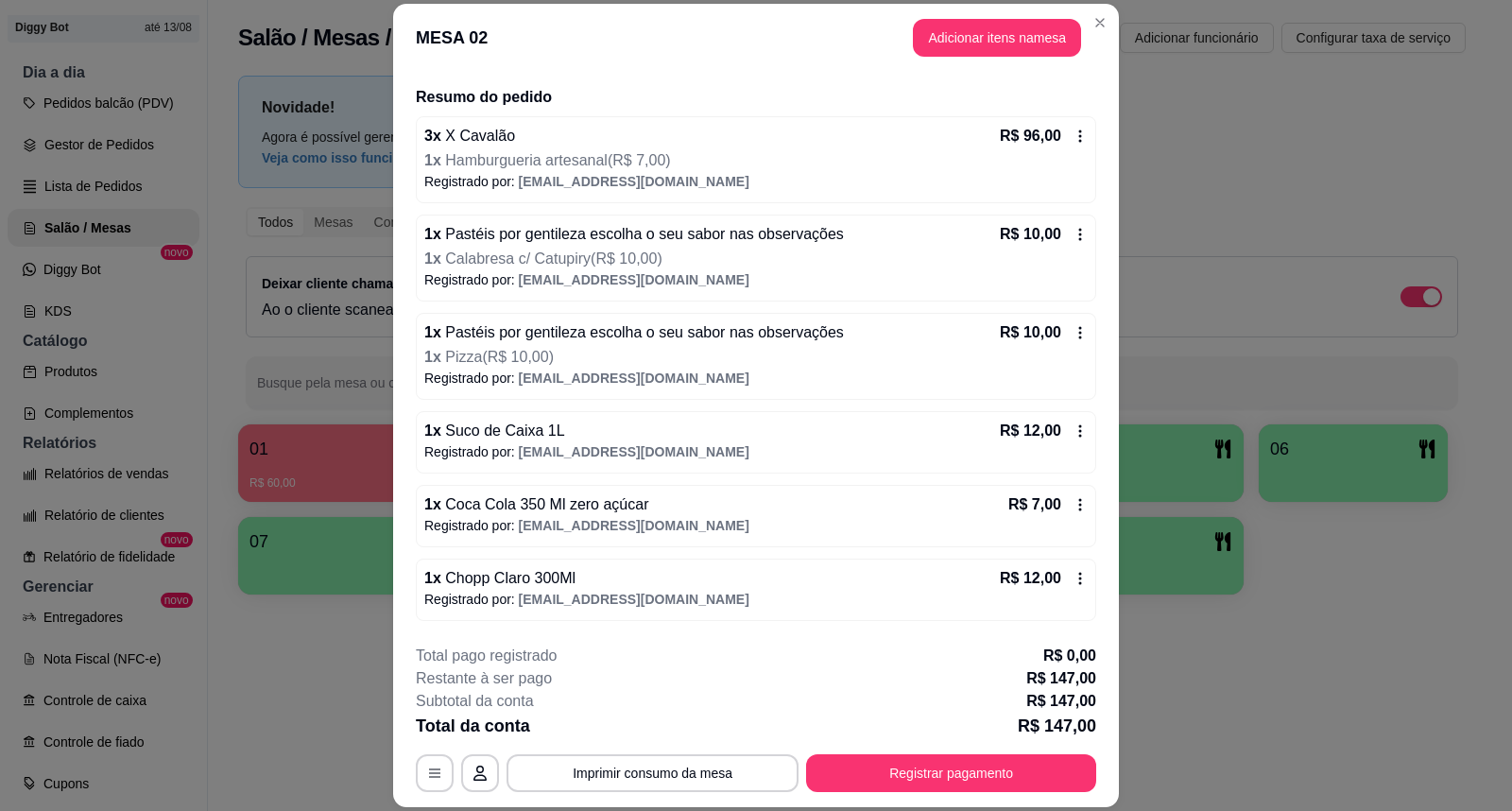 type 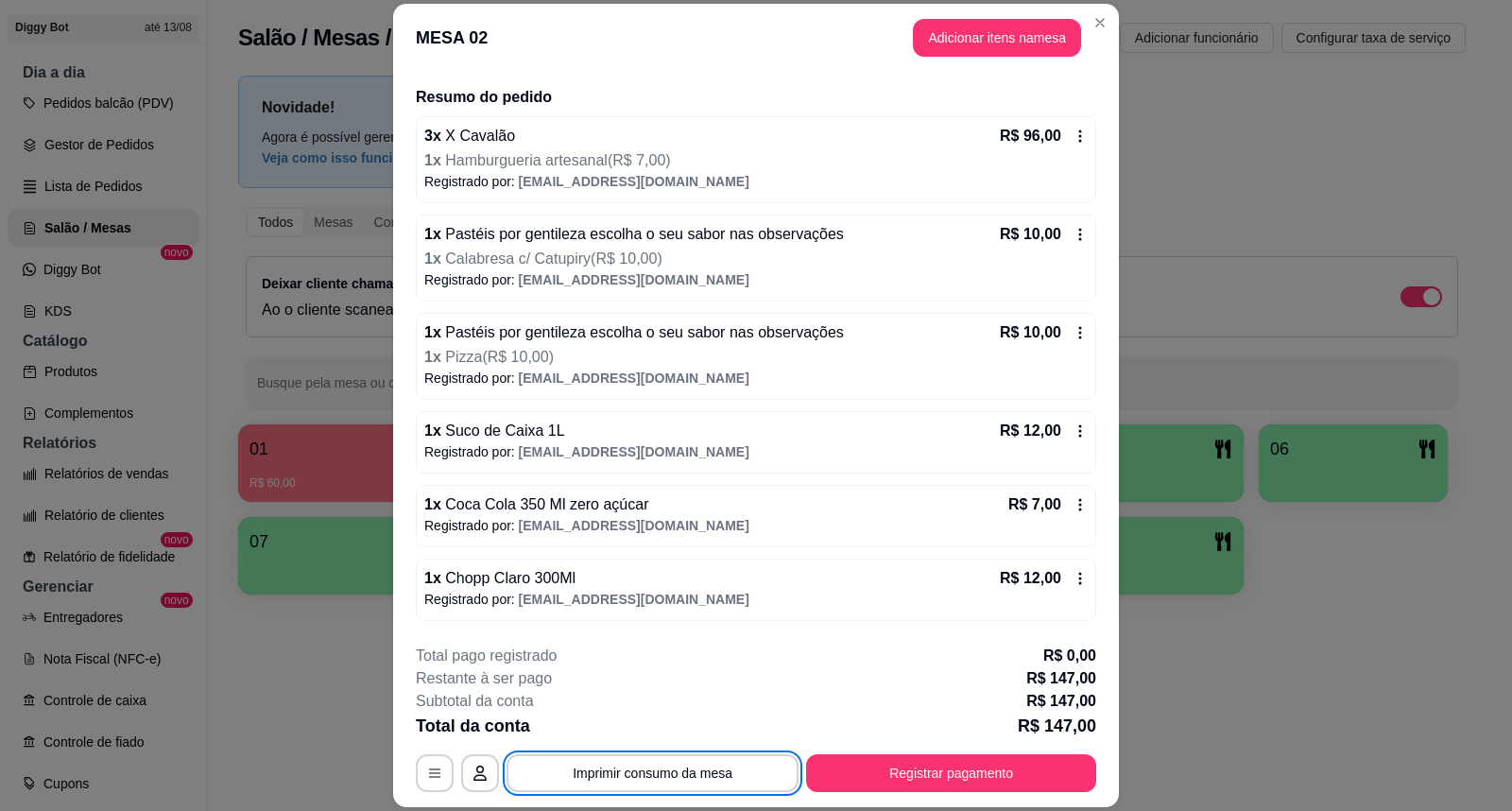 scroll, scrollTop: 0, scrollLeft: 0, axis: both 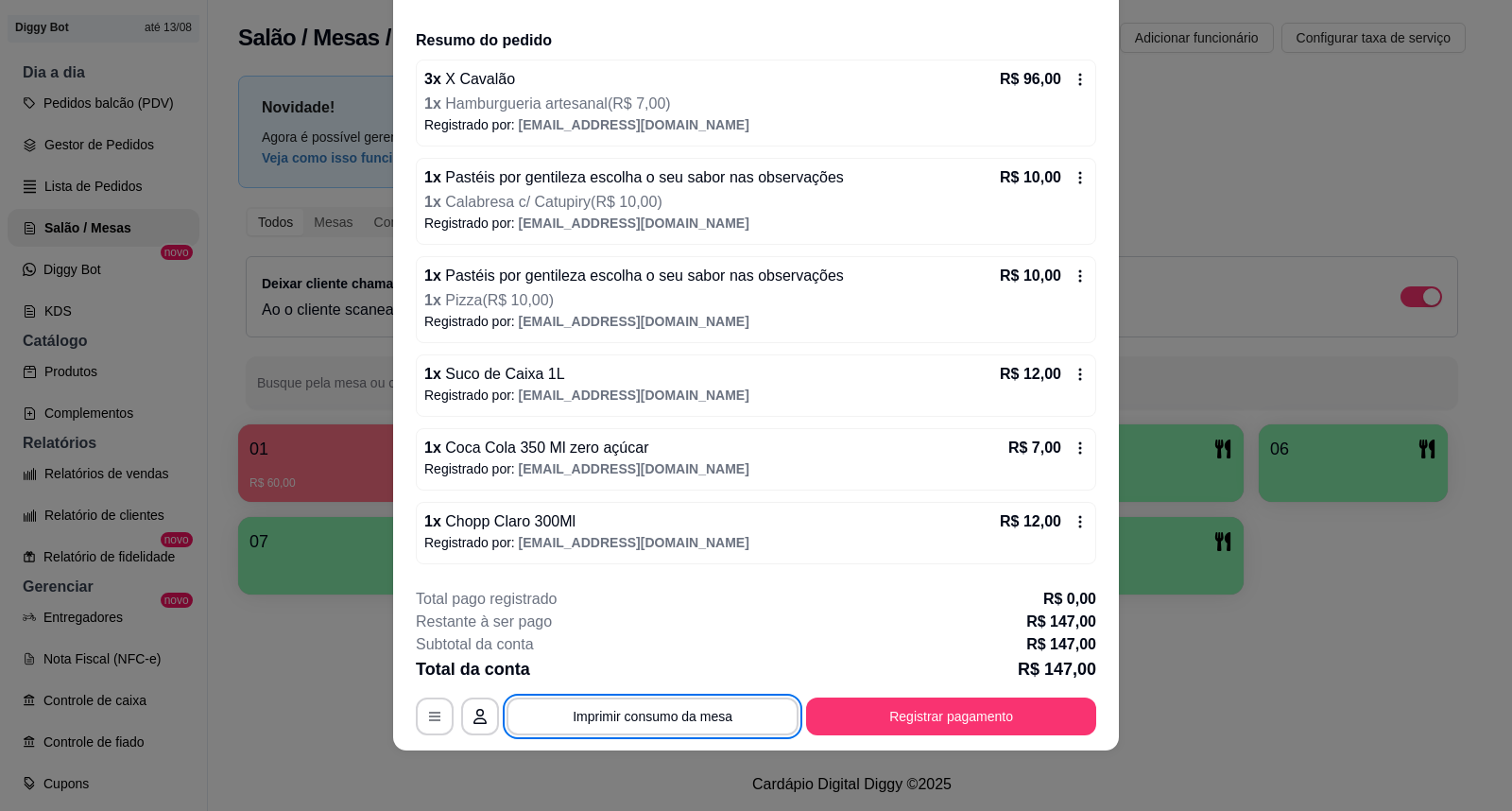 click 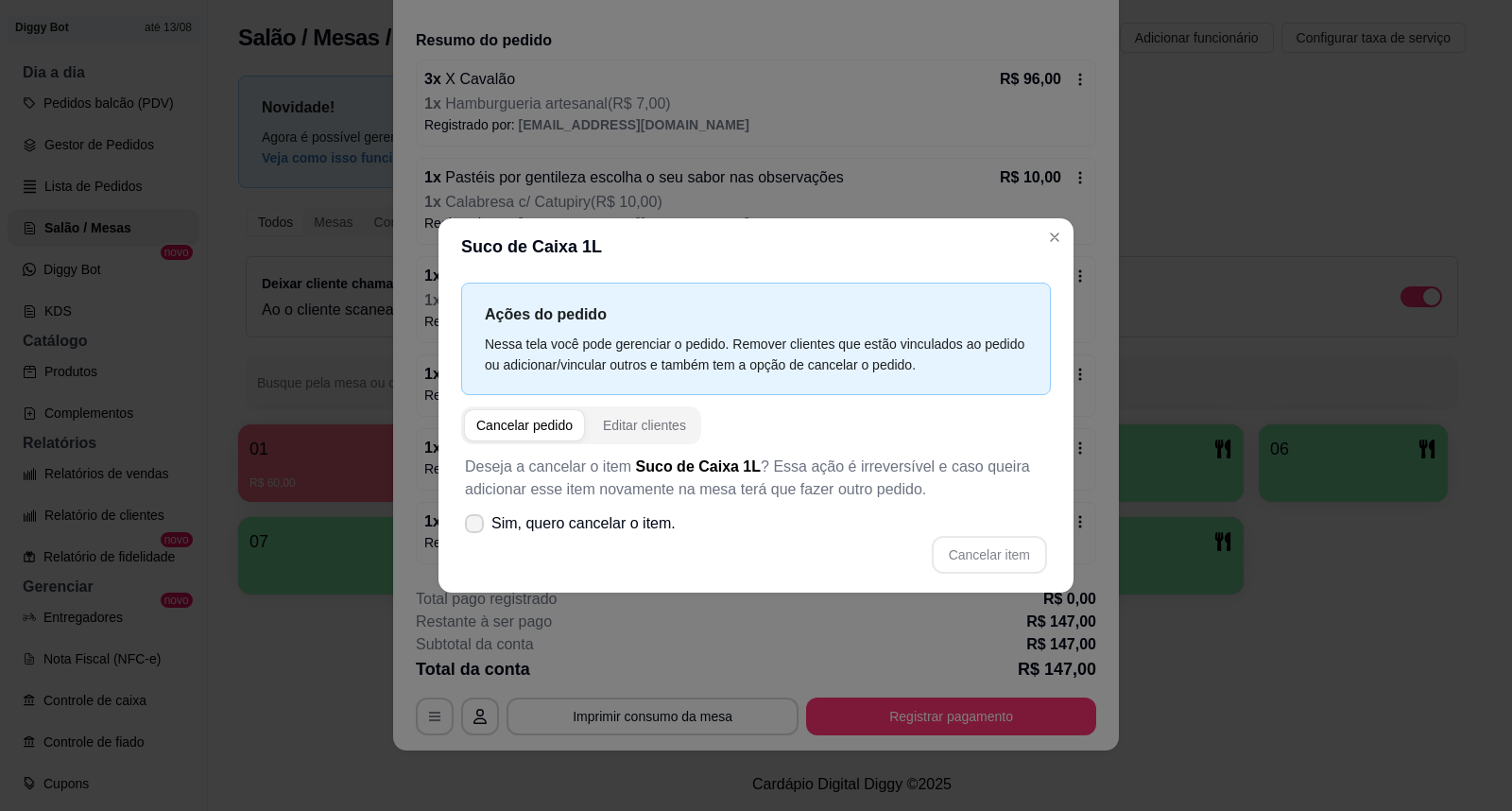 click on "Sim, quero cancelar o item." at bounding box center (583, 524) 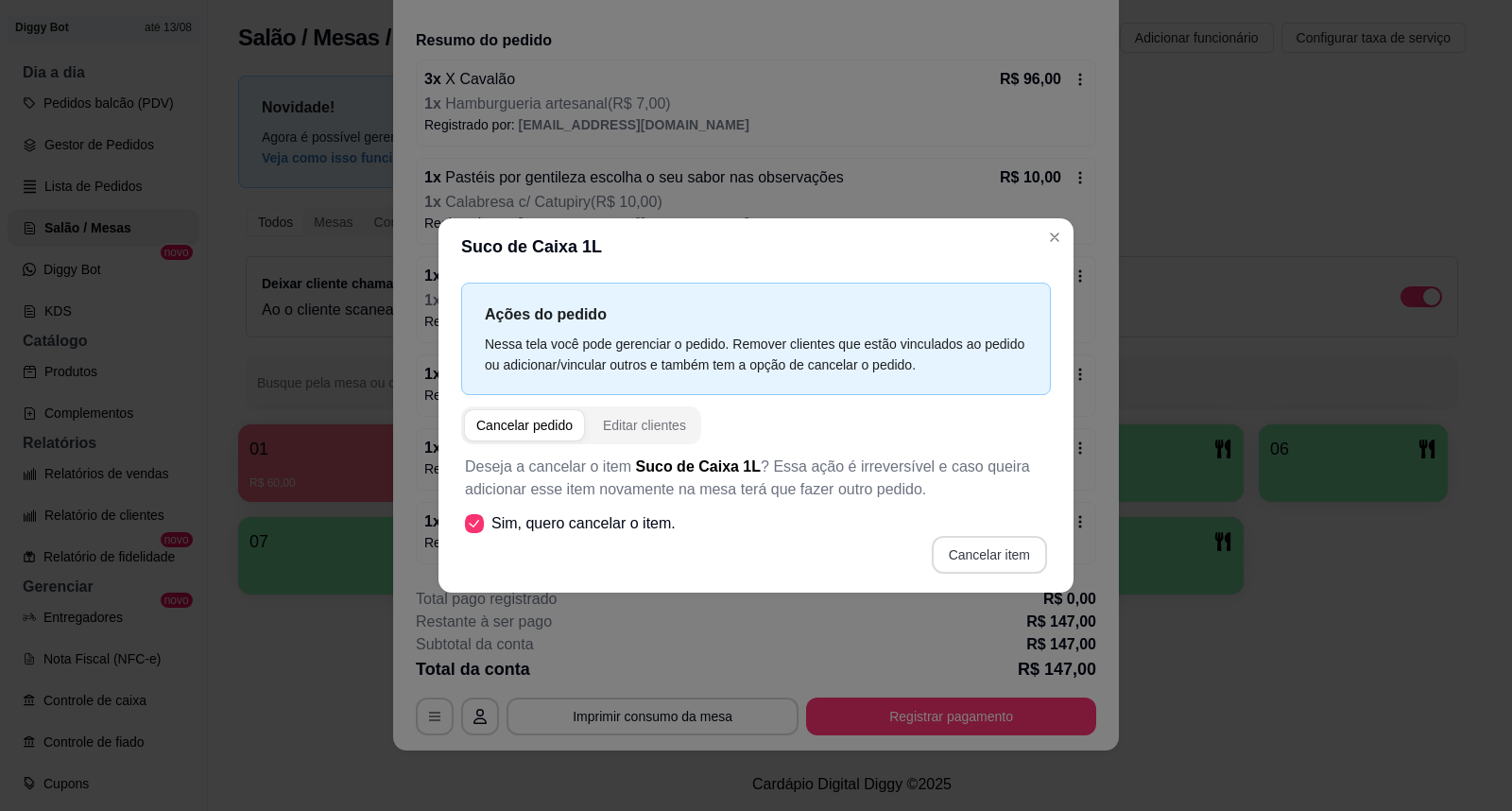 click on "Cancelar item" at bounding box center [989, 555] 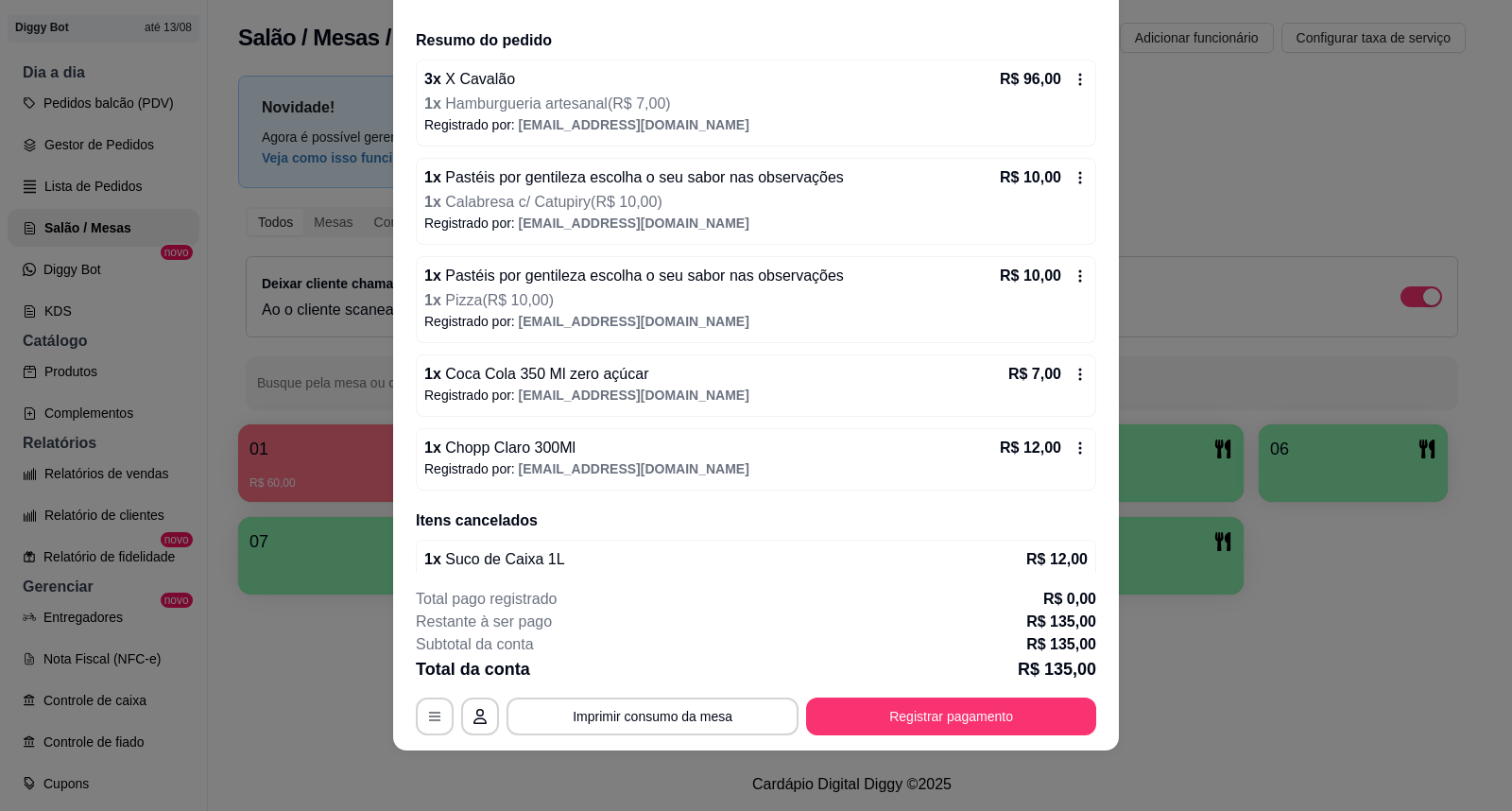 scroll, scrollTop: 167, scrollLeft: 0, axis: vertical 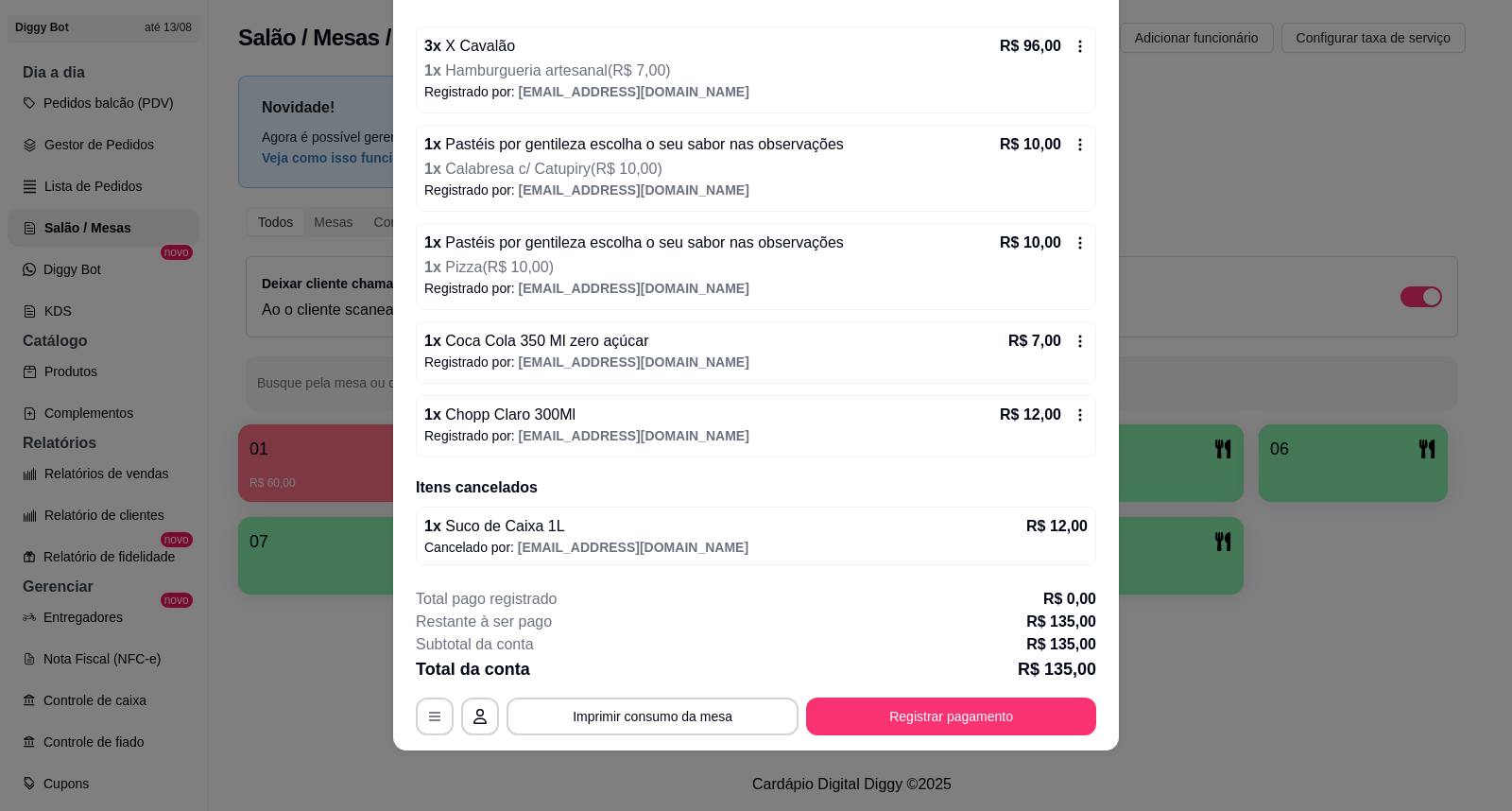 click 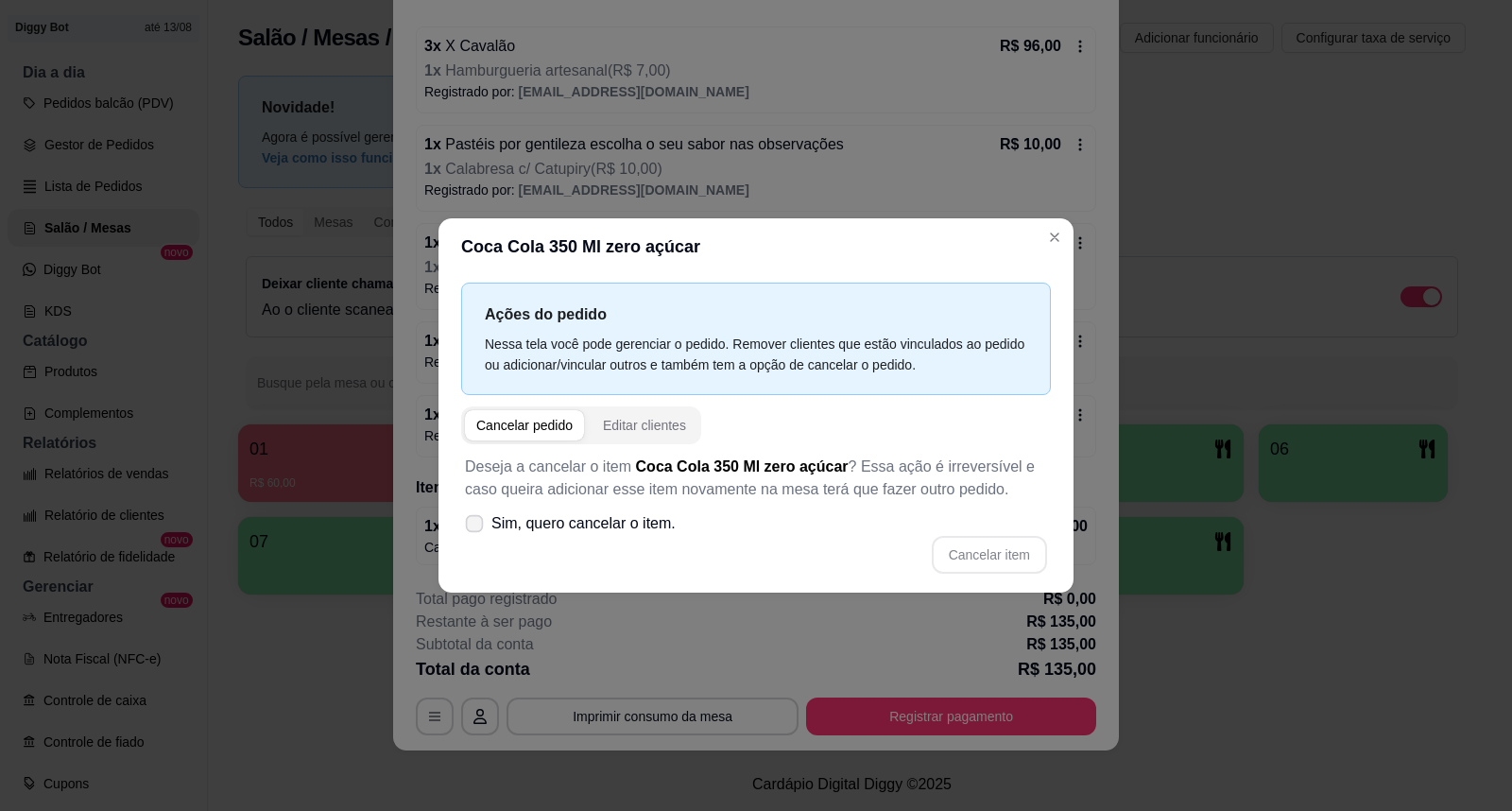 click 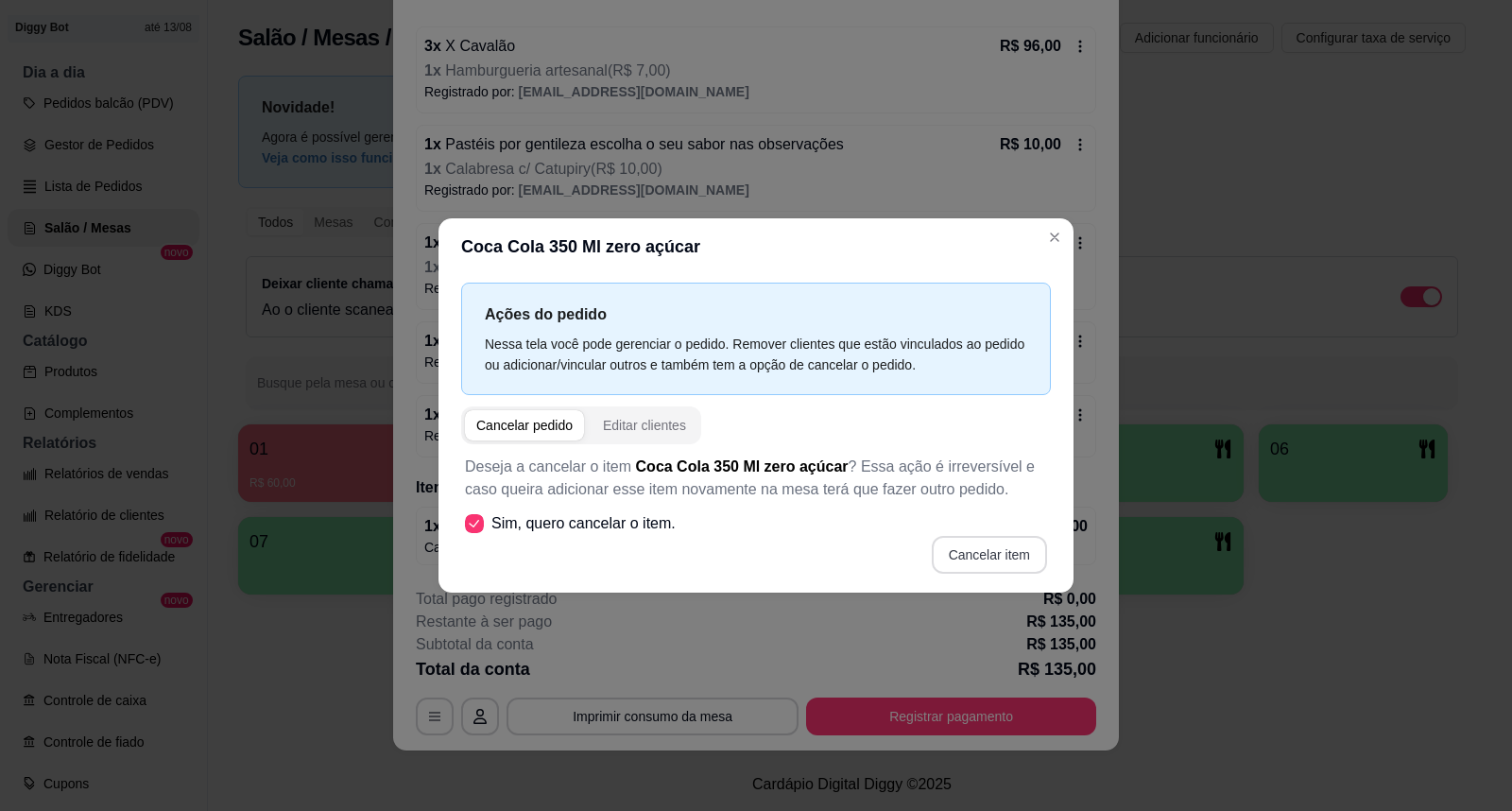 click on "Cancelar item" at bounding box center [989, 555] 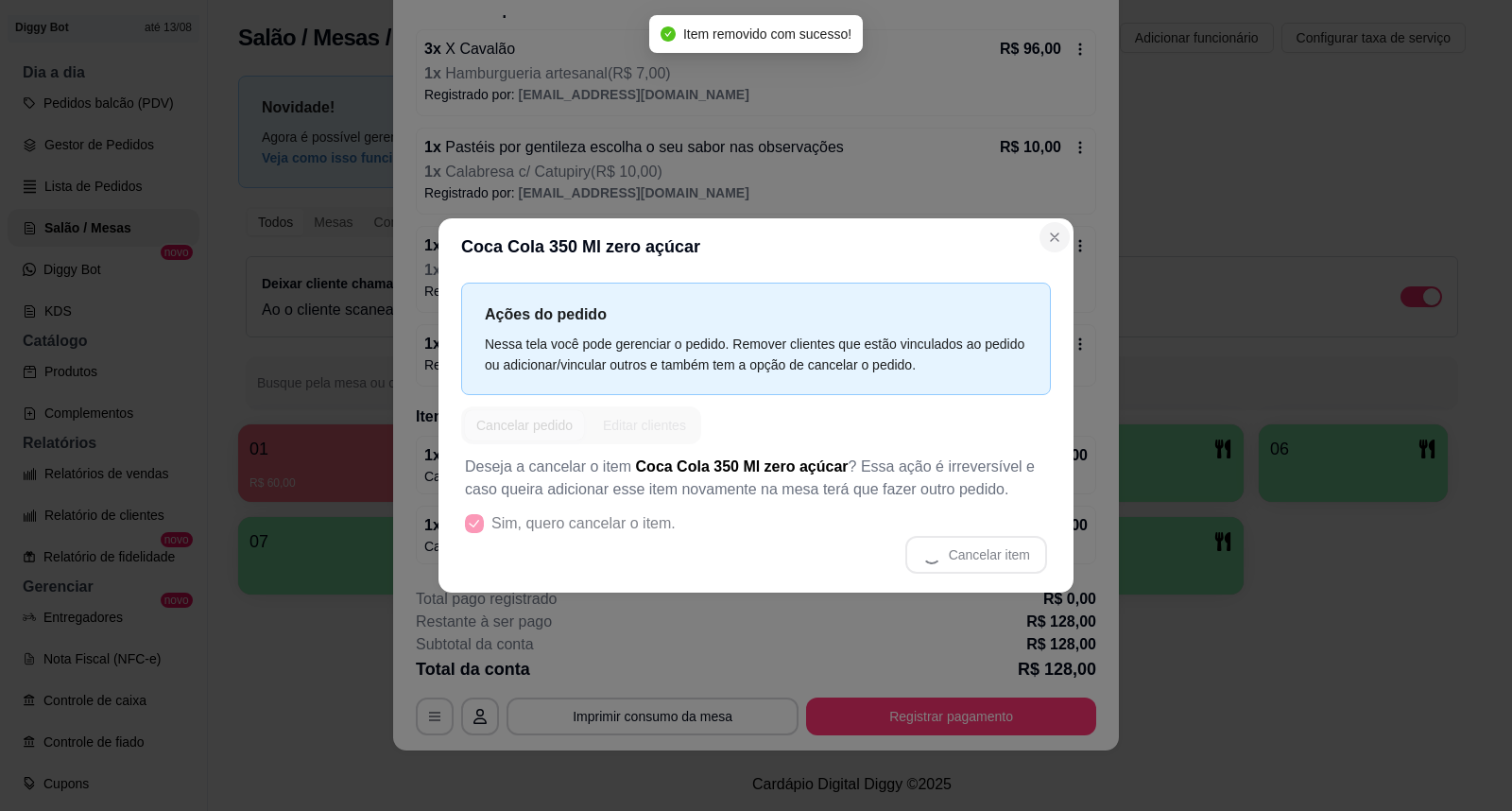 scroll, scrollTop: 164, scrollLeft: 0, axis: vertical 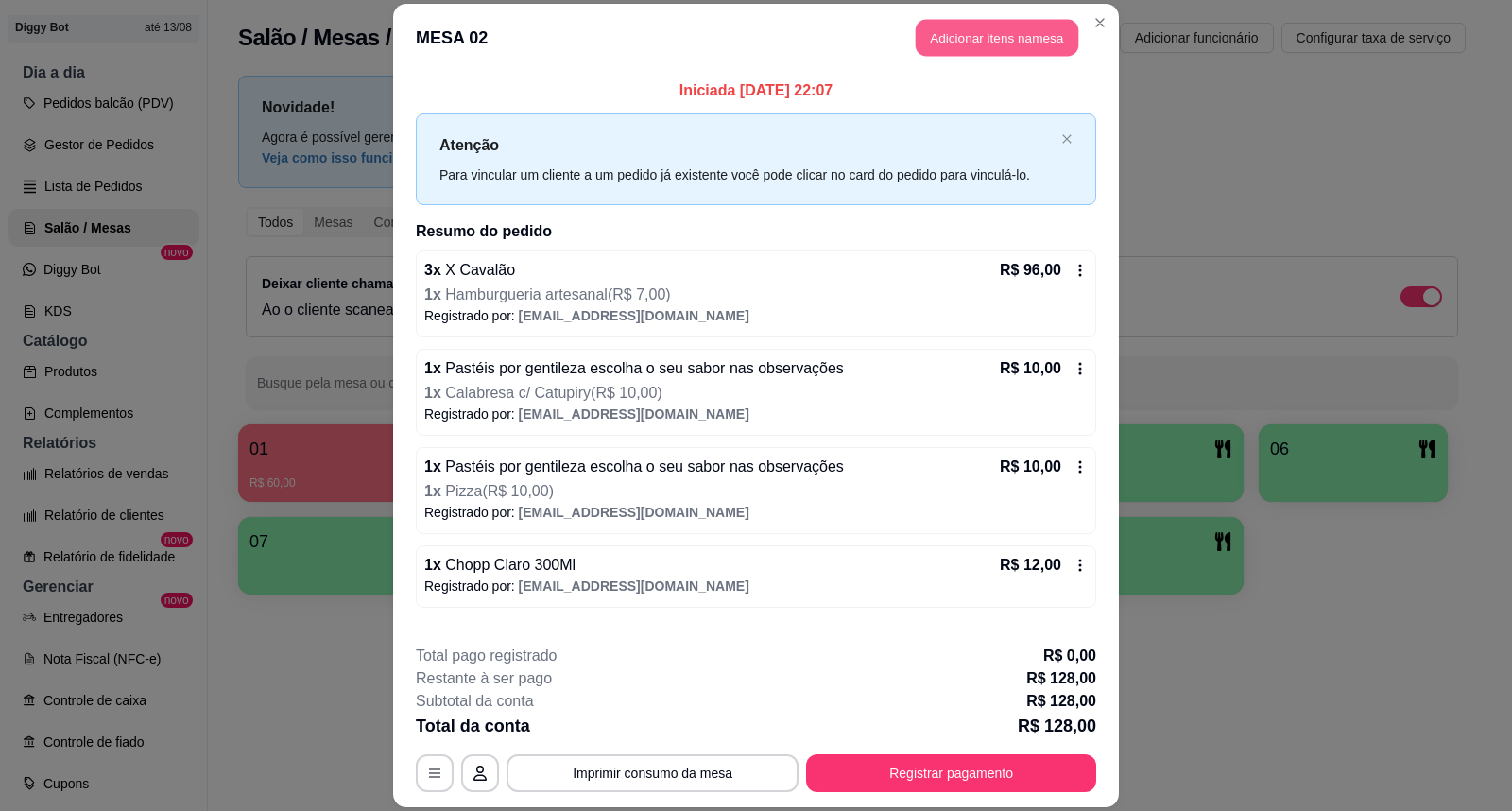 click on "MESA 02 Adicionar itens na  mesa" at bounding box center (756, 38) 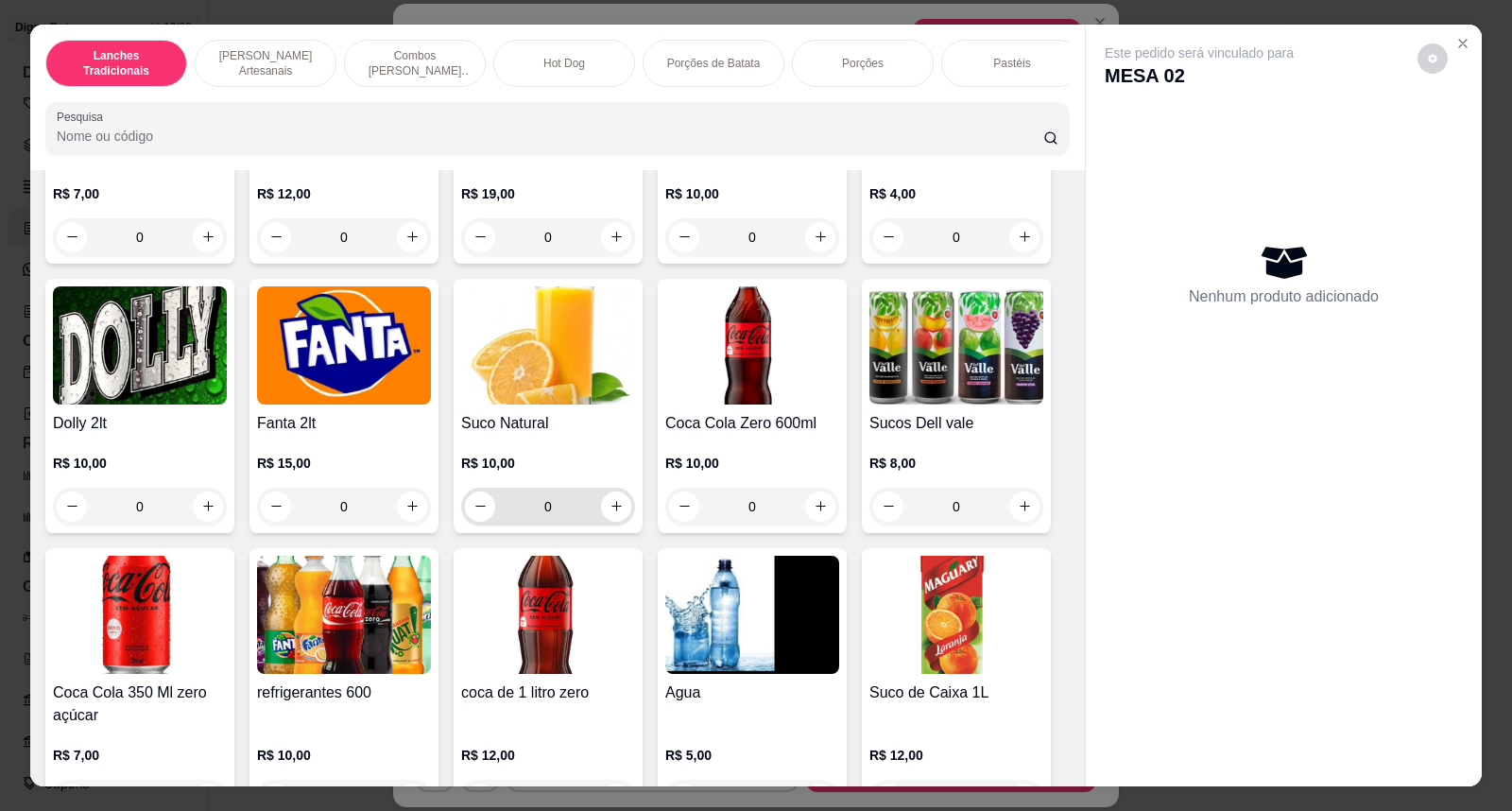 scroll, scrollTop: 4831, scrollLeft: 0, axis: vertical 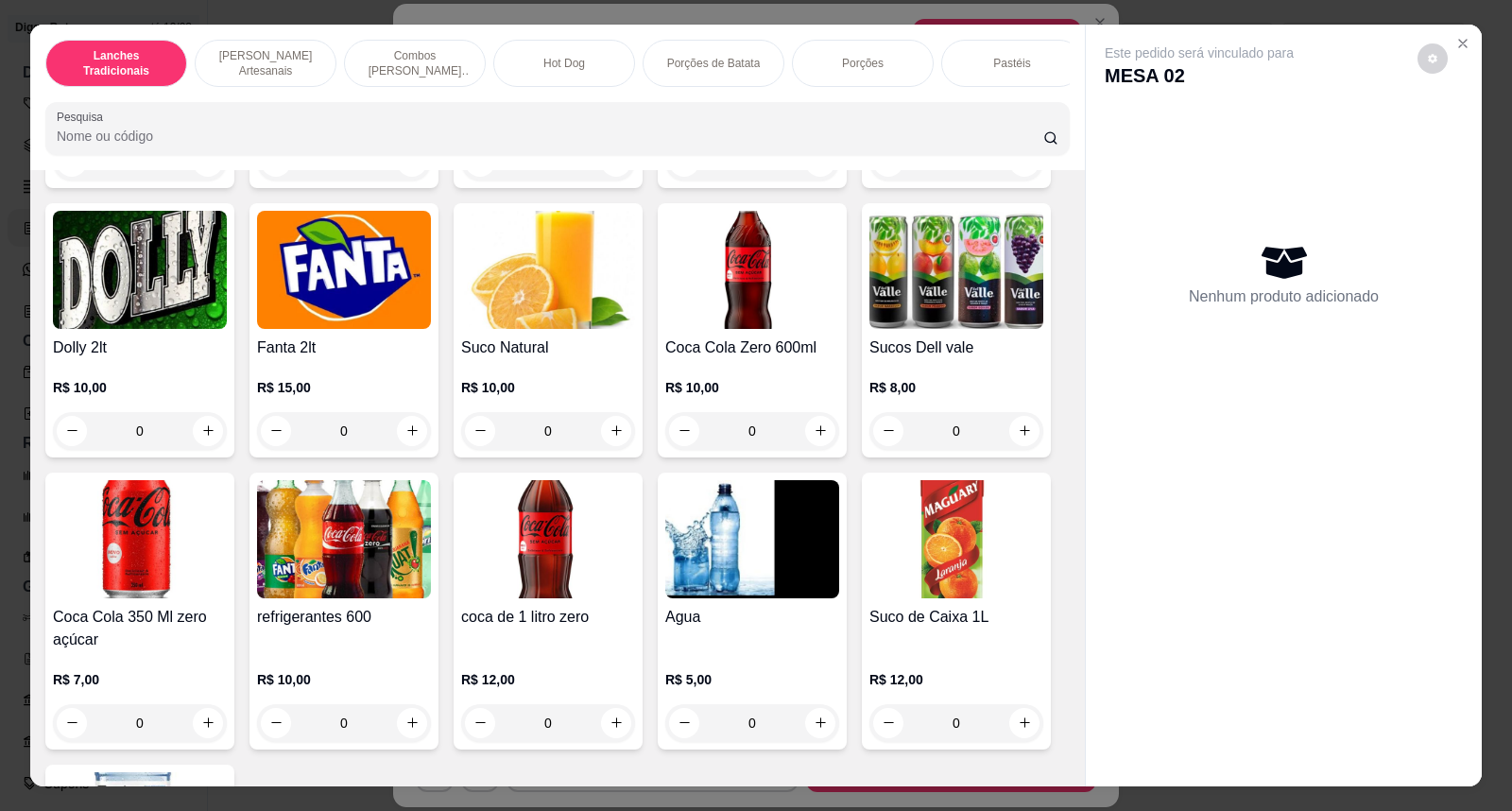 click at bounding box center [956, 269] 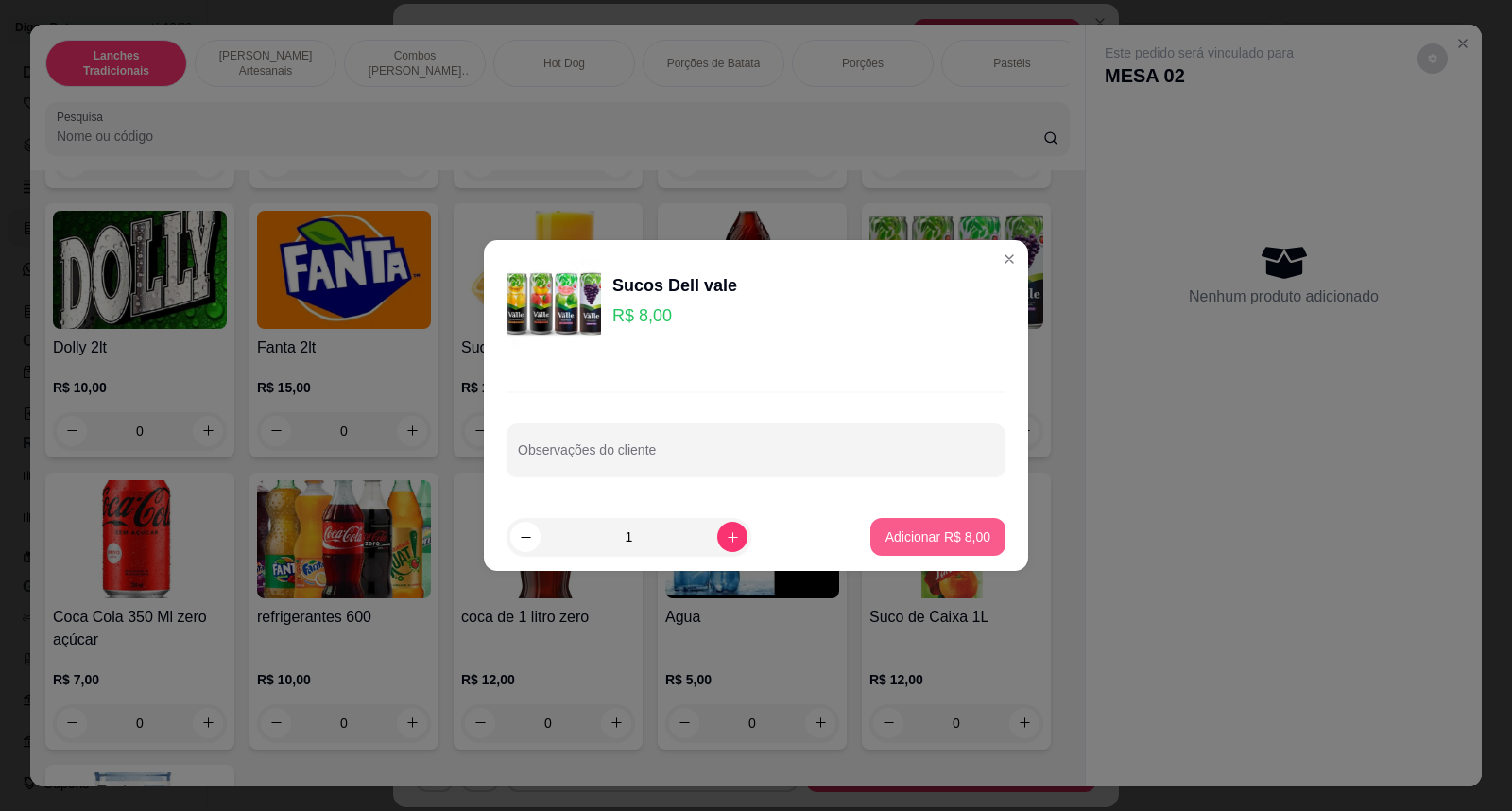 click on "Adicionar   R$ 8,00" at bounding box center (937, 537) 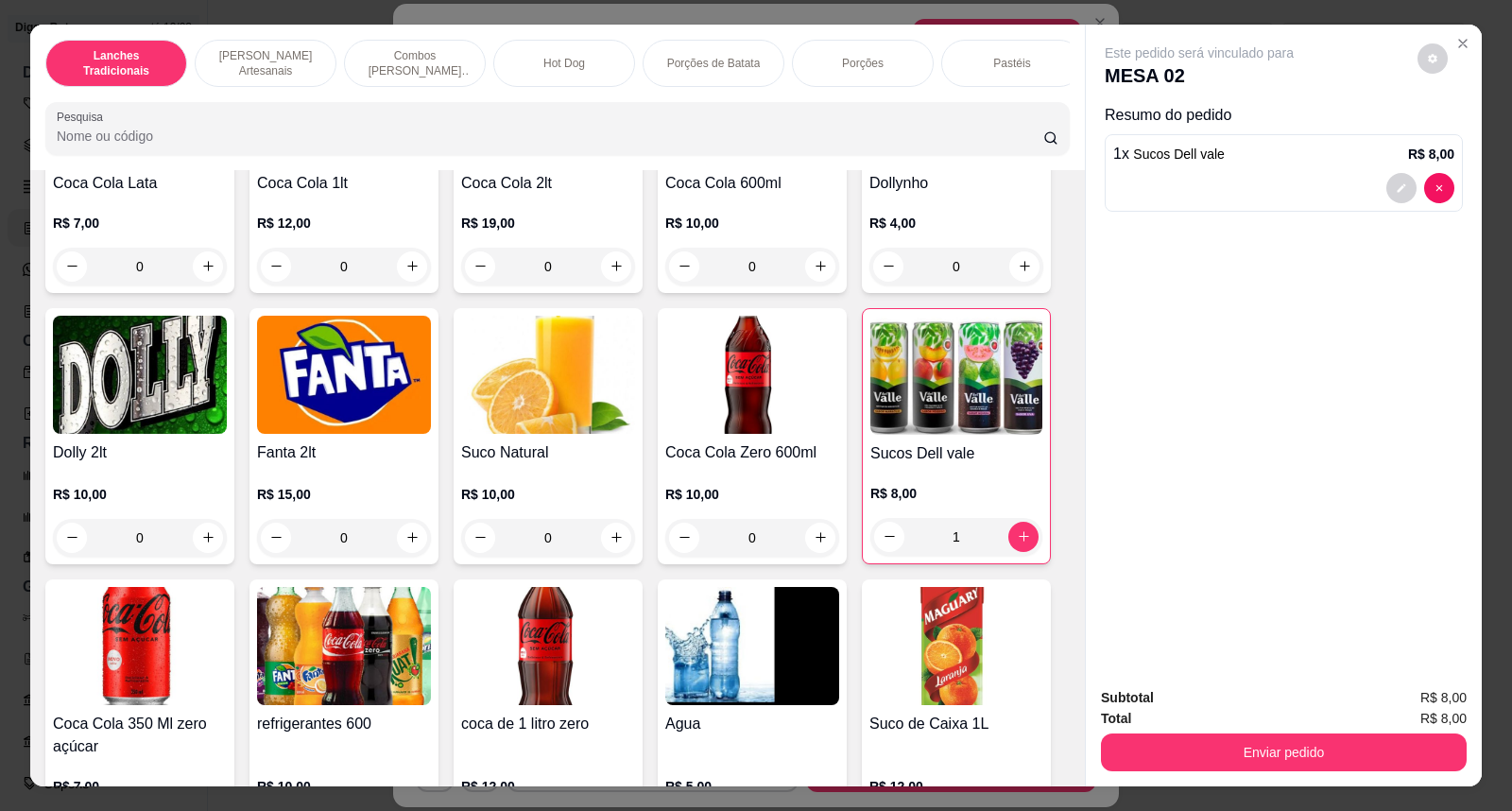 scroll, scrollTop: 4620, scrollLeft: 0, axis: vertical 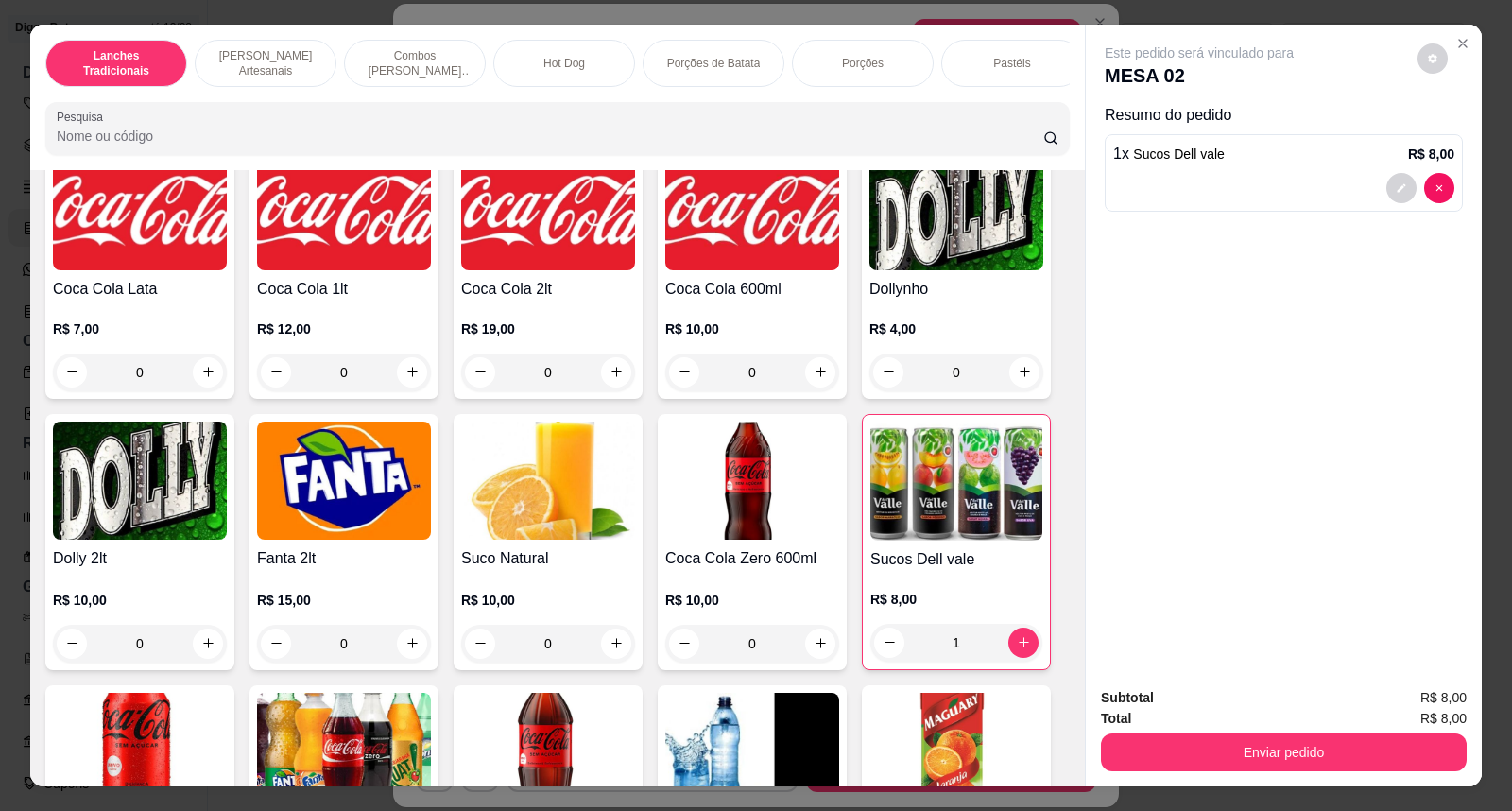 click at bounding box center (752, 211) 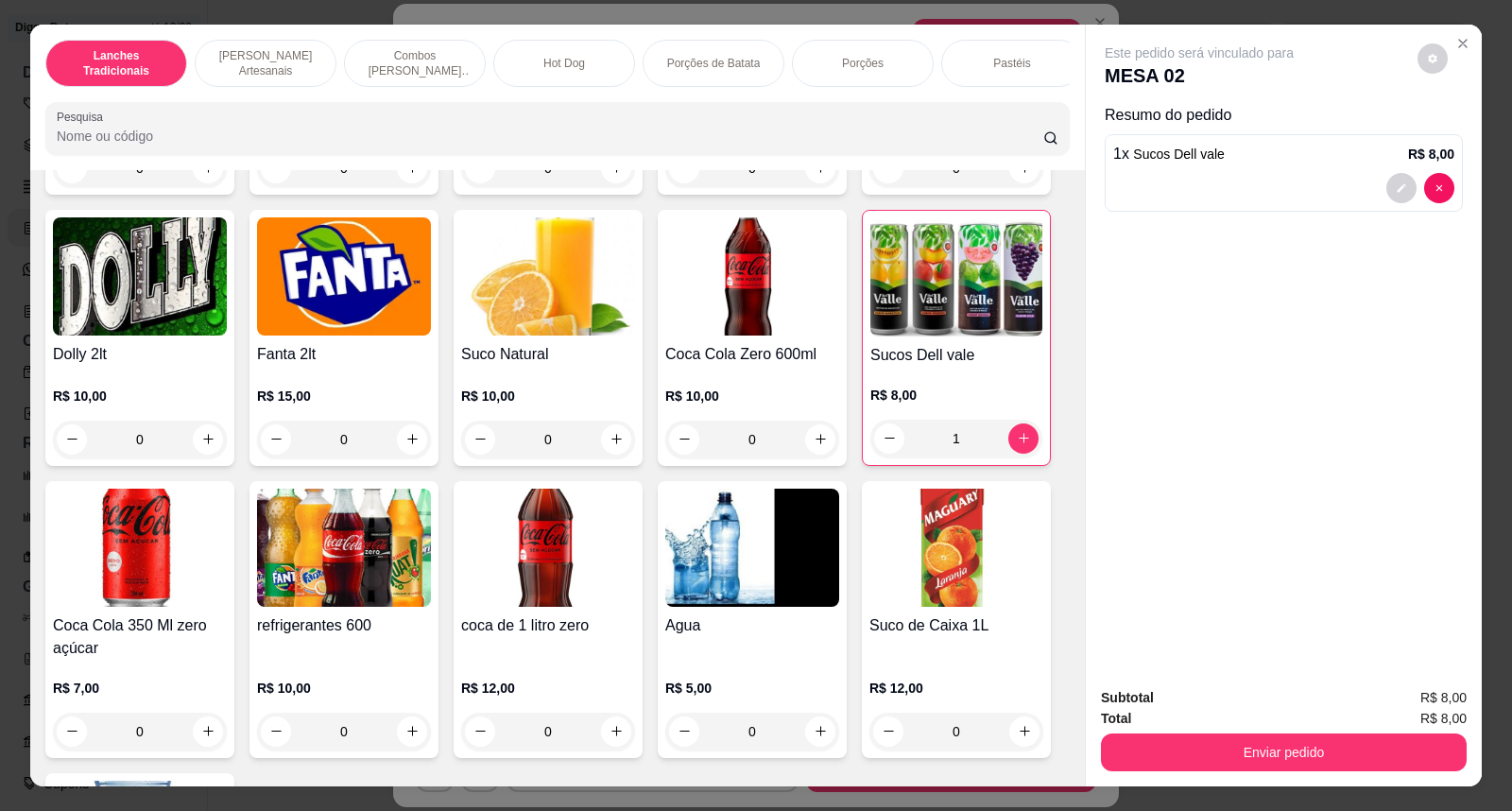 scroll, scrollTop: 4936, scrollLeft: 0, axis: vertical 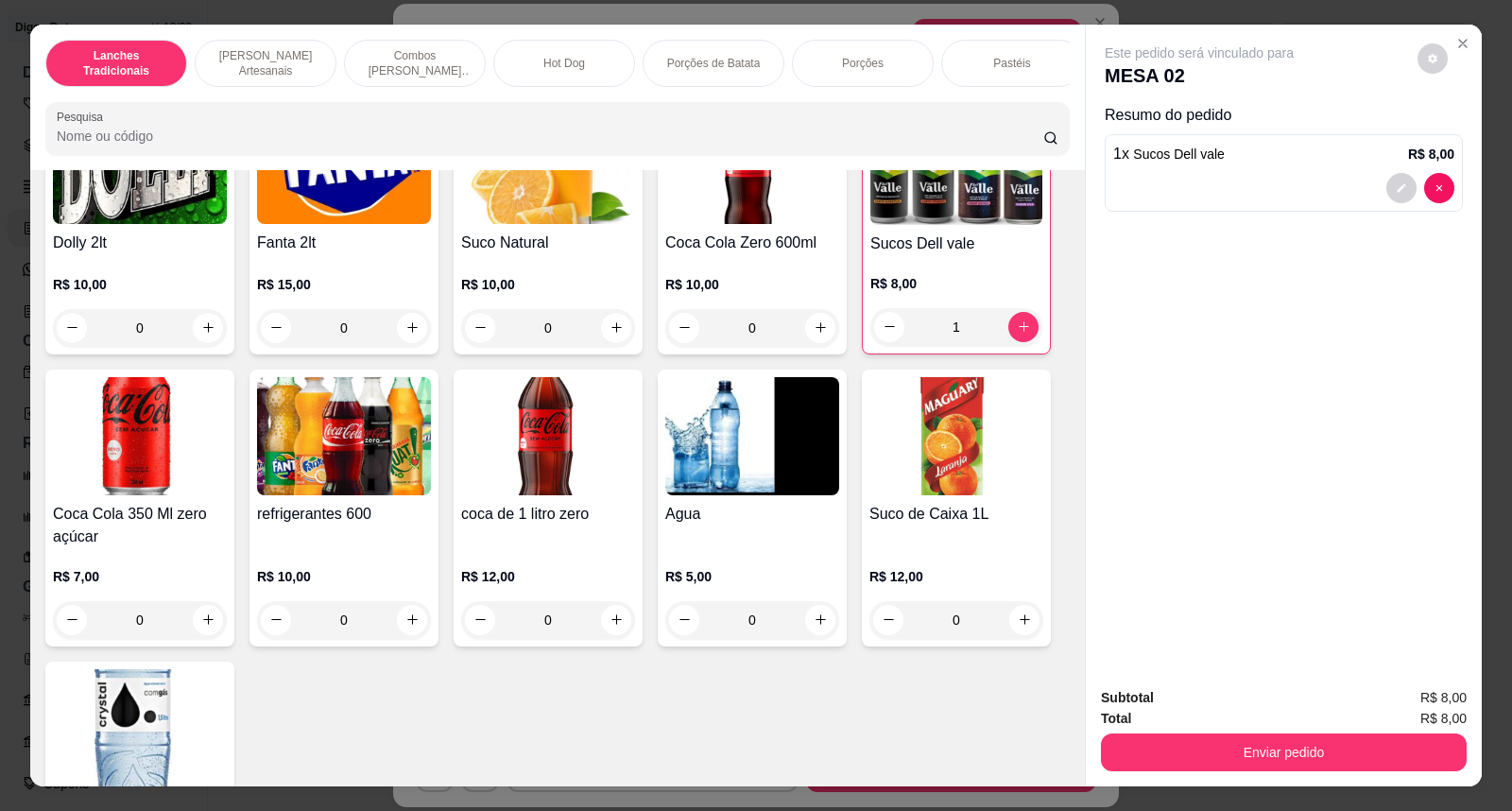 click at bounding box center [344, 436] 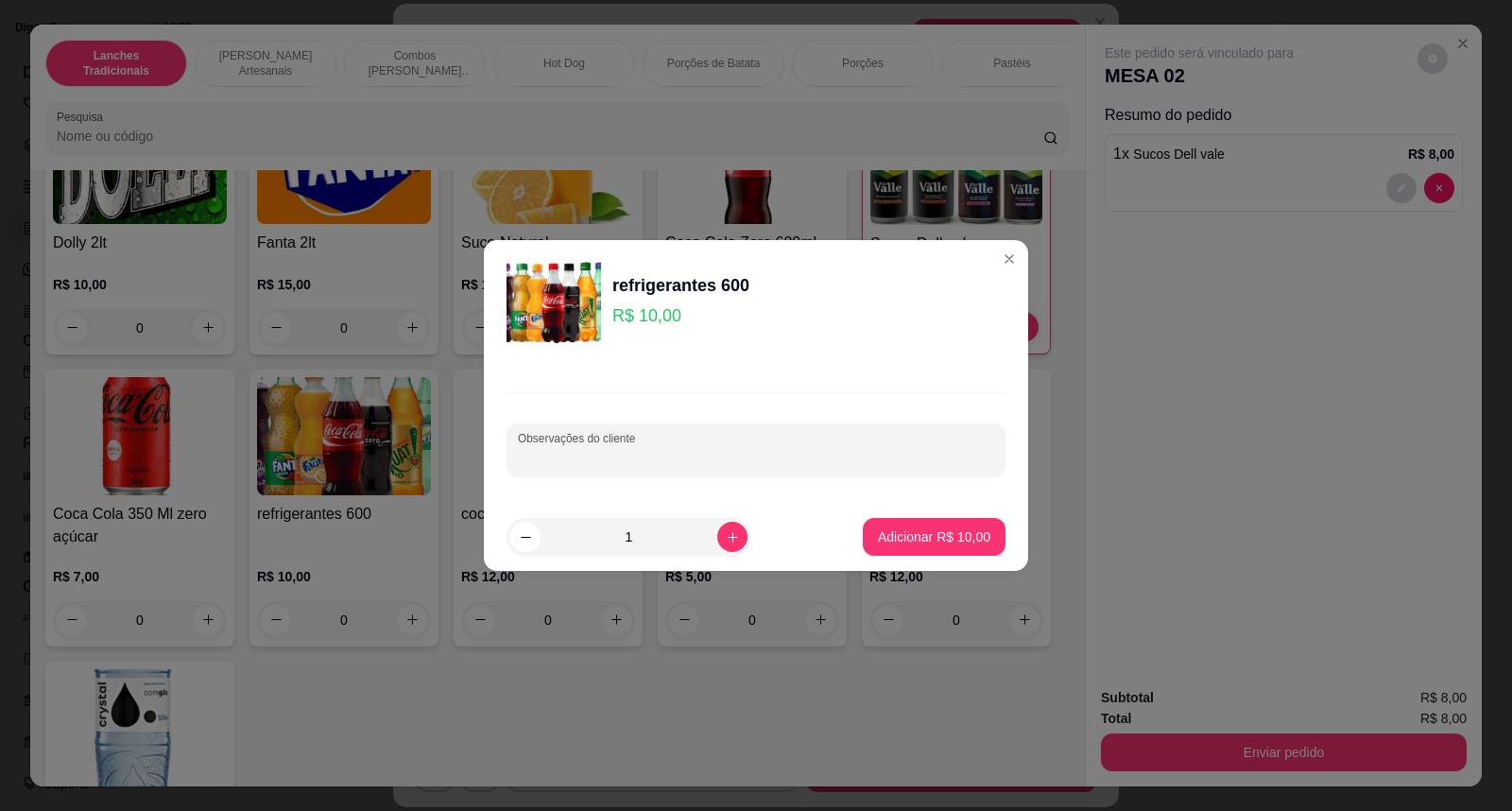 click on "Observações do cliente" at bounding box center (756, 457) 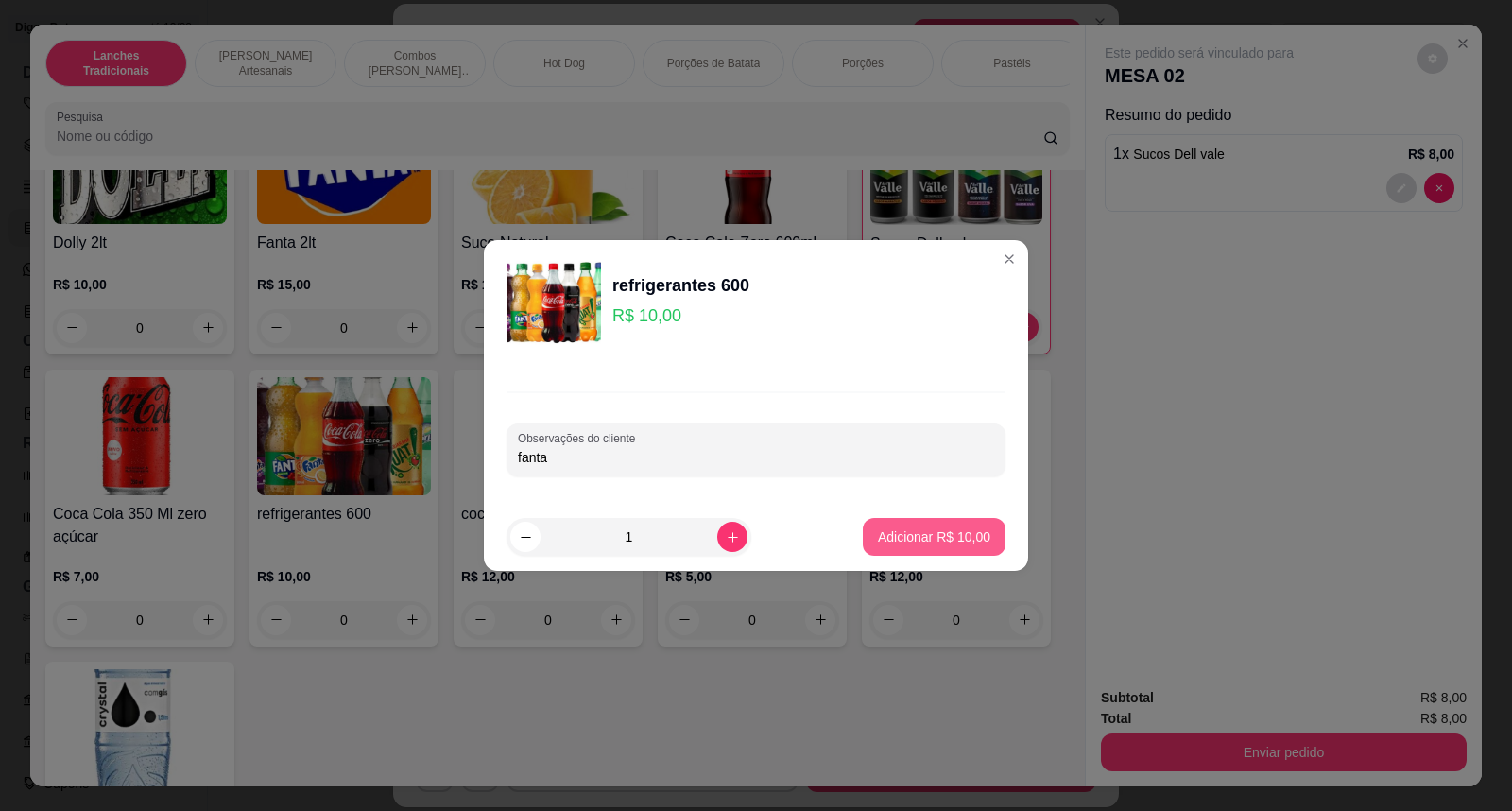 type on "fanta" 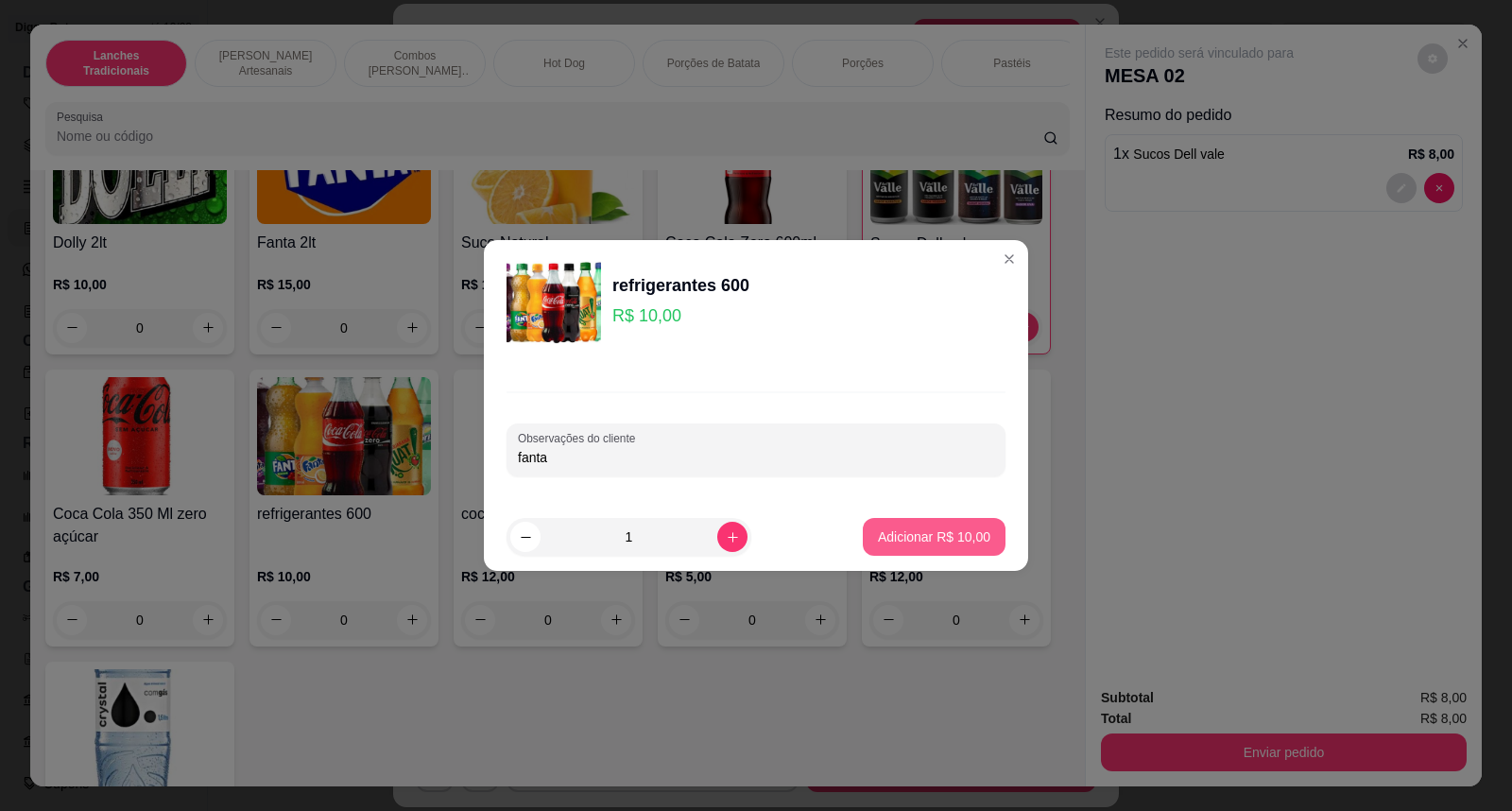 click on "Adicionar   R$ 10,00" at bounding box center [934, 537] 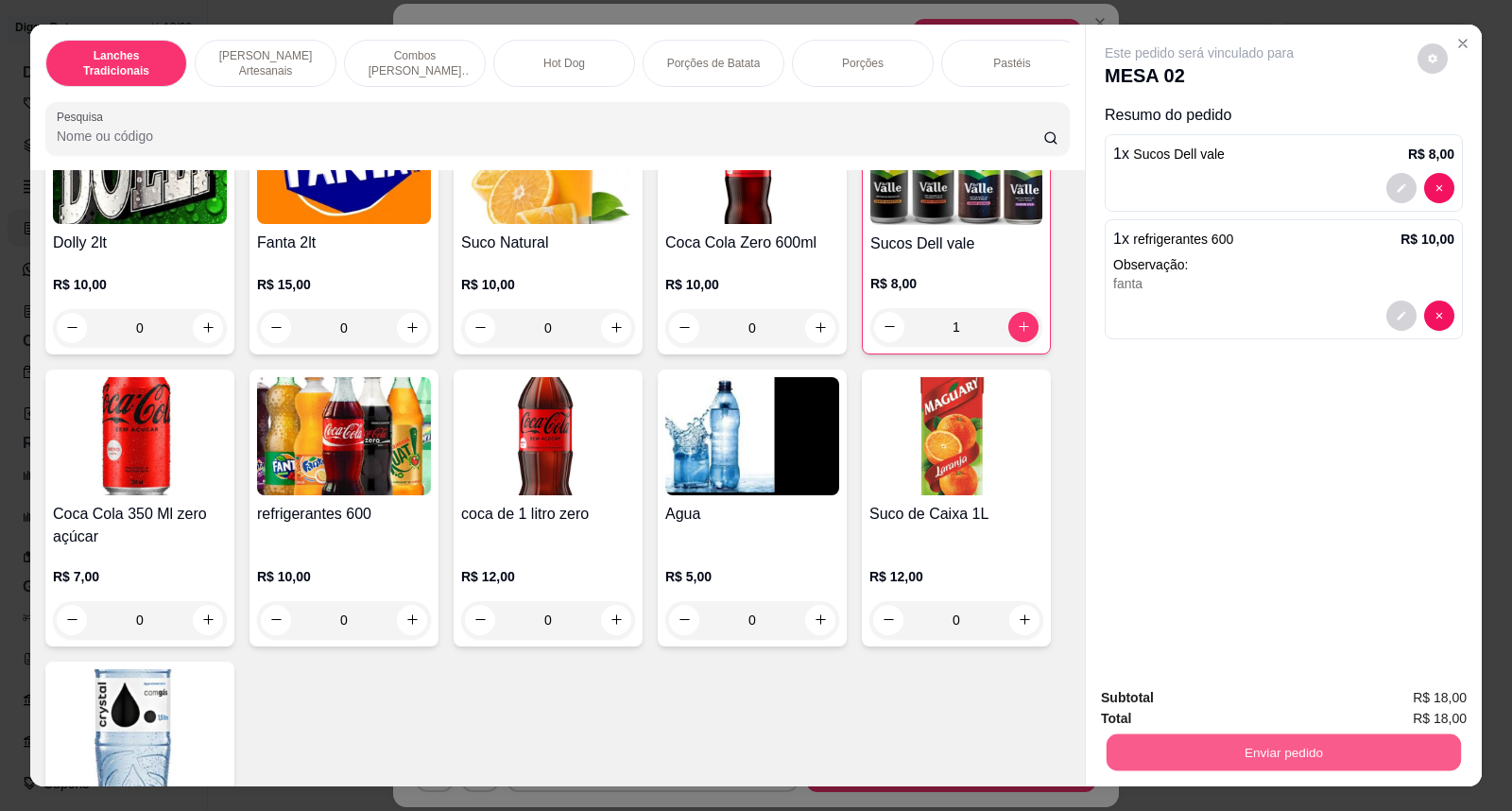 click on "Enviar pedido" at bounding box center (1283, 752) 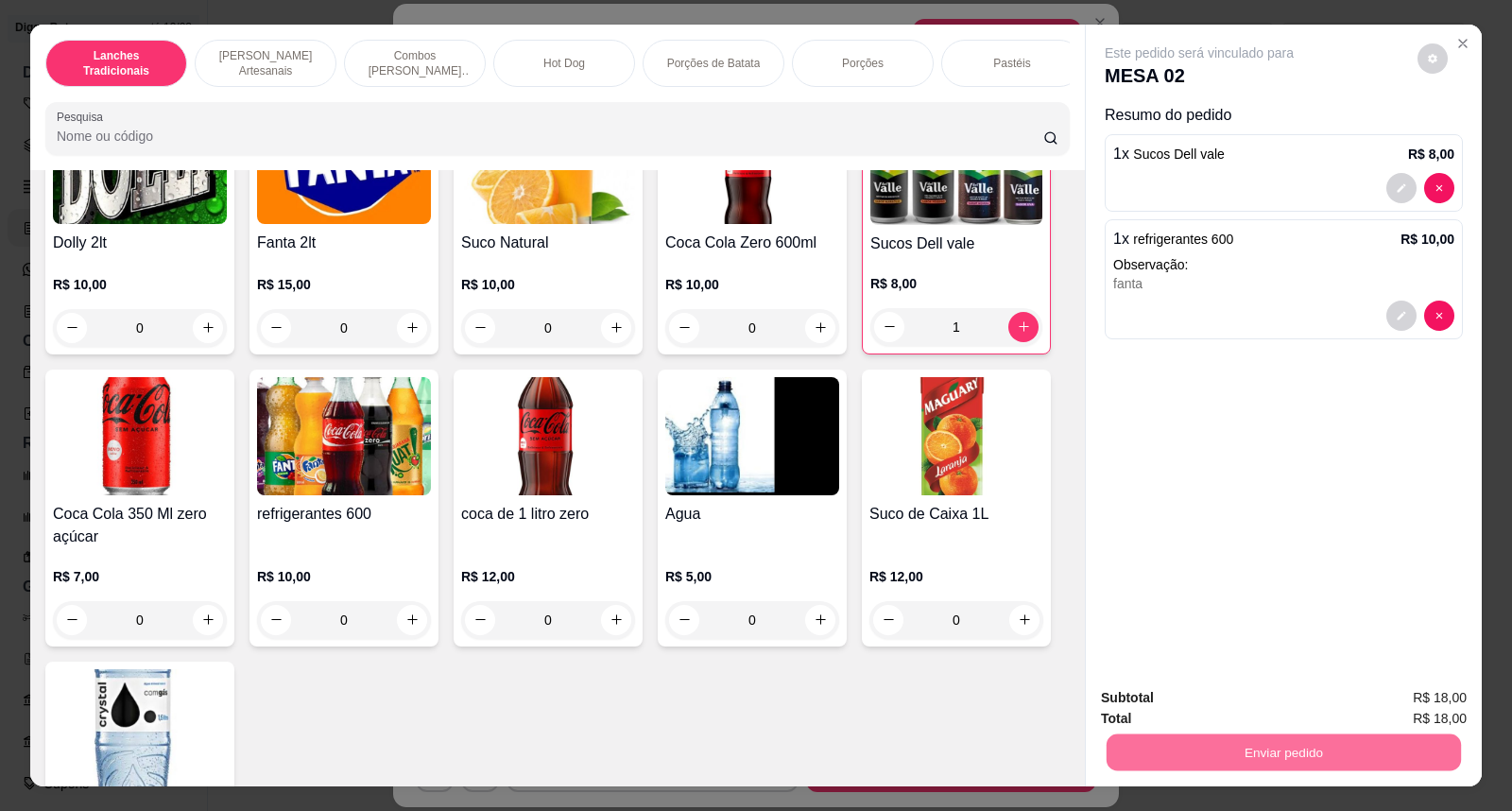 click on "Não registrar e enviar pedido" at bounding box center [1221, 706] 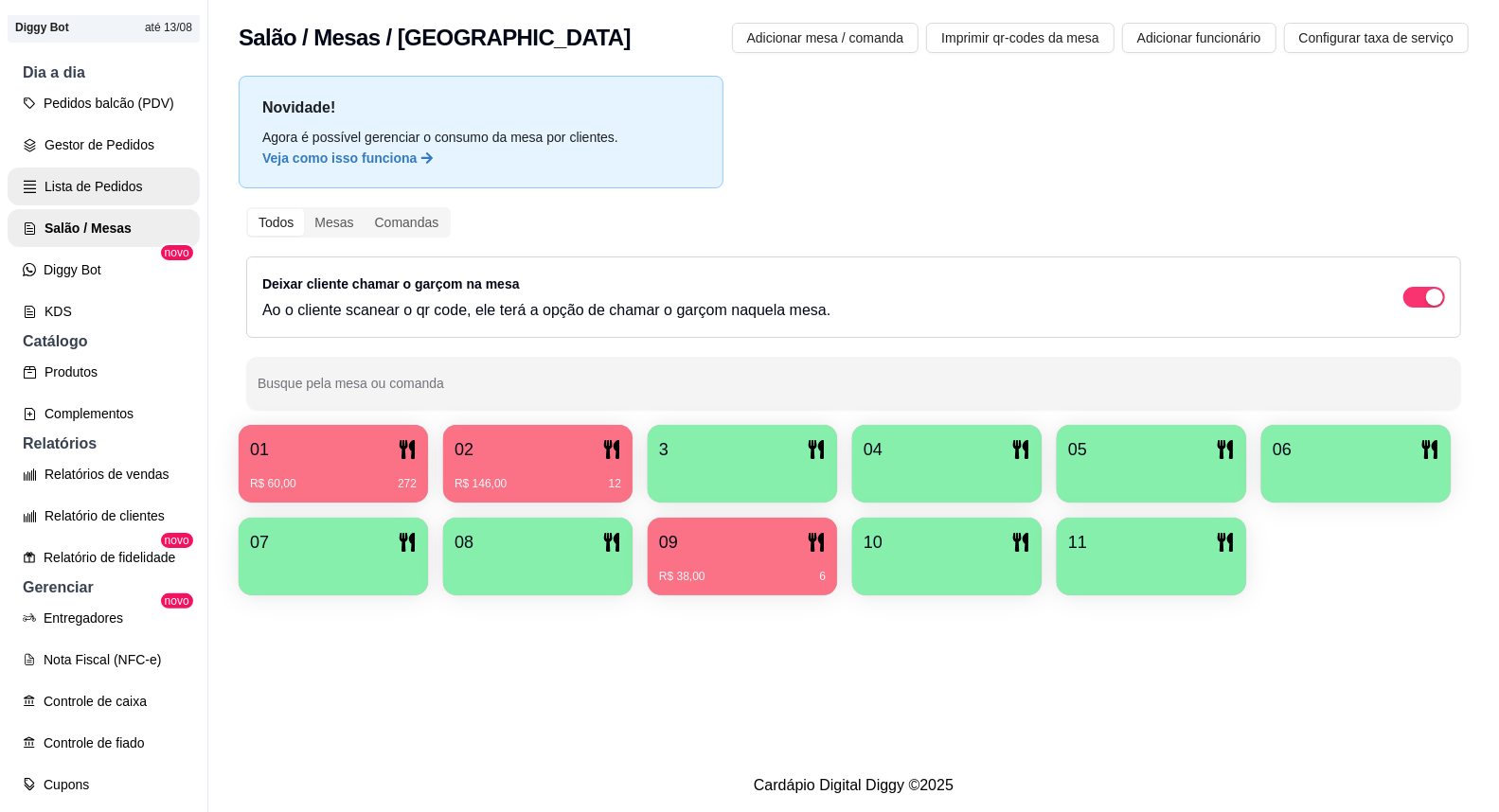 click on "Lista de Pedidos" at bounding box center (103, 186) 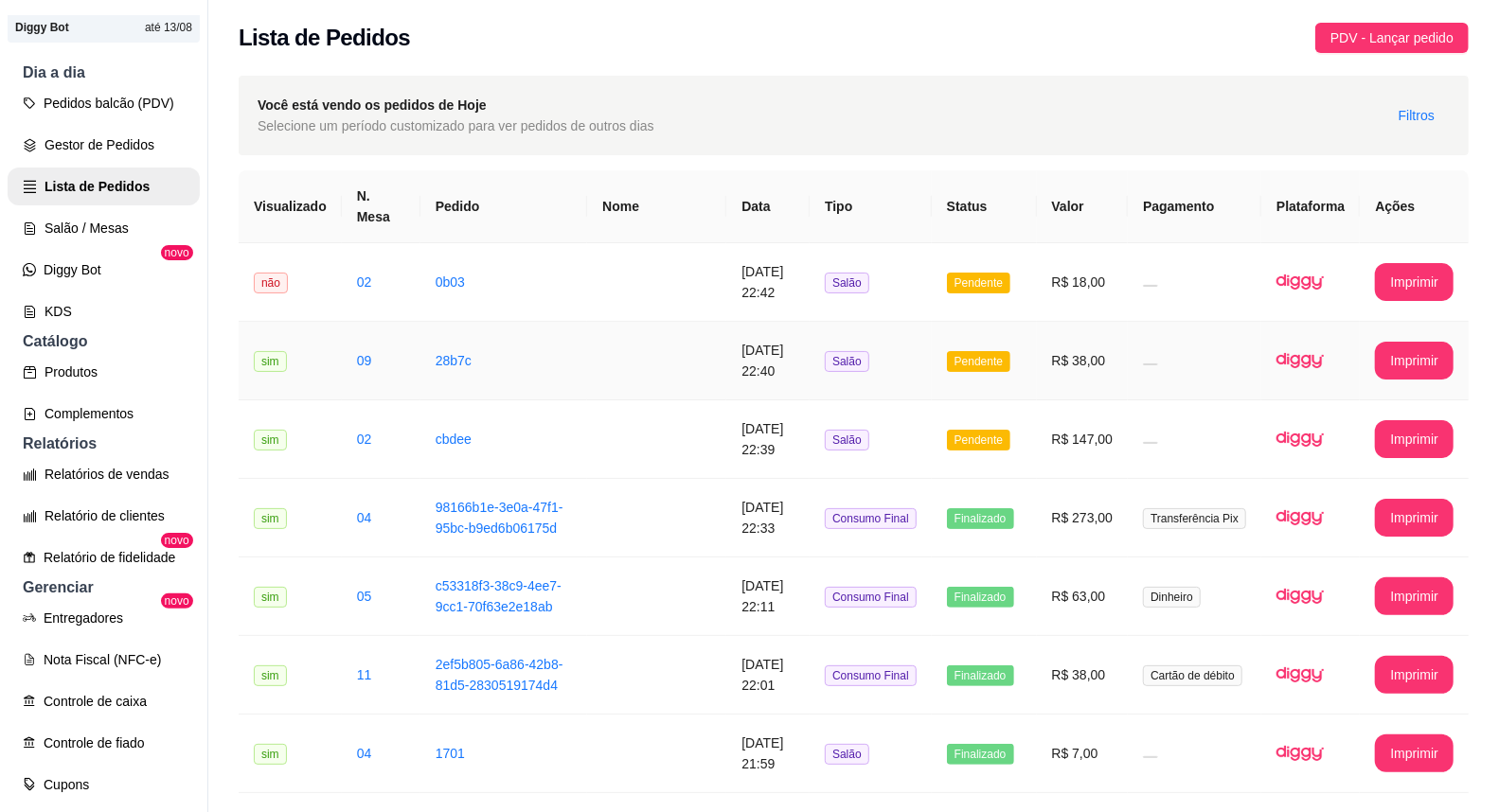 click on "Salão" at bounding box center (870, 361) 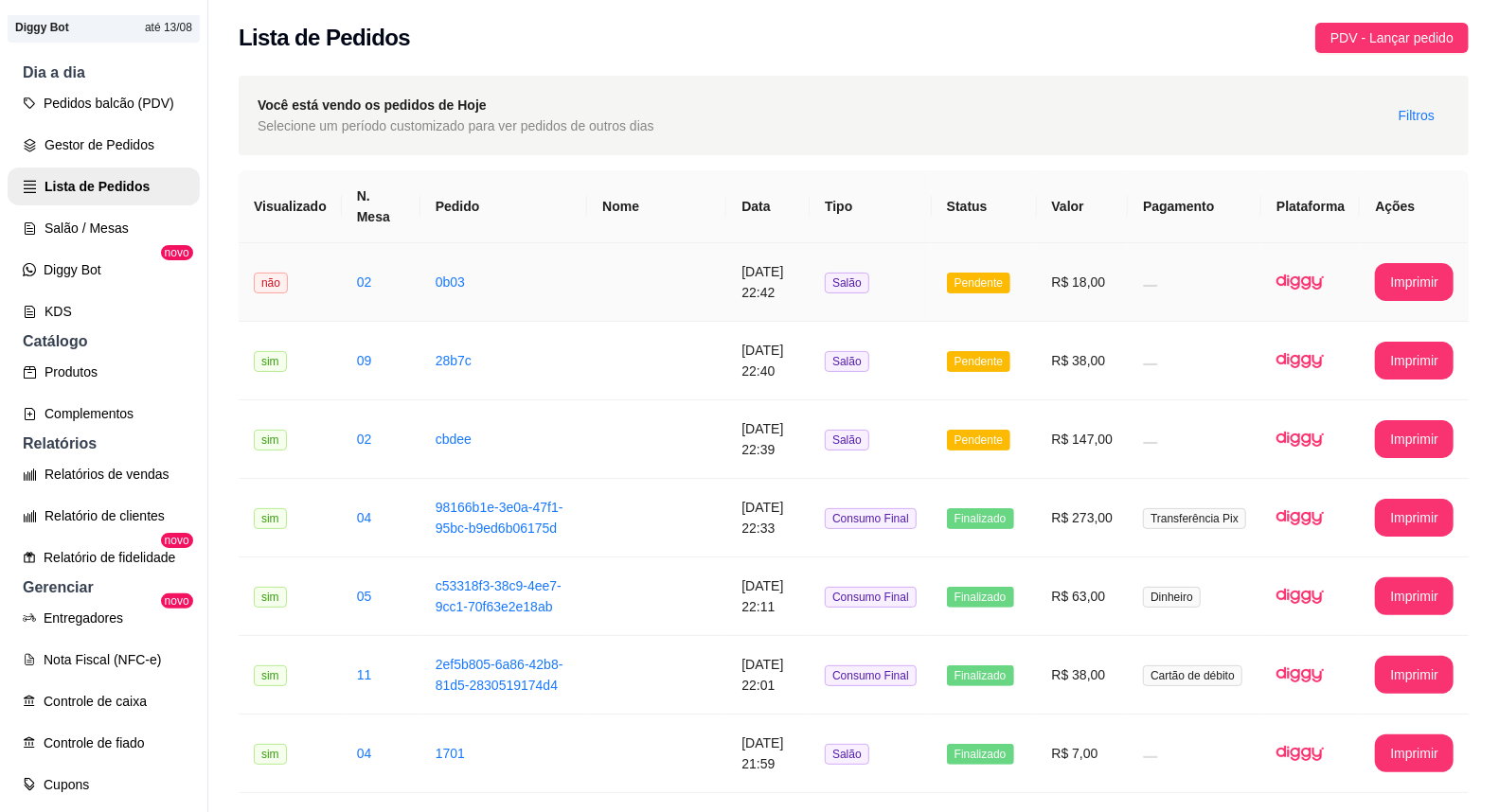 click on "Pendente" at bounding box center (978, 283) 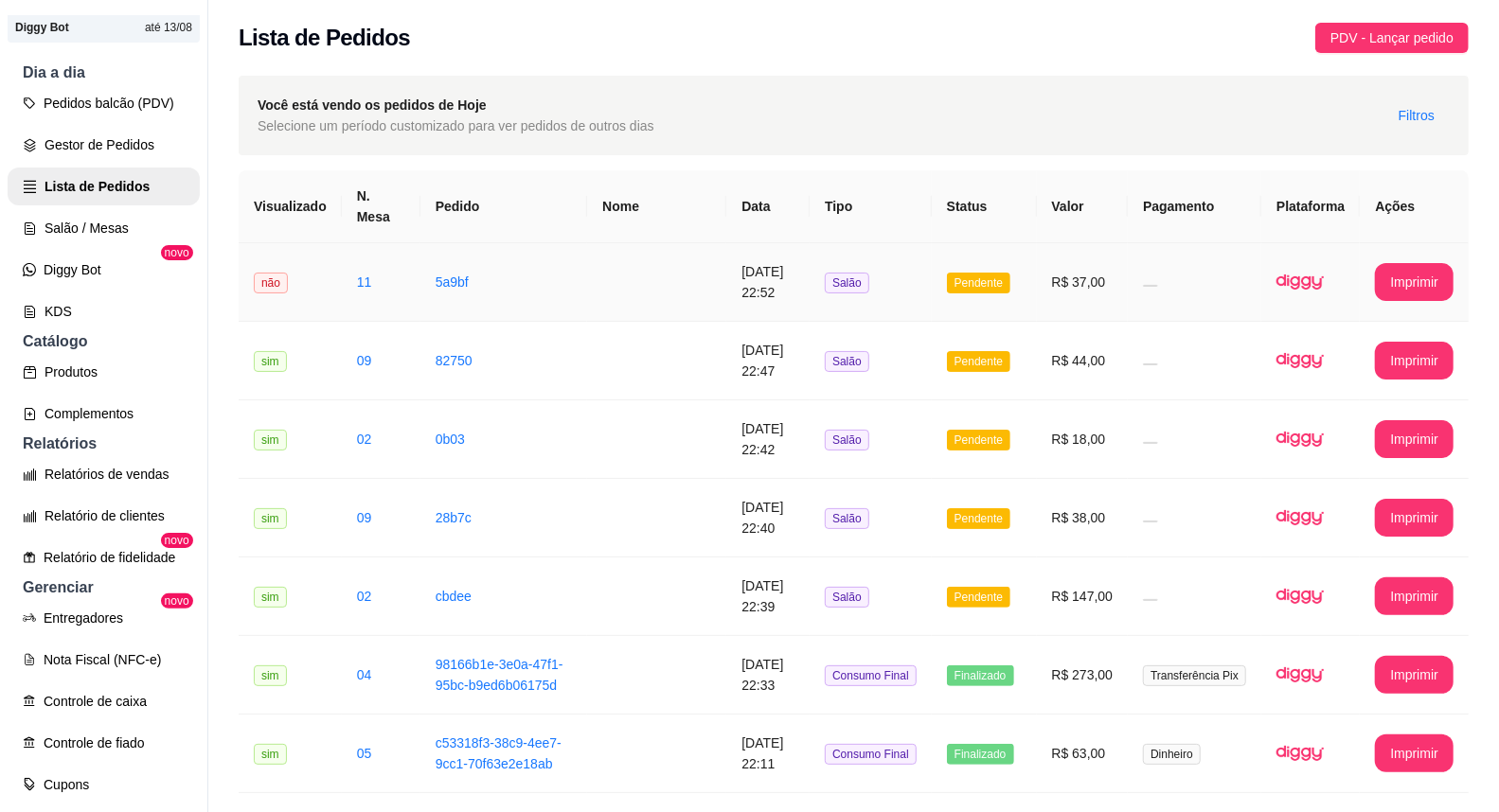 click on "Pendente" at bounding box center [984, 282] 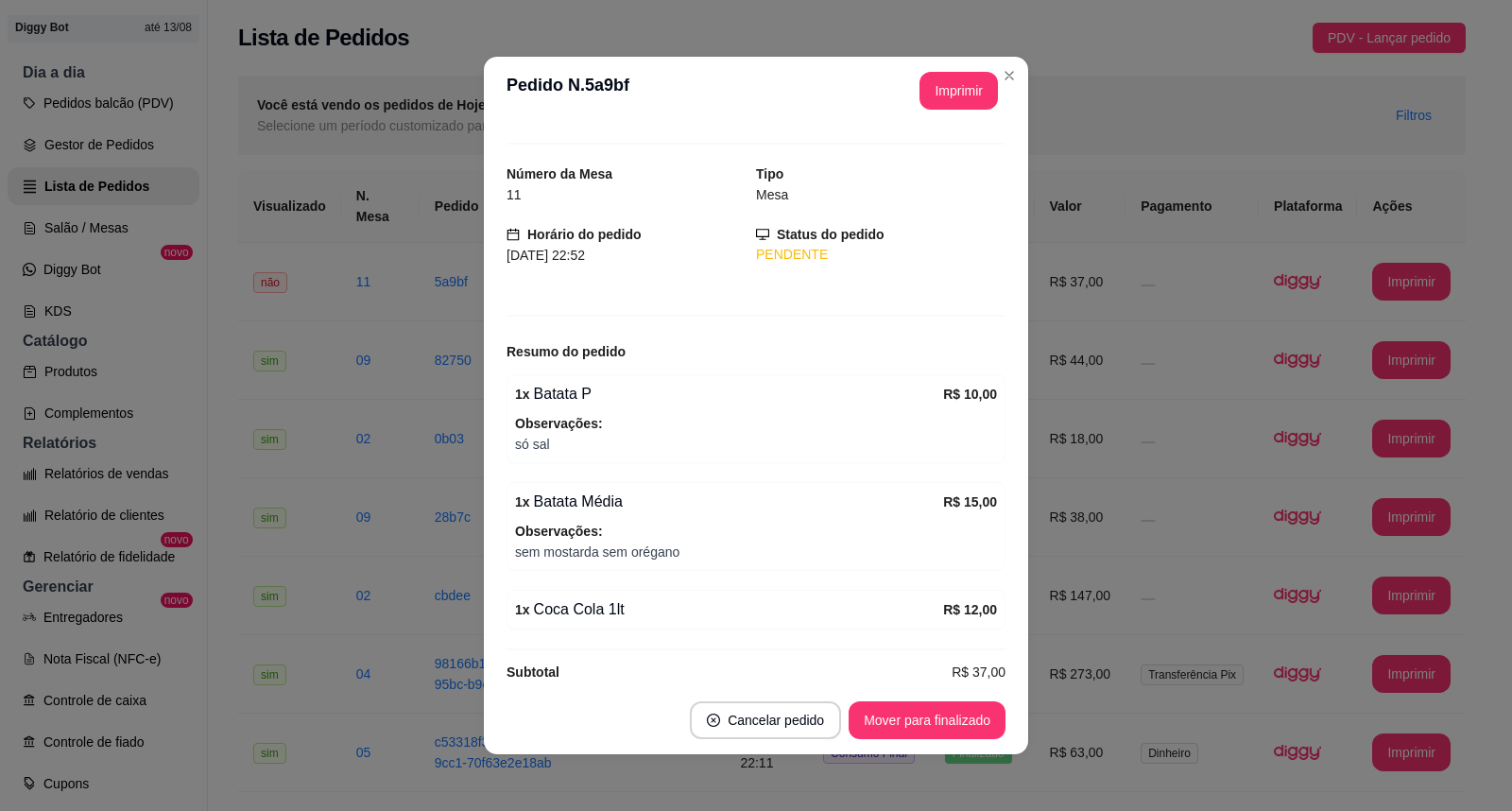 scroll, scrollTop: 57, scrollLeft: 0, axis: vertical 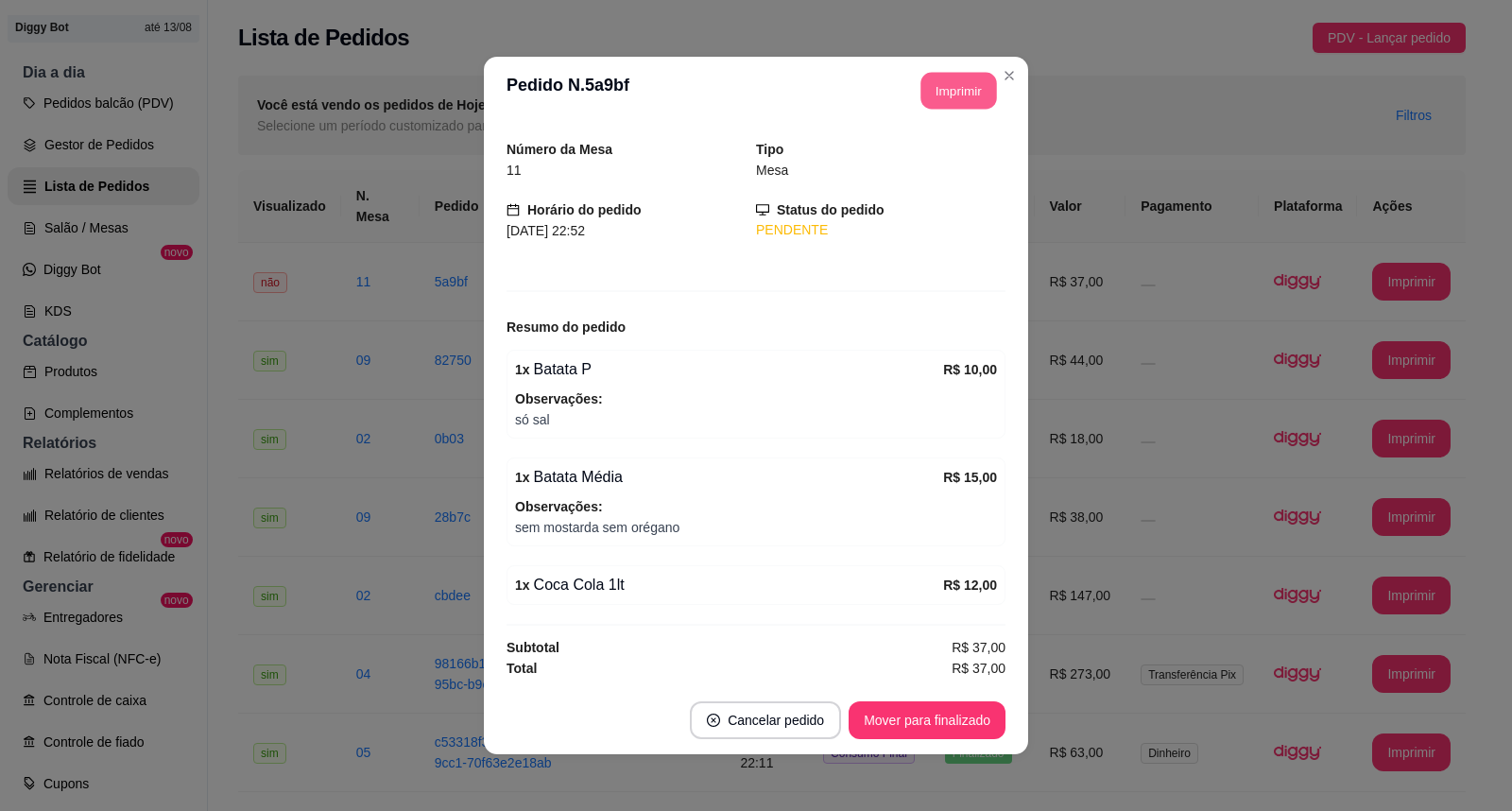 click on "Imprimir" at bounding box center (959, 91) 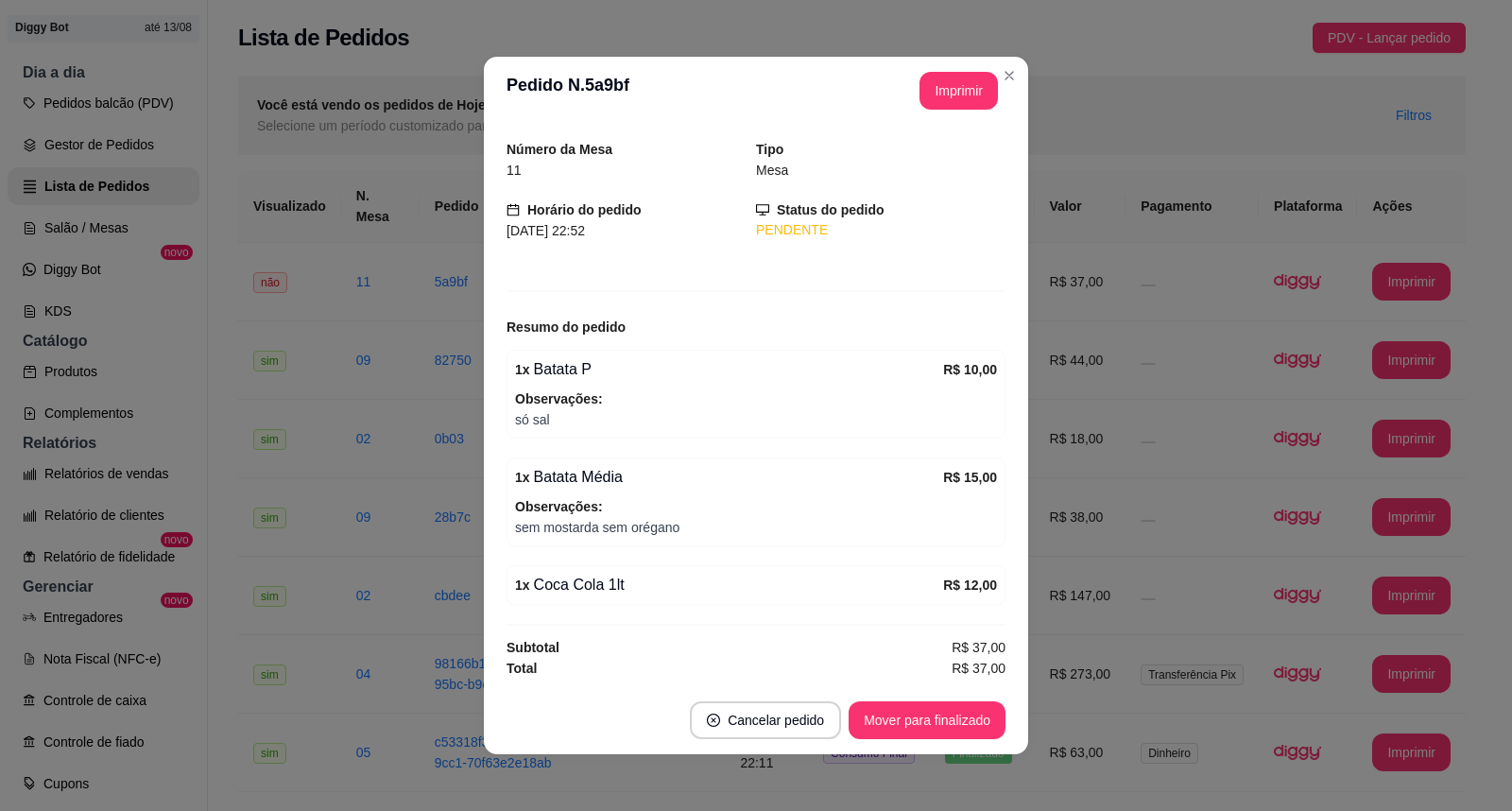 scroll, scrollTop: 0, scrollLeft: 0, axis: both 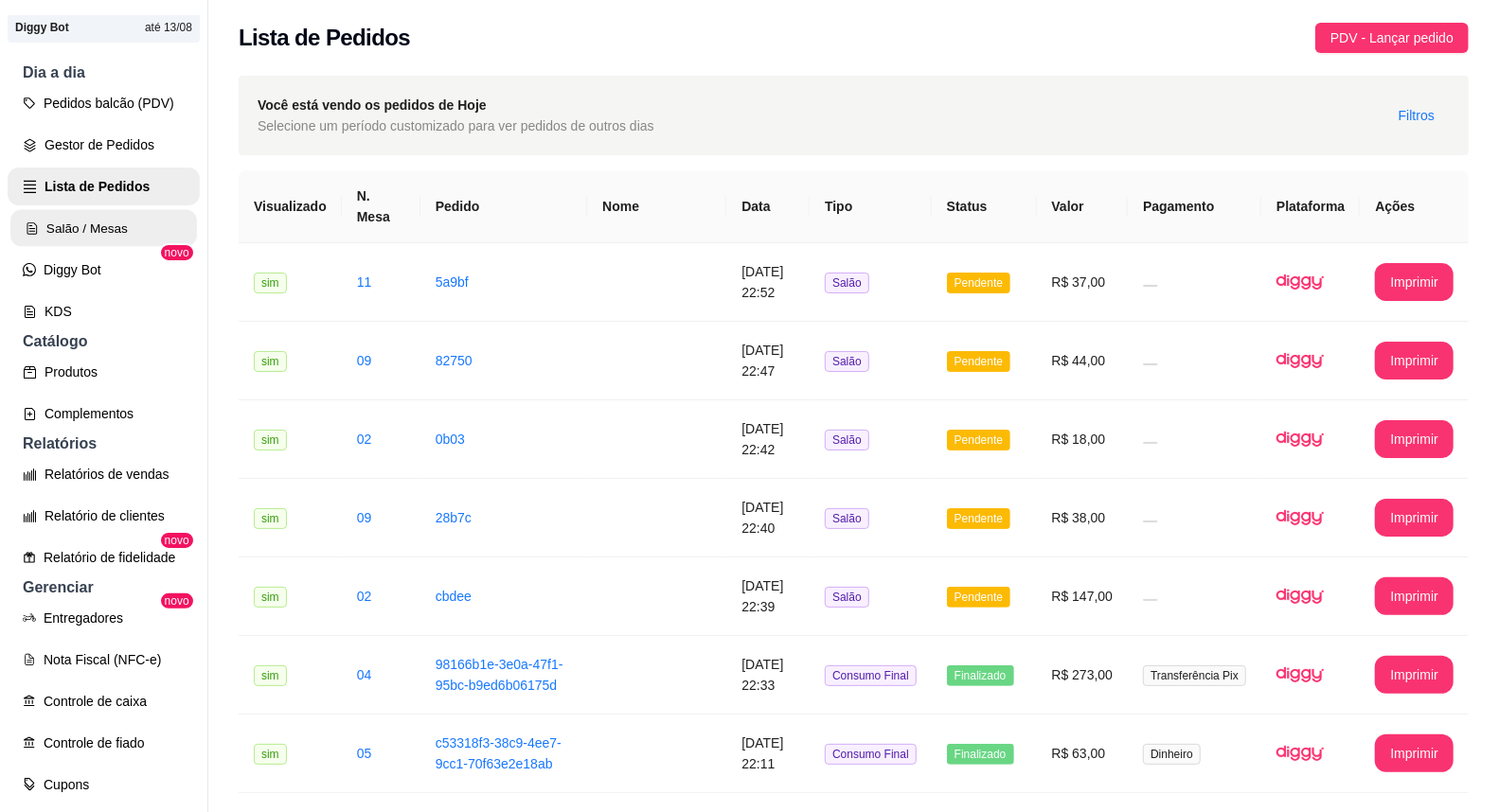 click on "Salão / Mesas" at bounding box center [103, 228] 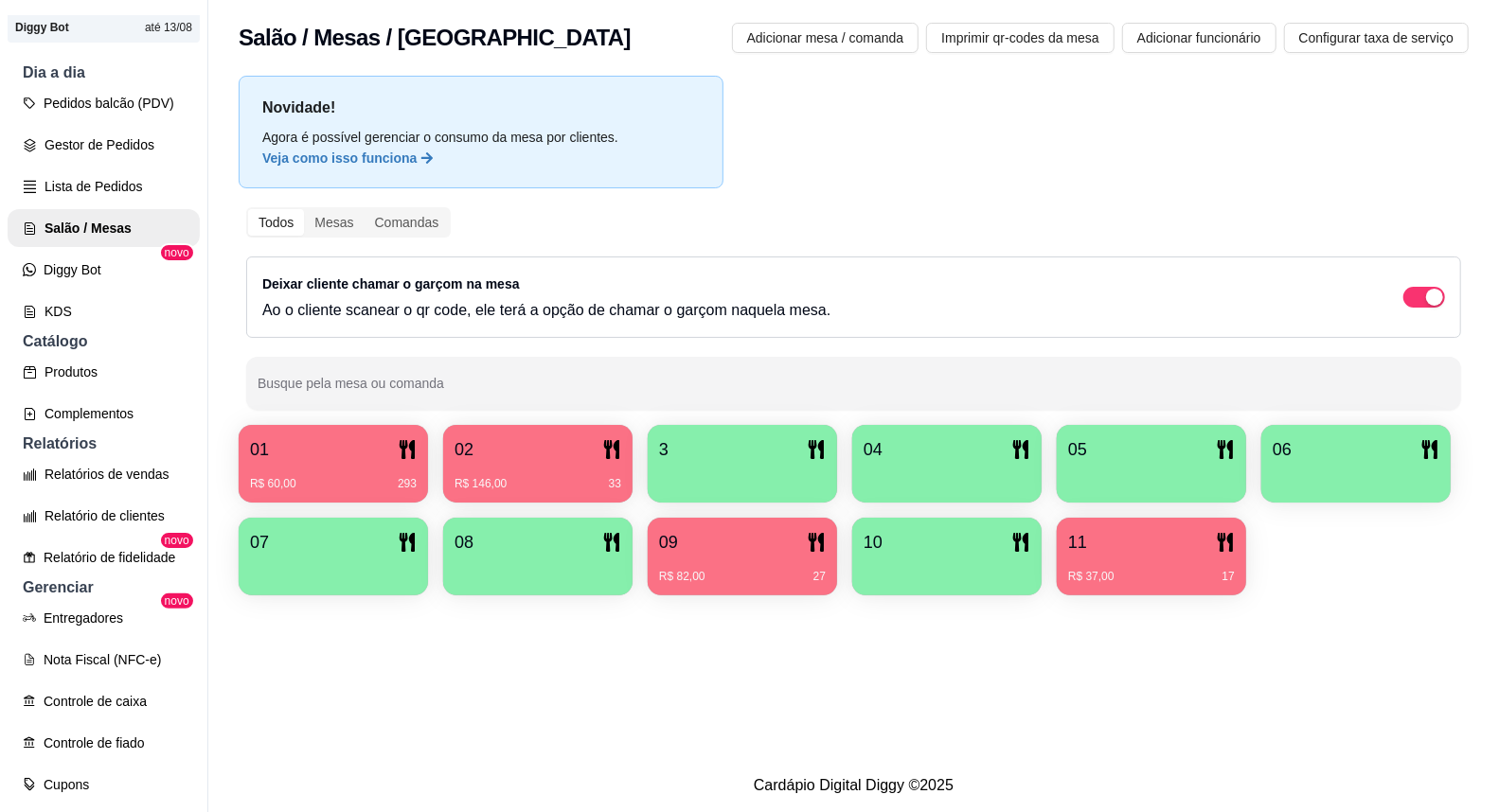 click on "02" at bounding box center [538, 450] 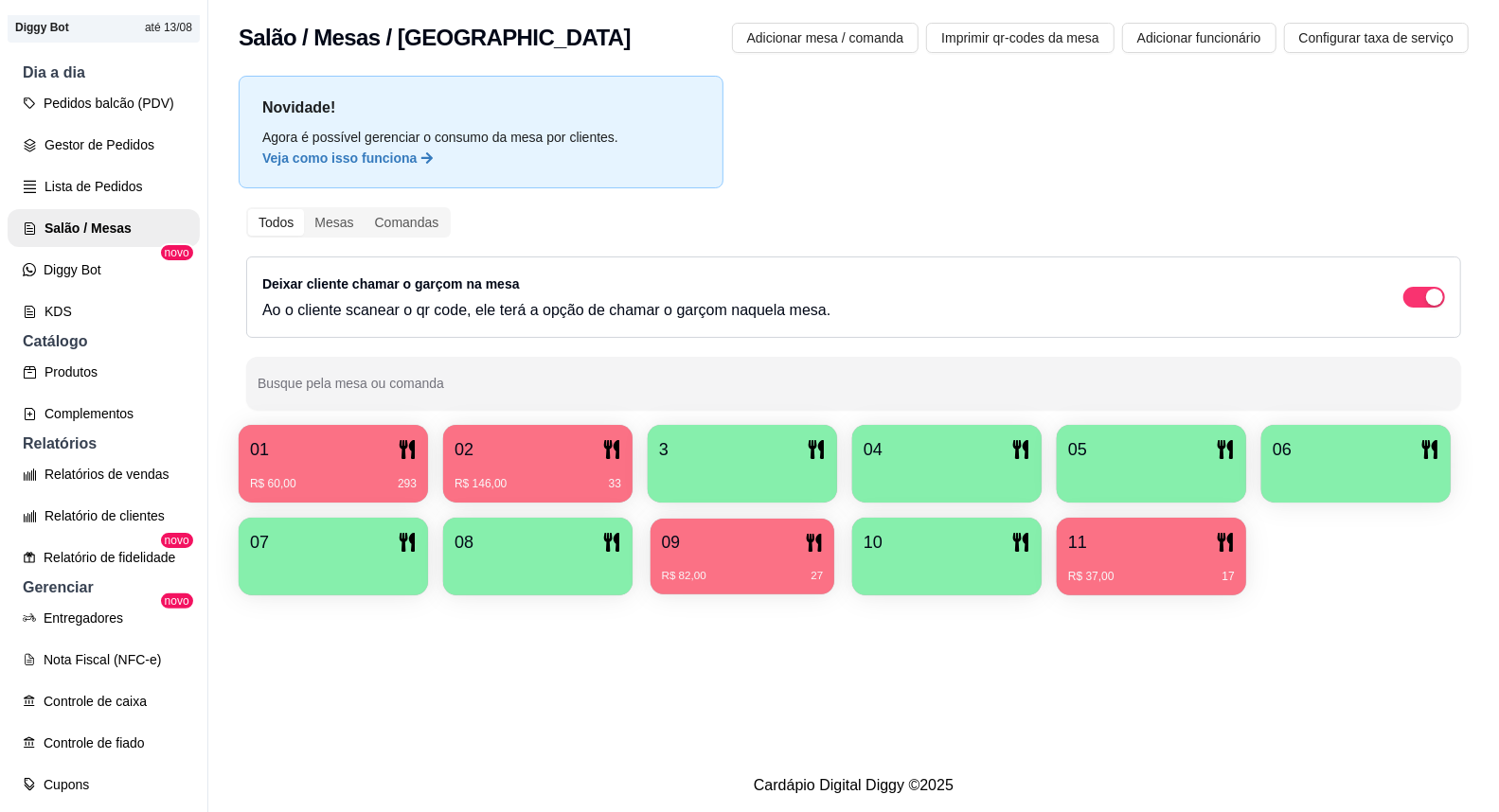 click on "R$ 82,00 27" at bounding box center [742, 576] 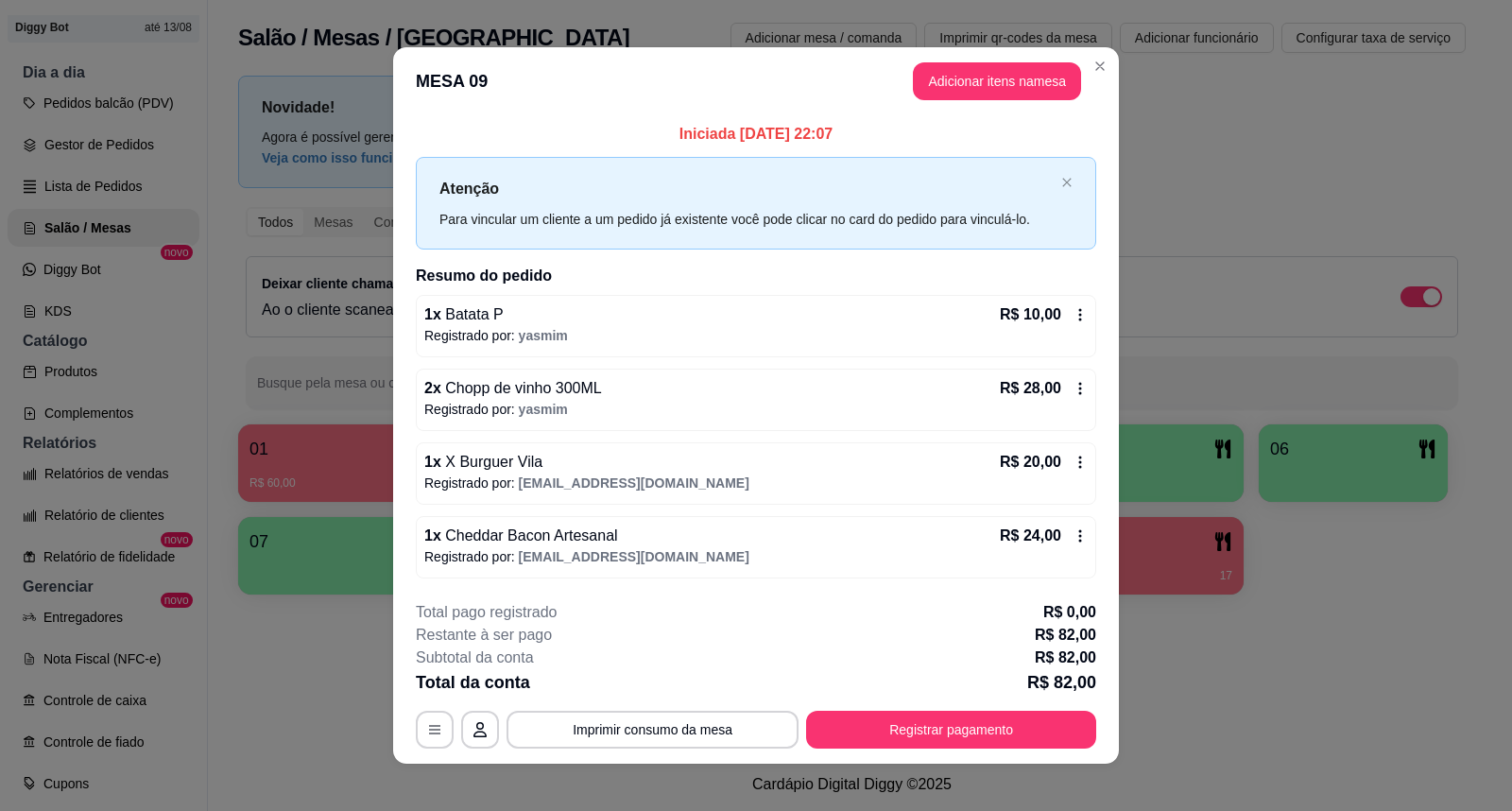 scroll, scrollTop: 12, scrollLeft: 0, axis: vertical 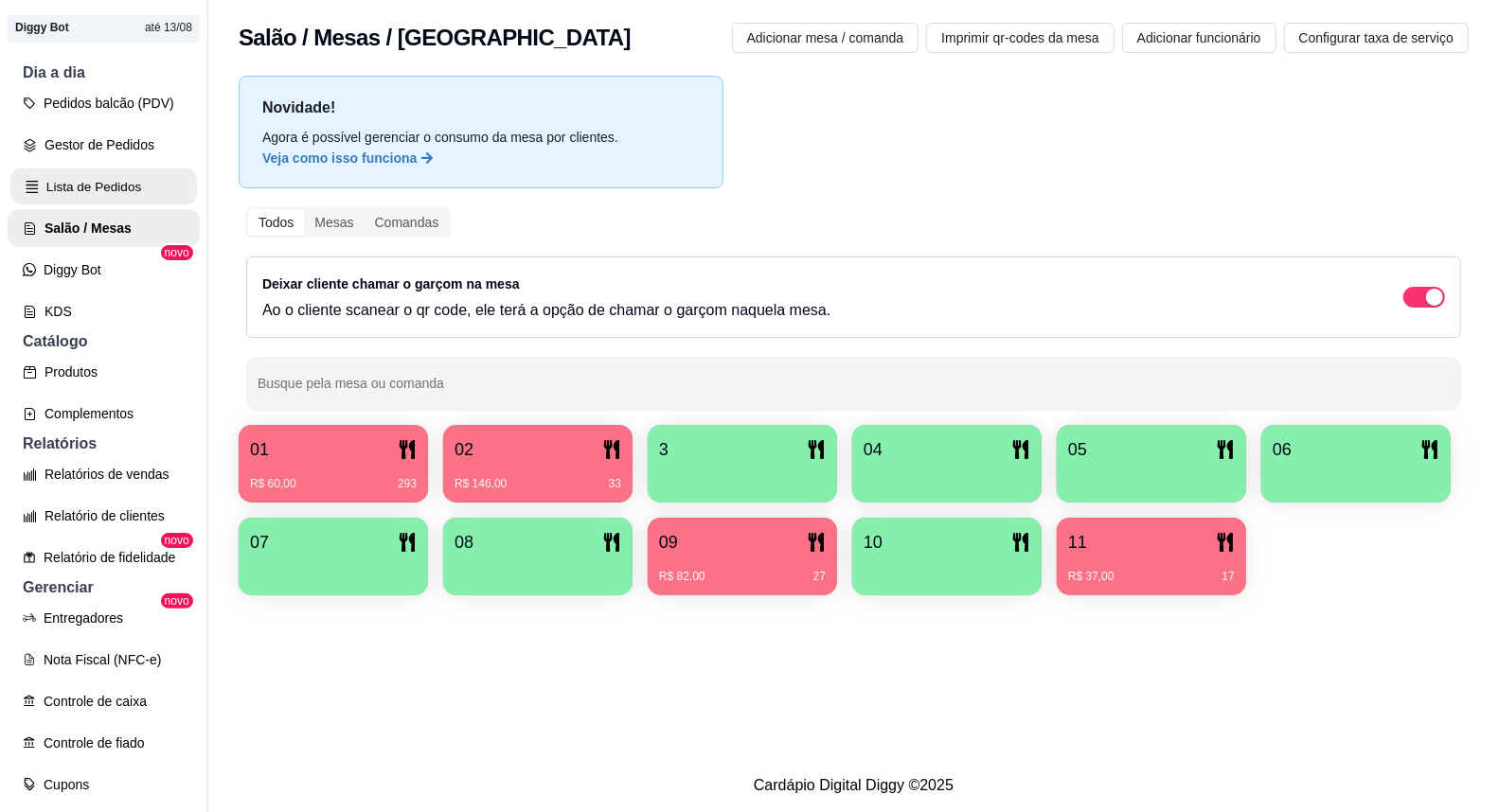 click on "Lista de Pedidos" at bounding box center (103, 186) 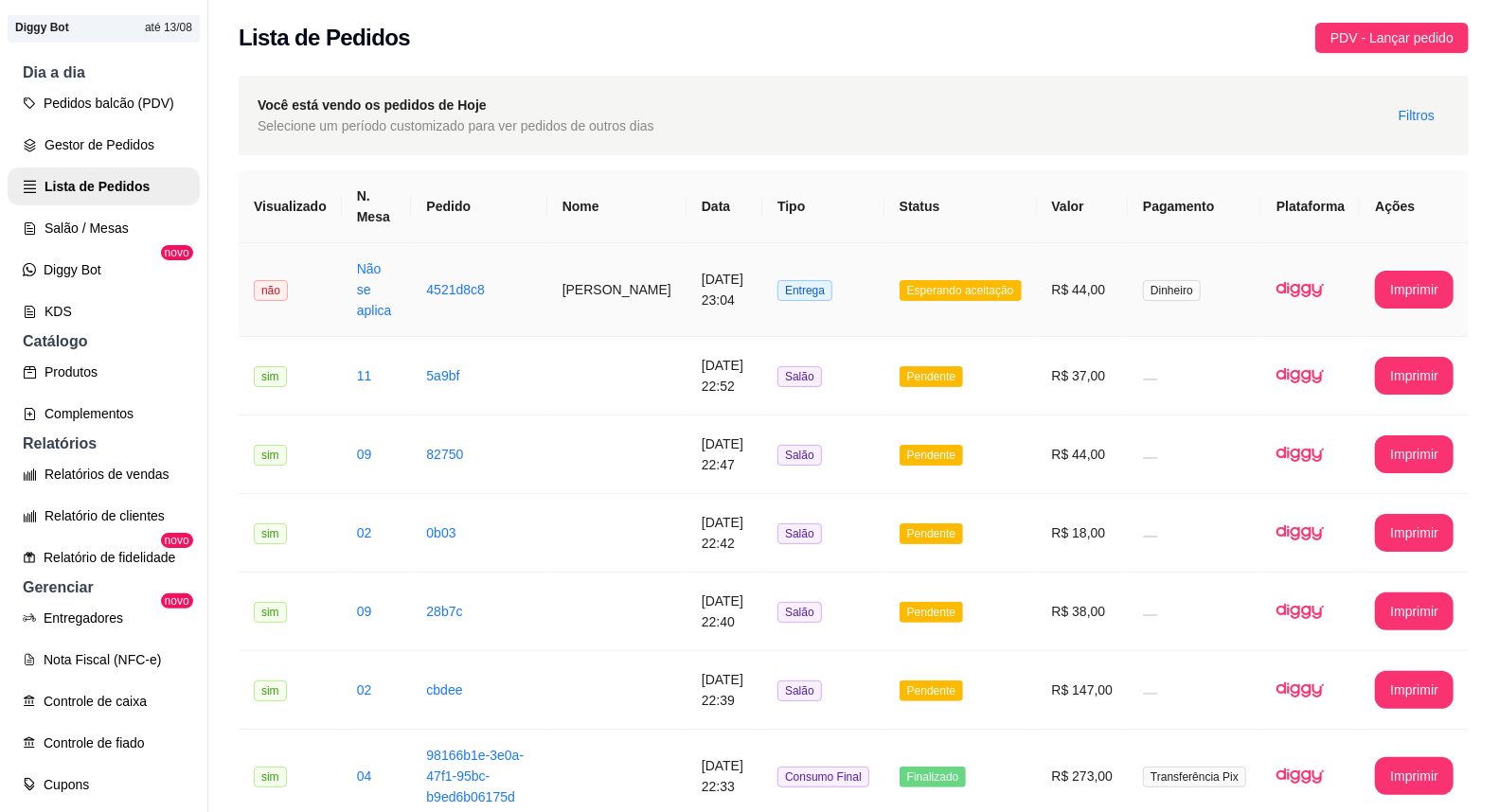 click on "Dinheiro" at bounding box center [1194, 290] 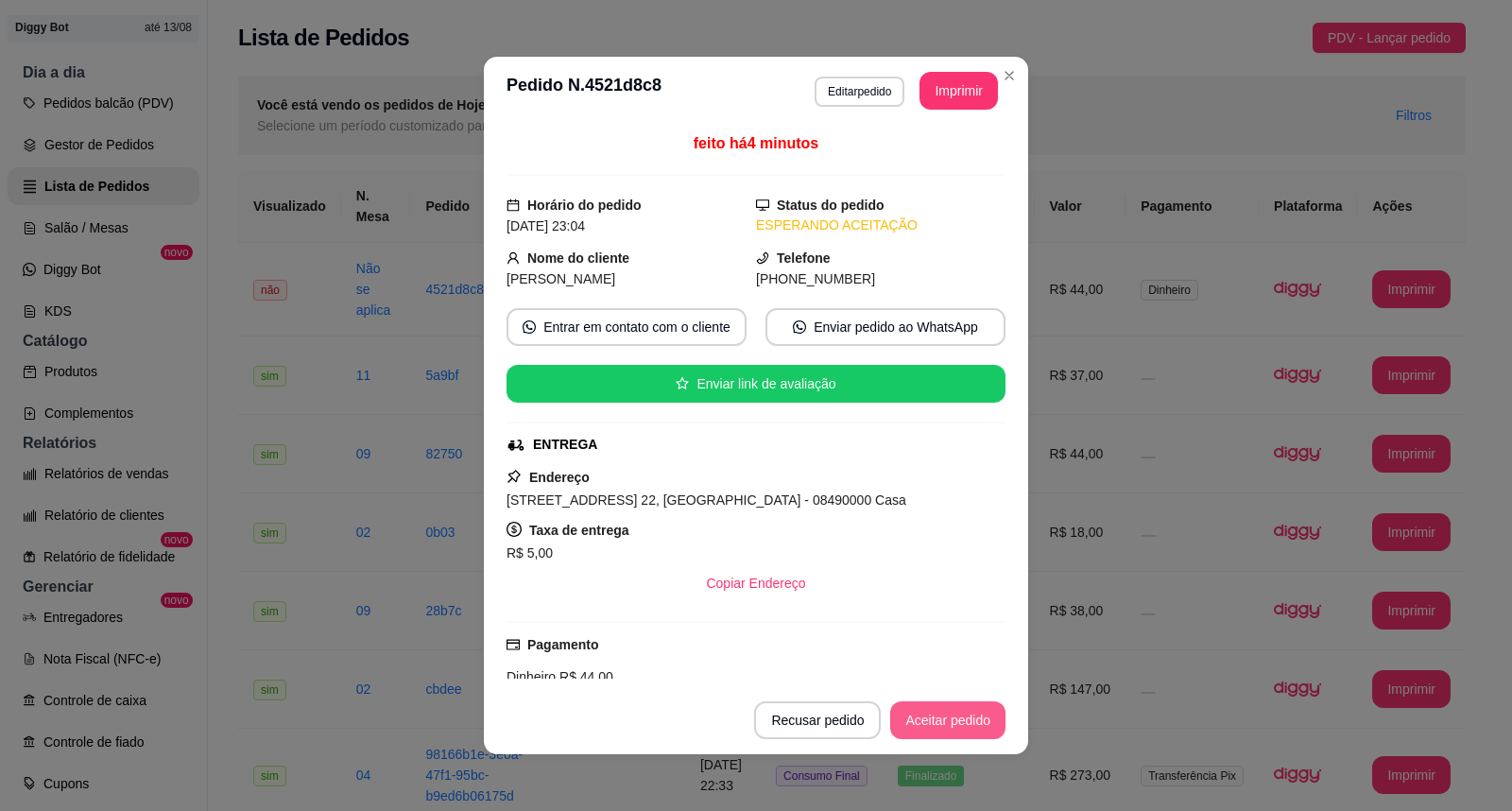 click on "Aceitar pedido" at bounding box center (948, 720) 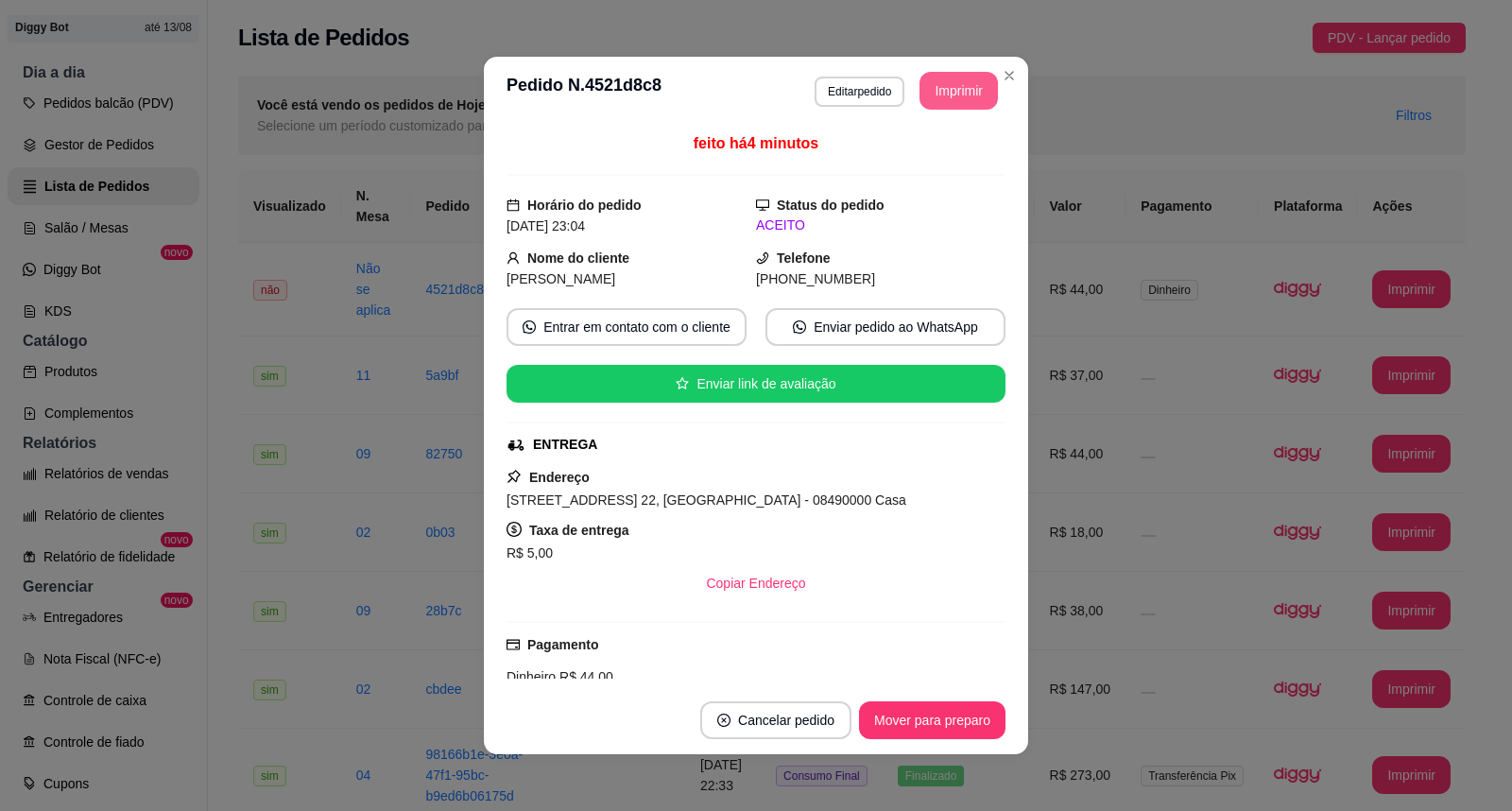 click on "Imprimir" at bounding box center (958, 91) 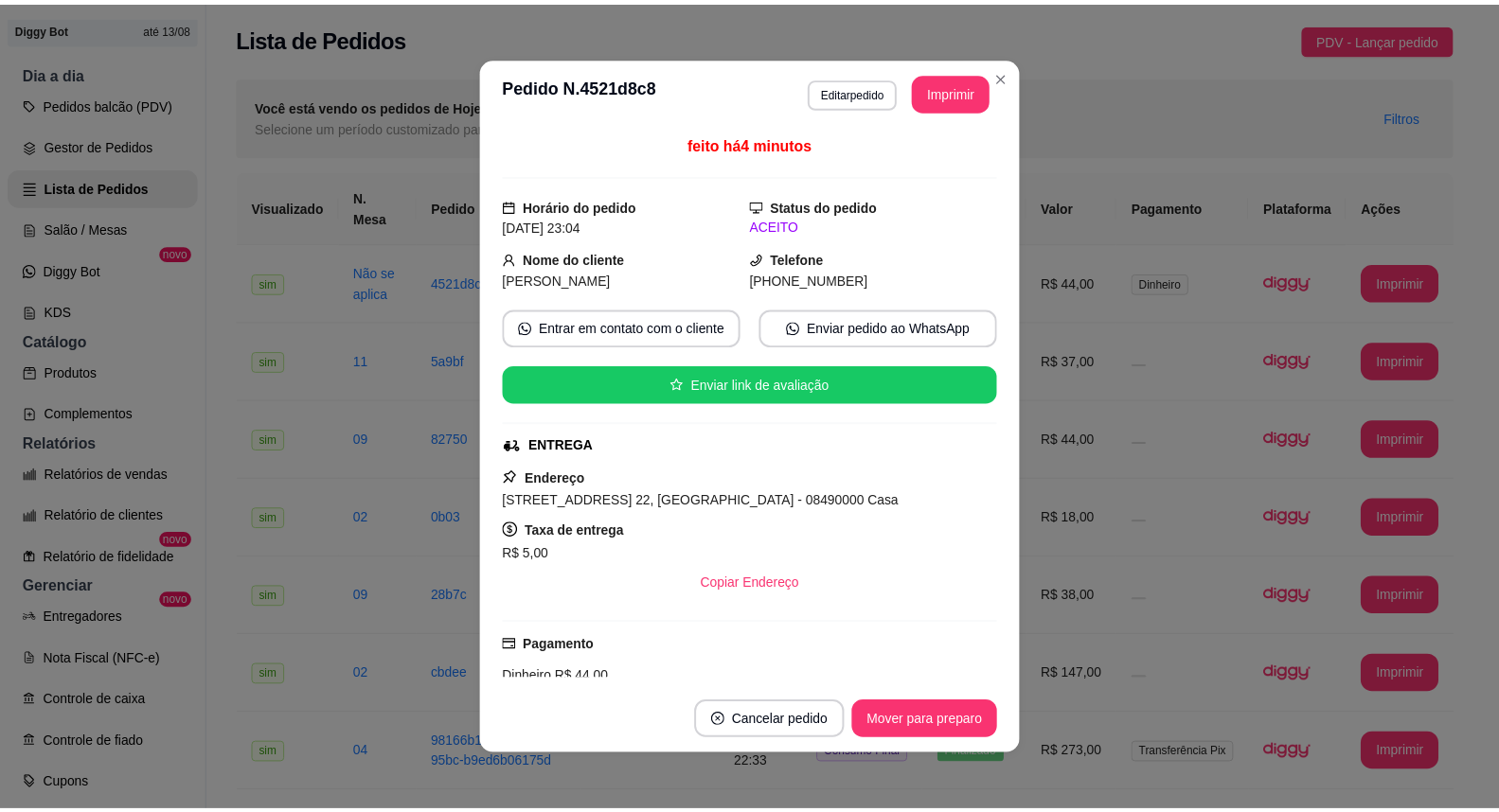 scroll, scrollTop: 0, scrollLeft: 0, axis: both 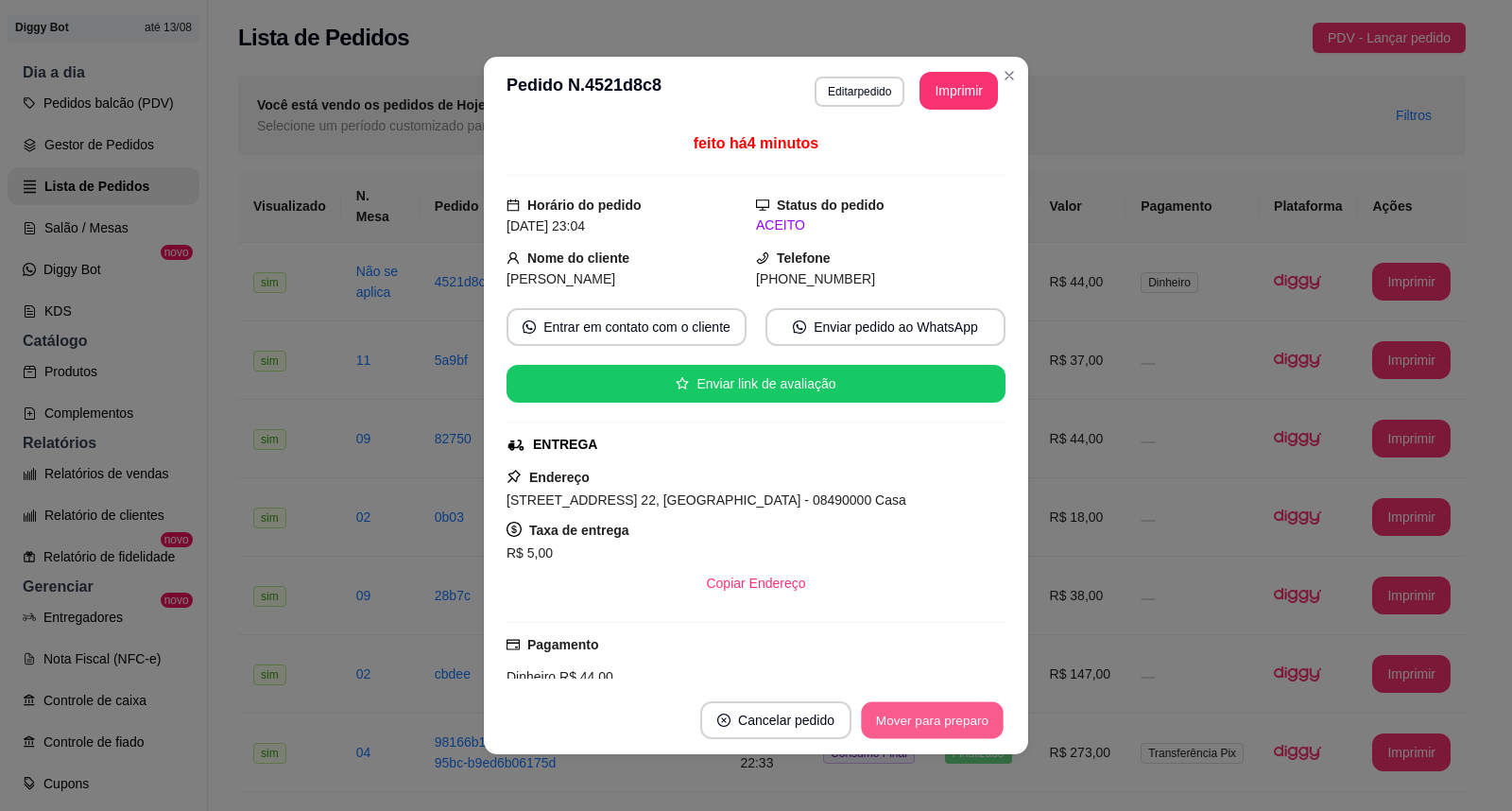 click on "Mover para preparo" at bounding box center (932, 720) 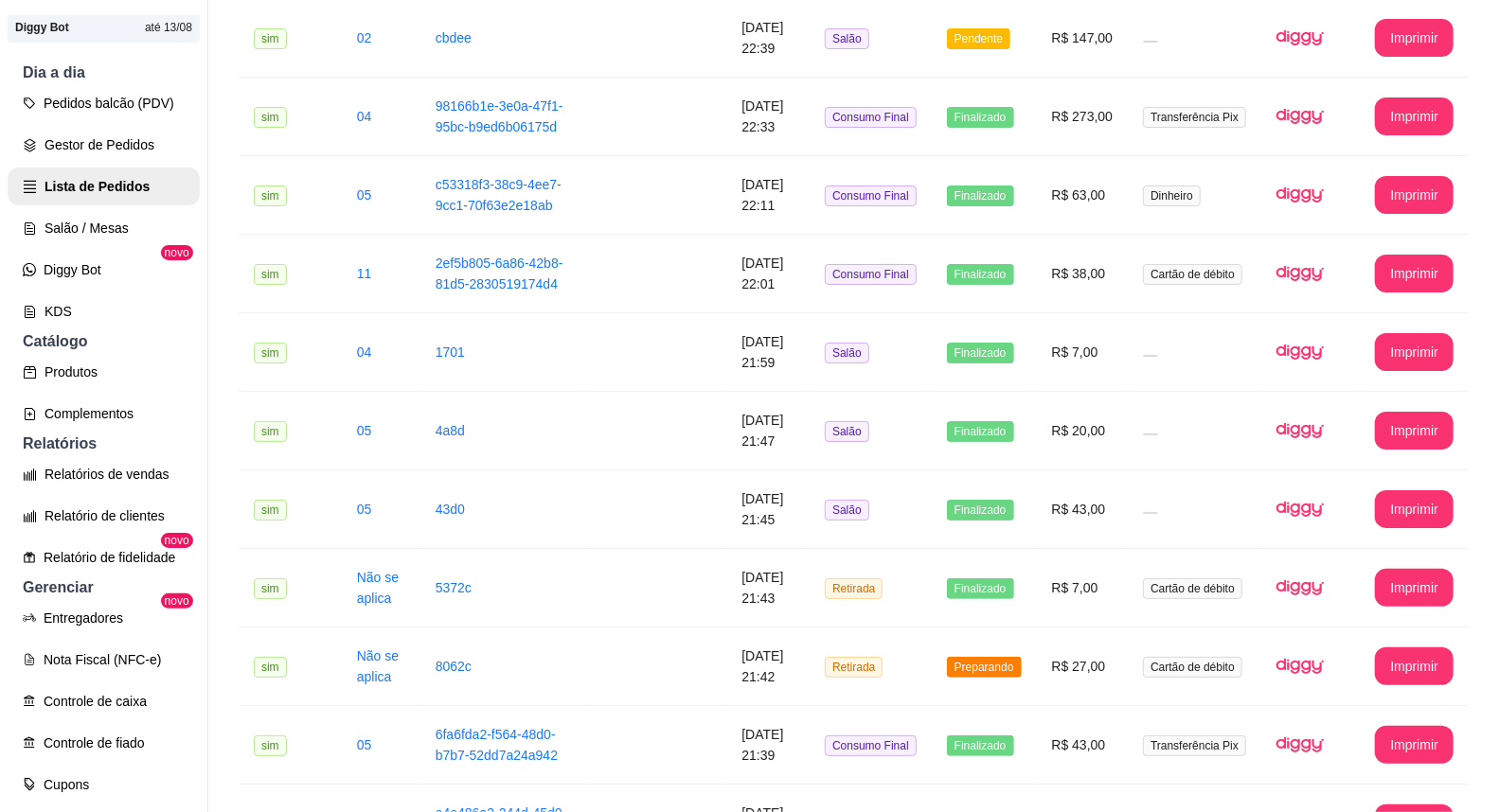 scroll, scrollTop: 840, scrollLeft: 0, axis: vertical 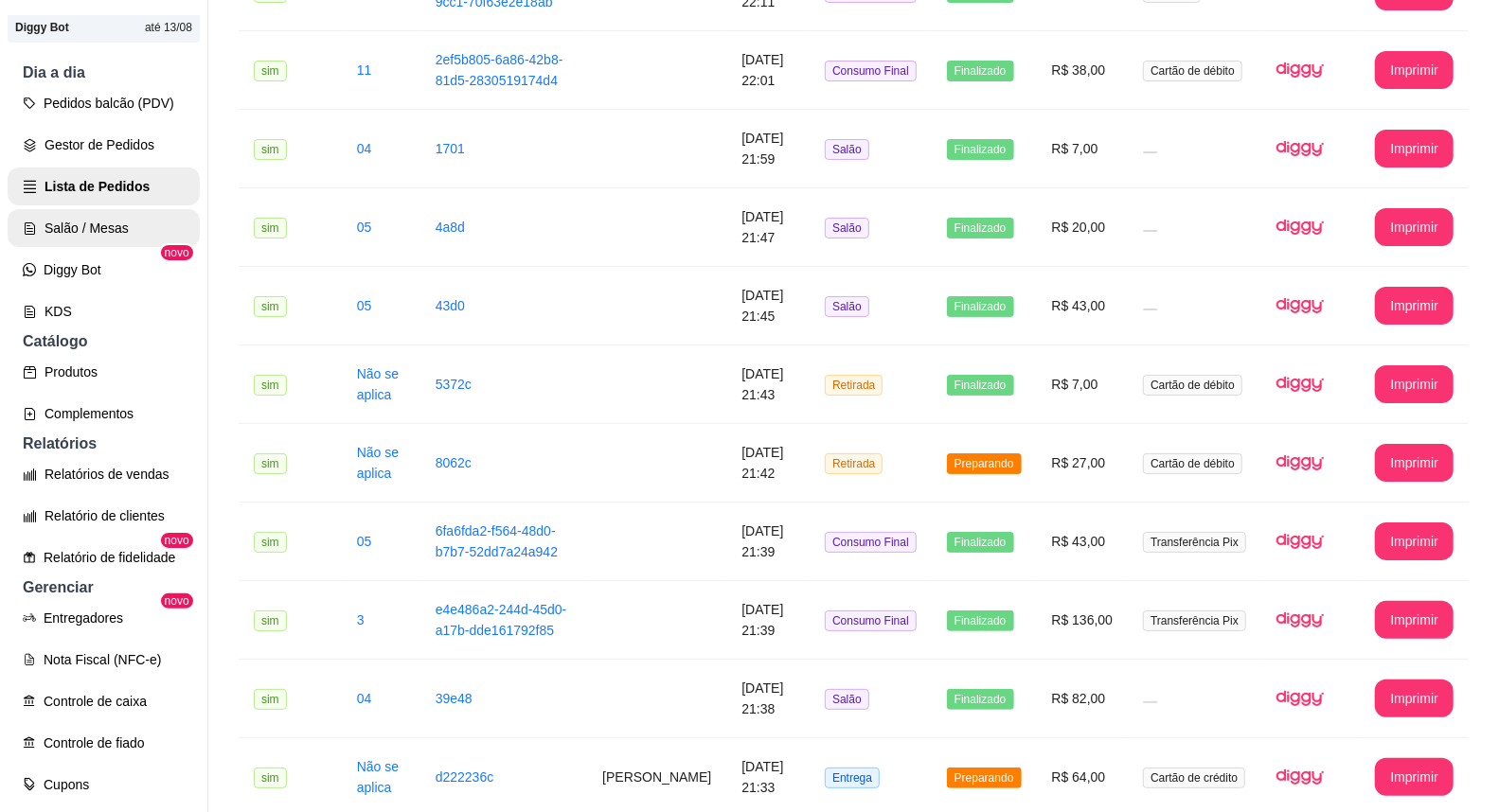 click on "Salão / Mesas" at bounding box center [103, 228] 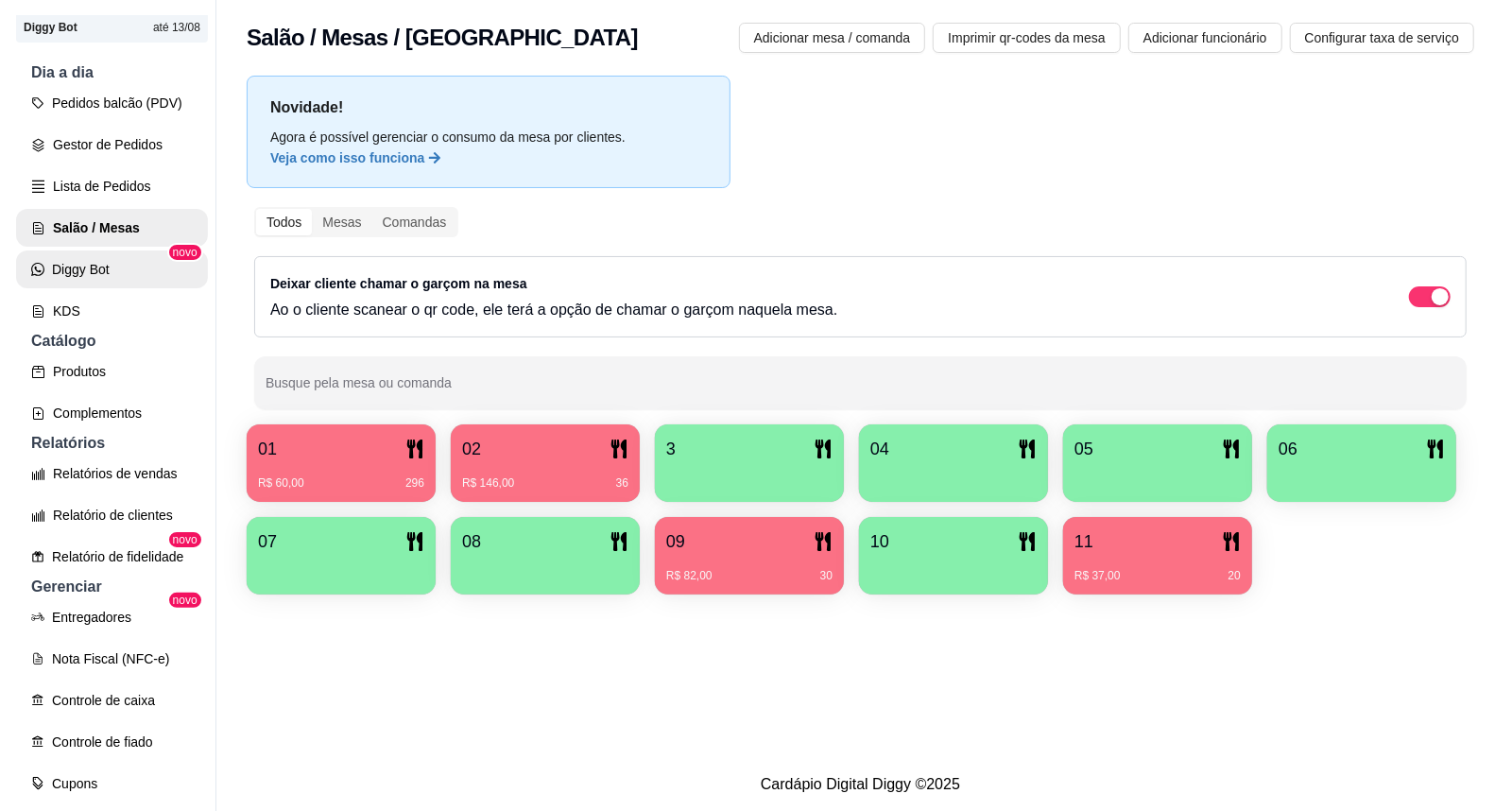 scroll, scrollTop: 0, scrollLeft: 0, axis: both 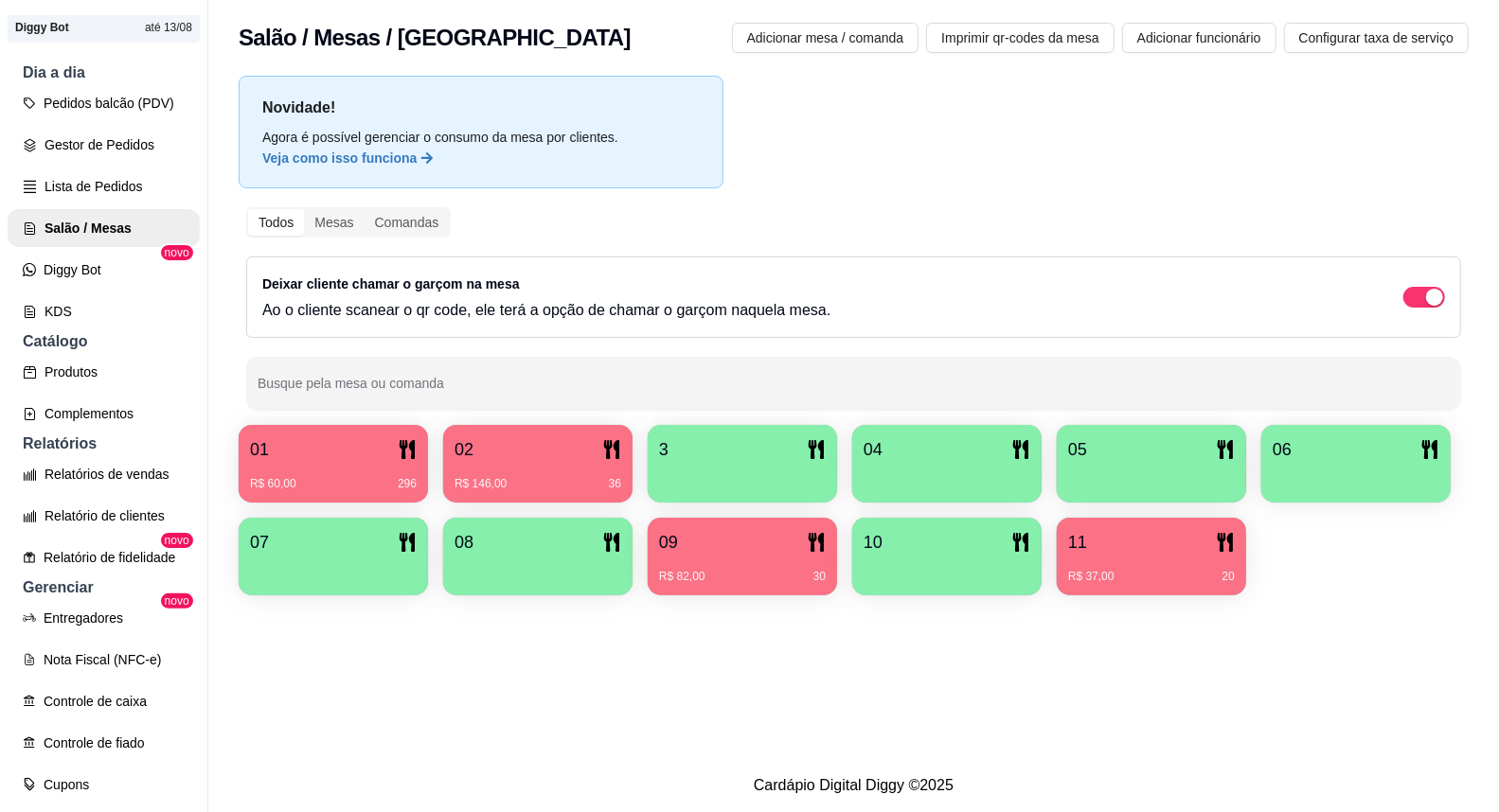 click on "R$ 146,00 36" at bounding box center (538, 477) 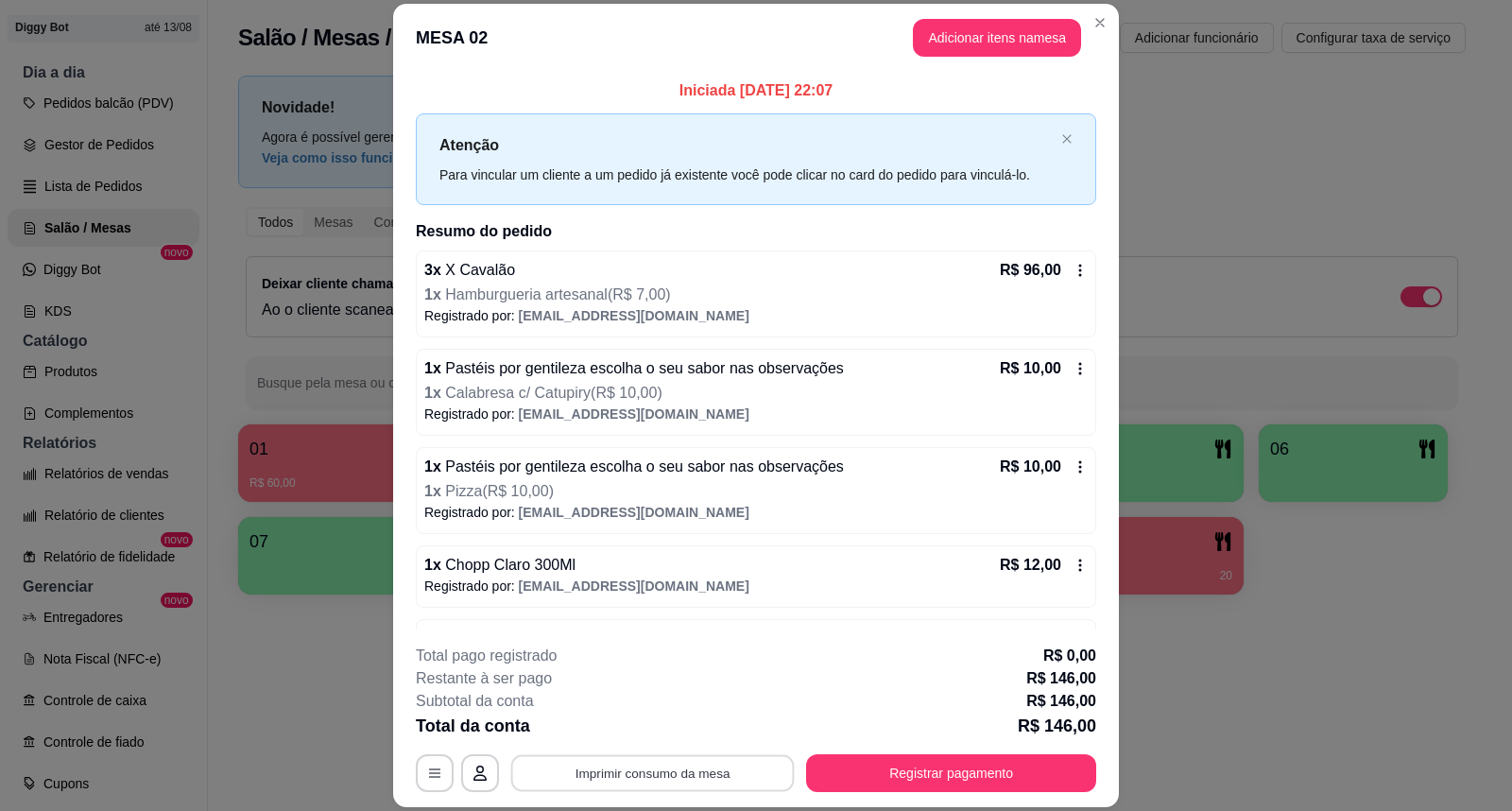 click on "Imprimir consumo da mesa" at bounding box center (653, 772) 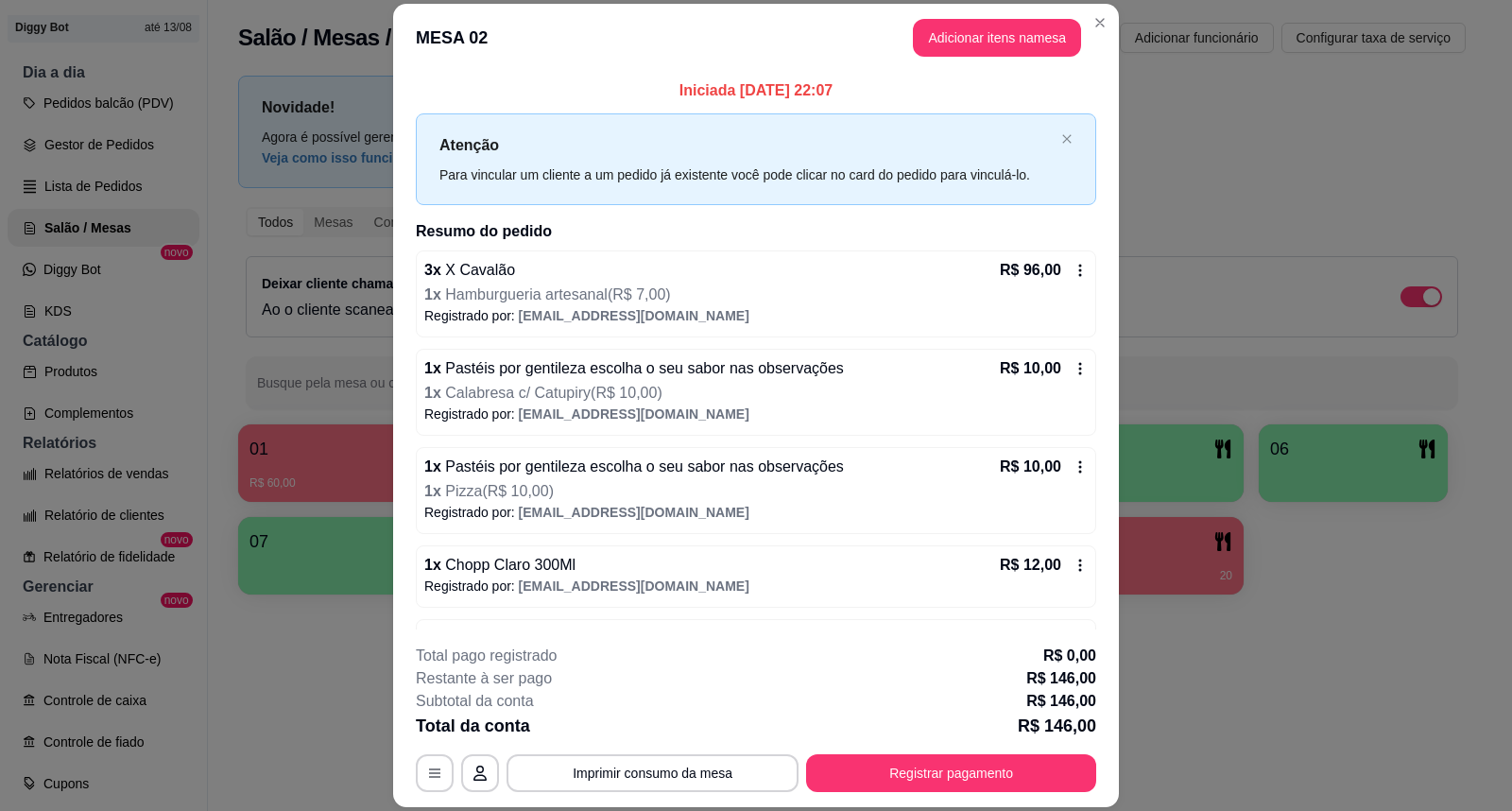 scroll, scrollTop: 0, scrollLeft: 0, axis: both 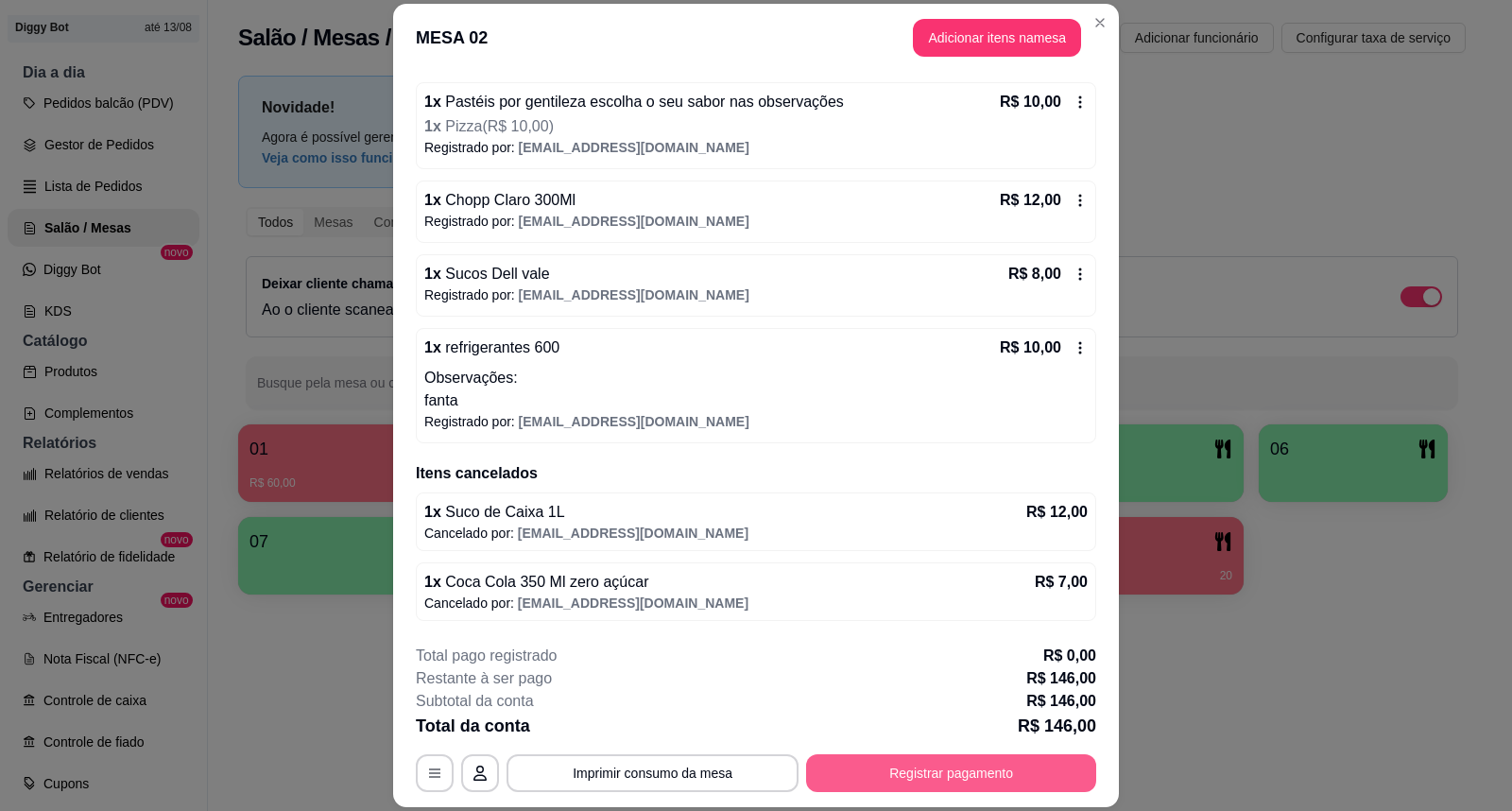 click on "Registrar pagamento" at bounding box center [951, 773] 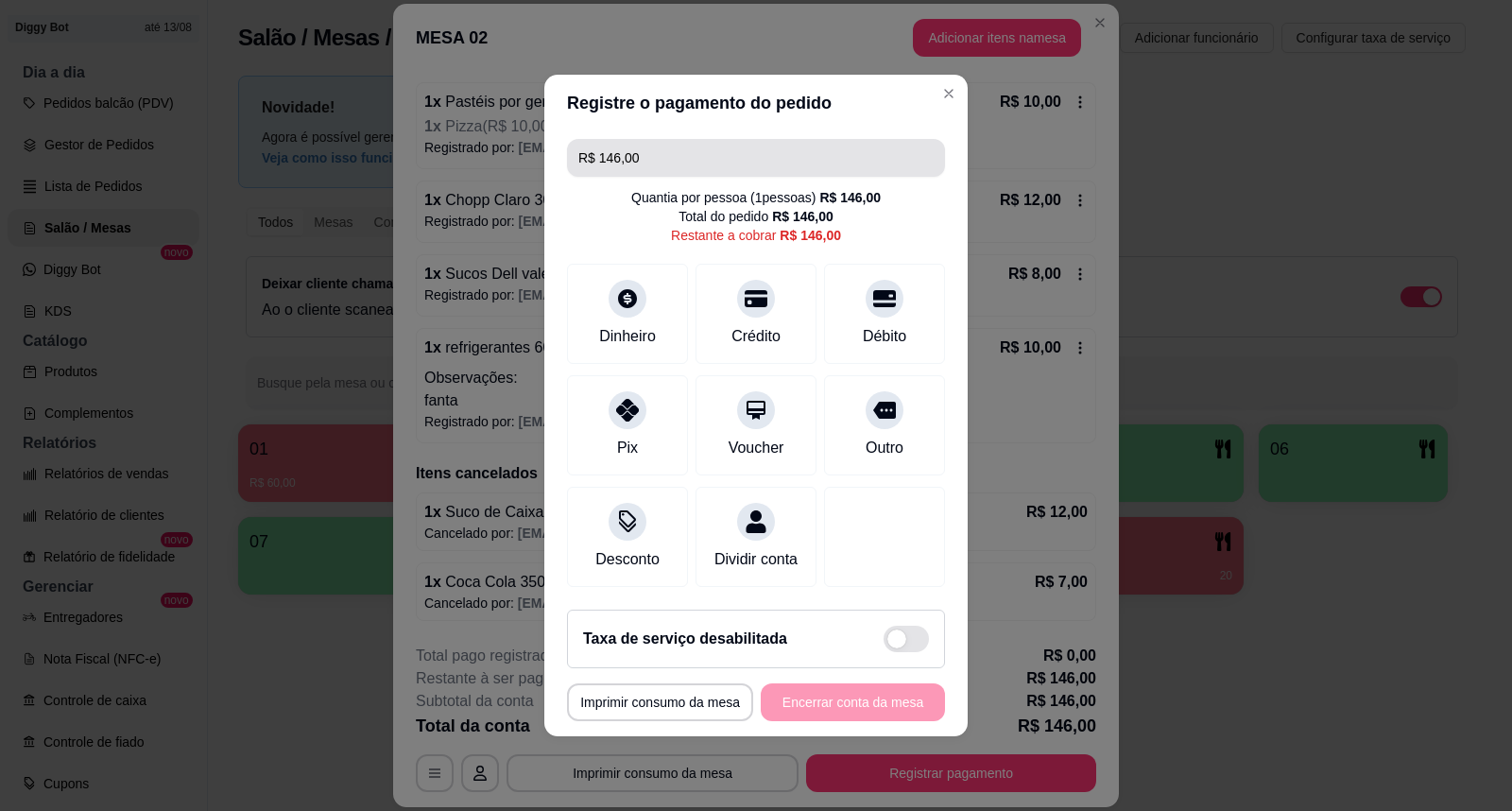 click on "R$ 146,00" at bounding box center (756, 158) 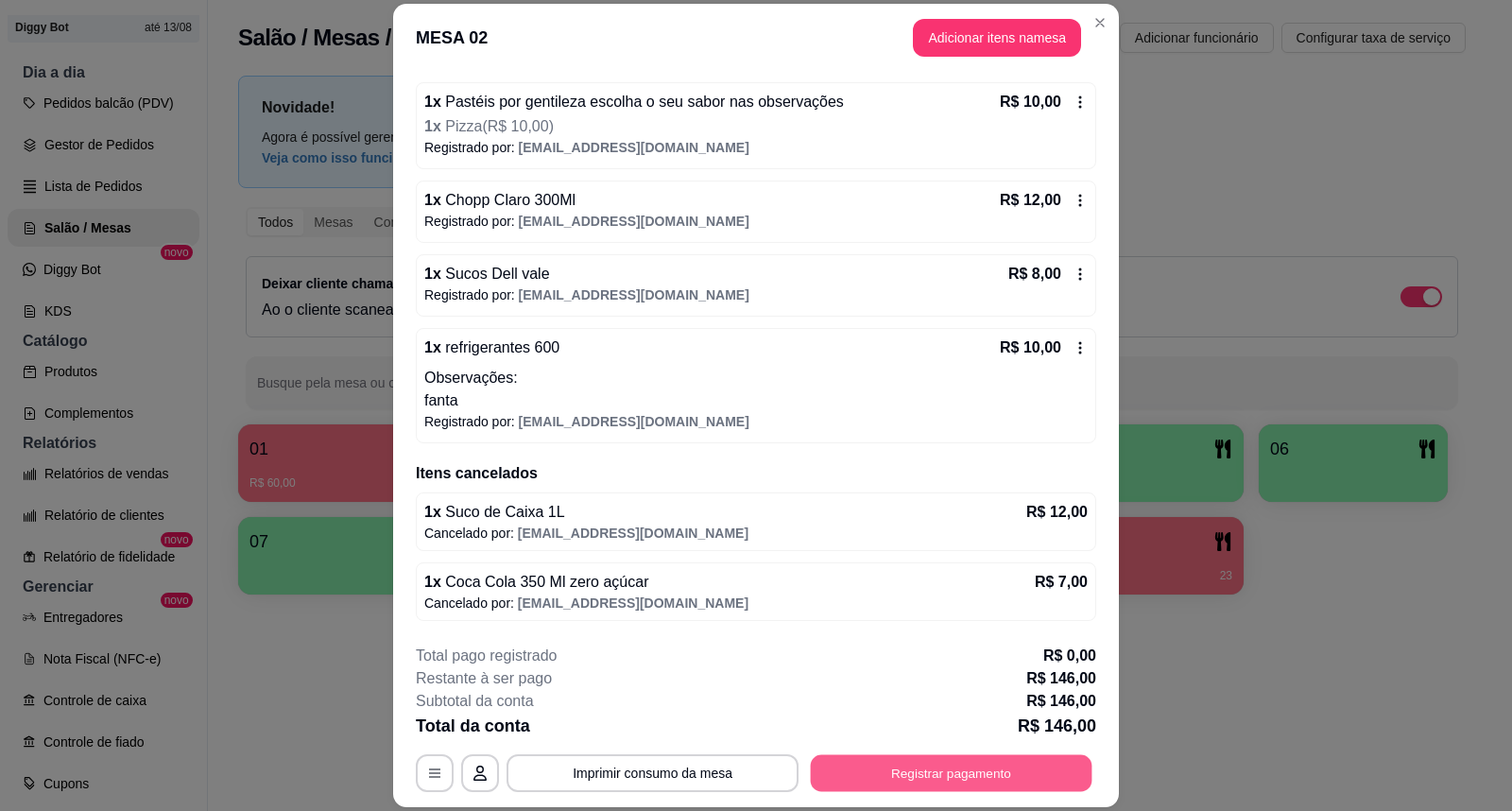 click on "Registrar pagamento" at bounding box center [952, 772] 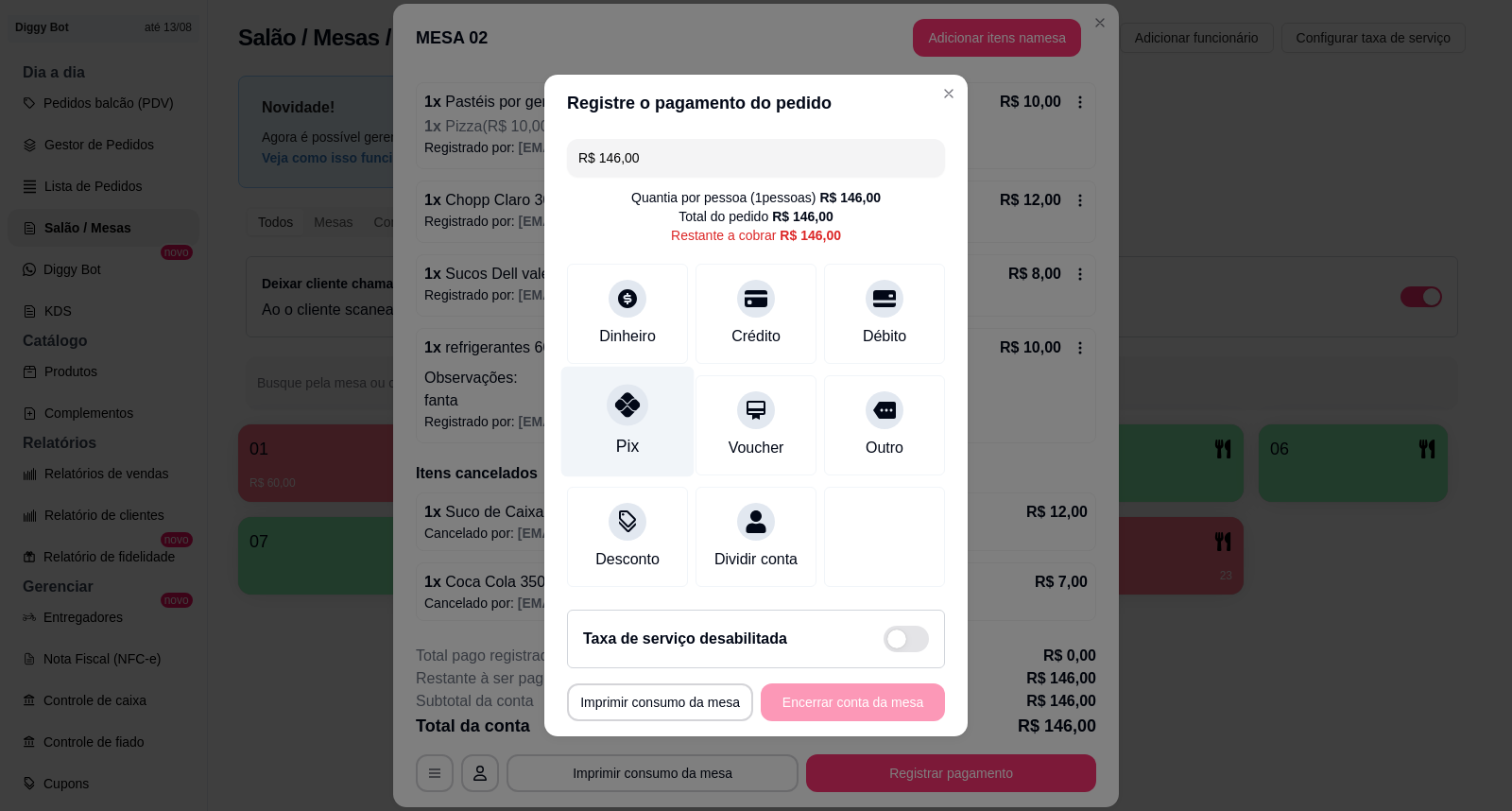 click on "Pix" at bounding box center (627, 422) 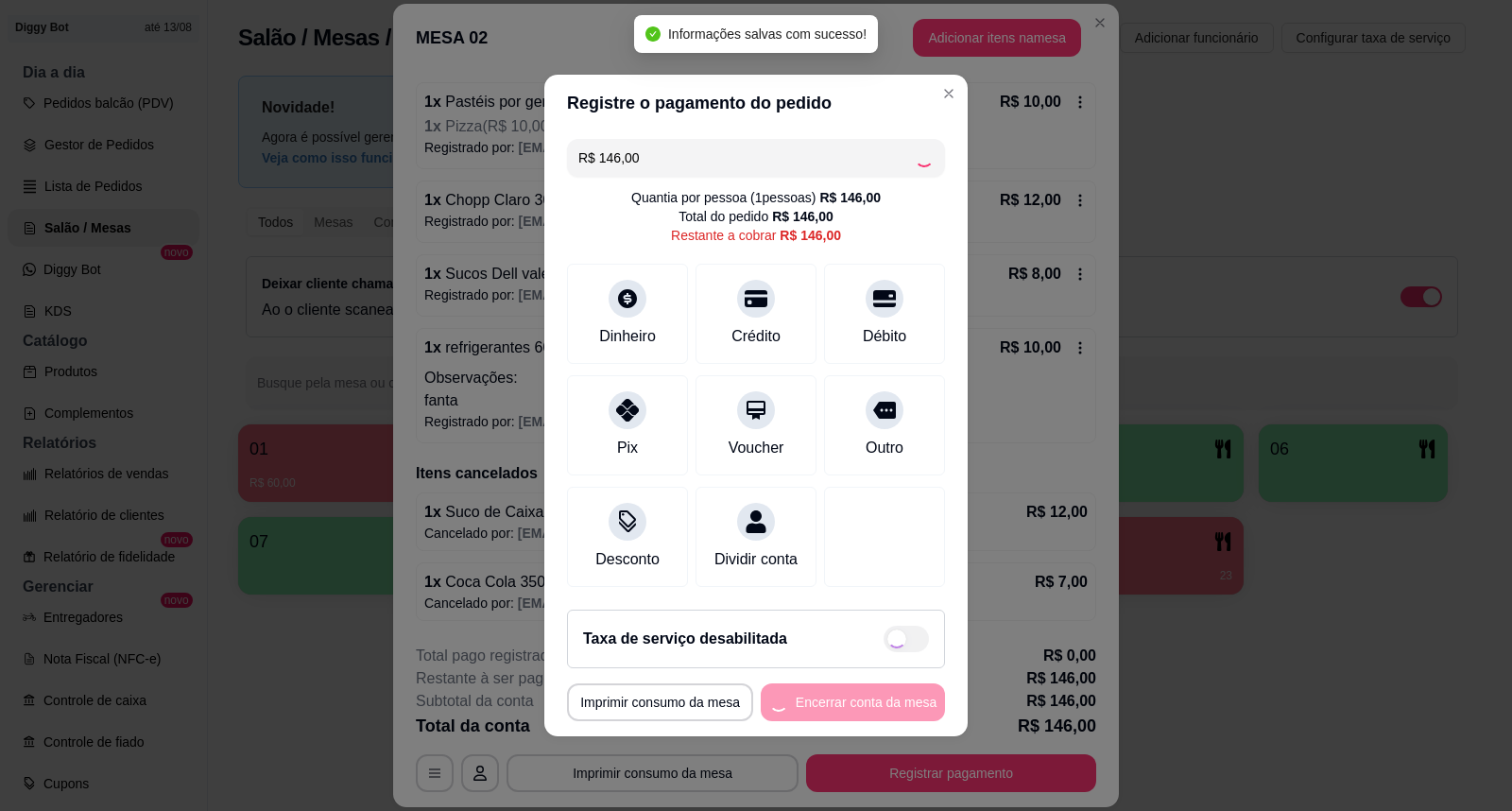 type on "R$ 0,00" 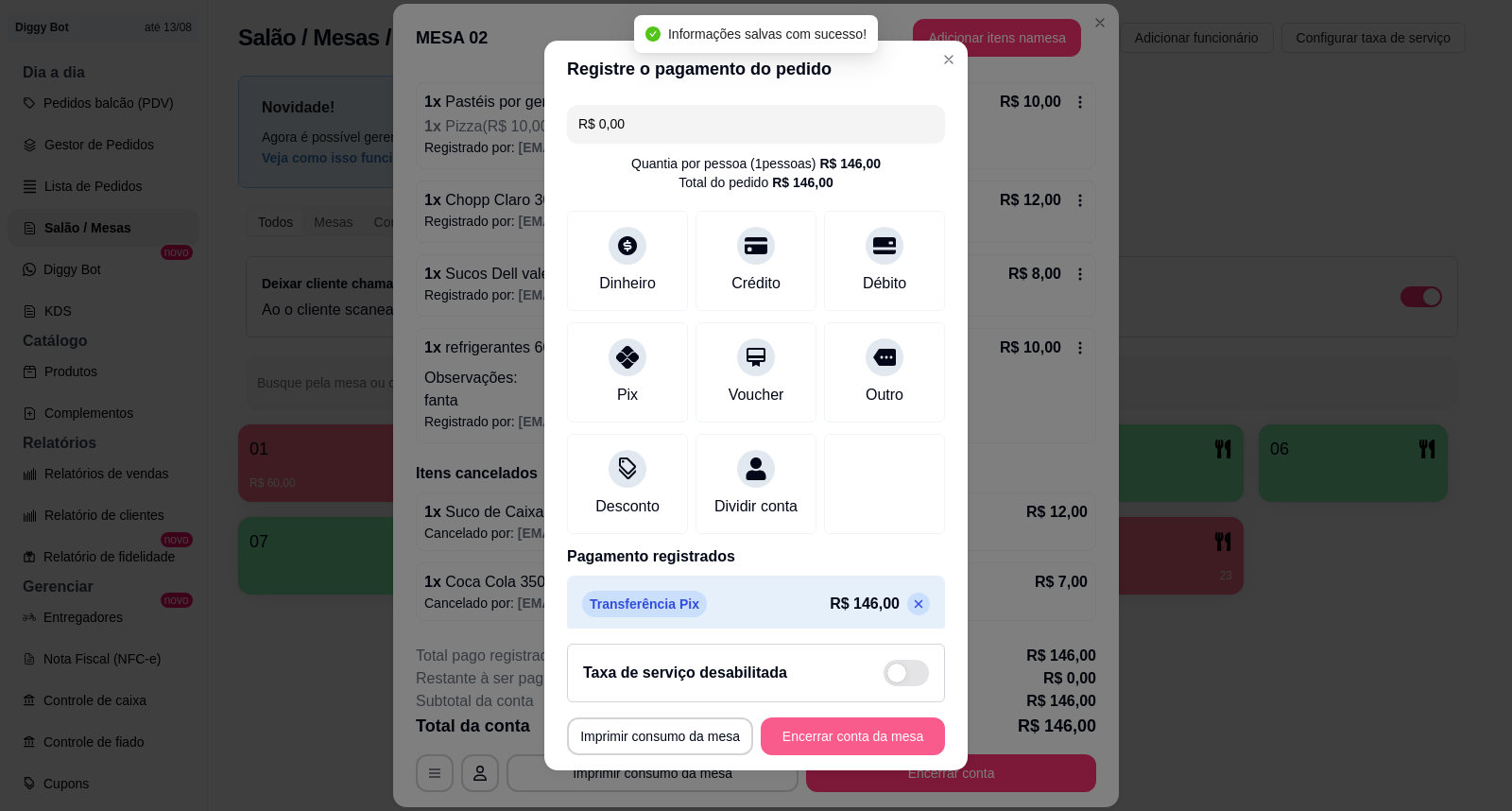click on "Encerrar conta da mesa" at bounding box center [852, 736] 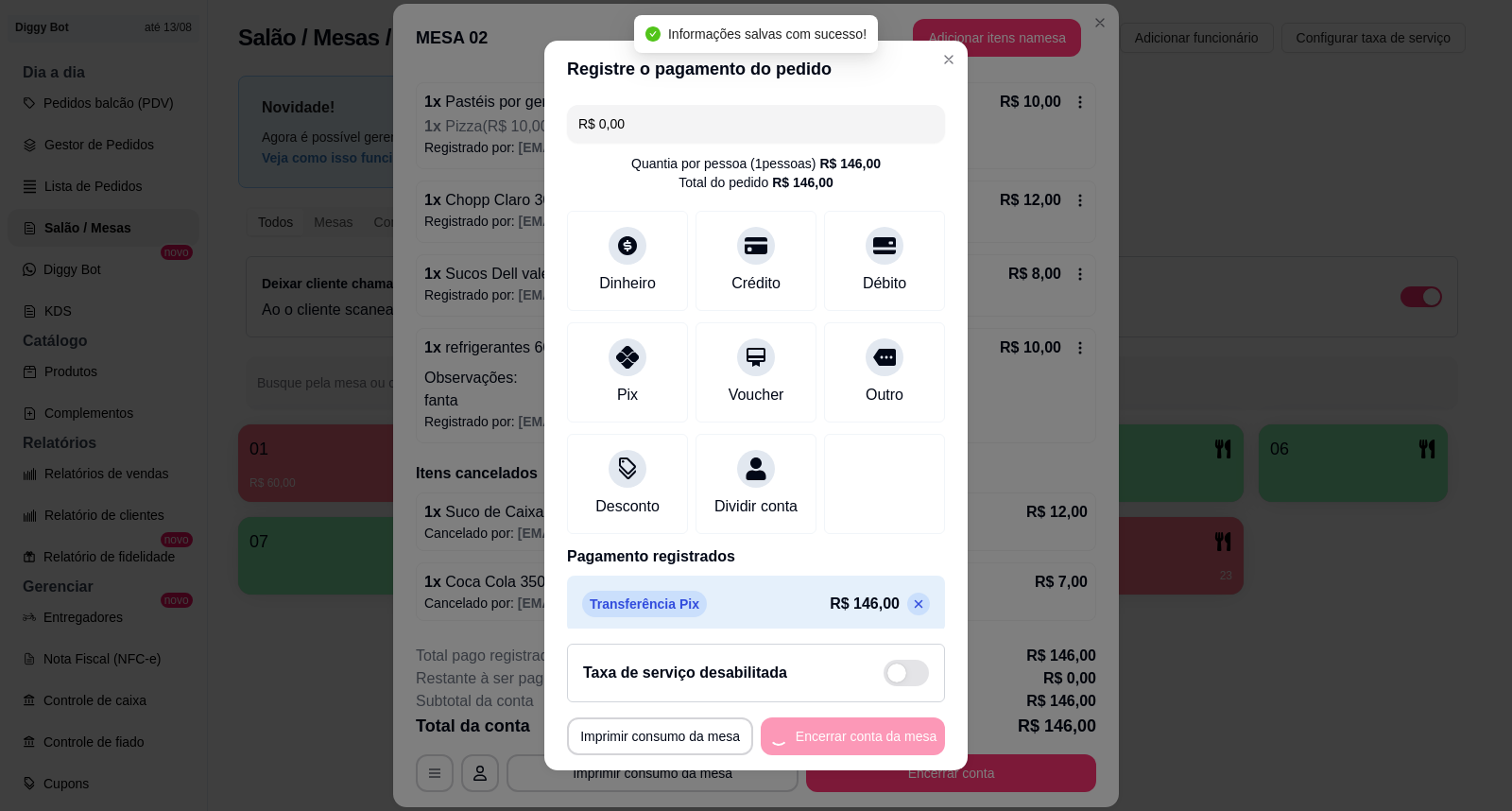 scroll, scrollTop: 0, scrollLeft: 0, axis: both 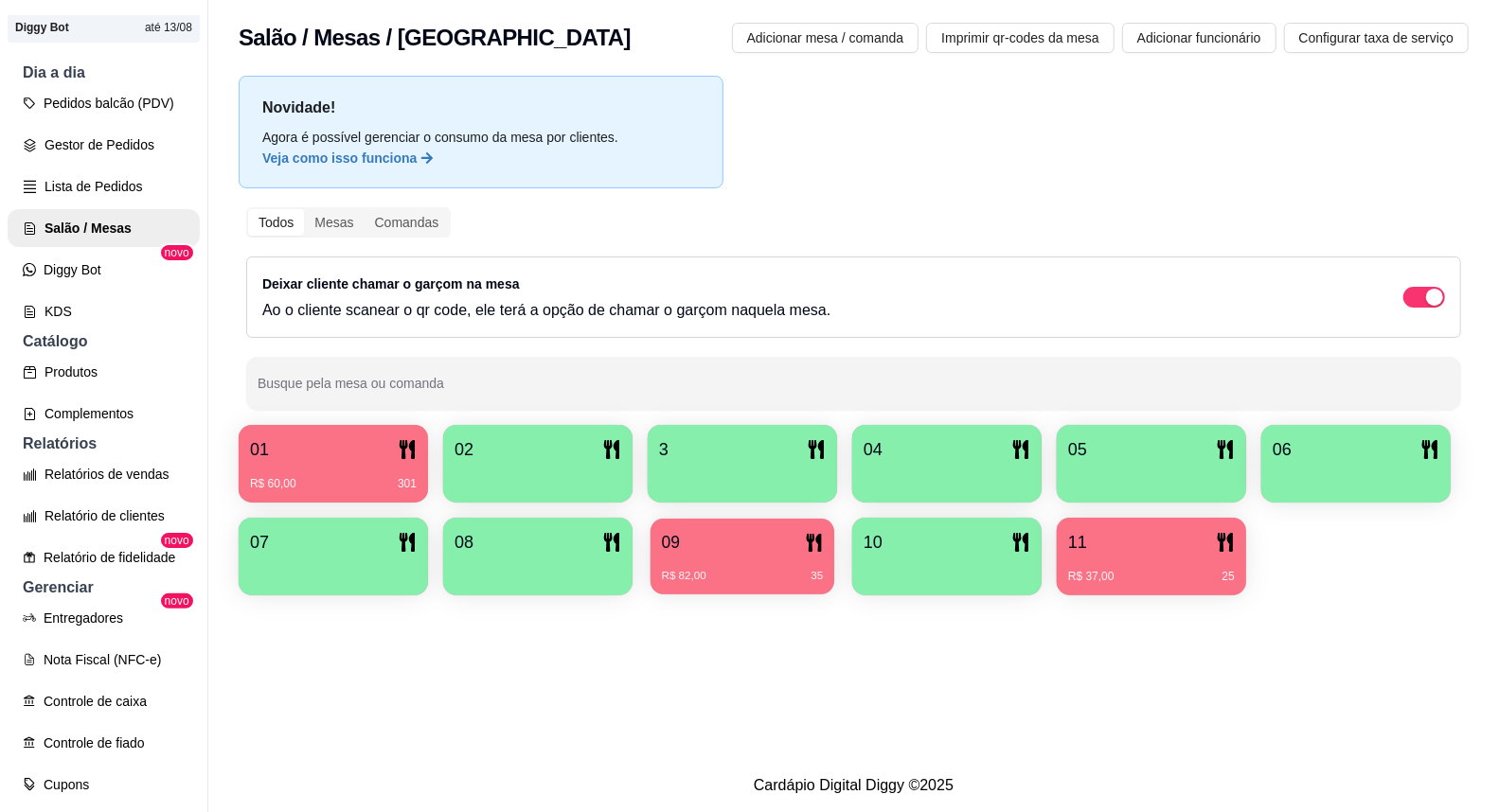 click on "09" at bounding box center [742, 542] 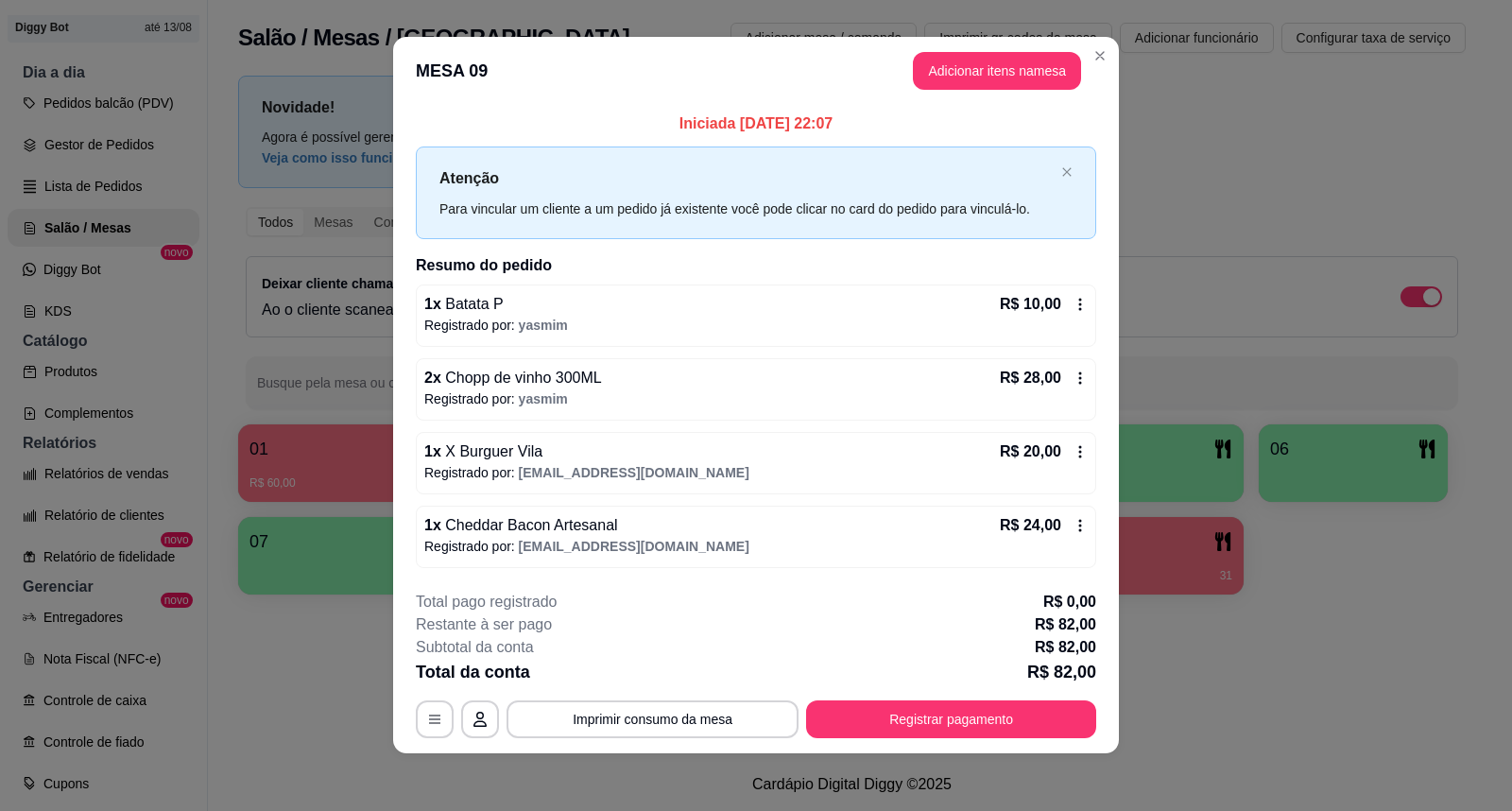 scroll, scrollTop: 12, scrollLeft: 0, axis: vertical 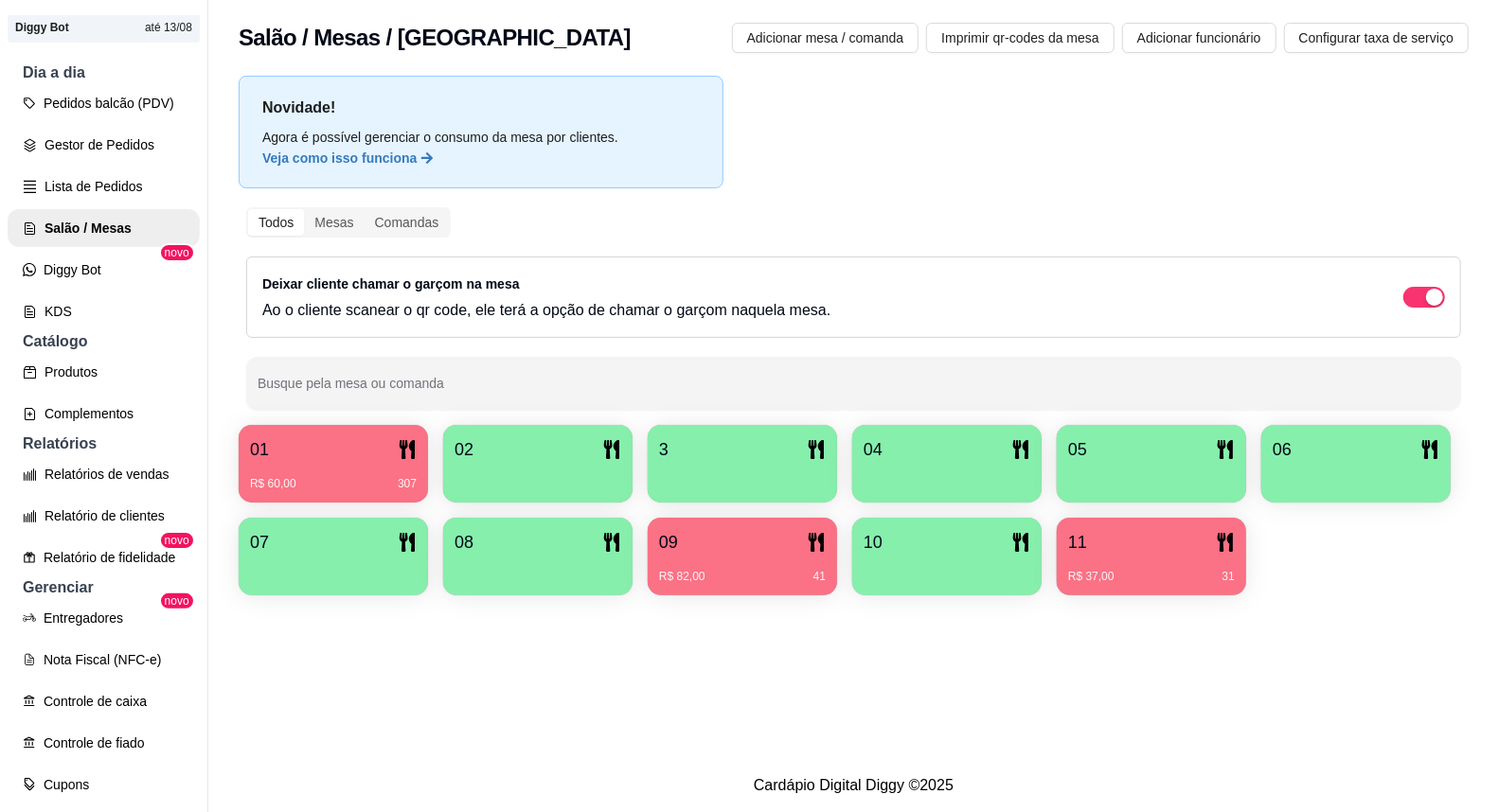 click on "R$ 37,00 31" at bounding box center (1151, 576) 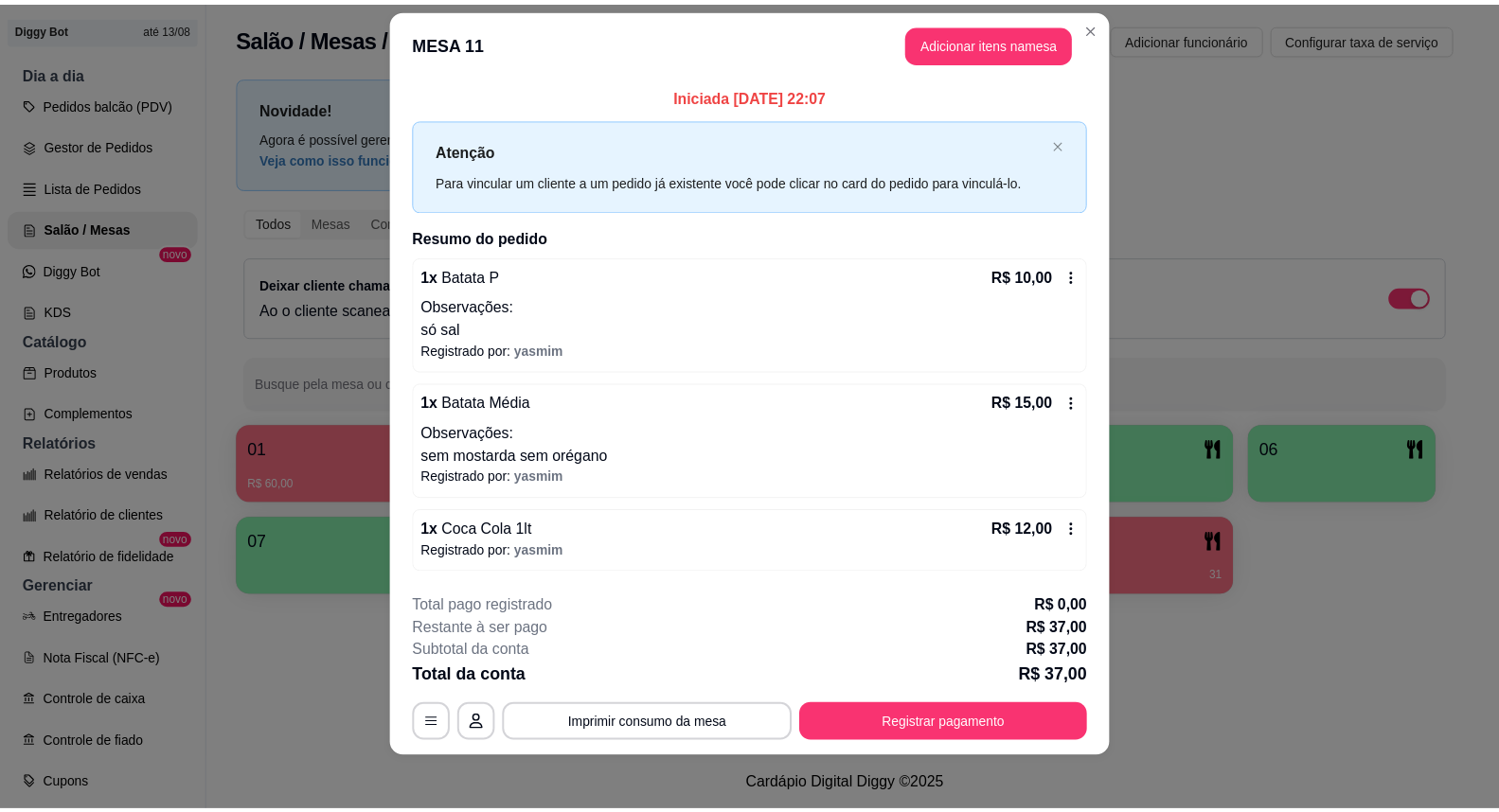 scroll, scrollTop: 28, scrollLeft: 0, axis: vertical 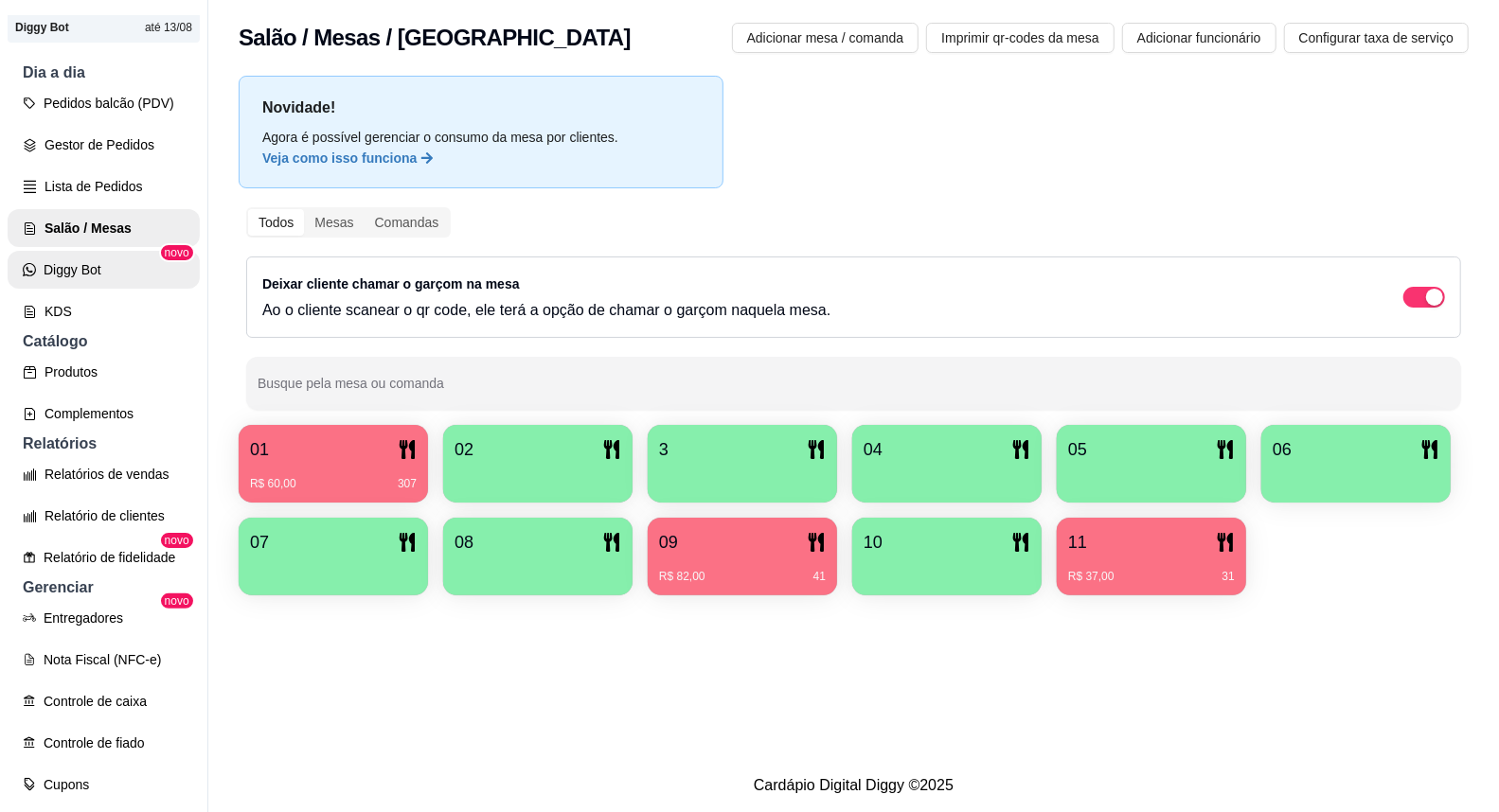 click on "Diggy Bot" at bounding box center [103, 270] 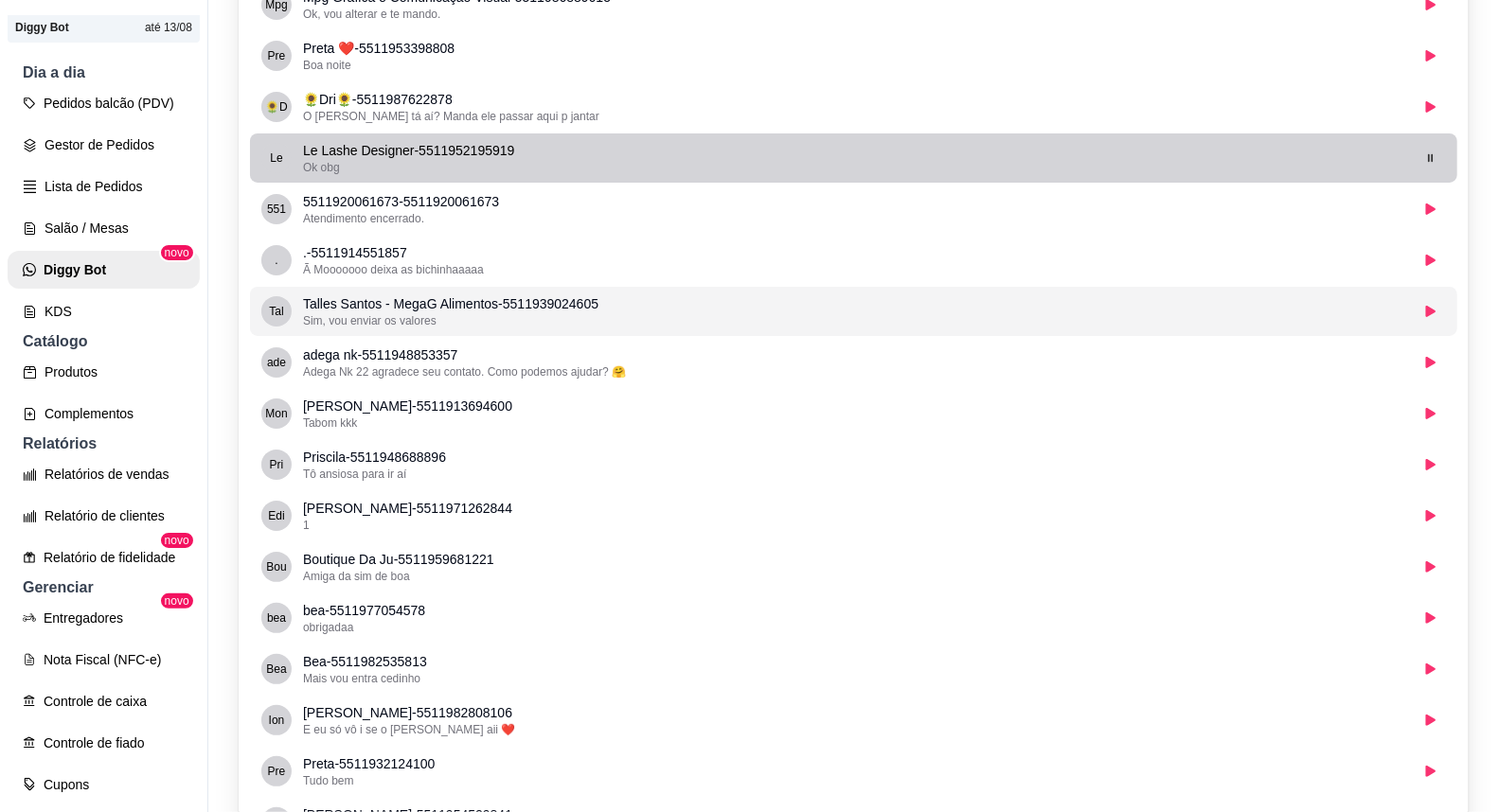 scroll, scrollTop: 4837, scrollLeft: 0, axis: vertical 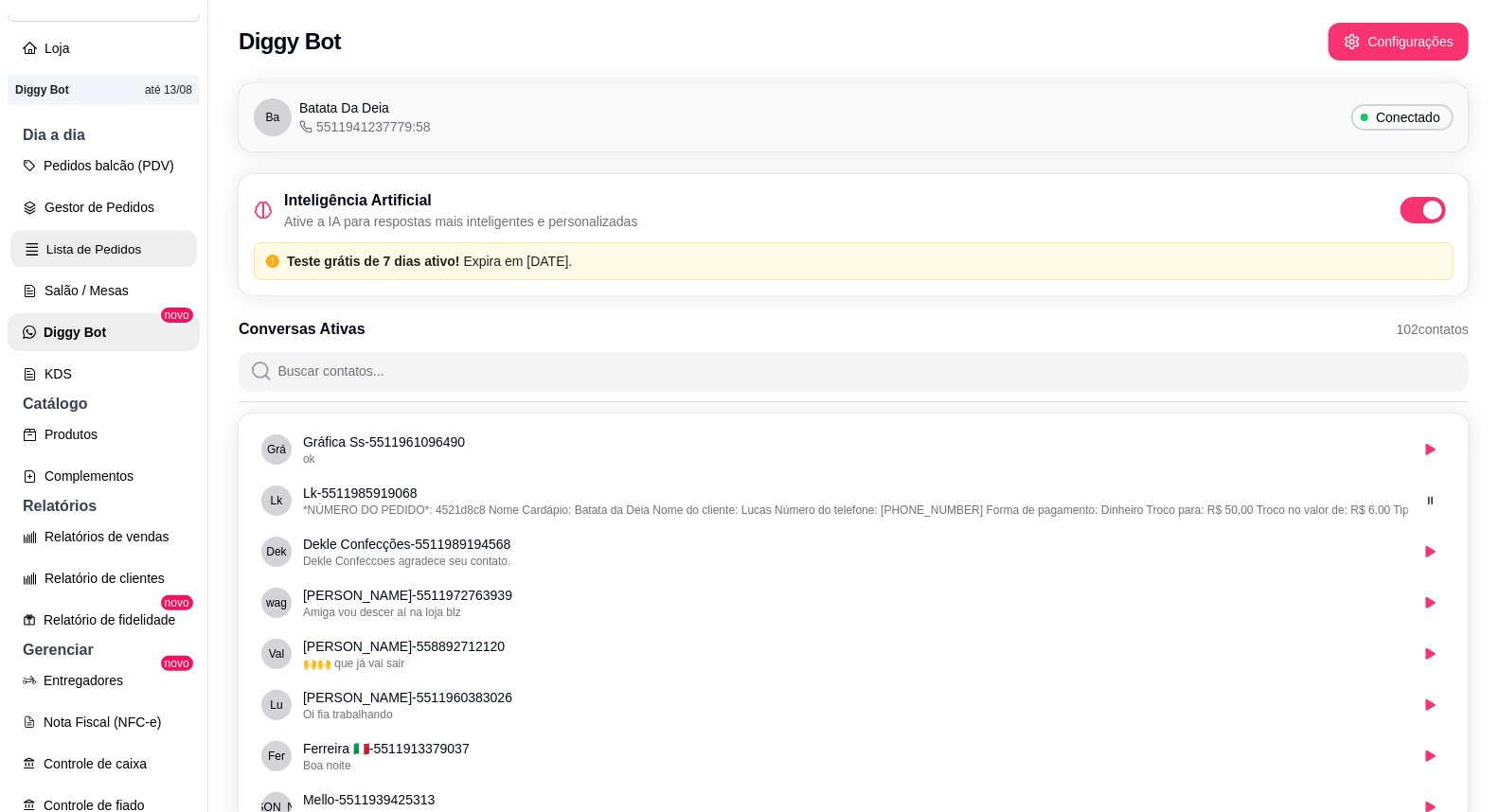 click on "Lista de Pedidos" at bounding box center [103, 249] 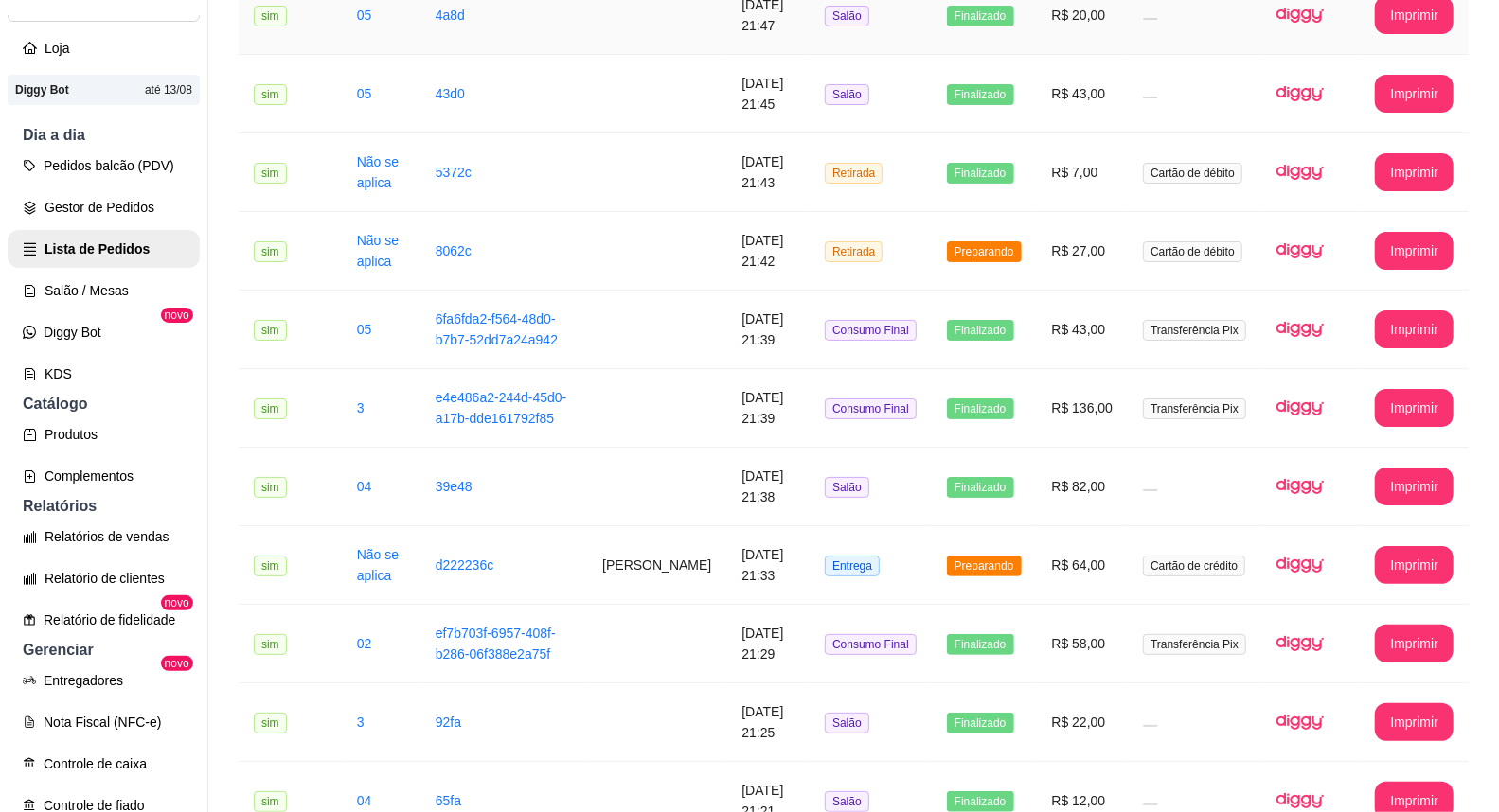 scroll, scrollTop: 1156, scrollLeft: 0, axis: vertical 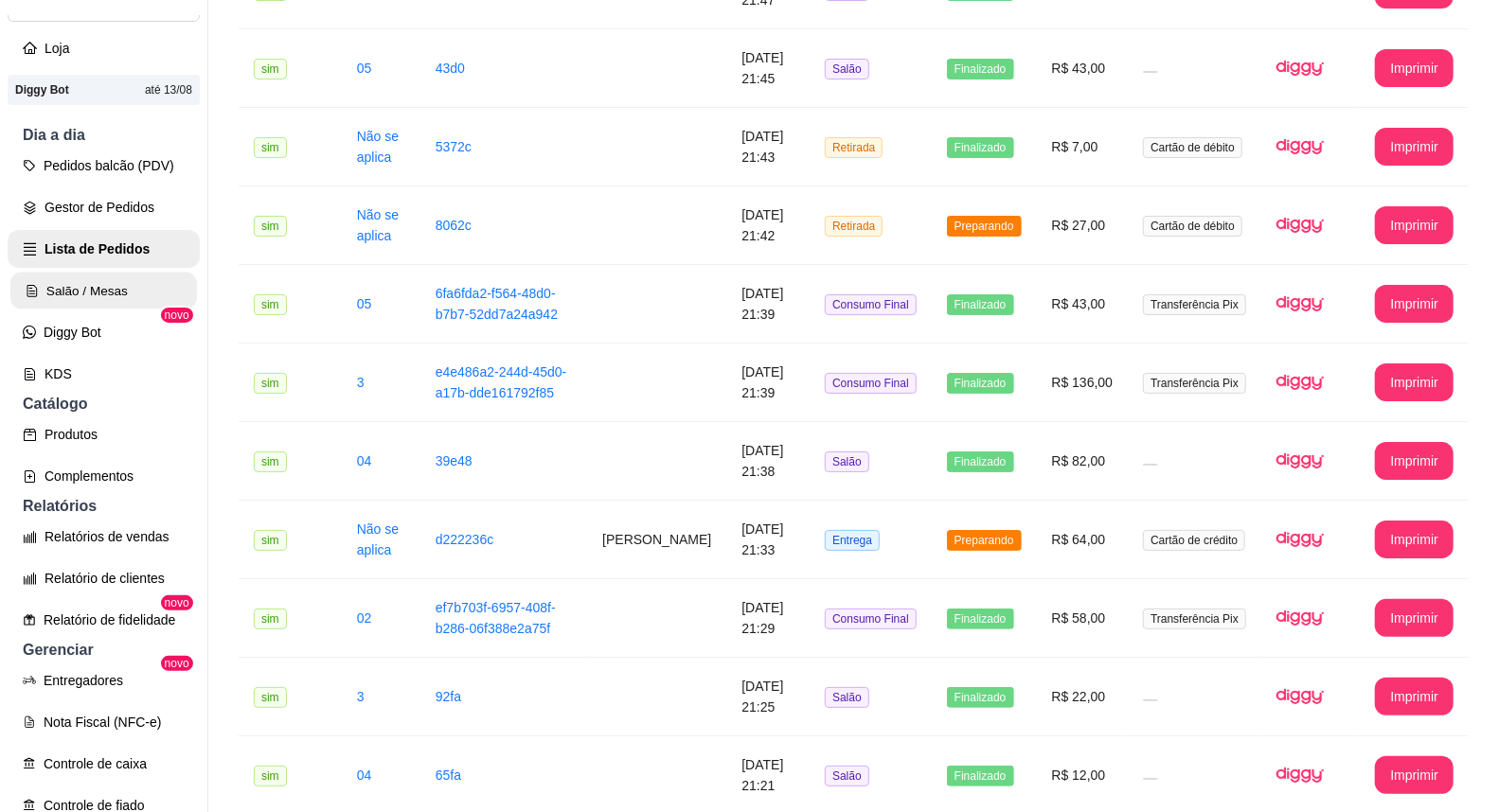 click on "Salão / Mesas" at bounding box center [103, 291] 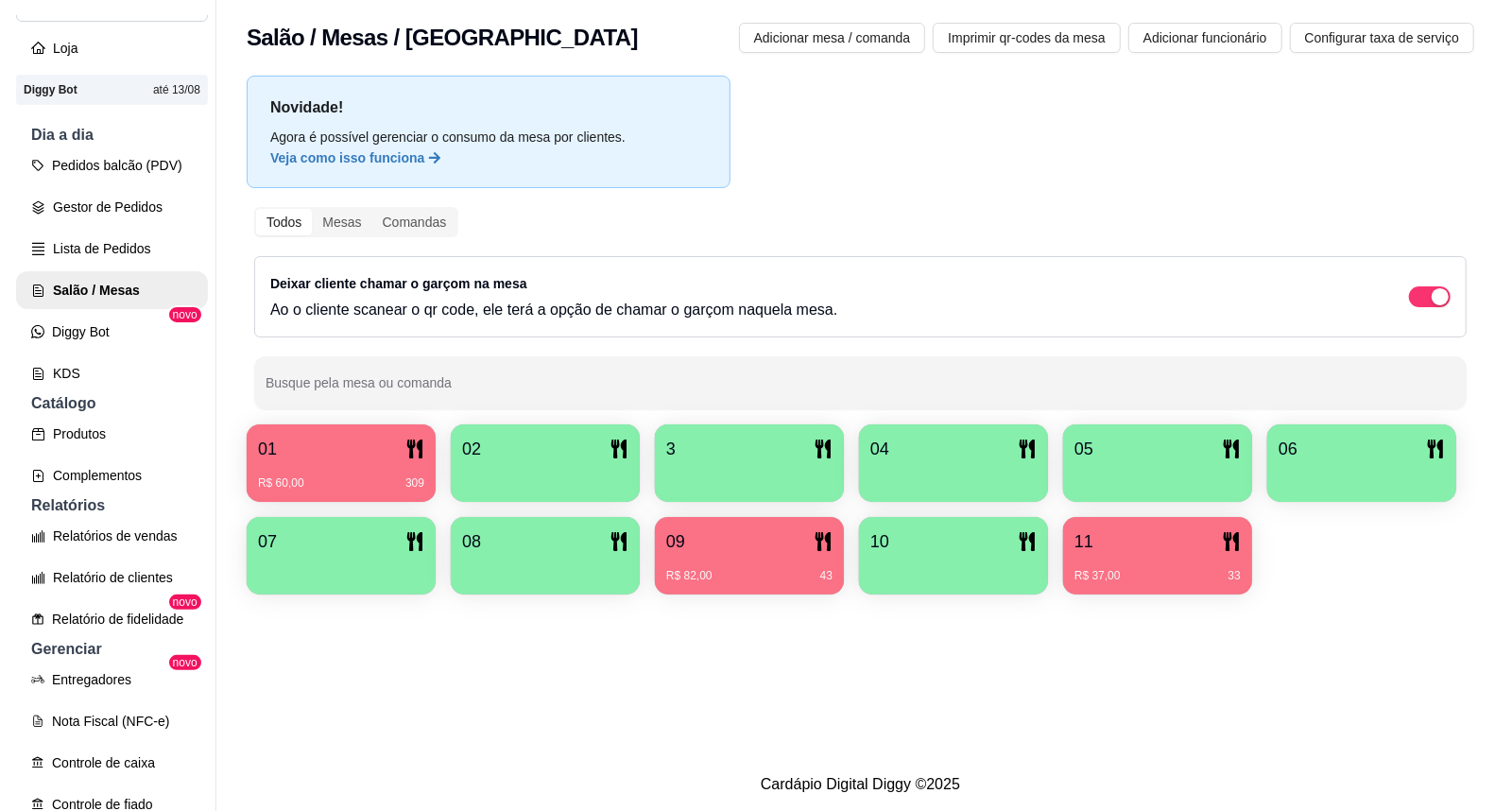 scroll, scrollTop: 0, scrollLeft: 0, axis: both 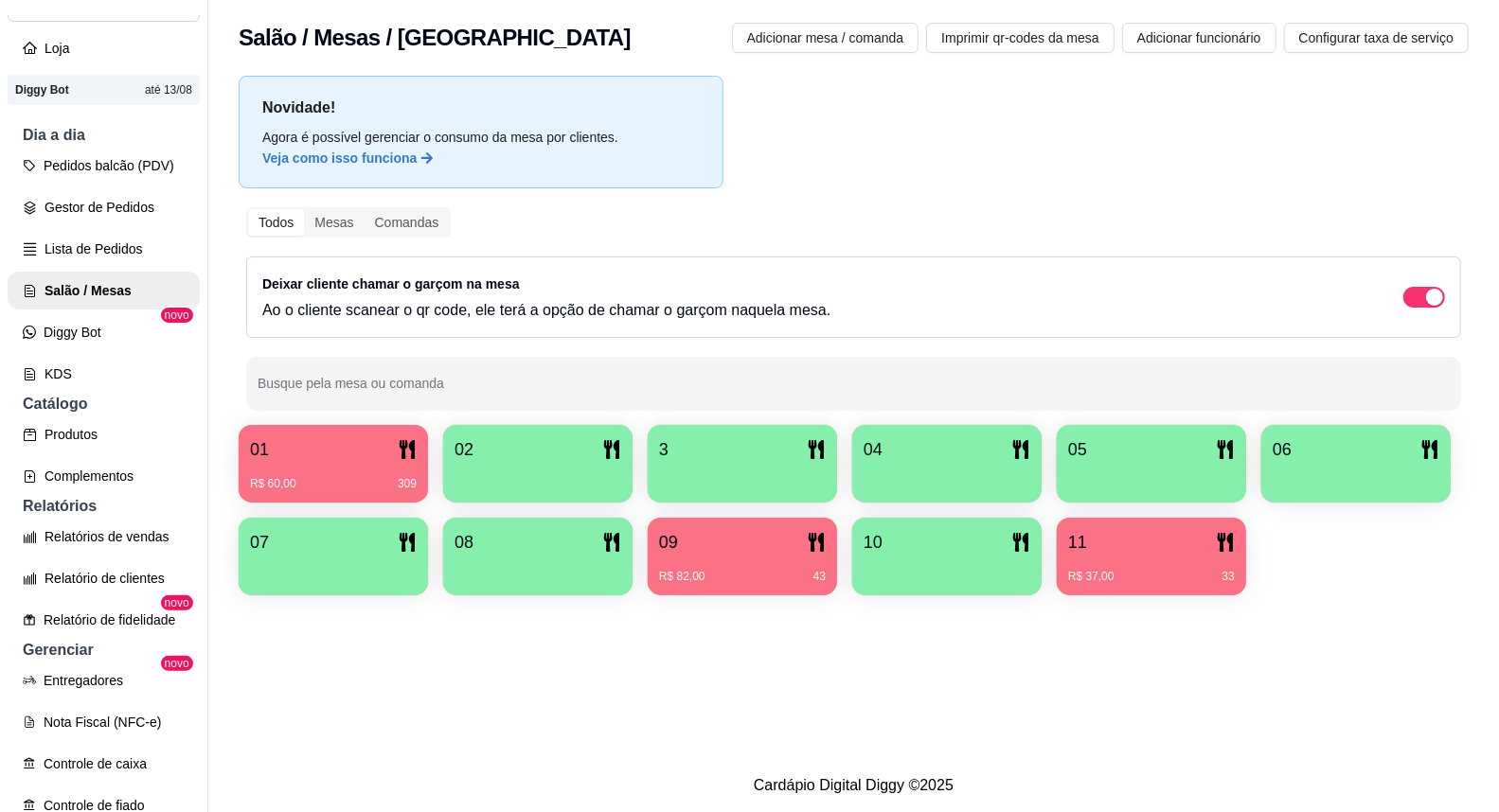 click on "R$ 82,00 43" at bounding box center (742, 576) 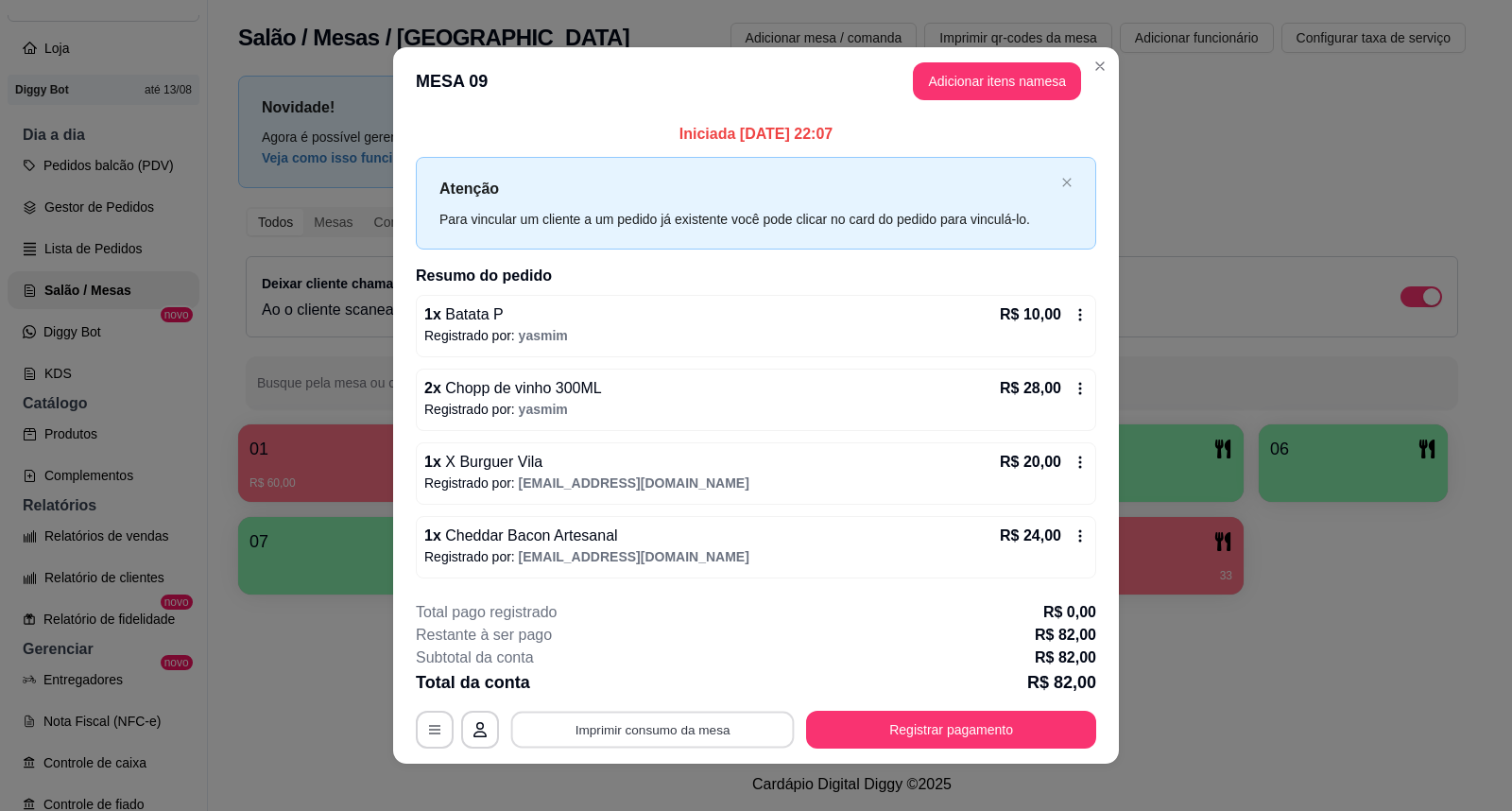 click on "Imprimir consumo da mesa" at bounding box center (653, 729) 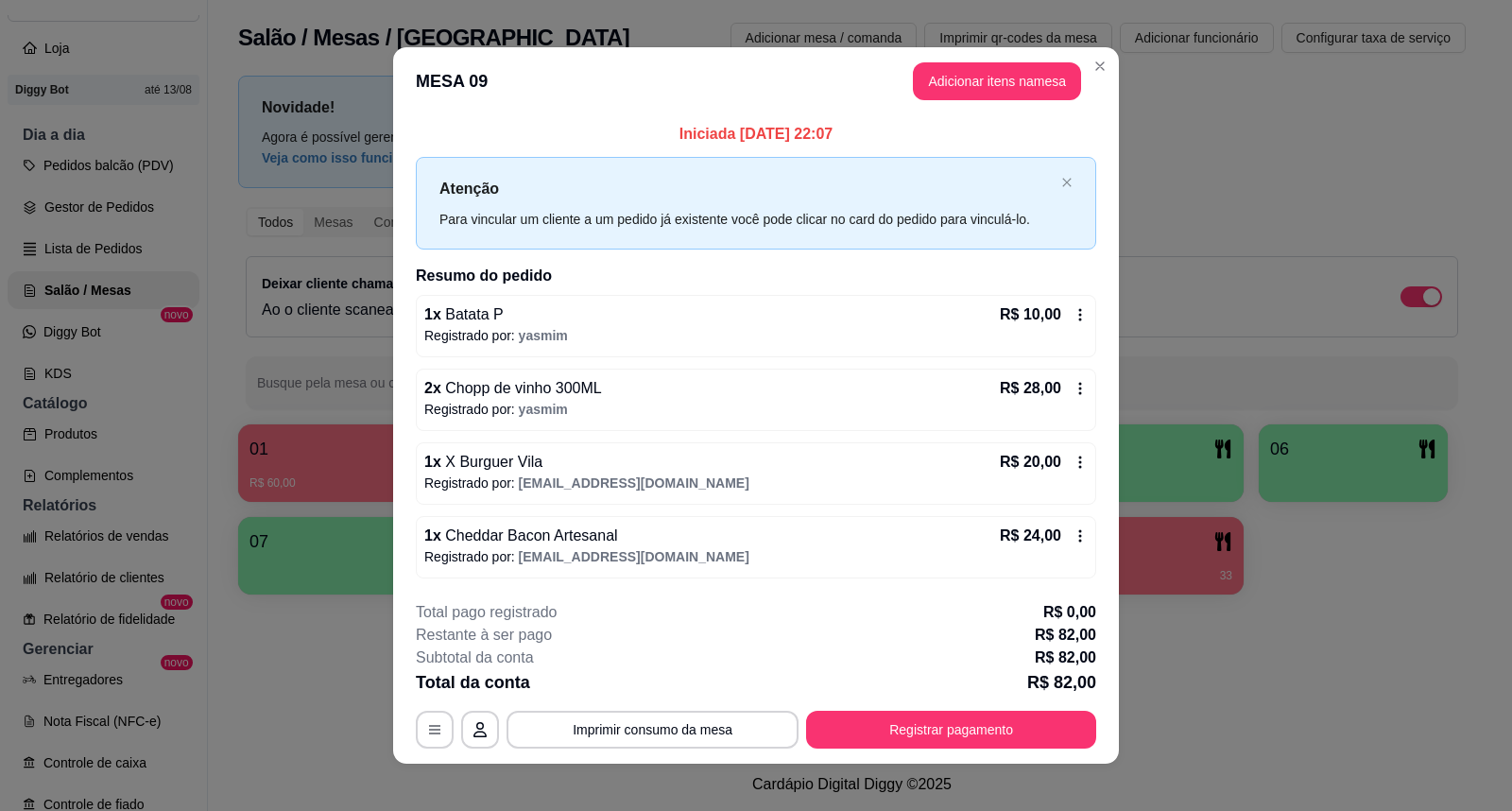 scroll, scrollTop: 0, scrollLeft: 0, axis: both 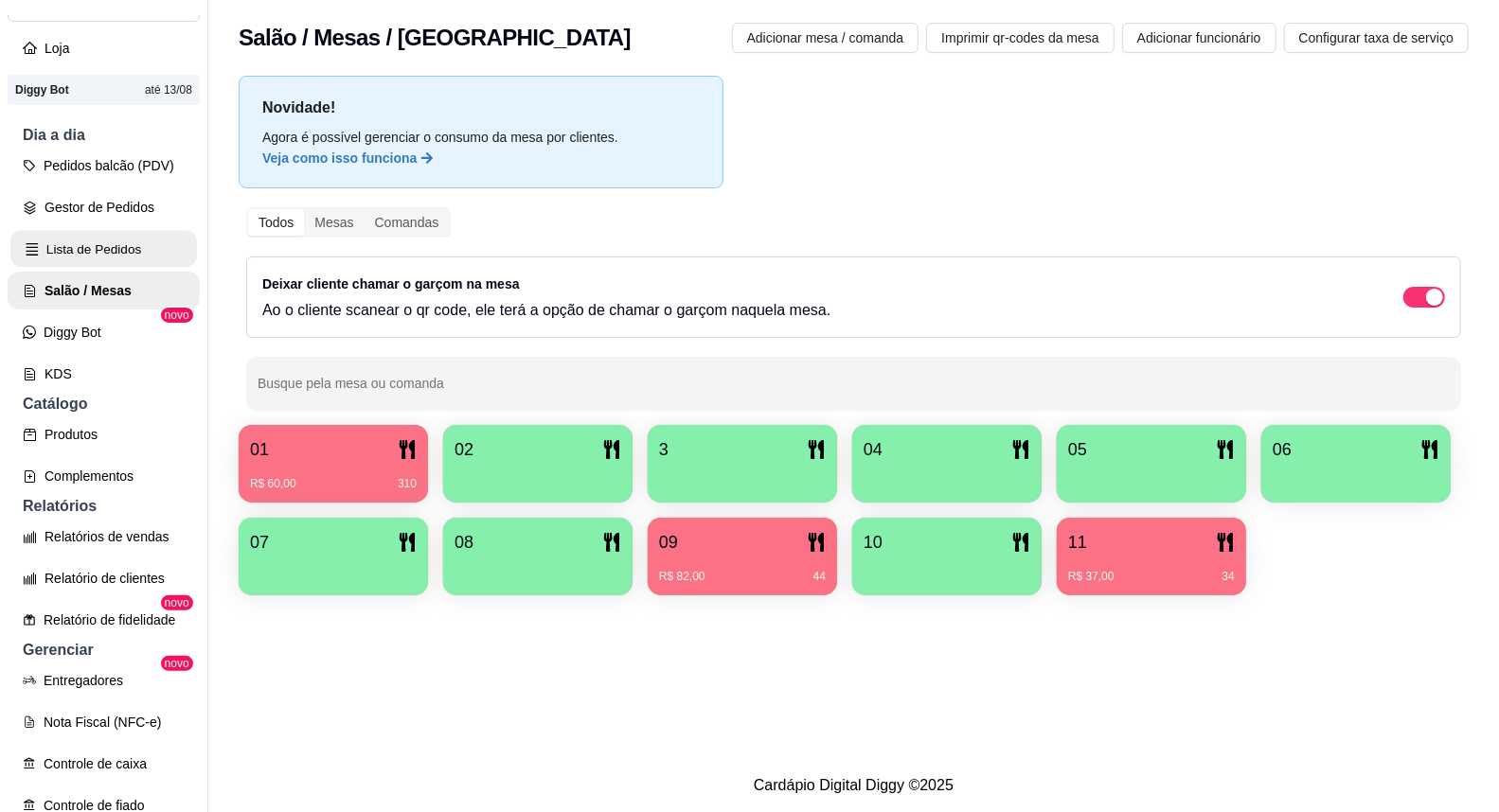 click on "Lista de Pedidos" at bounding box center [103, 249] 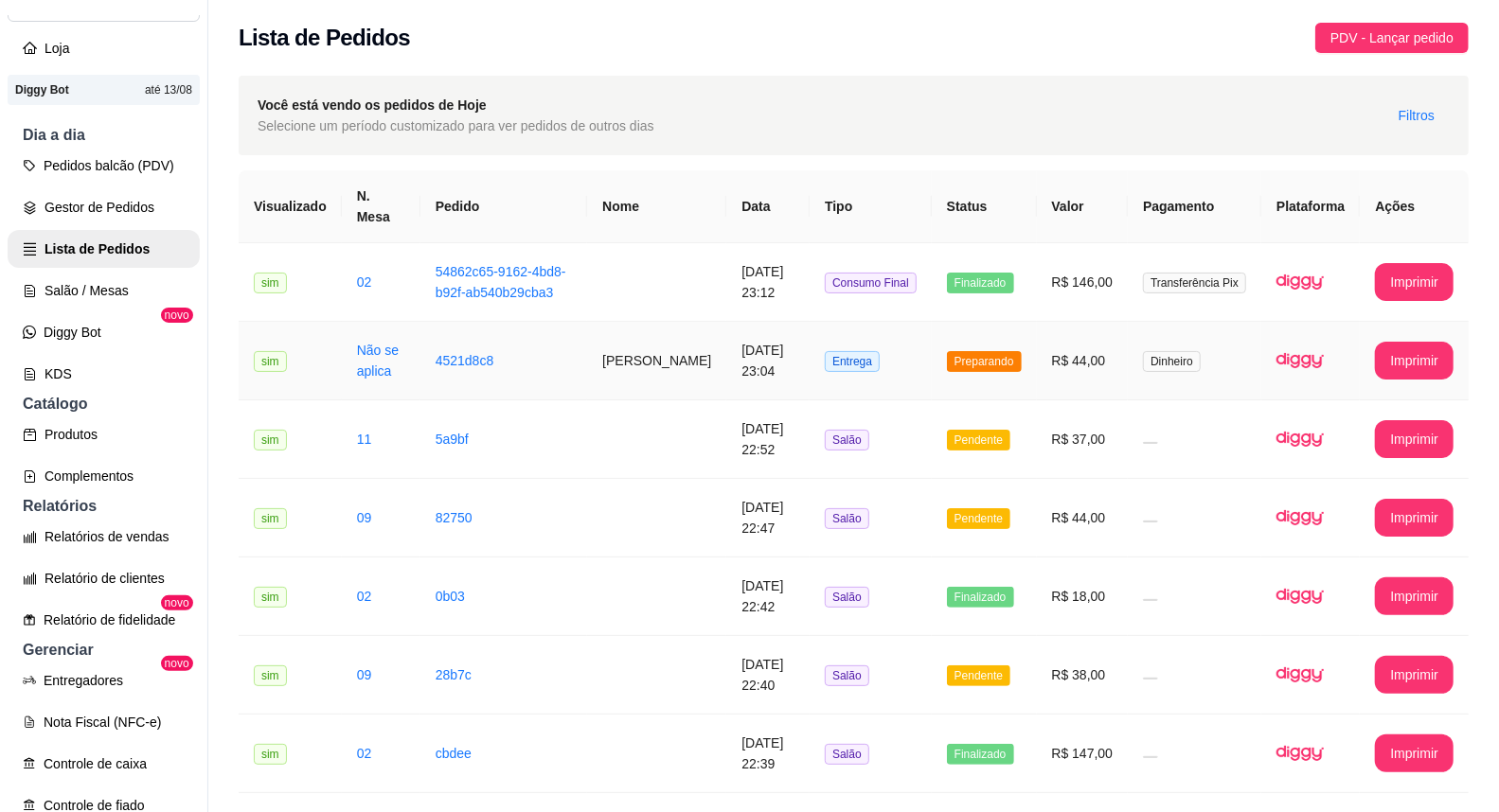 click on "Entrega" at bounding box center [870, 361] 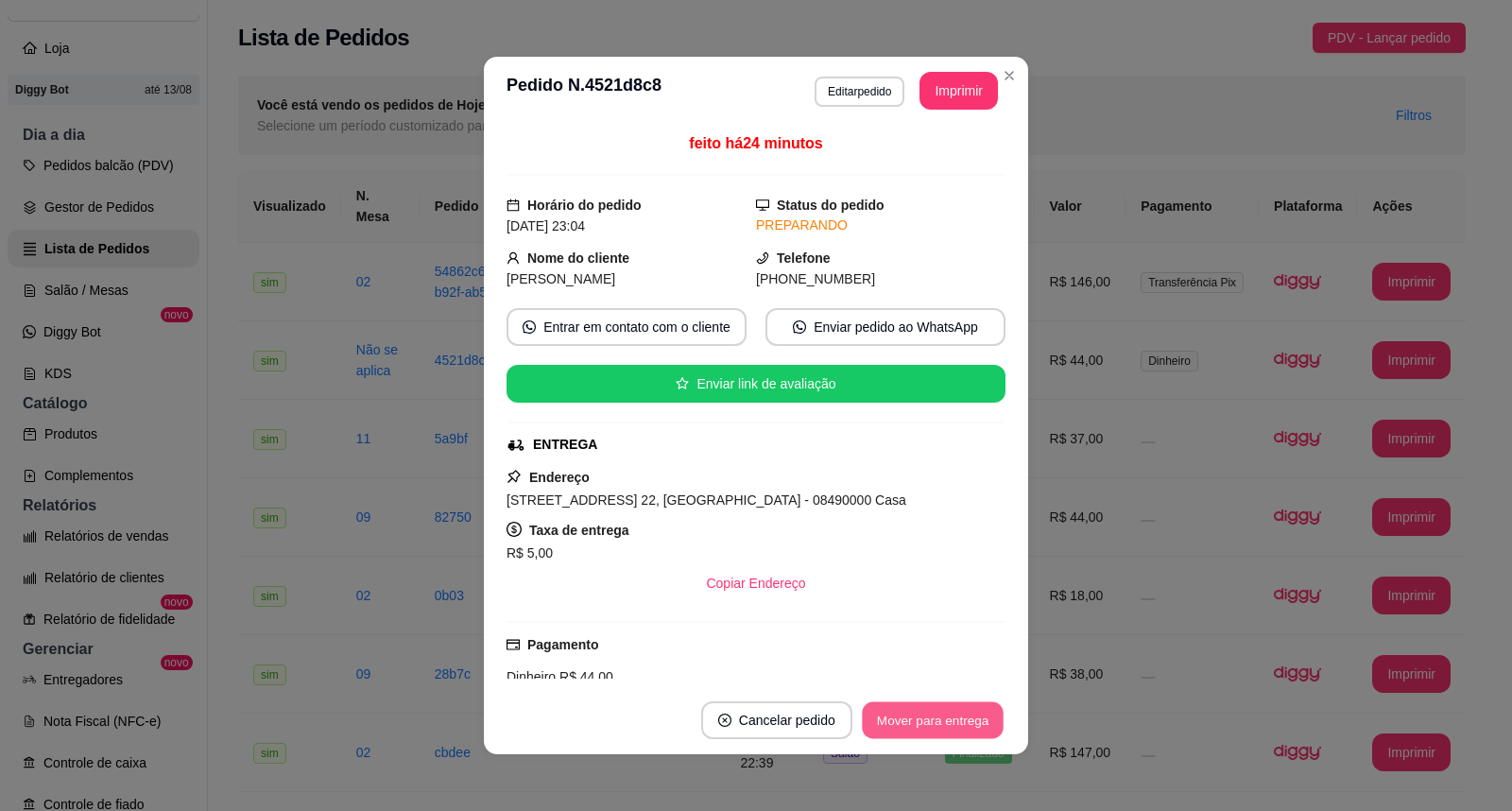 click on "Mover para entrega" at bounding box center (933, 720) 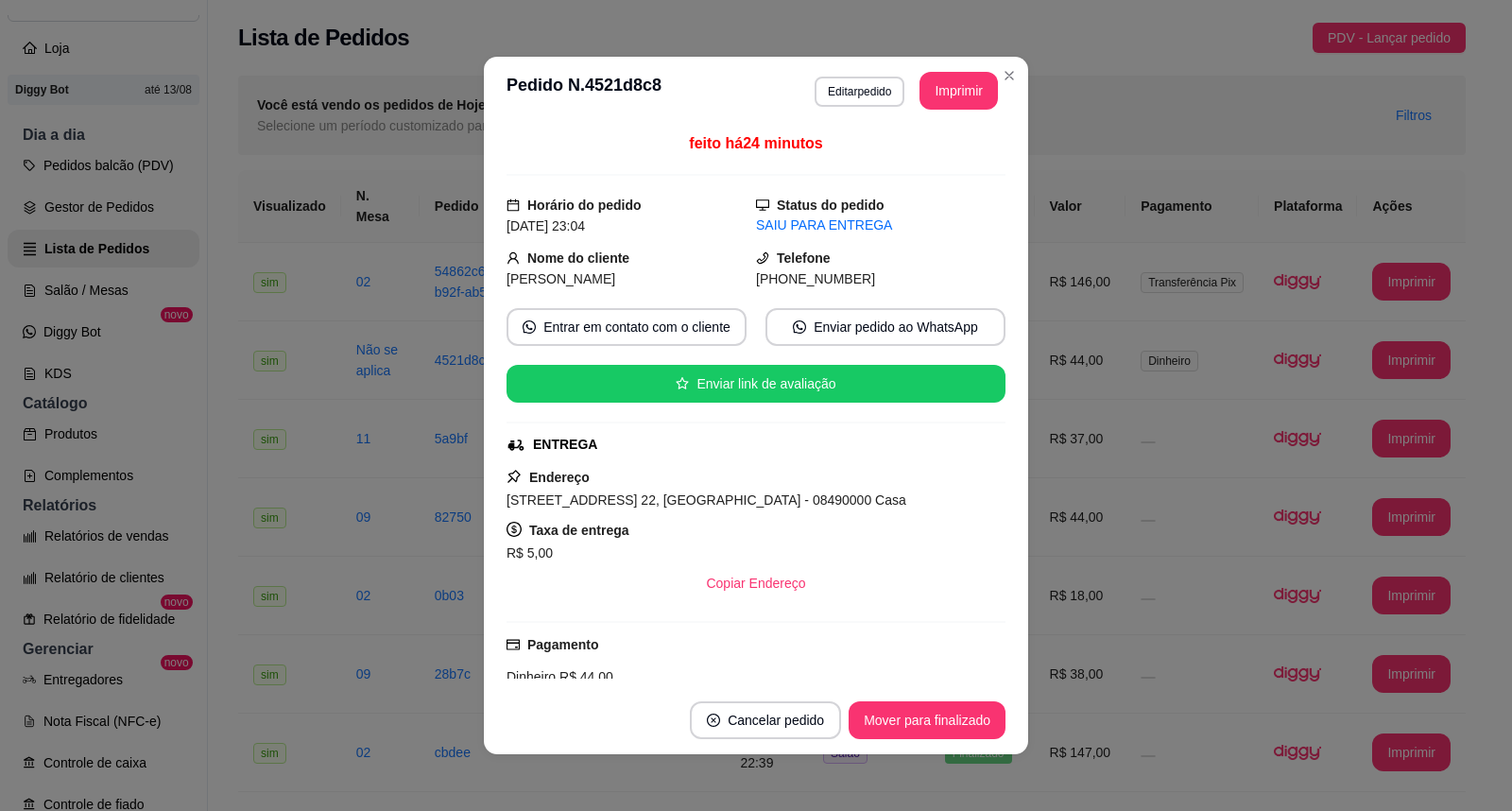 click on "**********" at bounding box center (756, 91) 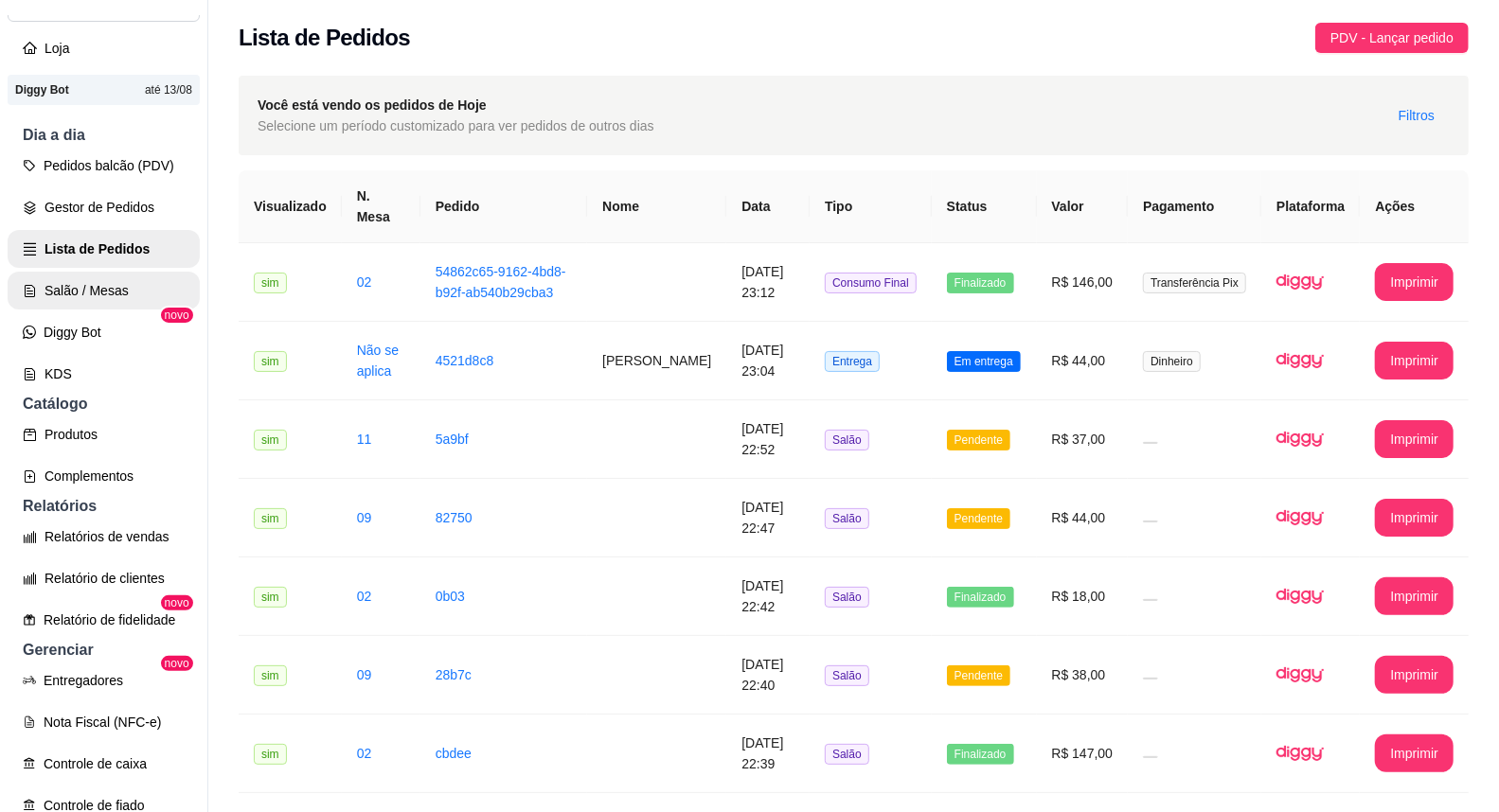 click on "Salão / Mesas" at bounding box center [103, 291] 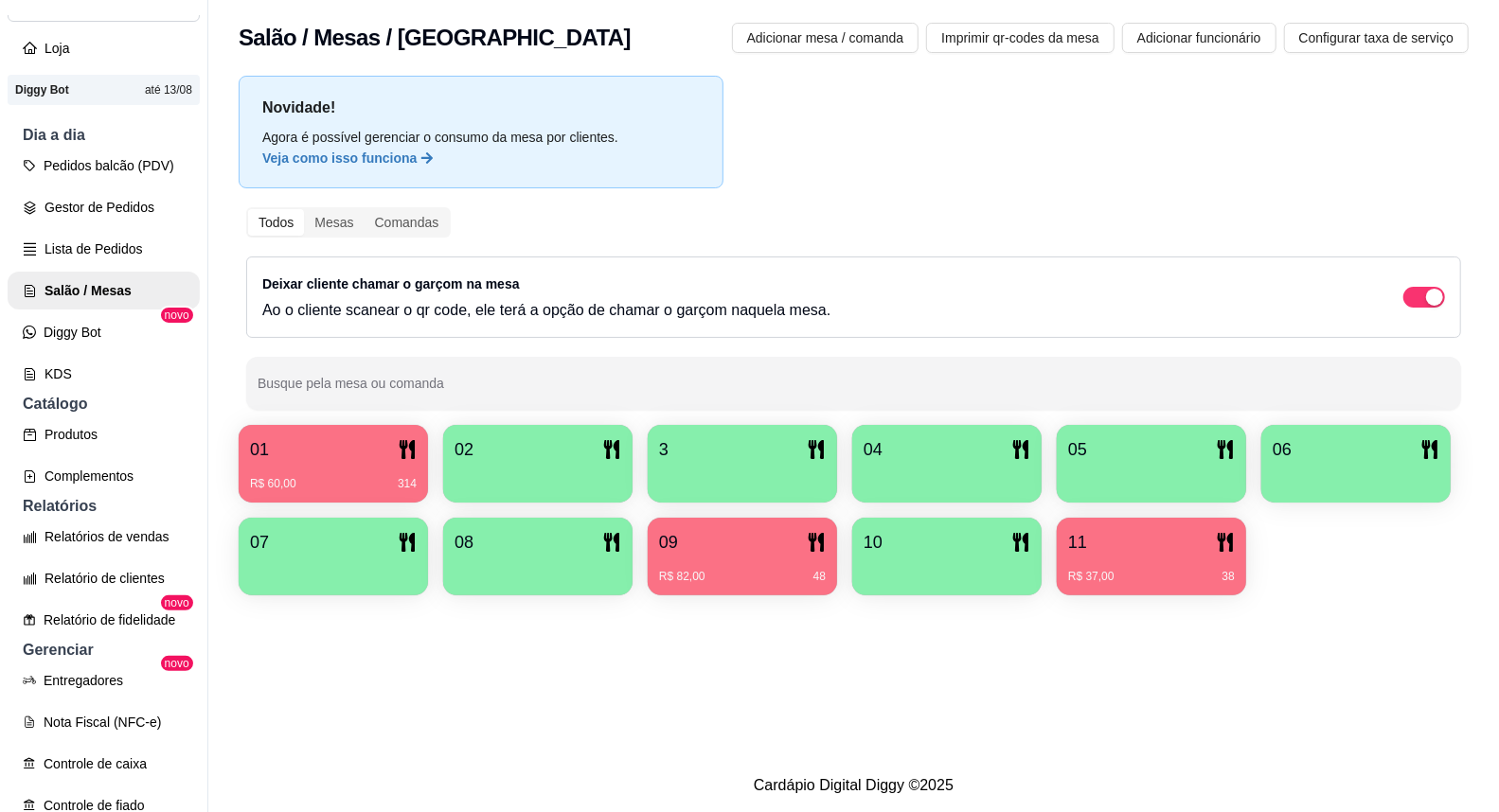 click on "09" at bounding box center (742, 542) 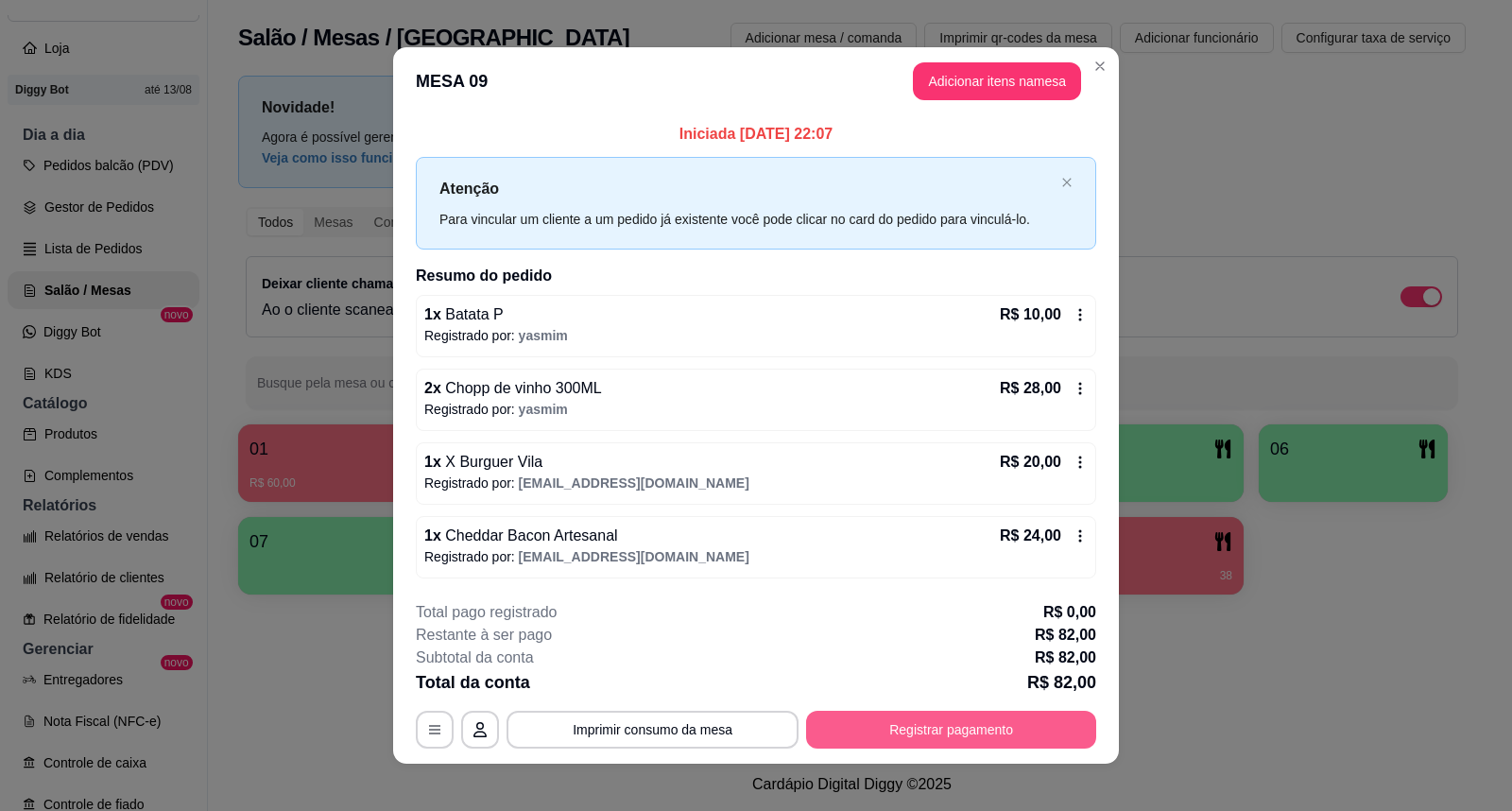 click on "Registrar pagamento" at bounding box center [951, 730] 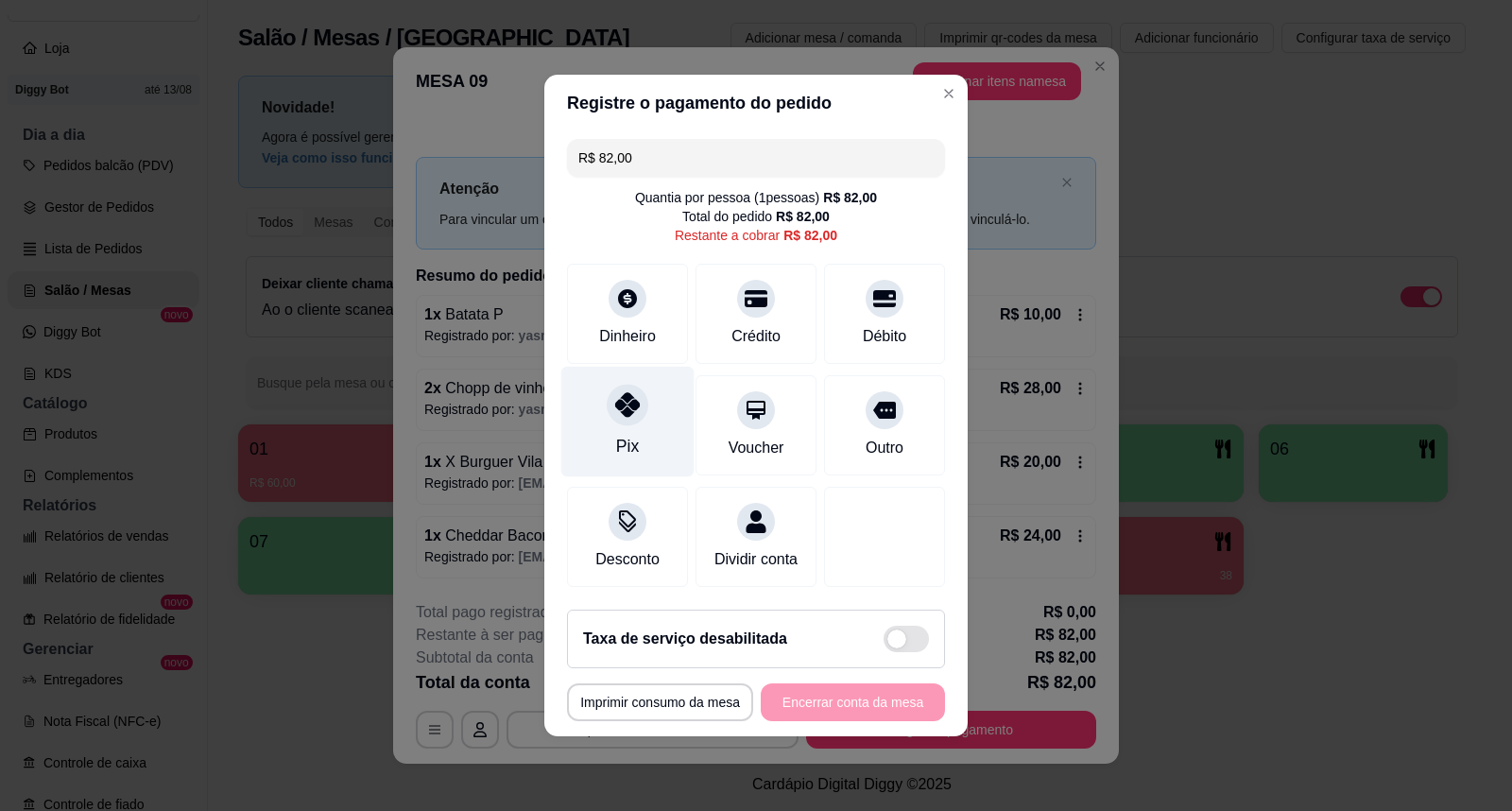 click on "Pix" at bounding box center [627, 422] 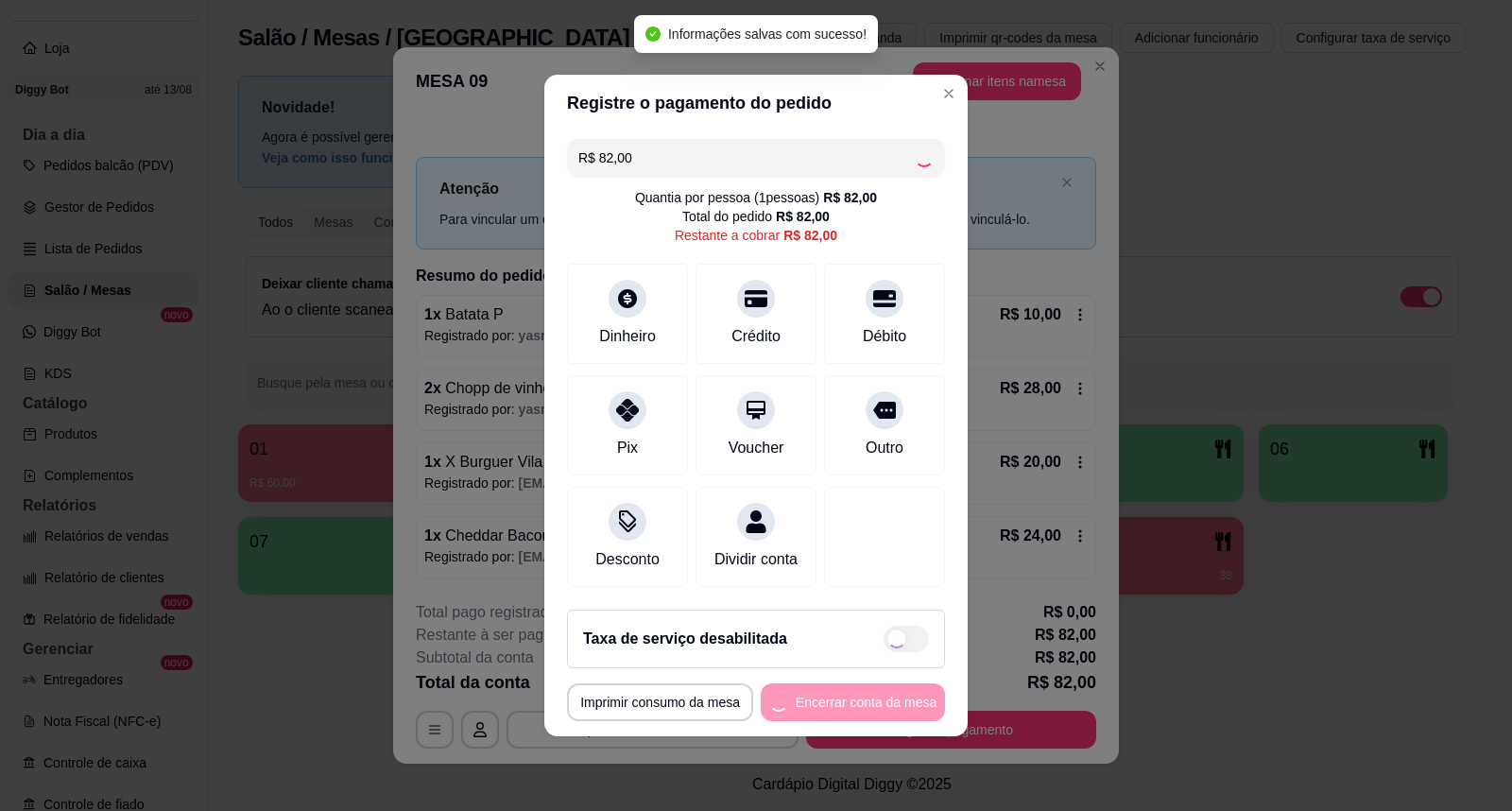 type on "R$ 0,00" 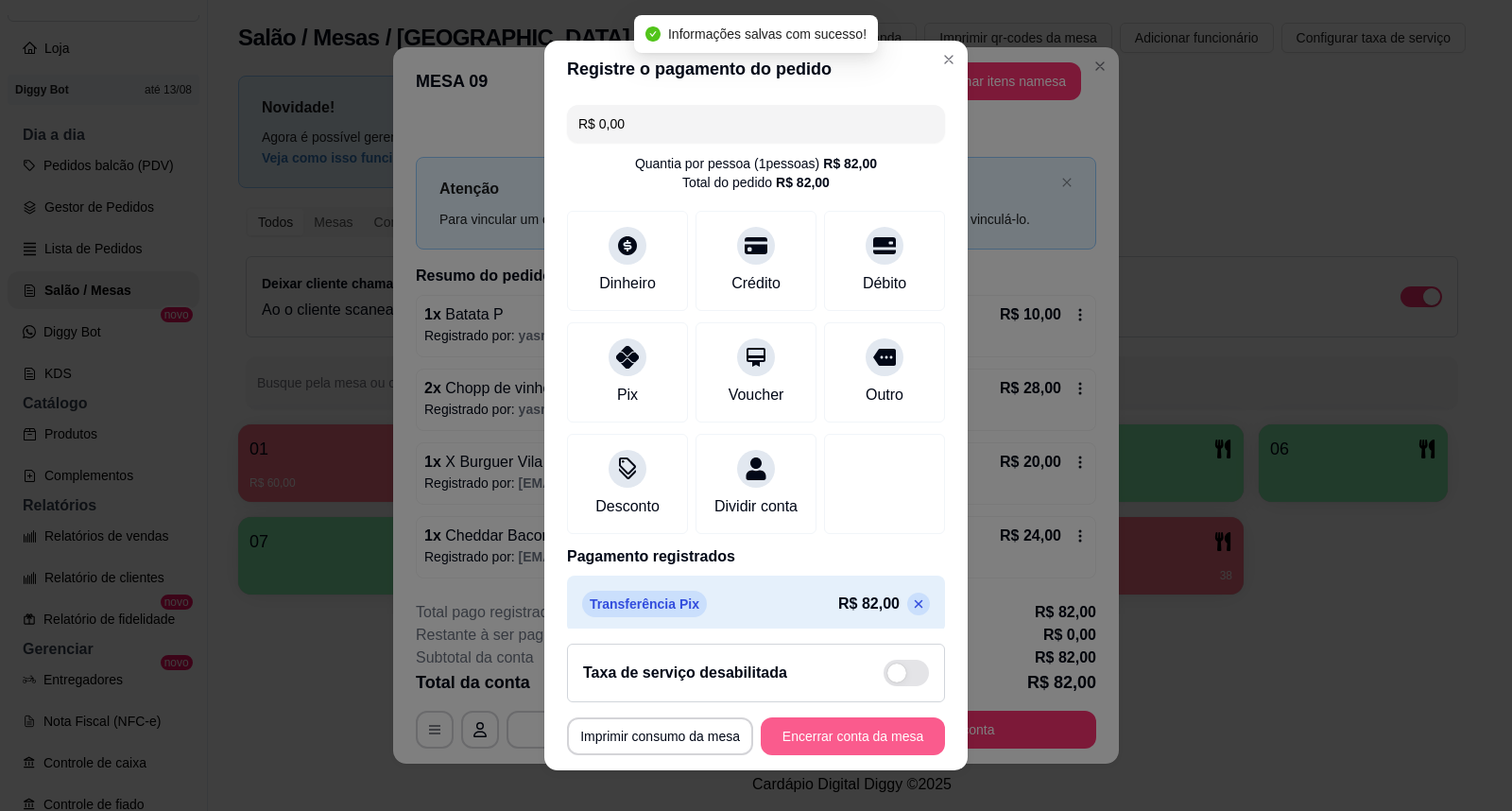 click on "Encerrar conta da mesa" at bounding box center [852, 736] 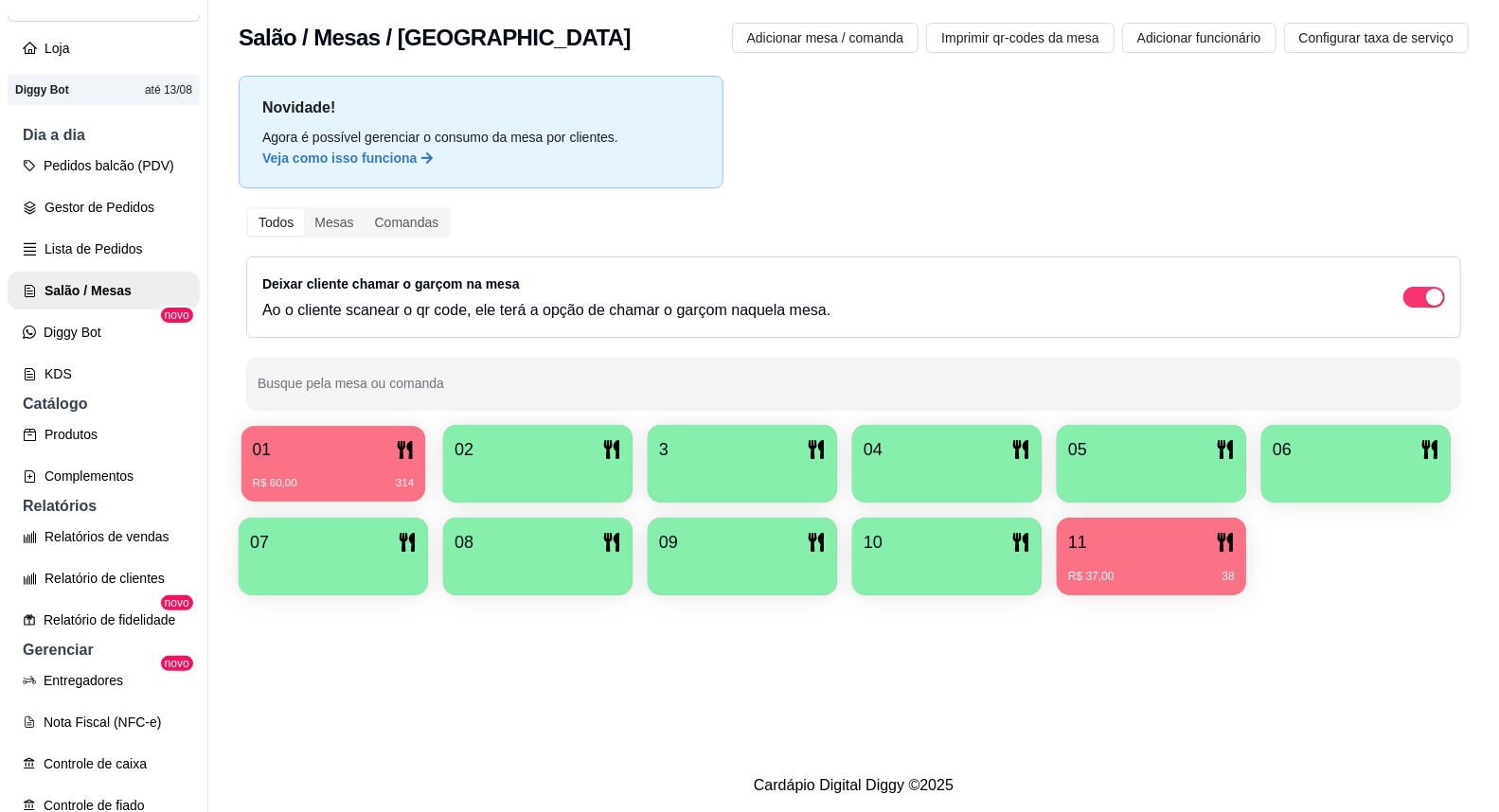 click on "R$ 60,00" at bounding box center (275, 484) 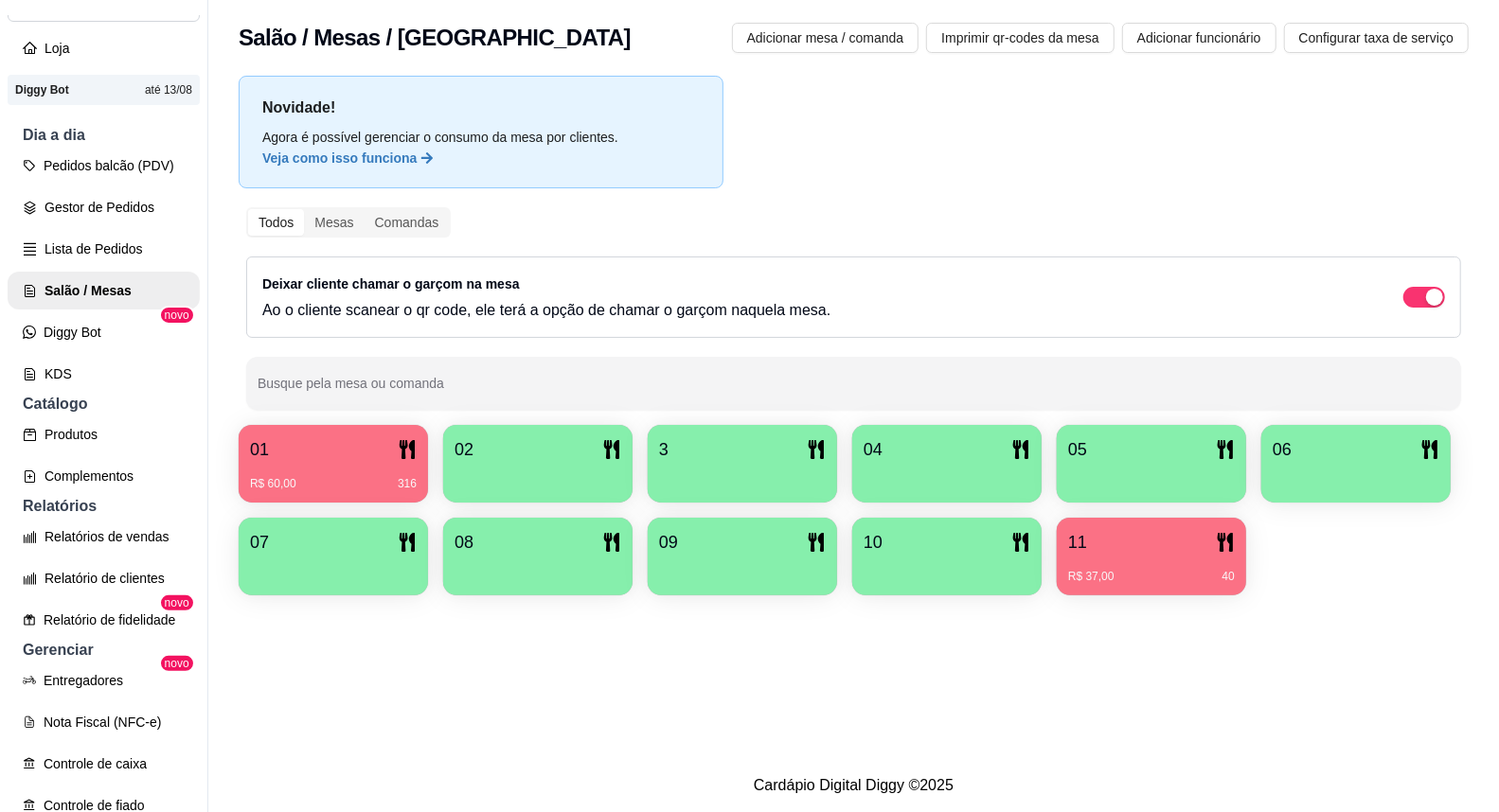 click on "R$ 37,00" at bounding box center (1091, 576) 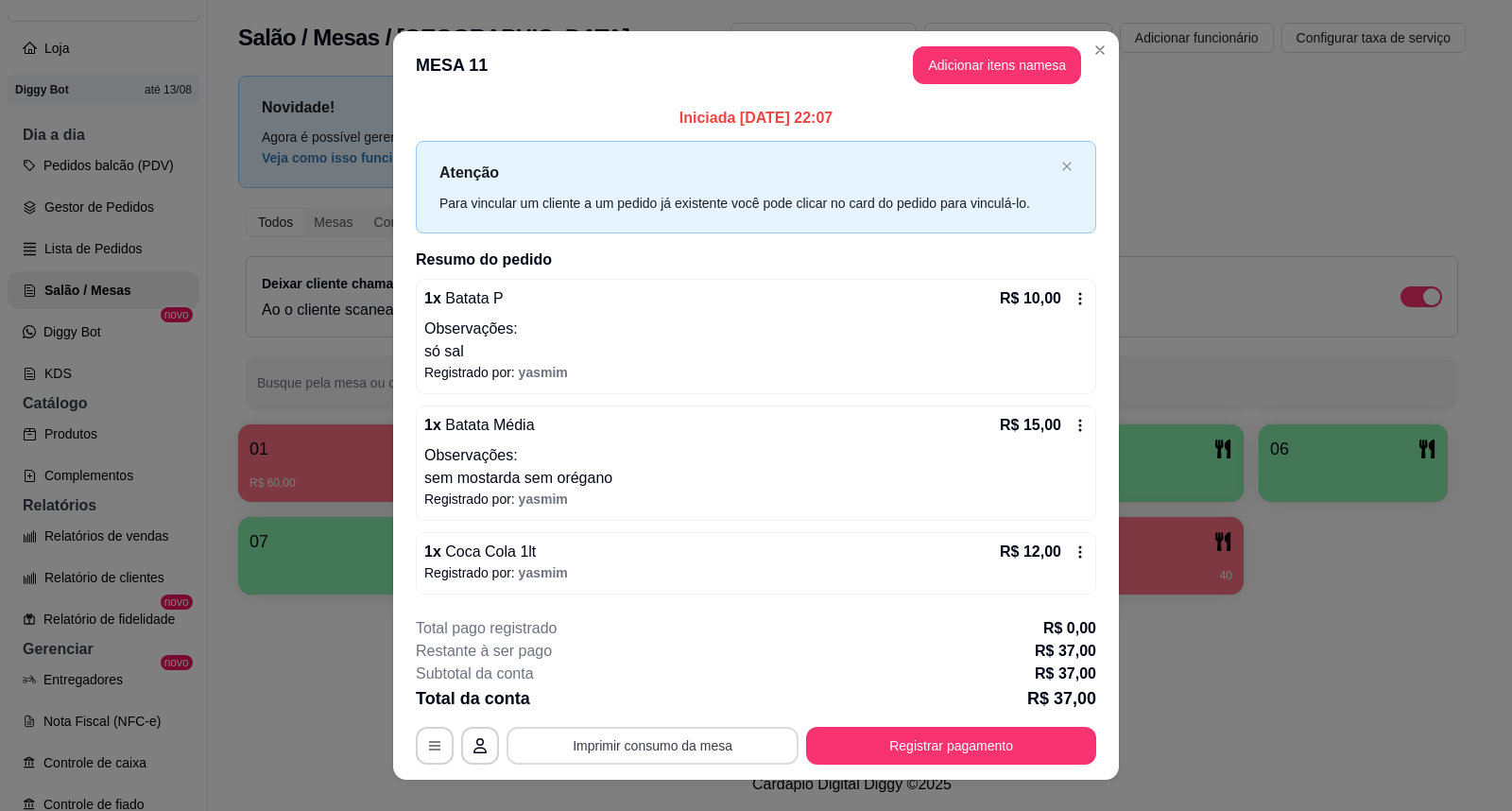 click on "Imprimir consumo da mesa" at bounding box center (652, 746) 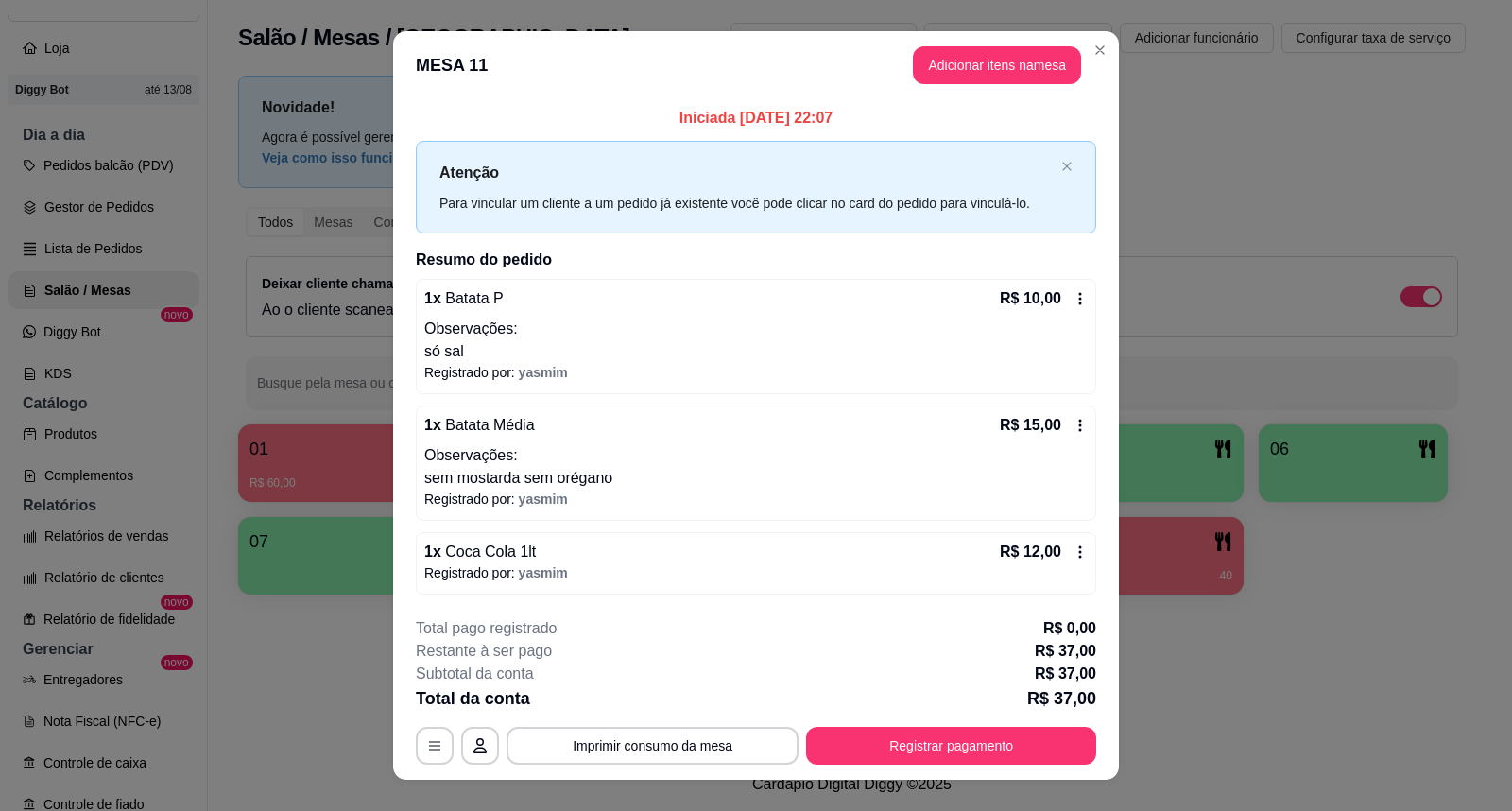 scroll, scrollTop: 0, scrollLeft: 0, axis: both 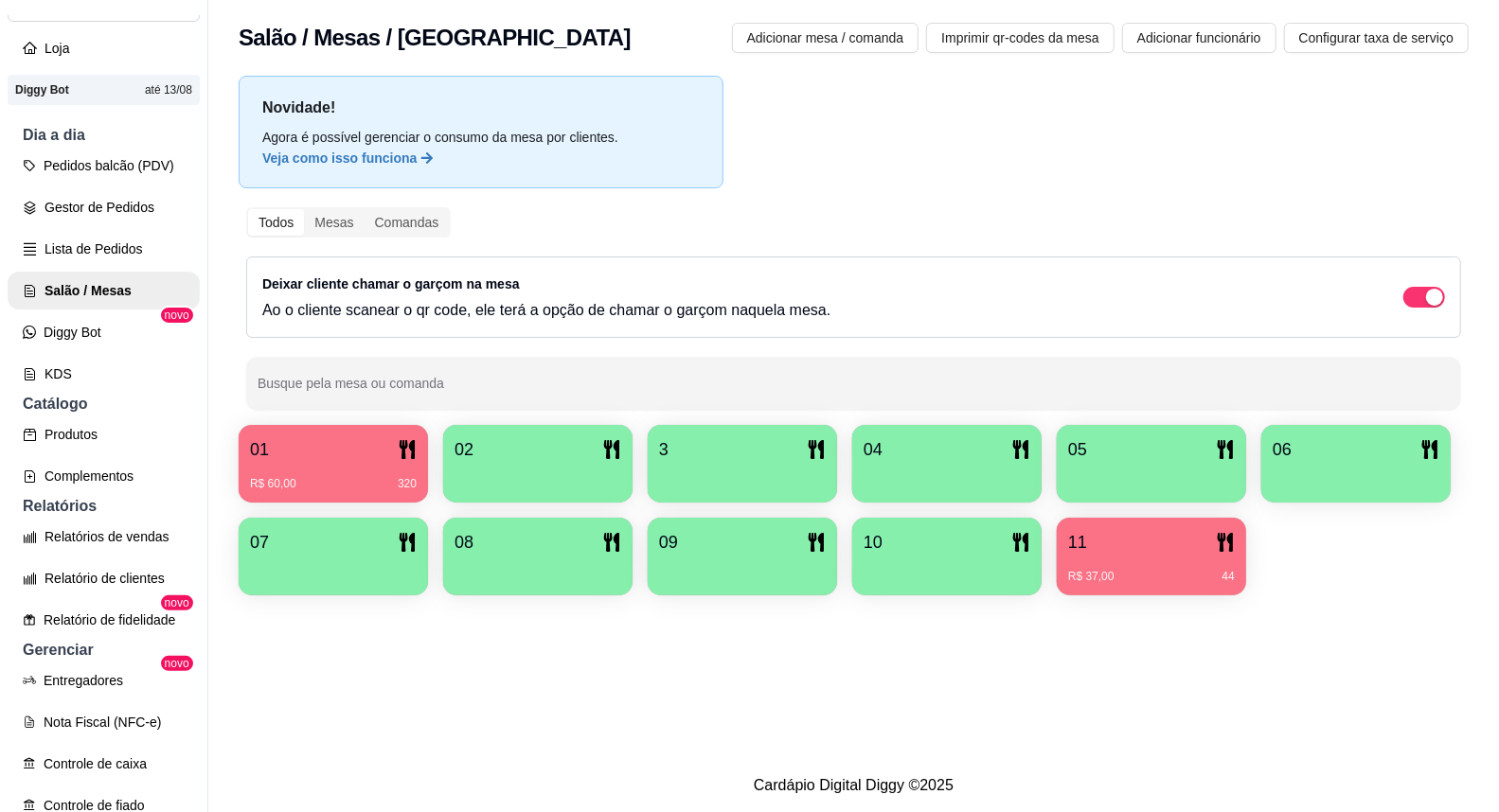 click on "01" at bounding box center [333, 450] 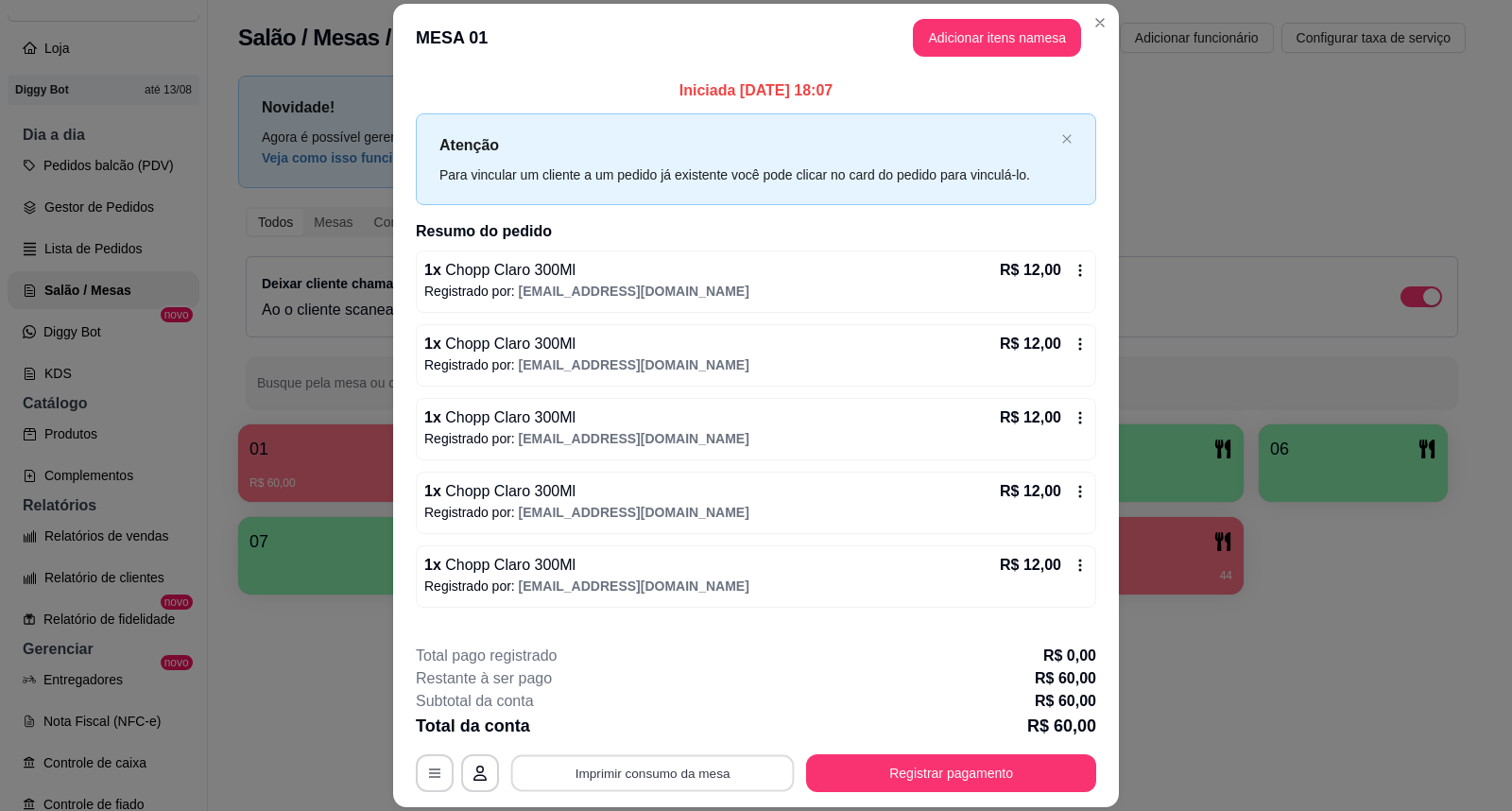 click on "Imprimir consumo da mesa" at bounding box center [653, 772] 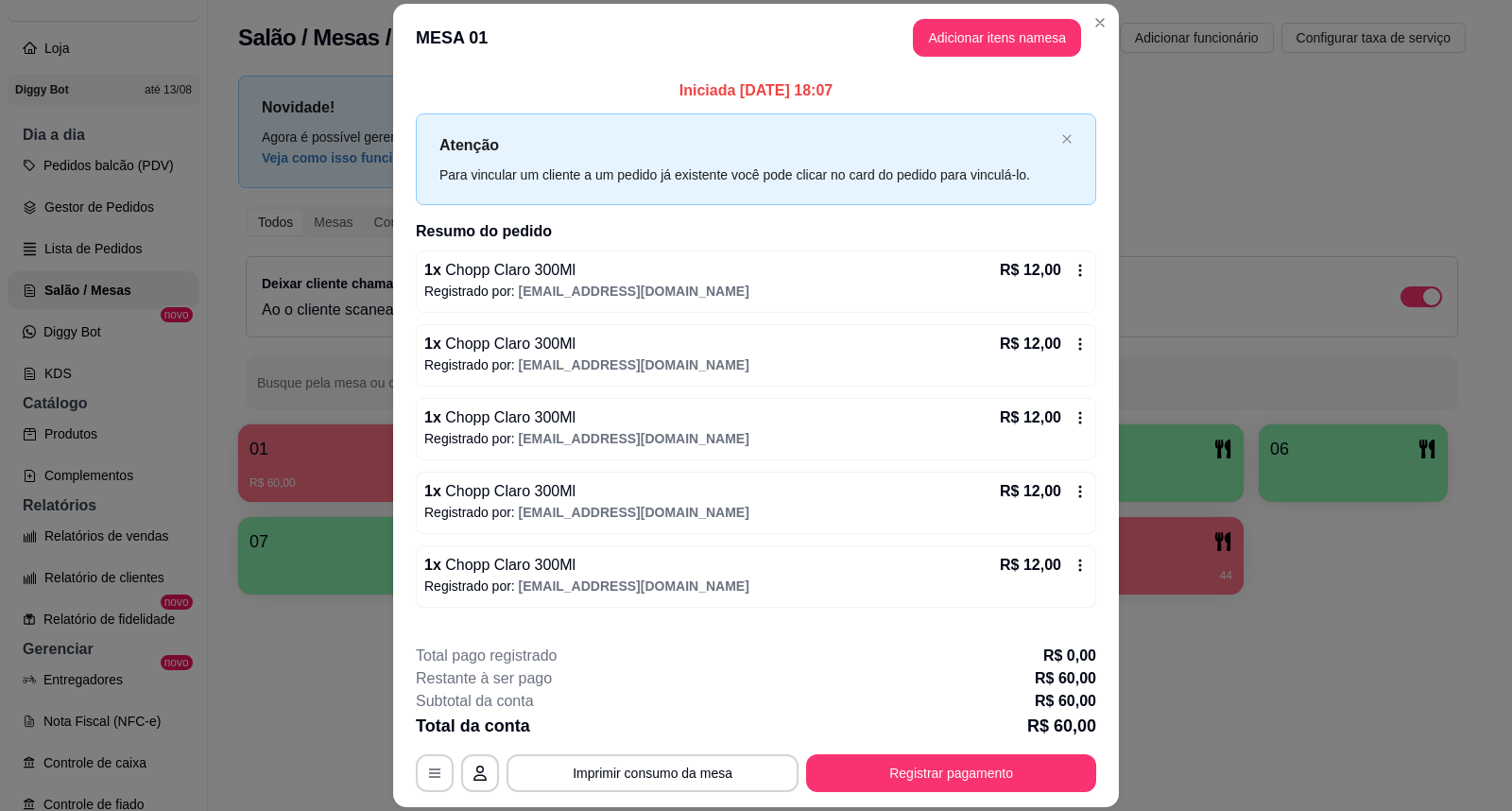 scroll, scrollTop: 0, scrollLeft: 0, axis: both 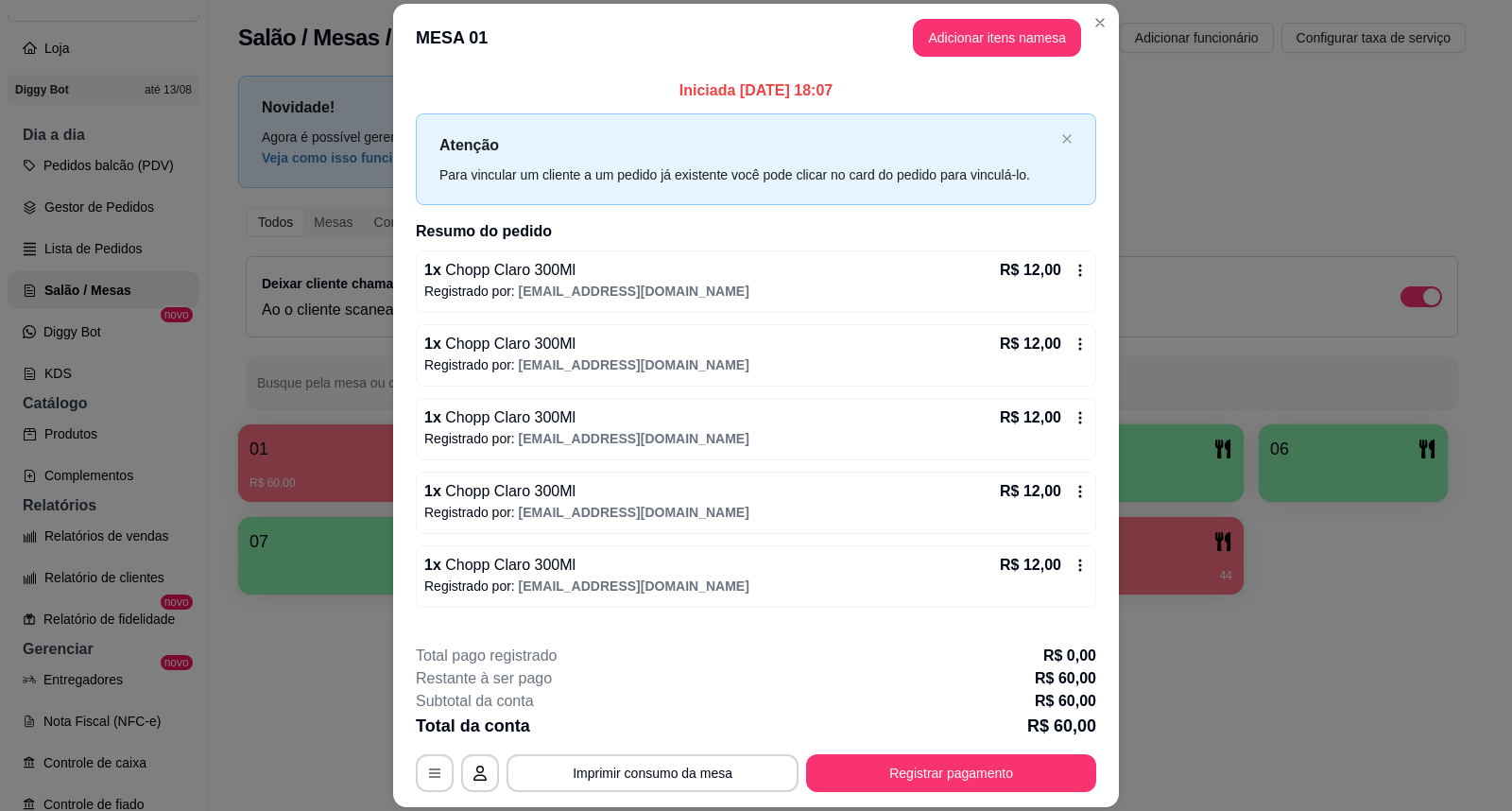click on "MESA 01 Adicionar itens na  mesa" at bounding box center [756, 38] 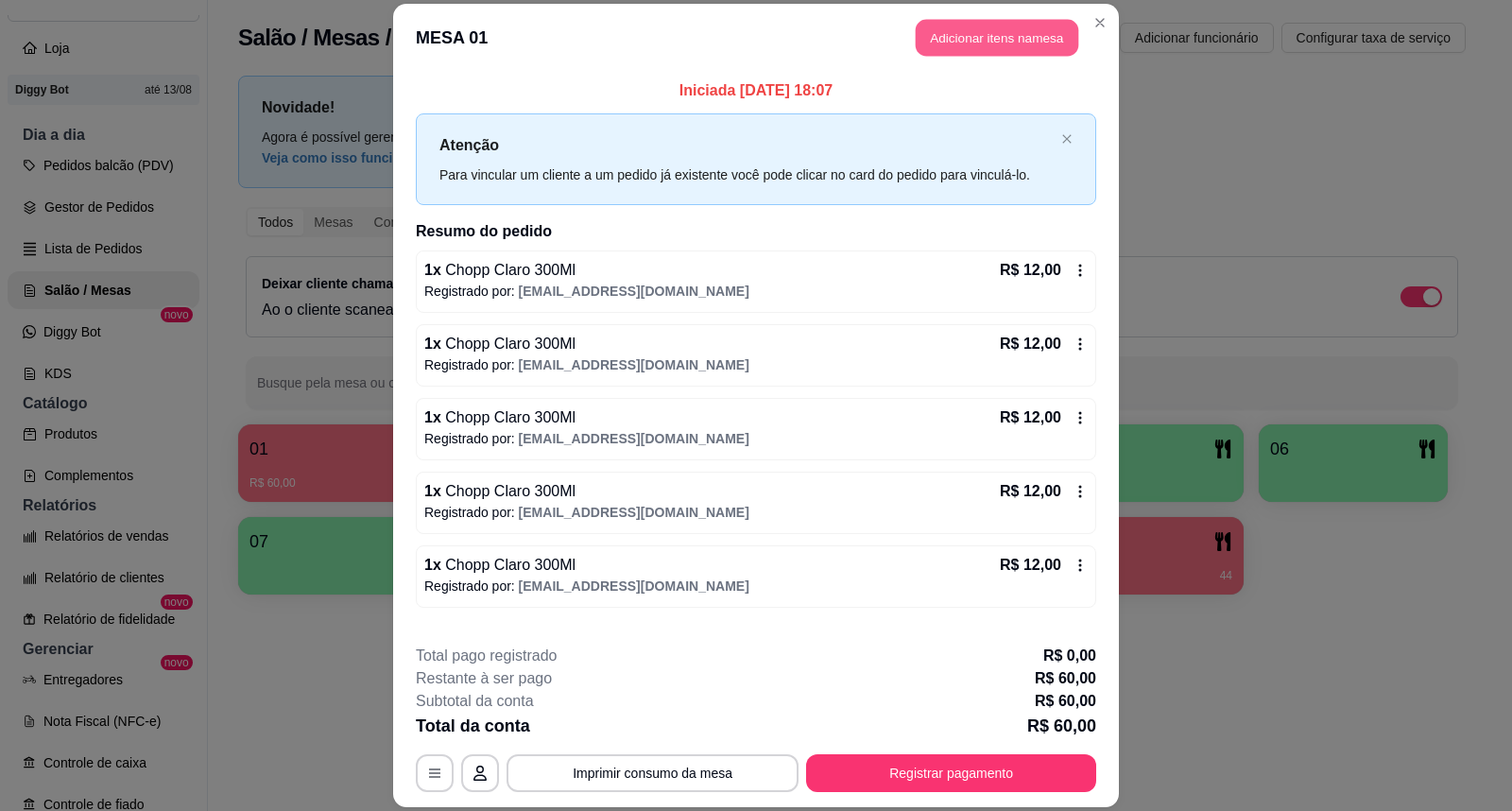 click on "Adicionar itens na  mesa" at bounding box center [997, 38] 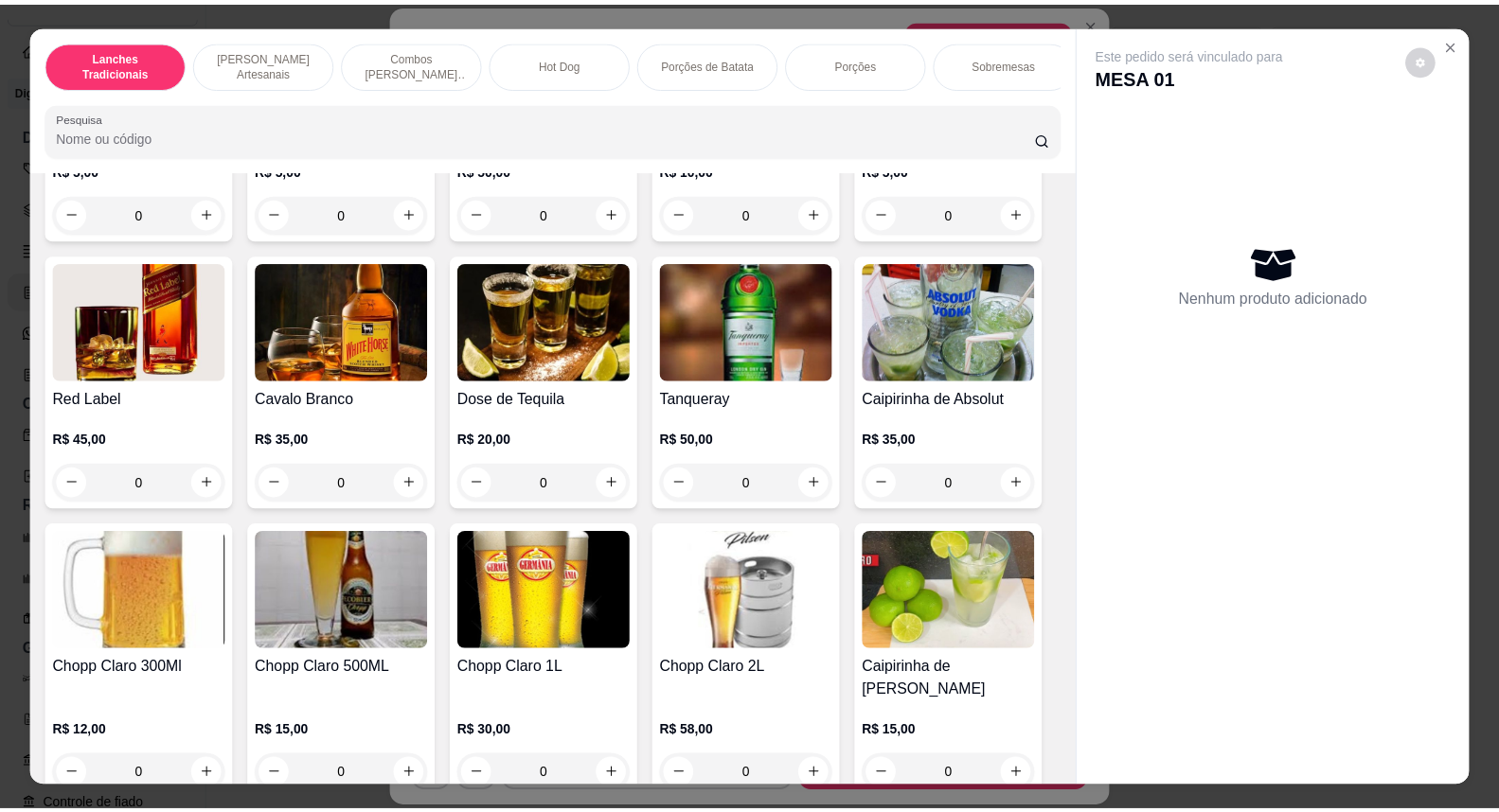 scroll, scrollTop: 6835, scrollLeft: 0, axis: vertical 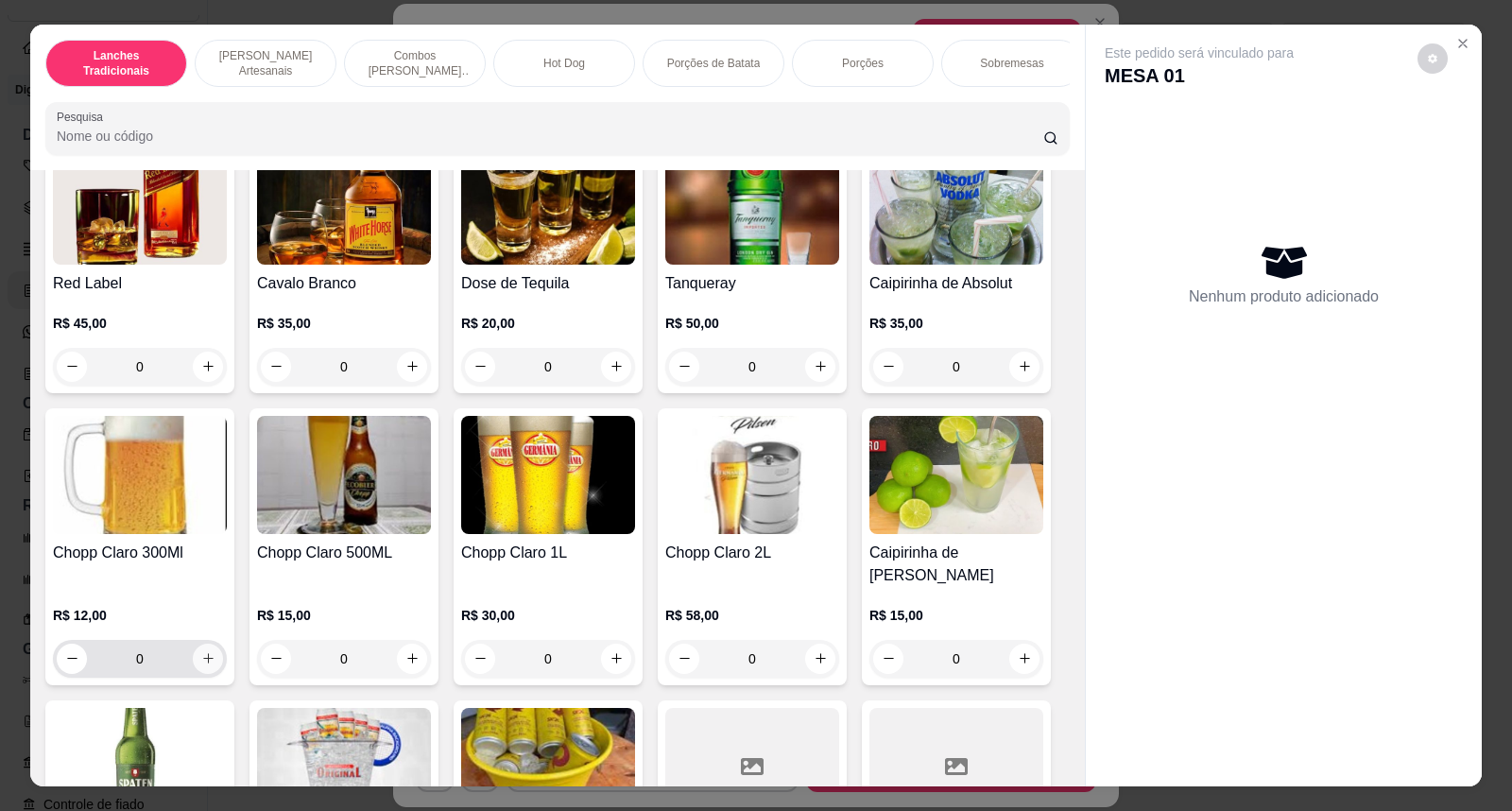 click at bounding box center (208, 659) 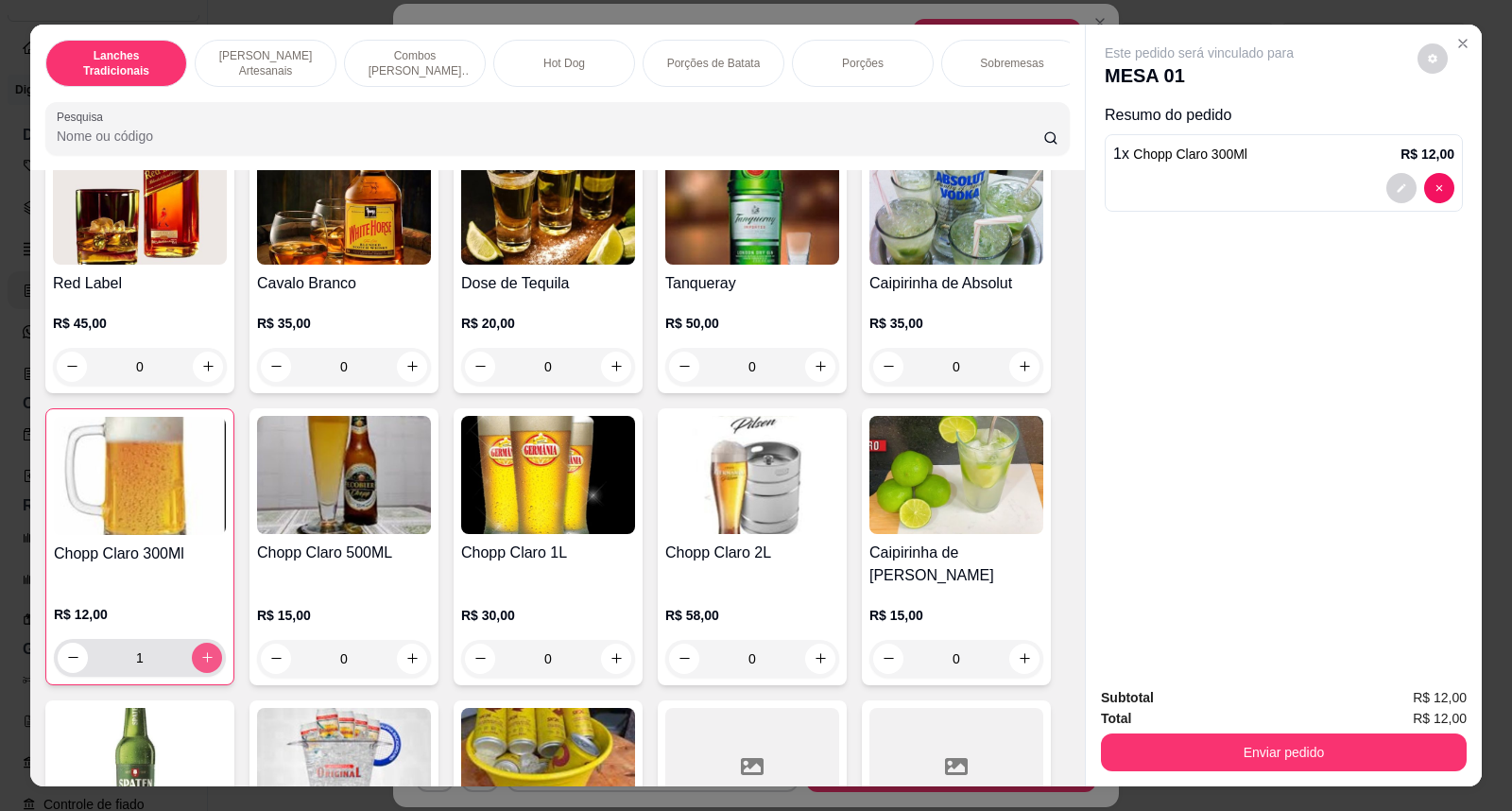 click 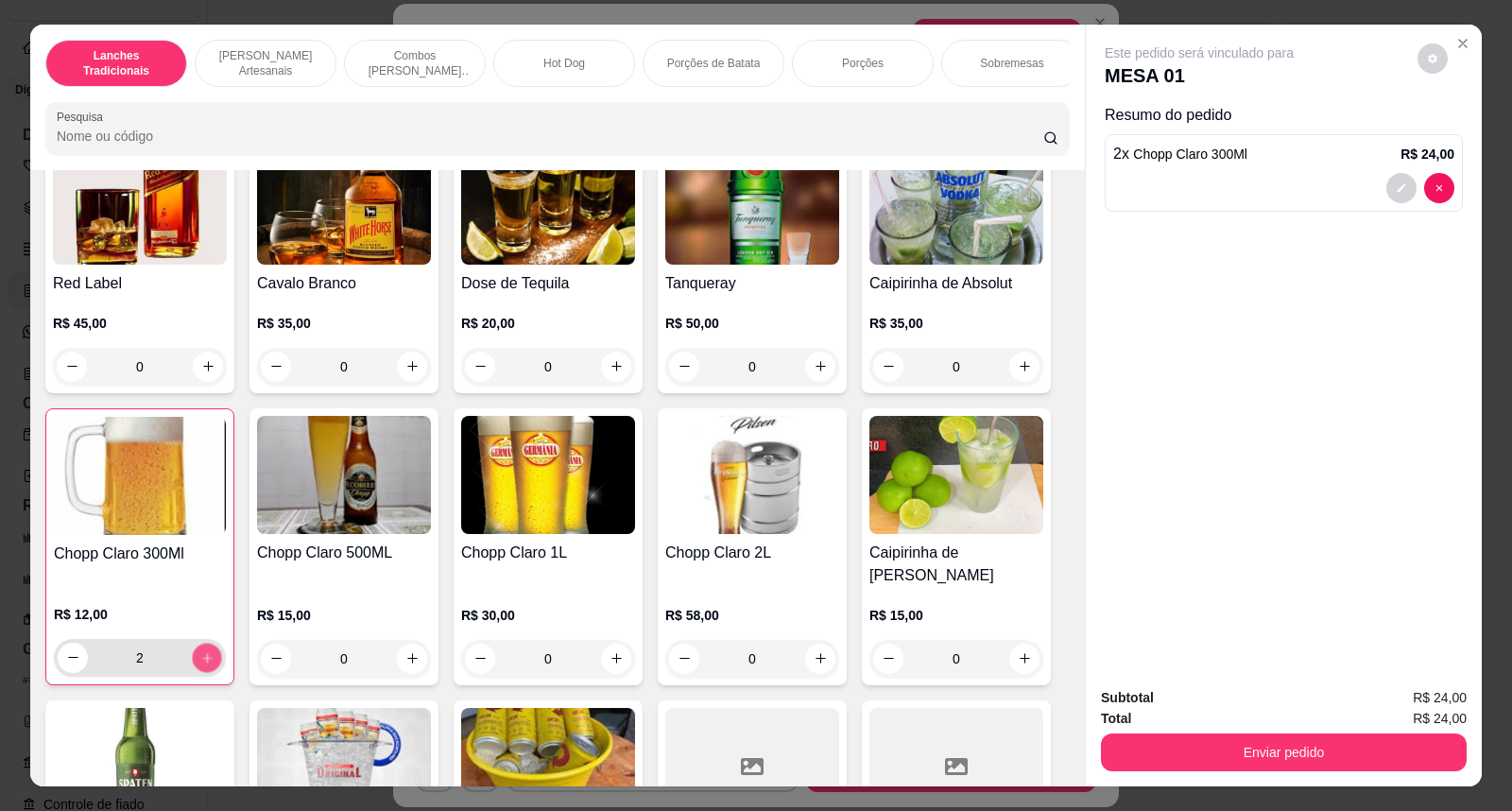 click 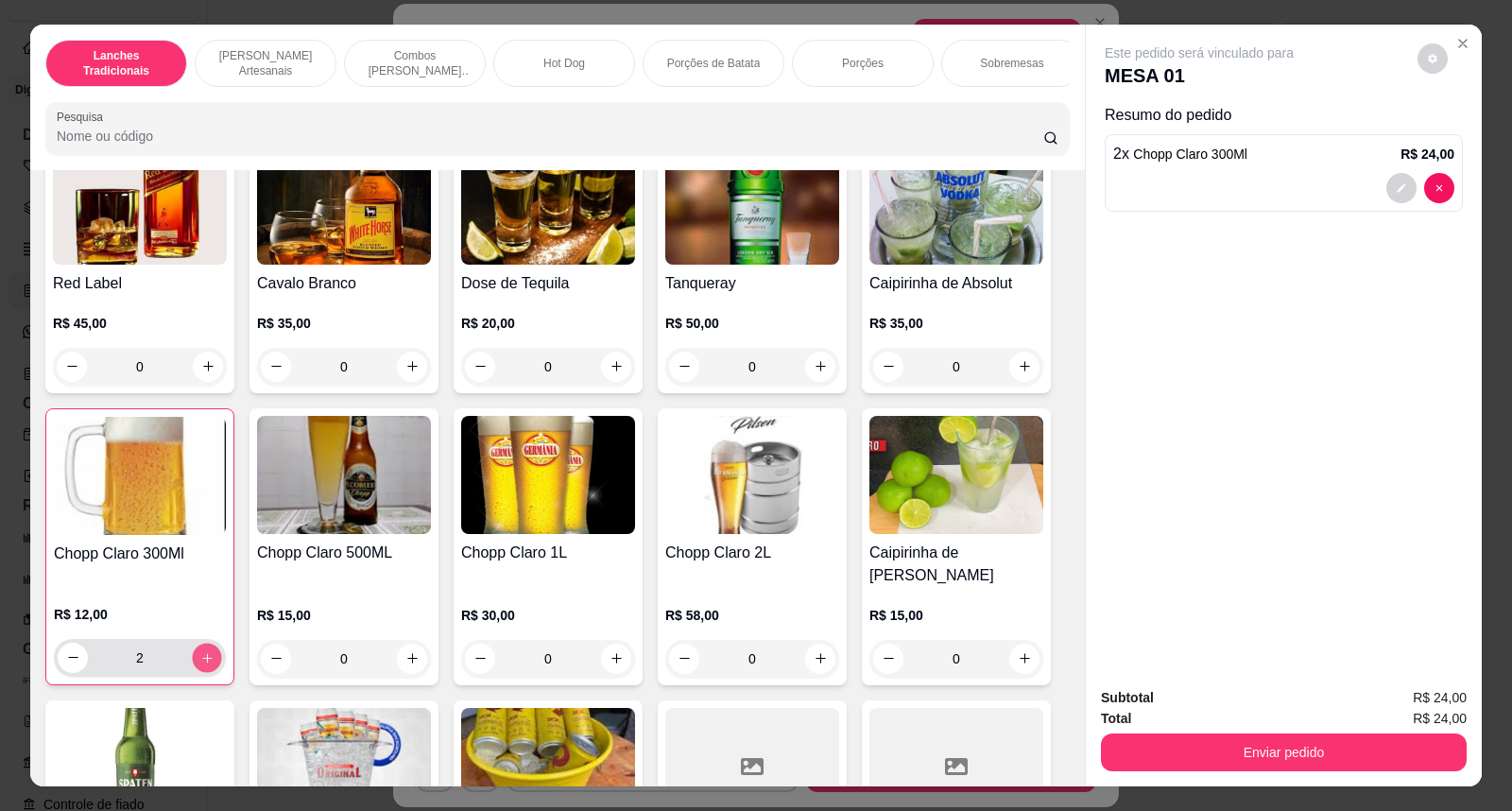 type on "3" 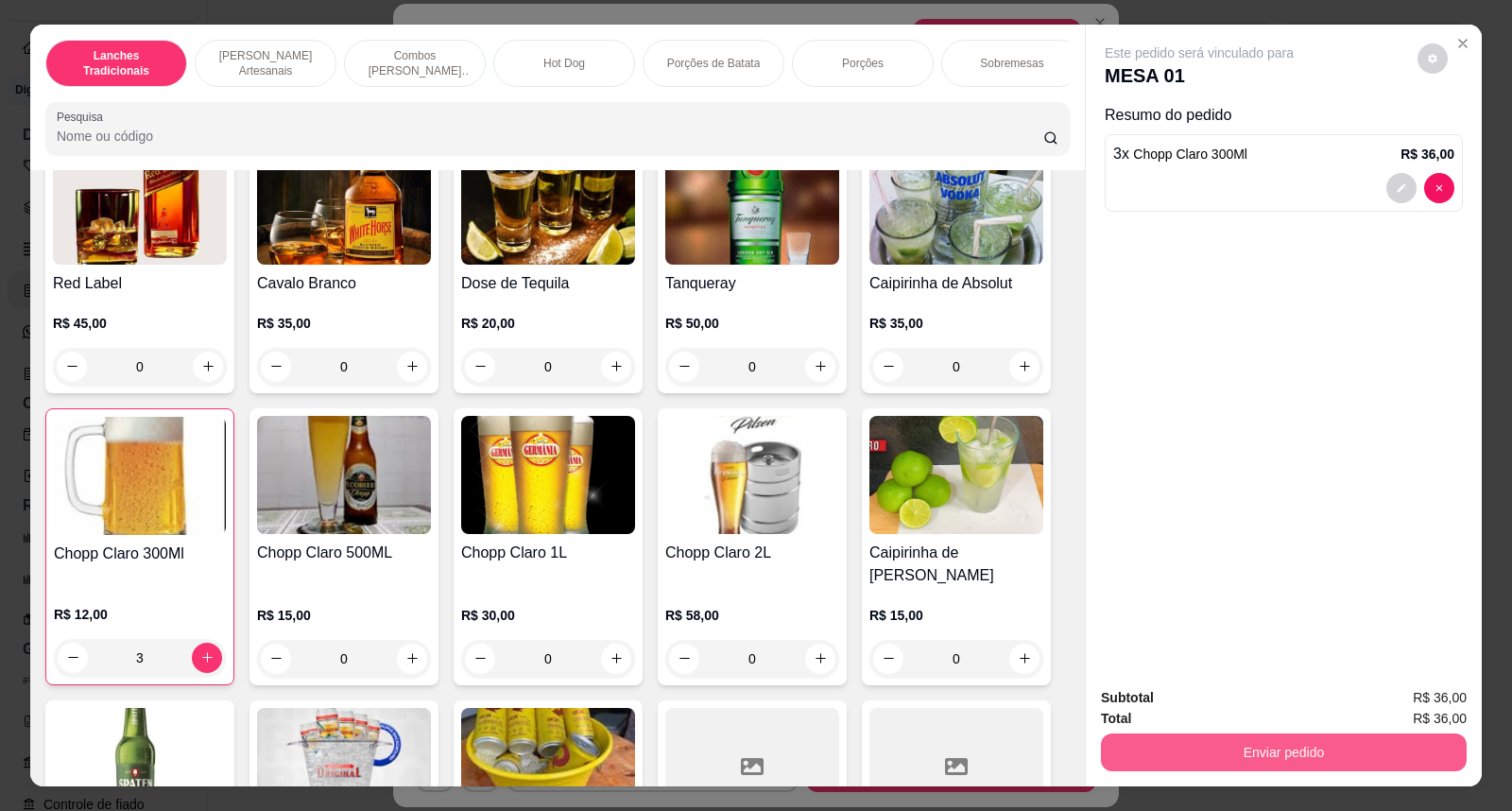 click on "Enviar pedido" at bounding box center (1283, 752) 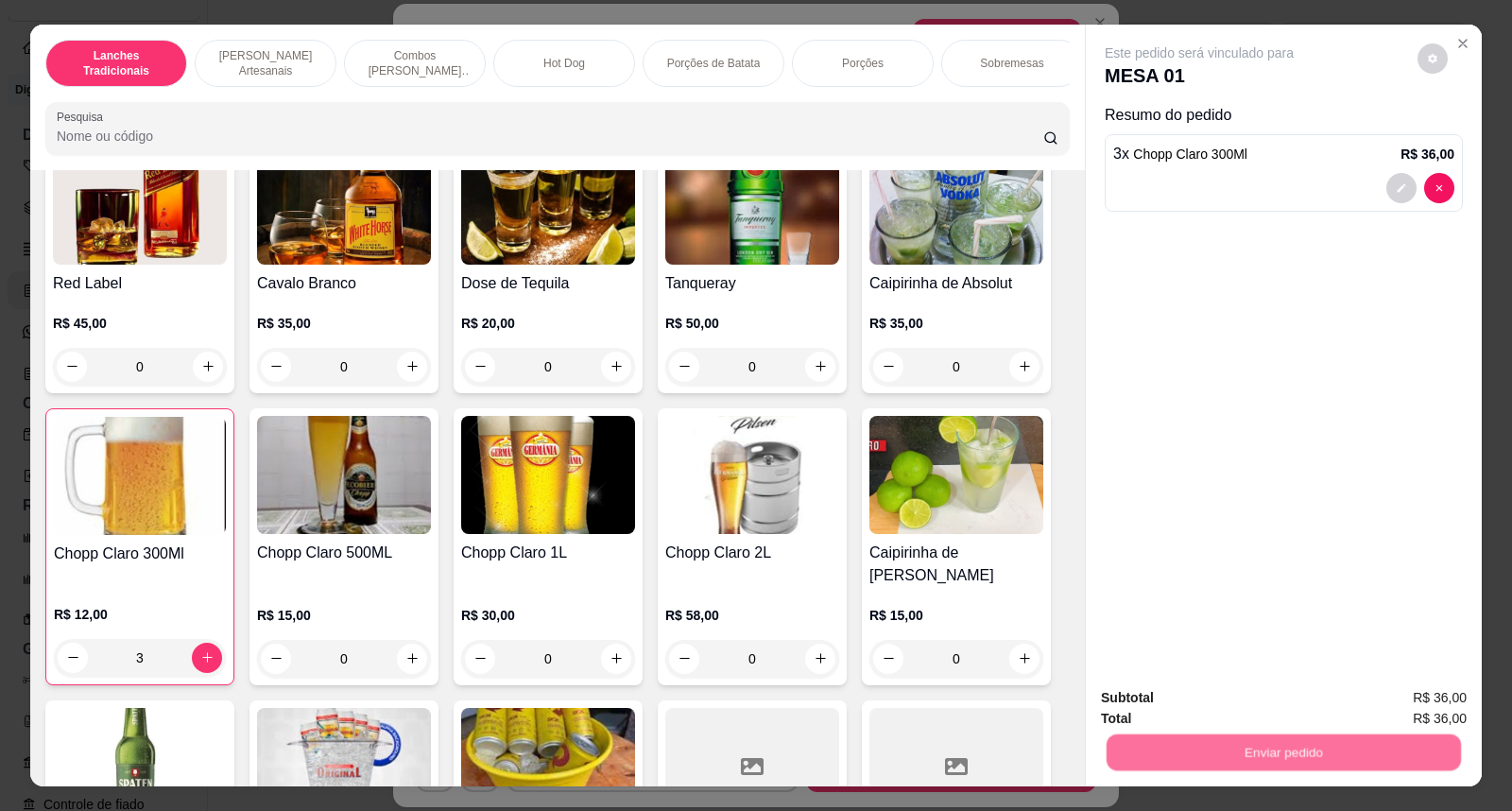 click on "Não registrar e enviar pedido" at bounding box center (1221, 707) 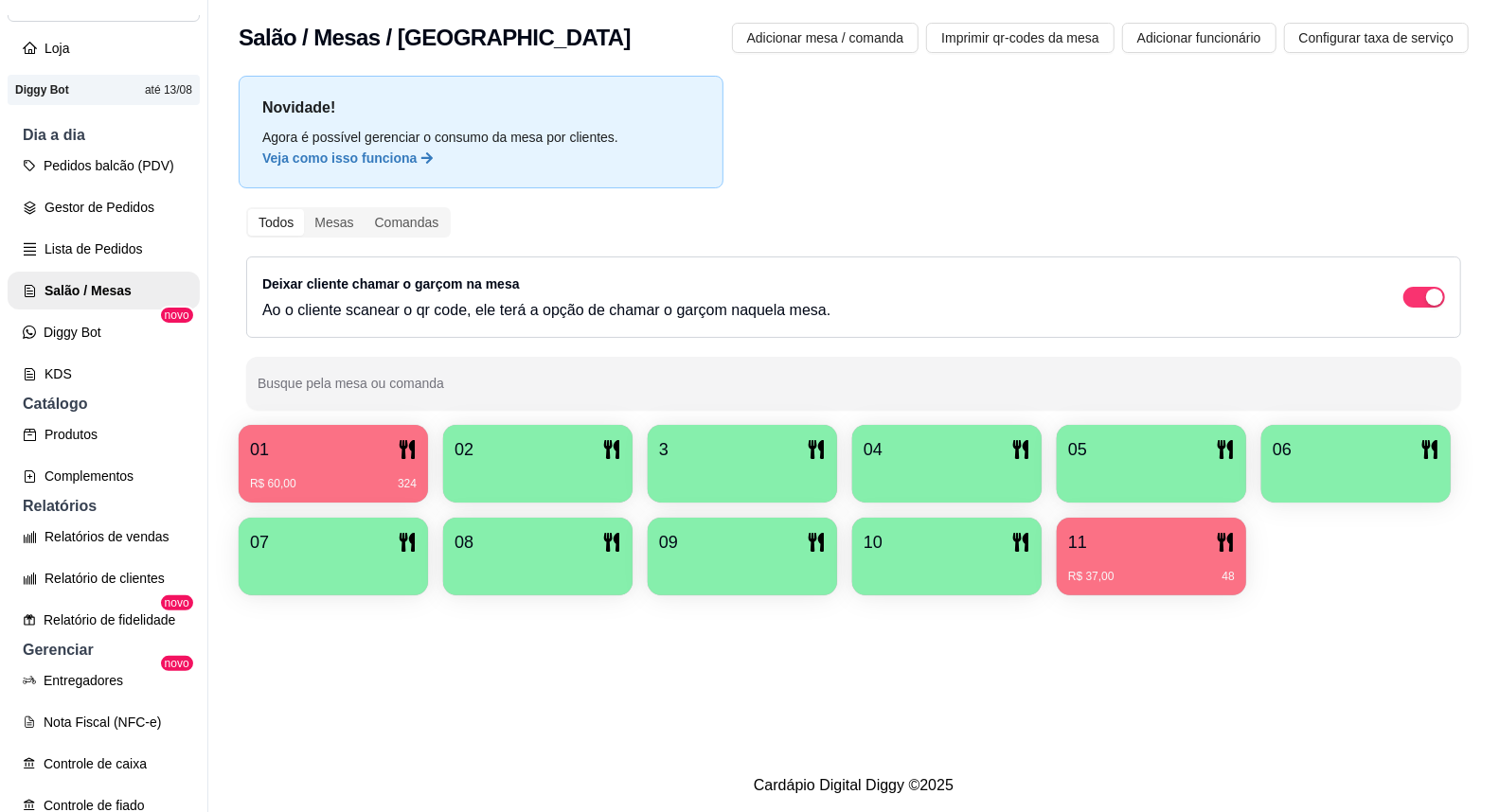 click on "R$ 37,00 48" at bounding box center [1151, 570] 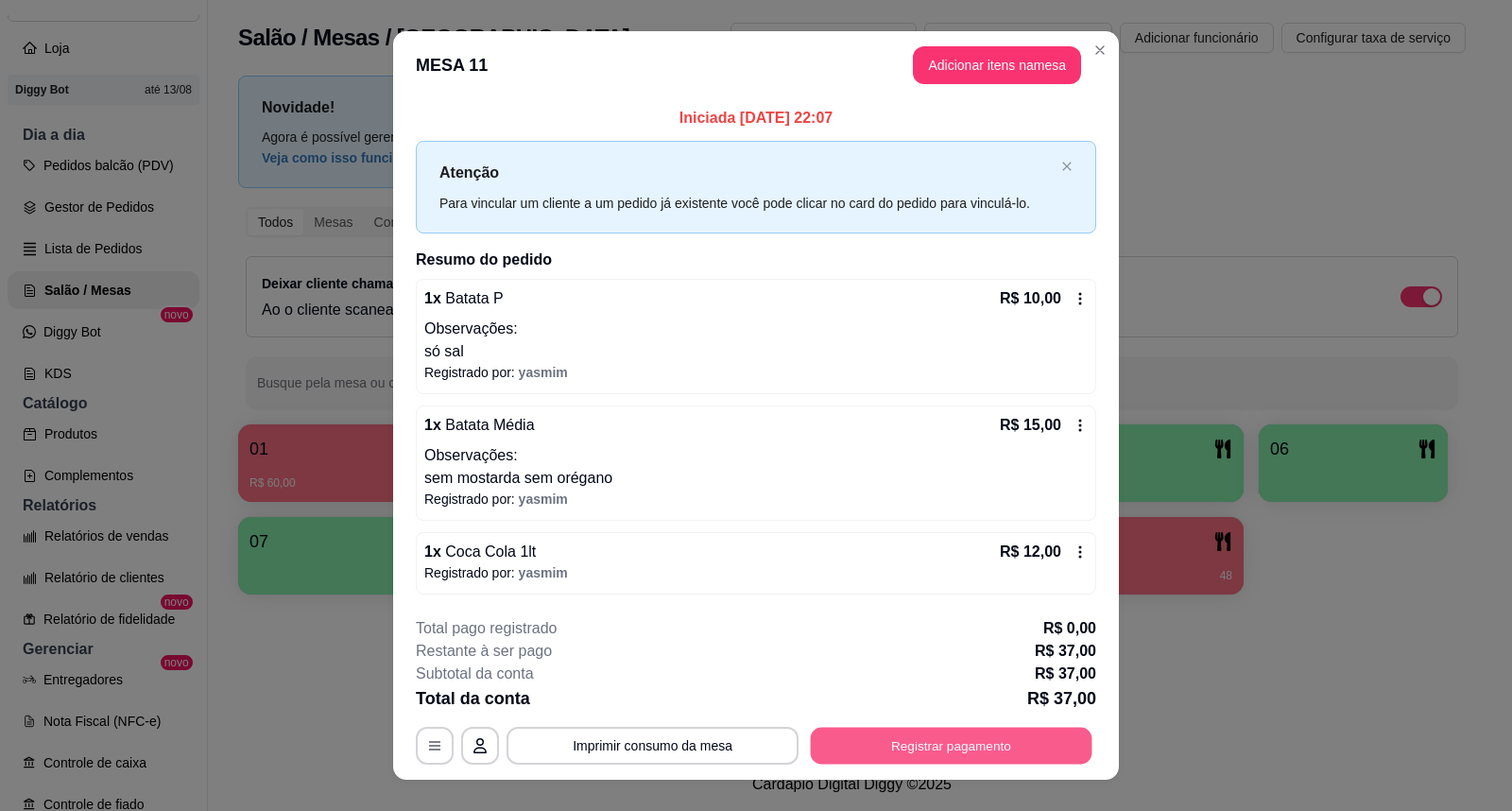 click on "Registrar pagamento" at bounding box center [952, 745] 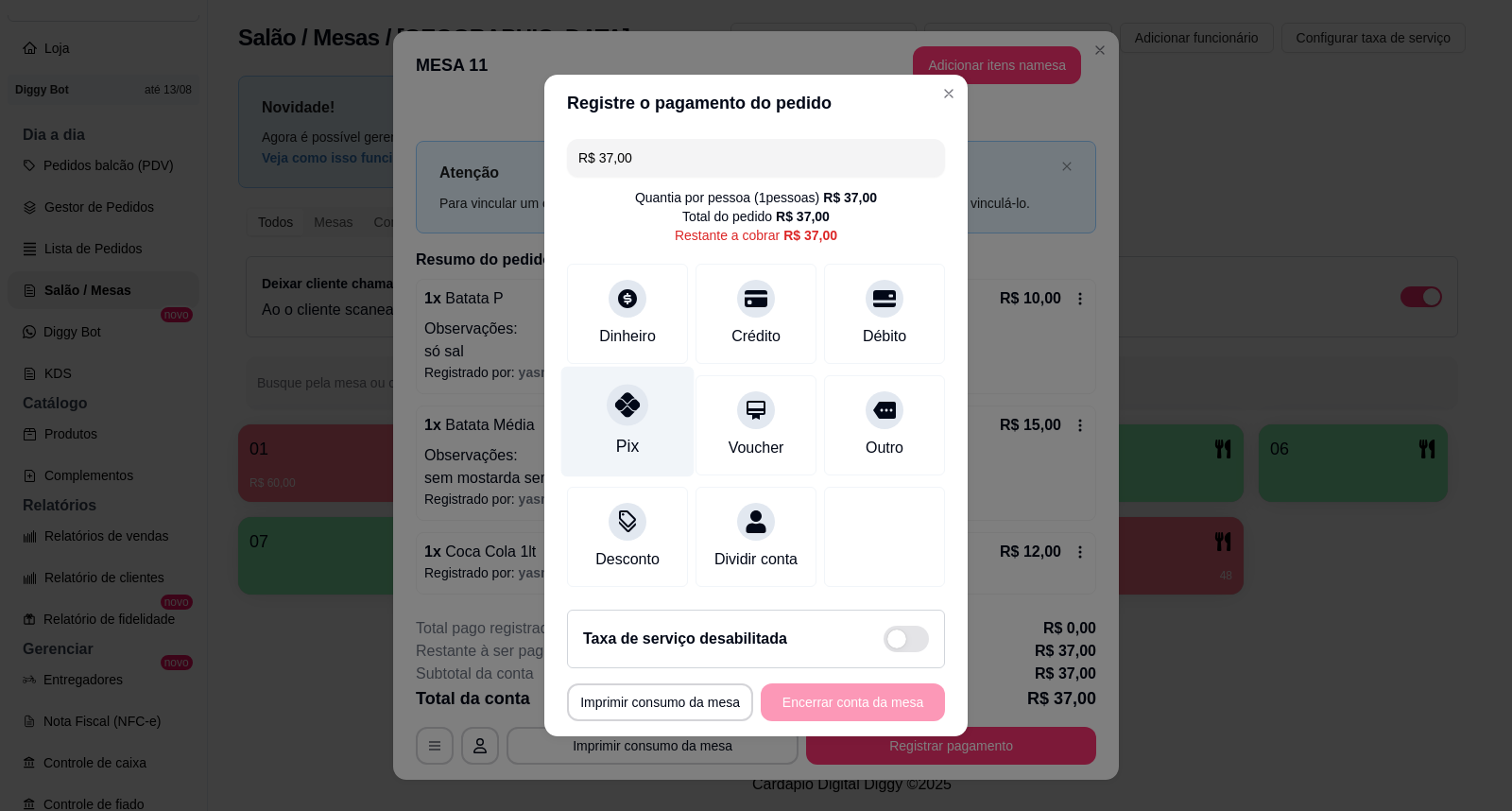 click on "Pix" at bounding box center [627, 422] 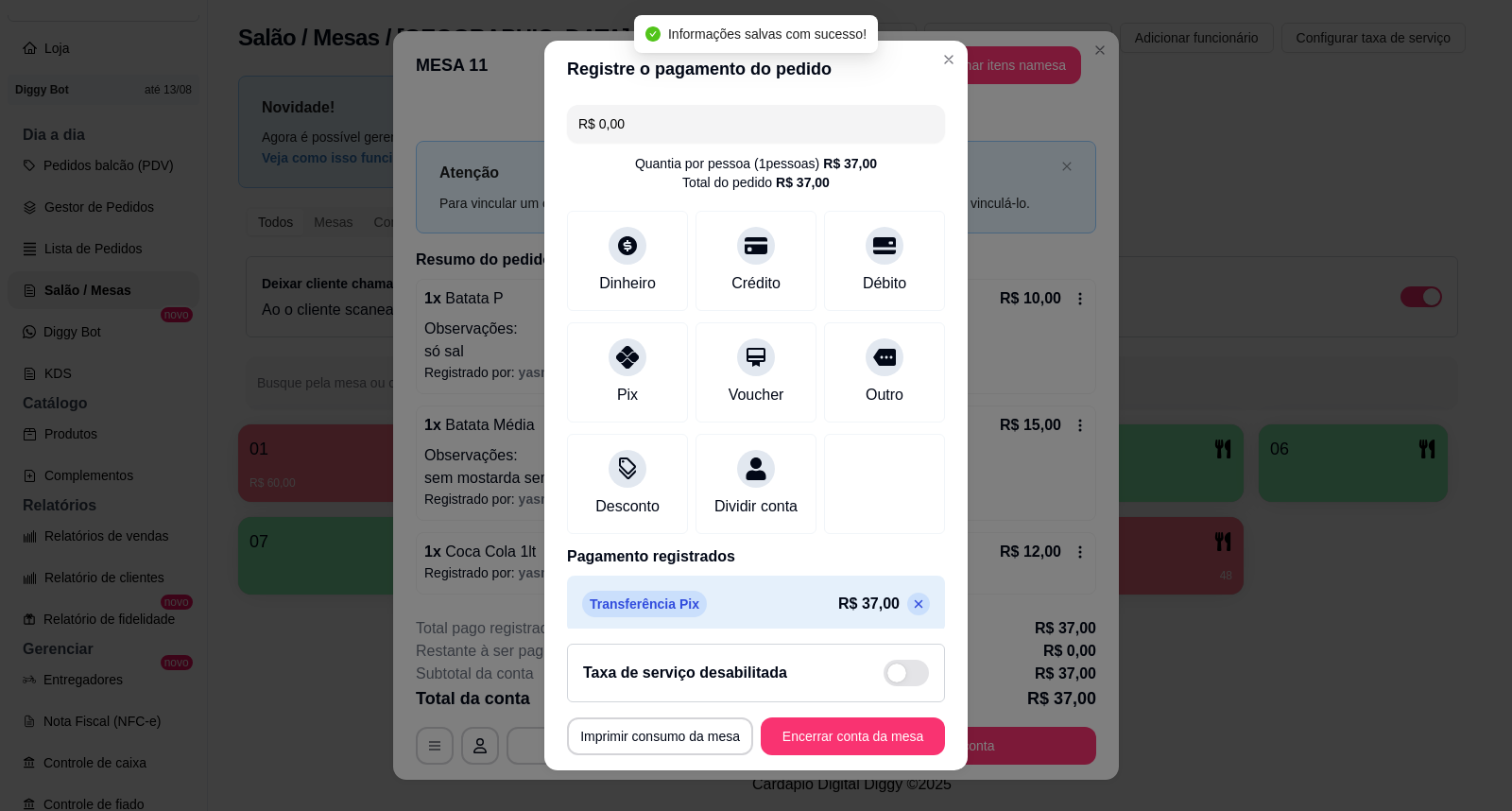 type on "R$ 0,00" 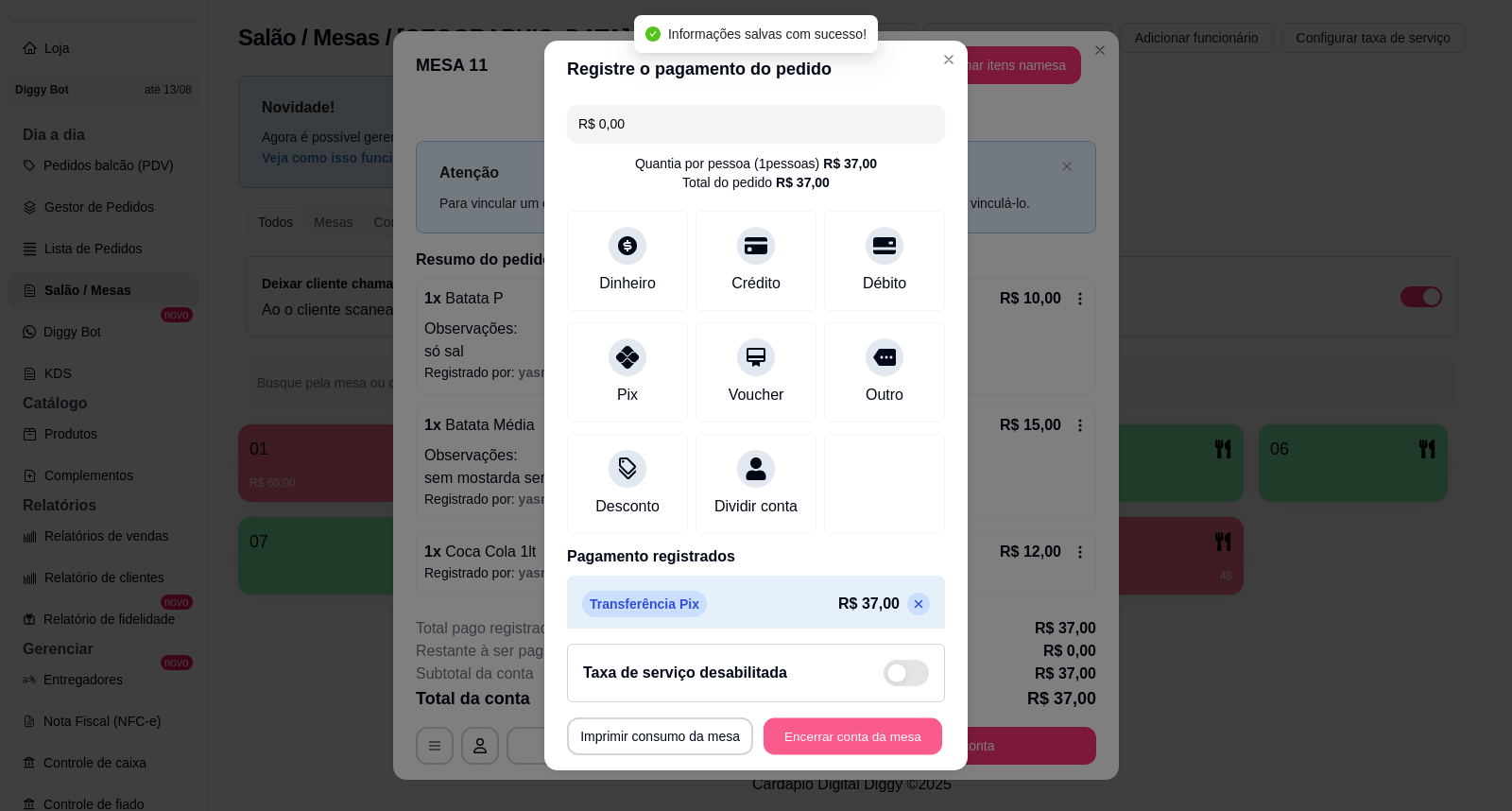 click on "Encerrar conta da mesa" at bounding box center [852, 736] 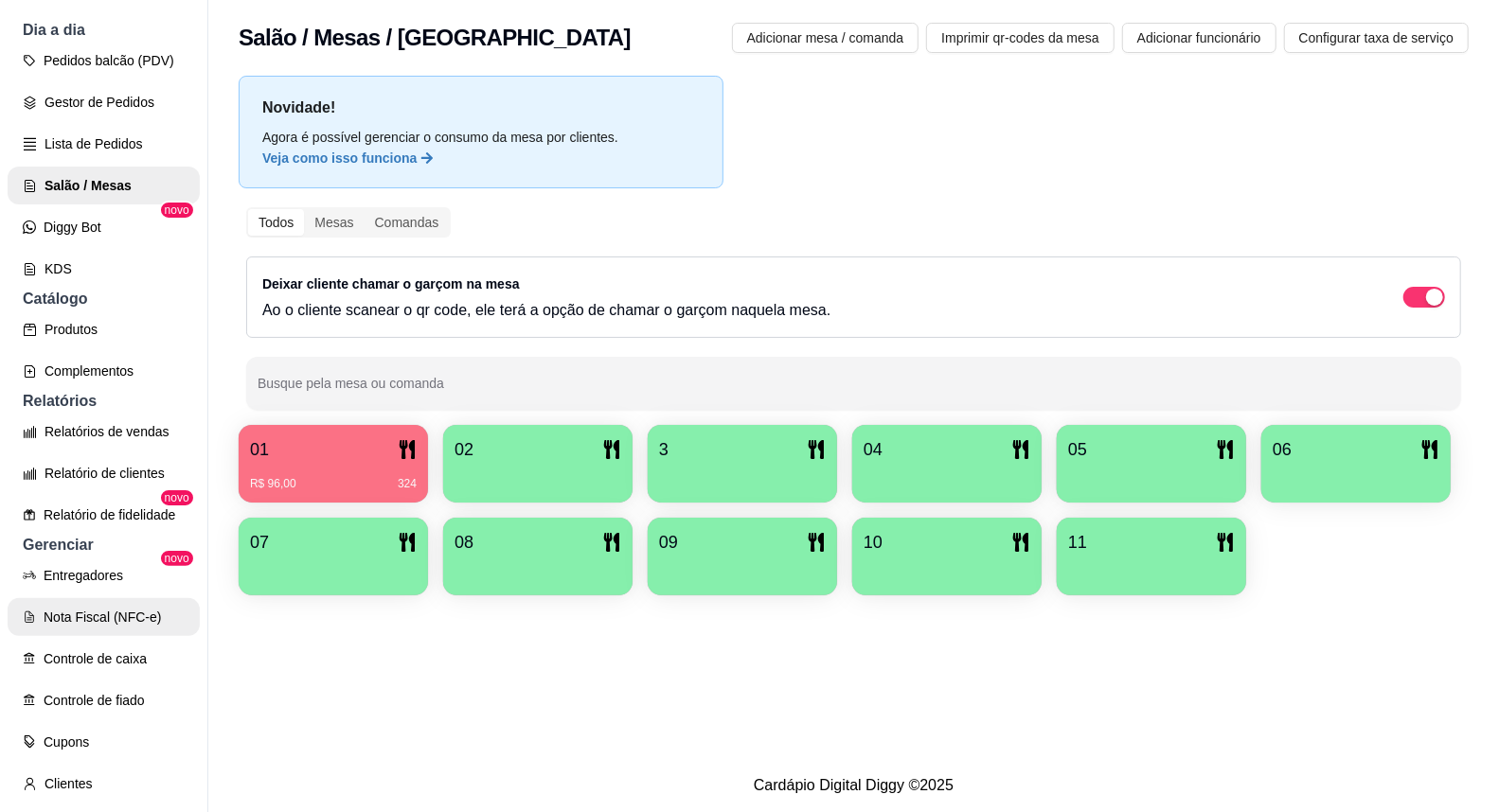 scroll, scrollTop: 315, scrollLeft: 0, axis: vertical 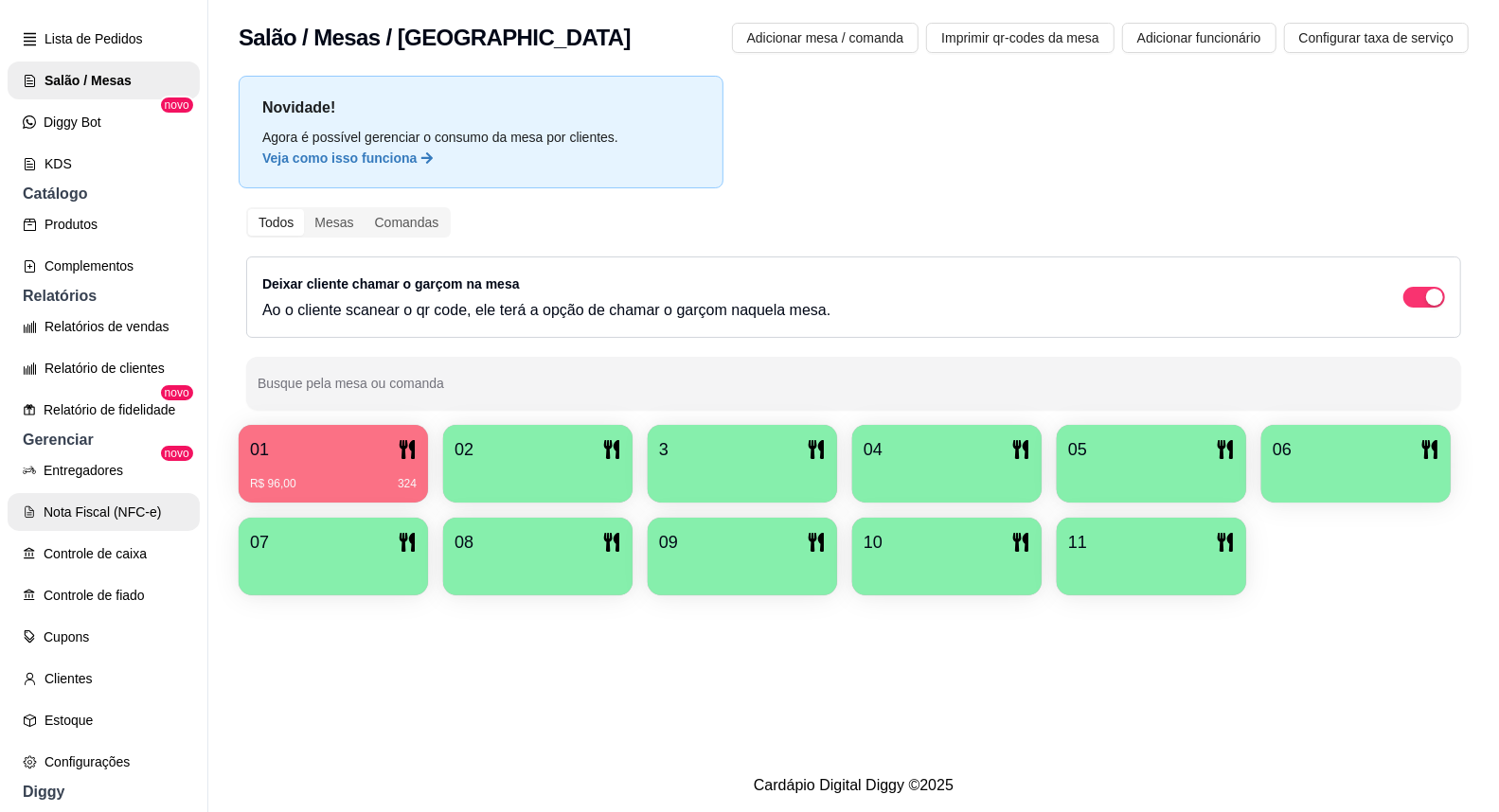 type 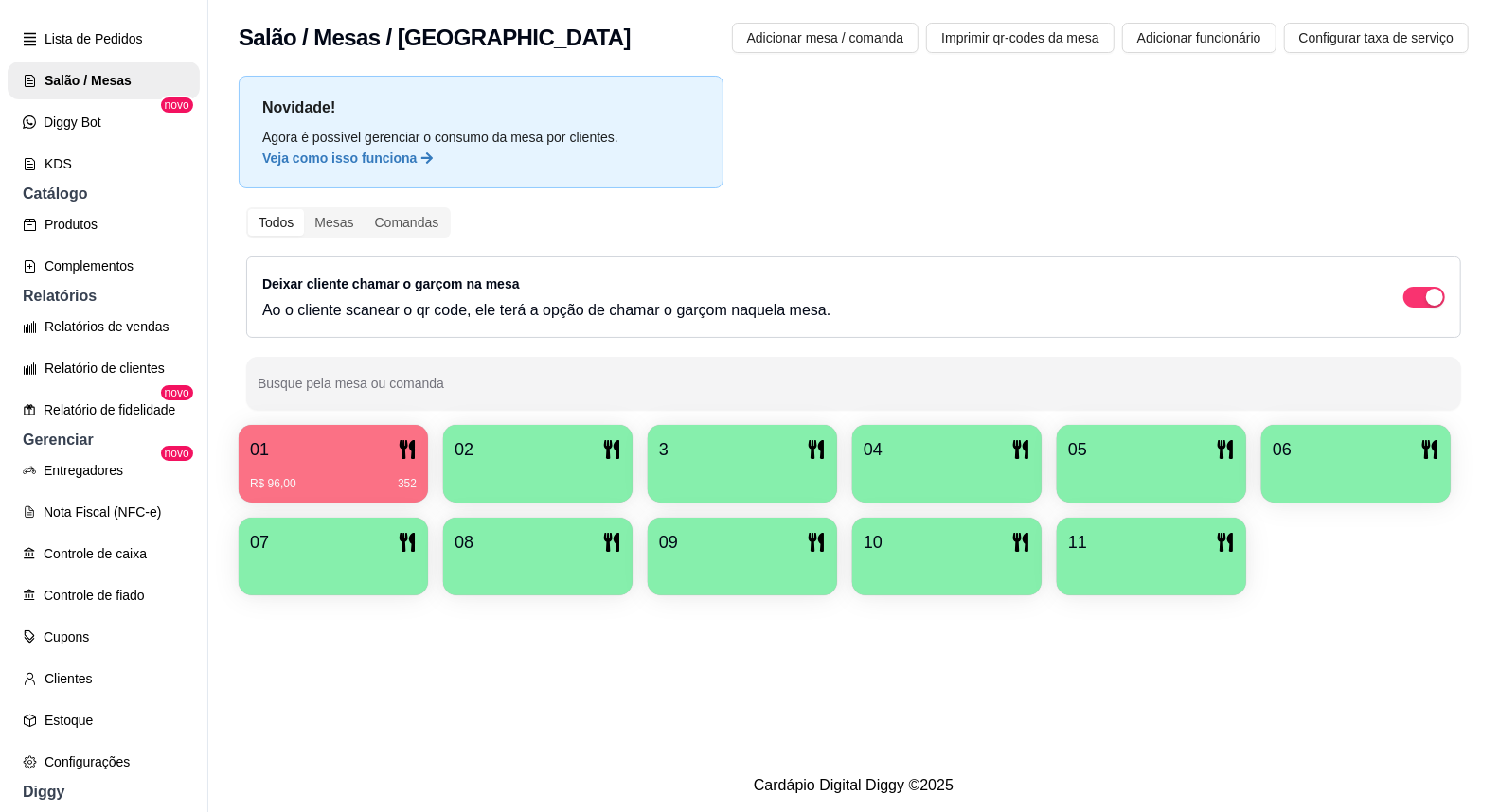 click on "R$ 96,00 352" at bounding box center (333, 484) 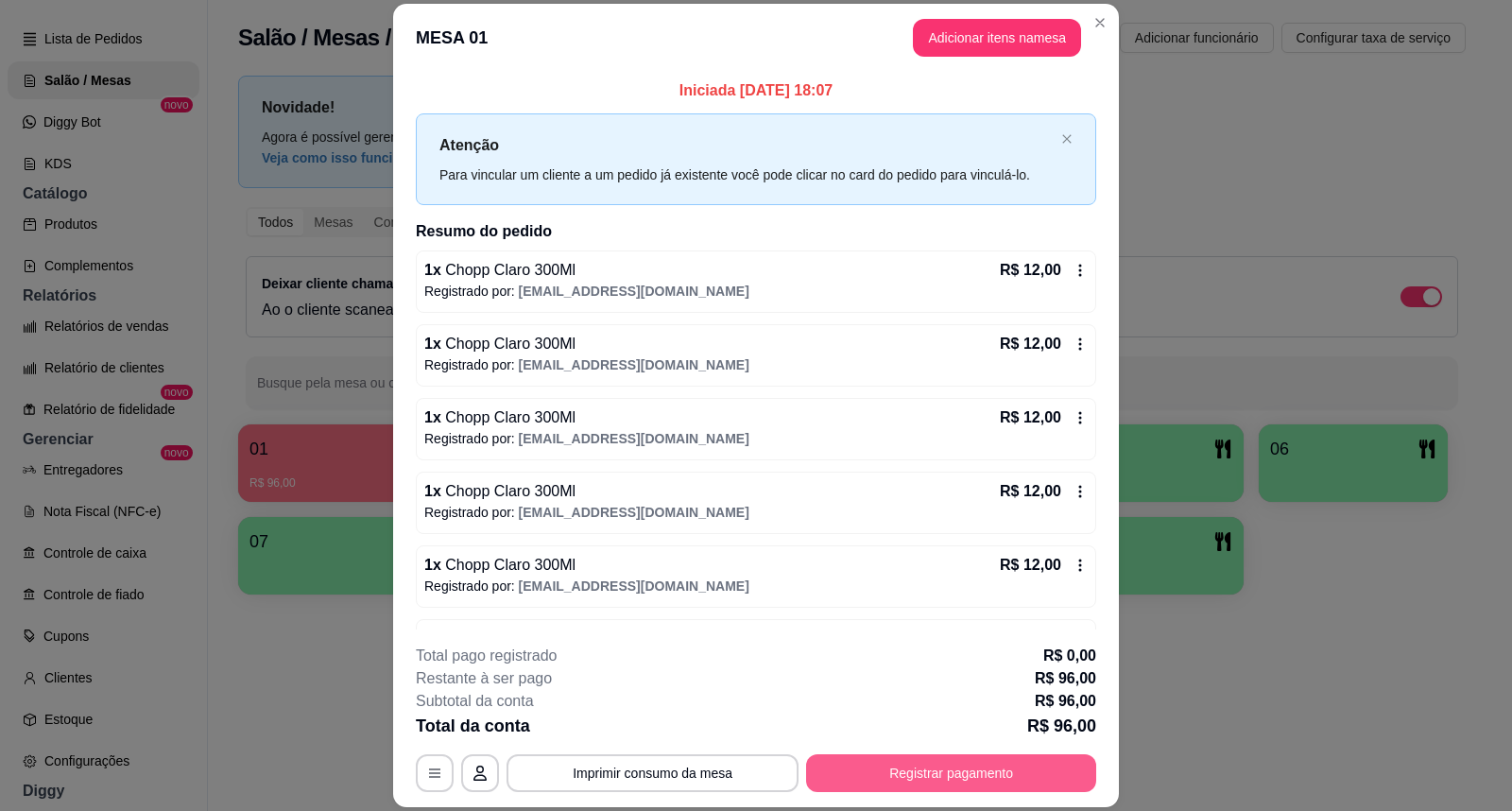 click on "Registrar pagamento" at bounding box center (951, 773) 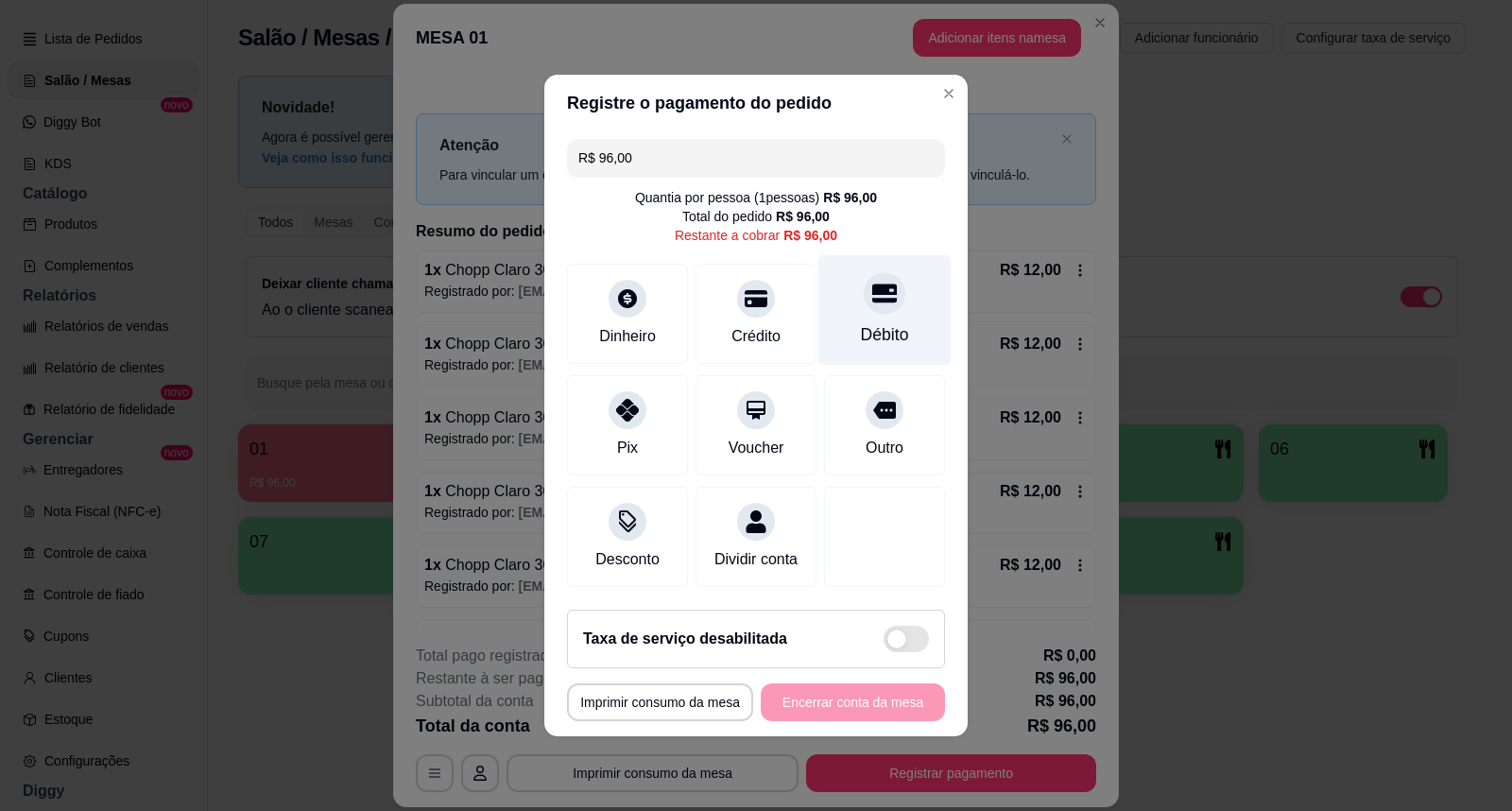 click at bounding box center [885, 293] 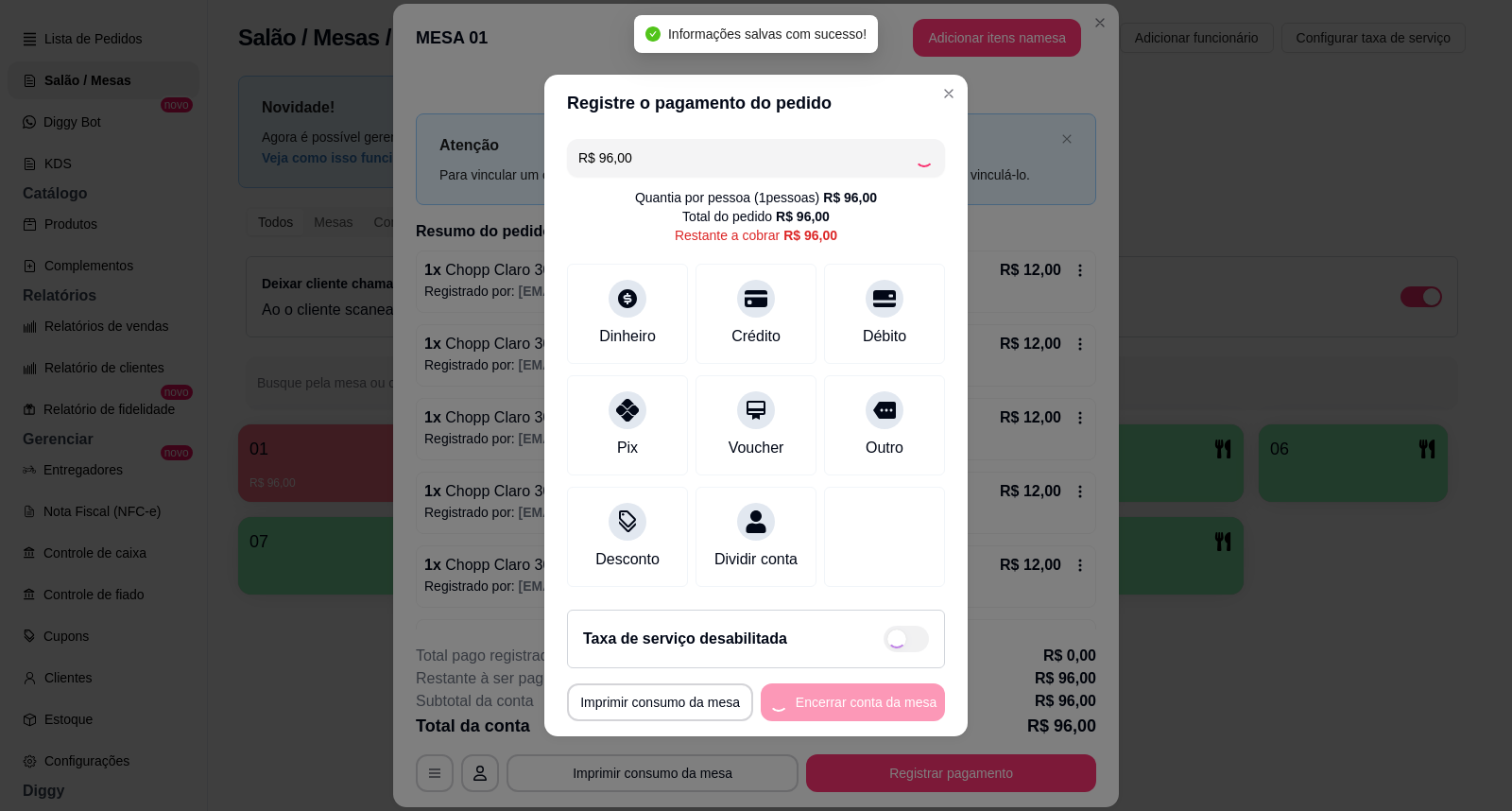 type on "R$ 0,00" 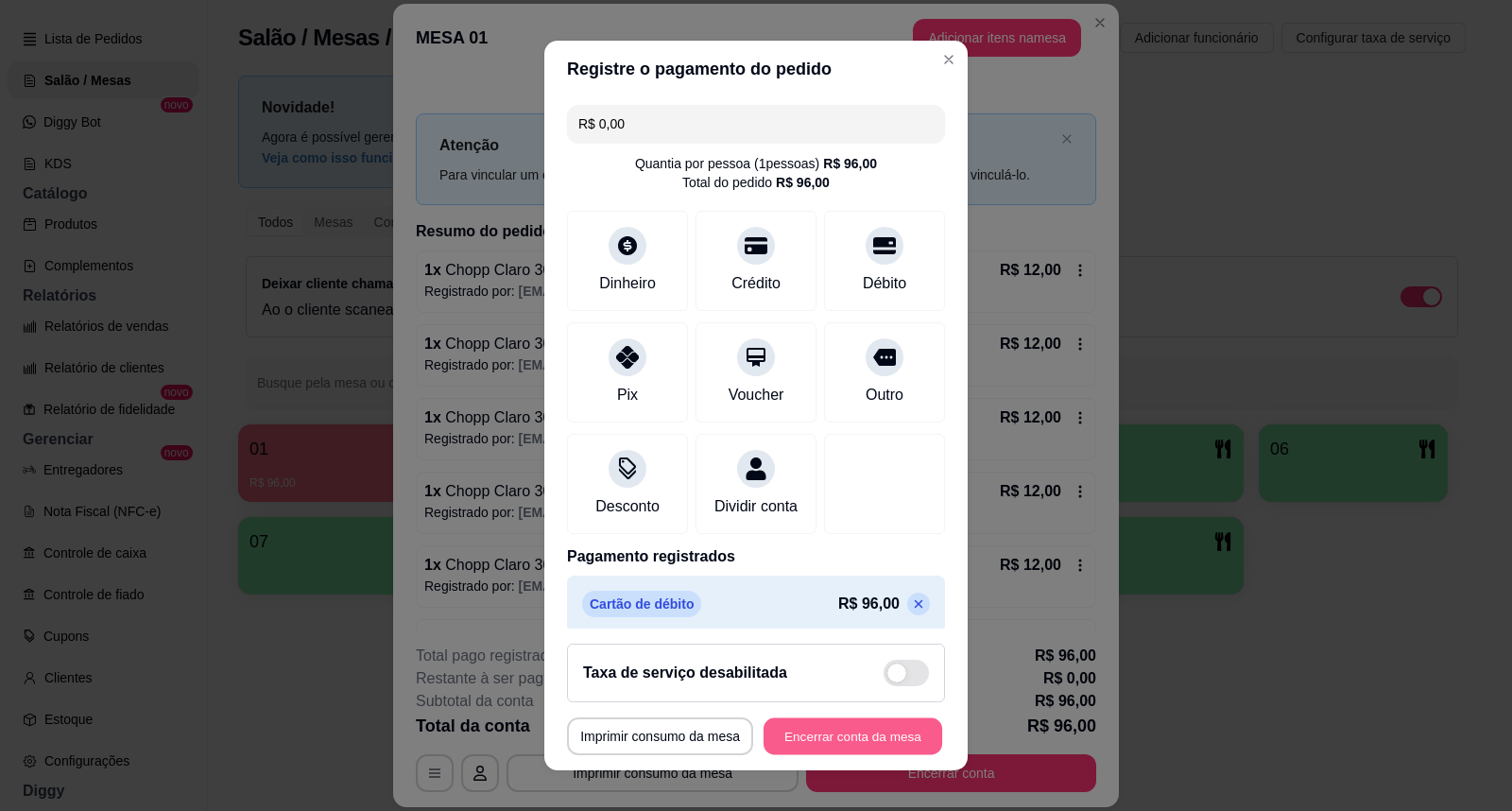 click on "Encerrar conta da mesa" at bounding box center (852, 736) 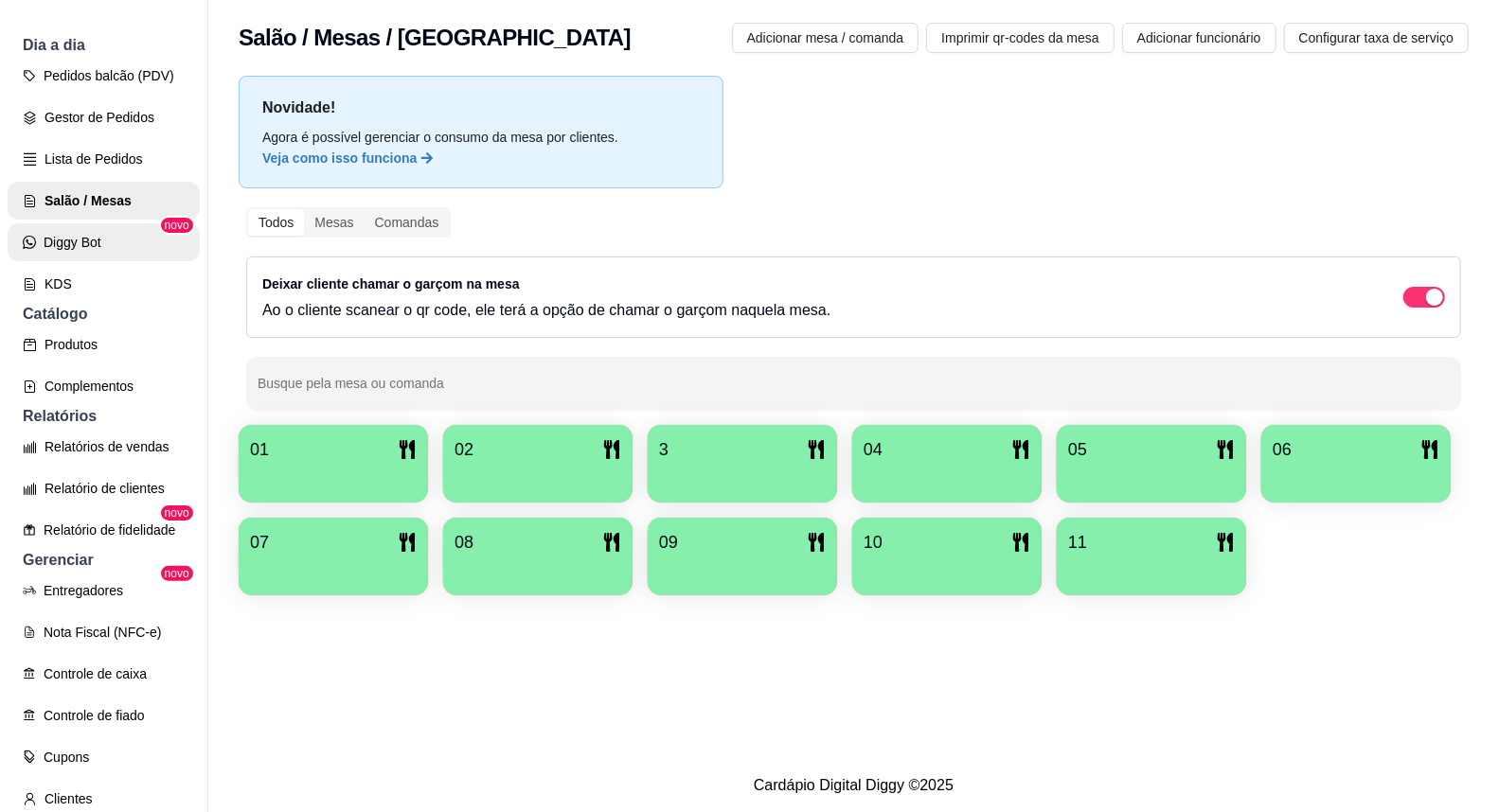 scroll, scrollTop: 0, scrollLeft: 0, axis: both 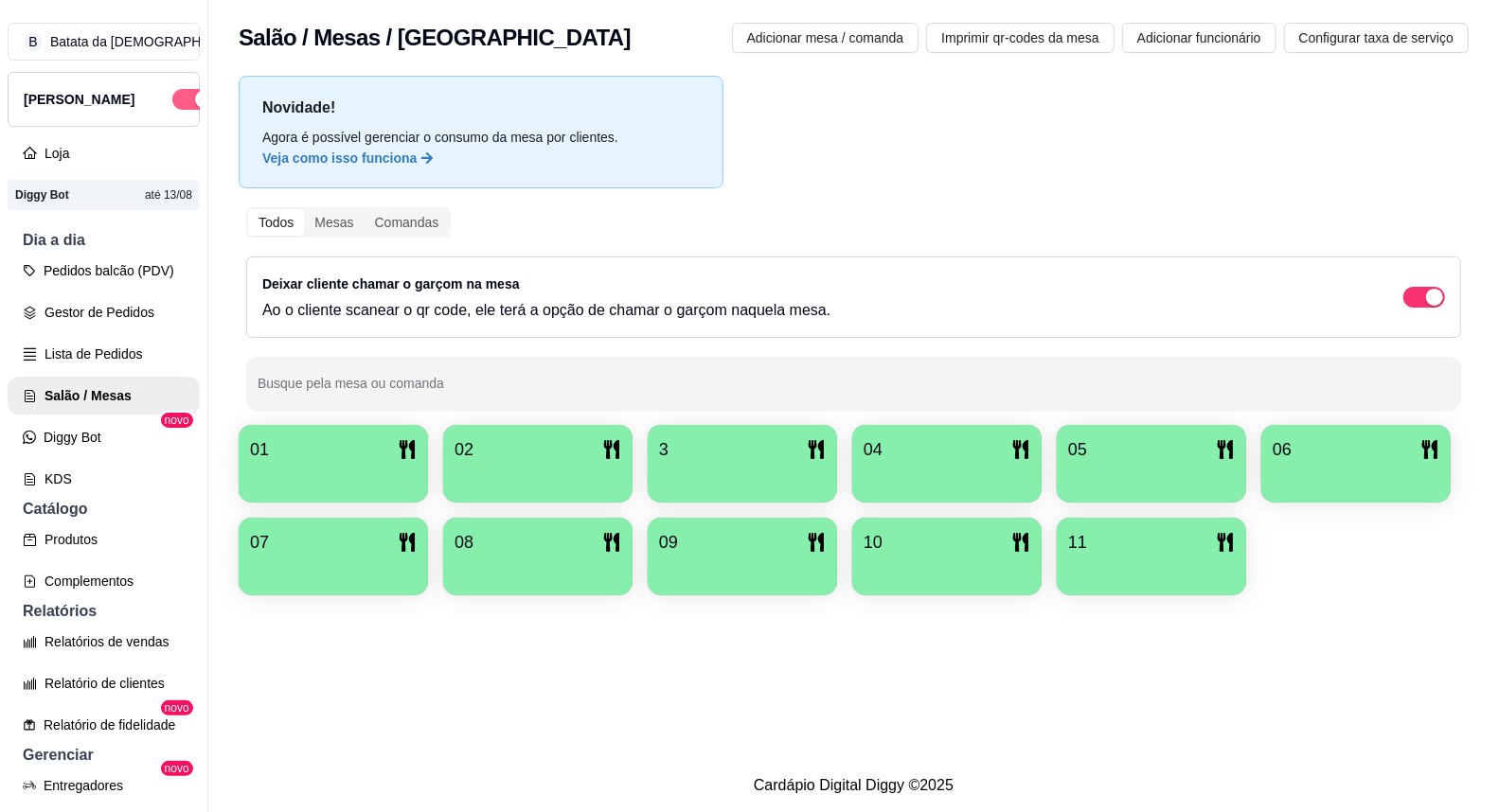 click at bounding box center [204, 99] 